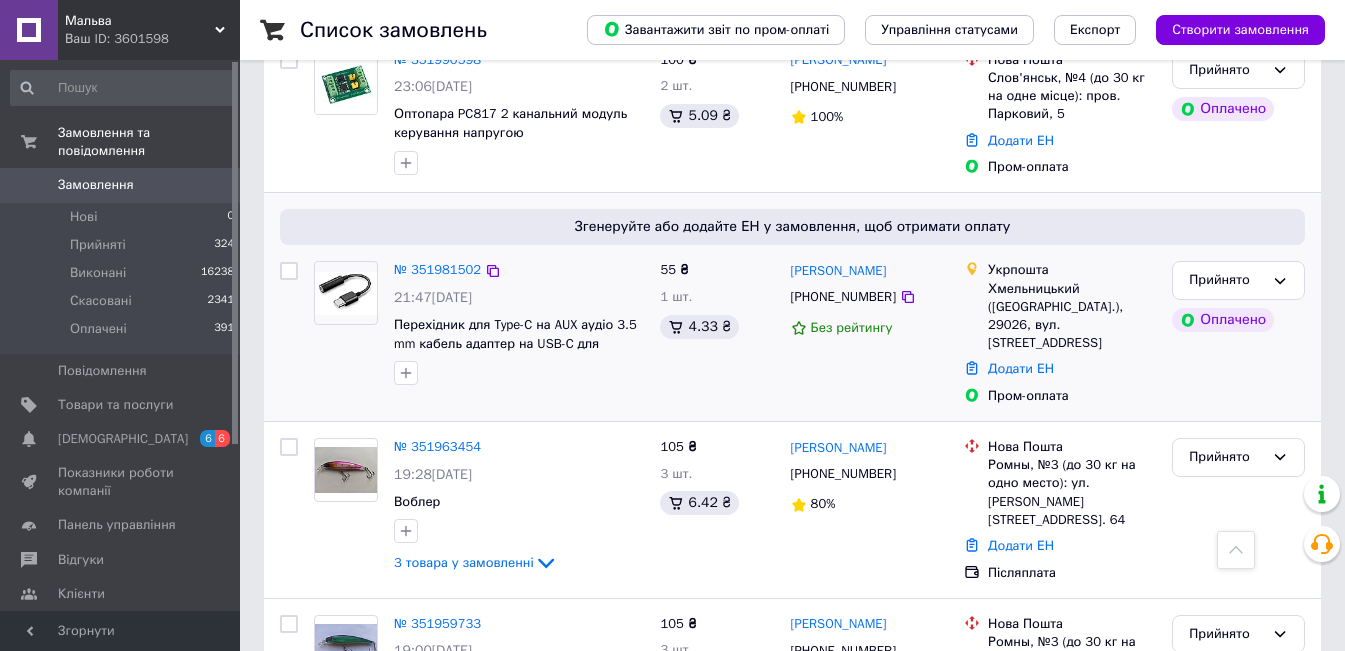 scroll, scrollTop: 3291, scrollLeft: 0, axis: vertical 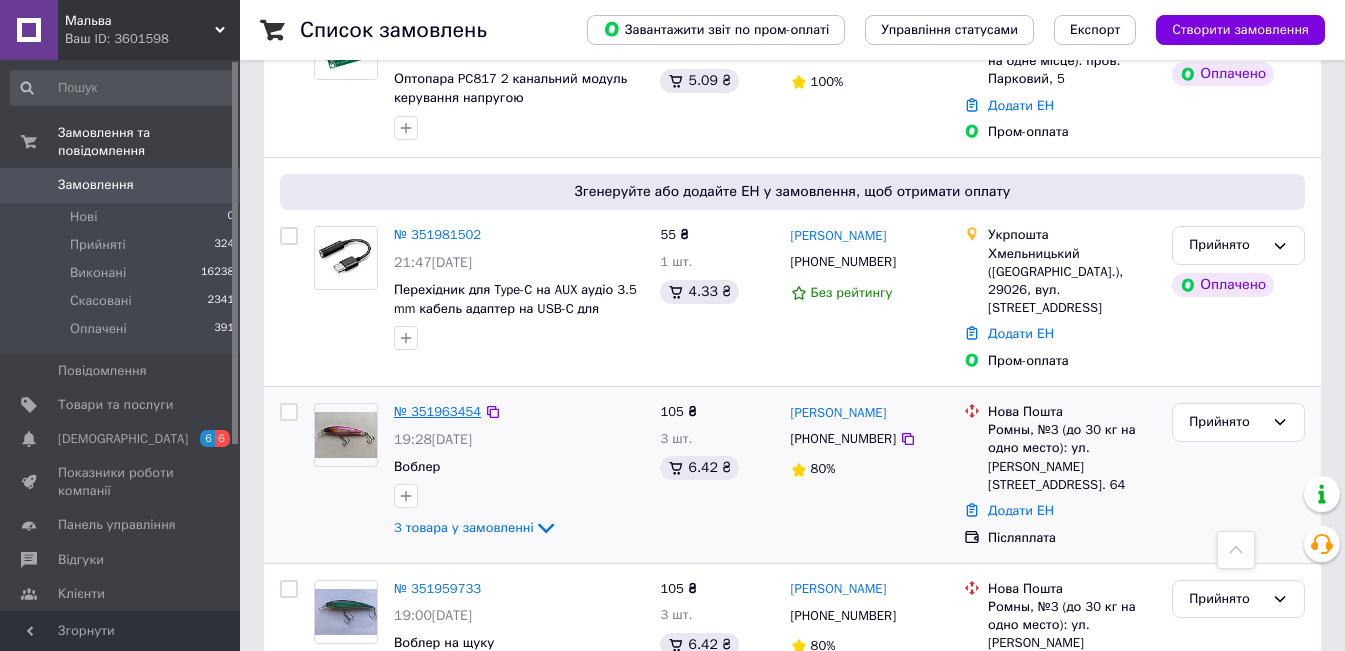 click on "№ 351963454" at bounding box center (437, 411) 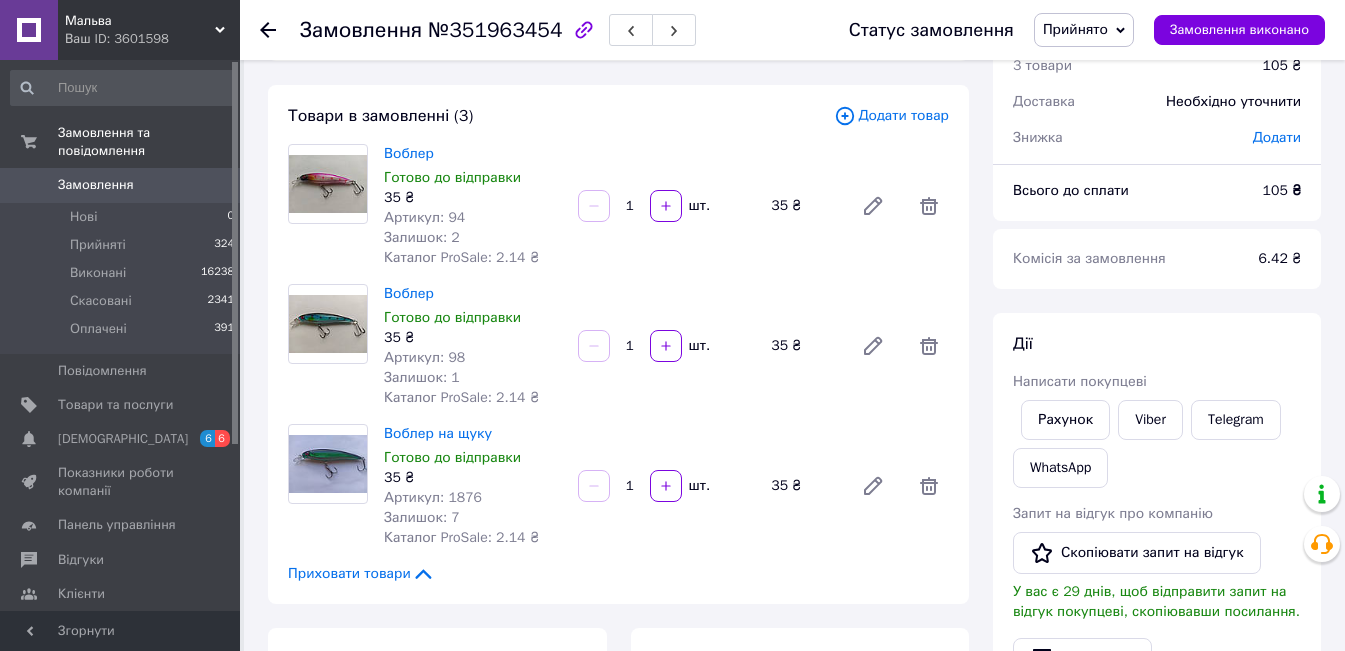 scroll, scrollTop: 0, scrollLeft: 0, axis: both 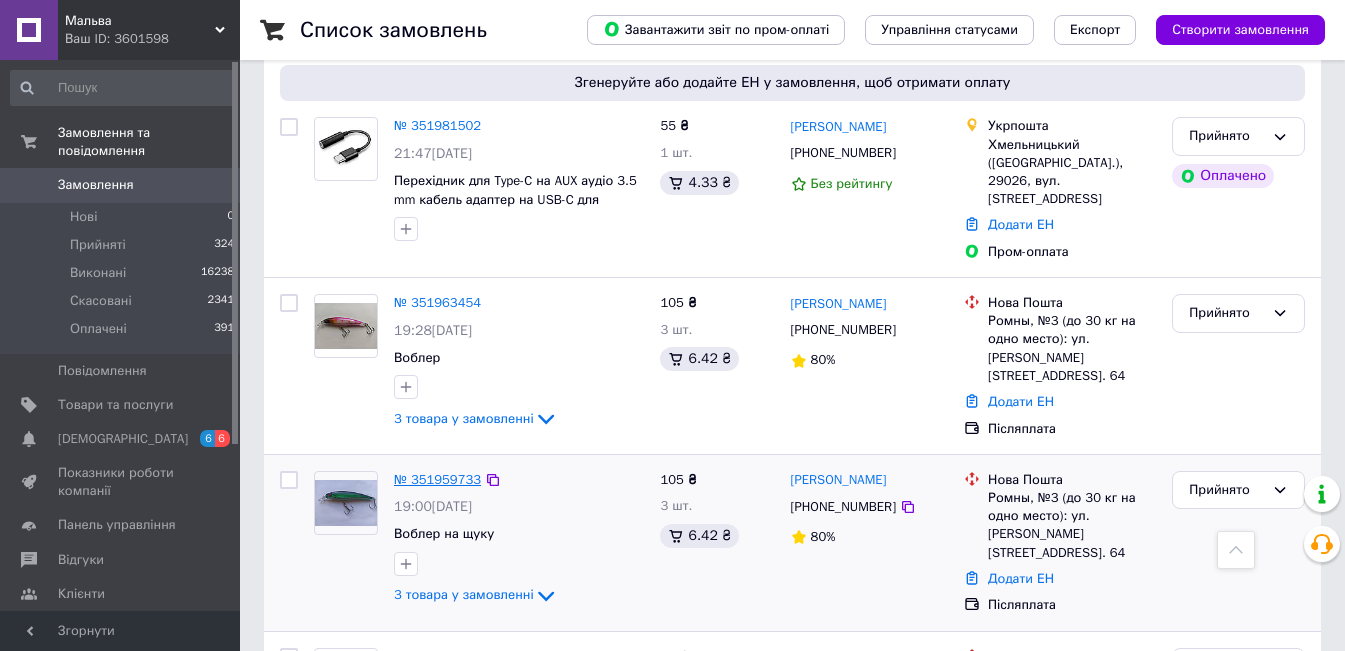 click on "№ 351959733" at bounding box center (437, 479) 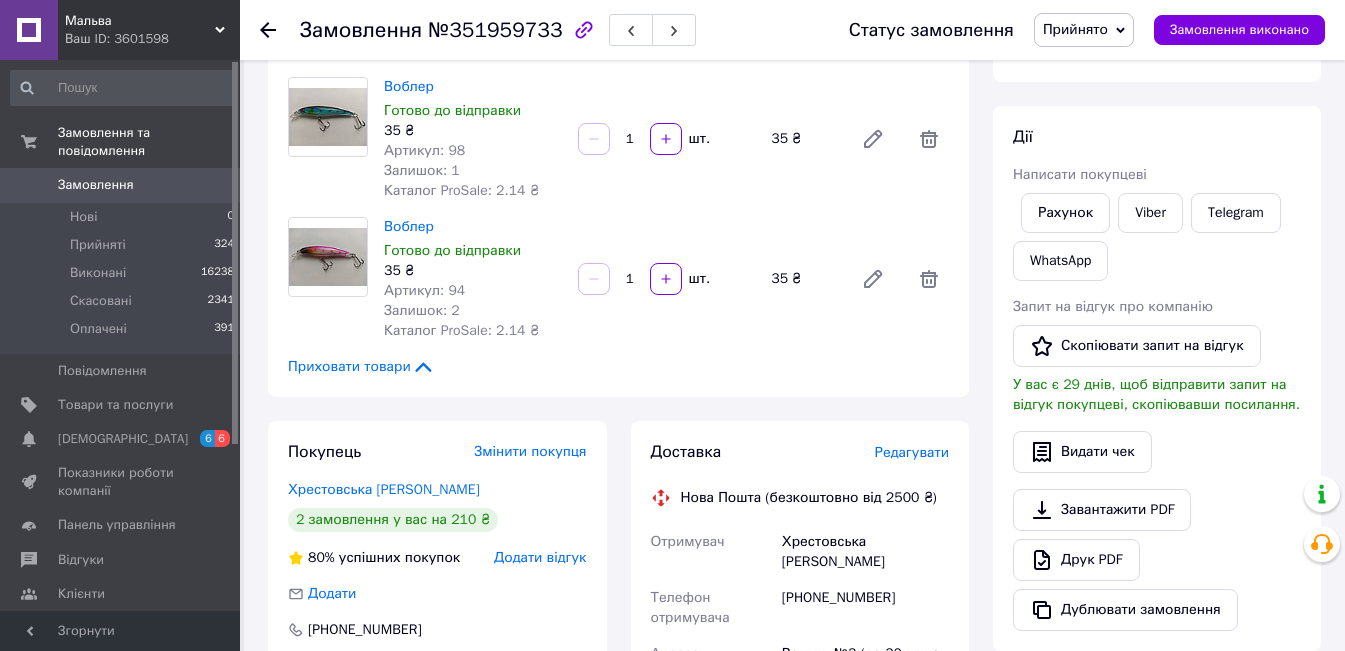 scroll, scrollTop: 300, scrollLeft: 0, axis: vertical 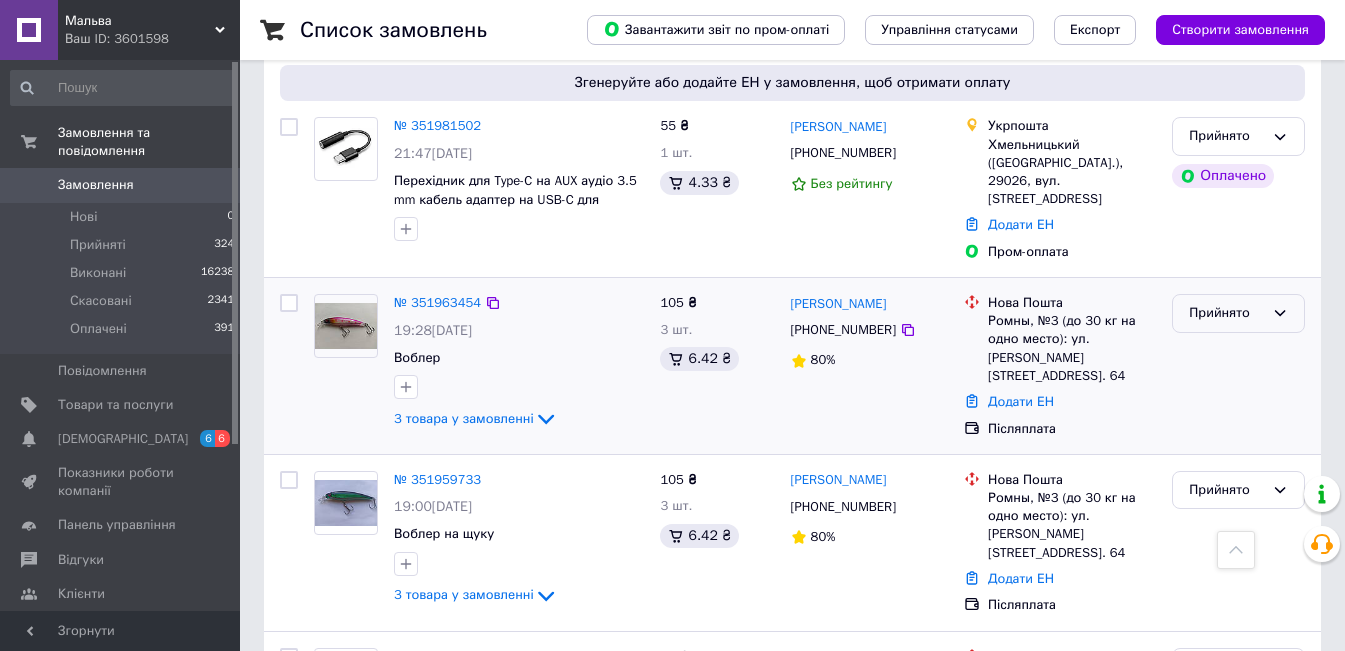 click 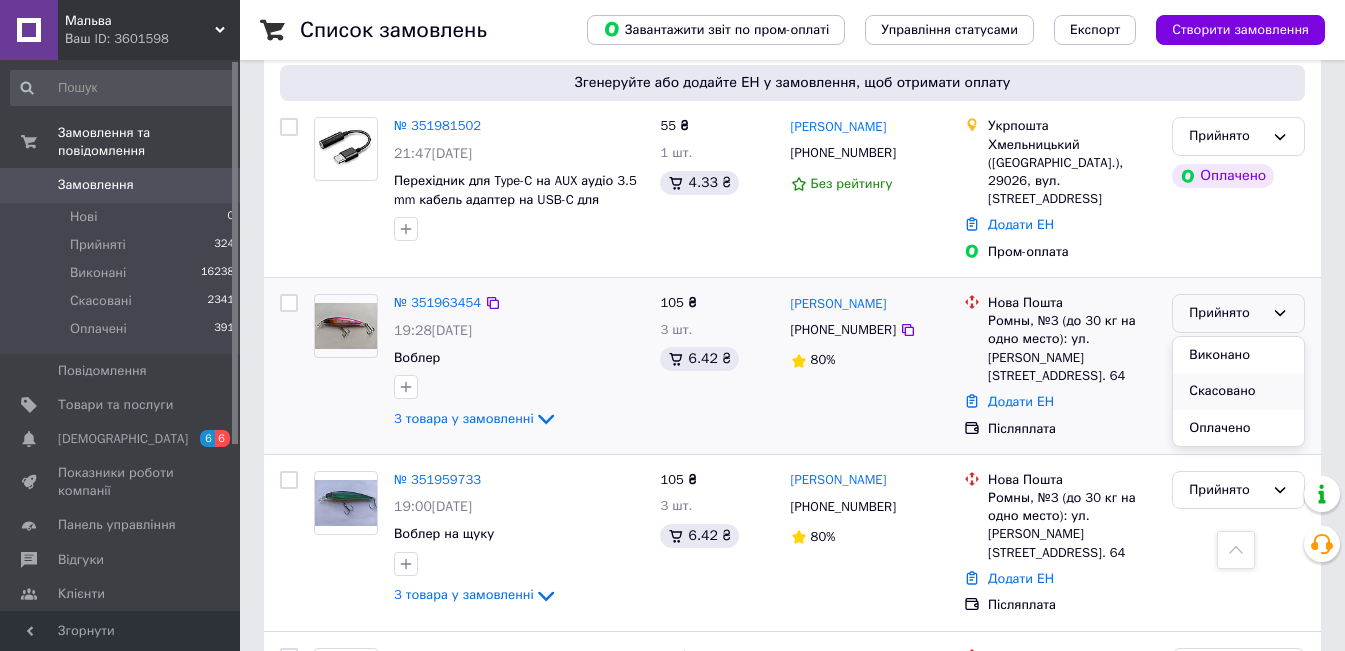 click on "Скасовано" at bounding box center [1238, 391] 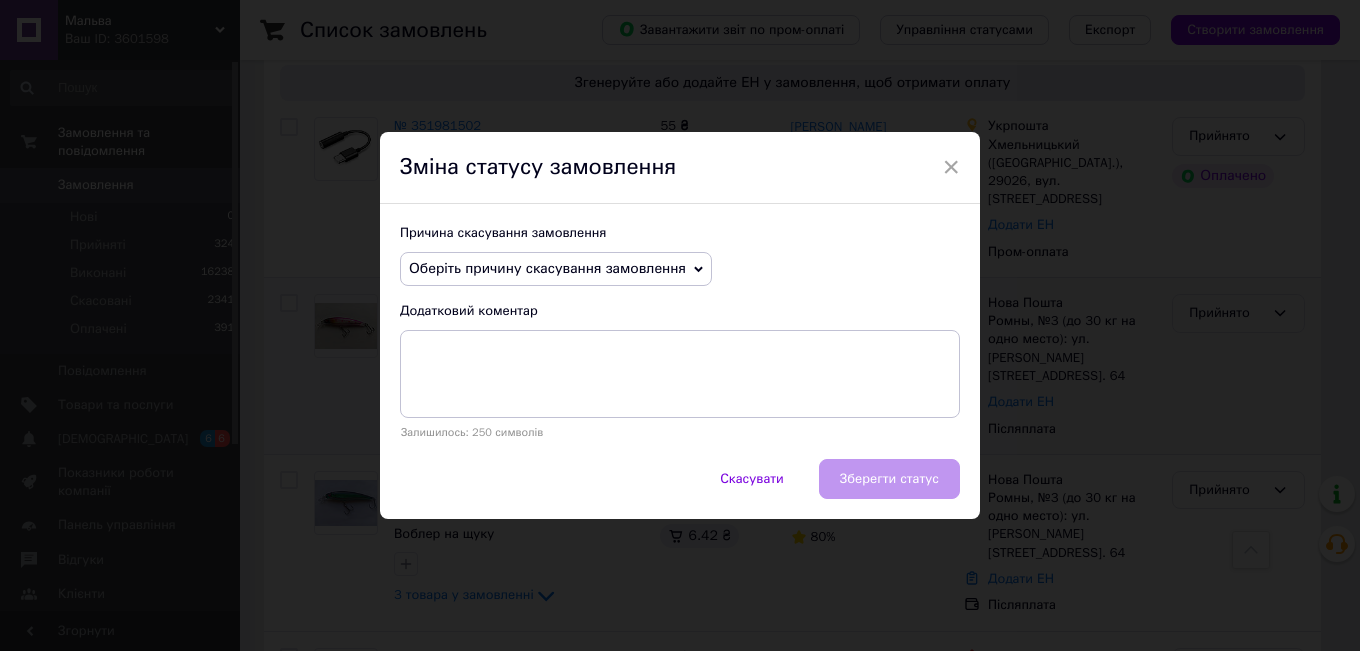 click 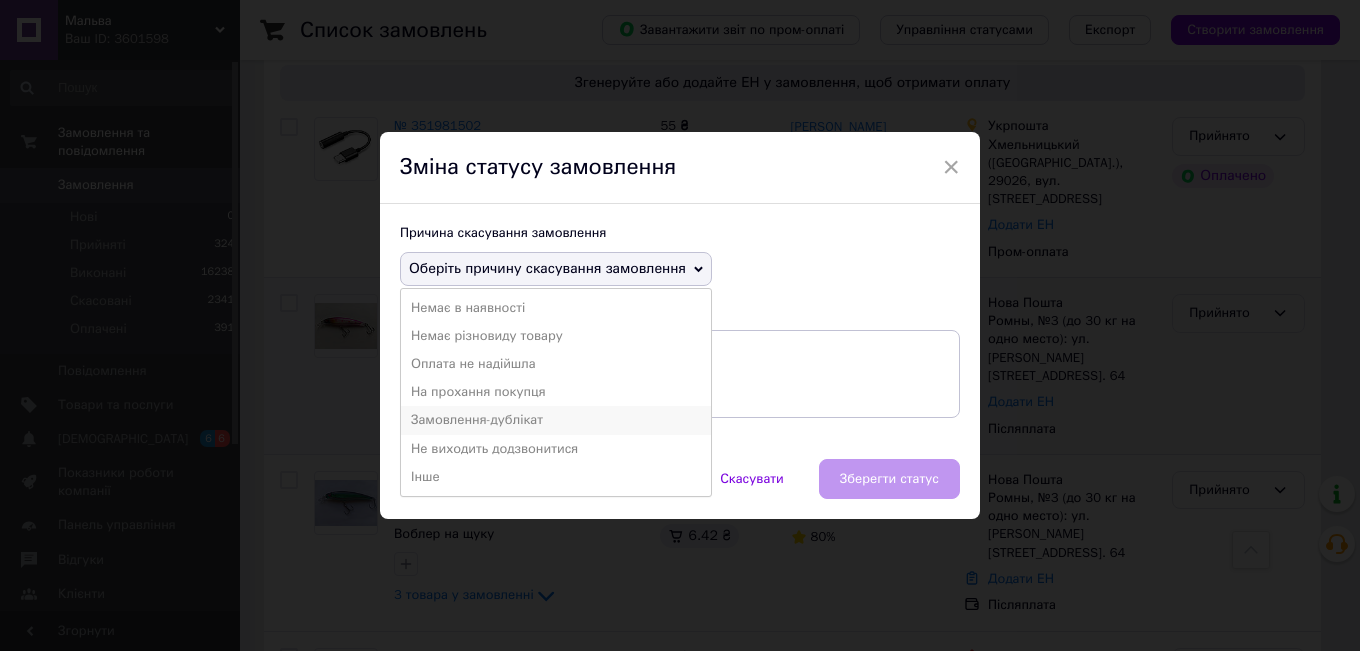 click on "Замовлення-дублікат" at bounding box center (556, 420) 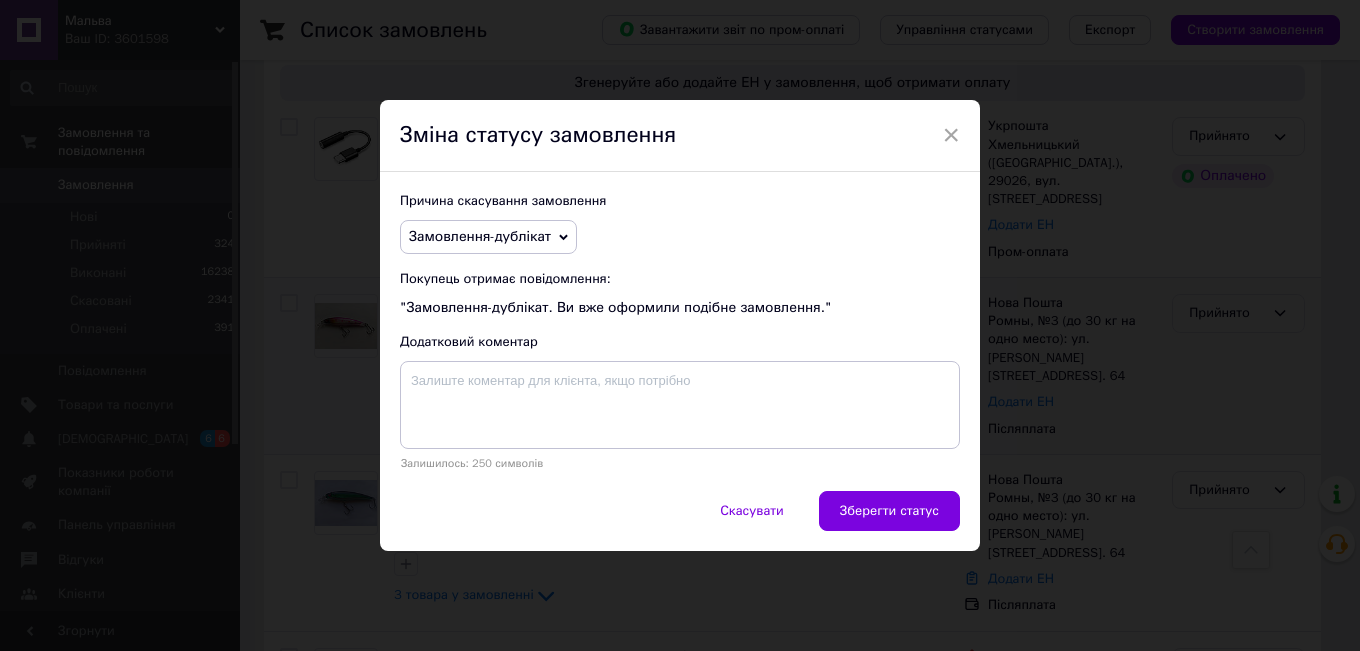 click on "Зберегти статус" at bounding box center [889, 511] 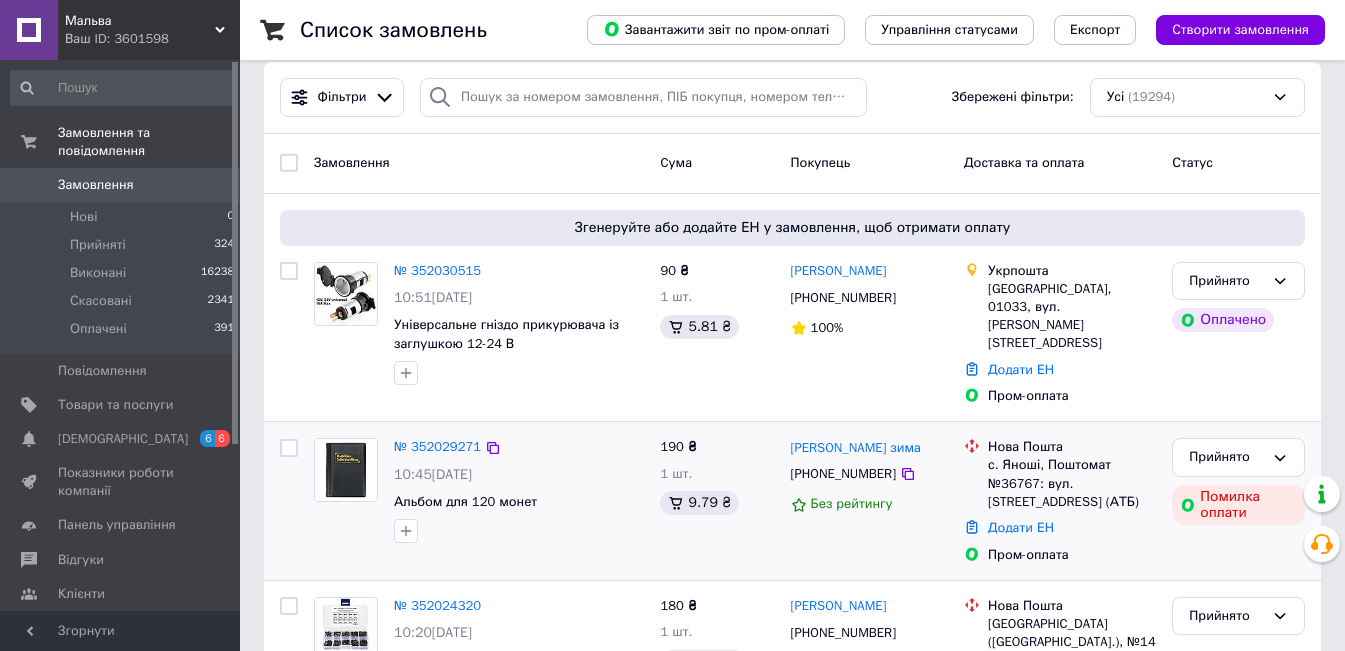 scroll, scrollTop: 0, scrollLeft: 0, axis: both 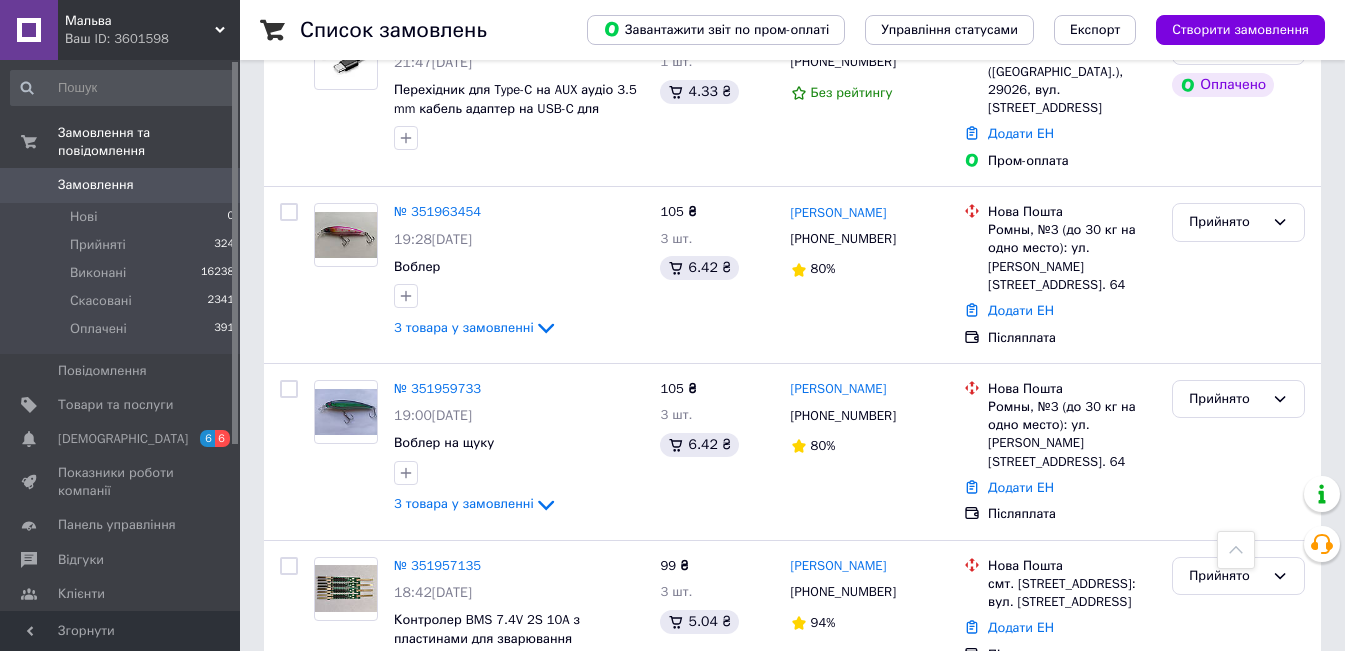 click on "2" at bounding box center (327, 741) 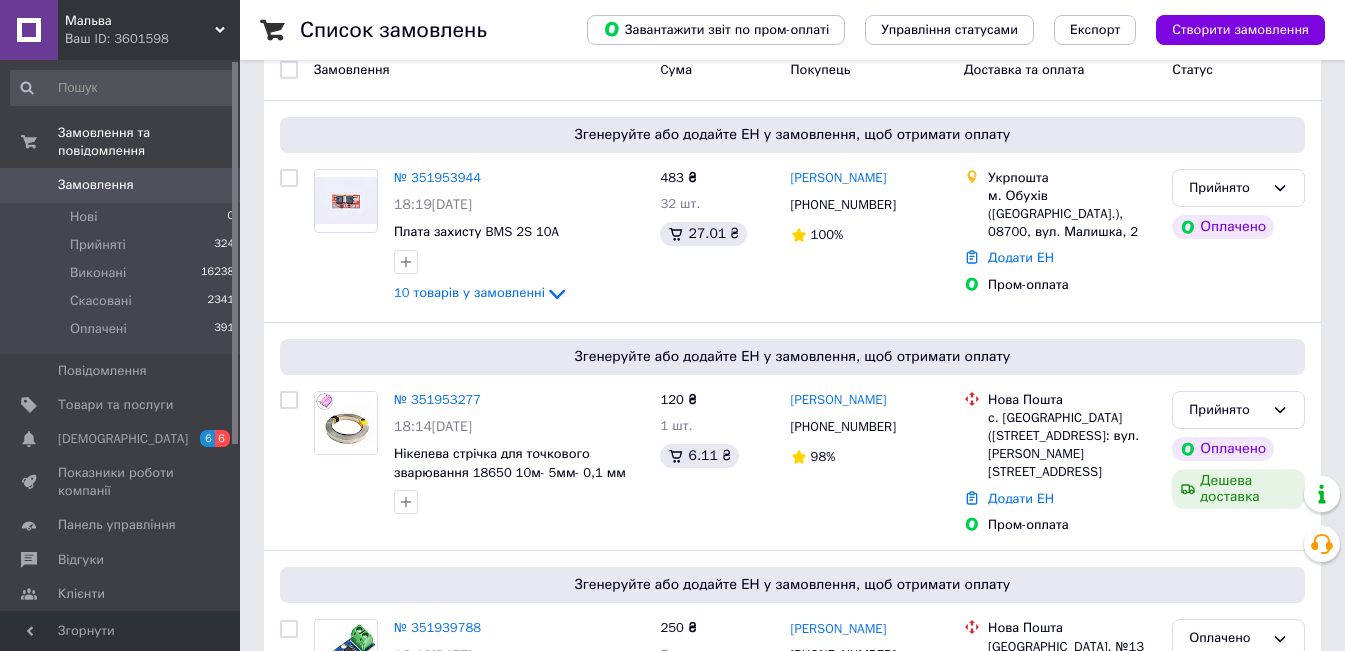 scroll, scrollTop: 100, scrollLeft: 0, axis: vertical 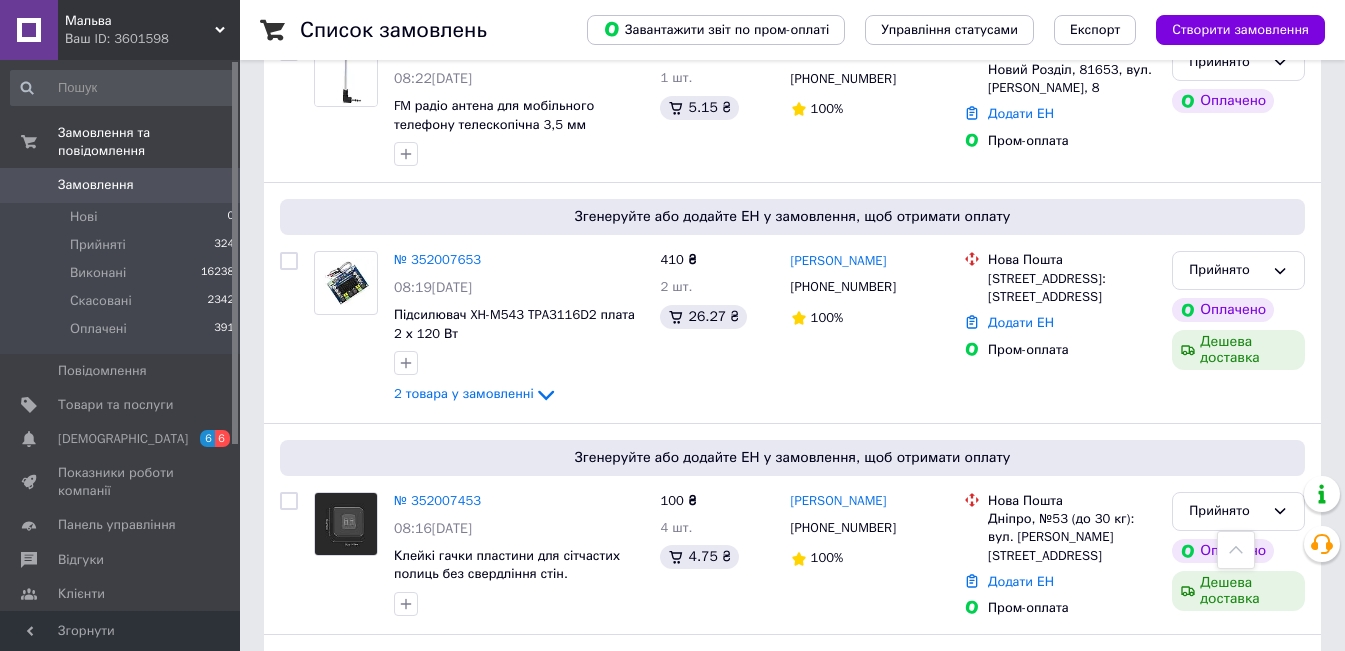click on "№ 352007453" at bounding box center (437, 500) 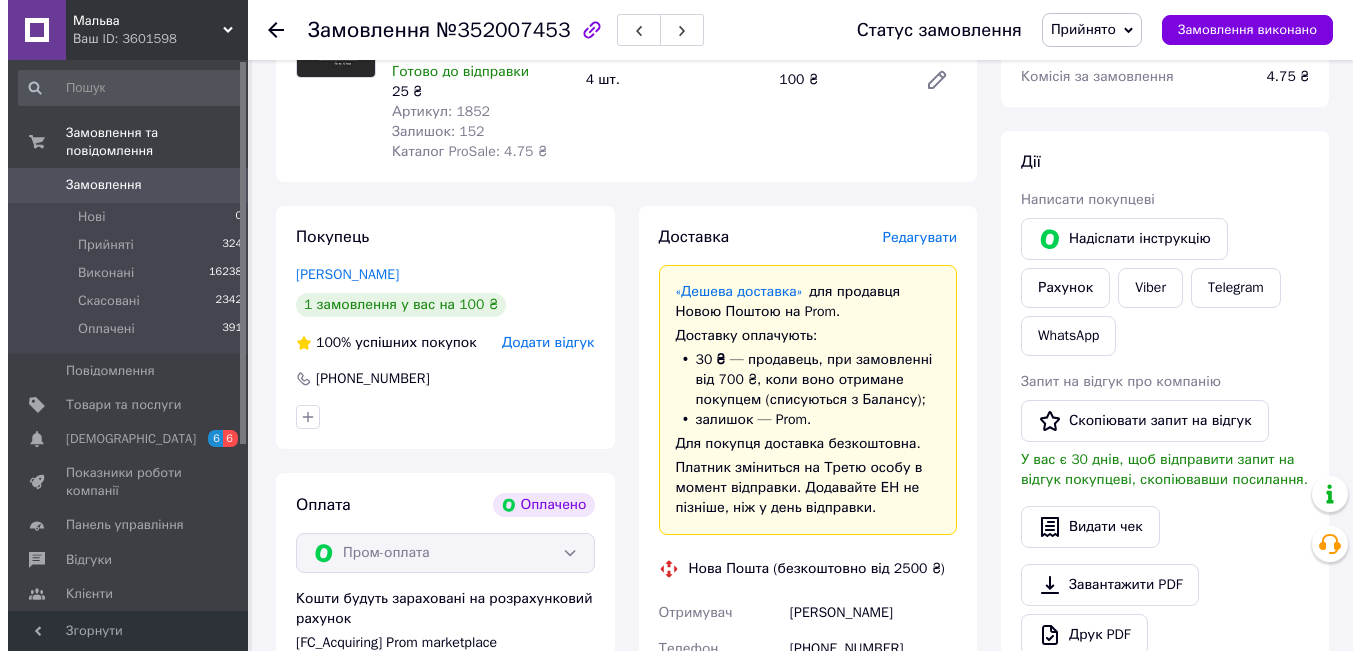 scroll, scrollTop: 300, scrollLeft: 0, axis: vertical 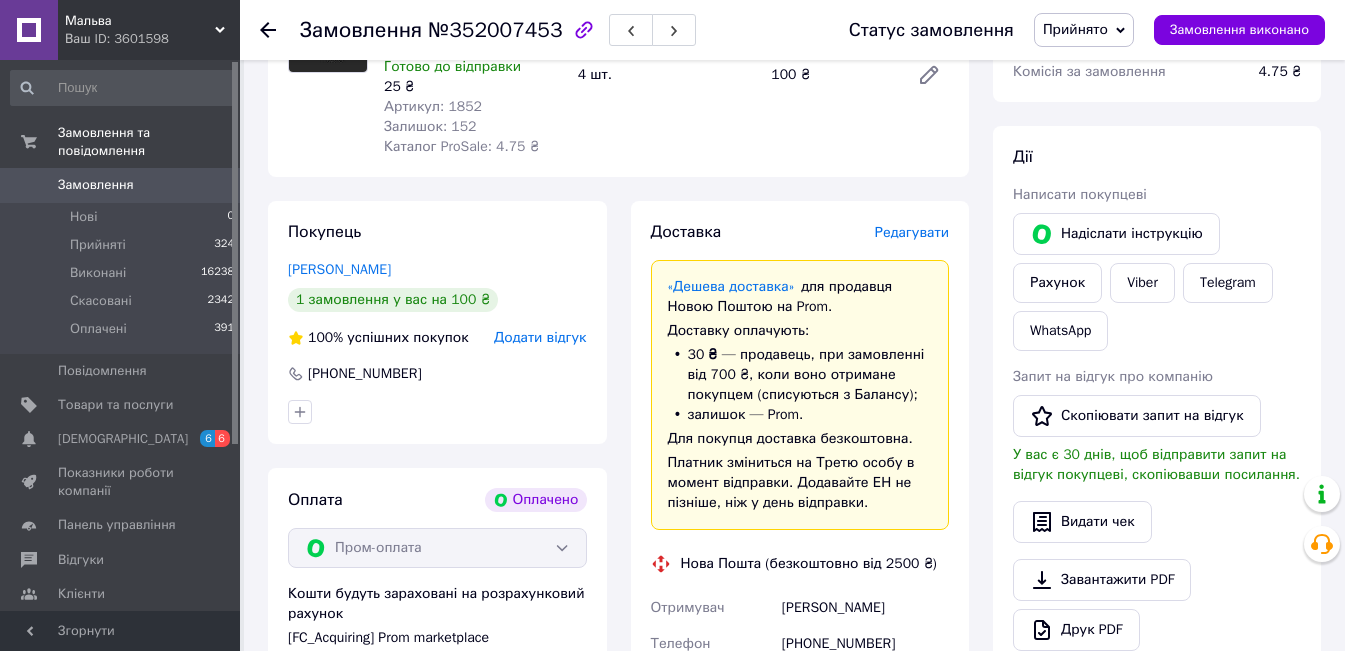 click on "Редагувати" at bounding box center (912, 232) 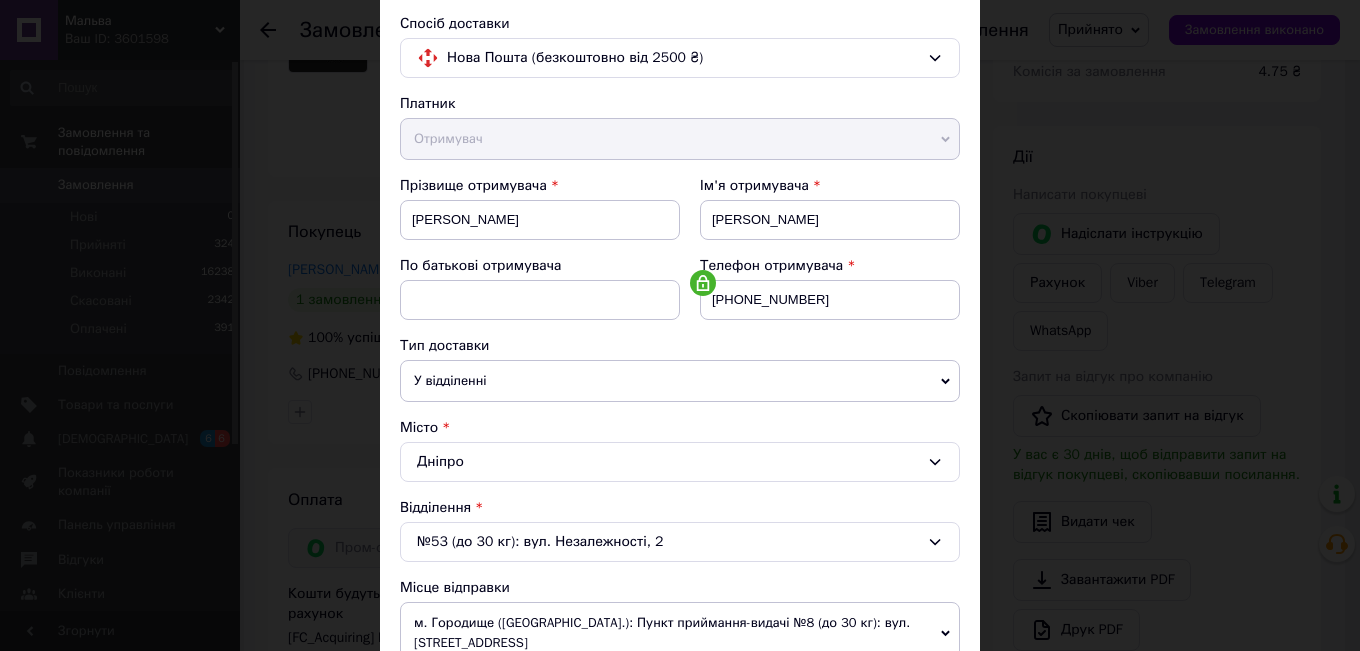 scroll, scrollTop: 500, scrollLeft: 0, axis: vertical 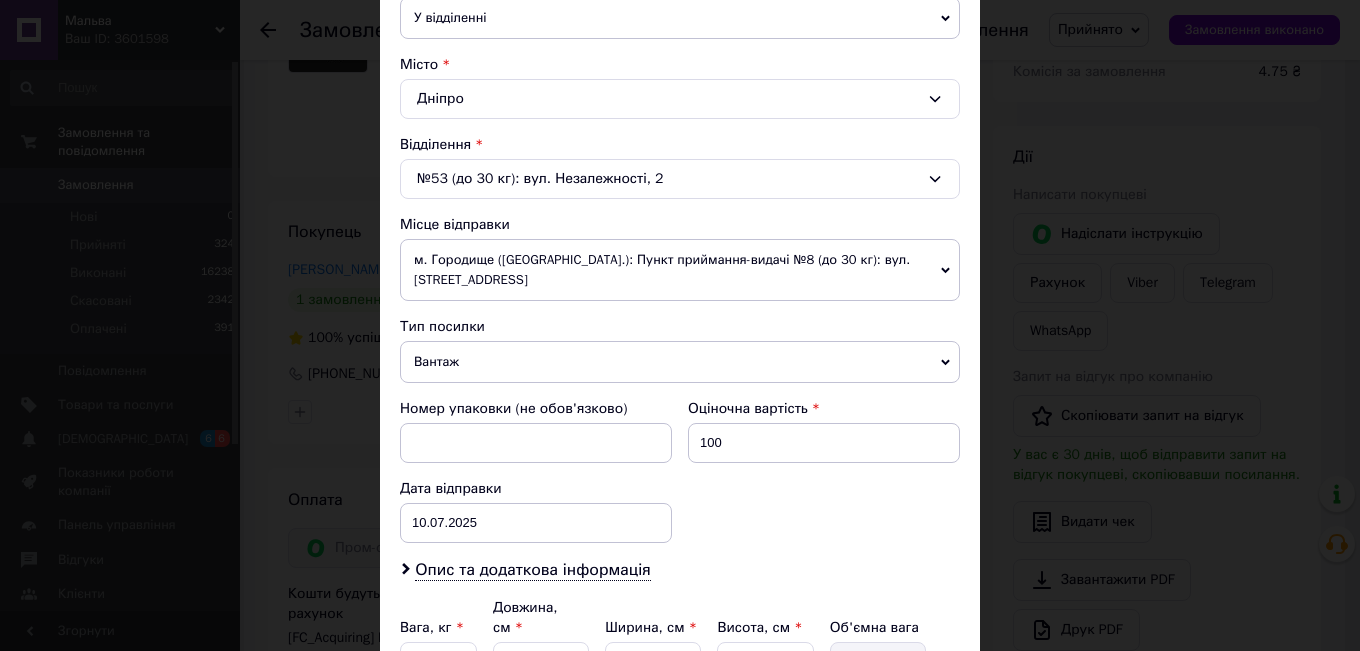click on "Вантаж" at bounding box center [680, 362] 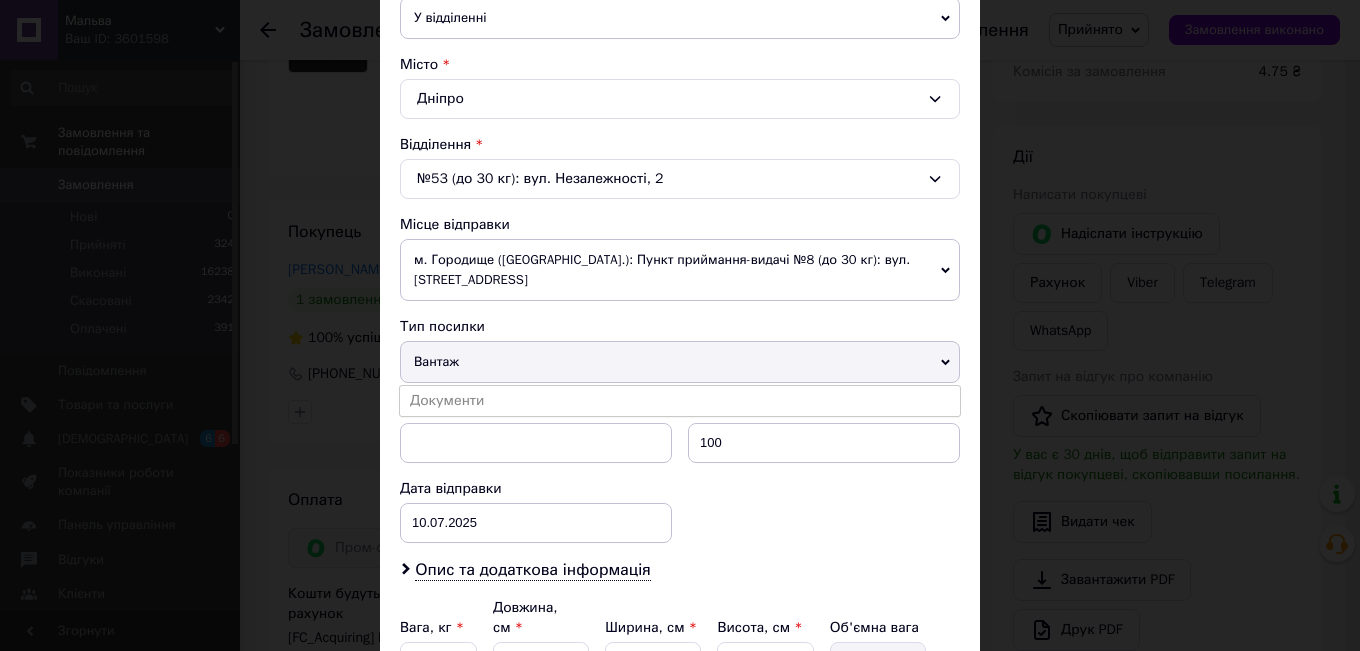 click on "Документи" at bounding box center (680, 401) 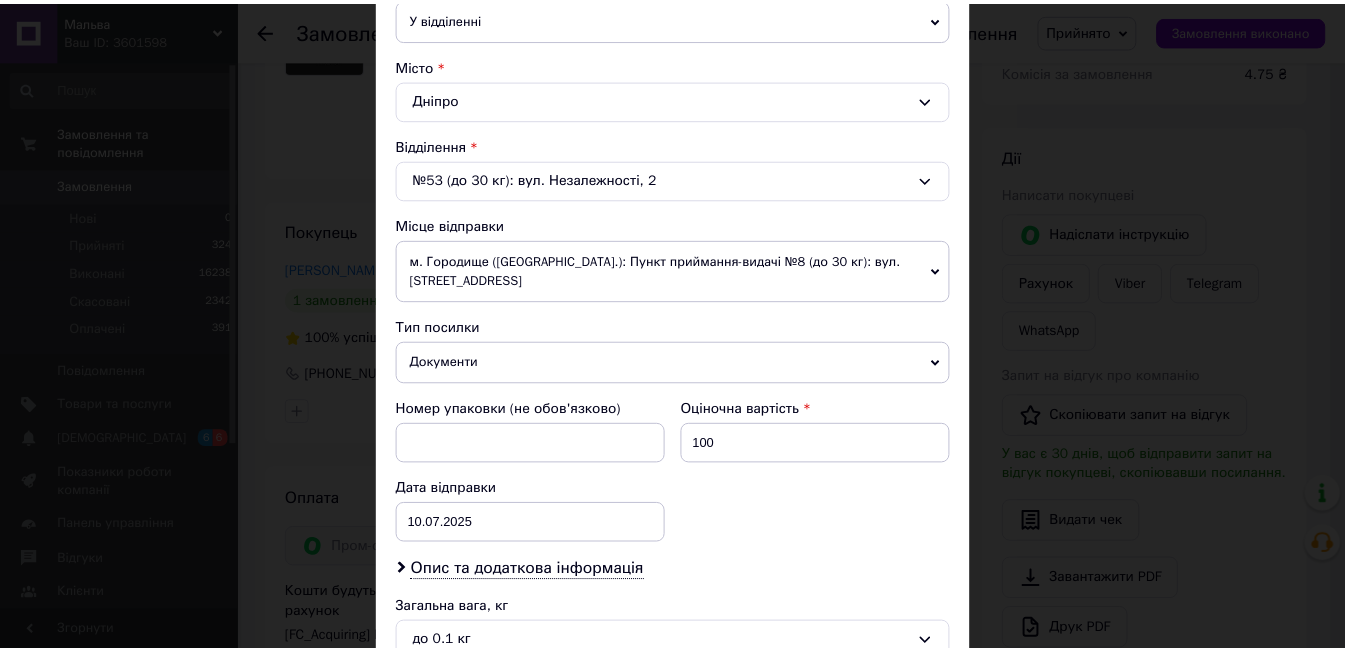 scroll, scrollTop: 717, scrollLeft: 0, axis: vertical 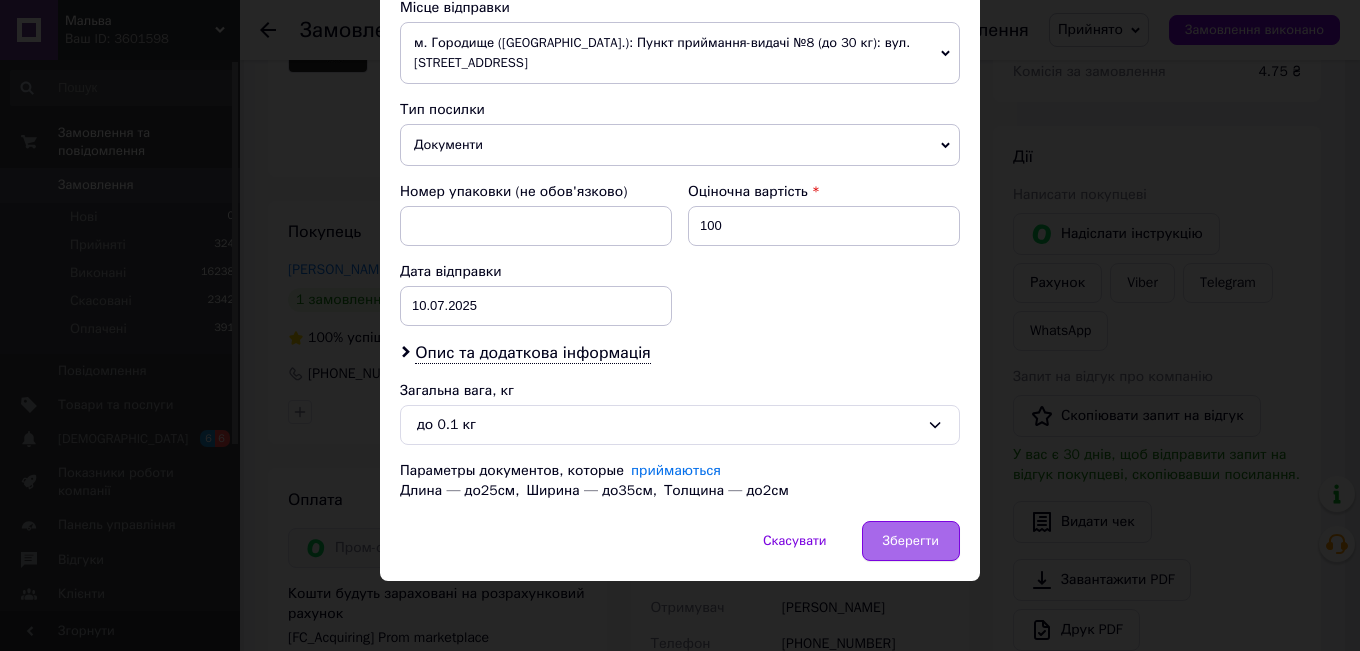 click on "Зберегти" at bounding box center [911, 541] 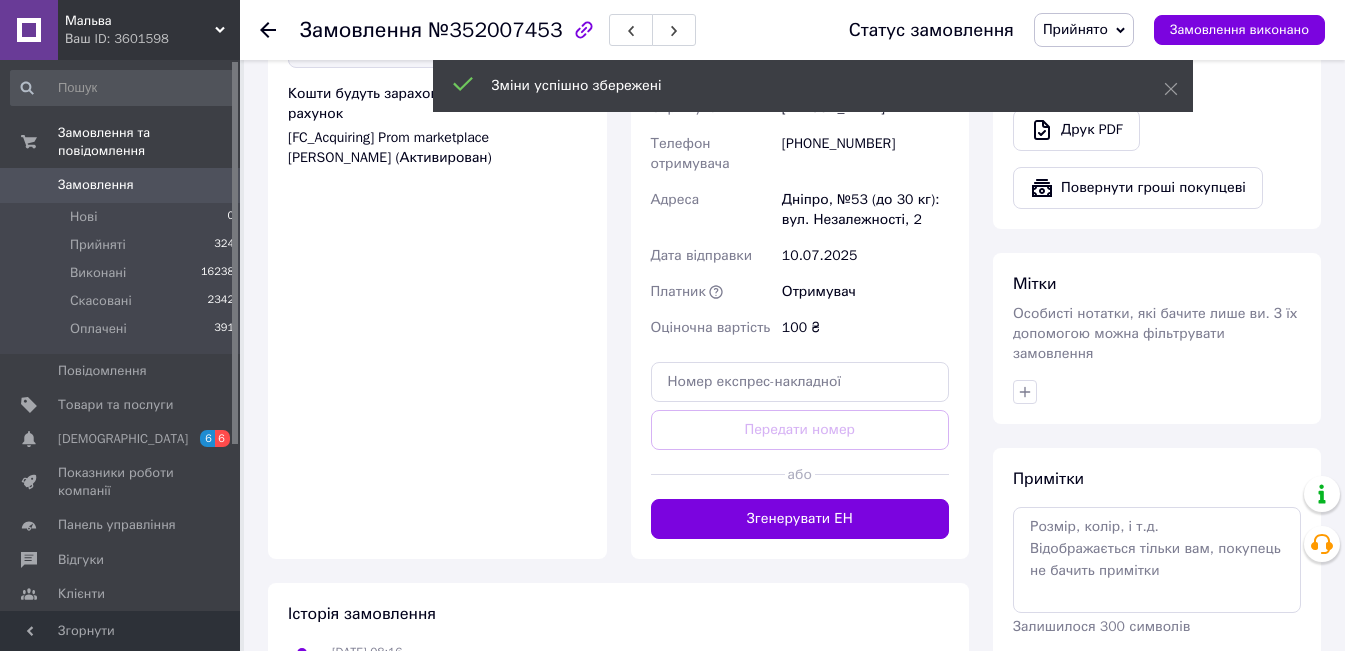click on "Згенерувати ЕН" at bounding box center (800, 519) 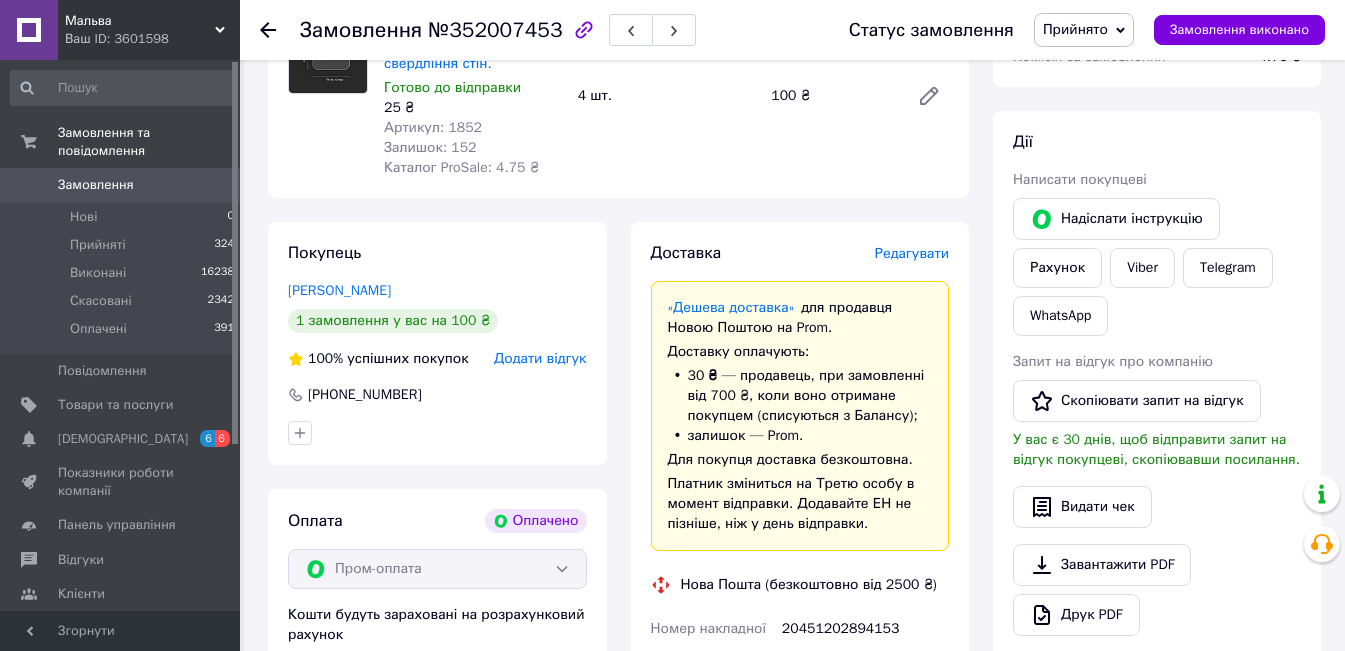 scroll, scrollTop: 600, scrollLeft: 0, axis: vertical 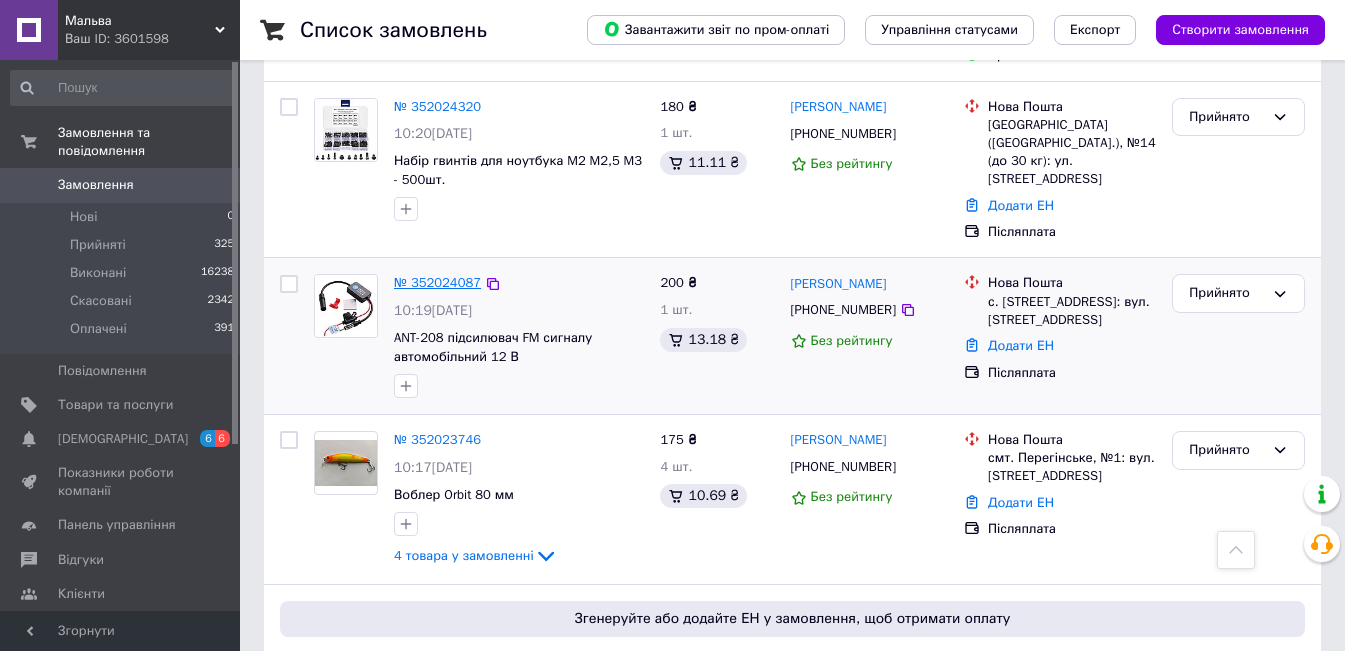 click on "№ 352024087" at bounding box center [437, 282] 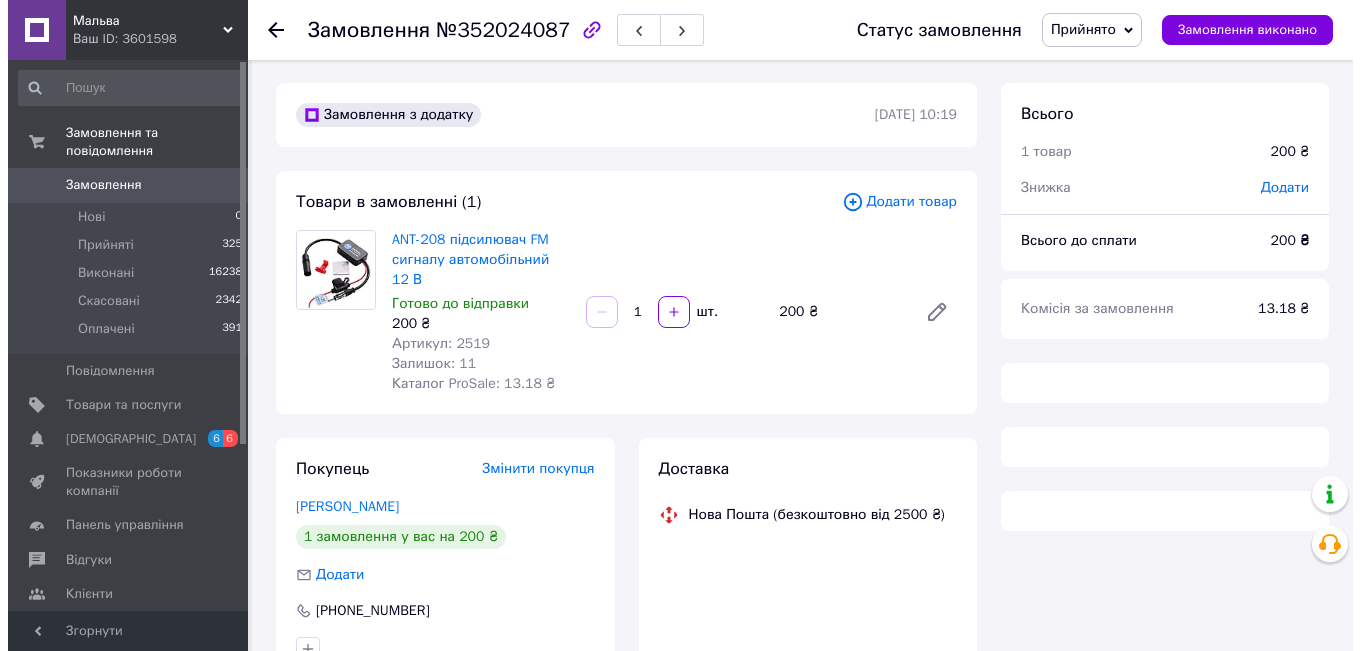 scroll, scrollTop: 0, scrollLeft: 0, axis: both 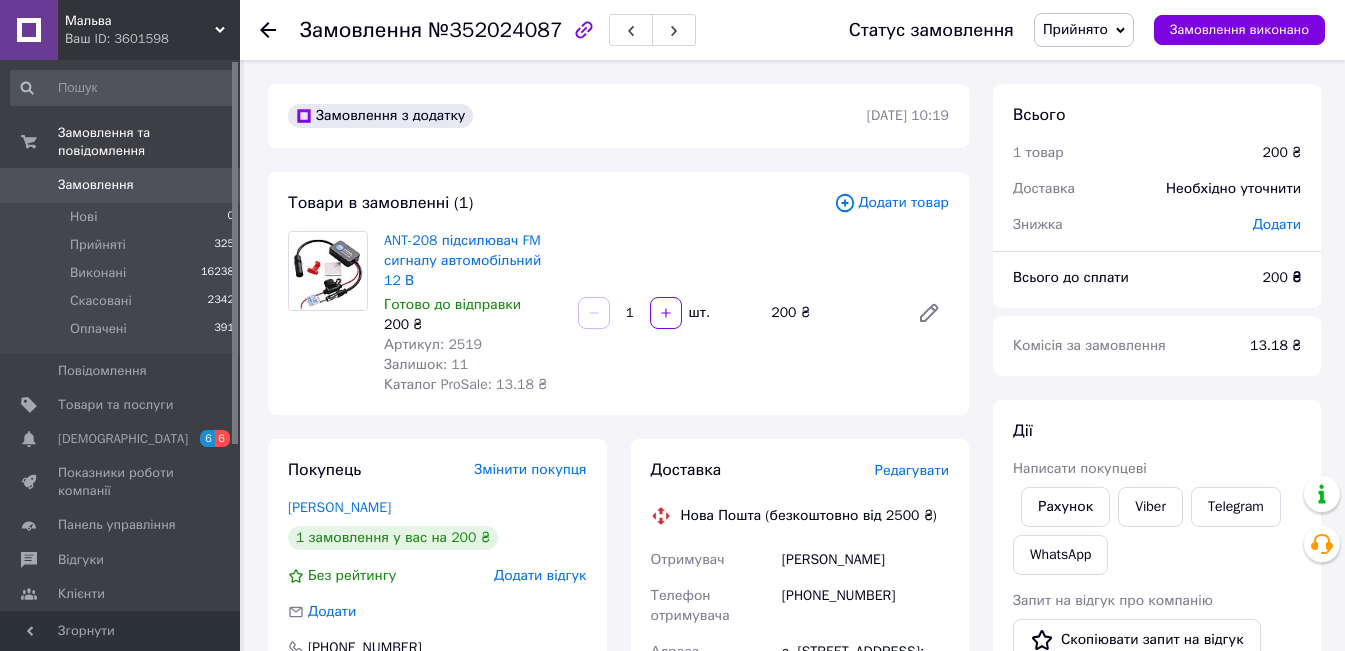 click on "Редагувати" at bounding box center [912, 470] 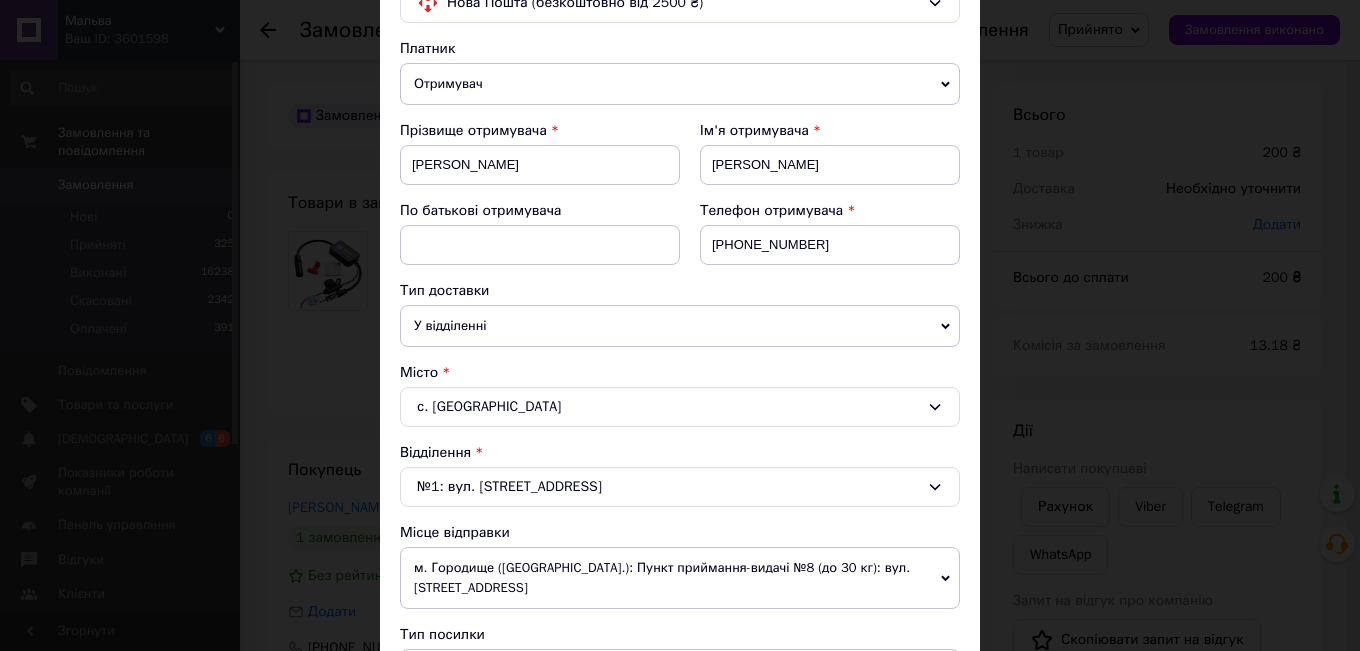 scroll, scrollTop: 600, scrollLeft: 0, axis: vertical 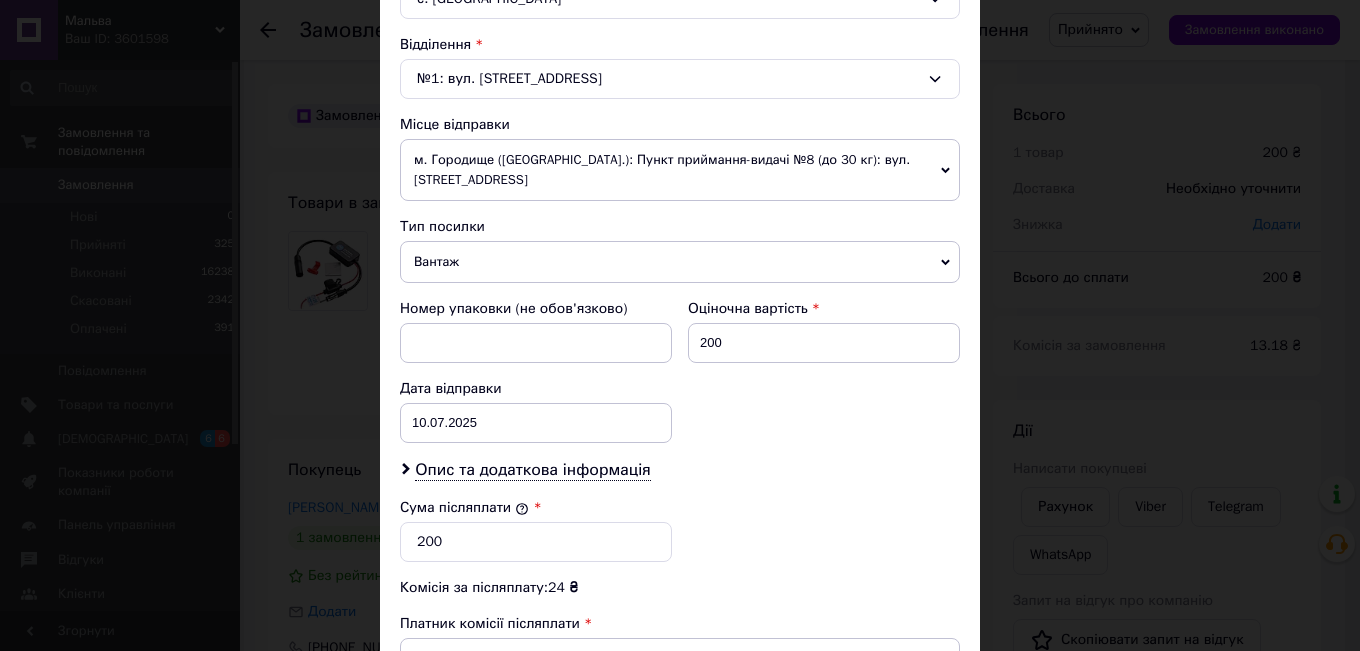 click on "Вантаж" at bounding box center (680, 262) 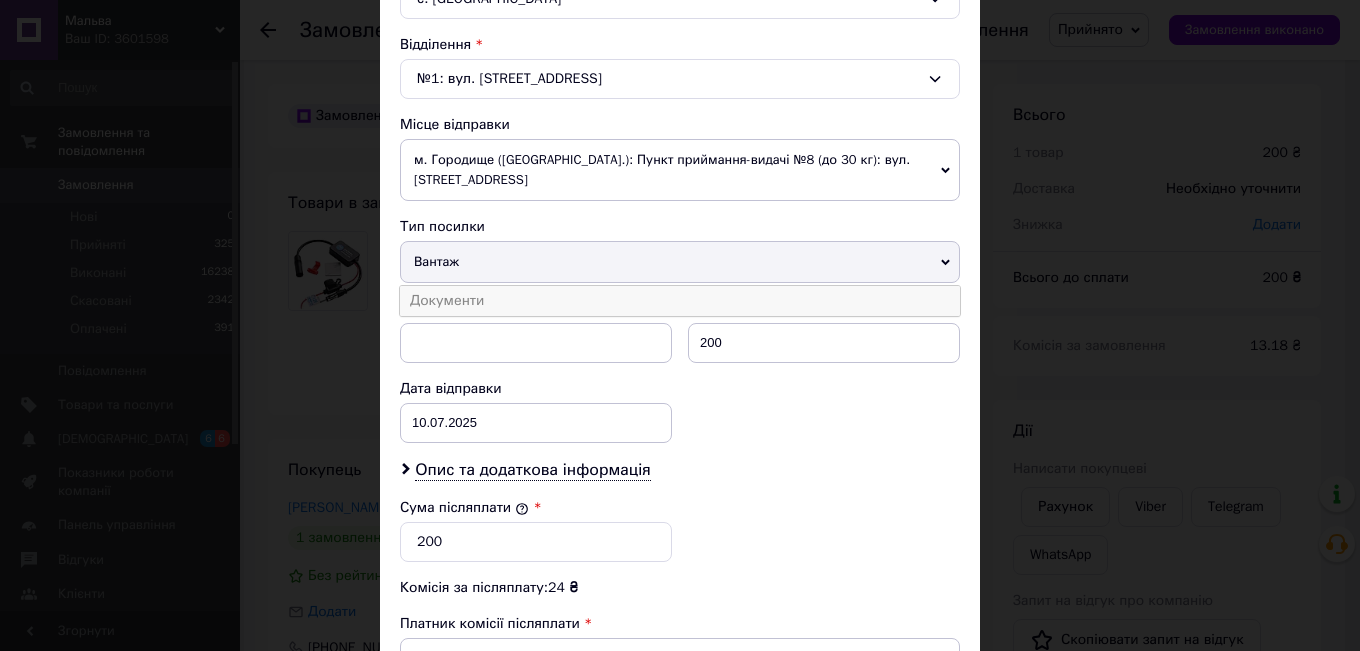 click on "Документи" at bounding box center [680, 301] 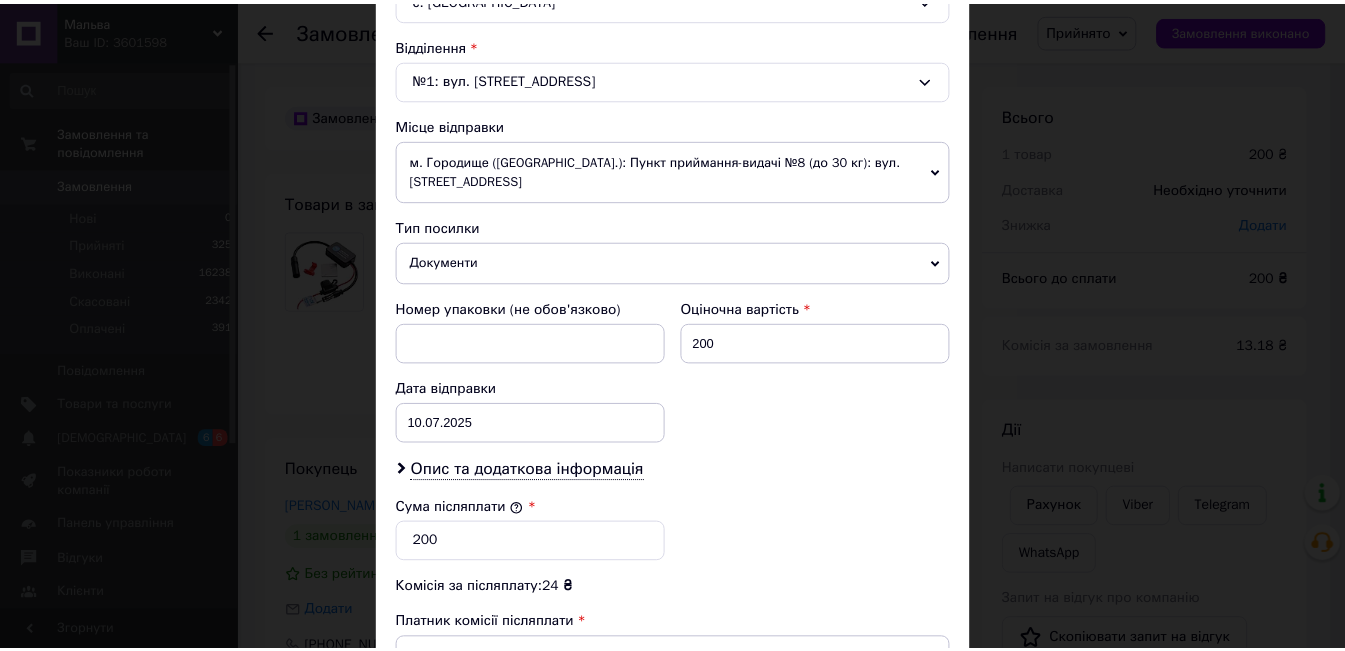 scroll, scrollTop: 915, scrollLeft: 0, axis: vertical 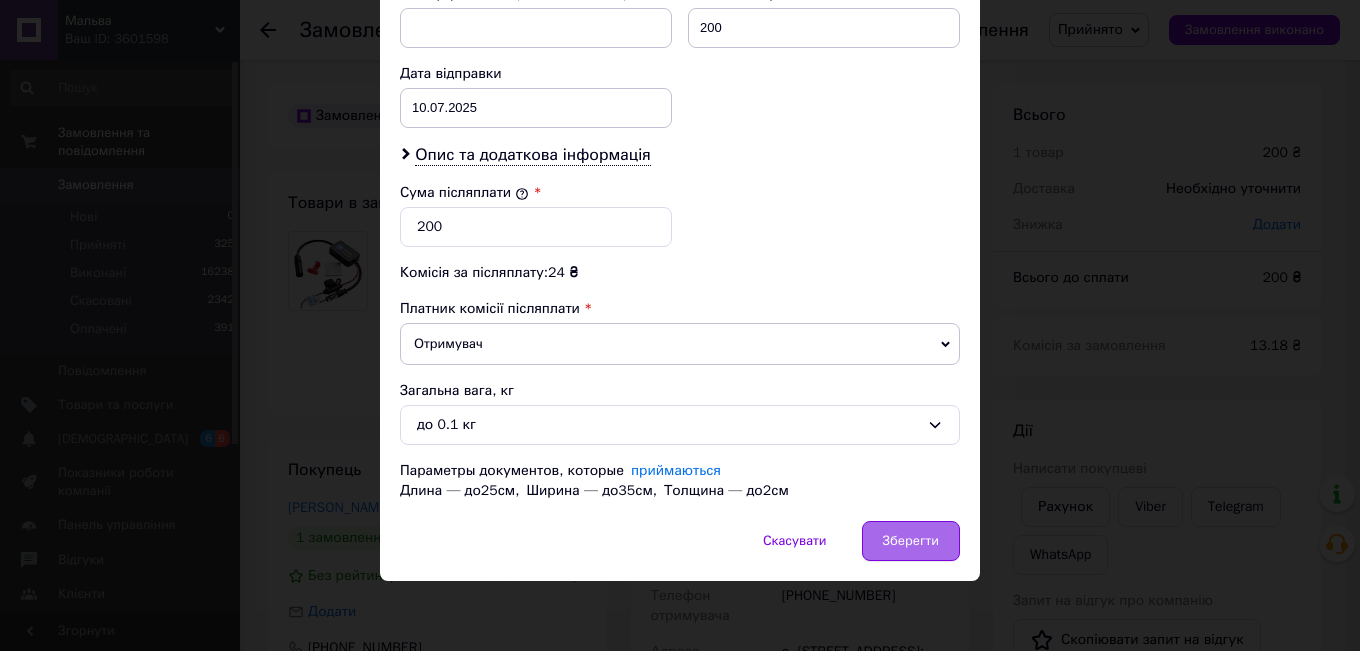 click on "Зберегти" at bounding box center [911, 541] 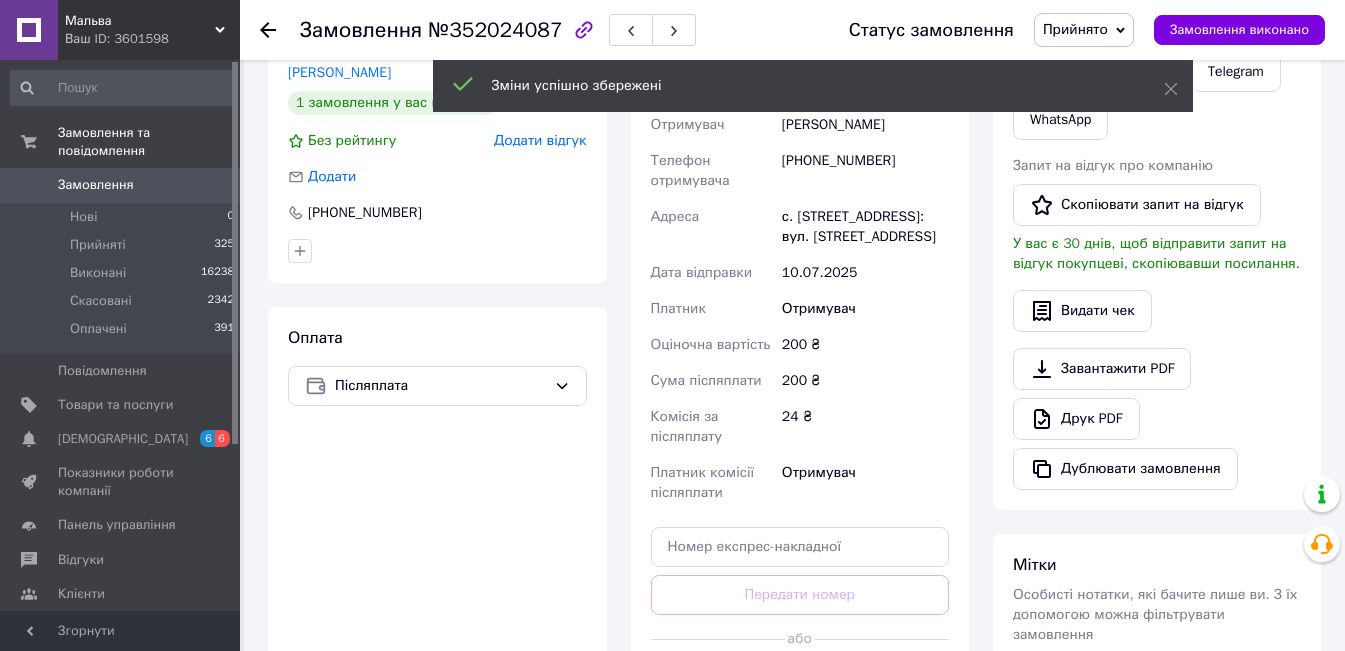 scroll, scrollTop: 500, scrollLeft: 0, axis: vertical 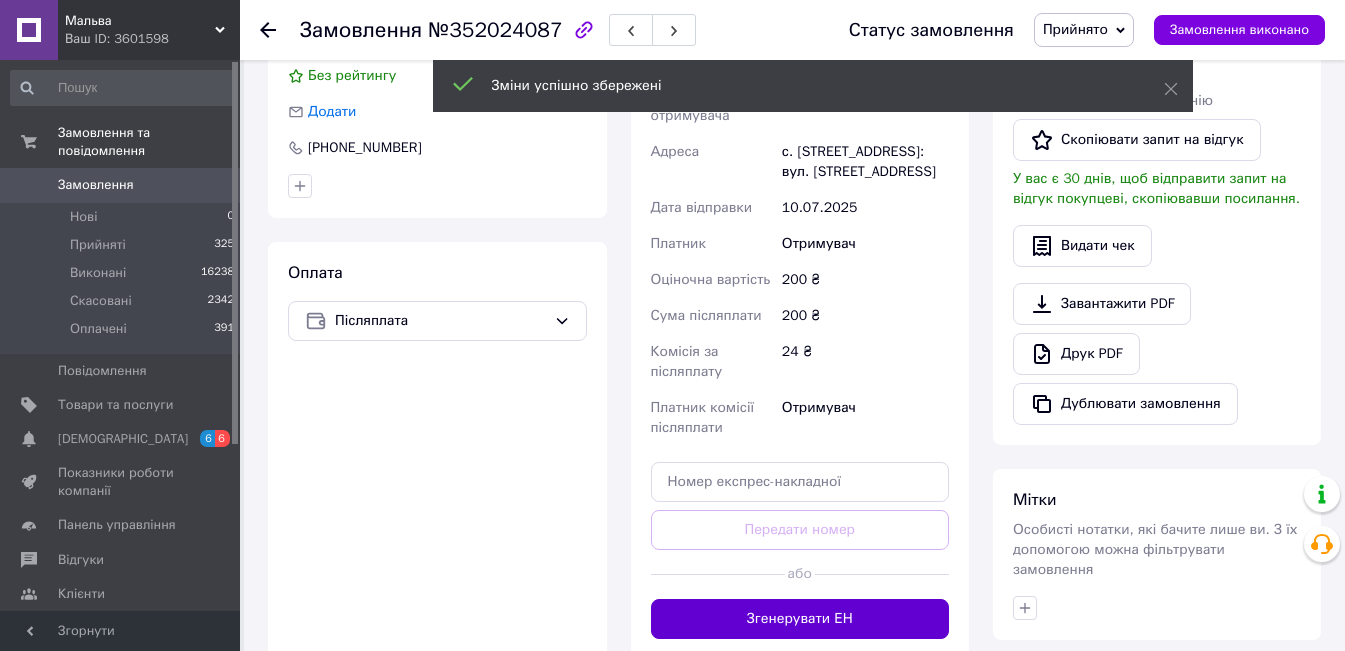 click on "Згенерувати ЕН" at bounding box center [800, 619] 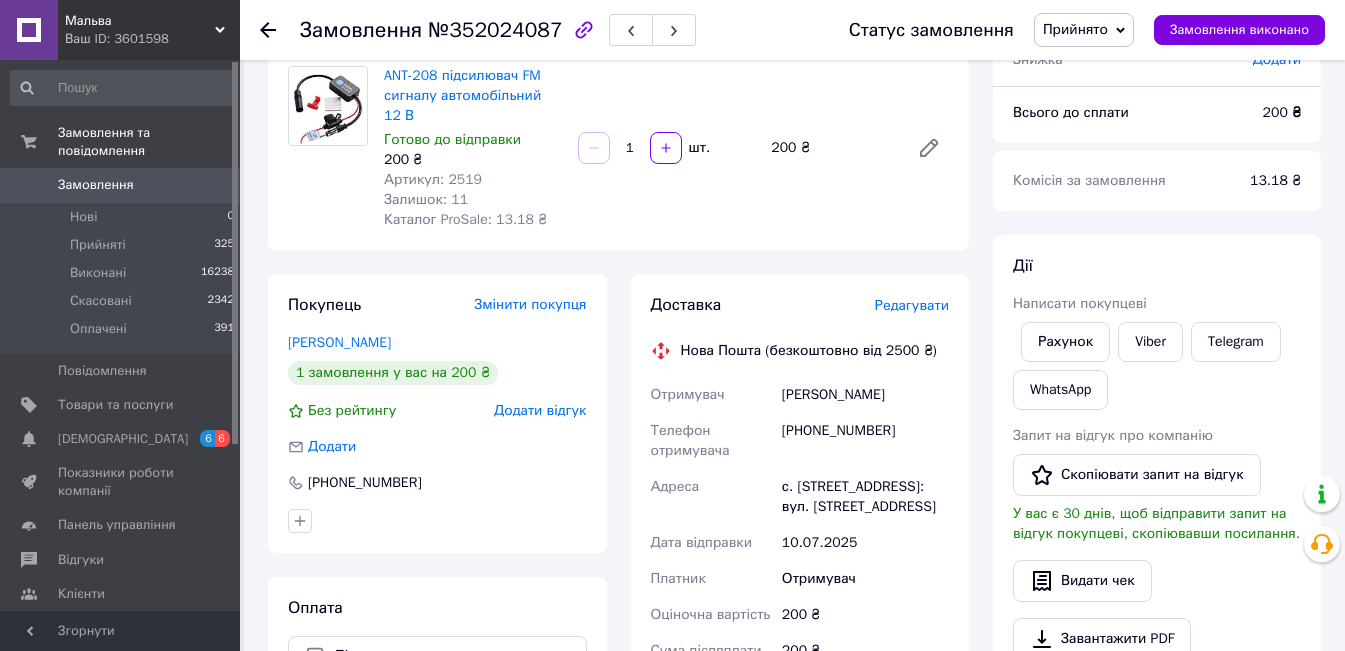 scroll, scrollTop: 200, scrollLeft: 0, axis: vertical 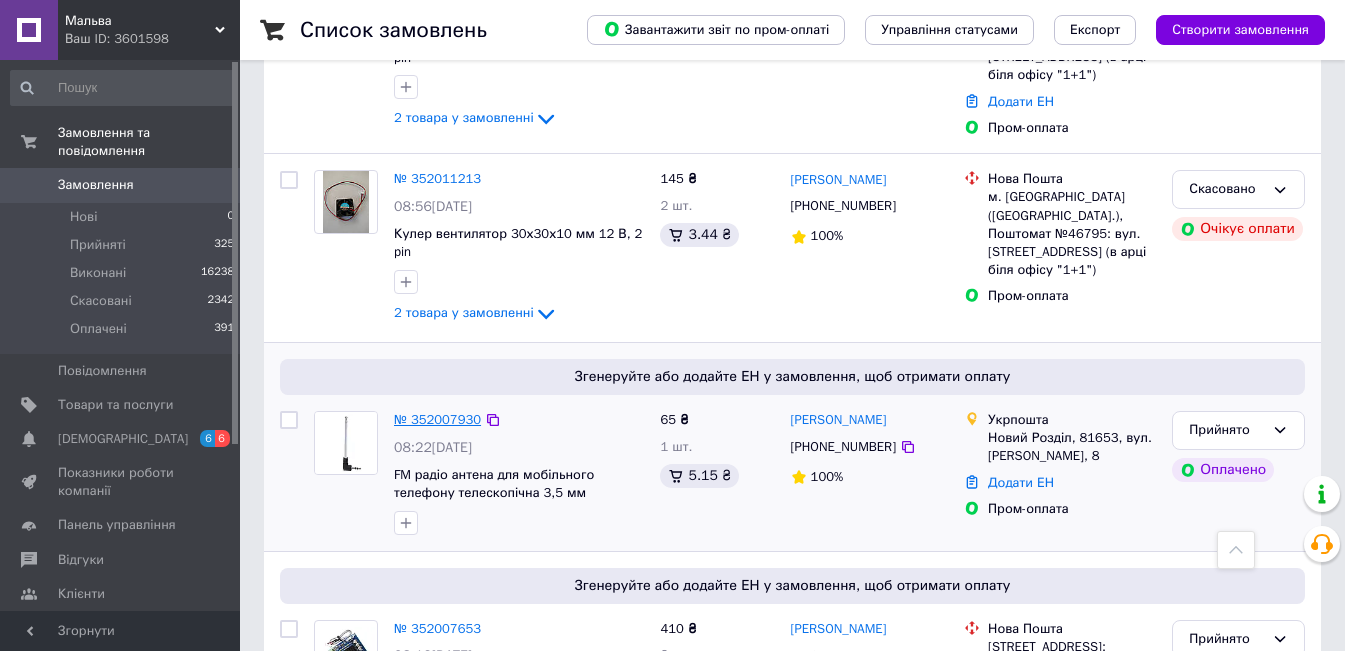 click on "№ 352007930" at bounding box center [437, 419] 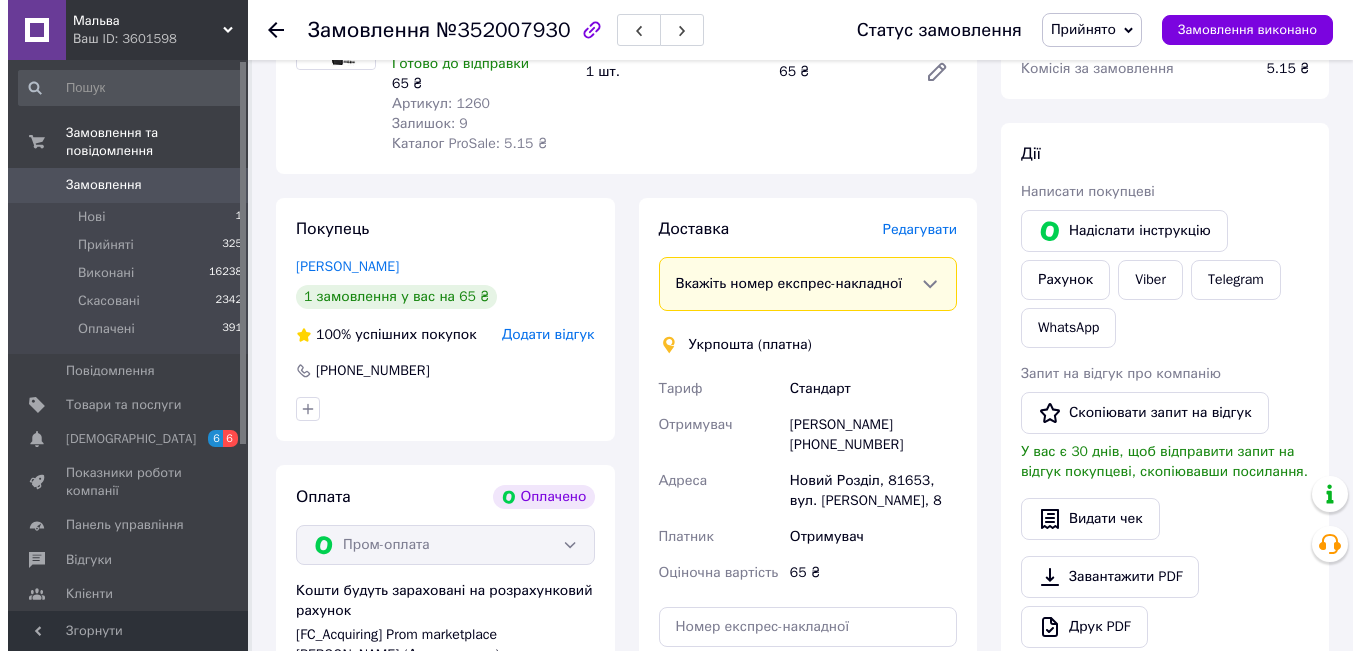 scroll, scrollTop: 363, scrollLeft: 0, axis: vertical 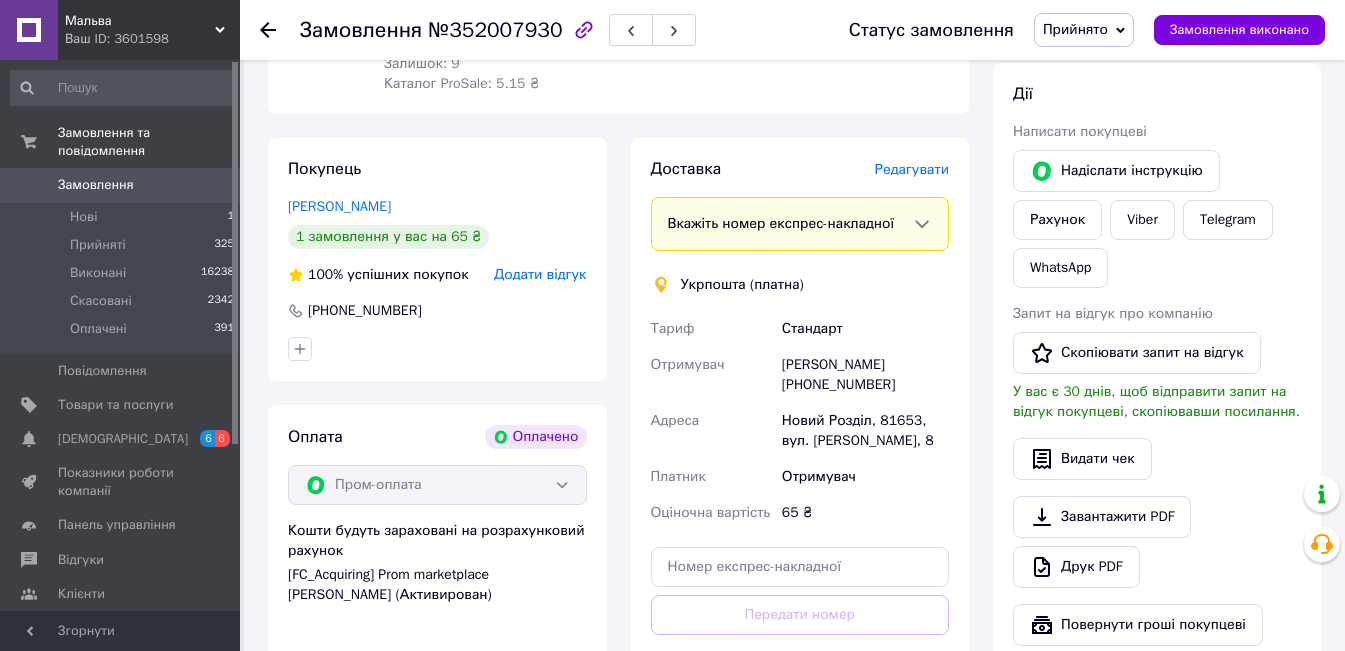 click on "Редагувати" at bounding box center [912, 169] 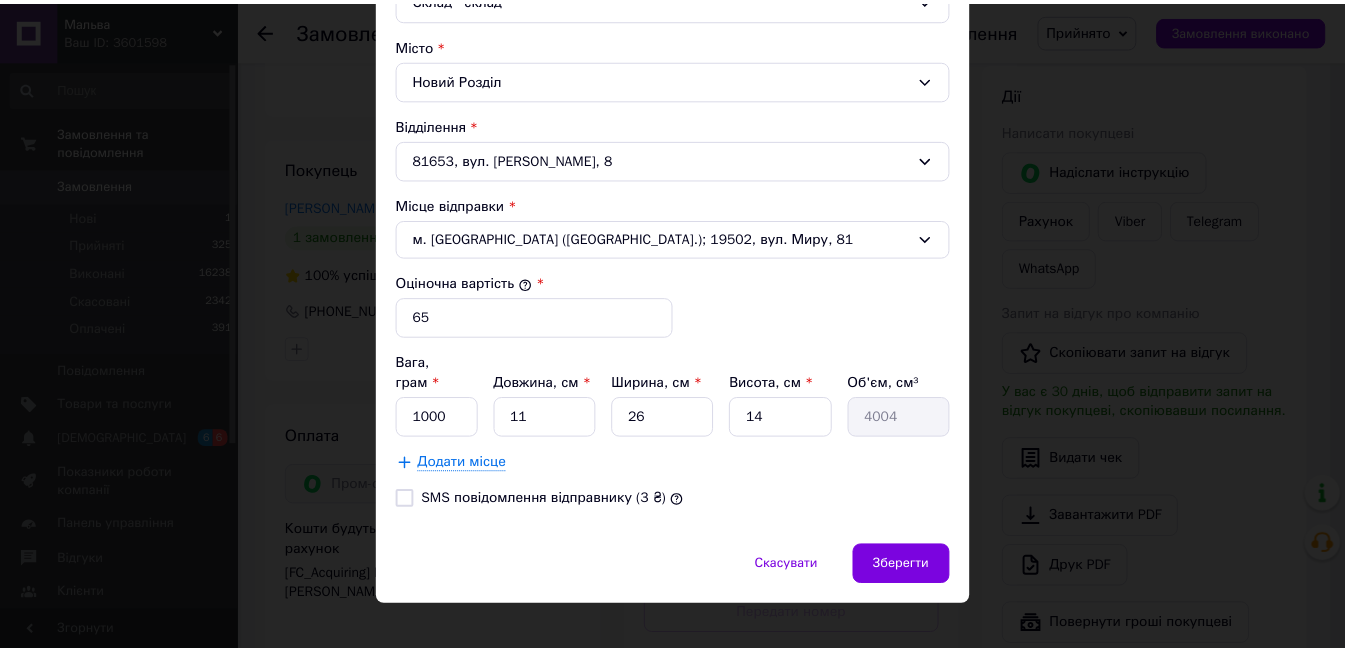 scroll, scrollTop: 600, scrollLeft: 0, axis: vertical 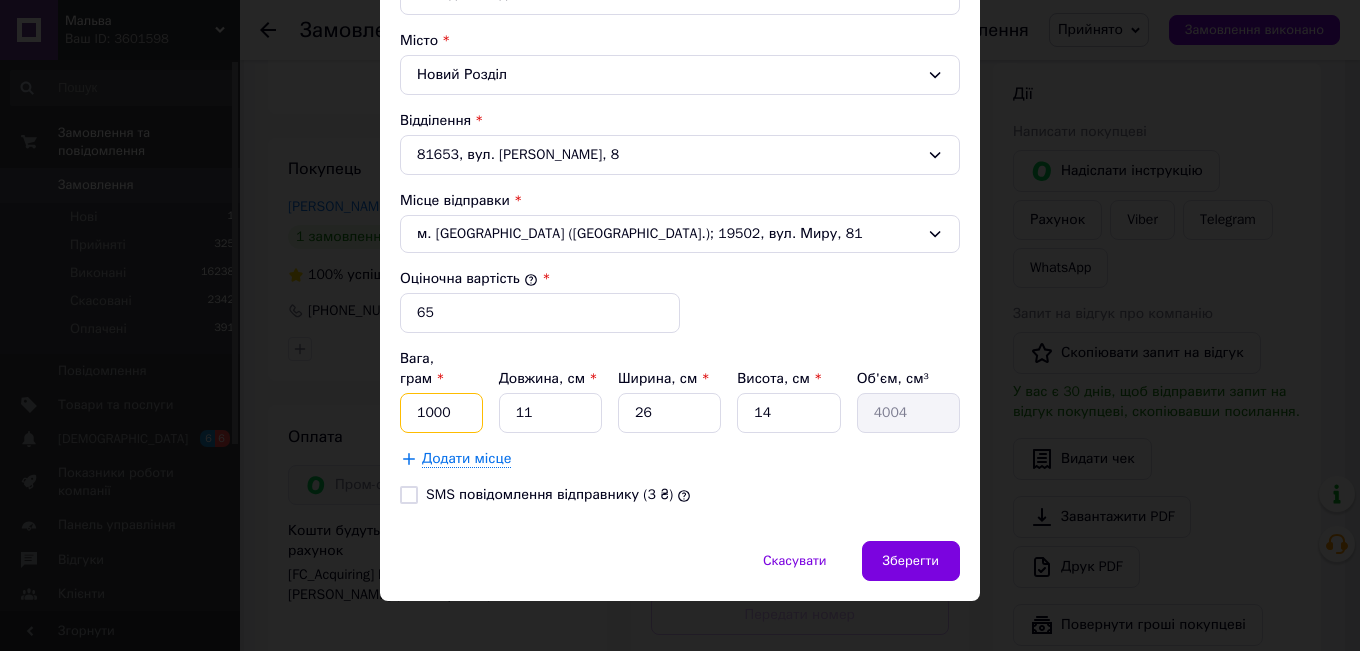 click on "1000" at bounding box center [441, 413] 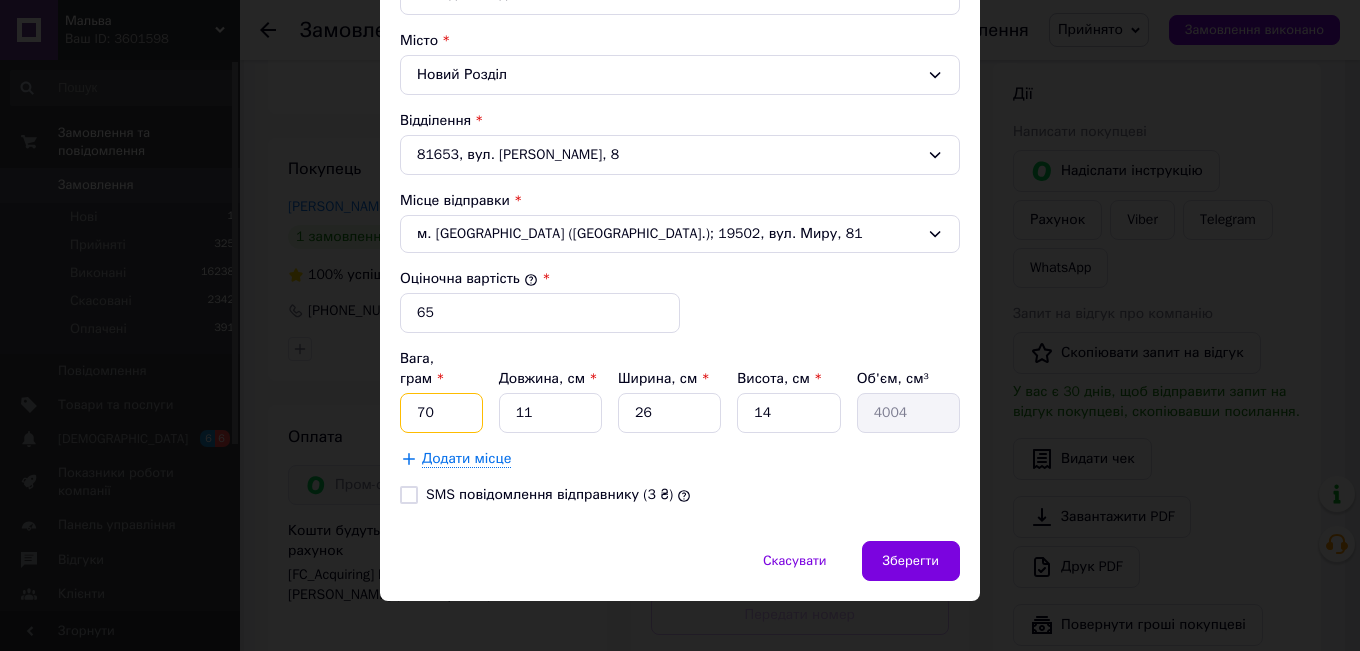 type on "70" 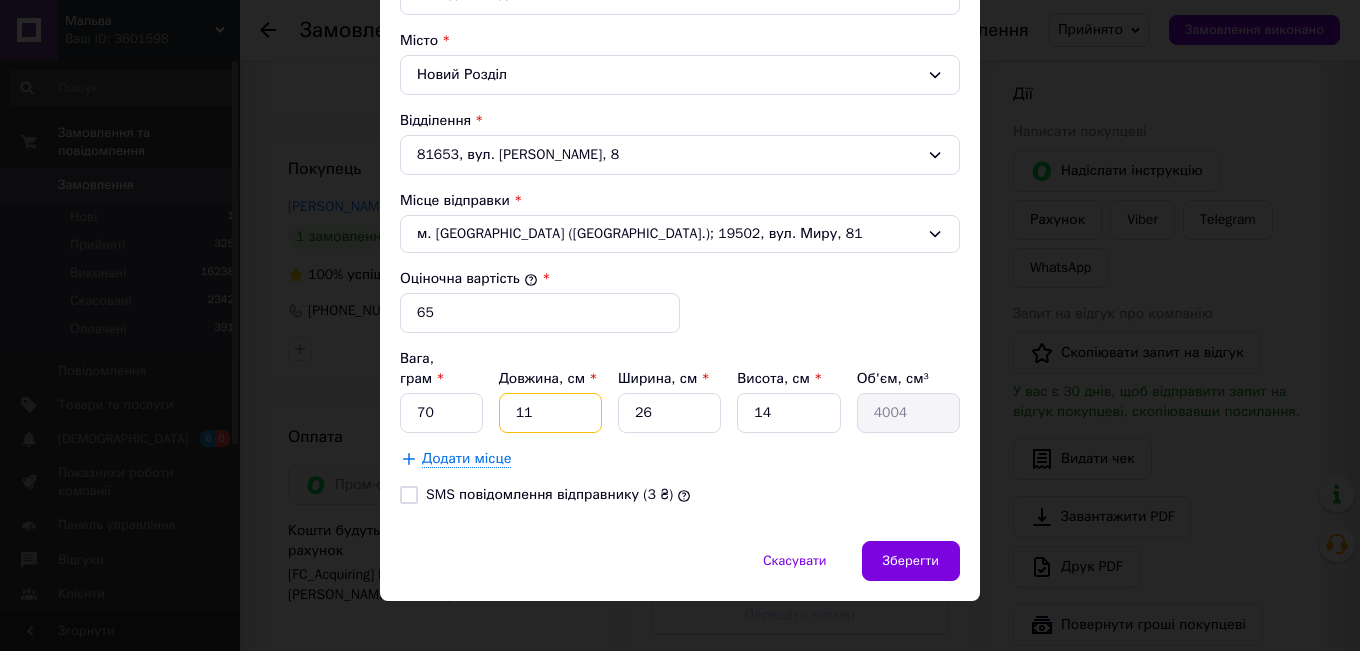click on "11" at bounding box center (550, 413) 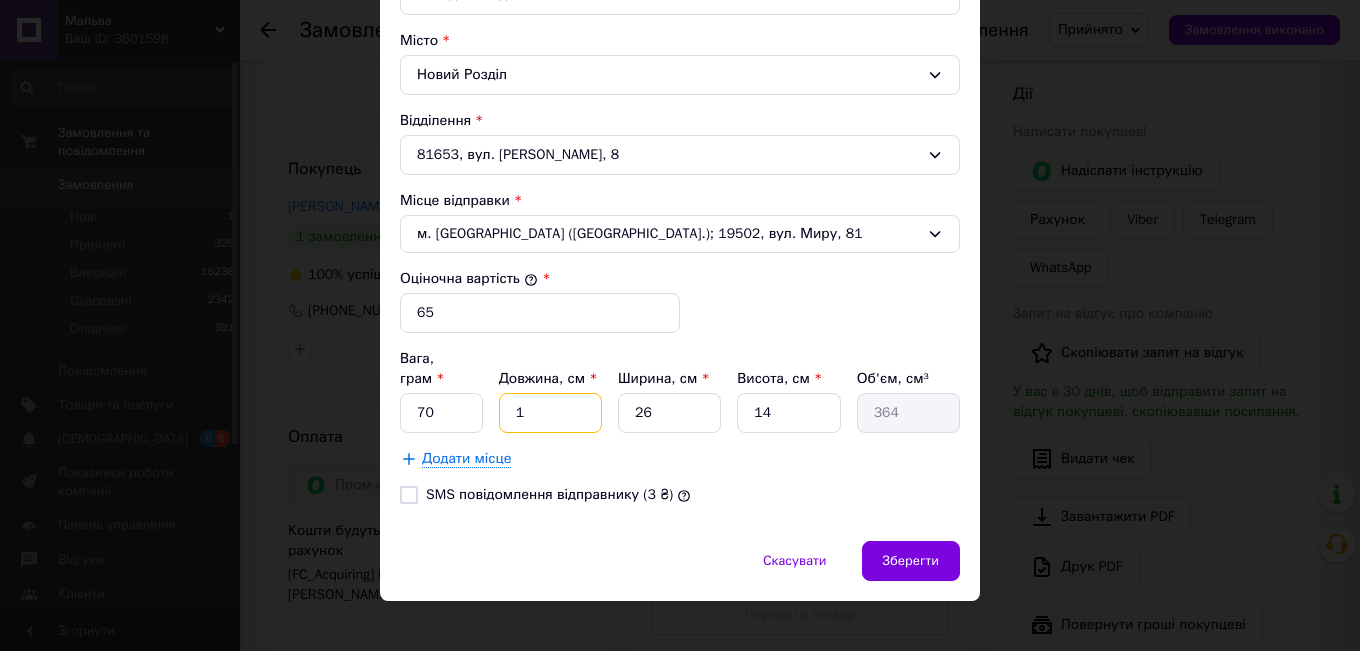 type on "13" 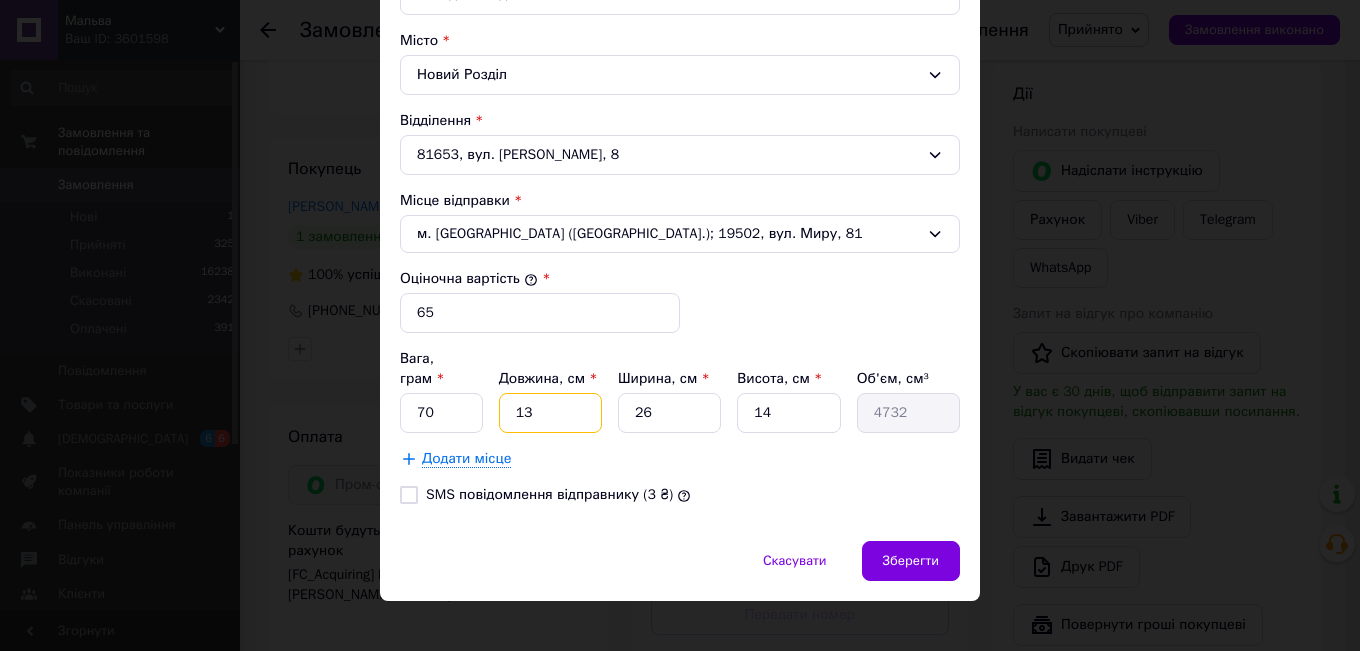 type on "13" 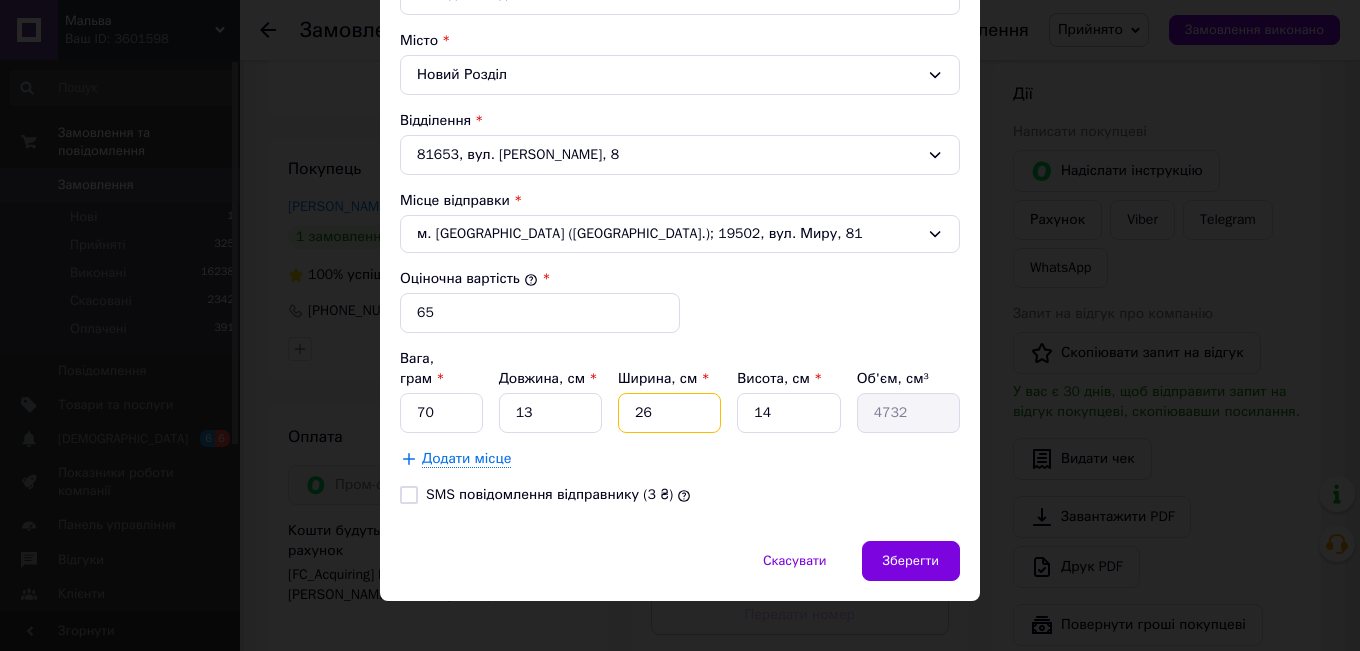 click on "26" at bounding box center (669, 413) 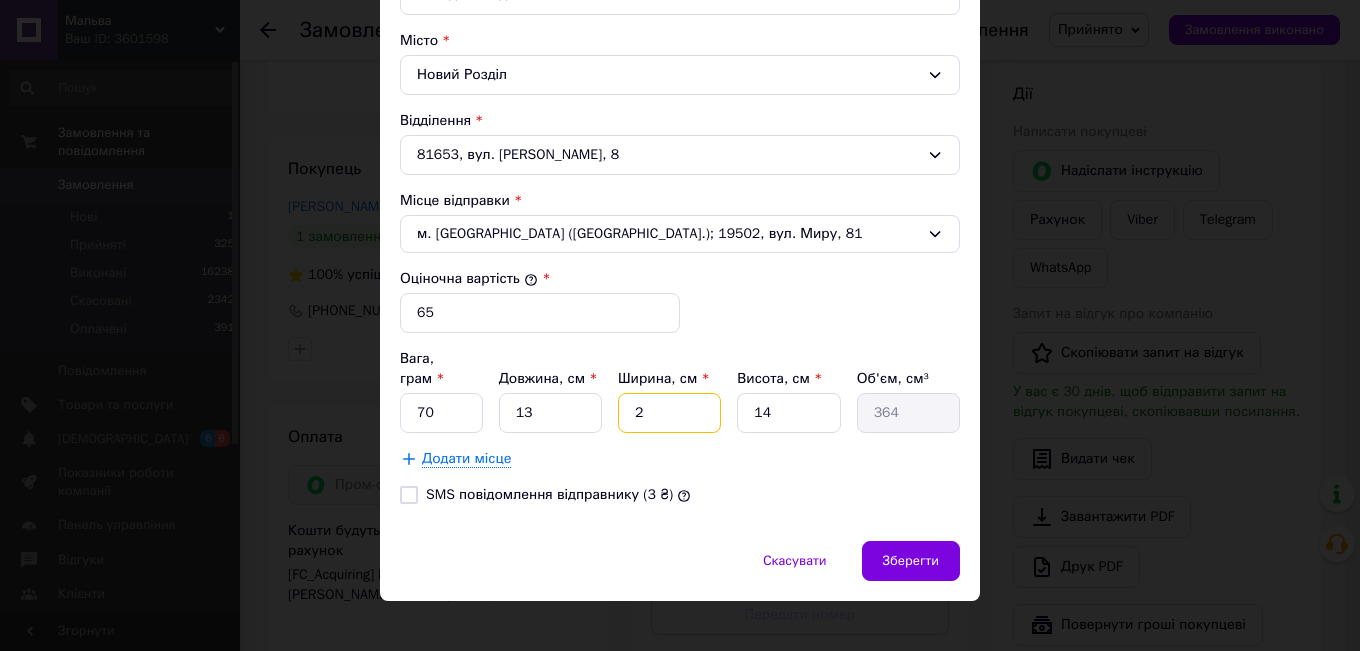 type 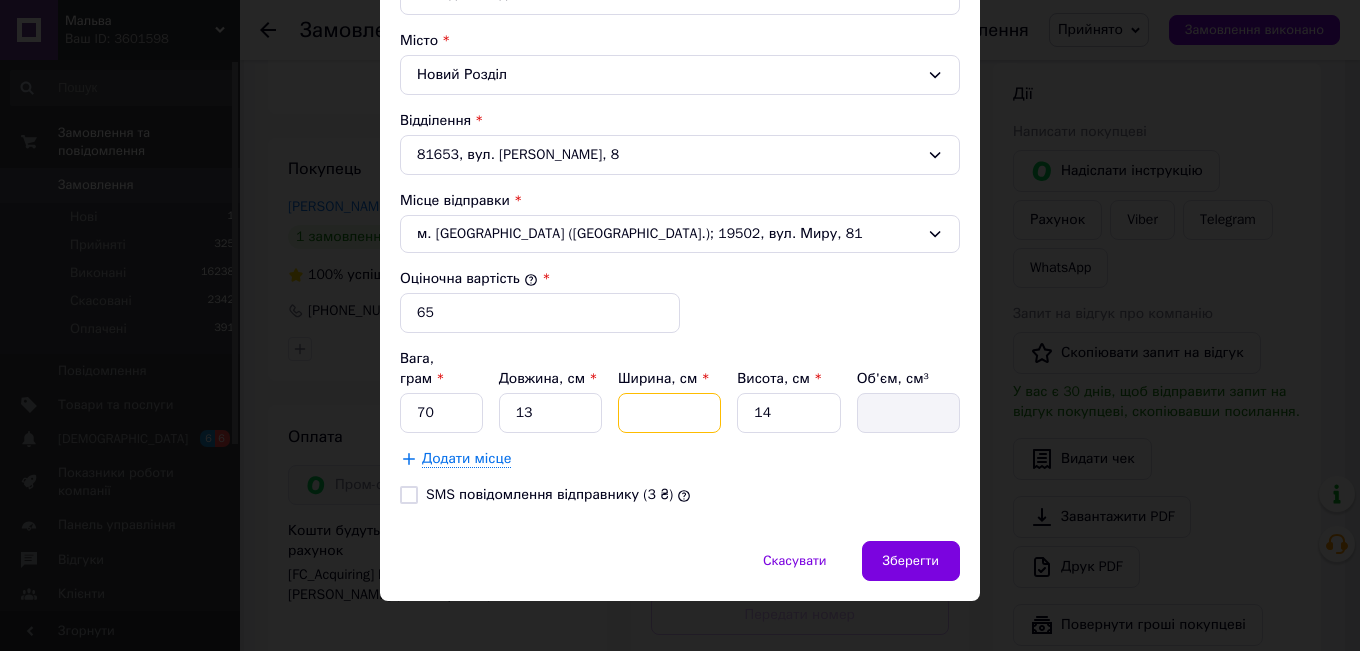 type on "1" 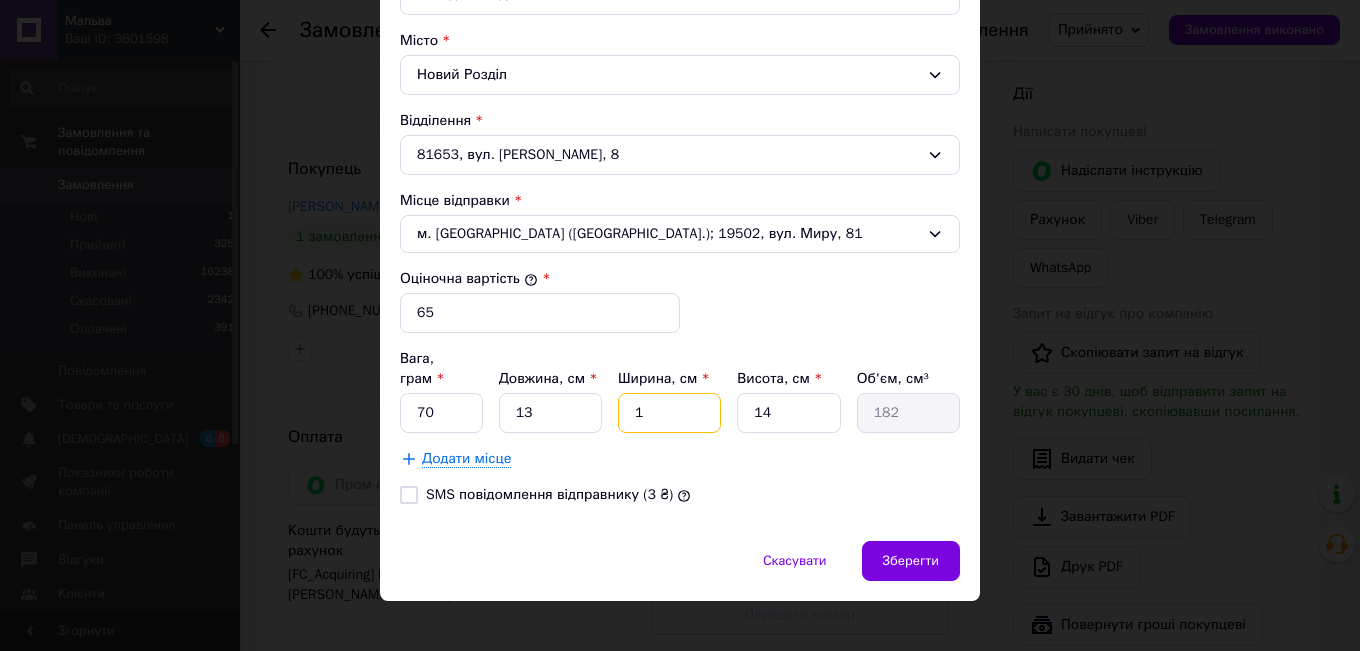 type on "11" 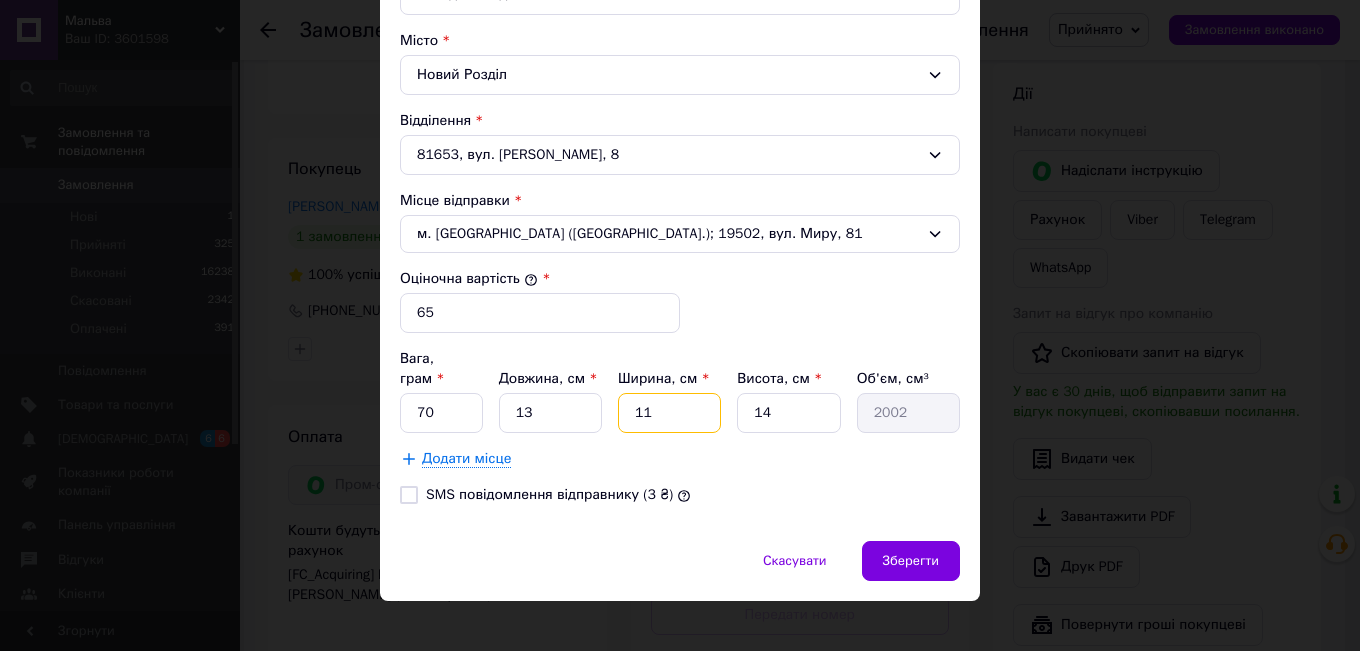 type on "11" 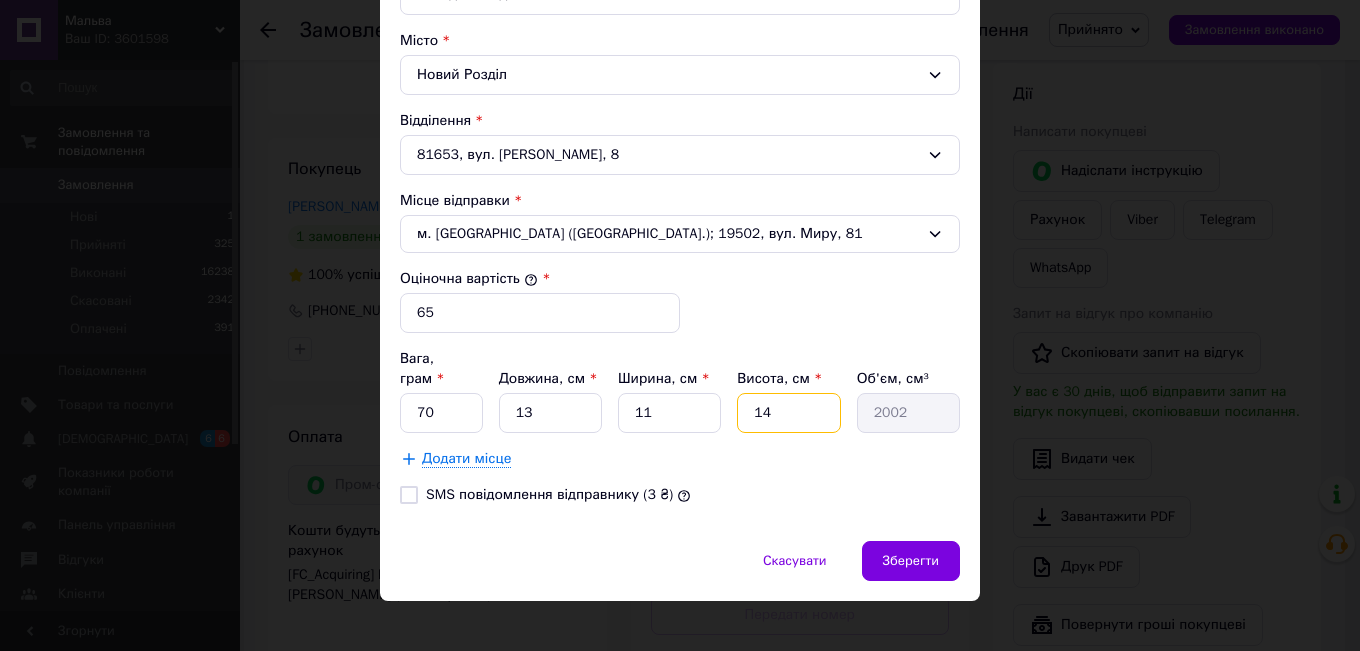 click on "14" at bounding box center [788, 413] 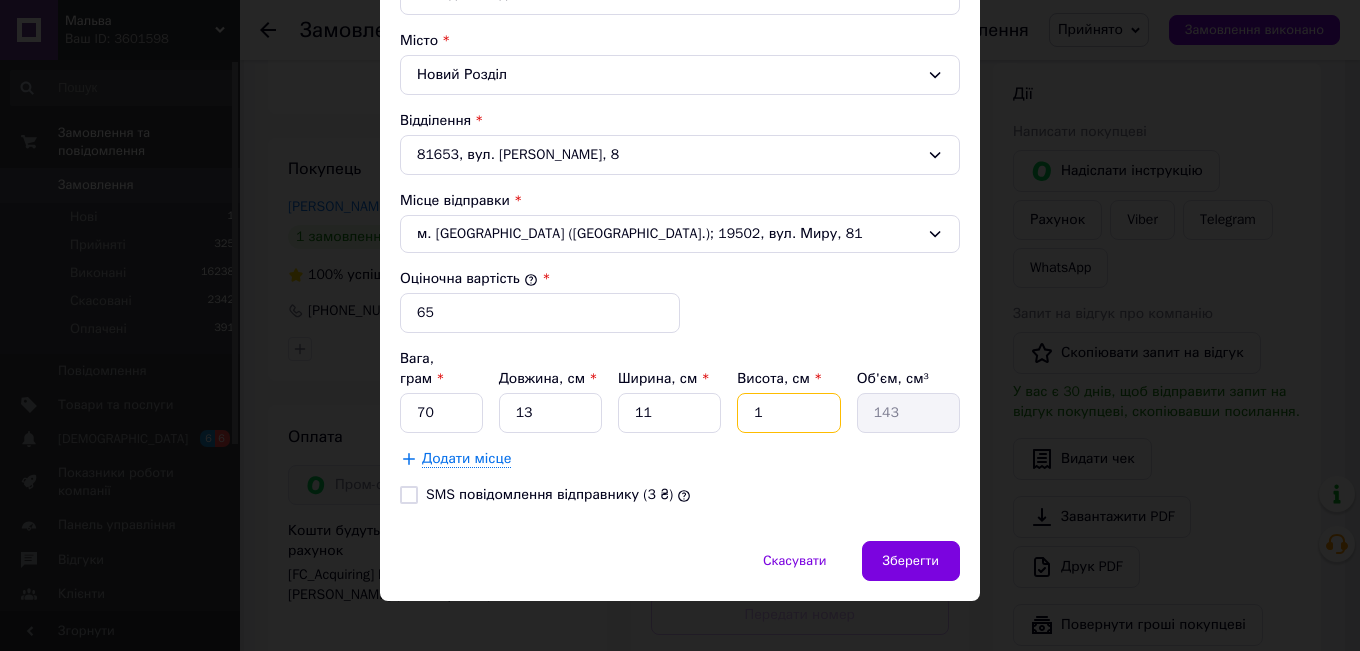 type 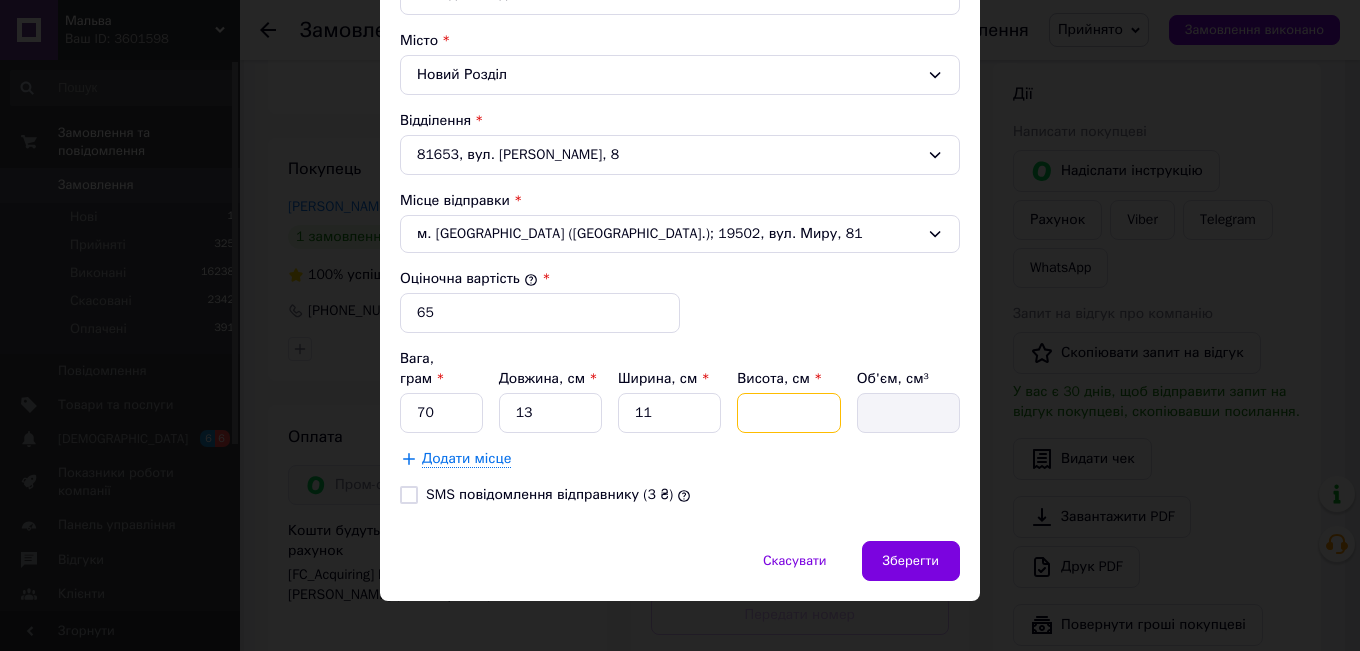 type on "1" 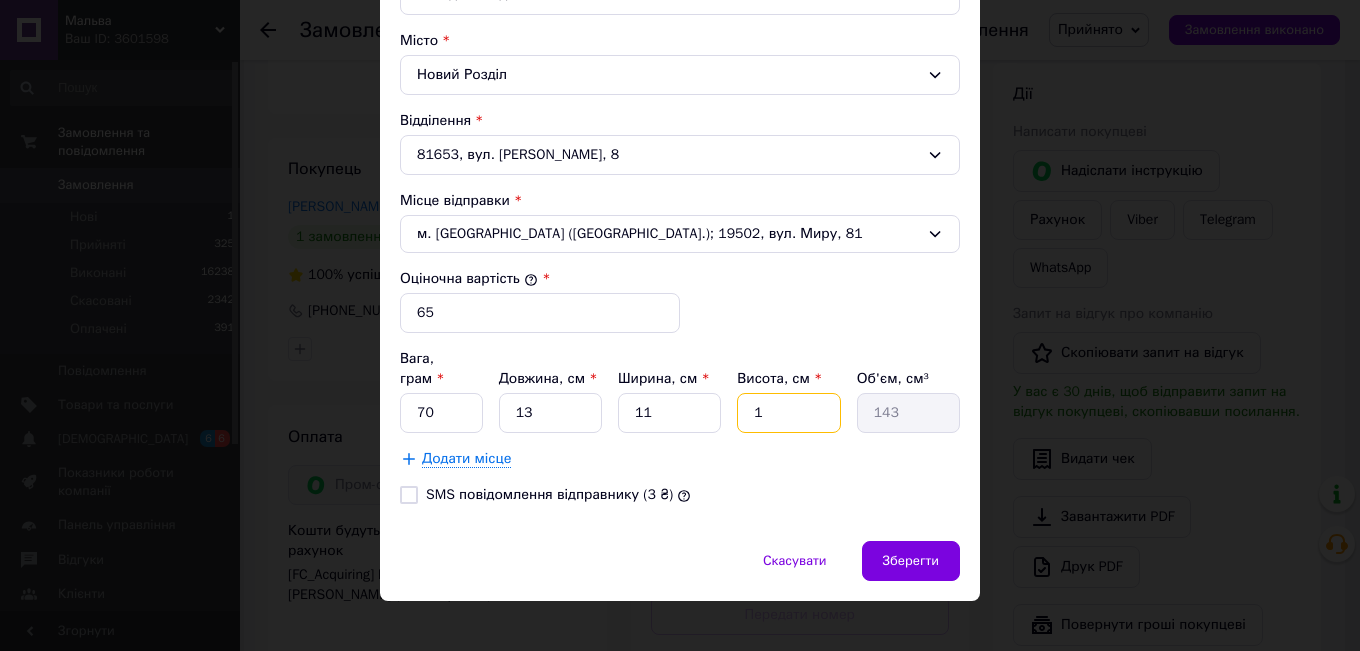 type on "1" 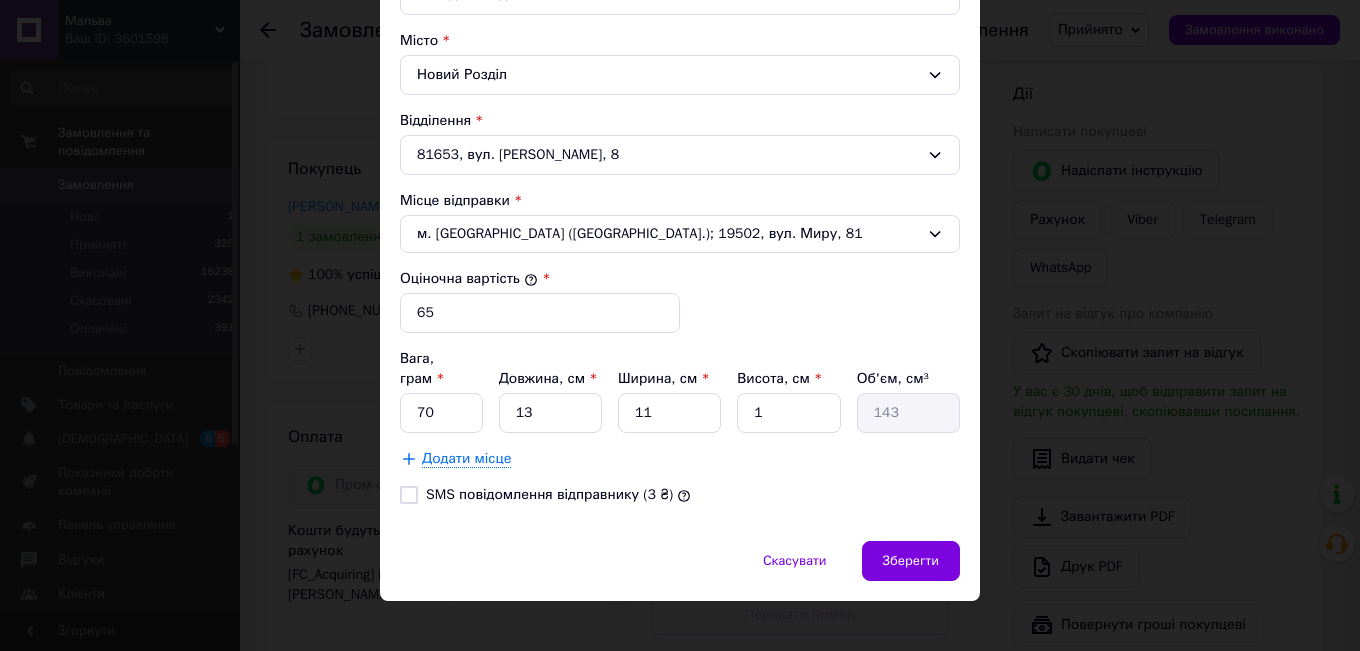 click on "Додати місце" at bounding box center [680, 459] 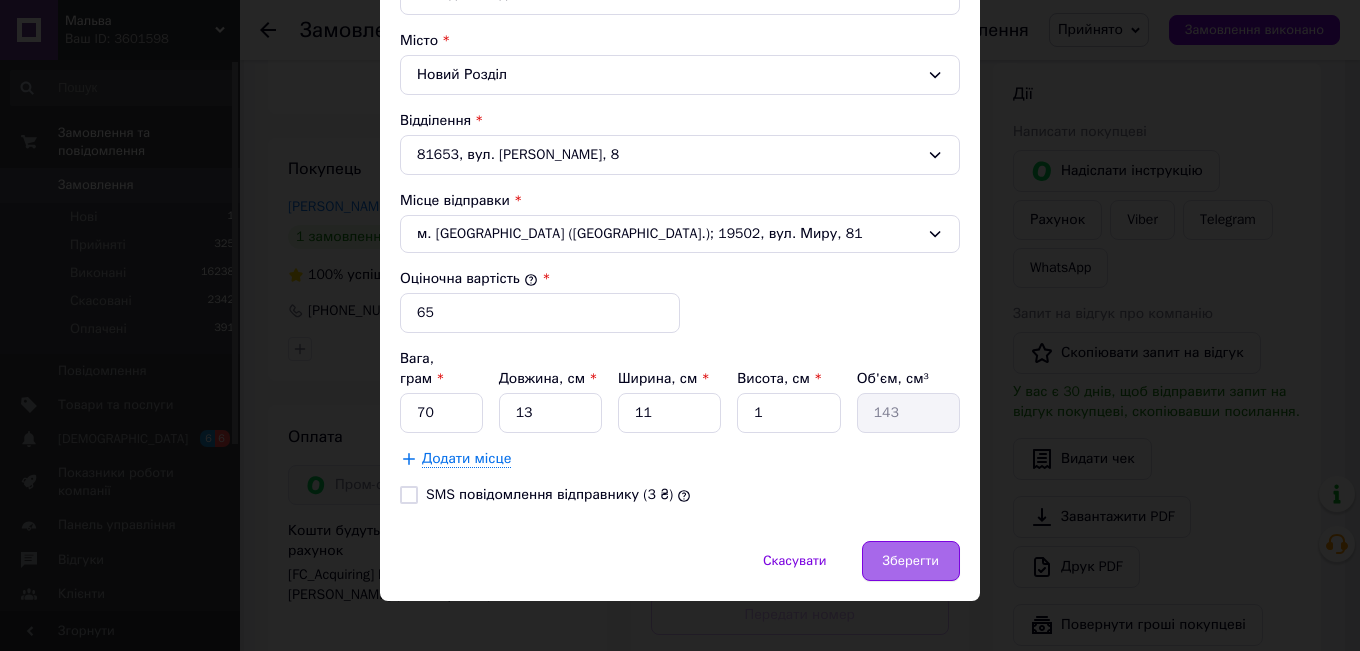 click on "Зберегти" at bounding box center [911, 561] 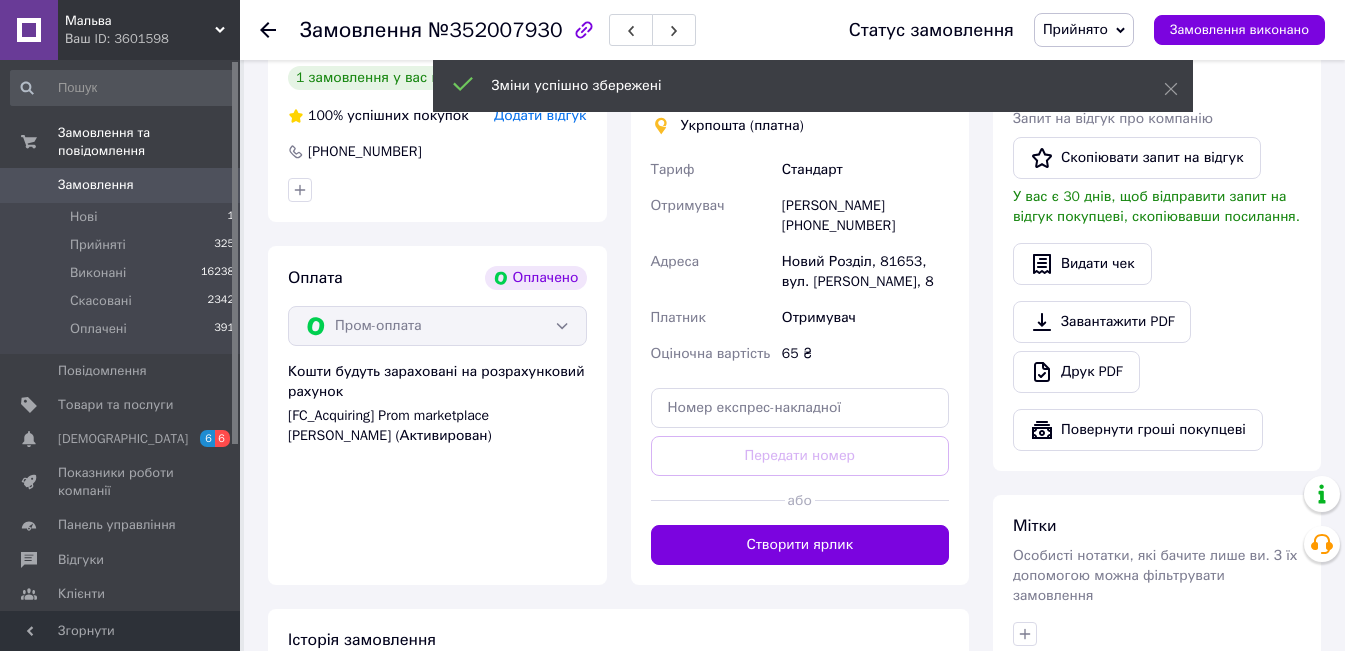scroll, scrollTop: 763, scrollLeft: 0, axis: vertical 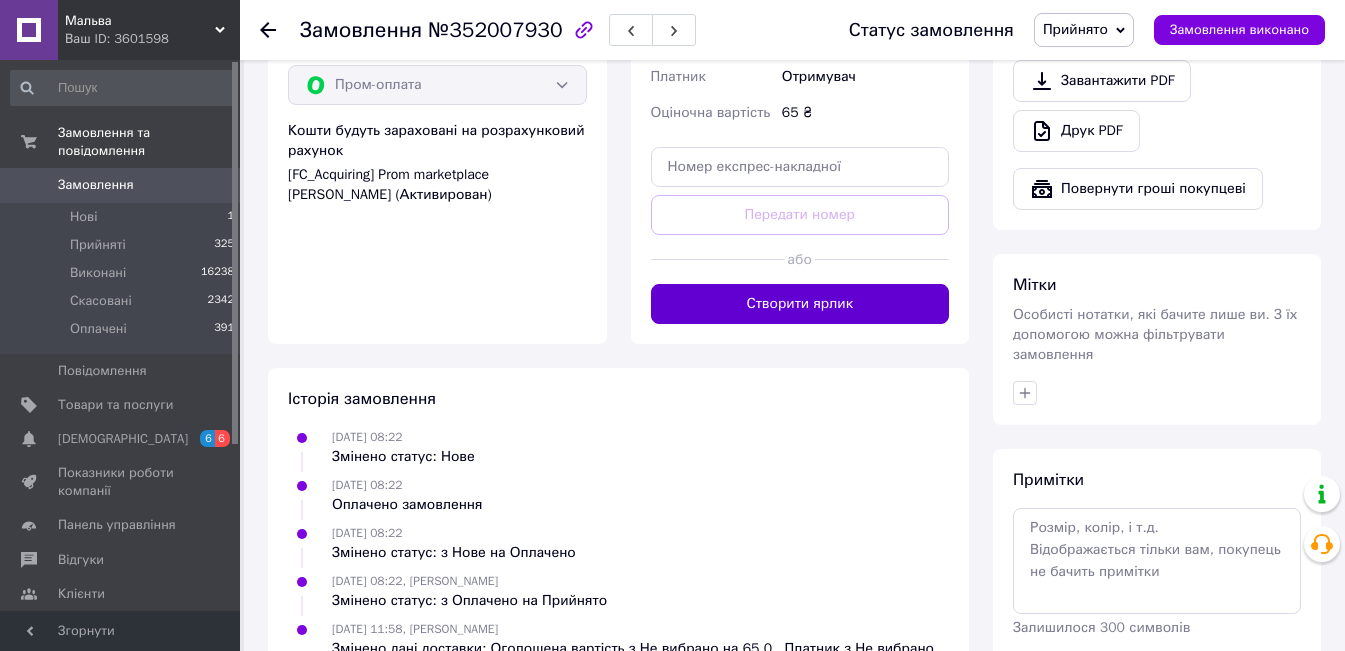 click on "Створити ярлик" at bounding box center [800, 304] 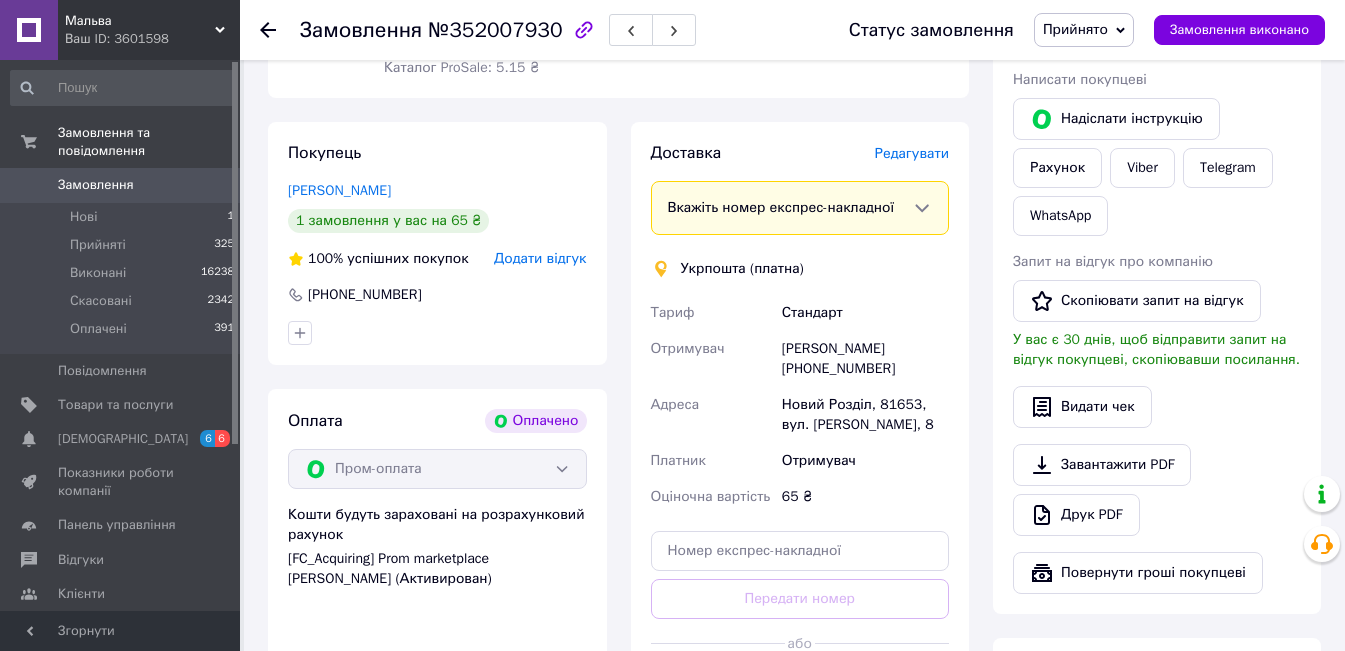 scroll, scrollTop: 363, scrollLeft: 0, axis: vertical 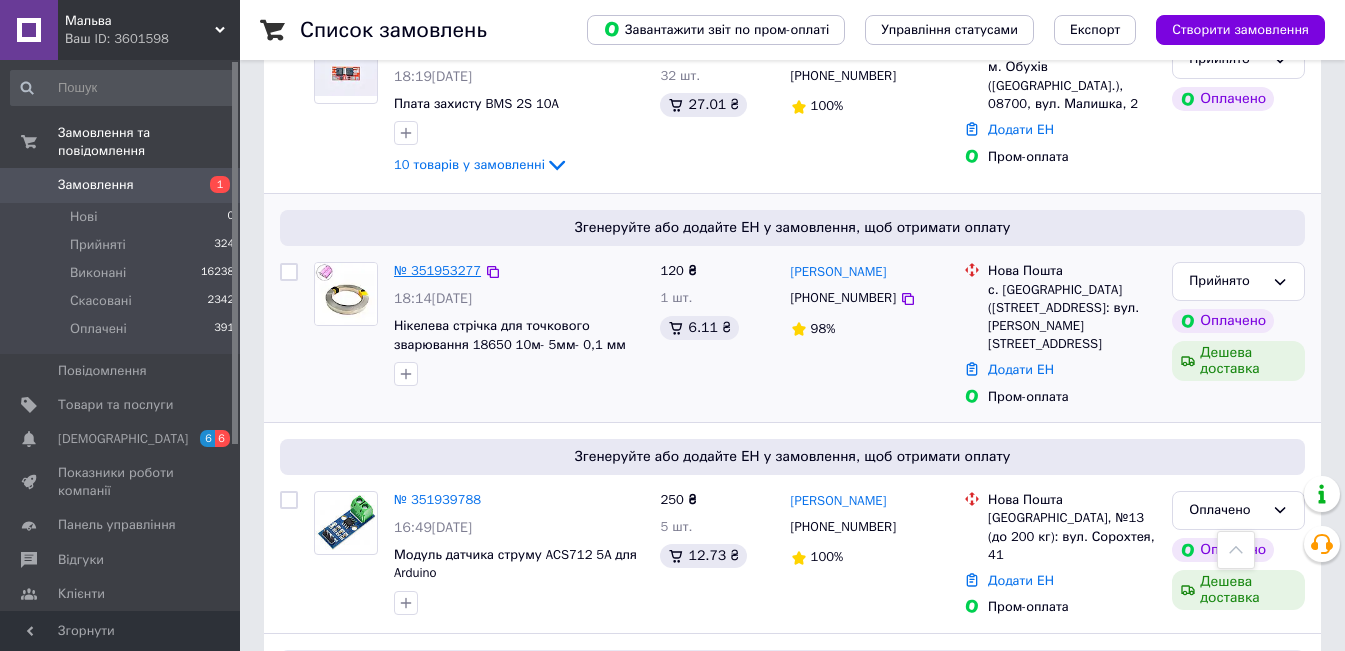 click on "№ 351953277" at bounding box center (437, 270) 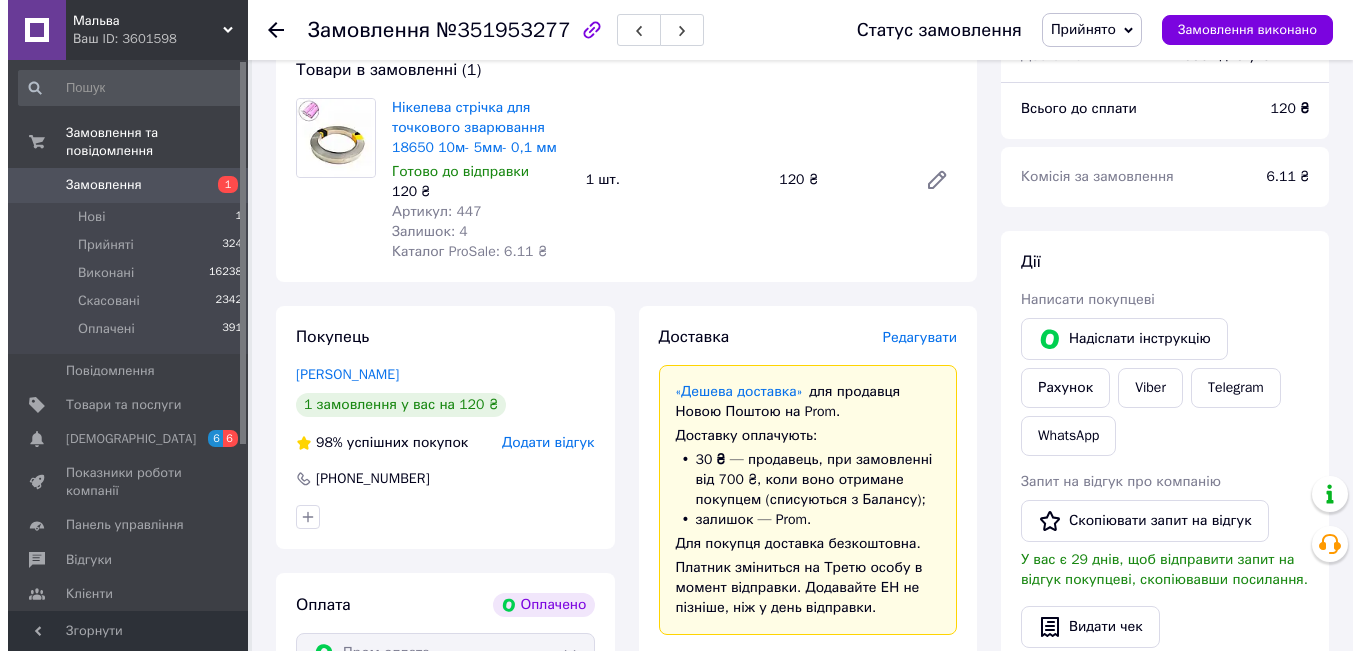 scroll, scrollTop: 200, scrollLeft: 0, axis: vertical 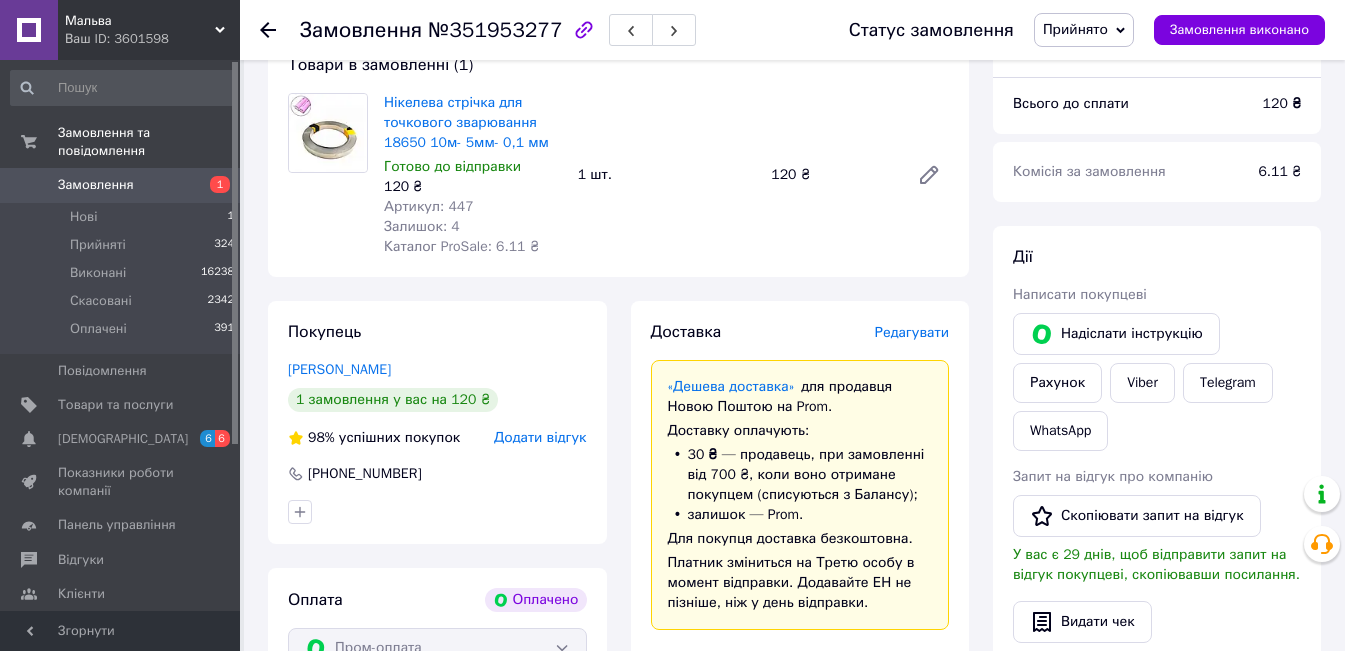 click on "Редагувати" at bounding box center (912, 332) 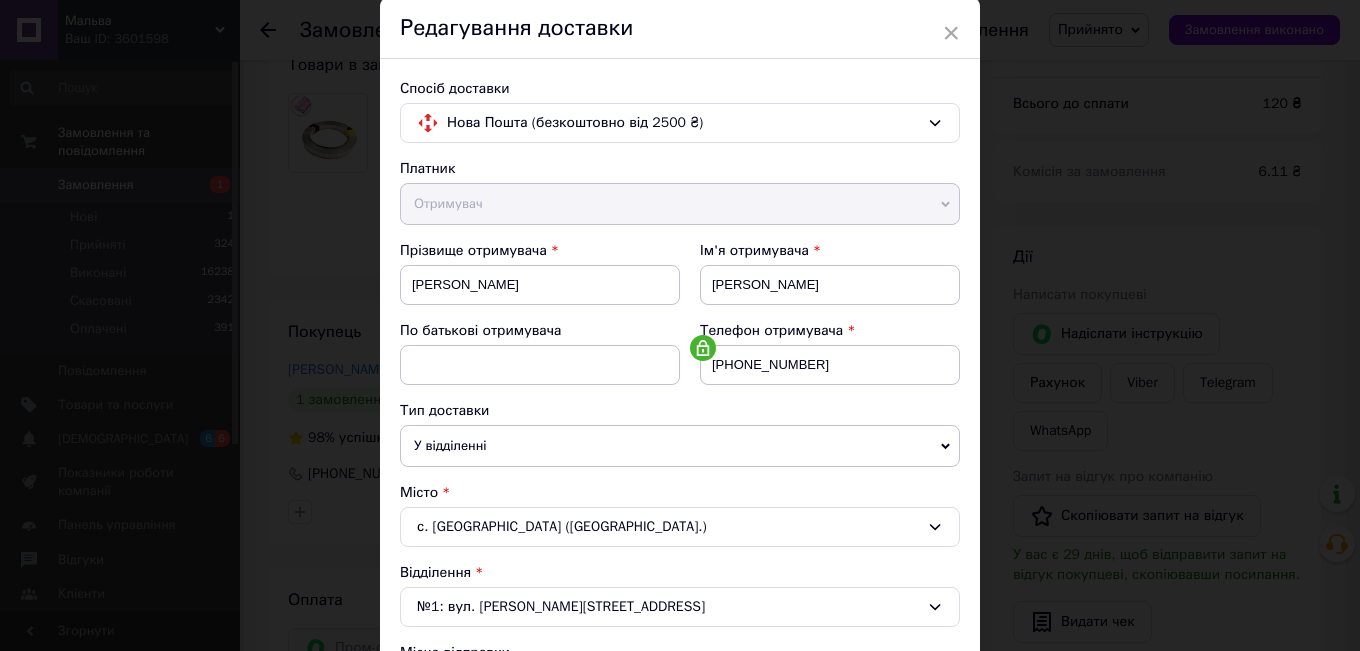 scroll, scrollTop: 400, scrollLeft: 0, axis: vertical 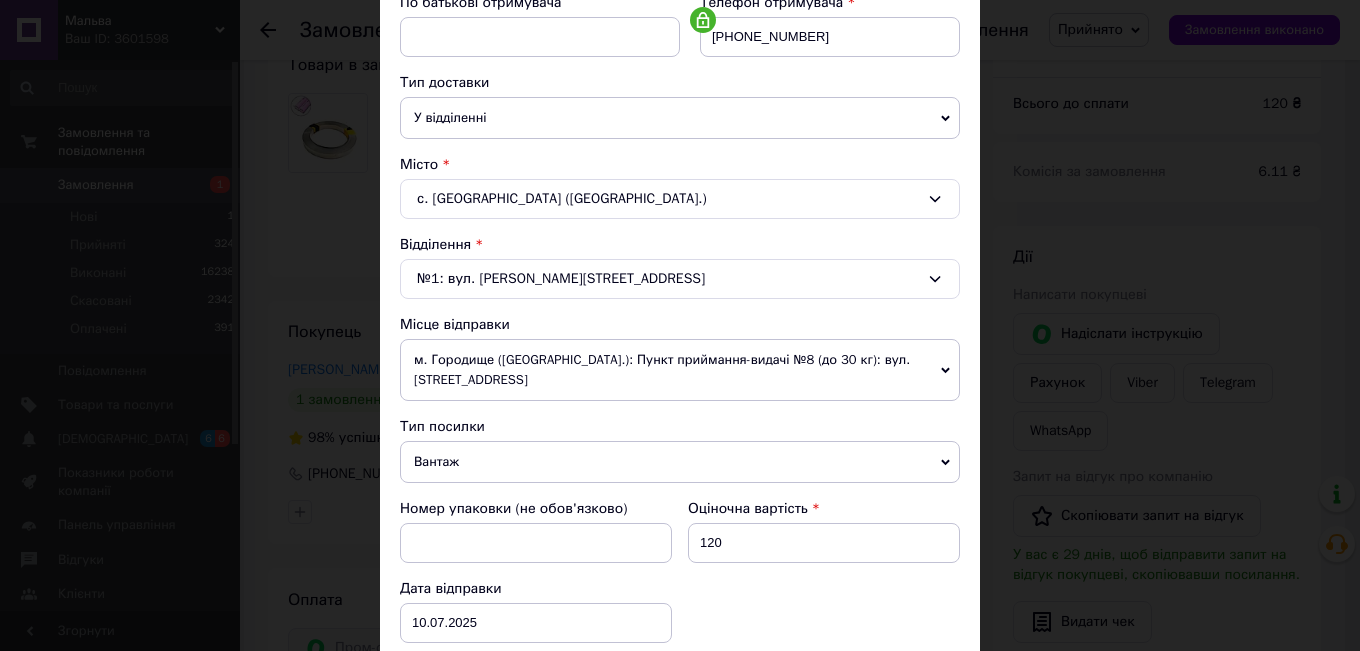 click on "Вантаж" at bounding box center [680, 462] 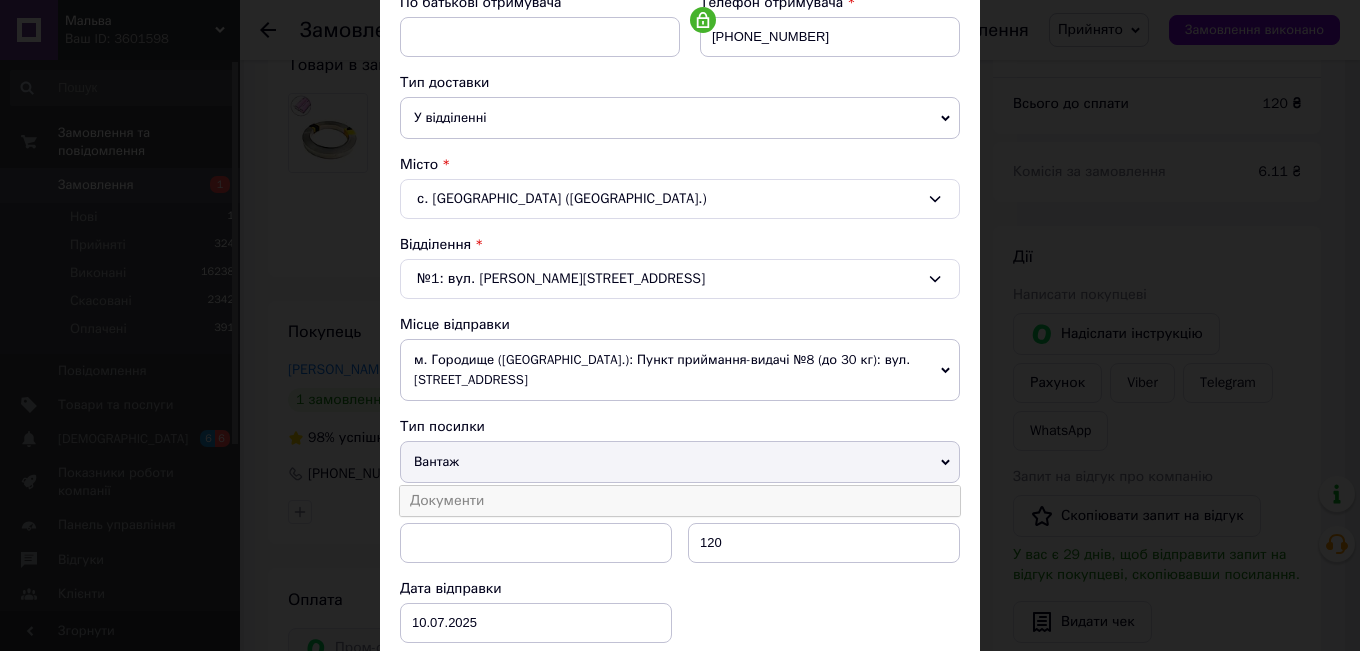 click on "Документи" at bounding box center [680, 501] 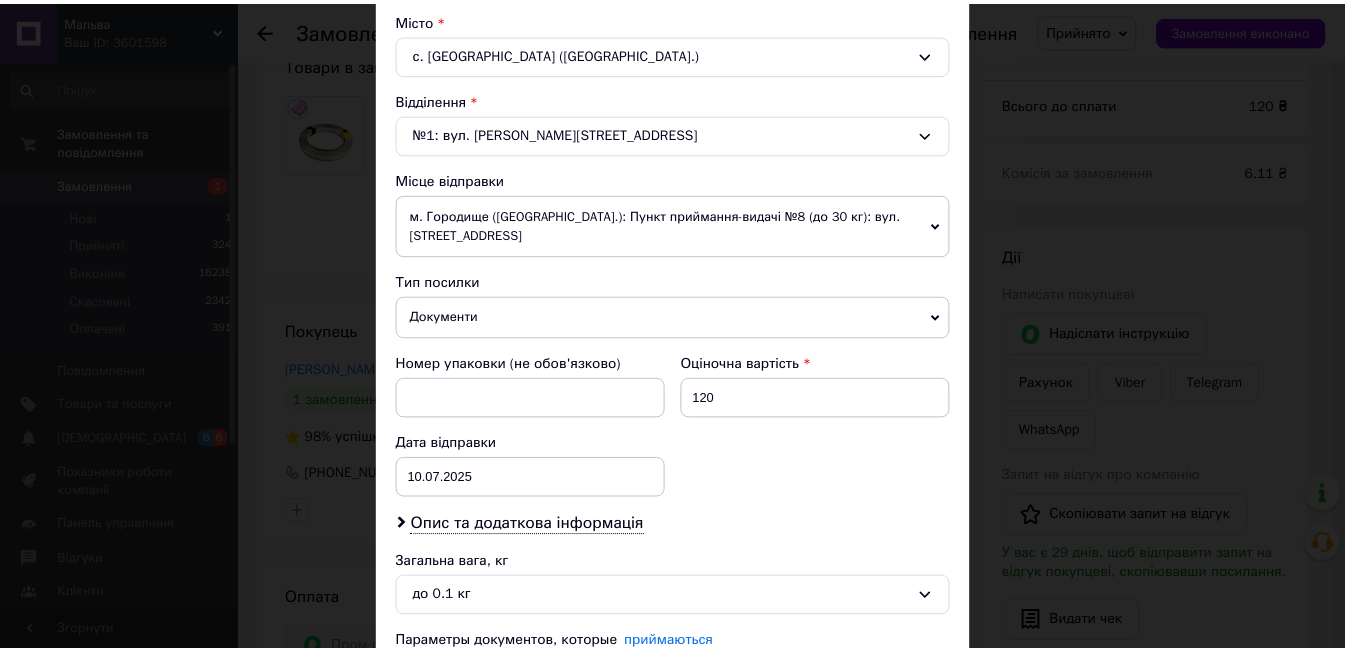 scroll, scrollTop: 717, scrollLeft: 0, axis: vertical 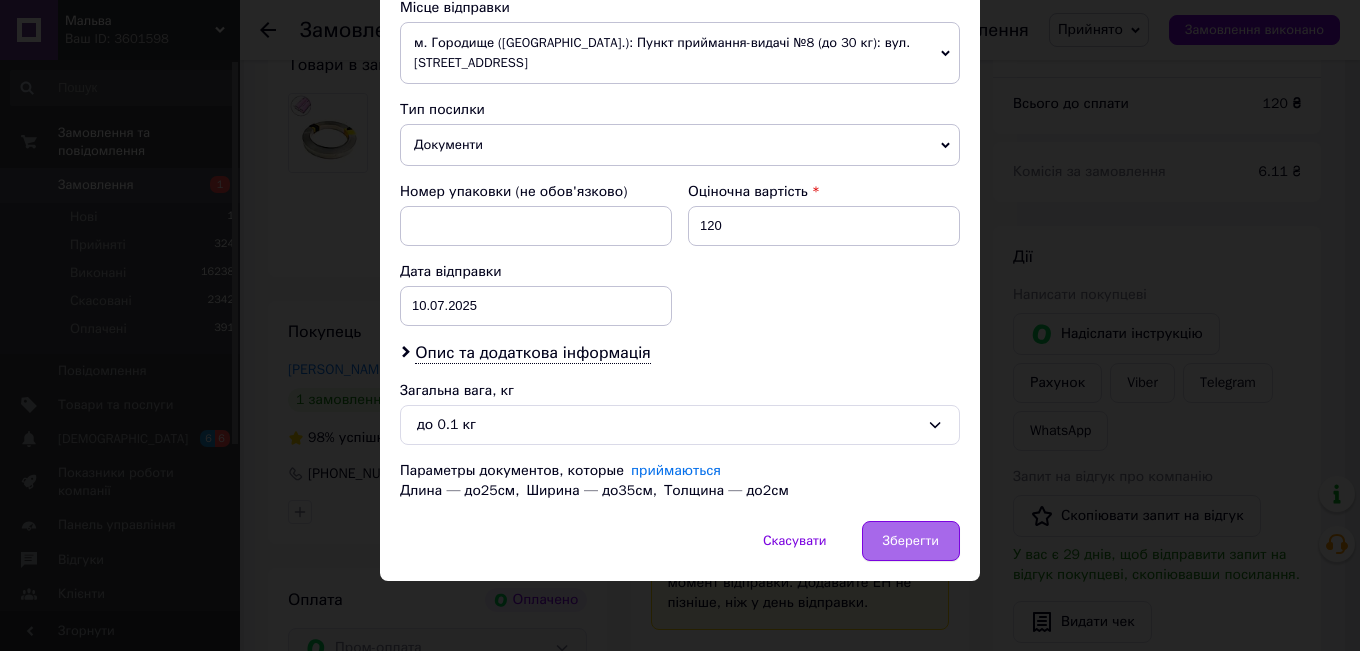 click on "Зберегти" at bounding box center (911, 541) 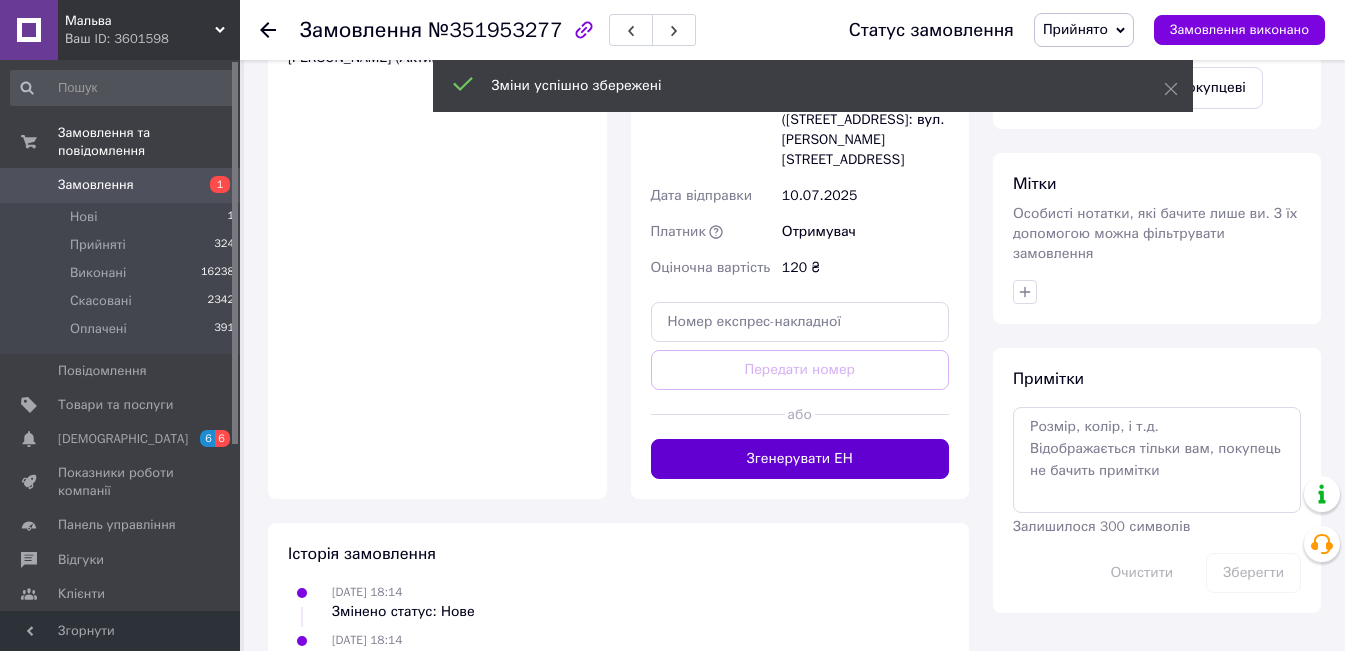 click on "Згенерувати ЕН" at bounding box center [800, 459] 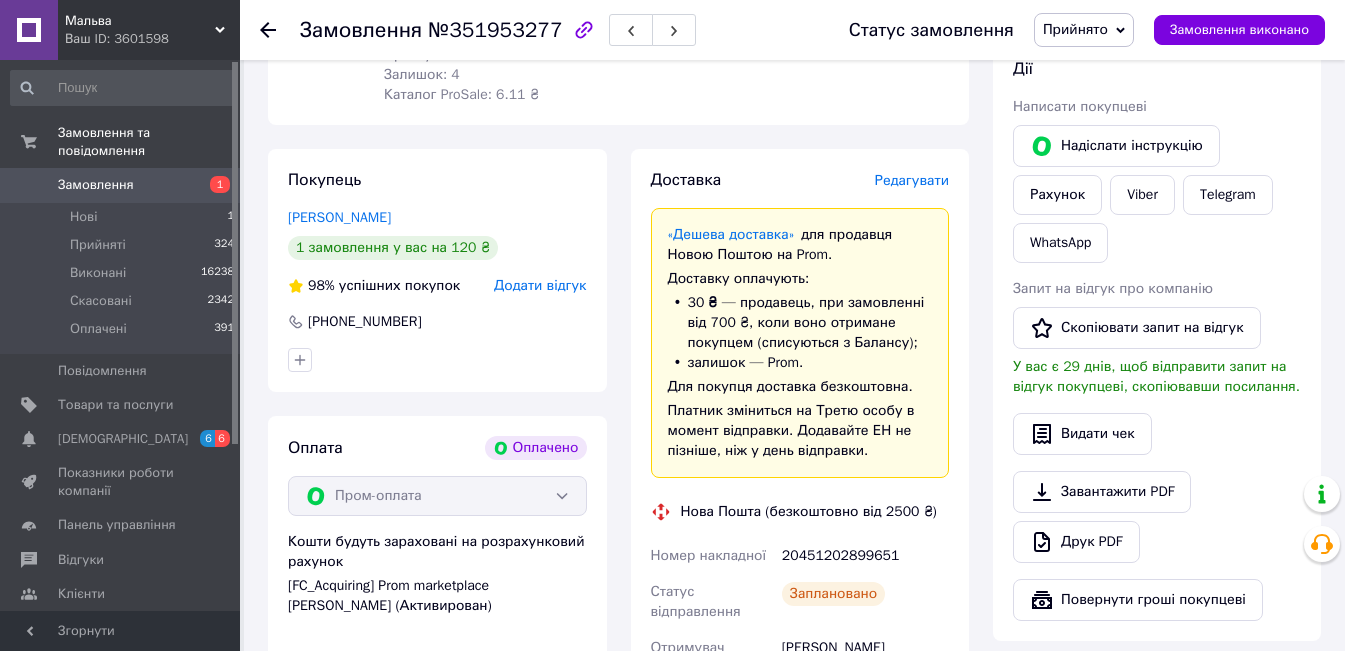 scroll, scrollTop: 400, scrollLeft: 0, axis: vertical 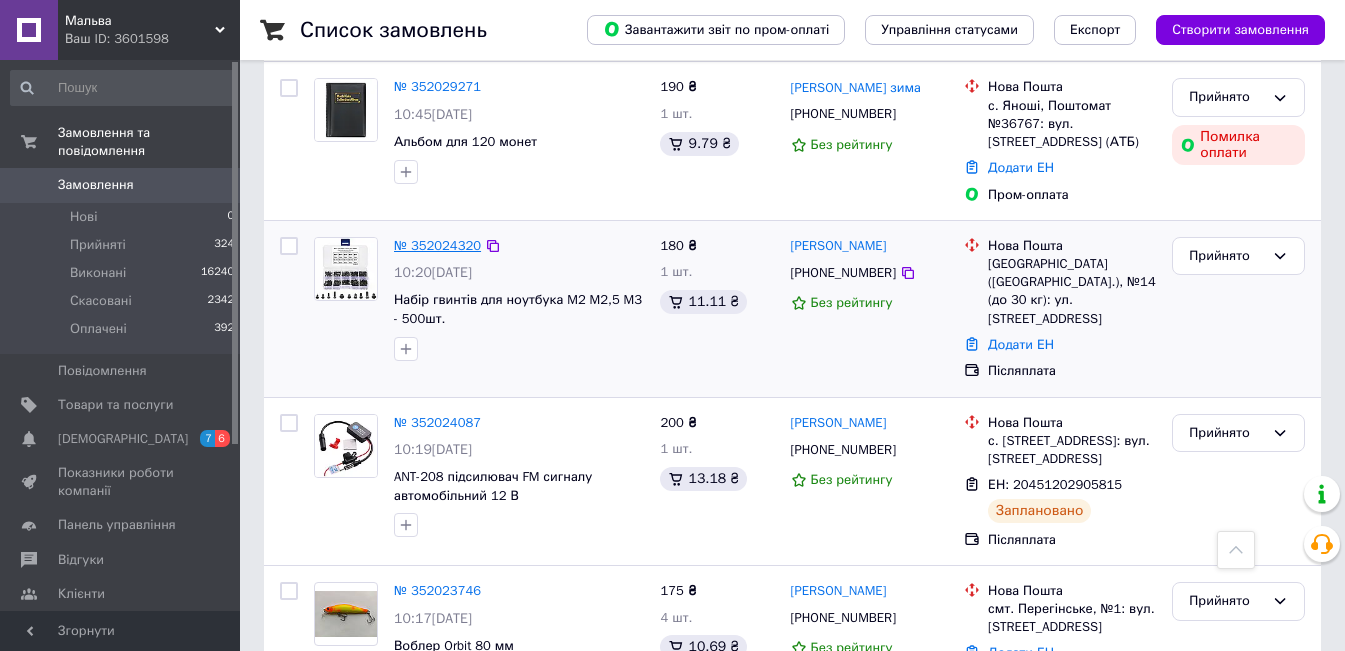 click on "№ 352024320" at bounding box center [437, 245] 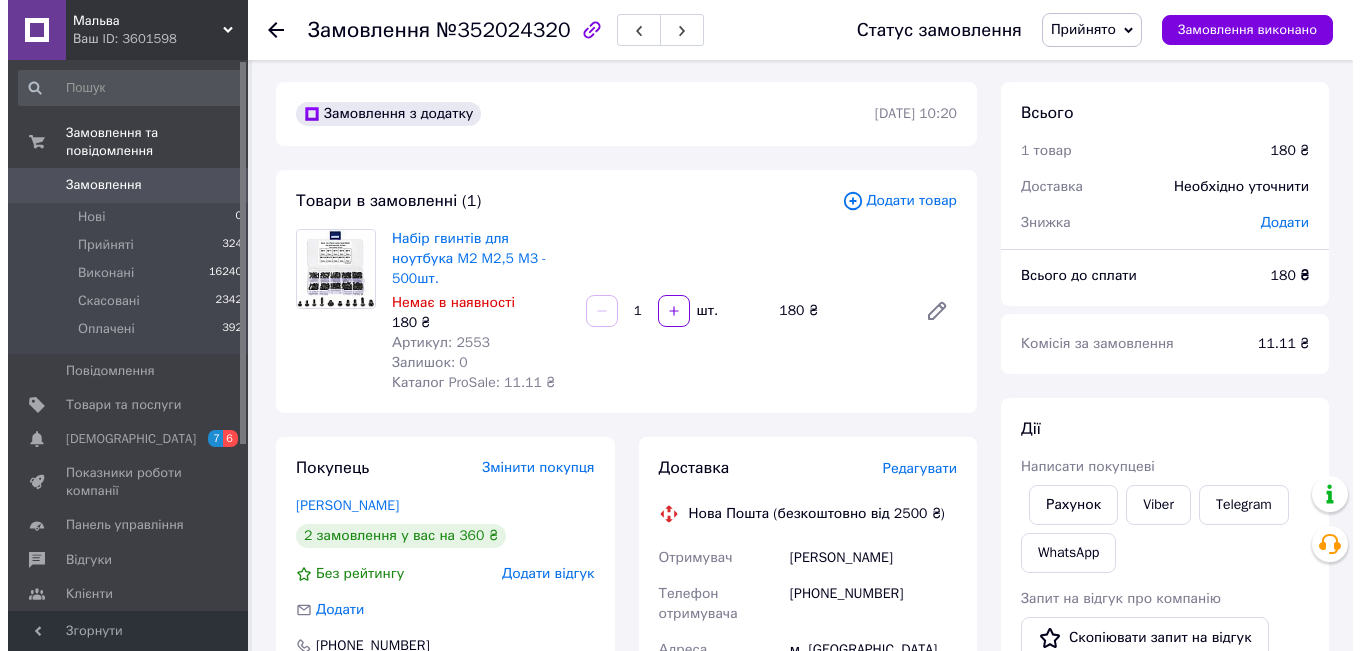 scroll, scrollTop: 200, scrollLeft: 0, axis: vertical 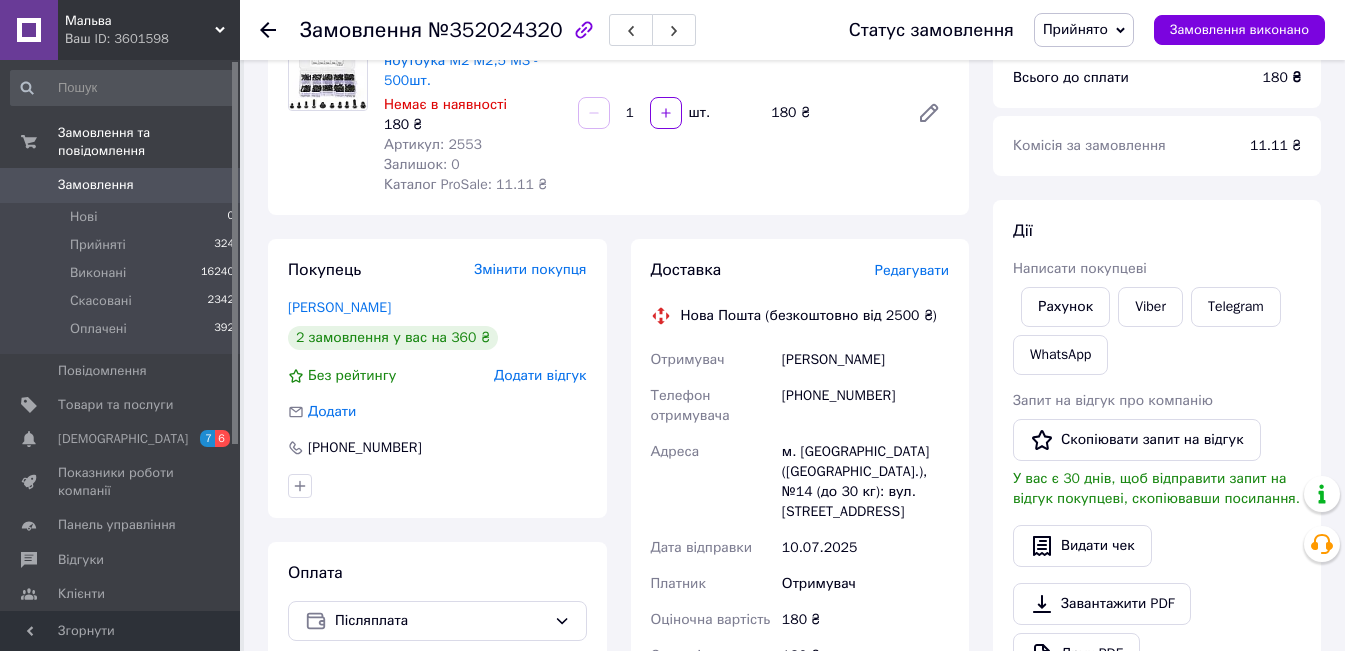 click on "Редагувати" at bounding box center [912, 270] 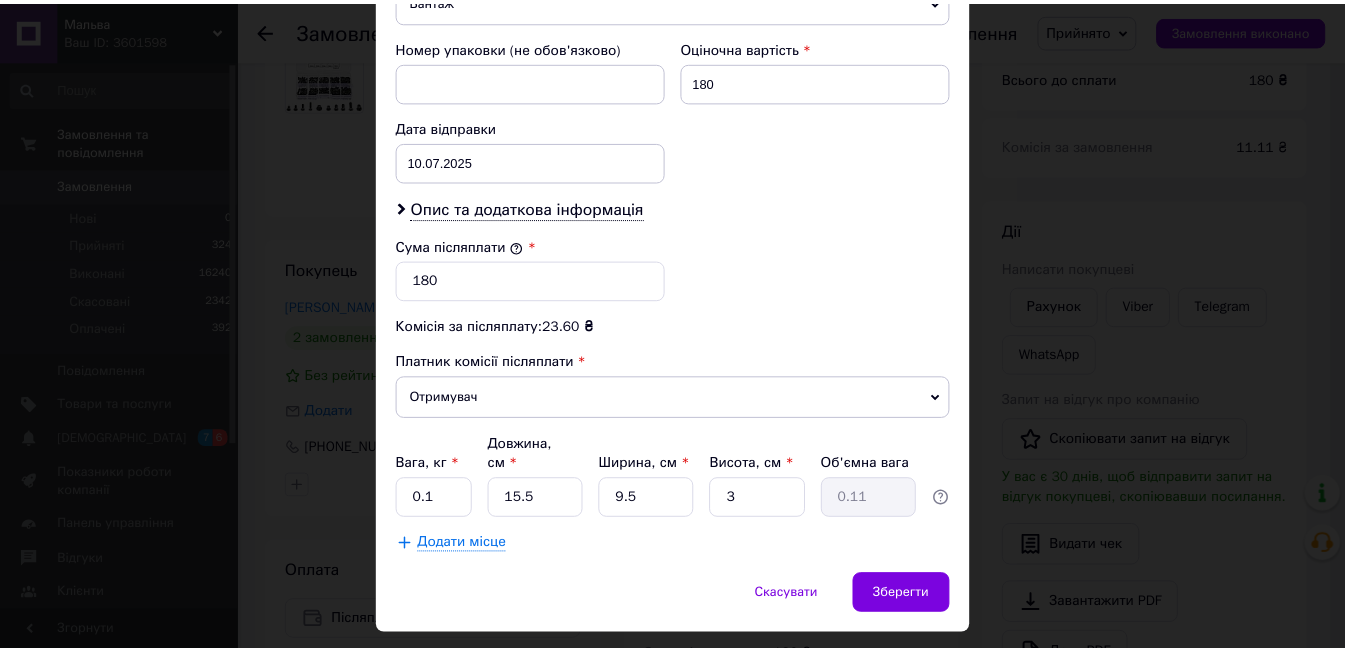 scroll, scrollTop: 895, scrollLeft: 0, axis: vertical 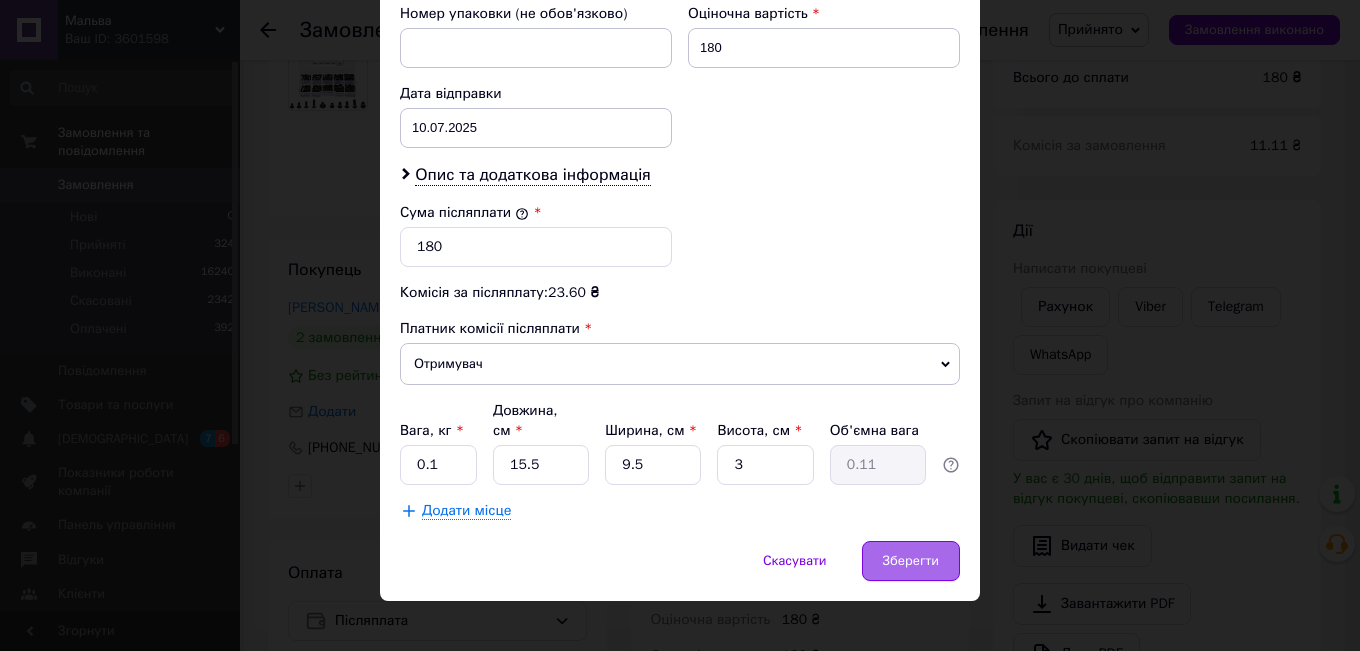 click on "Зберегти" at bounding box center (911, 561) 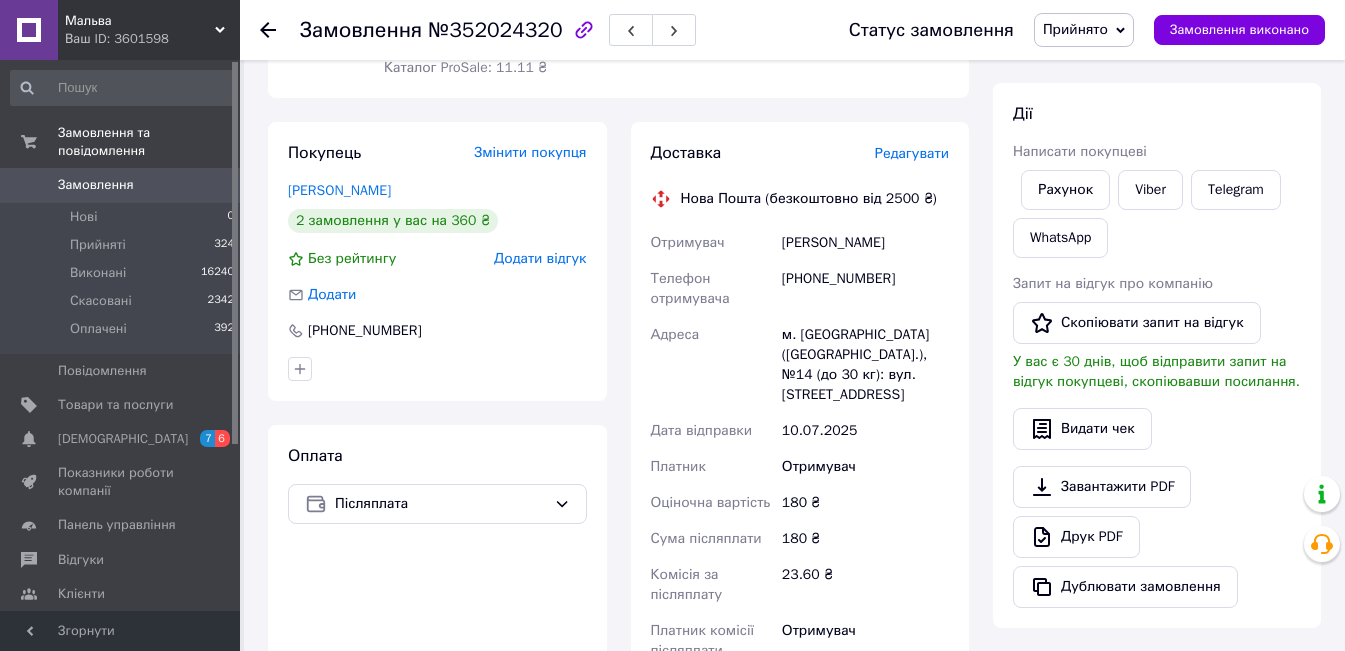 scroll, scrollTop: 500, scrollLeft: 0, axis: vertical 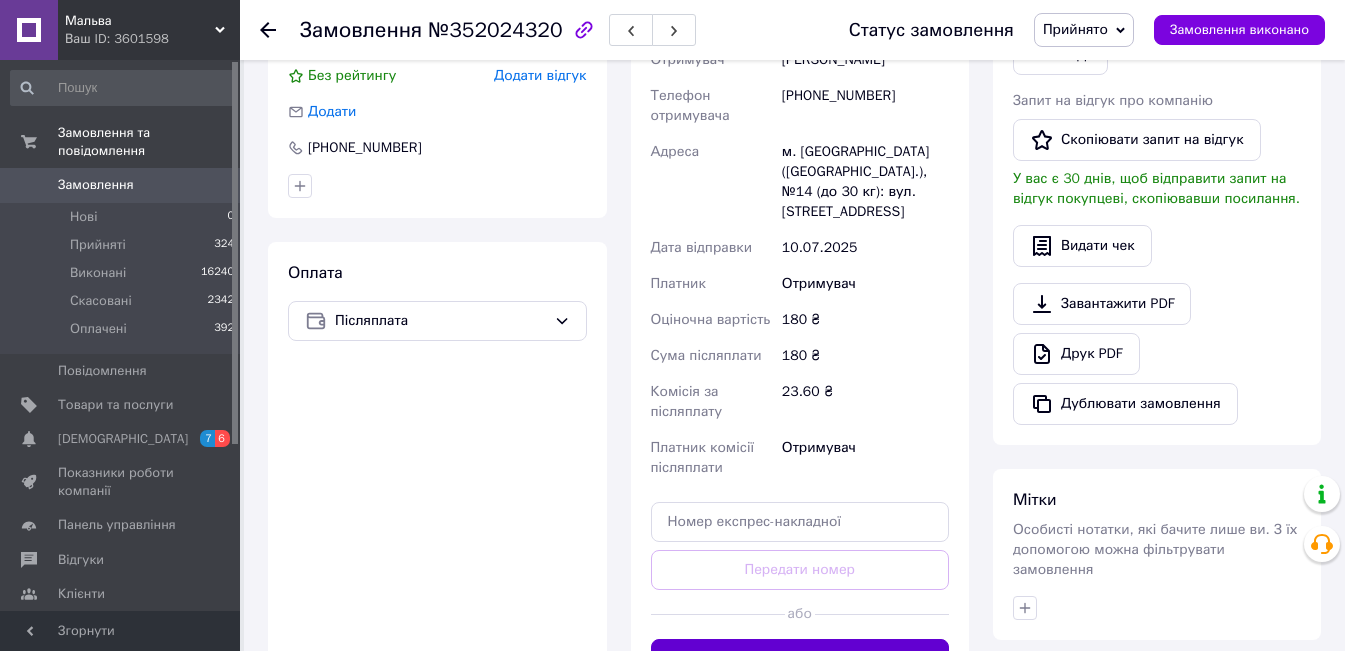 click on "Згенерувати ЕН" at bounding box center [800, 659] 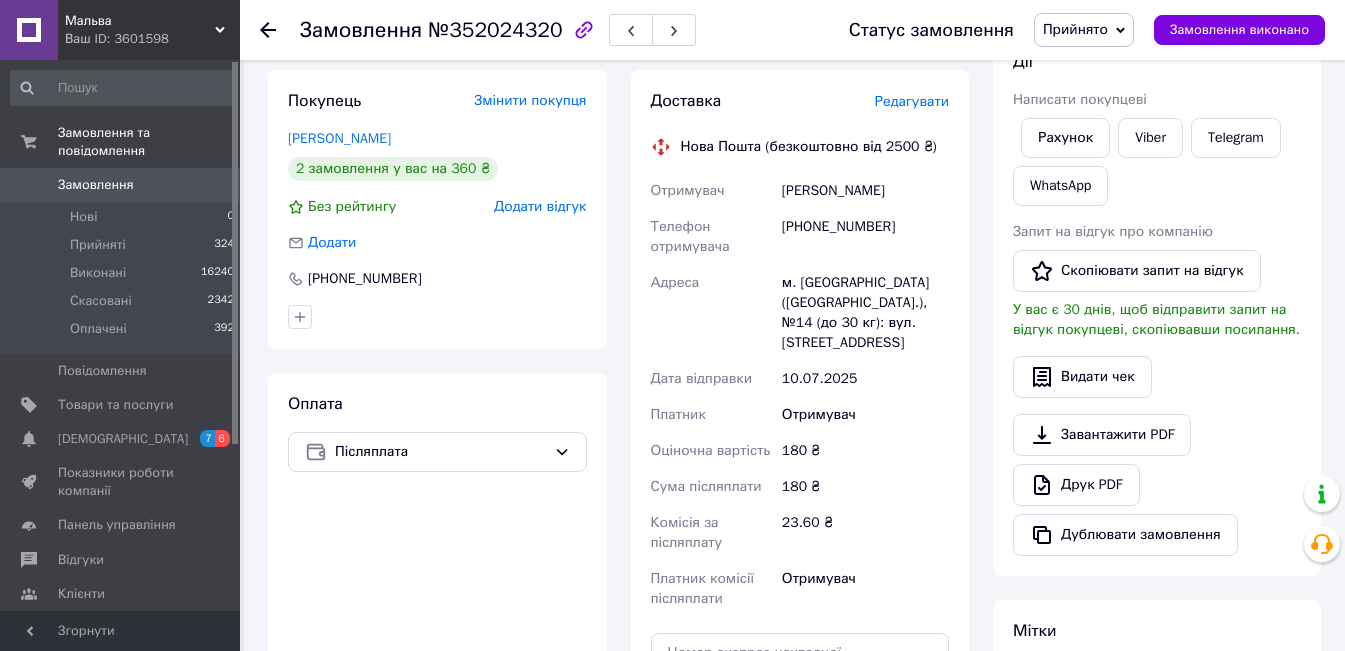 scroll, scrollTop: 200, scrollLeft: 0, axis: vertical 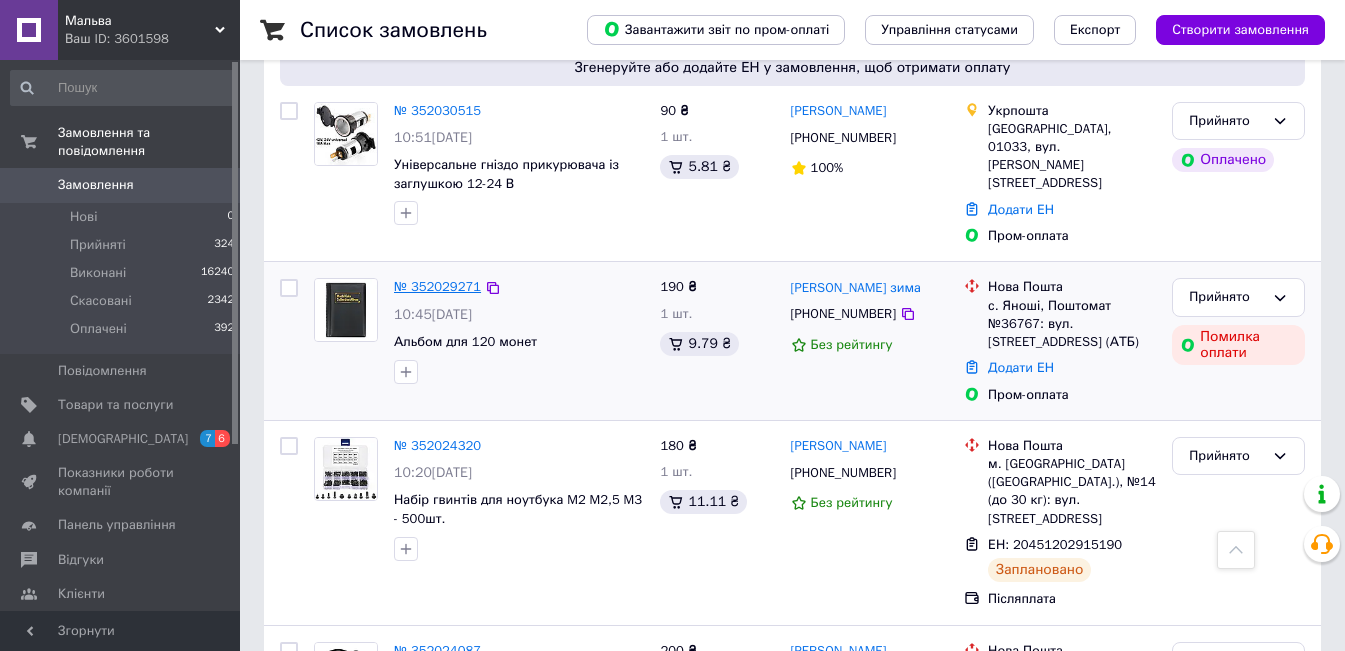click on "№ 352029271" at bounding box center [437, 286] 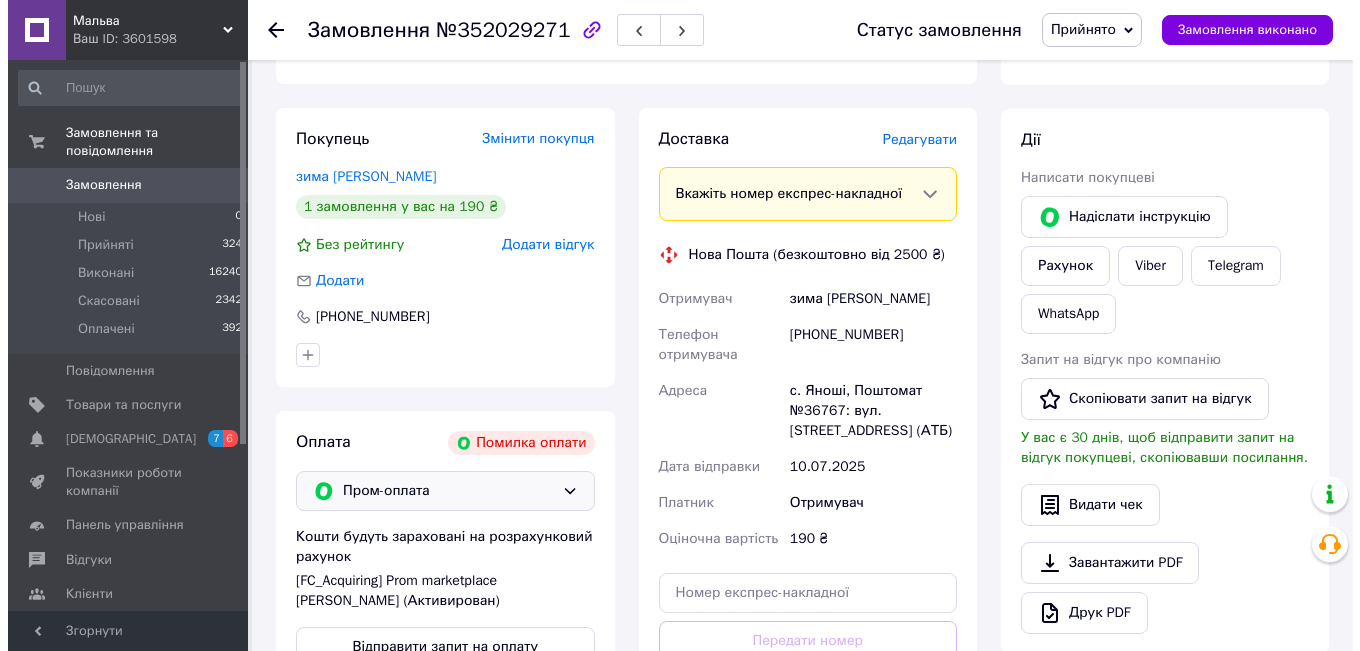 scroll, scrollTop: 167, scrollLeft: 0, axis: vertical 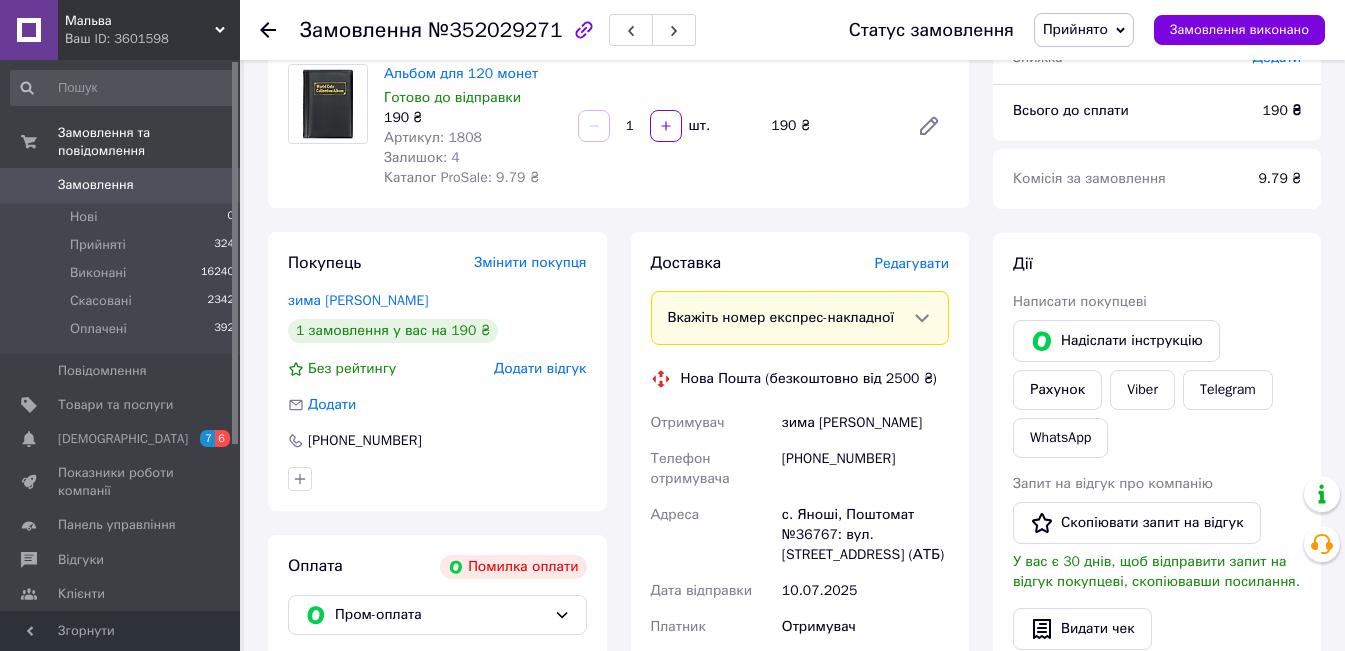 click on "Прийнято" at bounding box center [1084, 30] 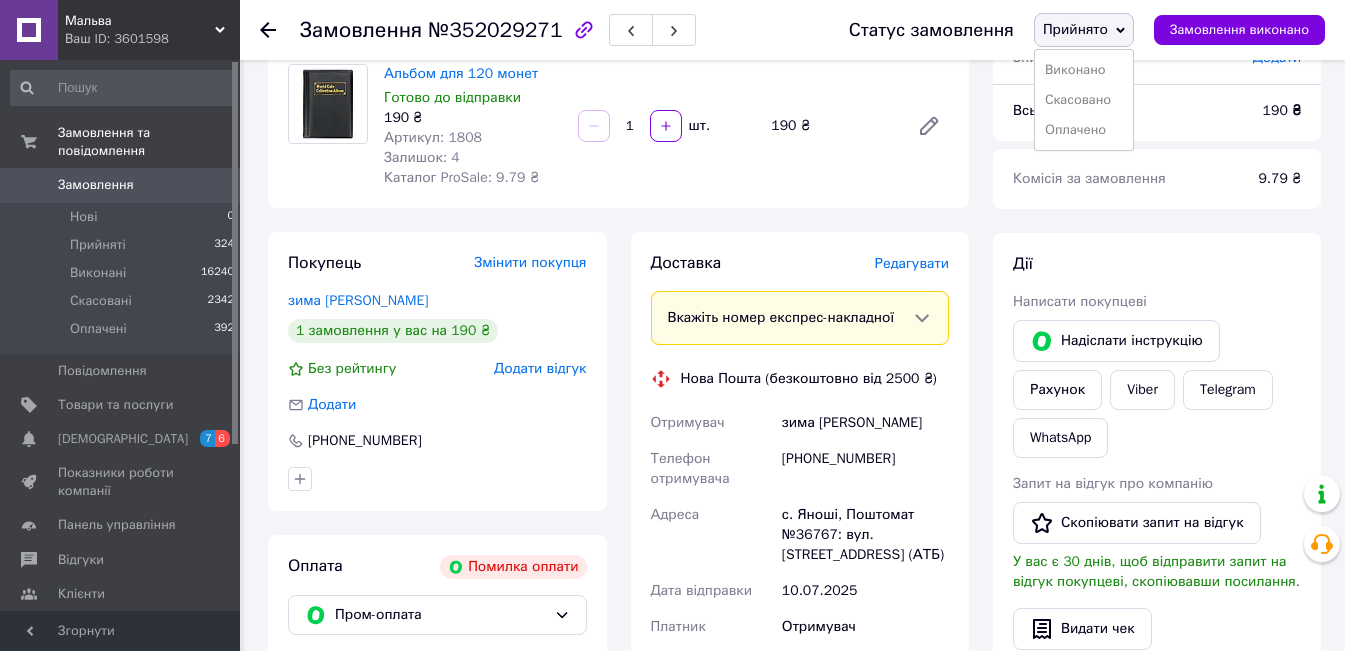 click on "Скасовано" at bounding box center [1084, 100] 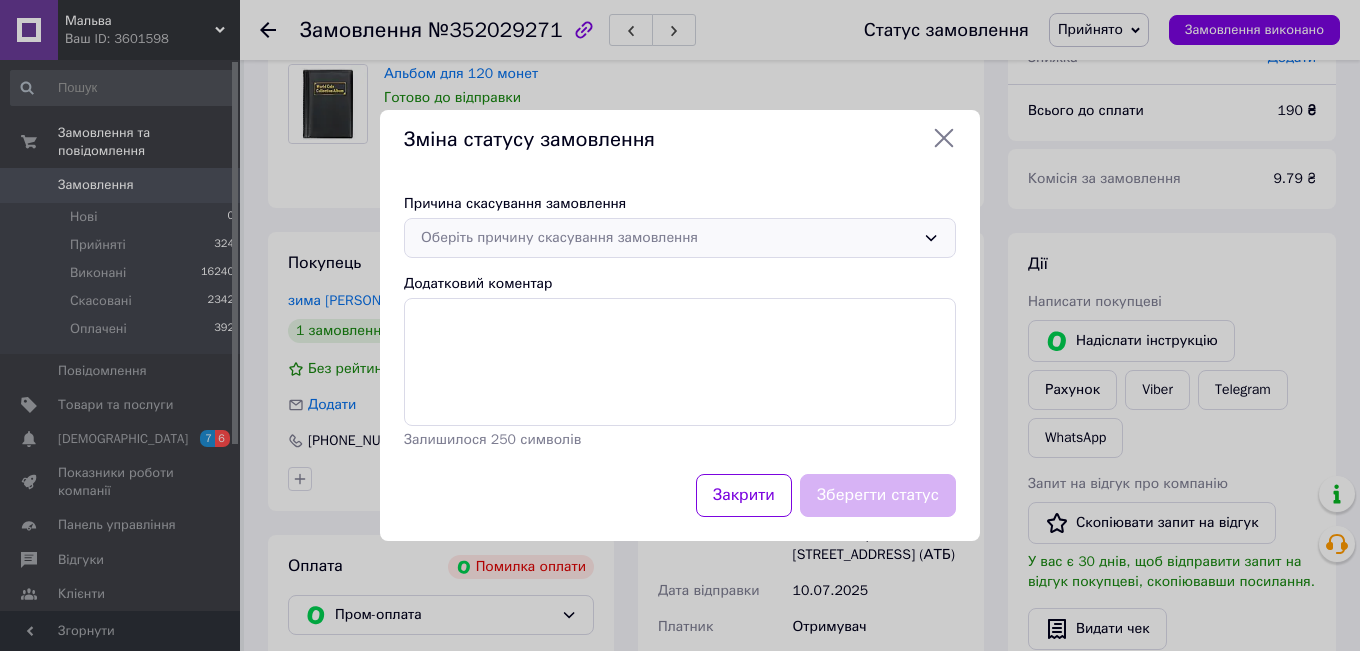 click 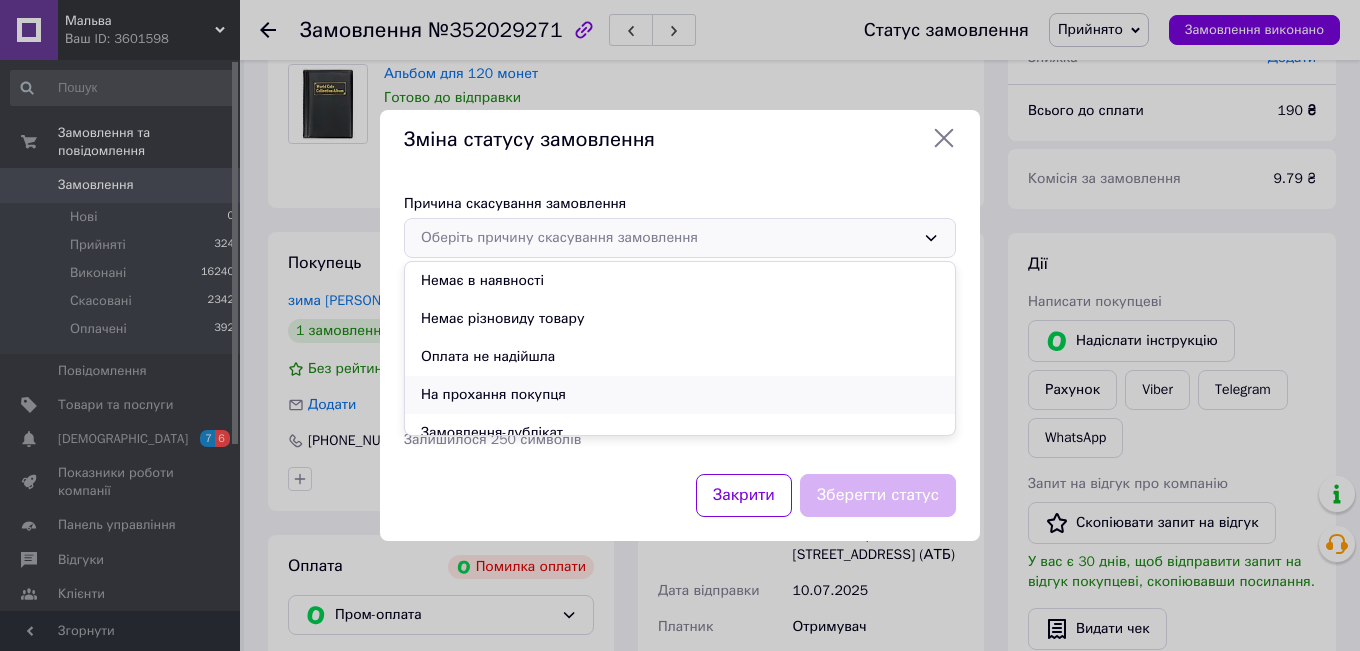 click on "На прохання покупця" at bounding box center [680, 395] 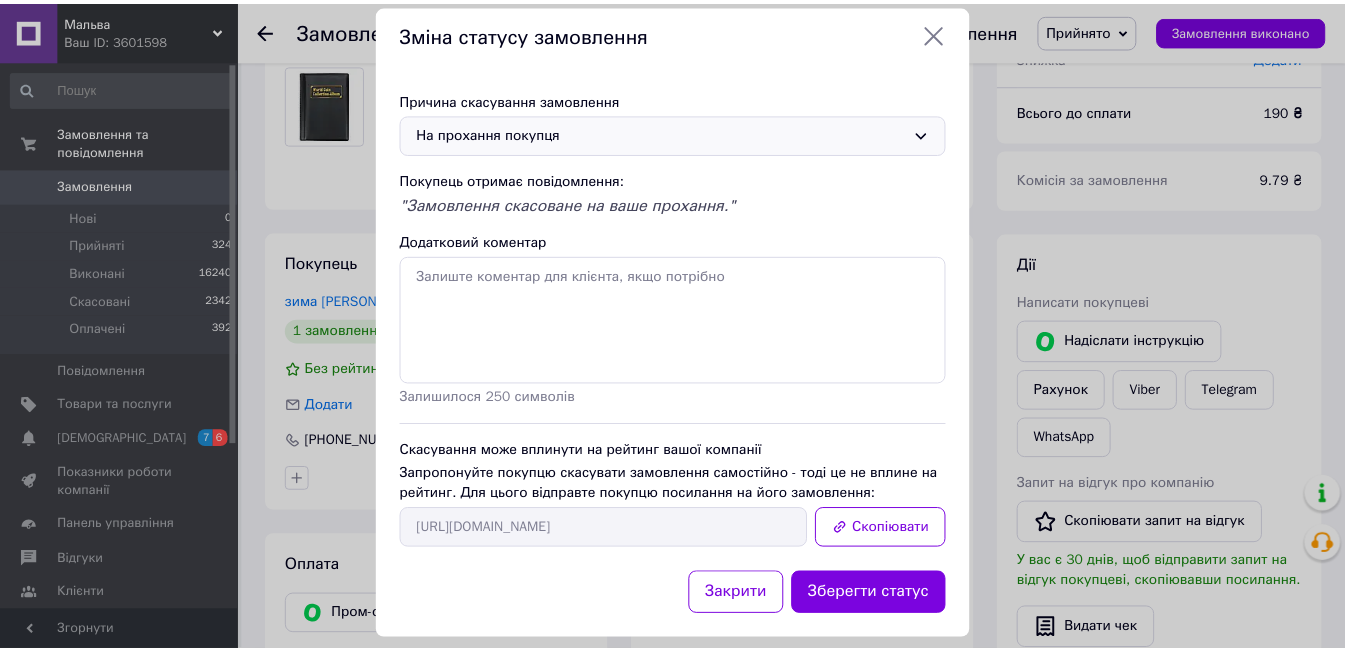 scroll, scrollTop: 56, scrollLeft: 0, axis: vertical 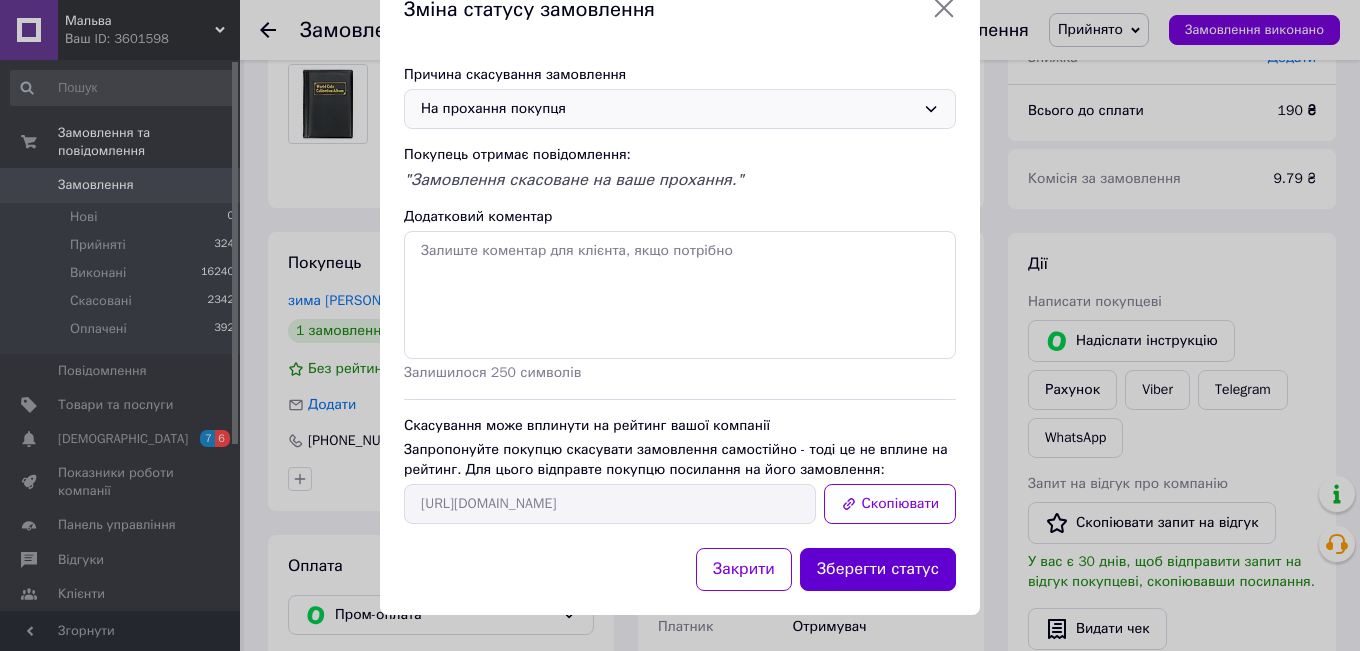 click on "Зберегти статус" at bounding box center [878, 569] 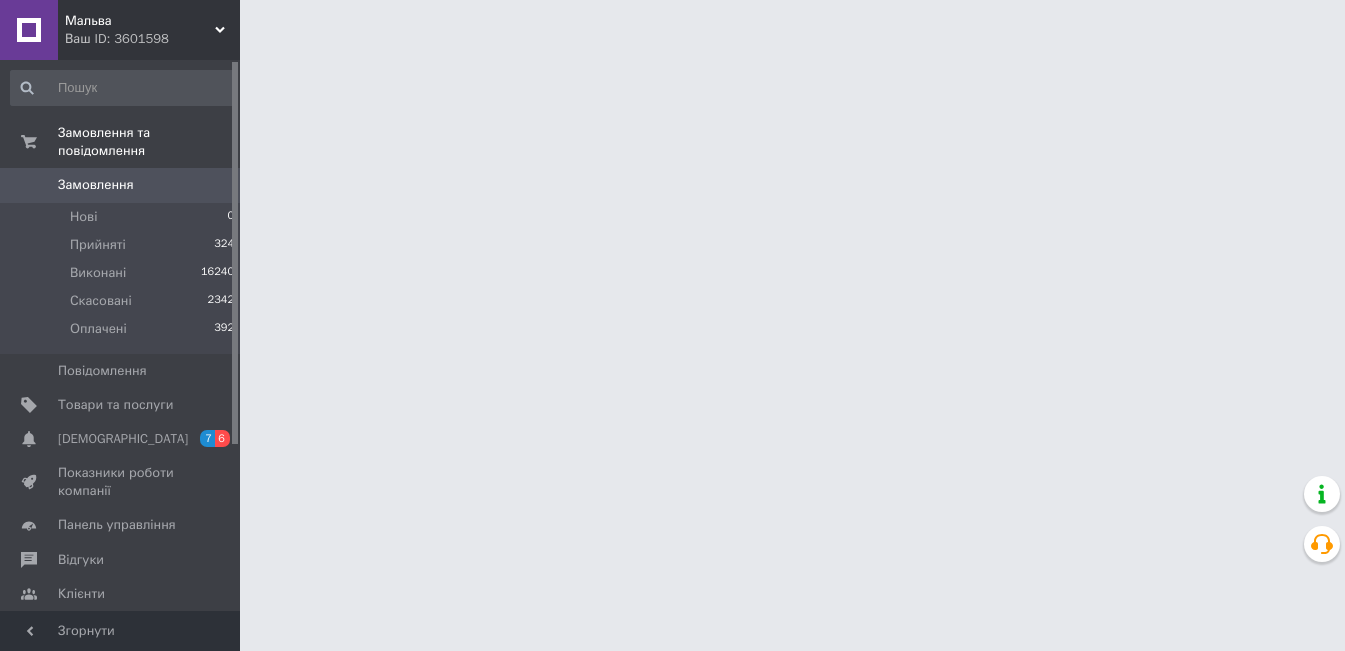scroll, scrollTop: 0, scrollLeft: 0, axis: both 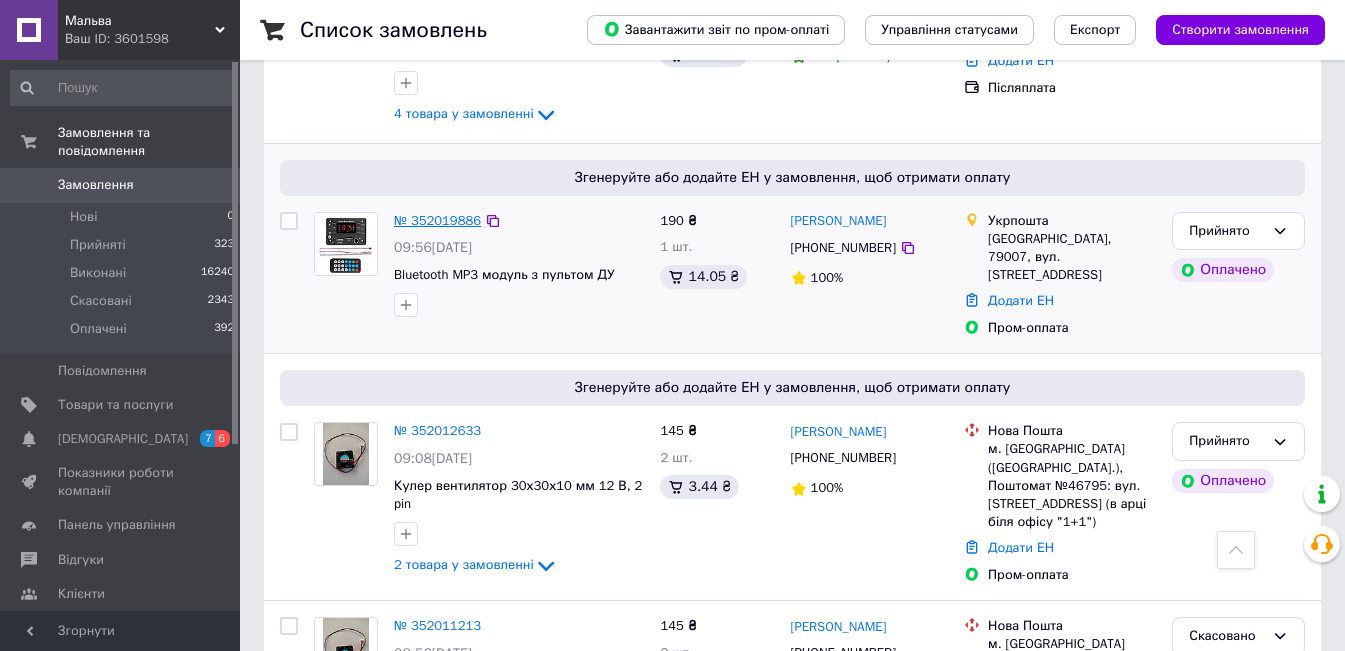 click on "№ 352019886" at bounding box center (437, 220) 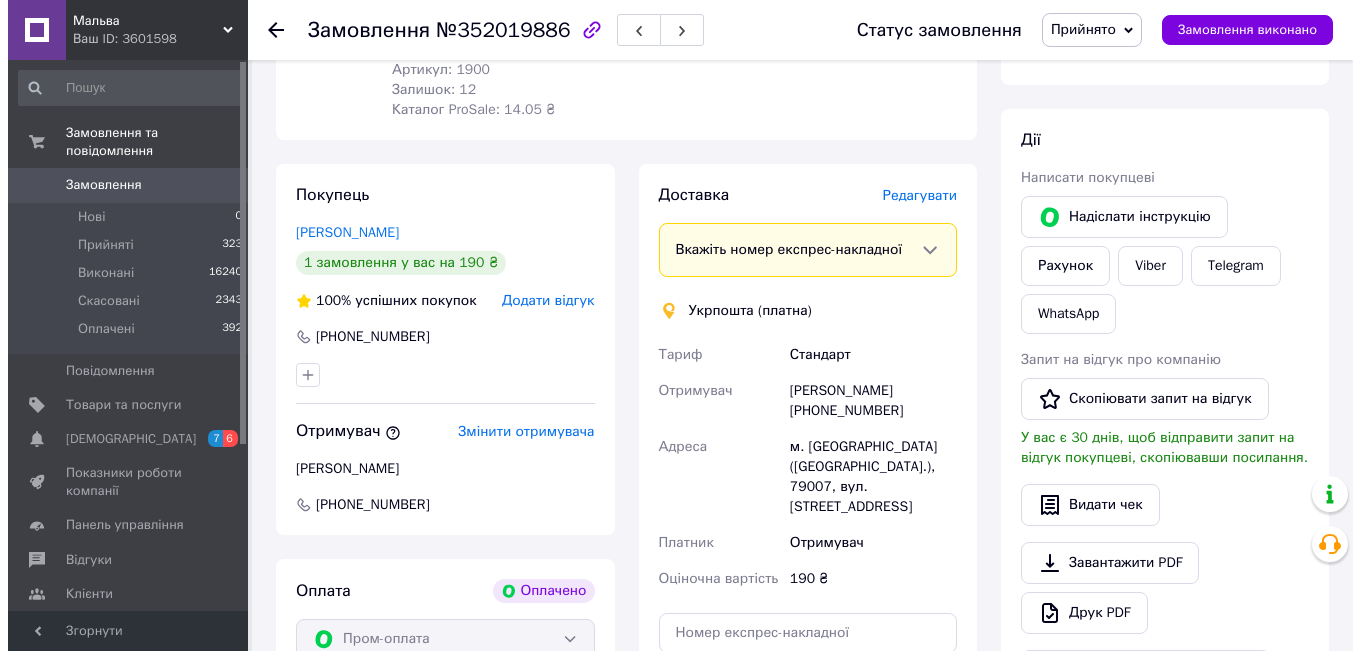 scroll, scrollTop: 363, scrollLeft: 0, axis: vertical 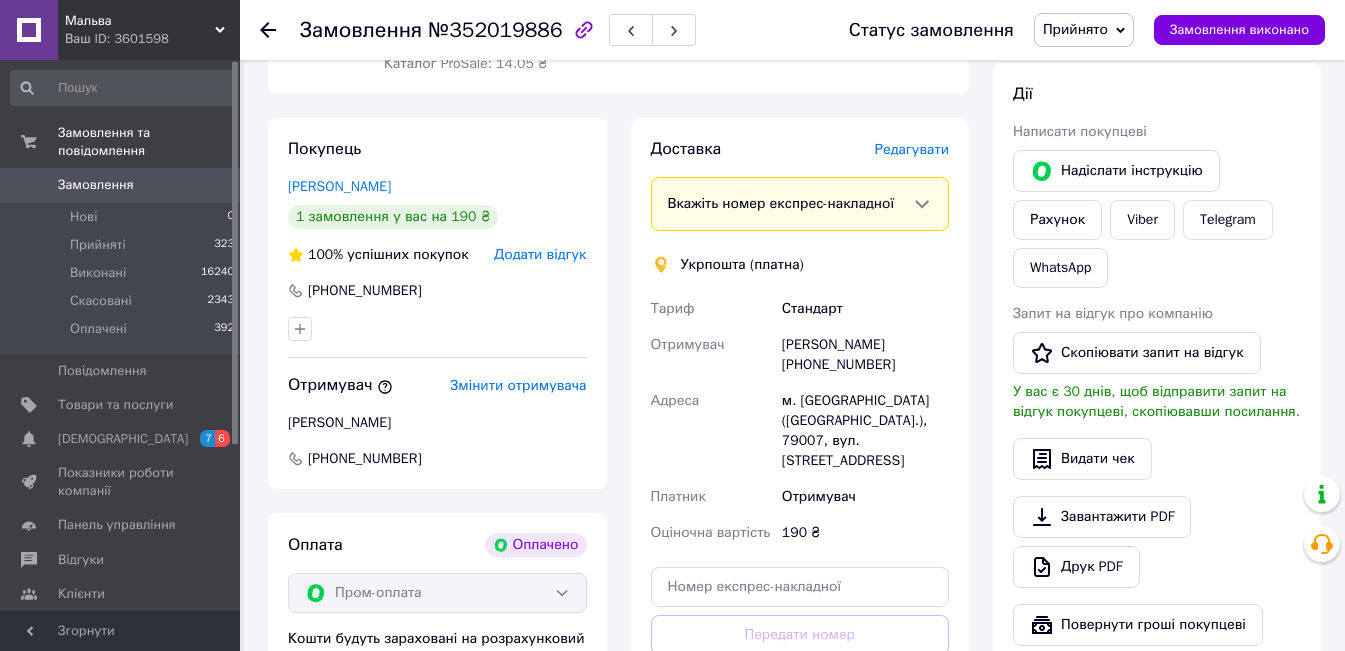 click on "Редагувати" at bounding box center [912, 149] 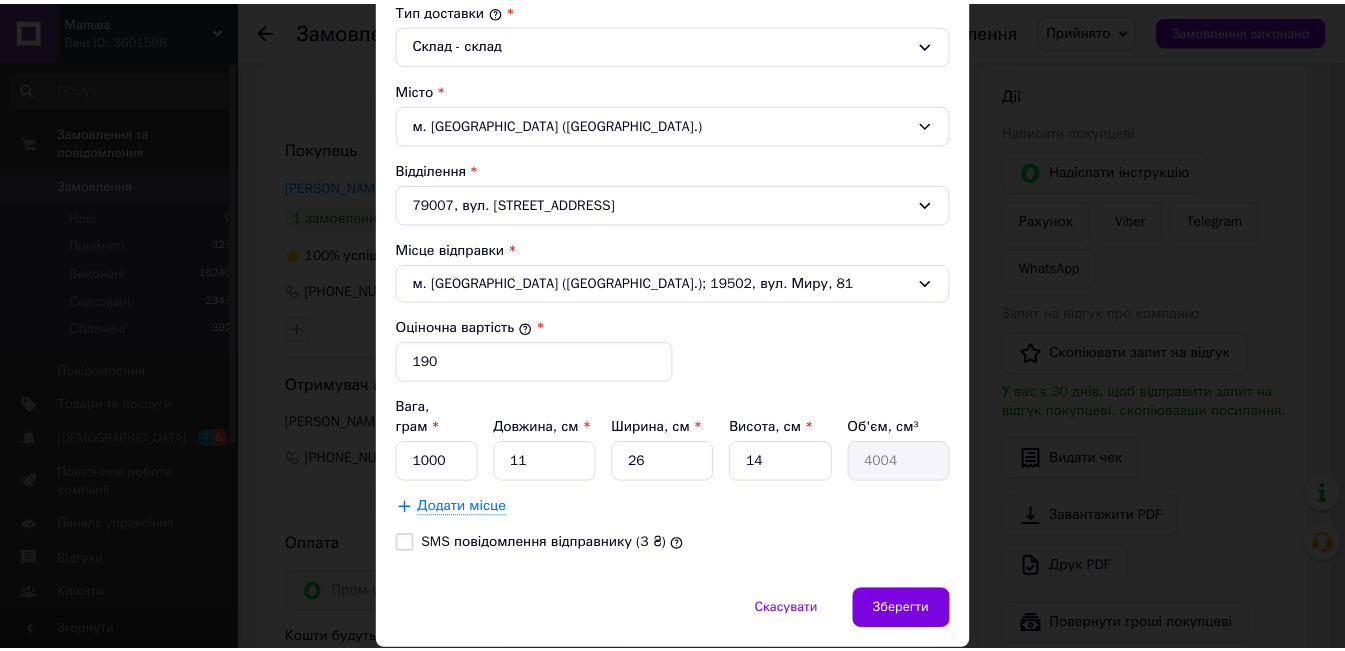 scroll, scrollTop: 600, scrollLeft: 0, axis: vertical 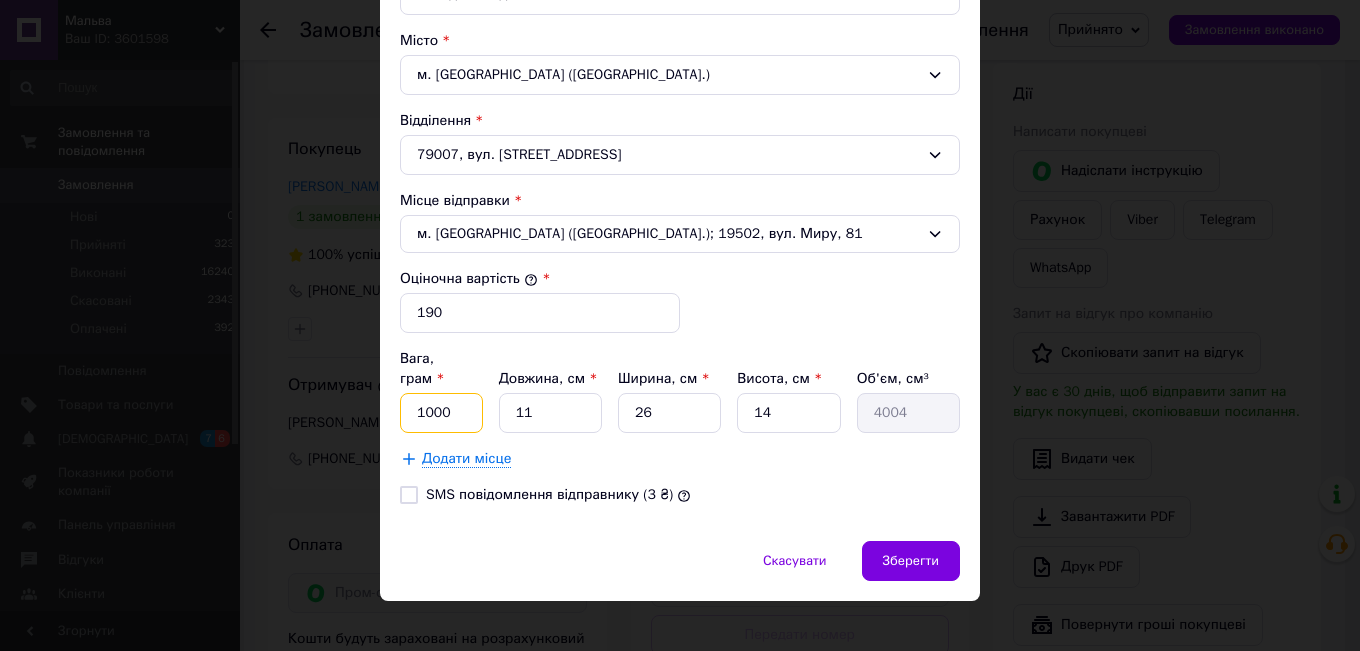 click on "1000" at bounding box center (441, 413) 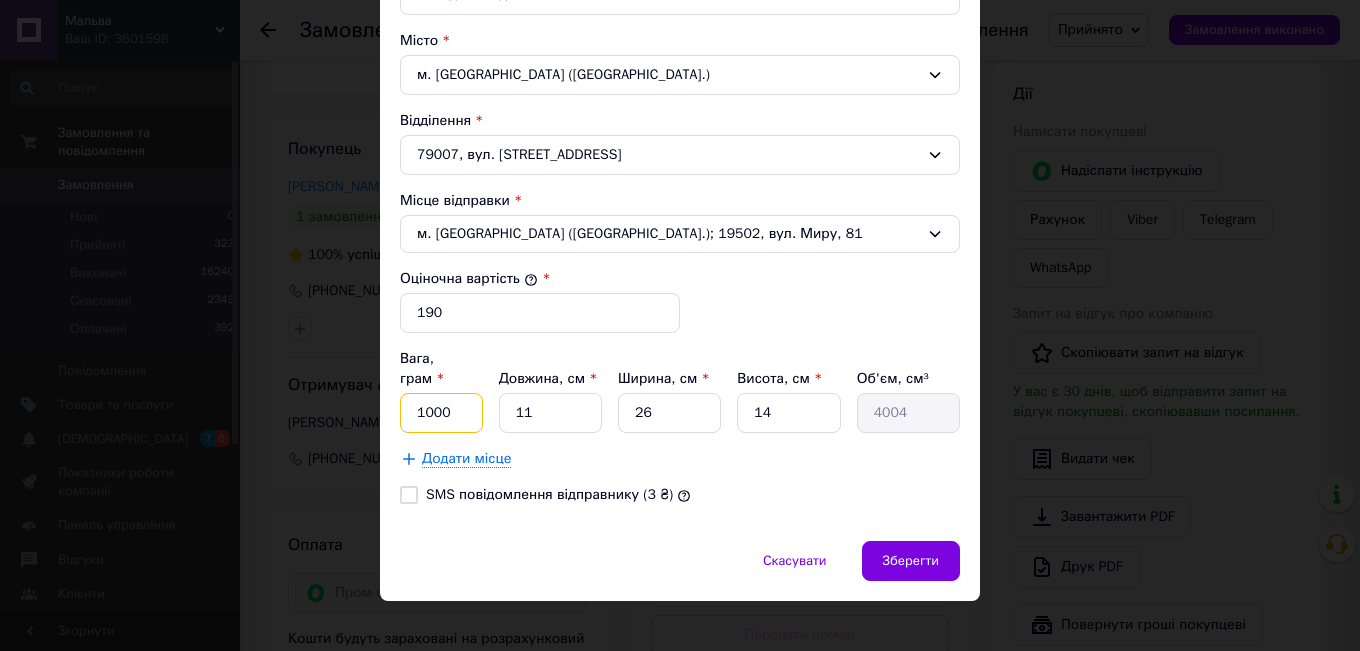 click on "1000" at bounding box center [441, 413] 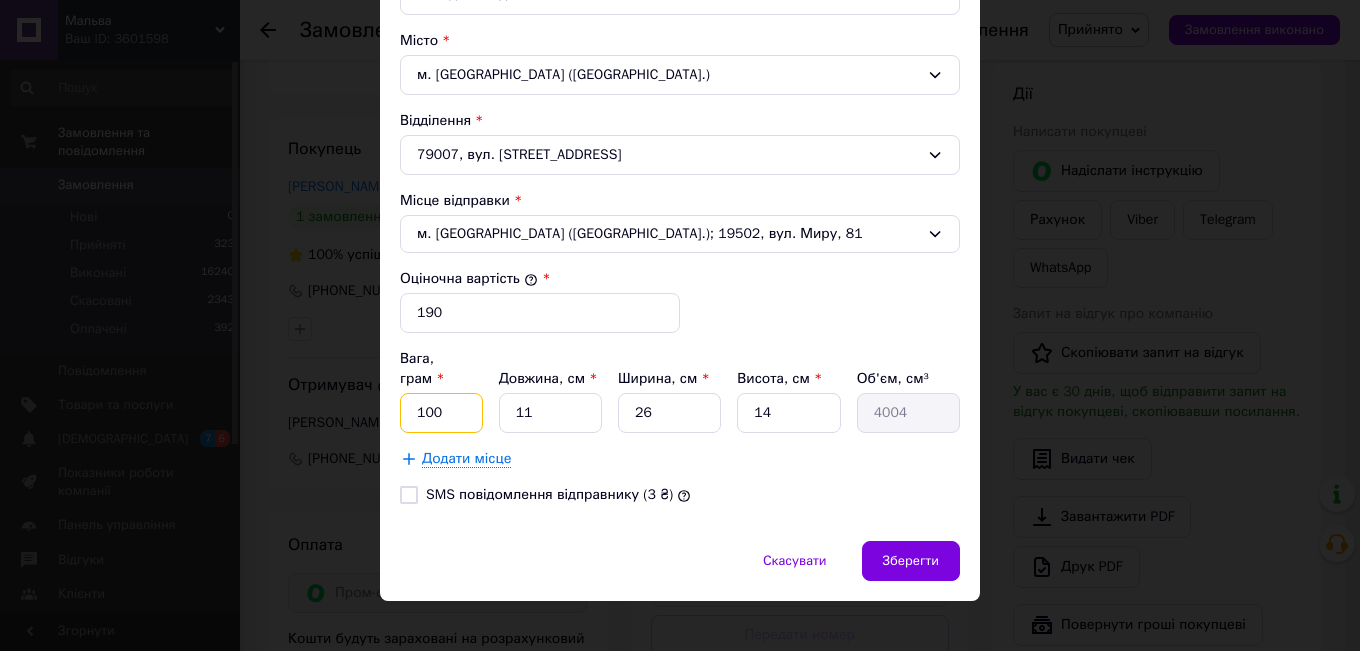 type on "100" 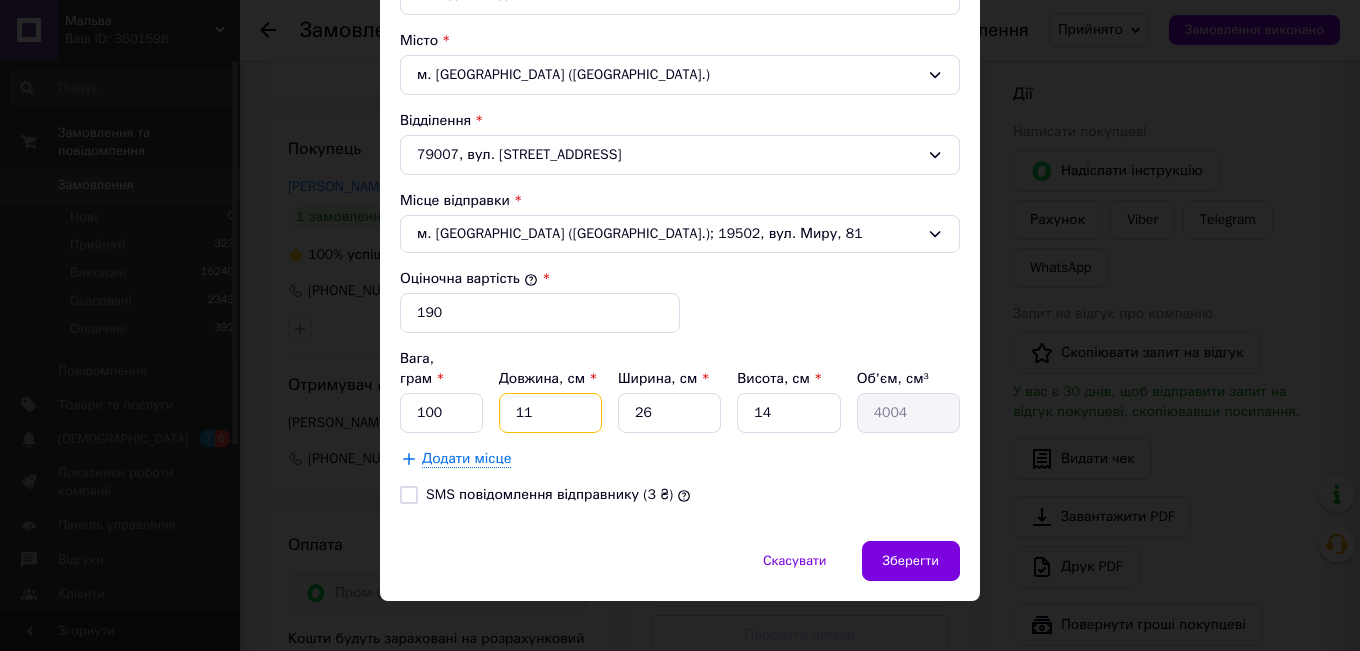 click on "11" at bounding box center [550, 413] 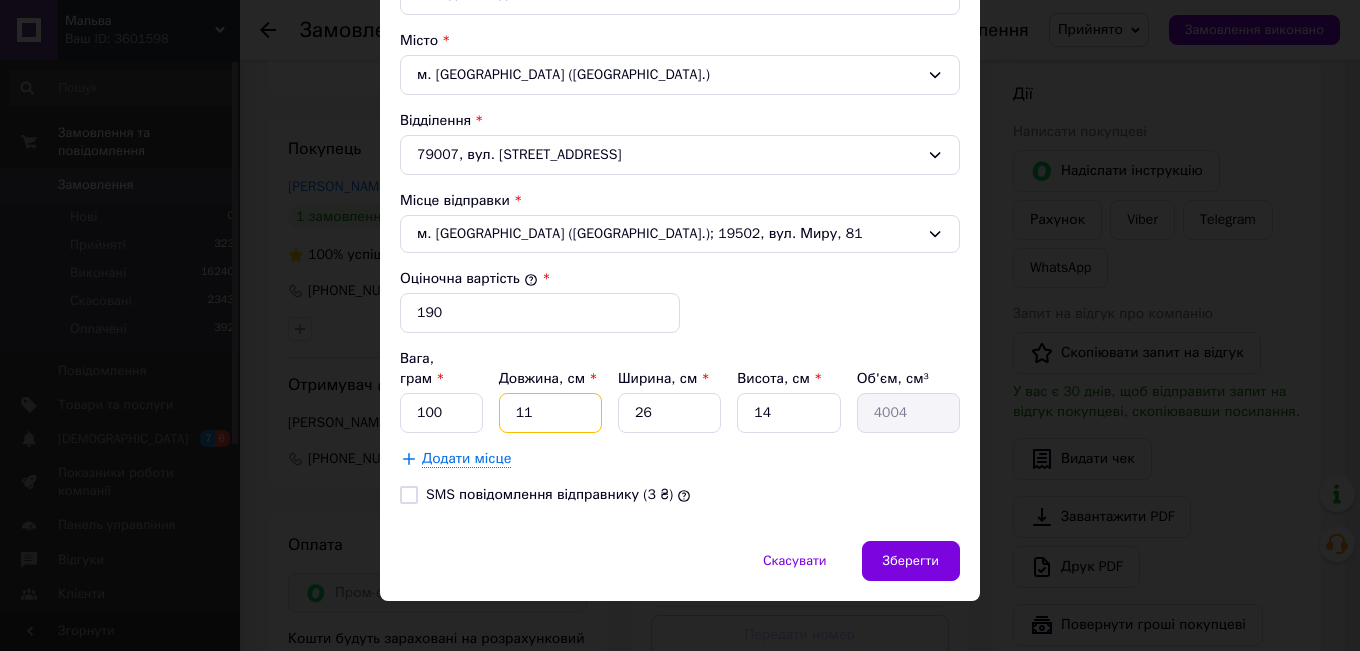 click on "11" at bounding box center [550, 413] 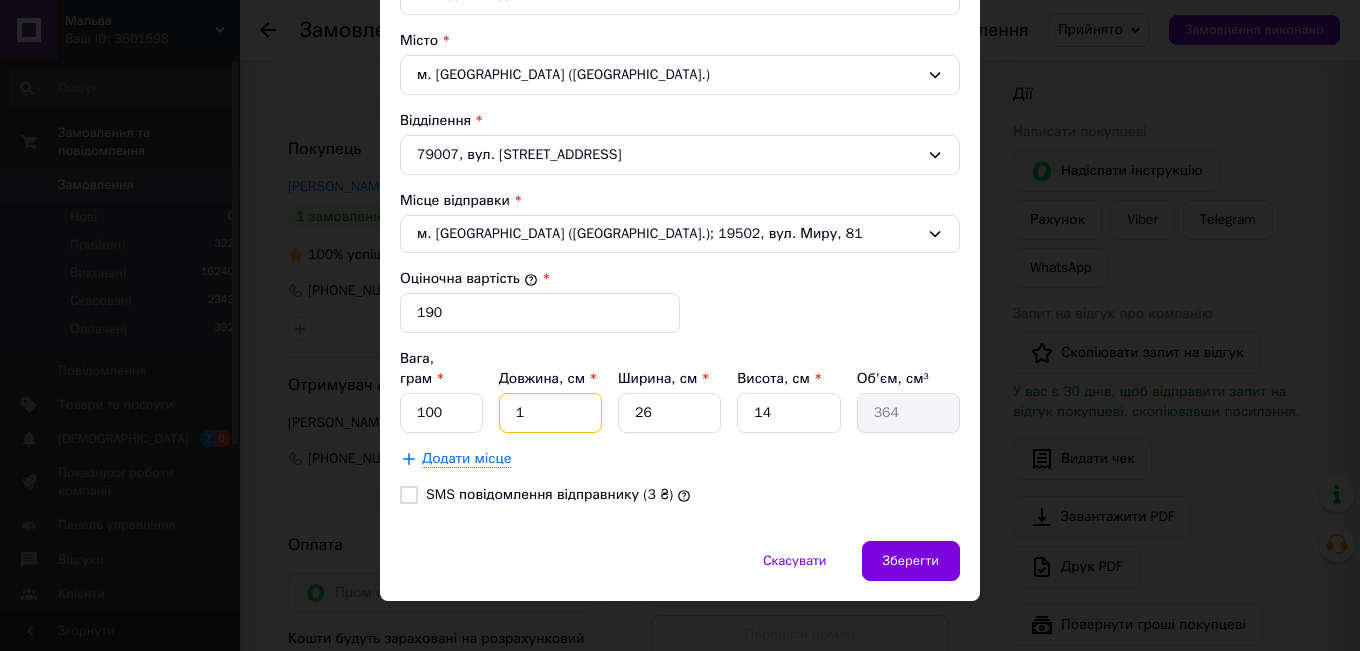 type on "13" 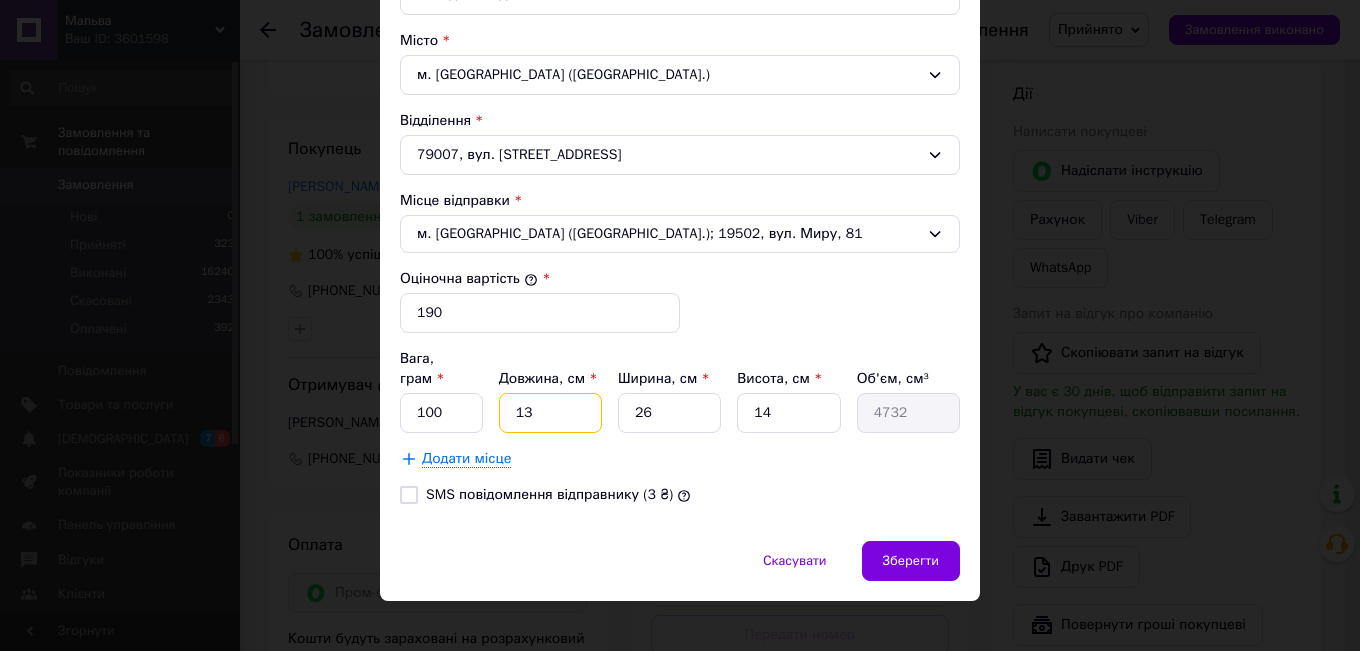 type on "13" 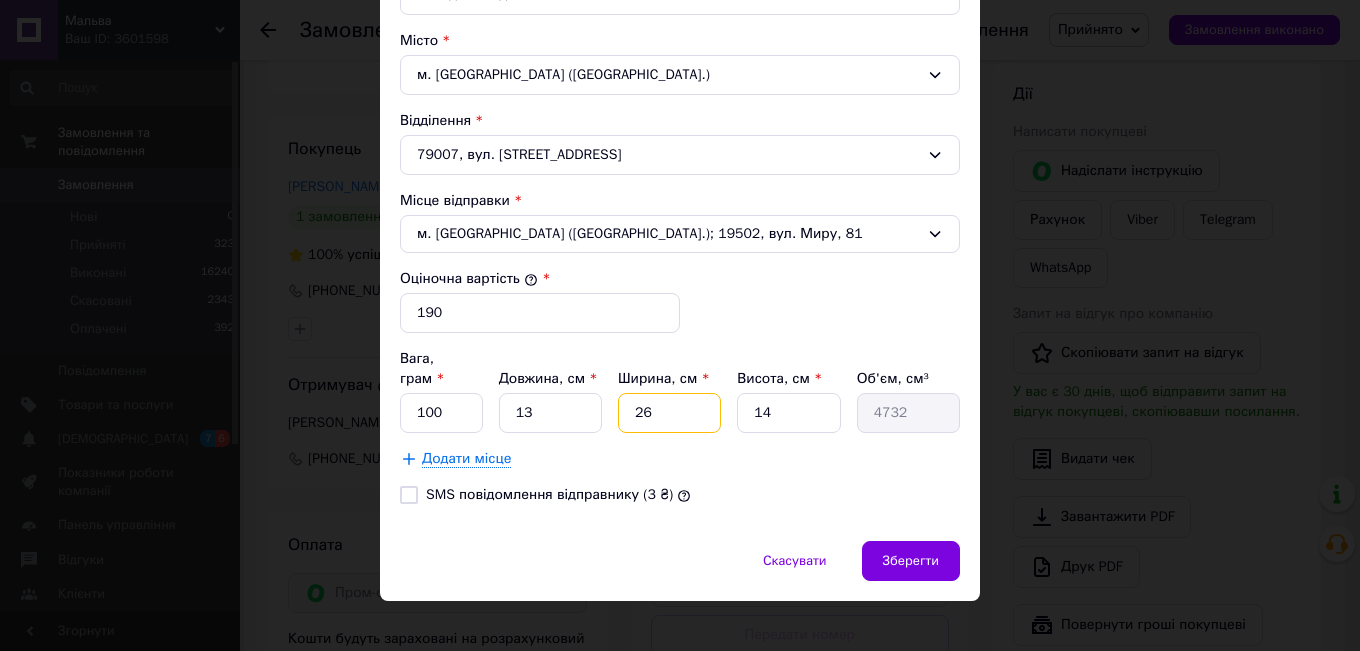 click on "26" at bounding box center (669, 413) 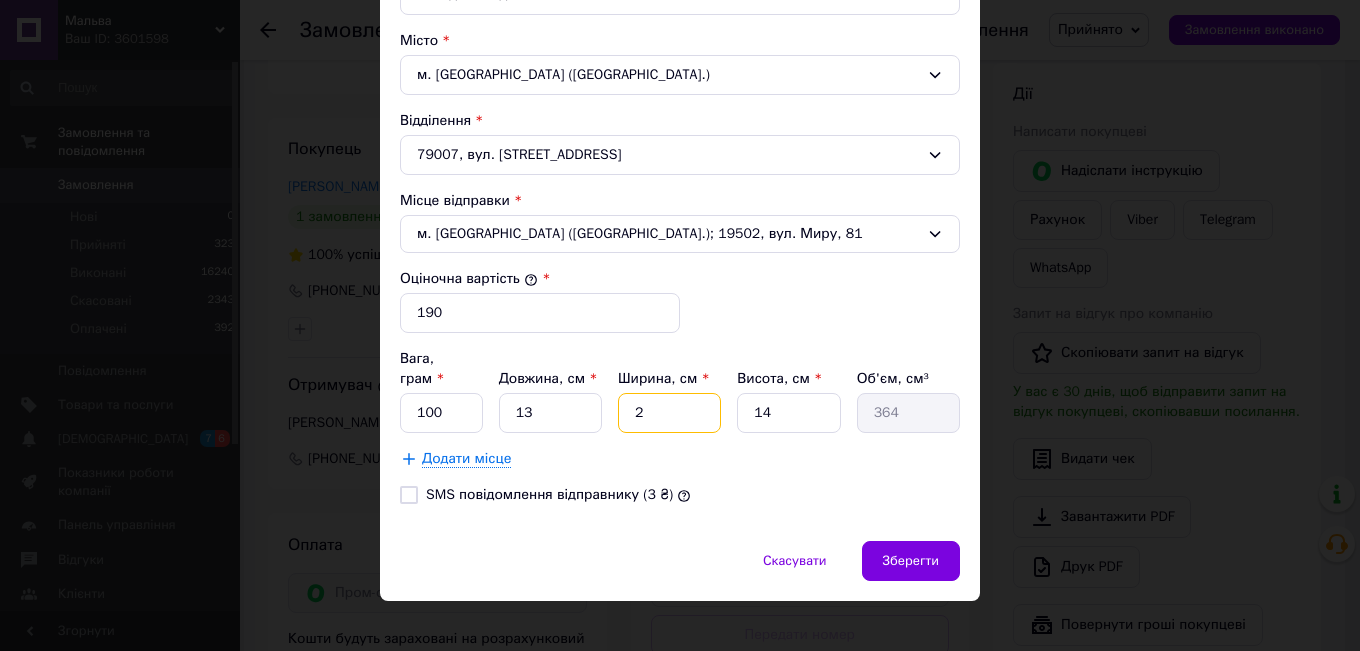 type 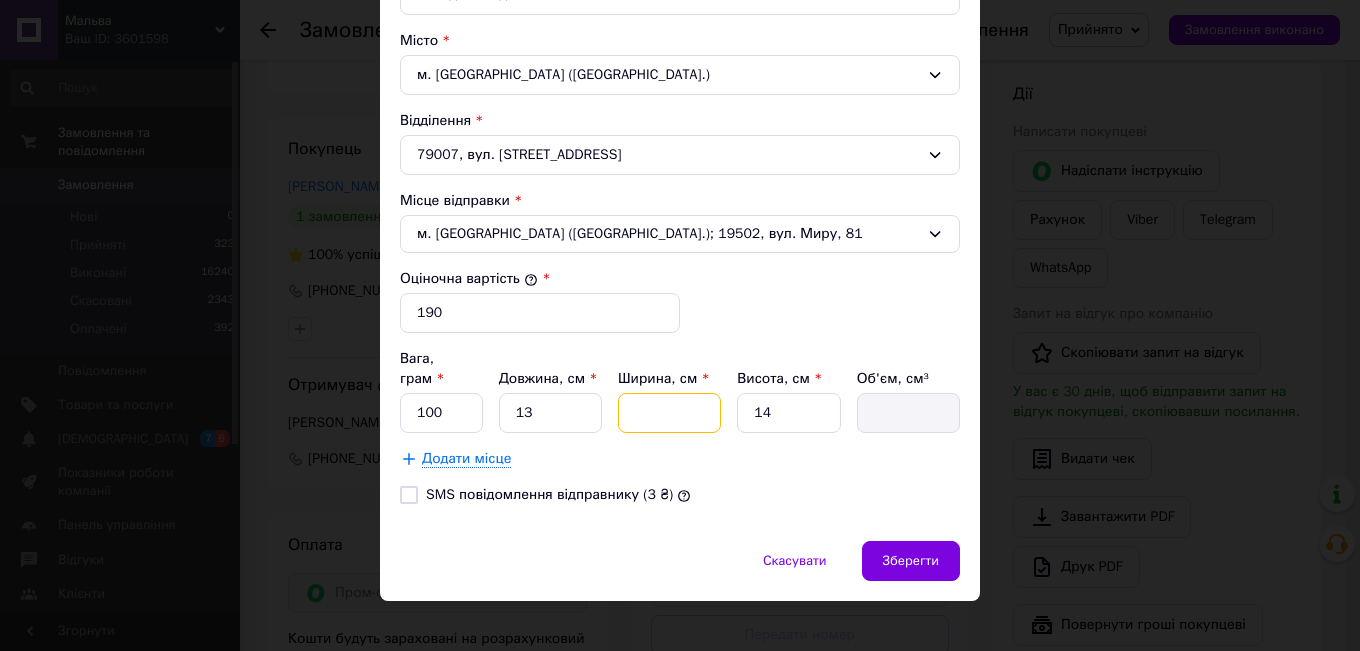 type on "8" 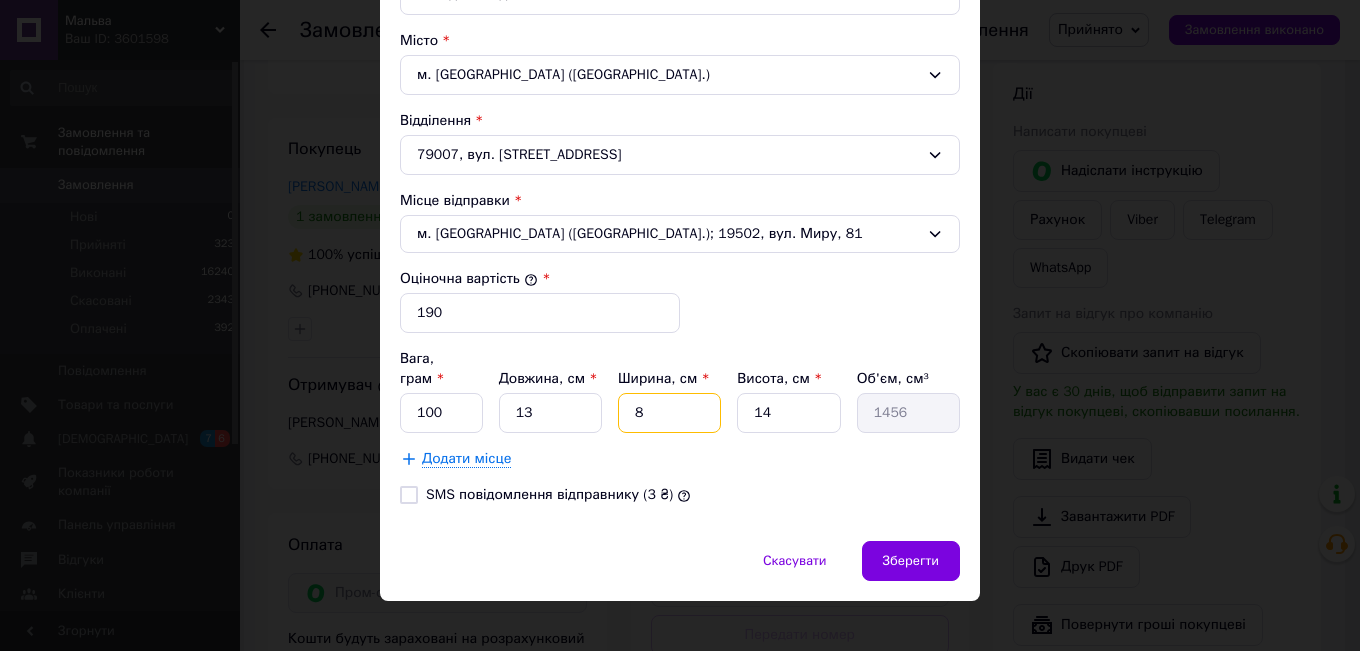 type on "8" 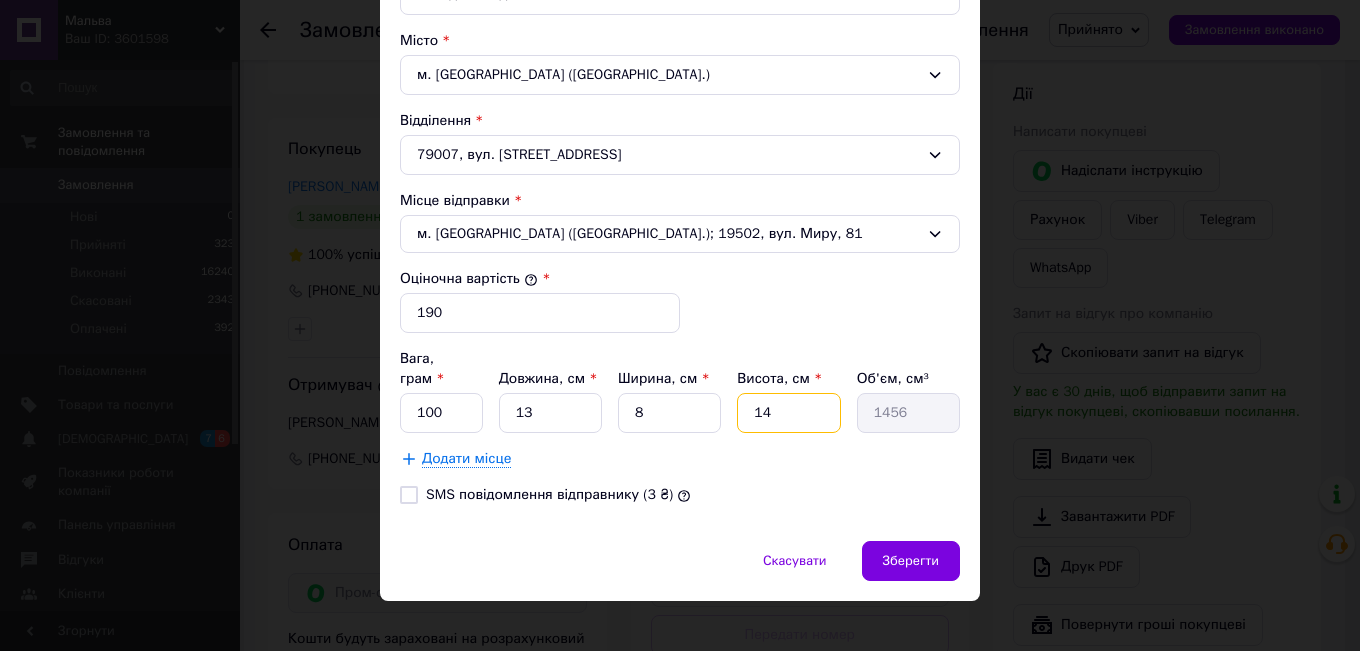 click on "14" at bounding box center [788, 413] 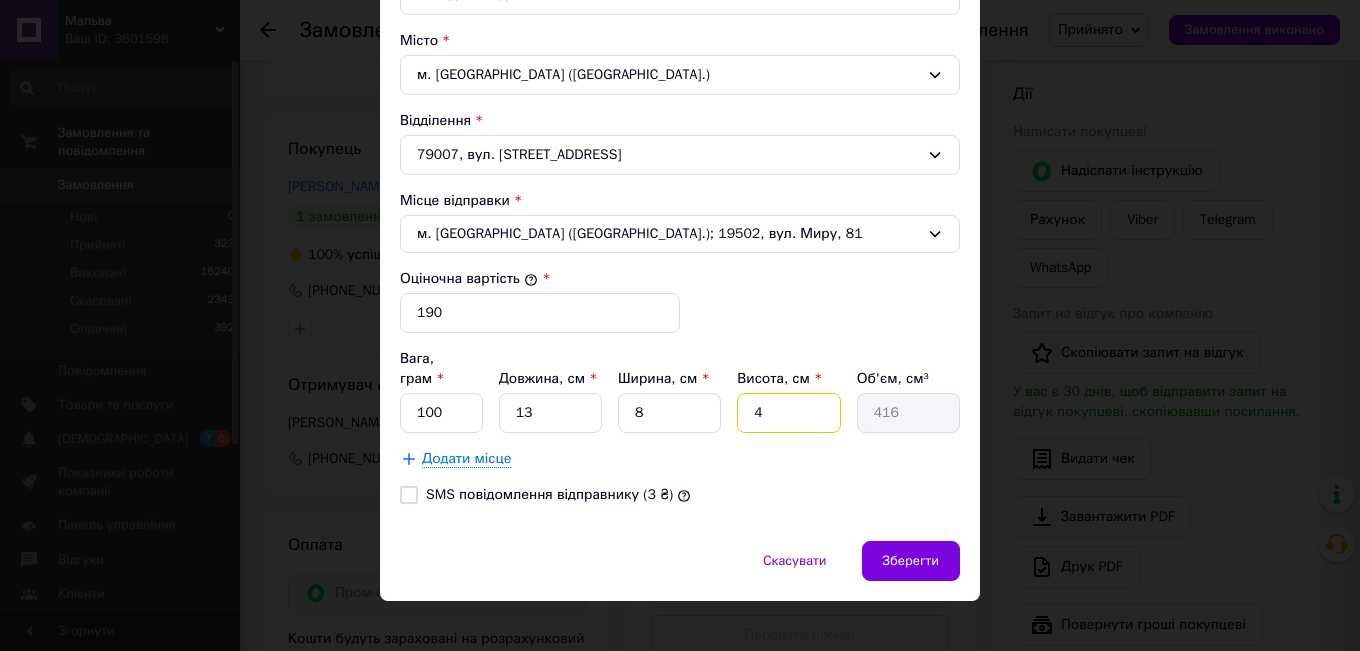 type on "4" 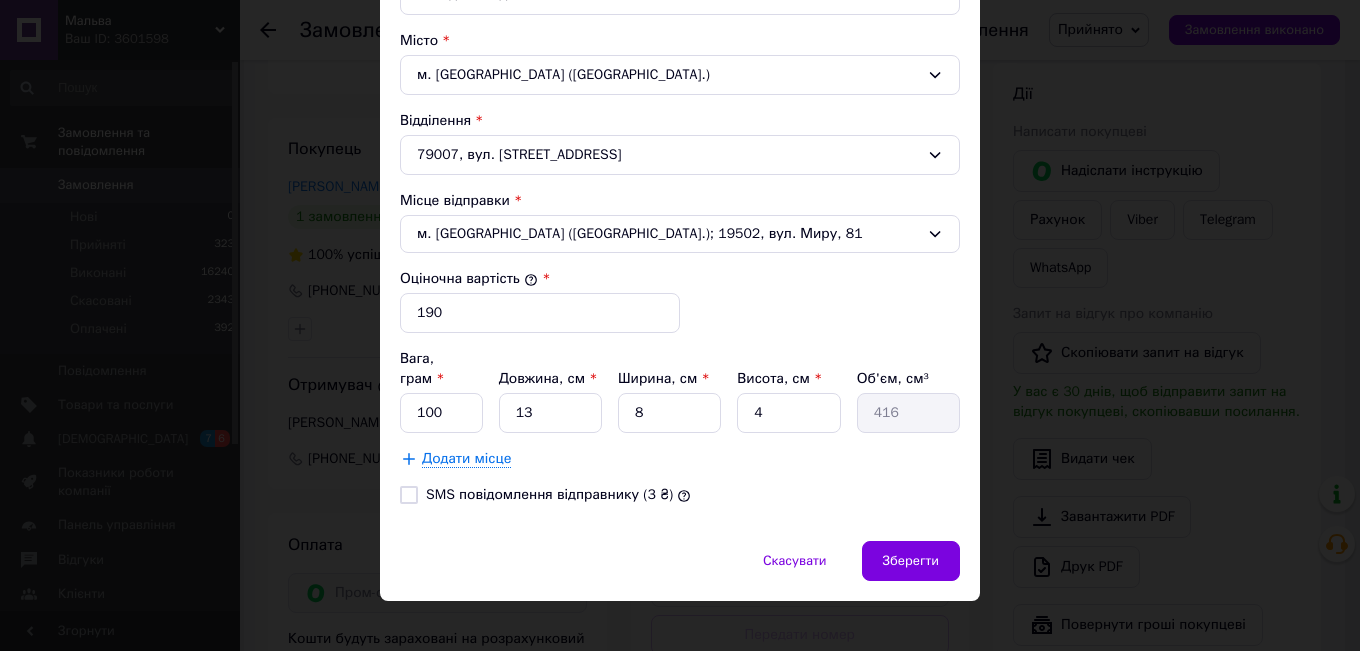 click on "Додати місце" at bounding box center (680, 459) 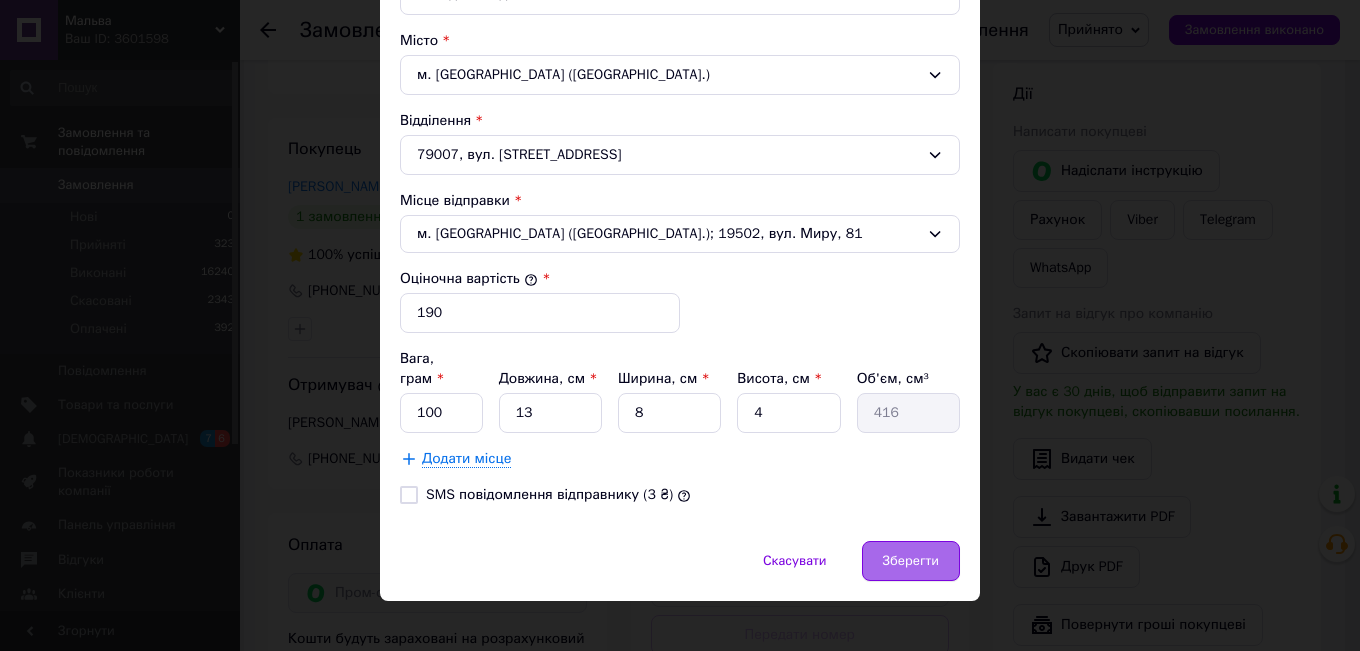 click on "Зберегти" at bounding box center [911, 561] 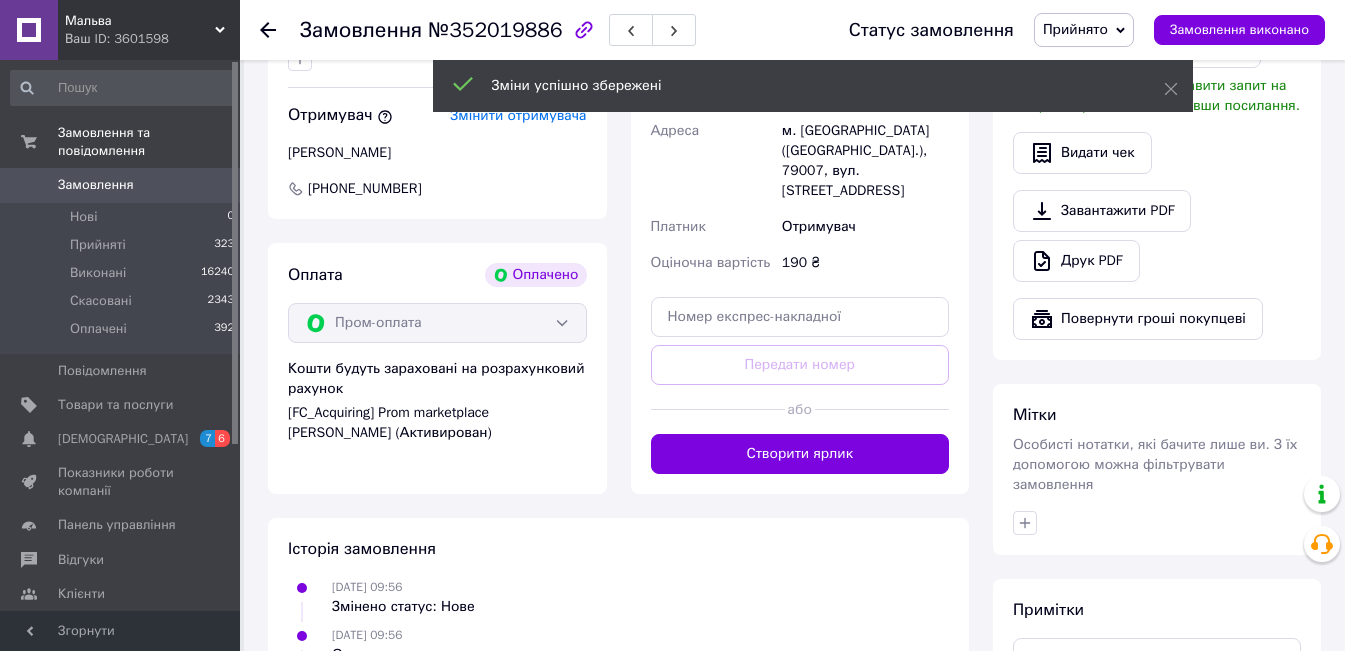 scroll, scrollTop: 663, scrollLeft: 0, axis: vertical 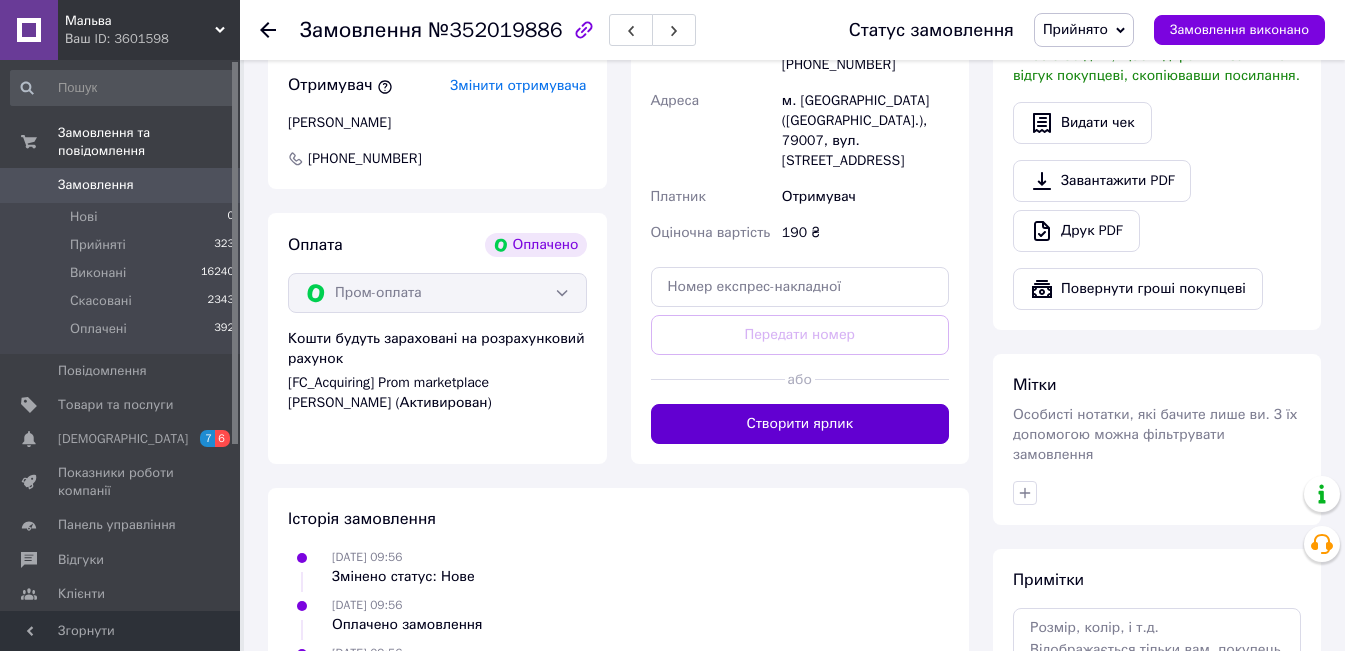 click on "Створити ярлик" at bounding box center (800, 424) 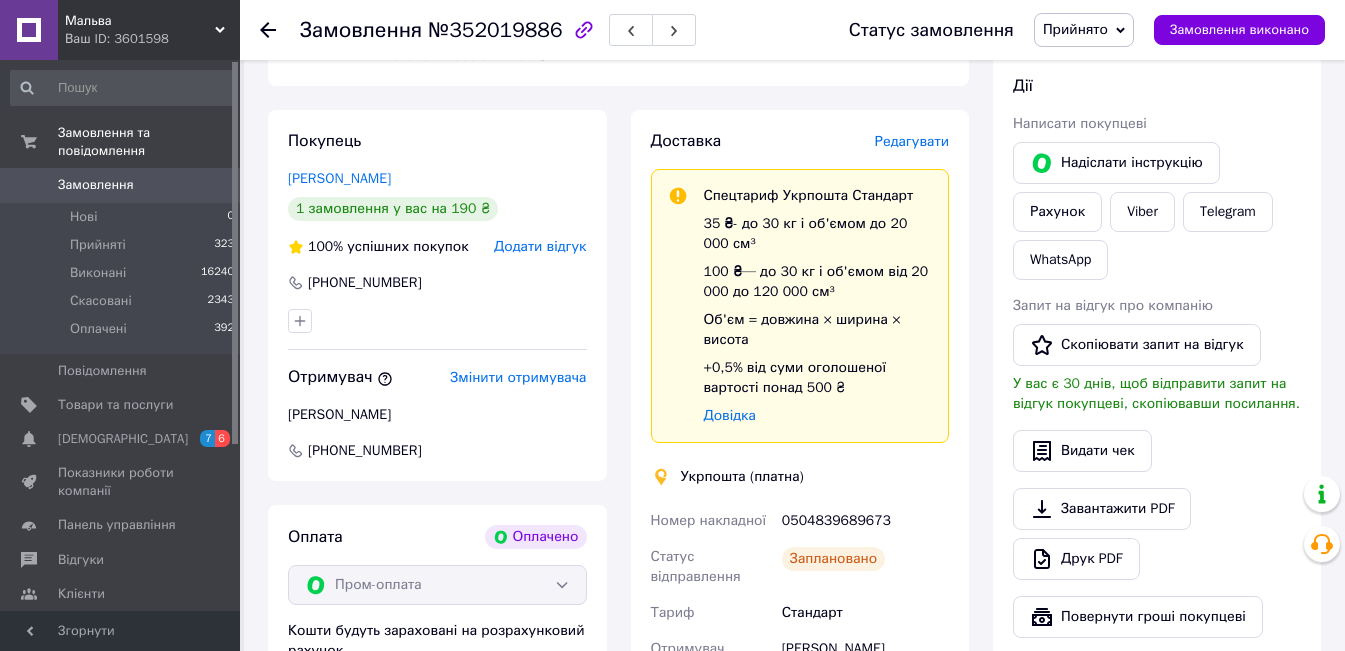scroll, scrollTop: 263, scrollLeft: 0, axis: vertical 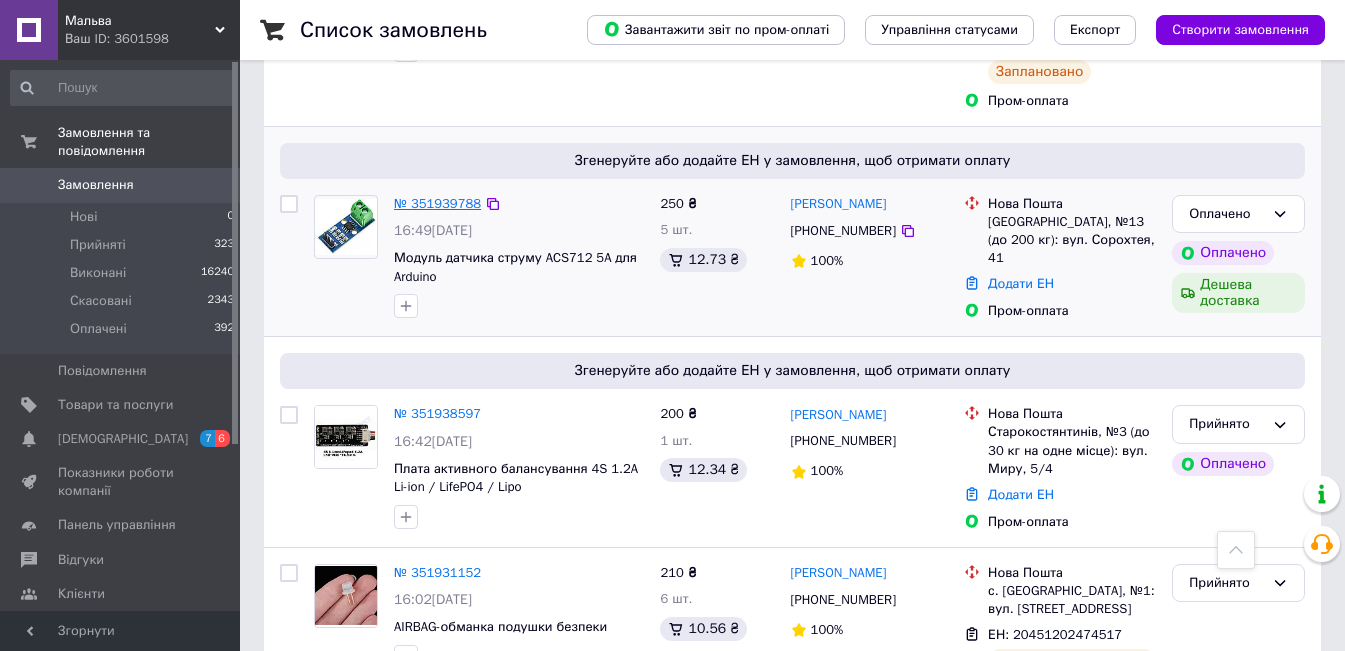 click on "№ 351939788" at bounding box center (437, 203) 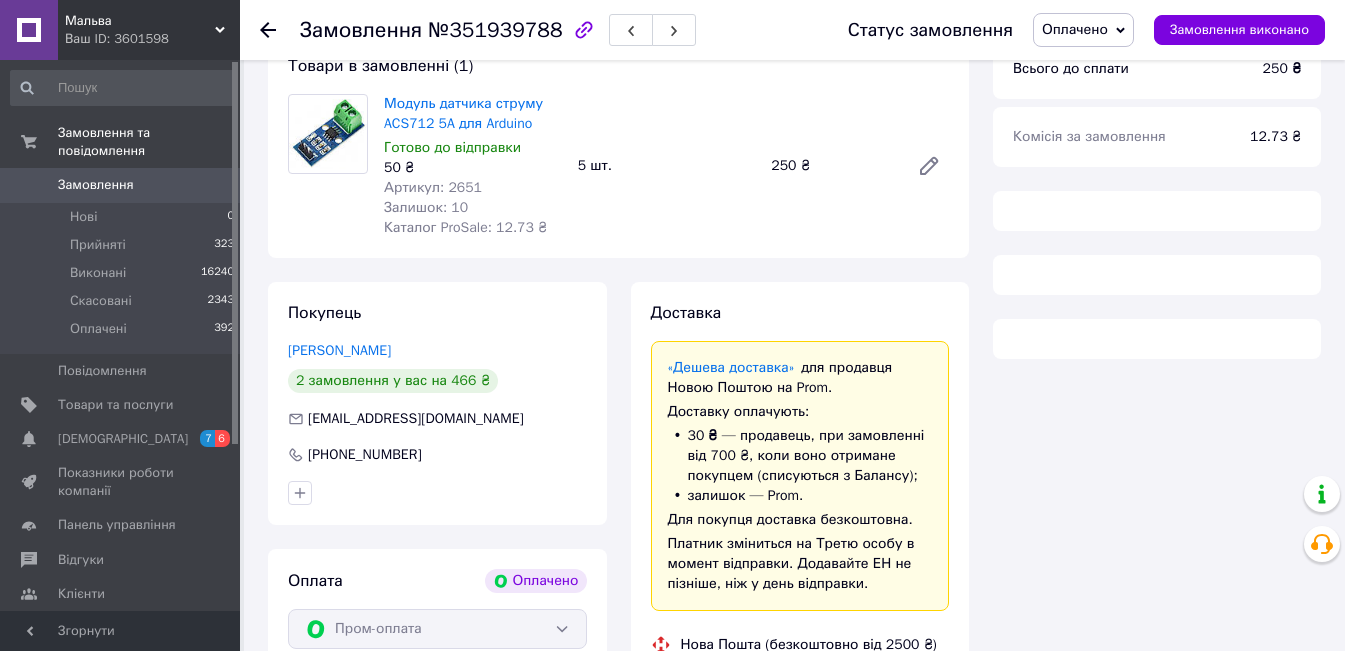 scroll, scrollTop: 200, scrollLeft: 0, axis: vertical 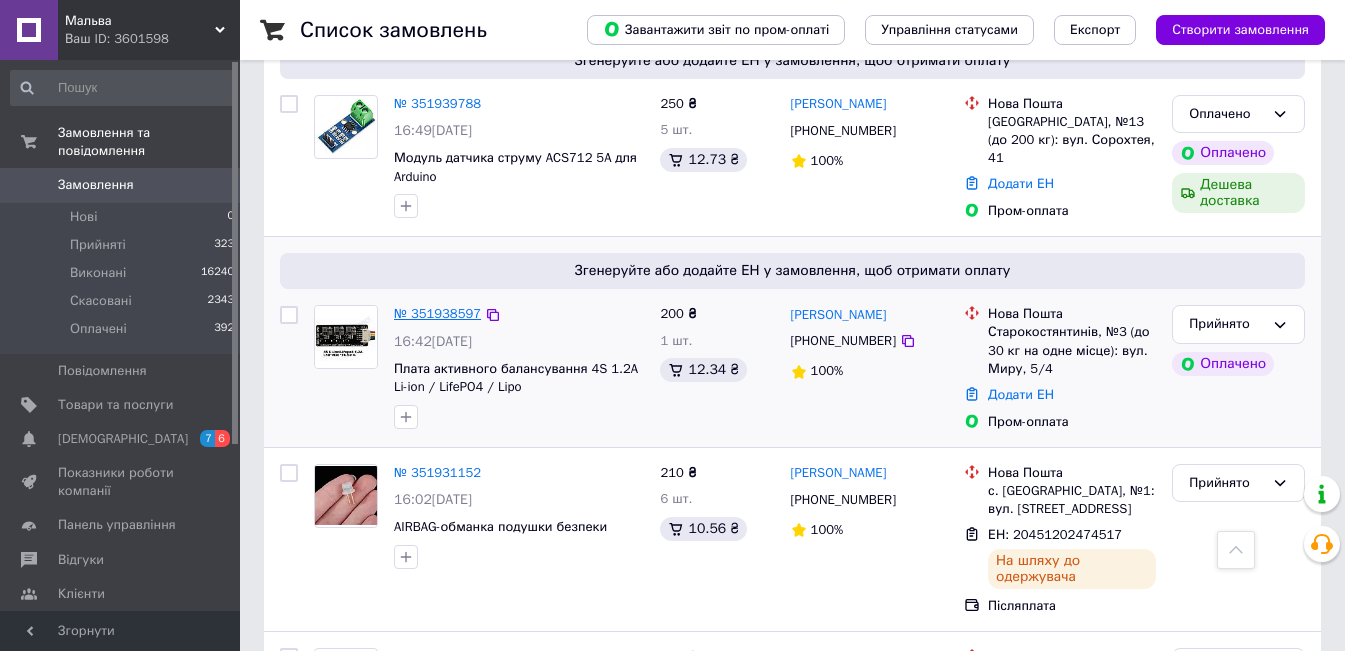 click on "№ 351938597" at bounding box center [437, 313] 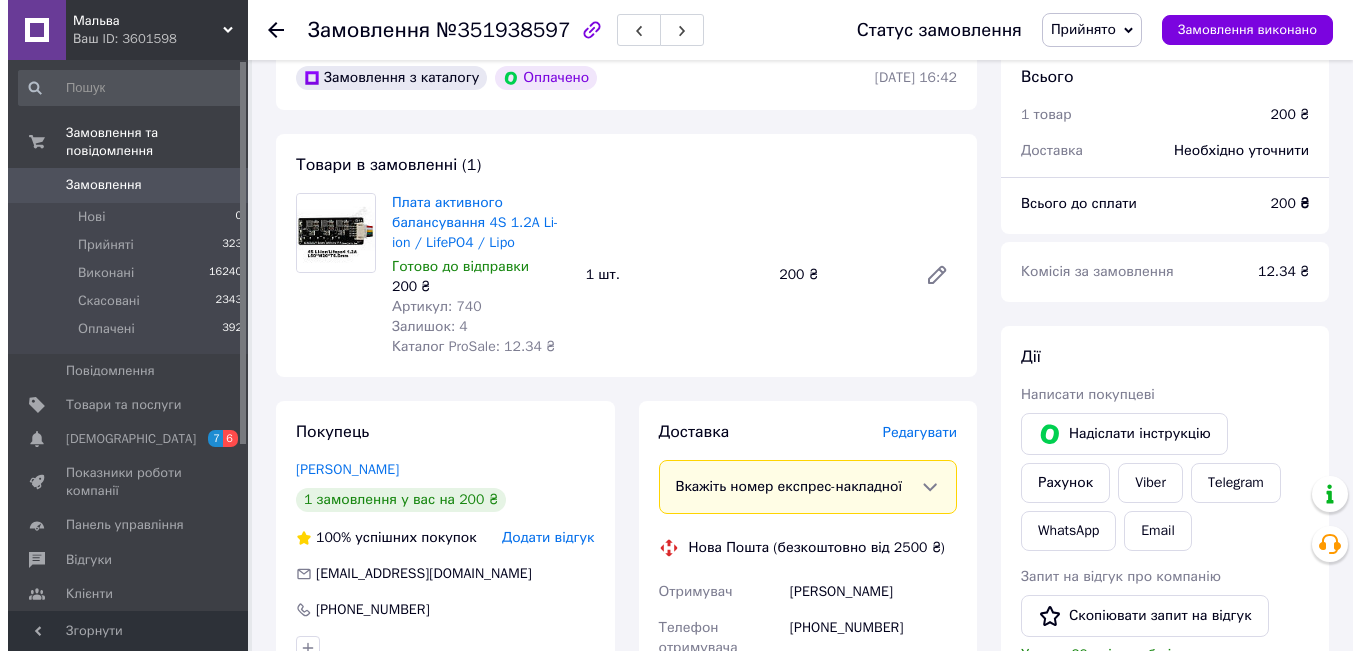 scroll, scrollTop: 200, scrollLeft: 0, axis: vertical 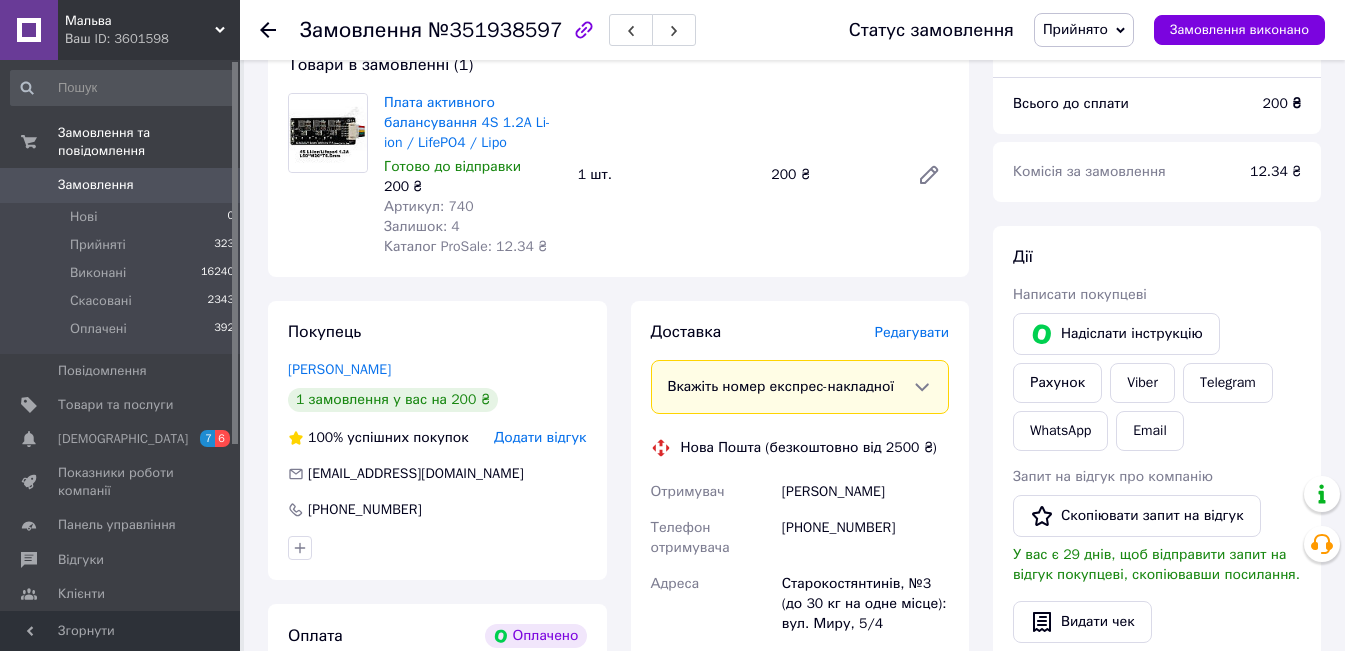 click on "Редагувати" at bounding box center (912, 332) 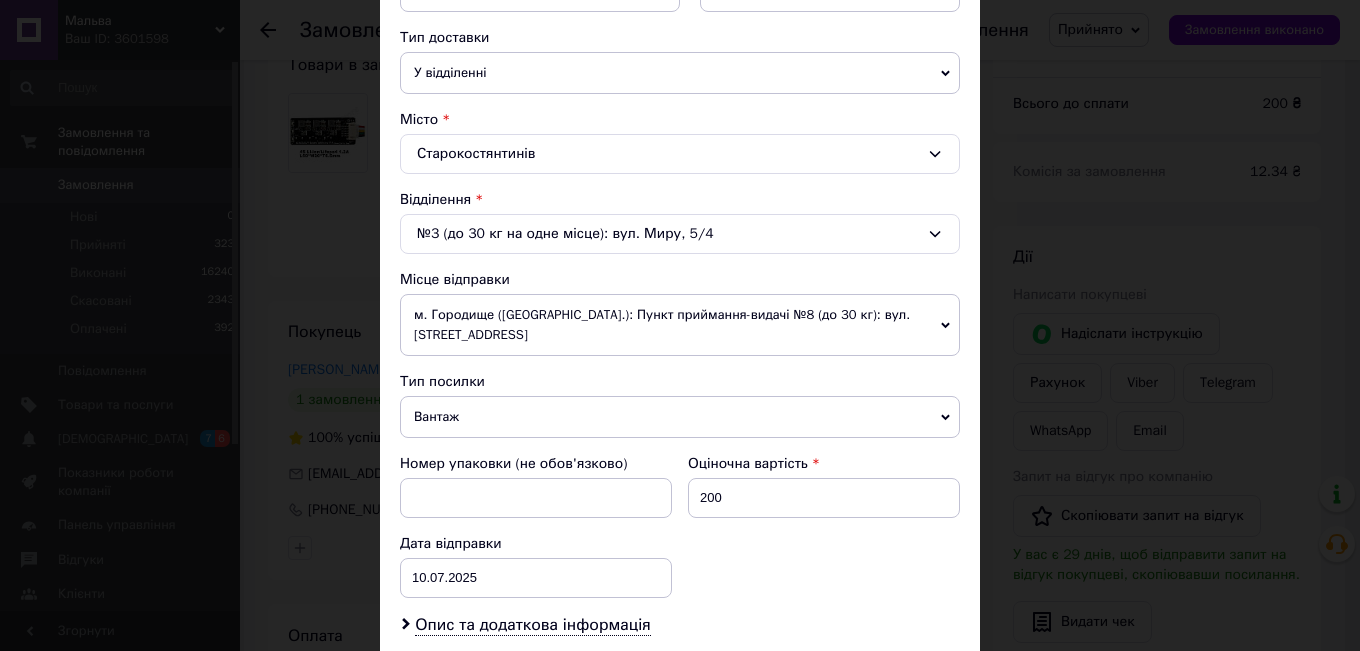 scroll, scrollTop: 600, scrollLeft: 0, axis: vertical 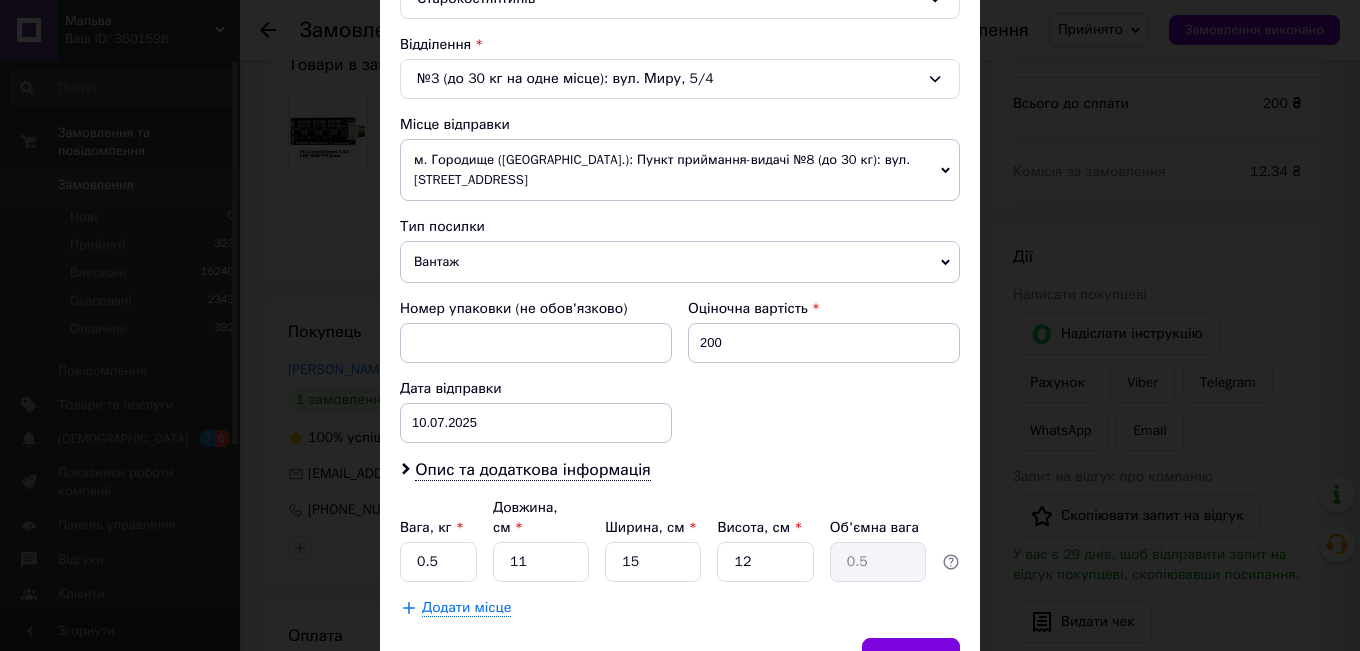 click on "Вантаж" at bounding box center [680, 262] 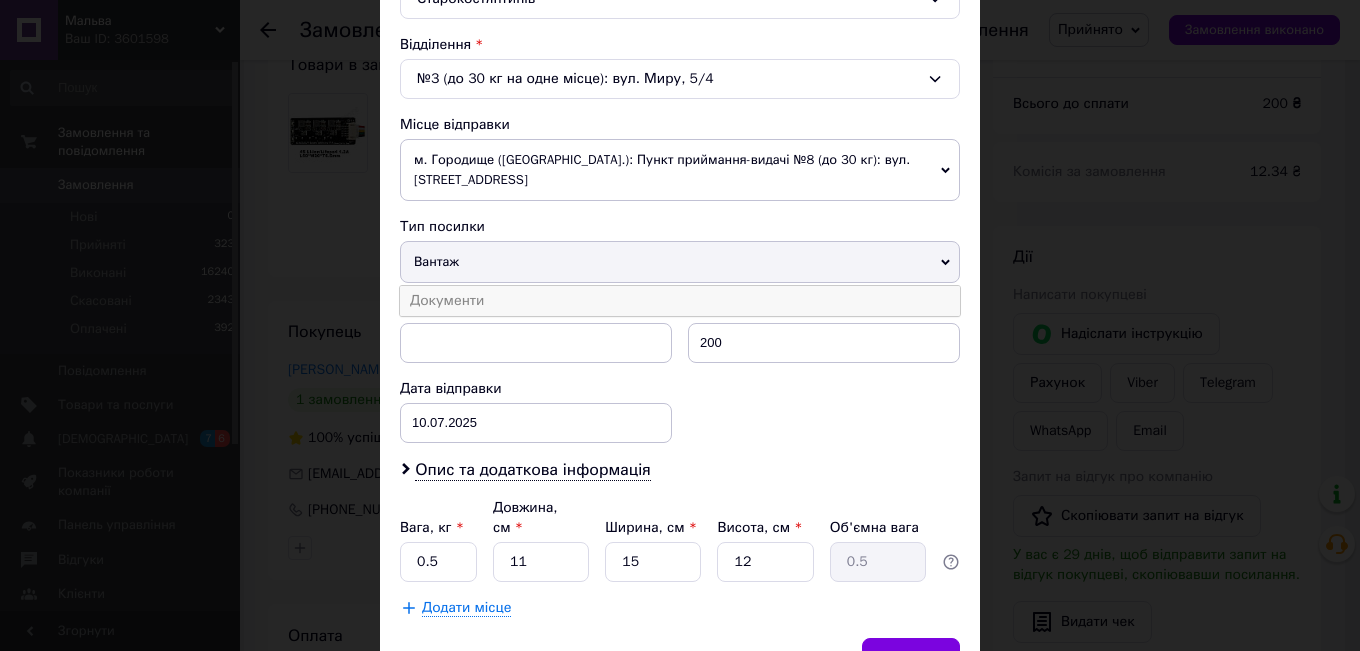 click on "Документи" at bounding box center (680, 301) 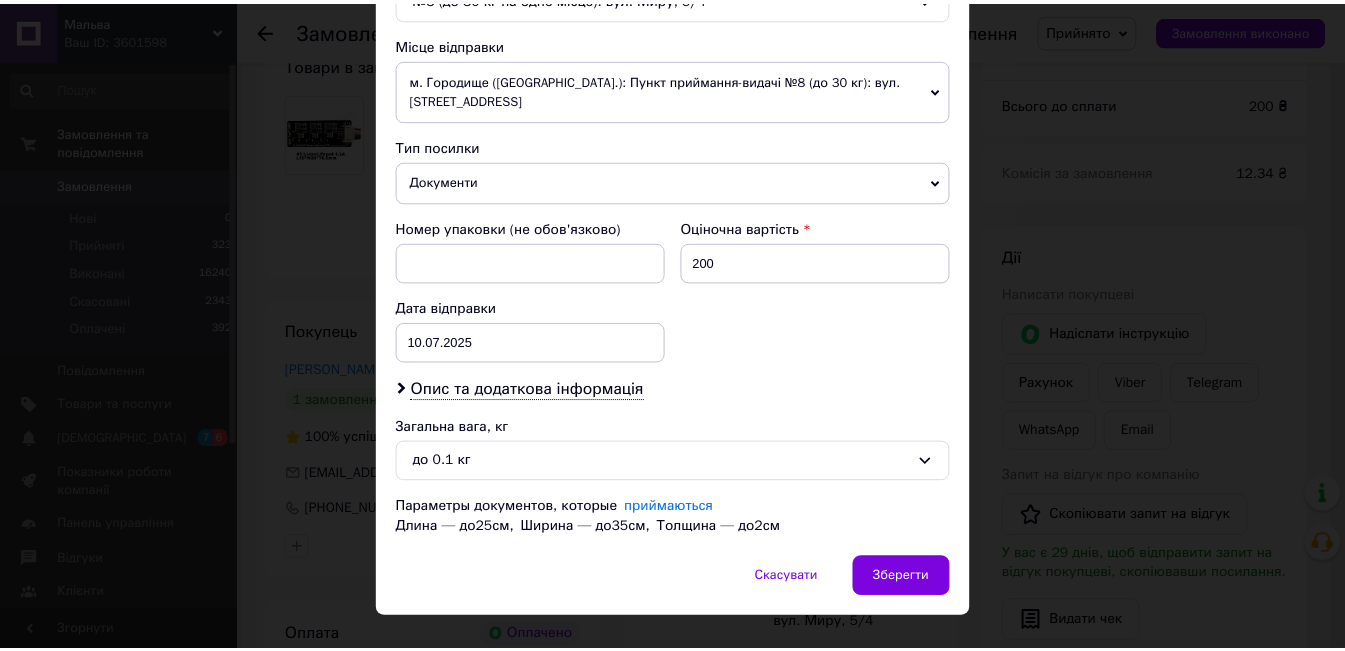 scroll, scrollTop: 717, scrollLeft: 0, axis: vertical 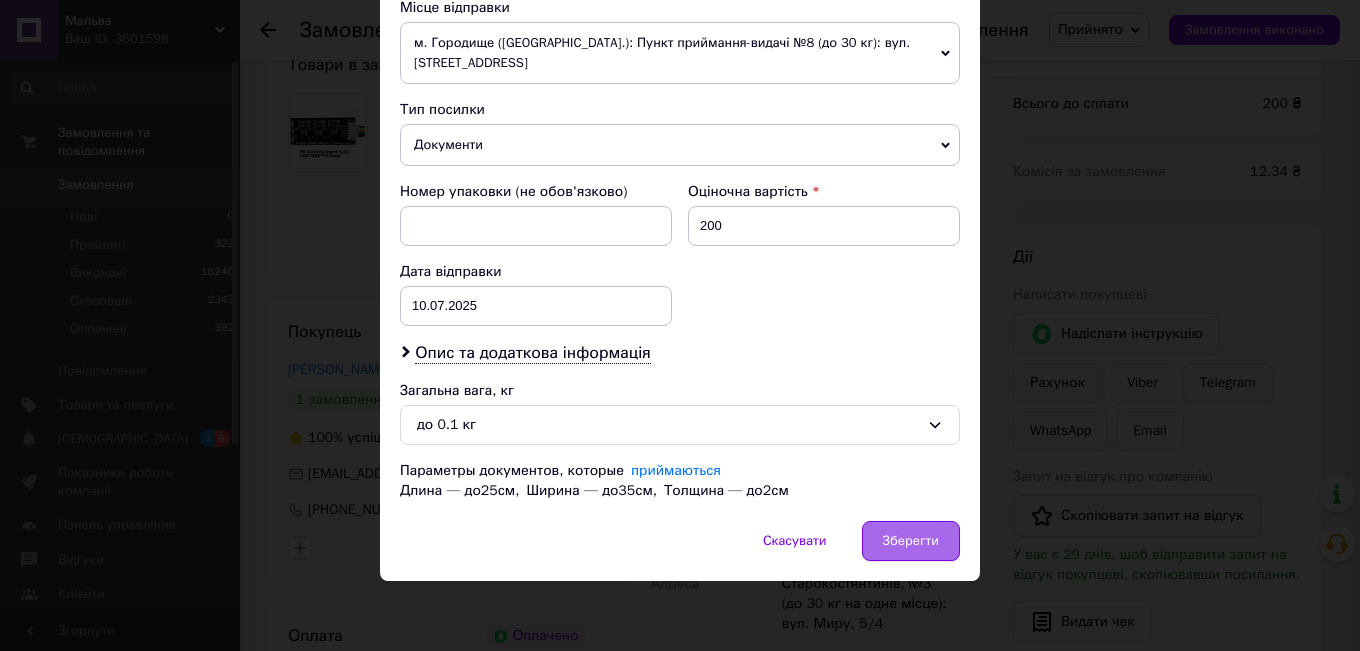 click on "Зберегти" at bounding box center (911, 541) 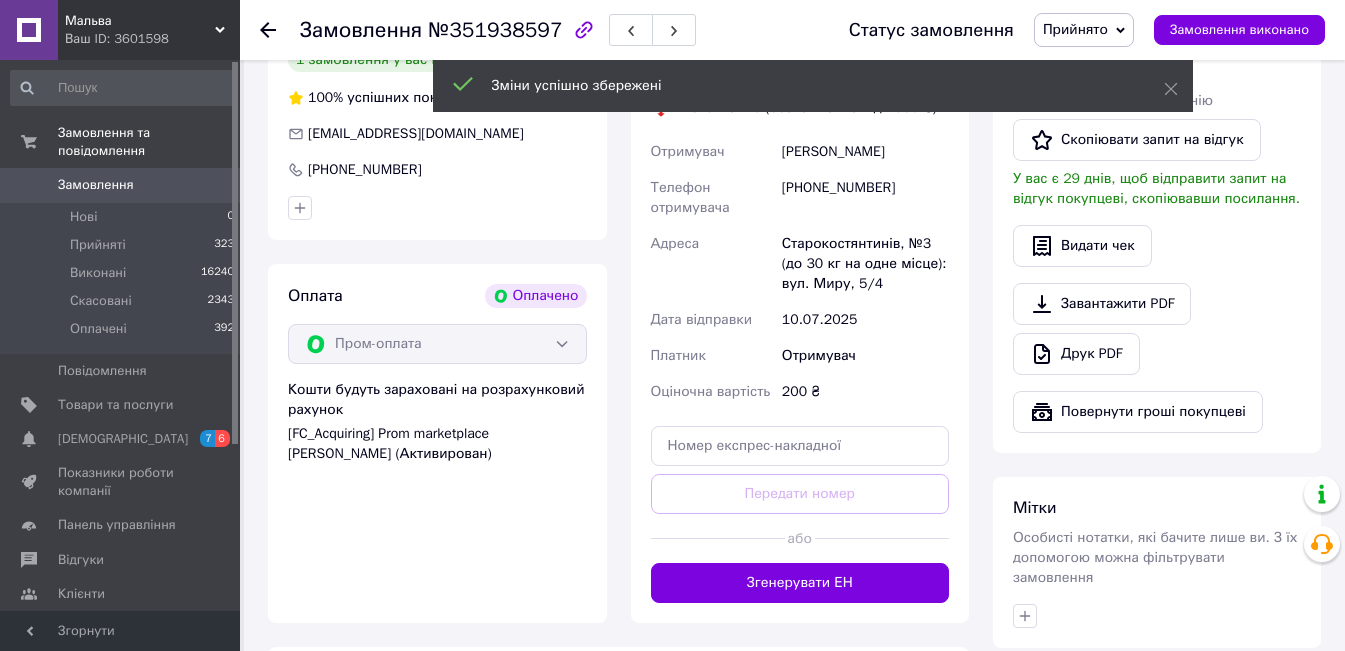 scroll, scrollTop: 600, scrollLeft: 0, axis: vertical 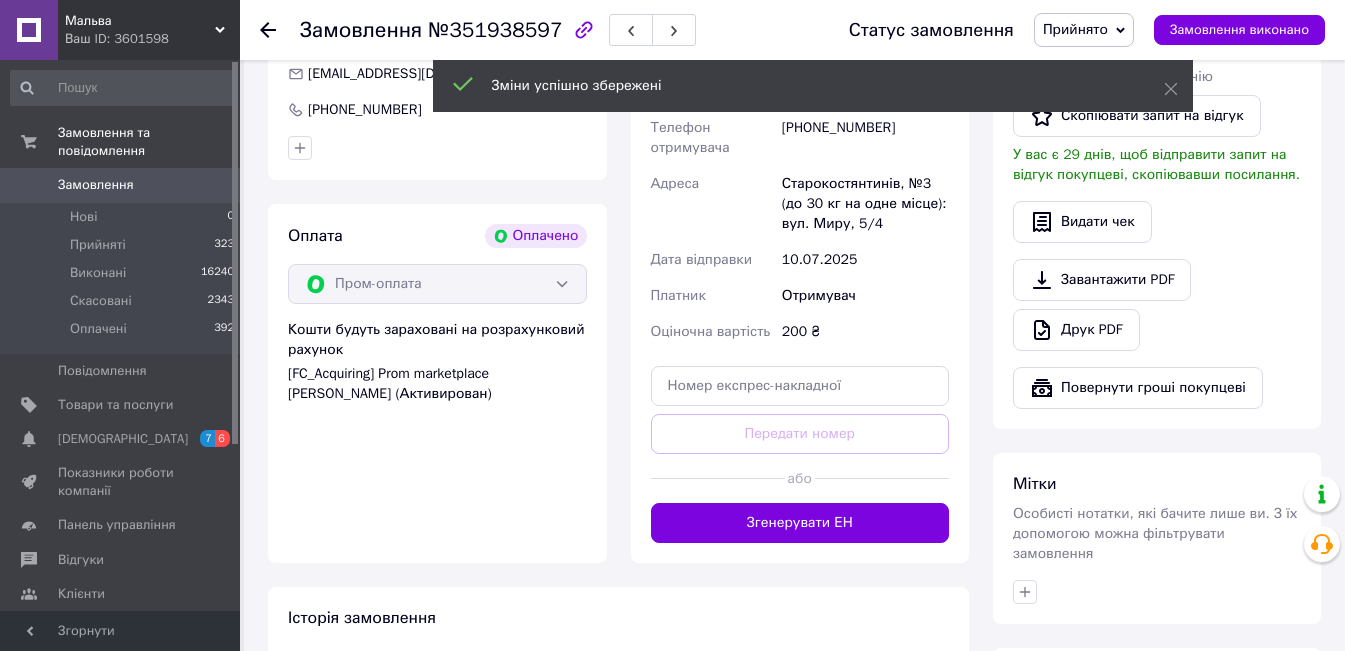 drag, startPoint x: 821, startPoint y: 529, endPoint x: 847, endPoint y: 530, distance: 26.019224 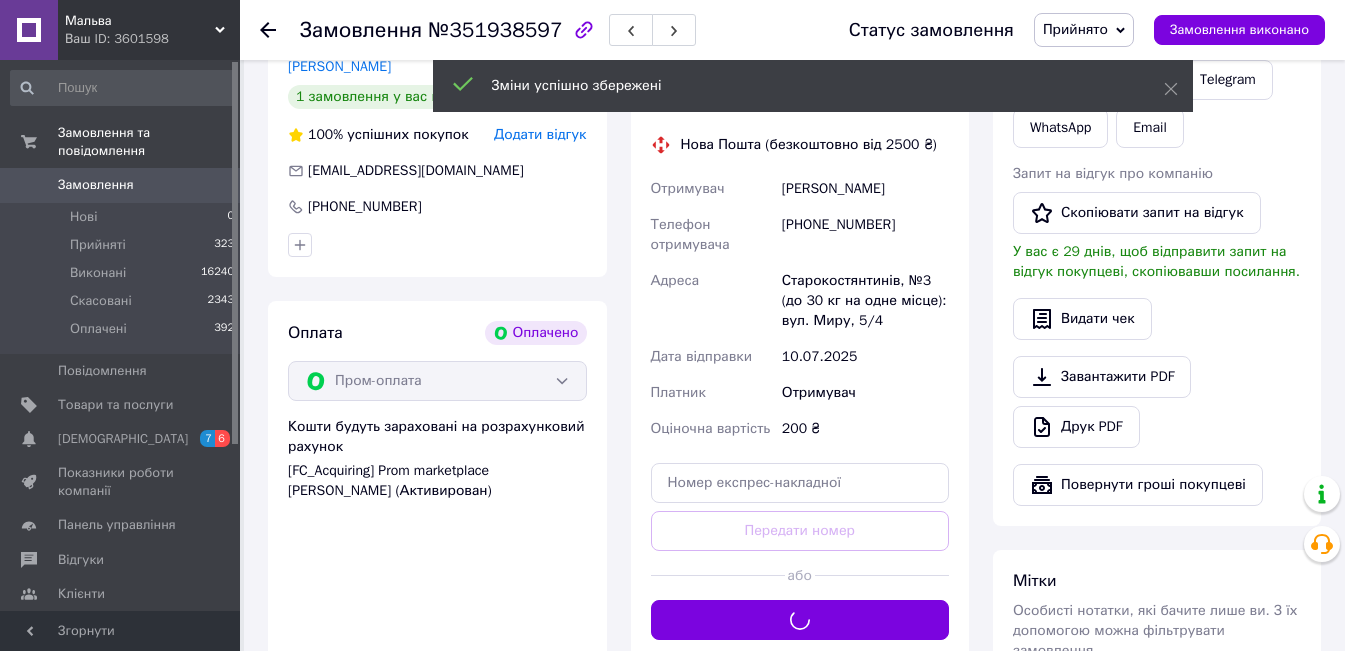 scroll, scrollTop: 400, scrollLeft: 0, axis: vertical 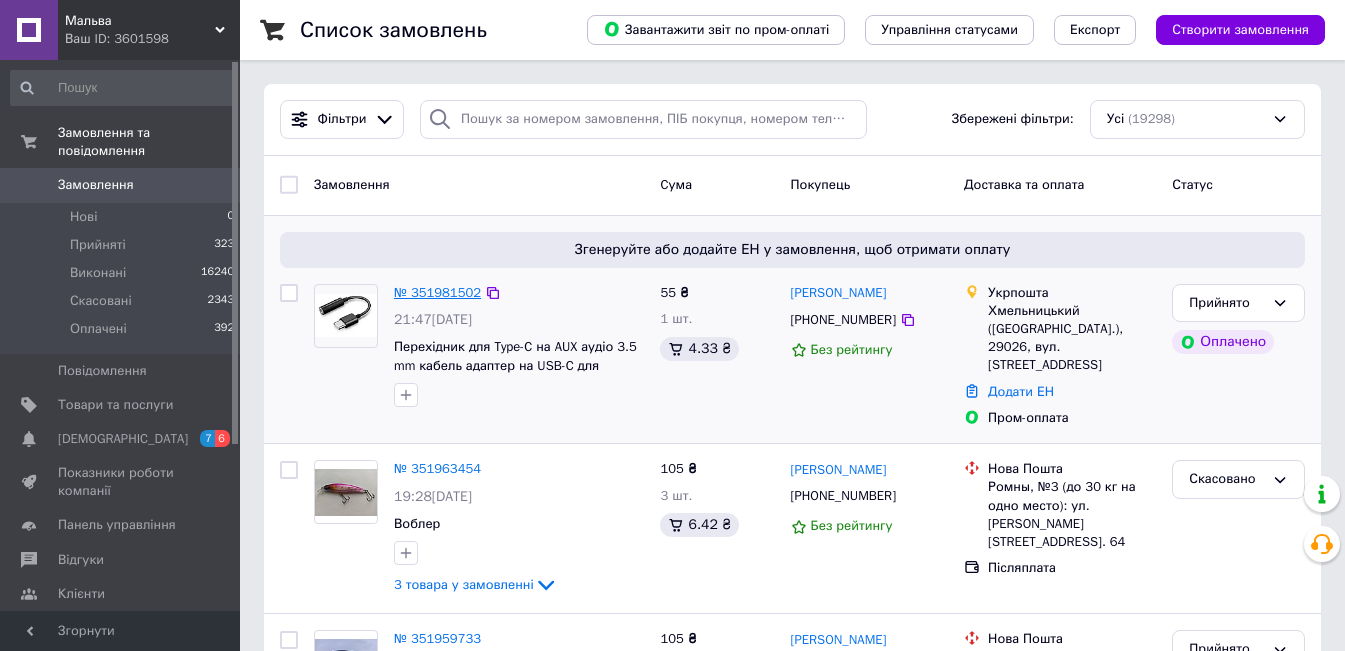 click on "№ 351981502" at bounding box center [437, 292] 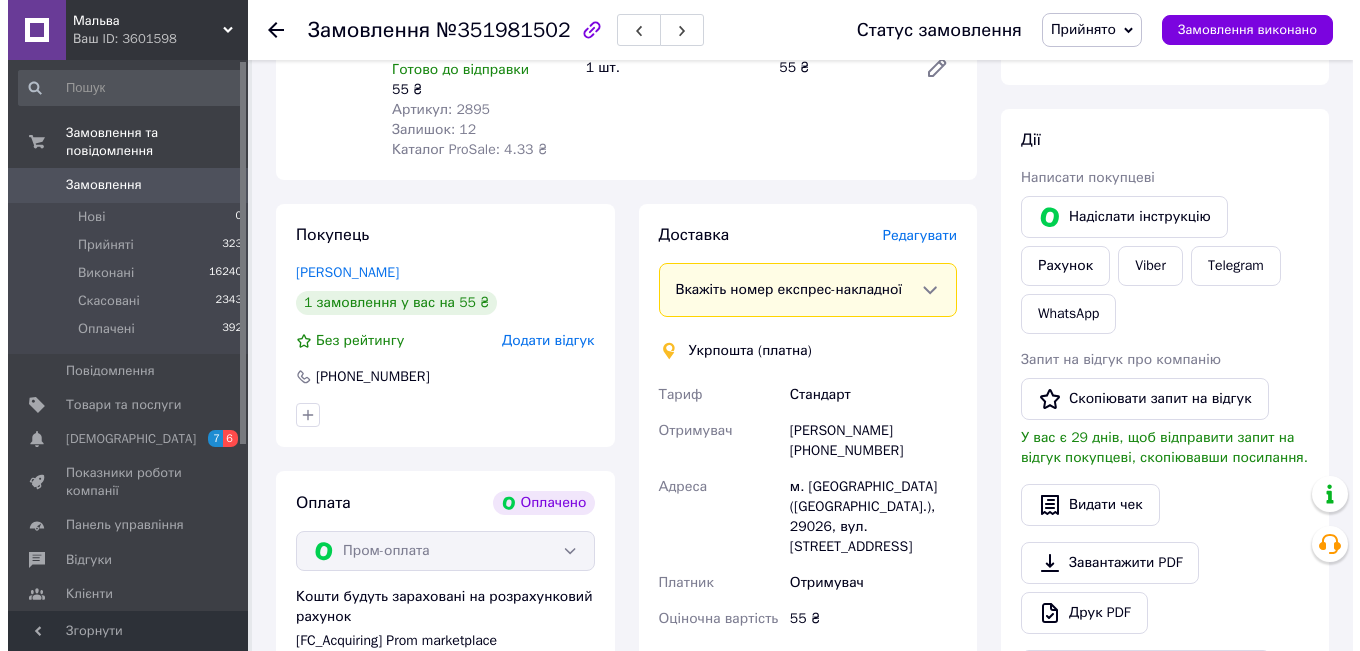 scroll, scrollTop: 400, scrollLeft: 0, axis: vertical 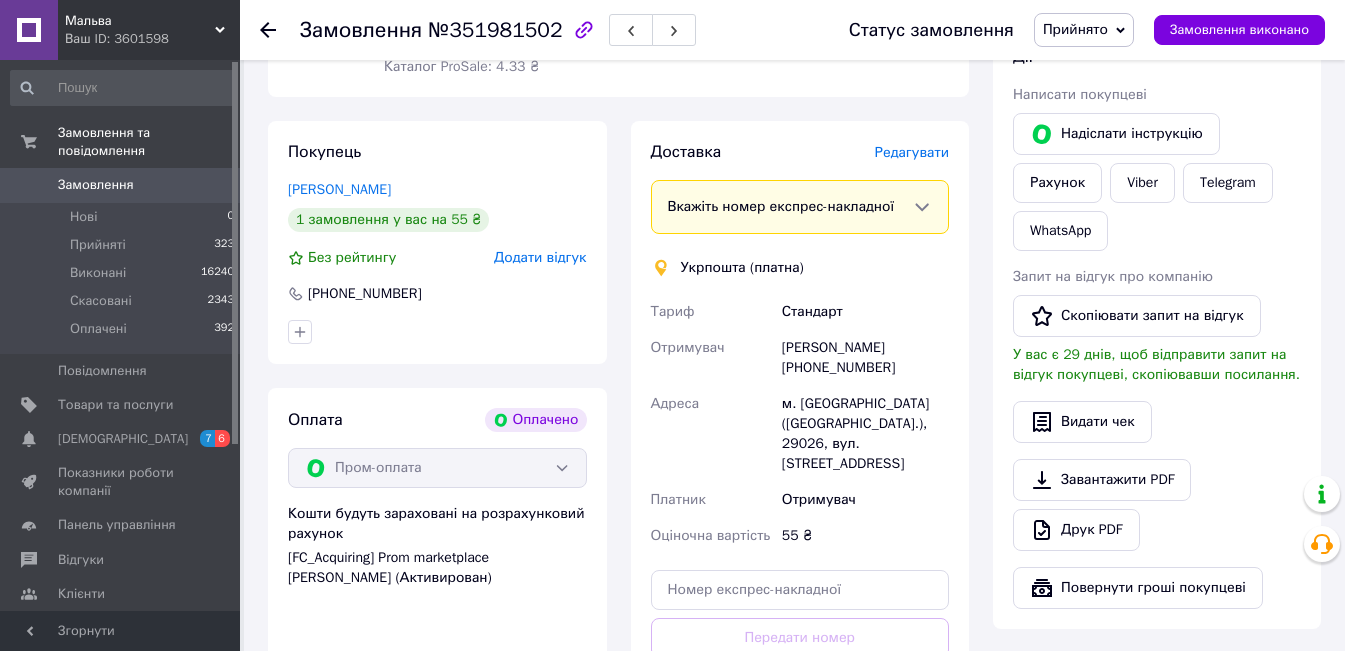 click on "Редагувати" at bounding box center [912, 152] 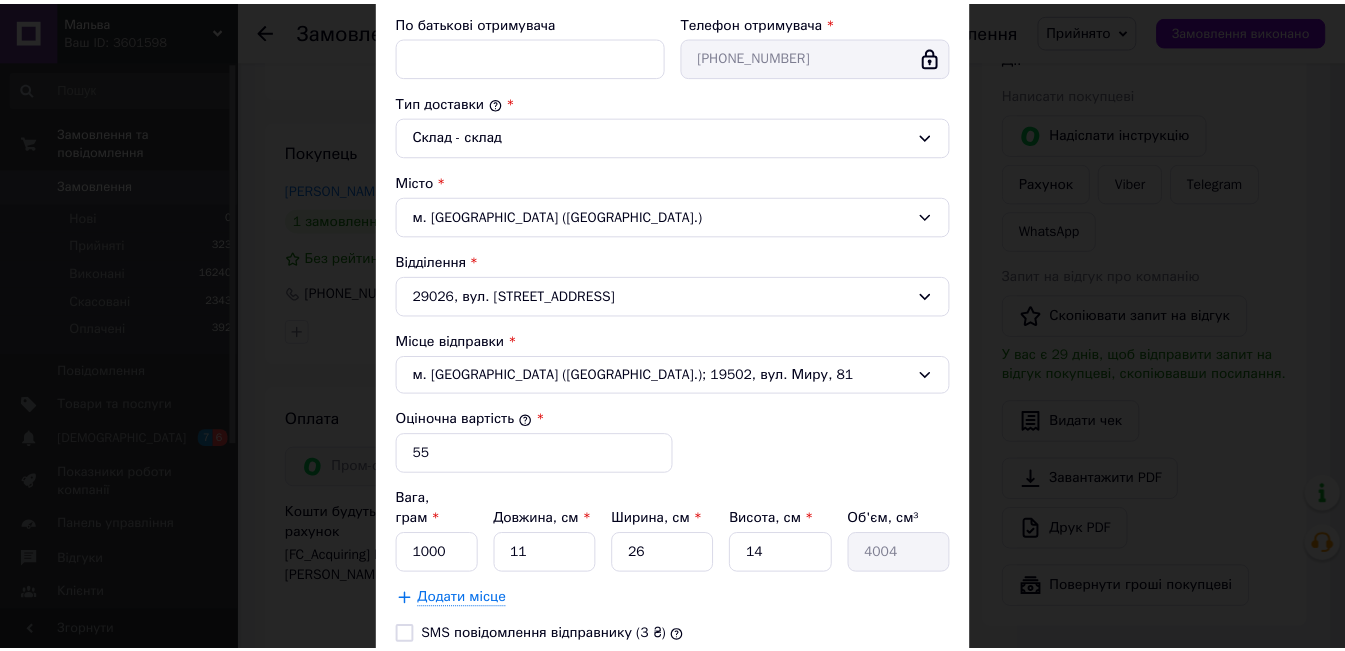 scroll, scrollTop: 600, scrollLeft: 0, axis: vertical 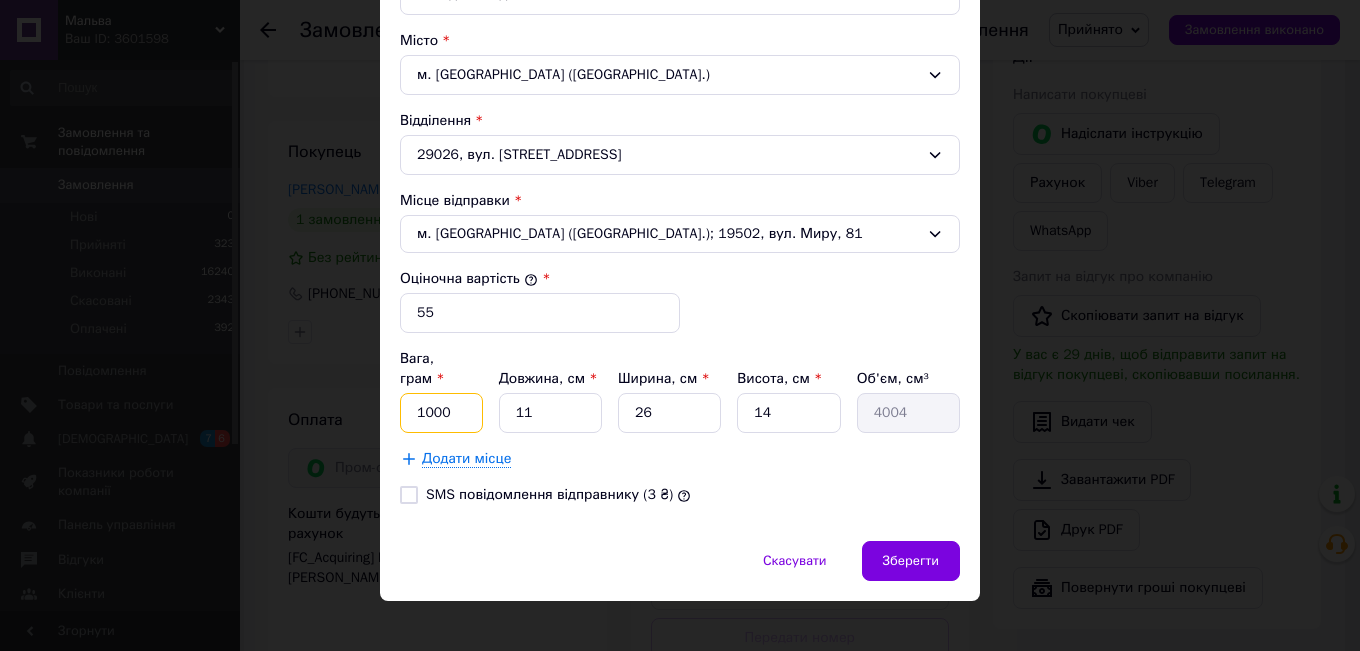 click on "1000" at bounding box center (441, 413) 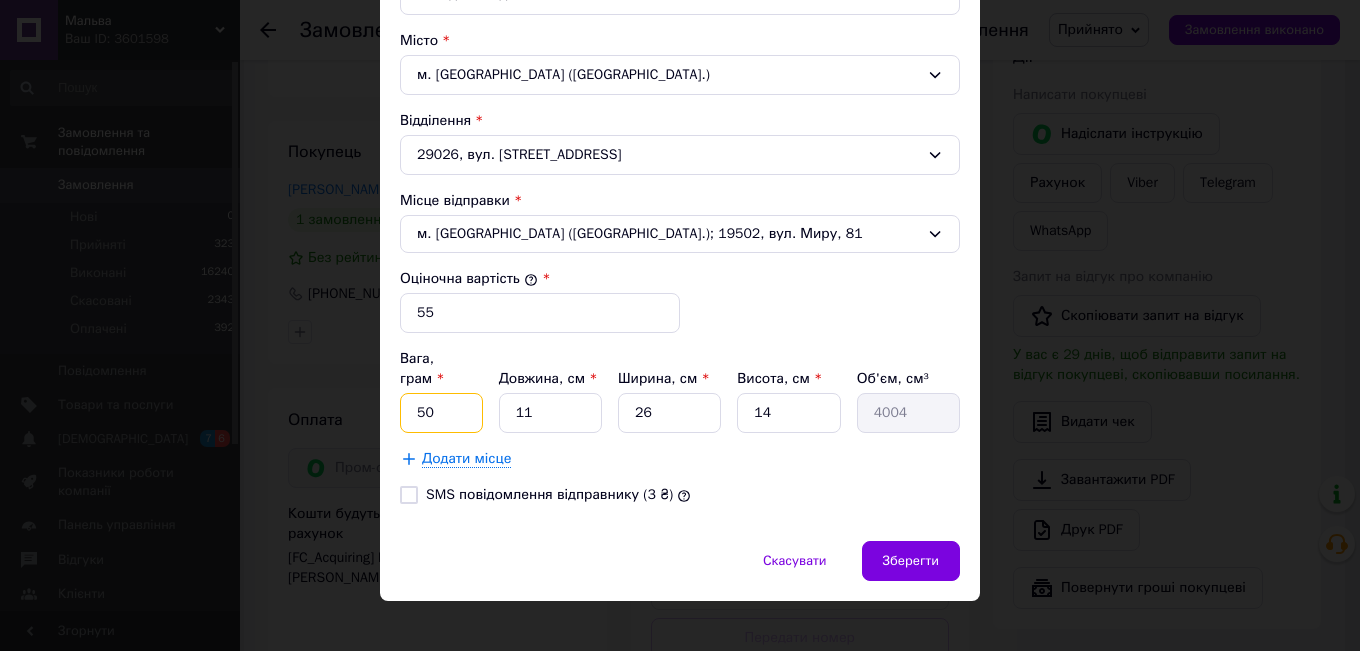 type on "50" 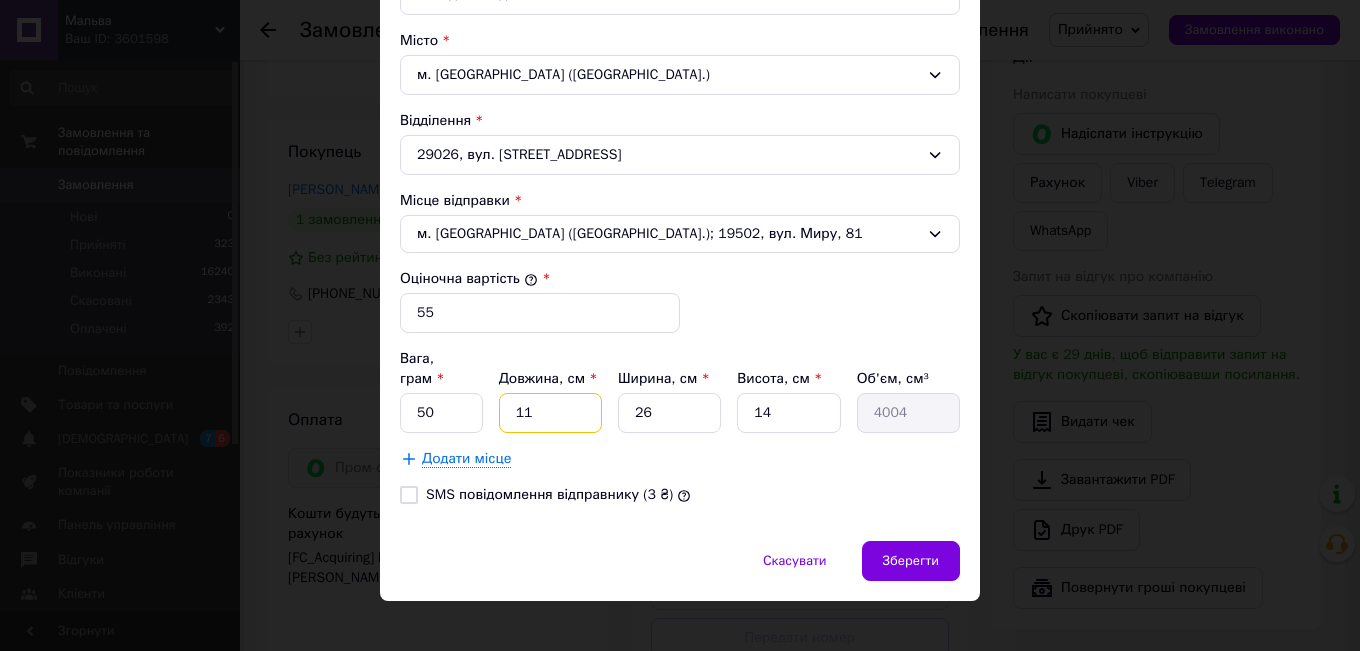 click on "11" at bounding box center [550, 413] 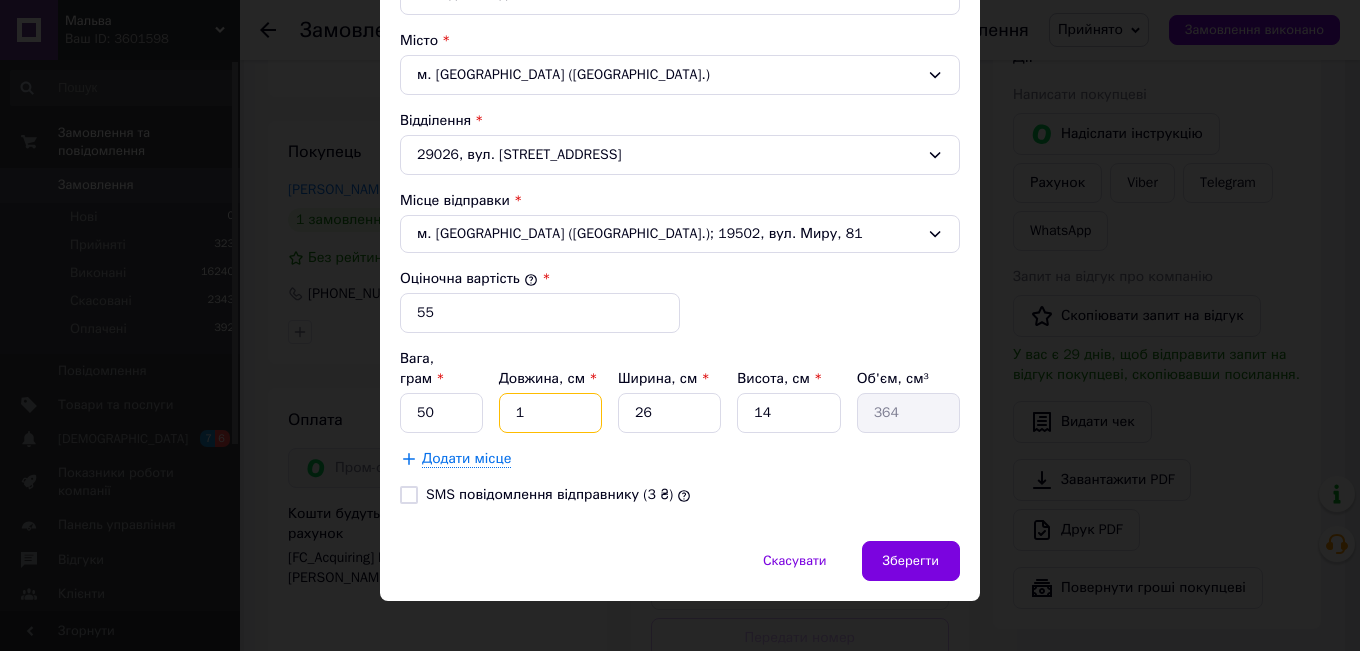 type on "13" 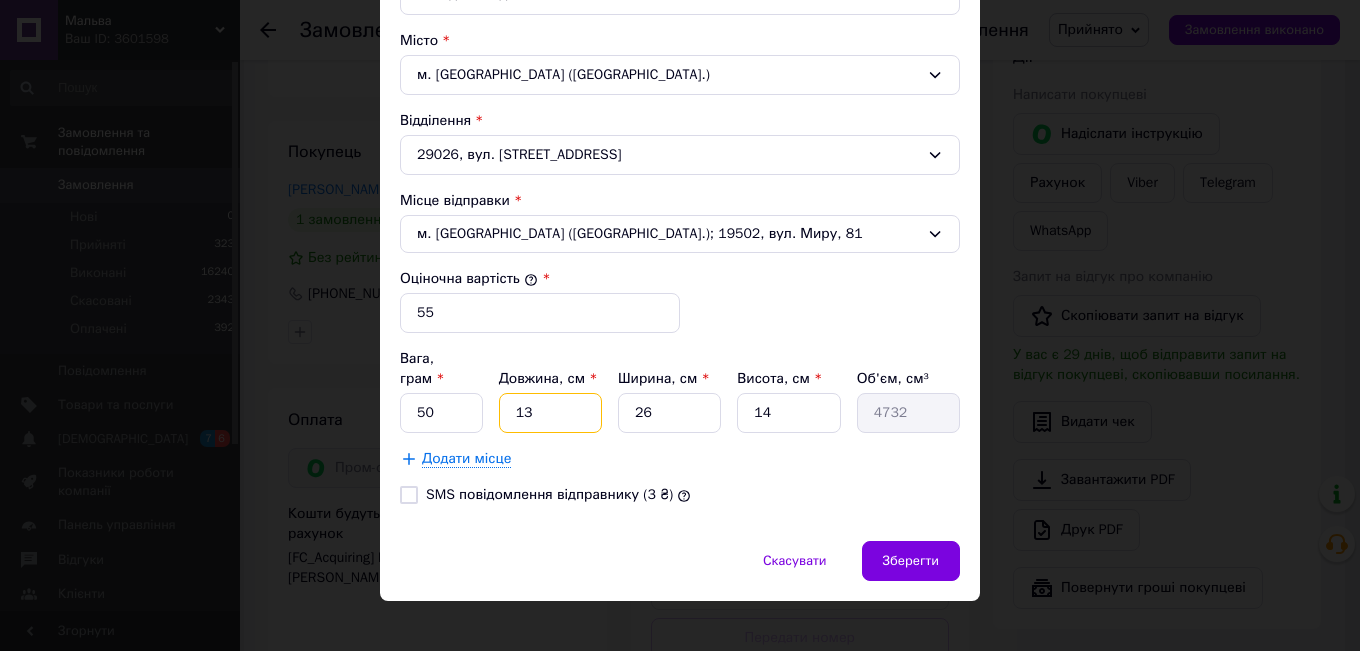 type on "13" 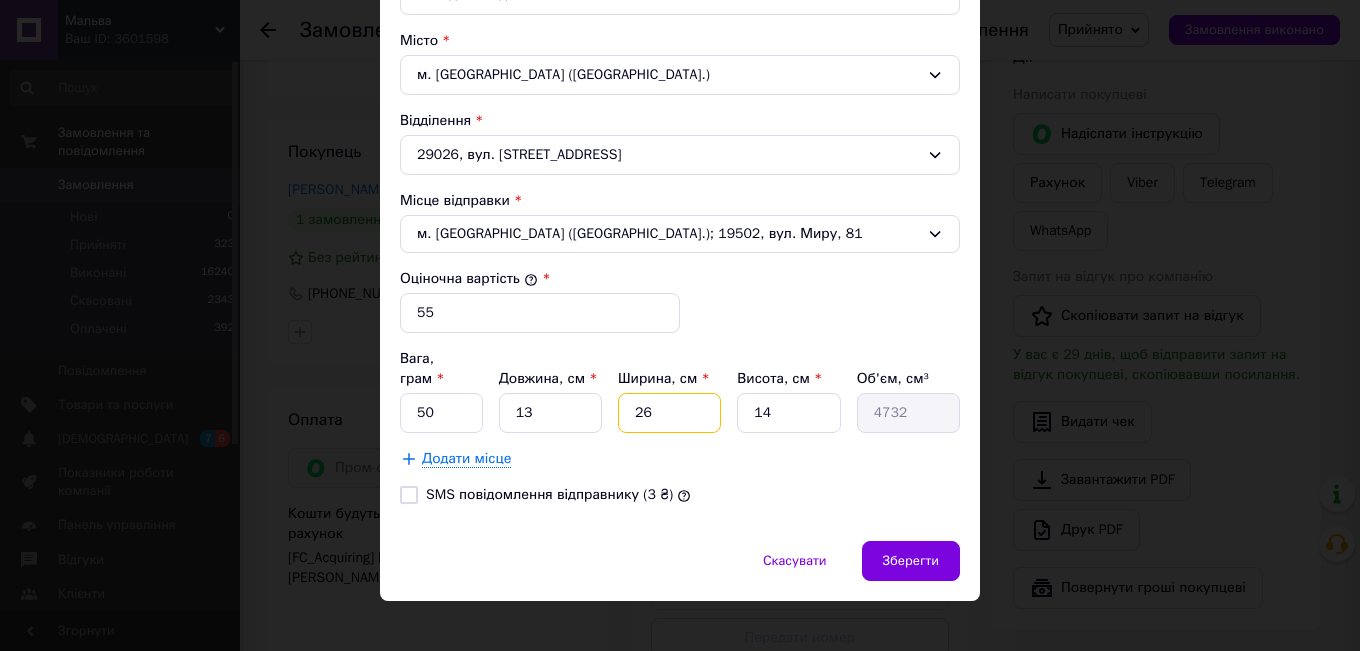 click on "26" at bounding box center (669, 413) 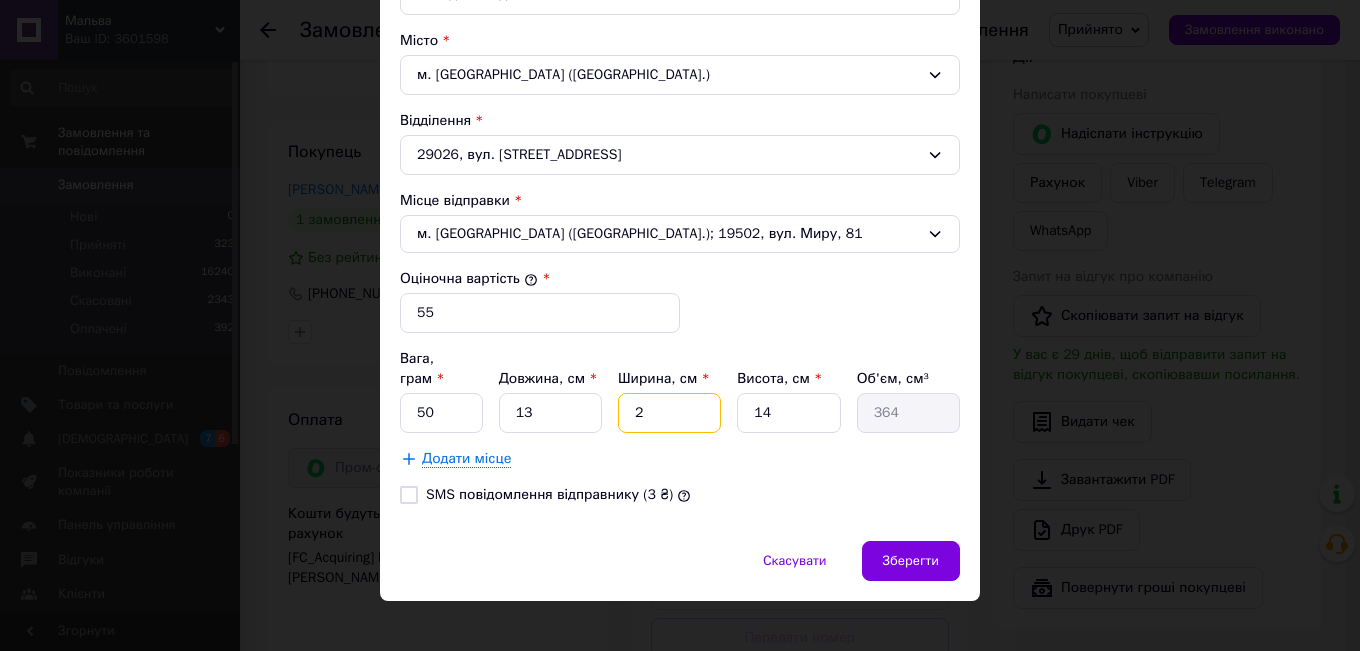 type 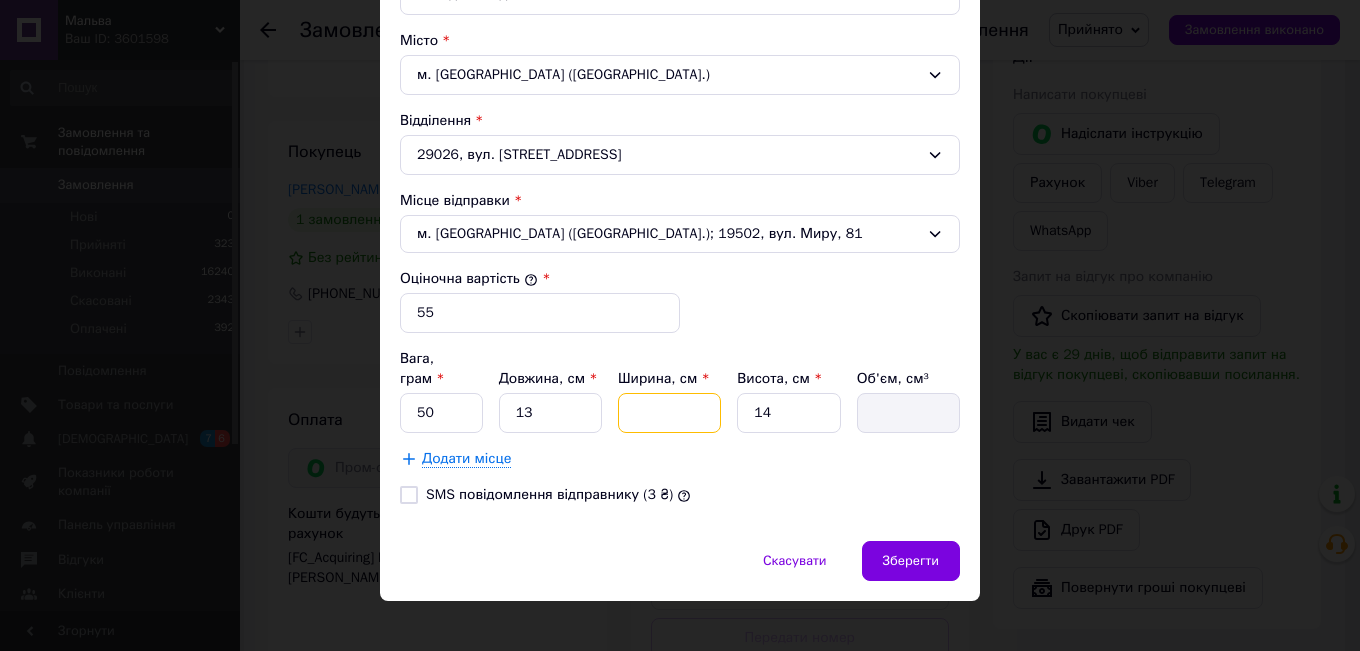type on "1" 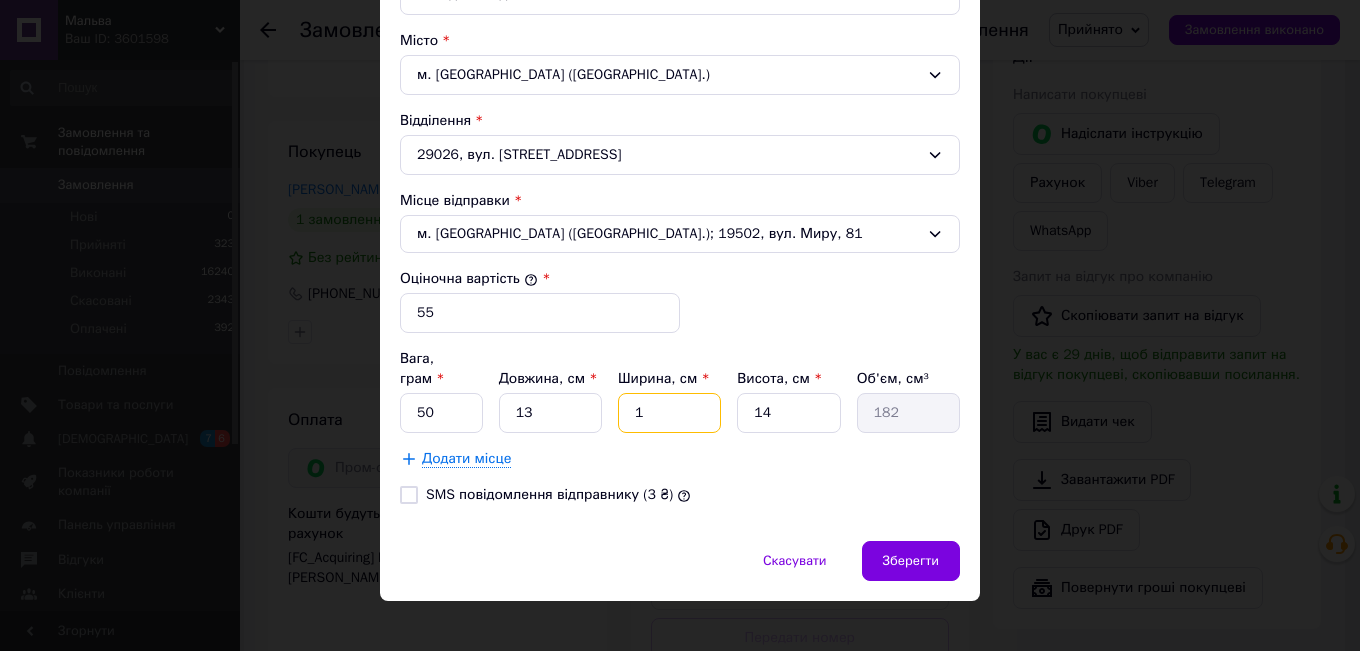 type on "11" 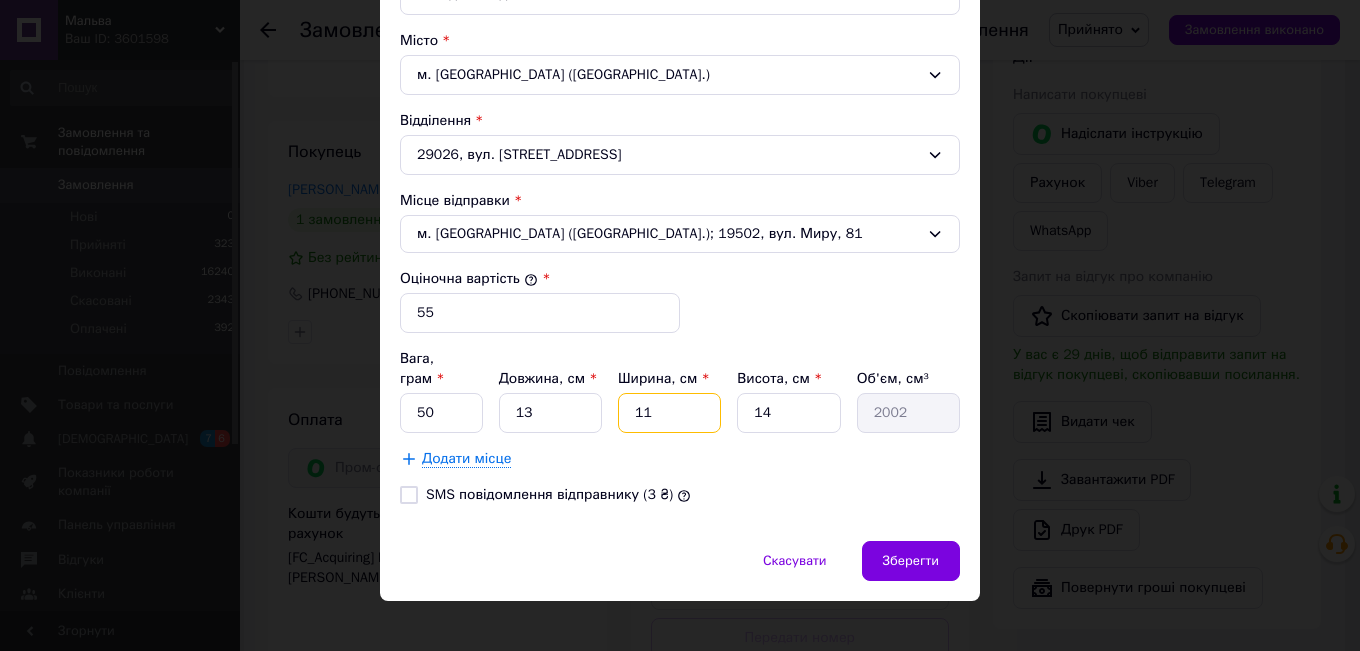 type on "11" 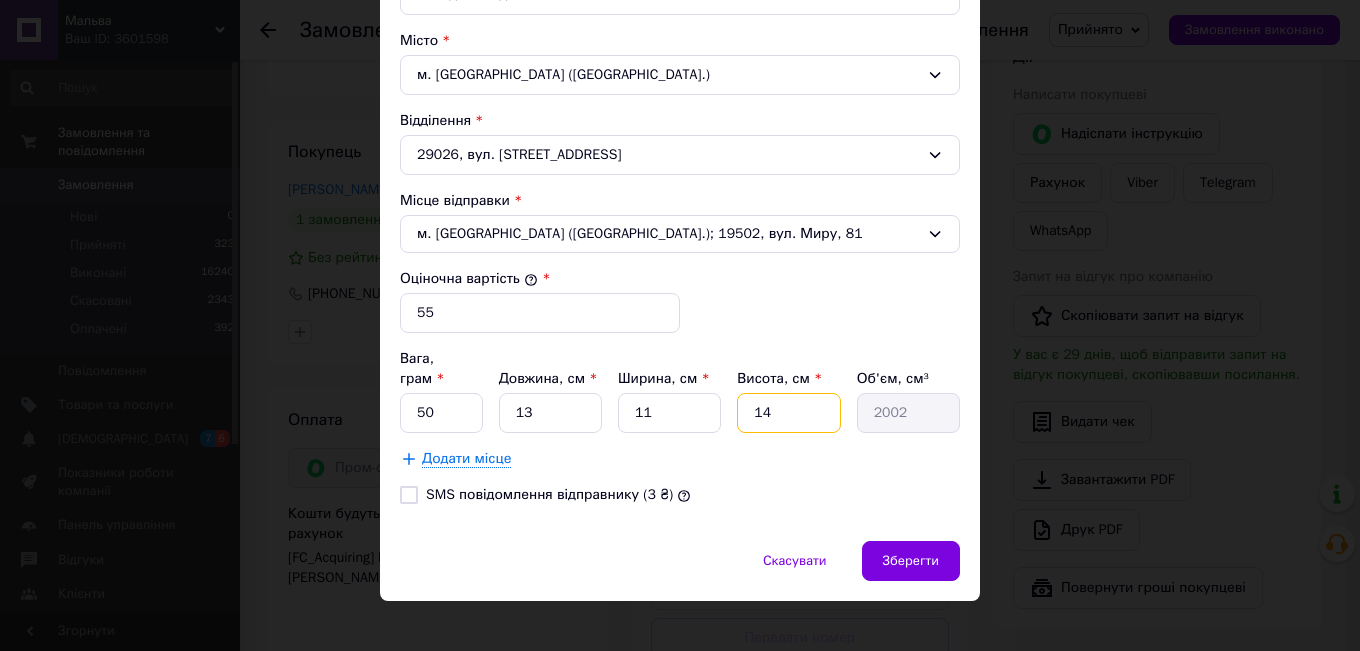 click on "14" at bounding box center [788, 413] 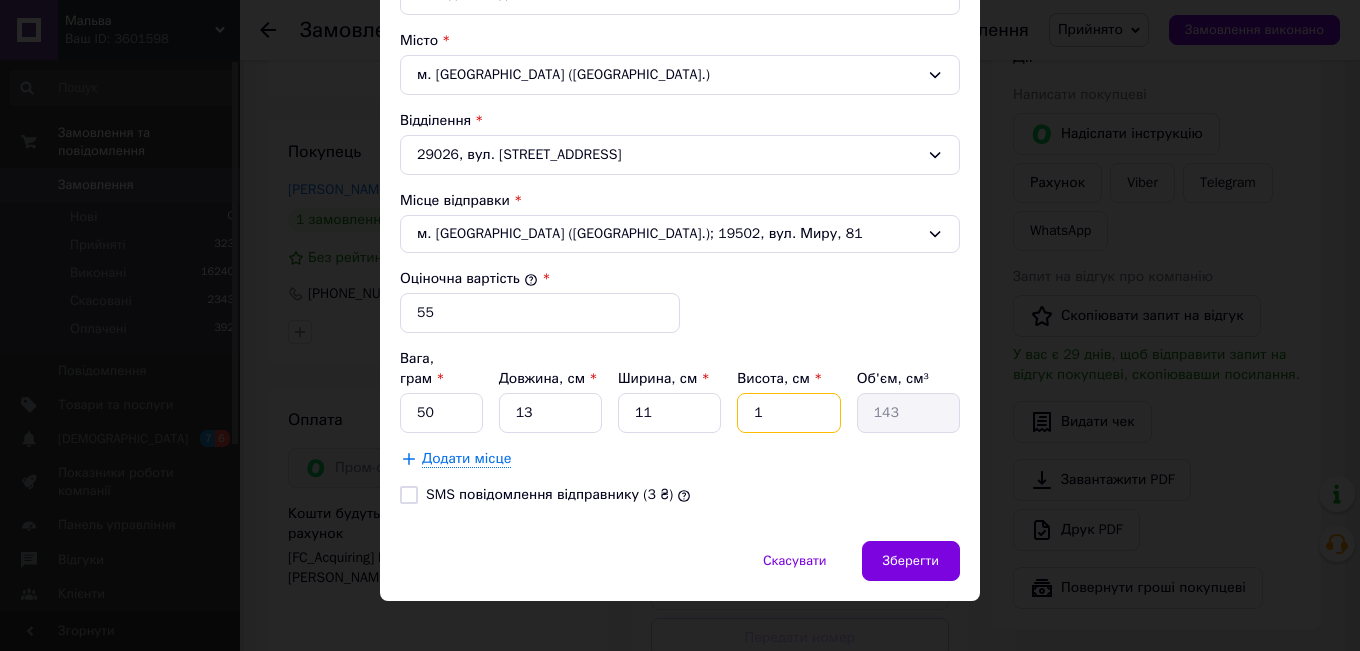 type on "1" 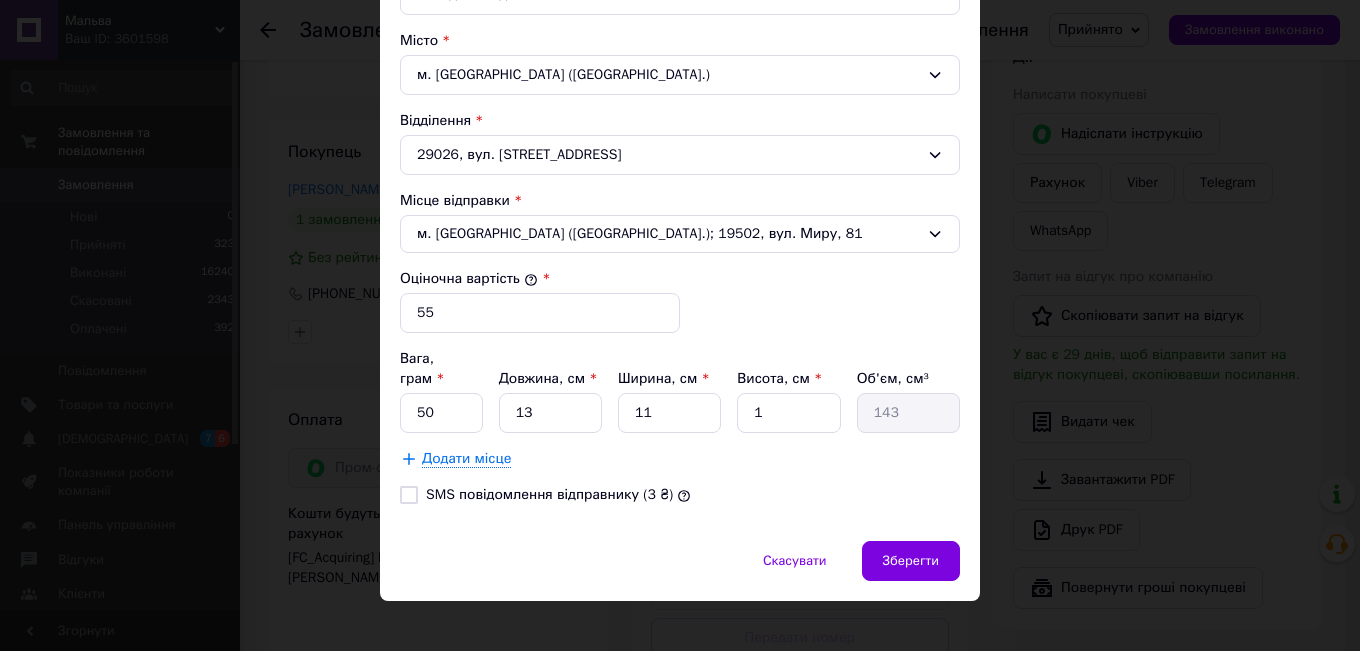 click on "SMS повідомлення відправнику (3 ₴)" at bounding box center [680, 495] 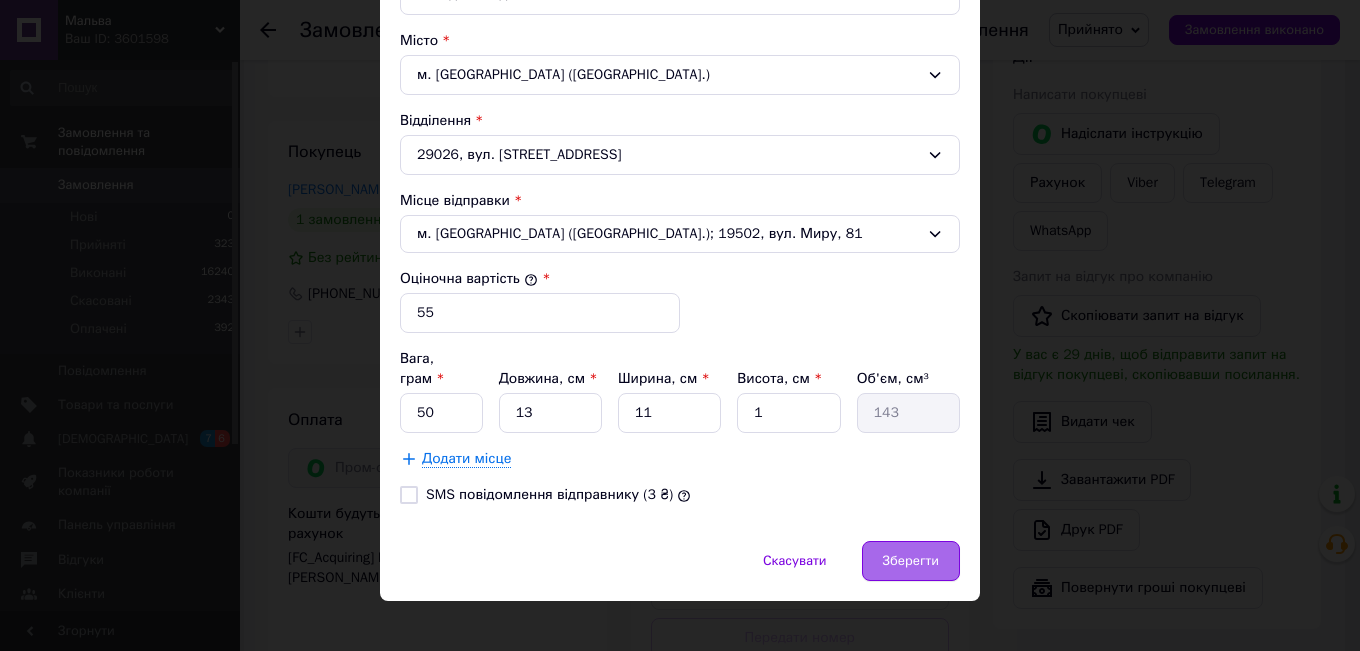 click on "Зберегти" at bounding box center [911, 561] 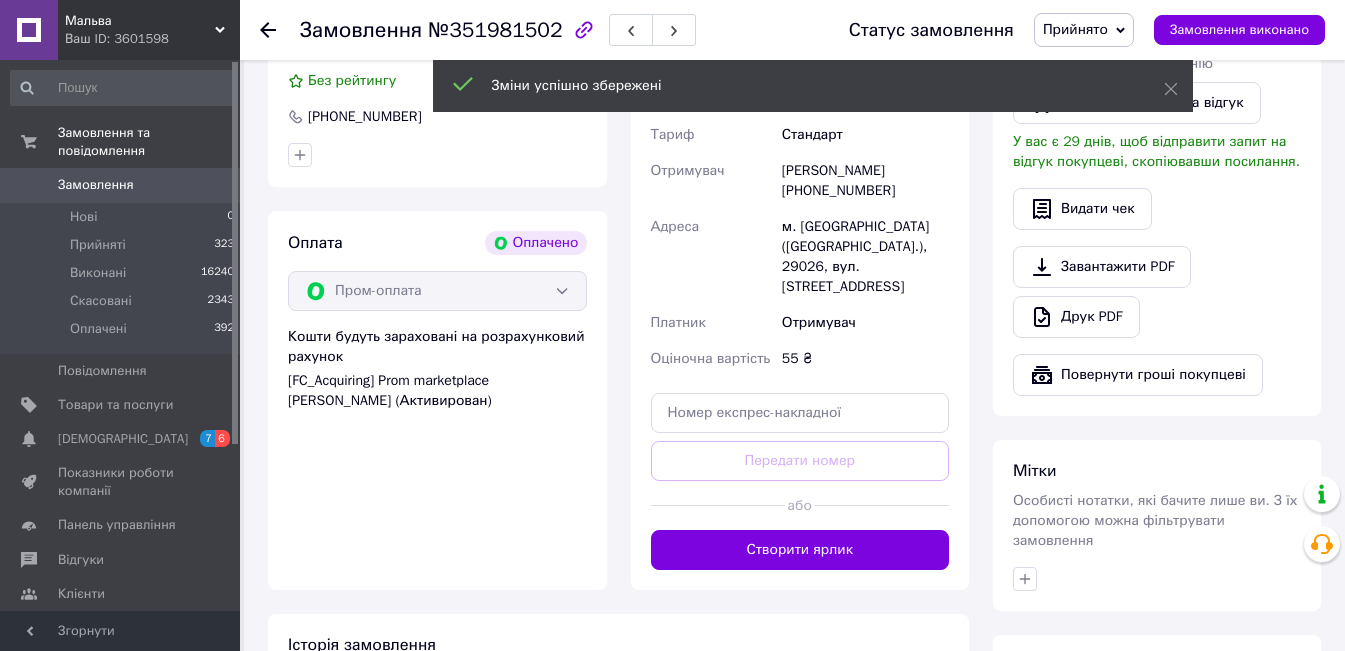 scroll, scrollTop: 800, scrollLeft: 0, axis: vertical 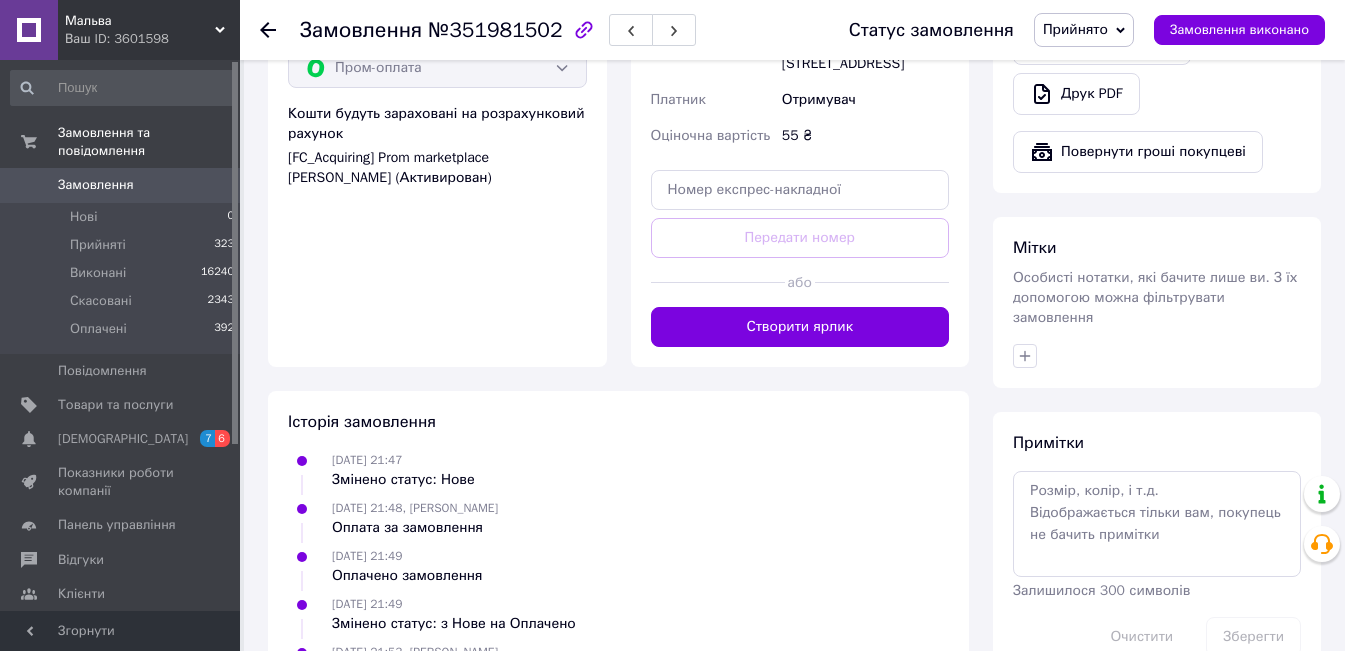 click on "Створити ярлик" at bounding box center (800, 327) 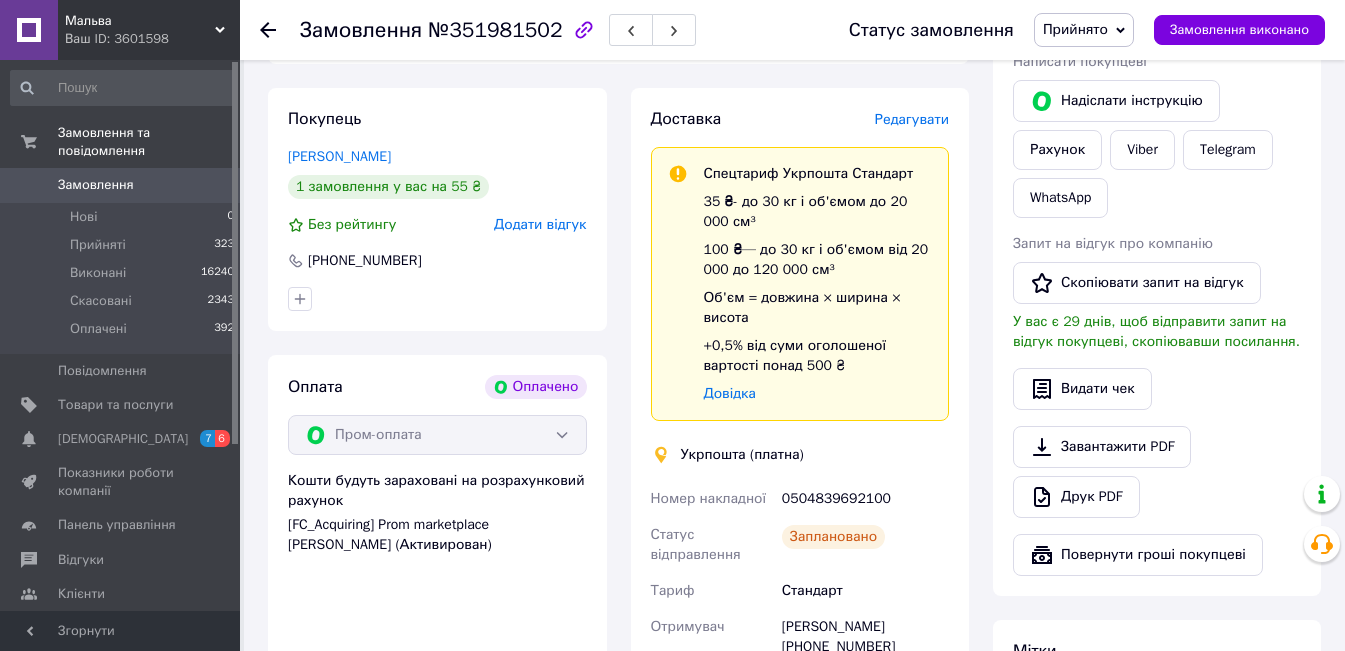 scroll, scrollTop: 600, scrollLeft: 0, axis: vertical 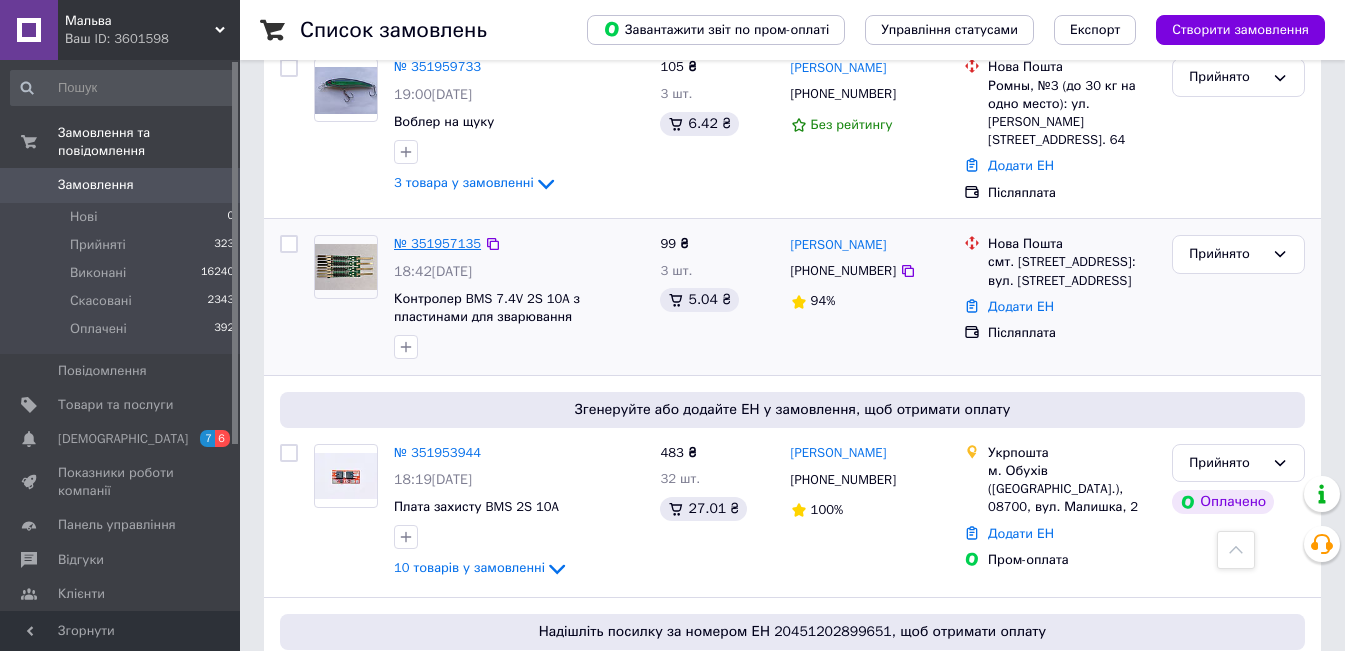 click on "№ 351957135" at bounding box center [437, 243] 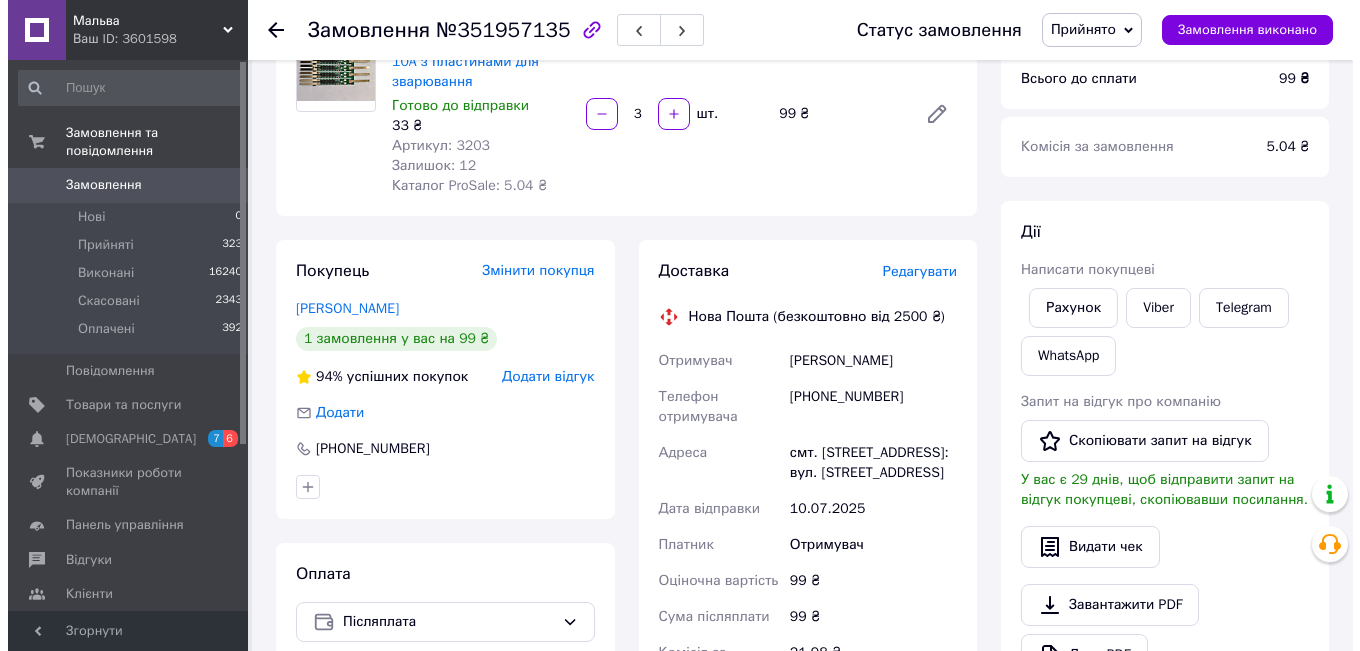 scroll, scrollTop: 200, scrollLeft: 0, axis: vertical 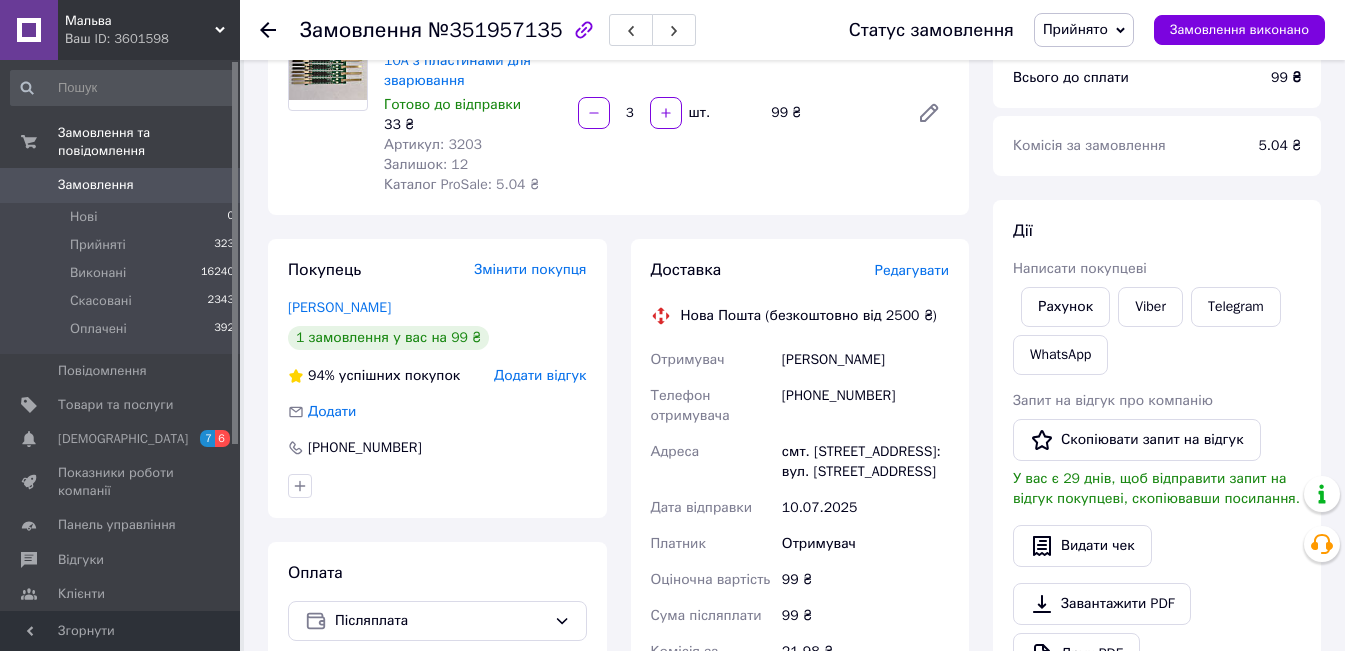 click on "Редагувати" at bounding box center (912, 270) 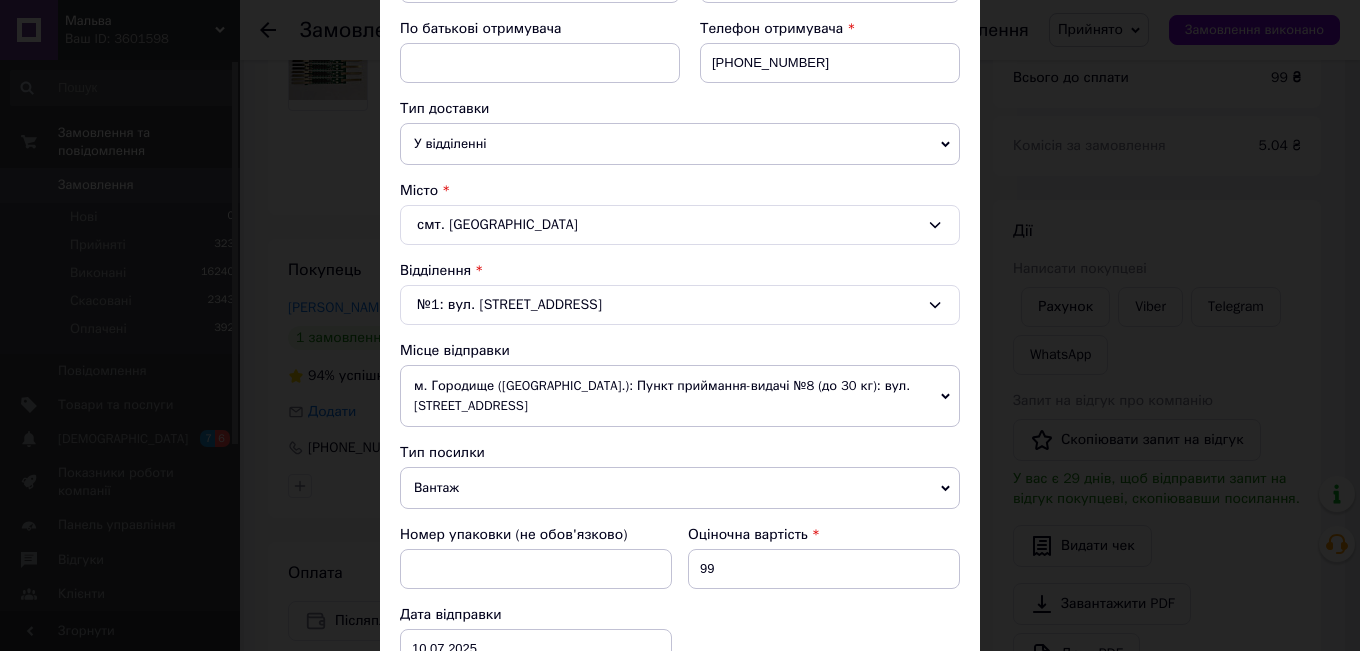 scroll, scrollTop: 400, scrollLeft: 0, axis: vertical 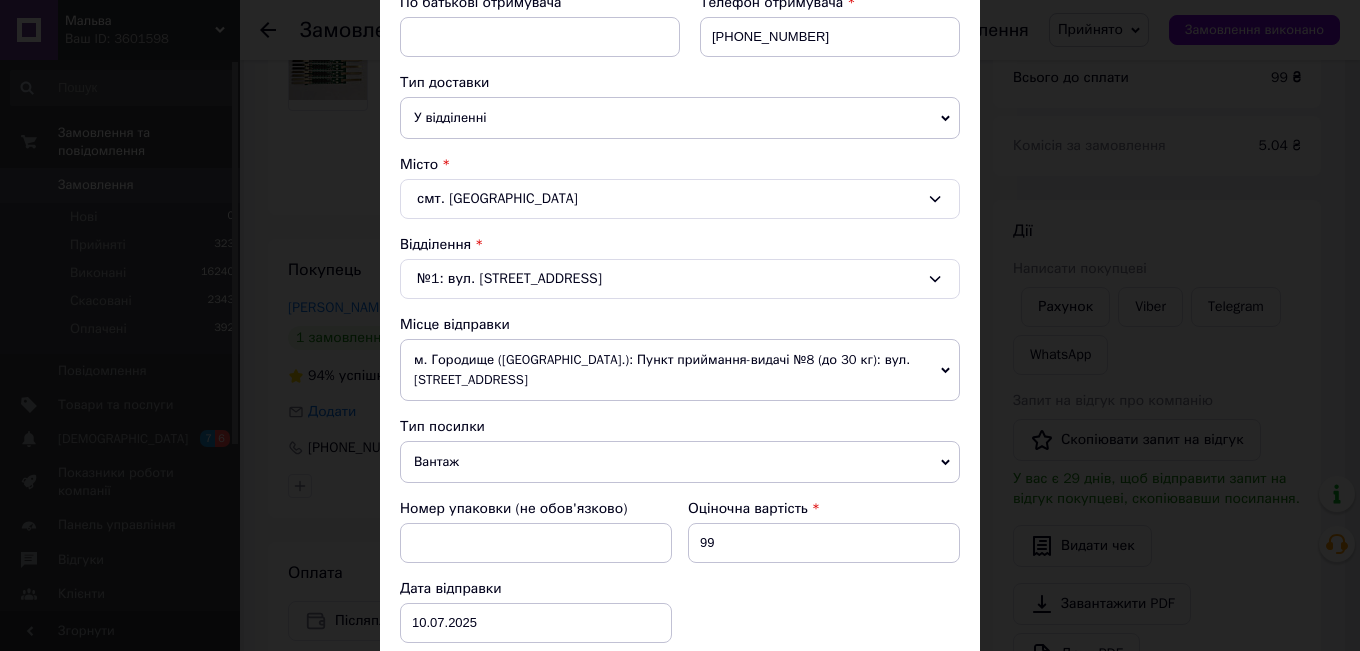 click on "Вантаж" at bounding box center (680, 462) 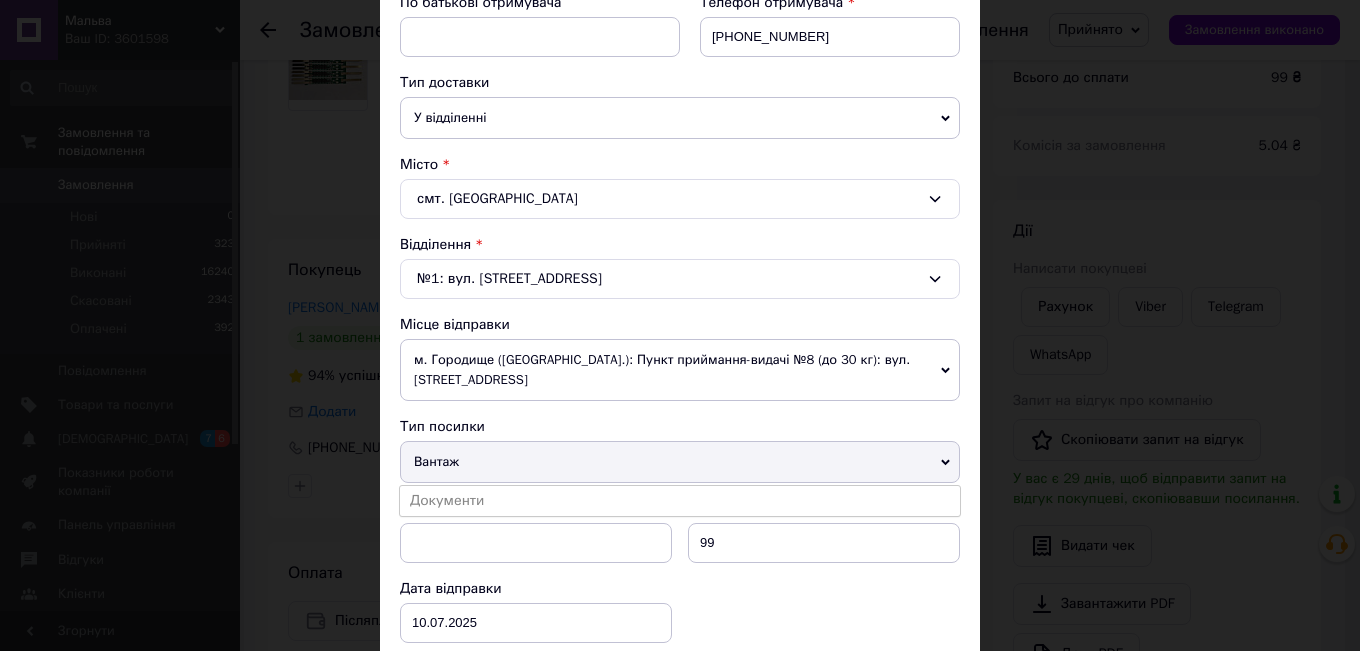 click on "Документи" at bounding box center (680, 501) 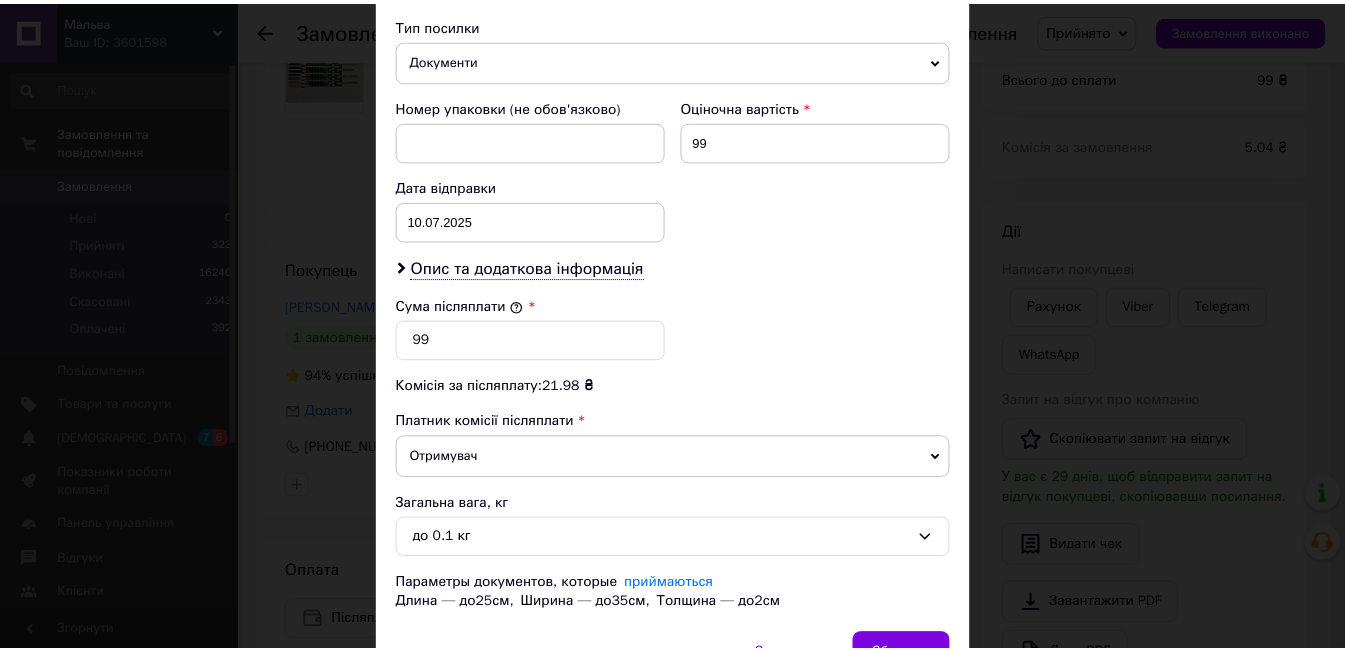 scroll, scrollTop: 915, scrollLeft: 0, axis: vertical 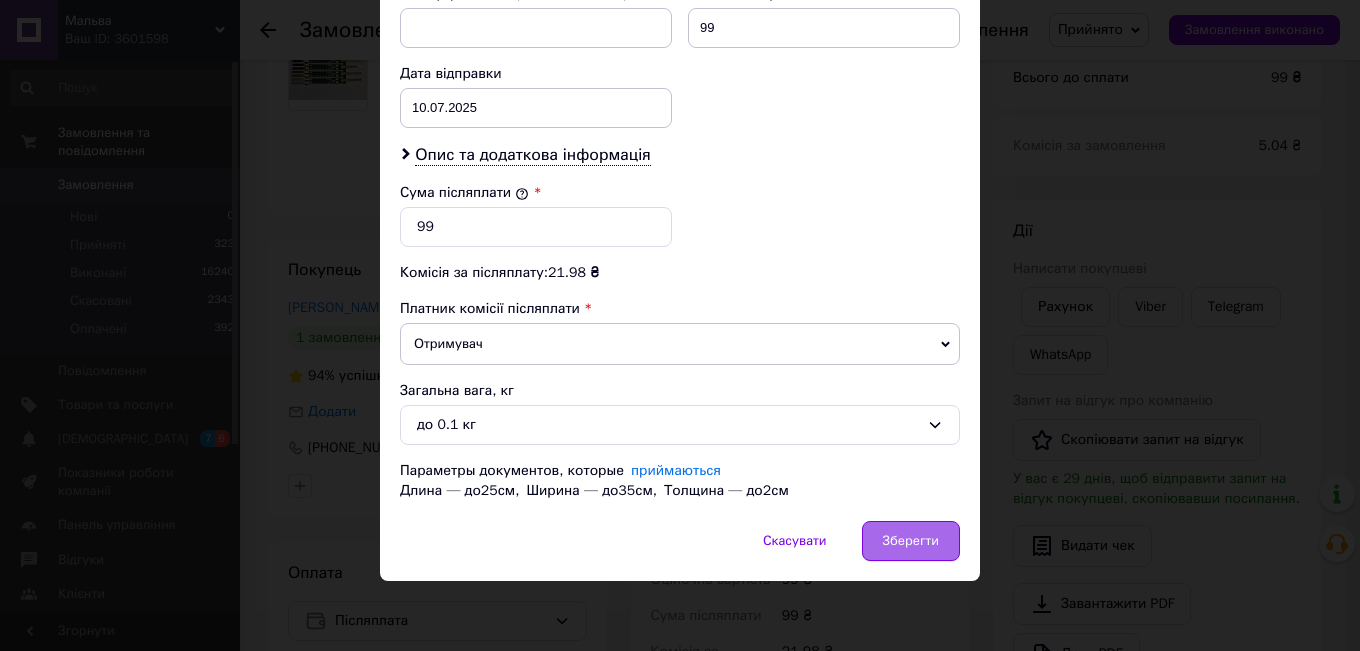 click on "Зберегти" at bounding box center [911, 541] 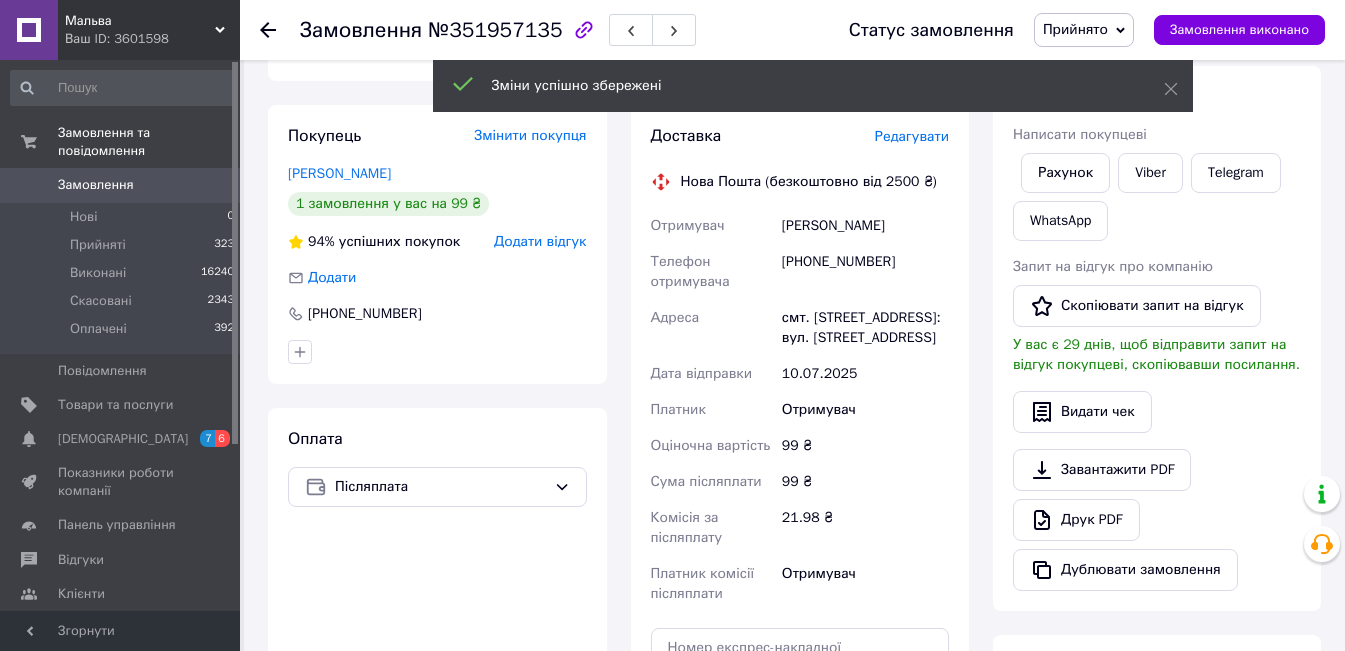 scroll, scrollTop: 500, scrollLeft: 0, axis: vertical 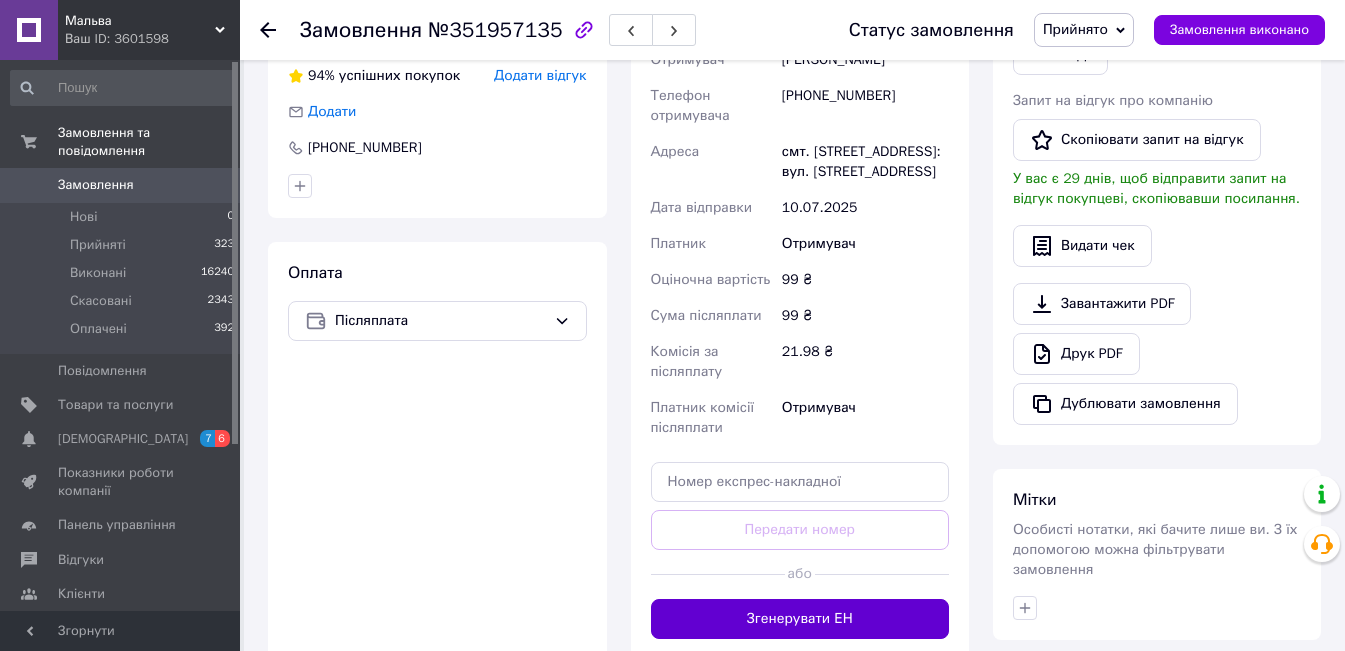 click on "Згенерувати ЕН" at bounding box center [800, 619] 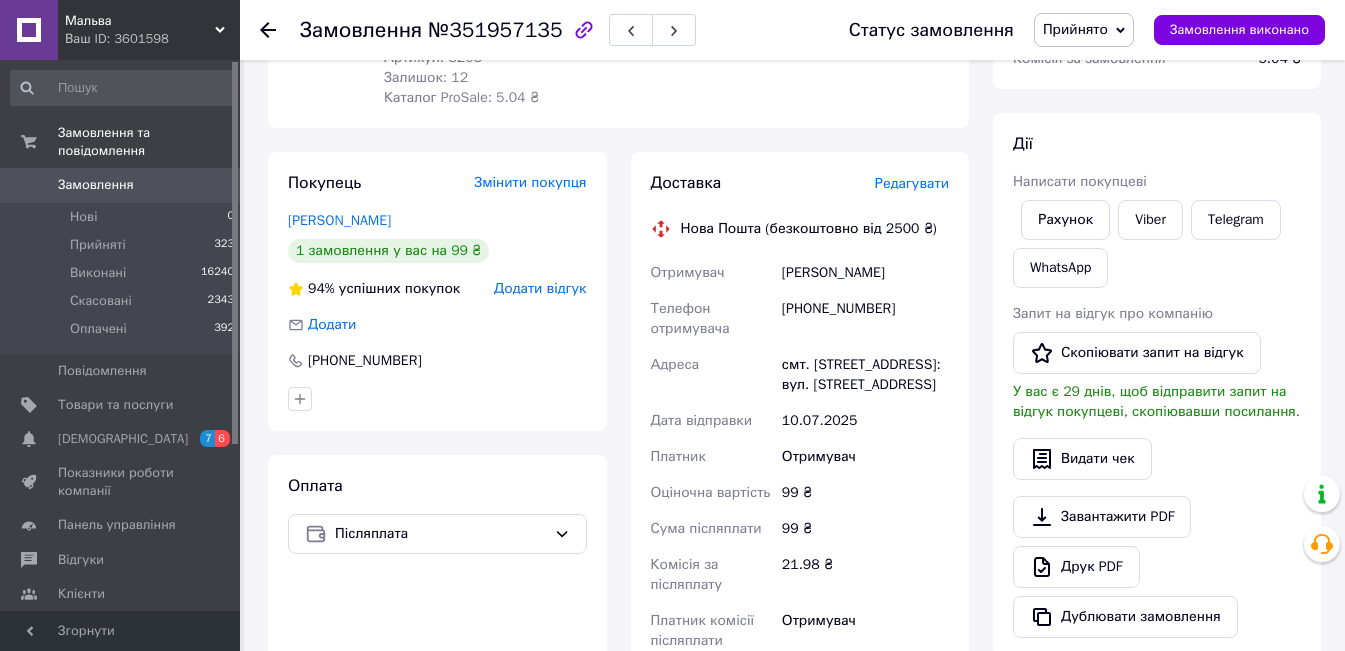 scroll, scrollTop: 200, scrollLeft: 0, axis: vertical 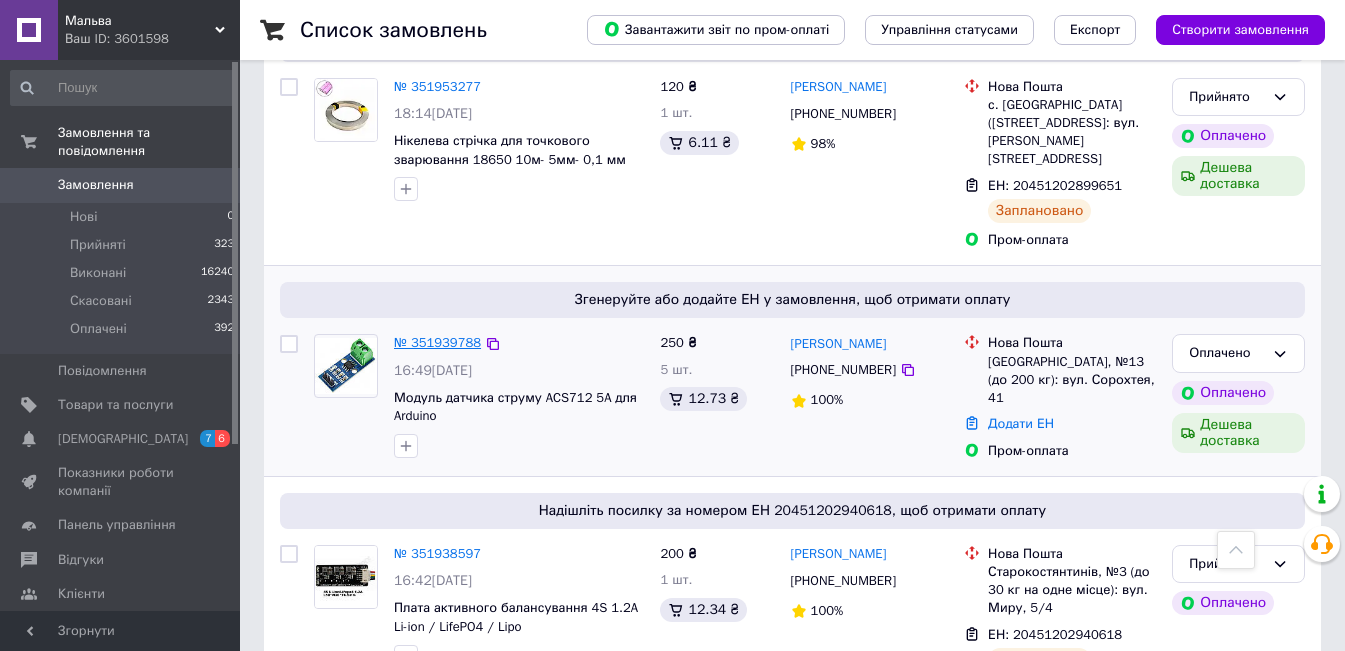 click on "№ 351939788" at bounding box center (437, 342) 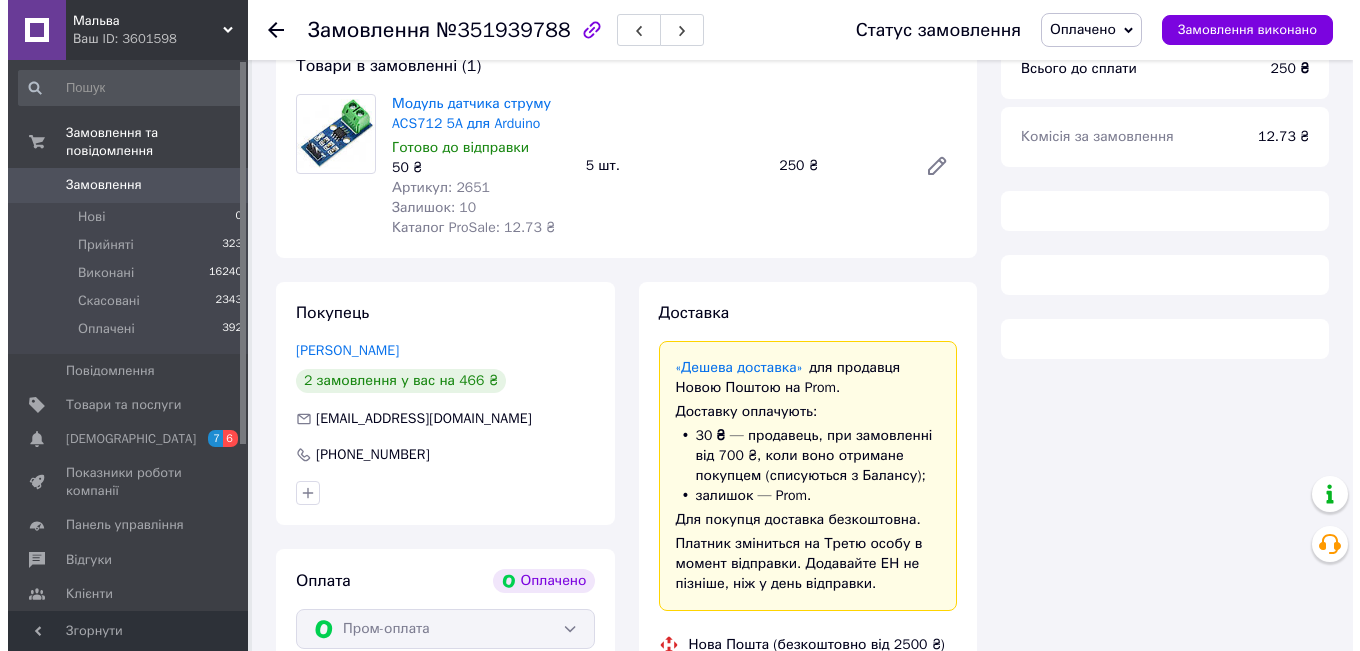 scroll, scrollTop: 200, scrollLeft: 0, axis: vertical 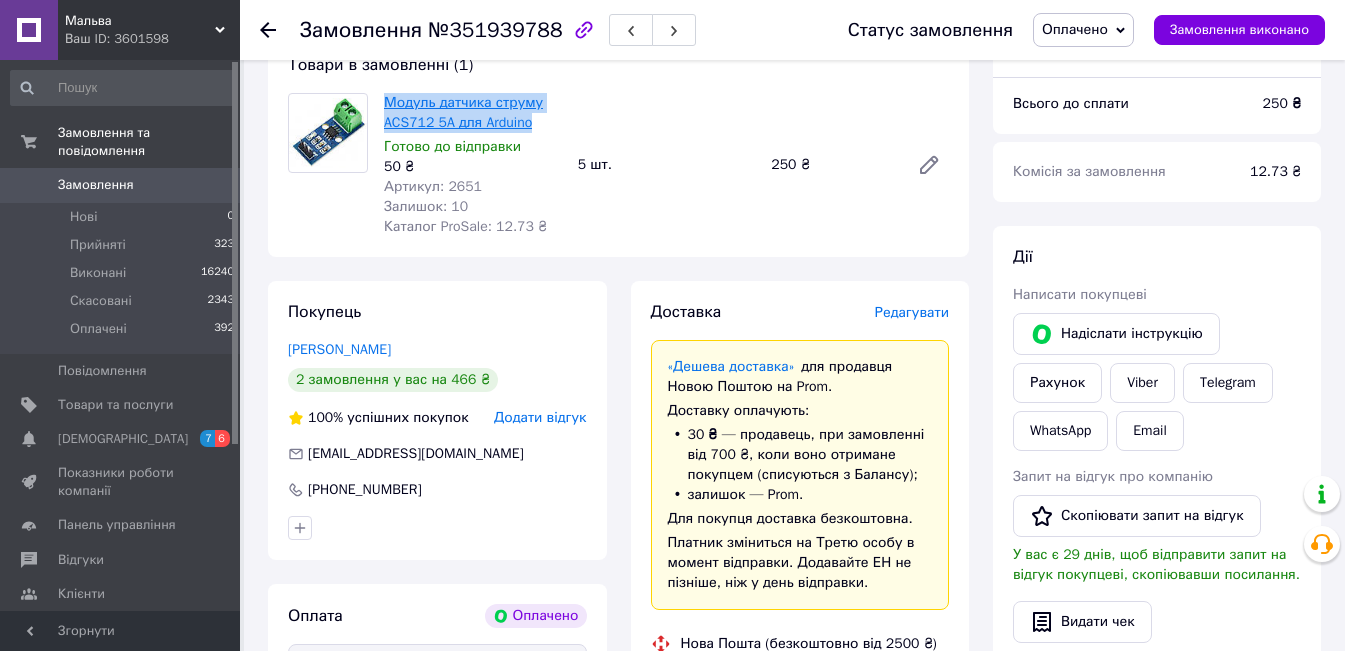 drag, startPoint x: 561, startPoint y: 118, endPoint x: 387, endPoint y: 102, distance: 174.73409 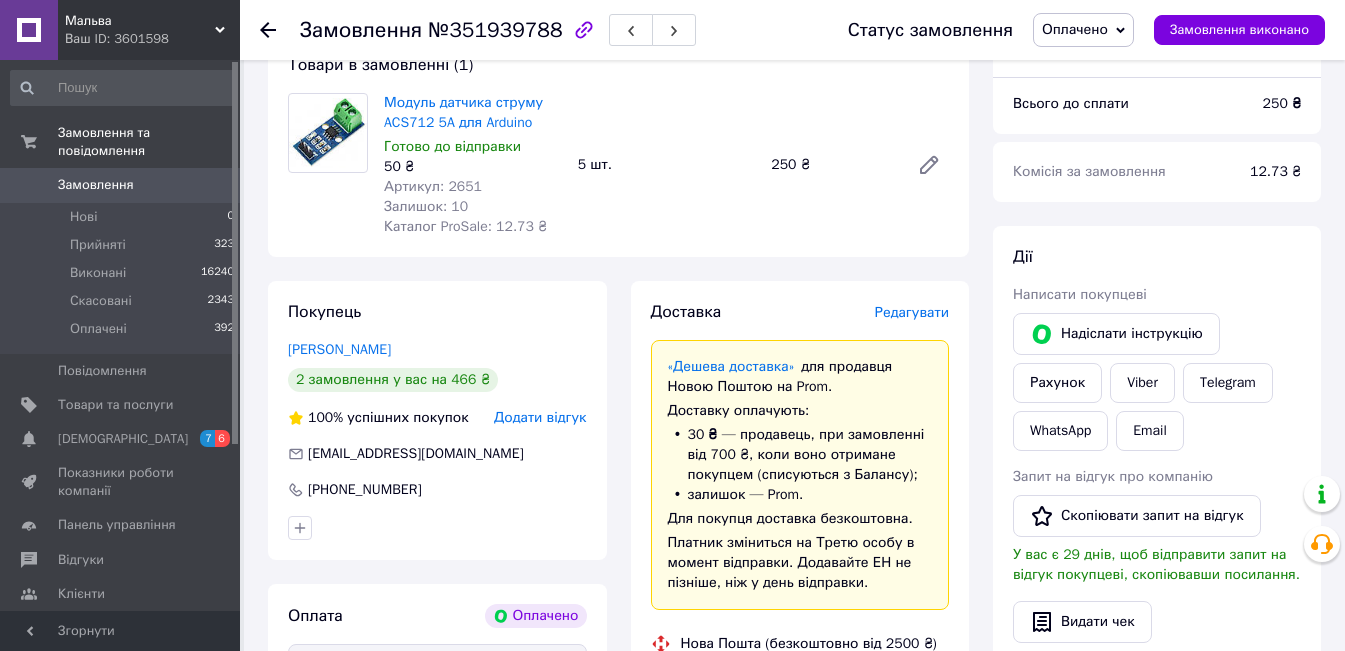 click on "Редагувати" at bounding box center [912, 312] 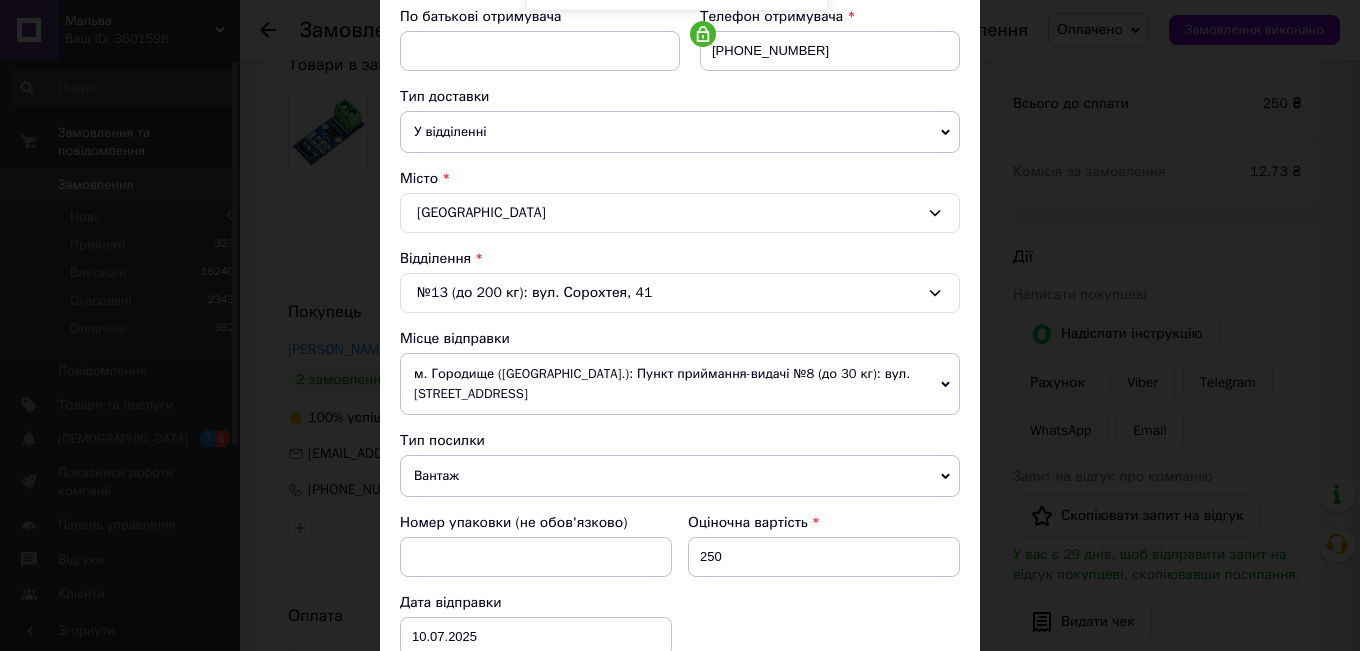 scroll, scrollTop: 400, scrollLeft: 0, axis: vertical 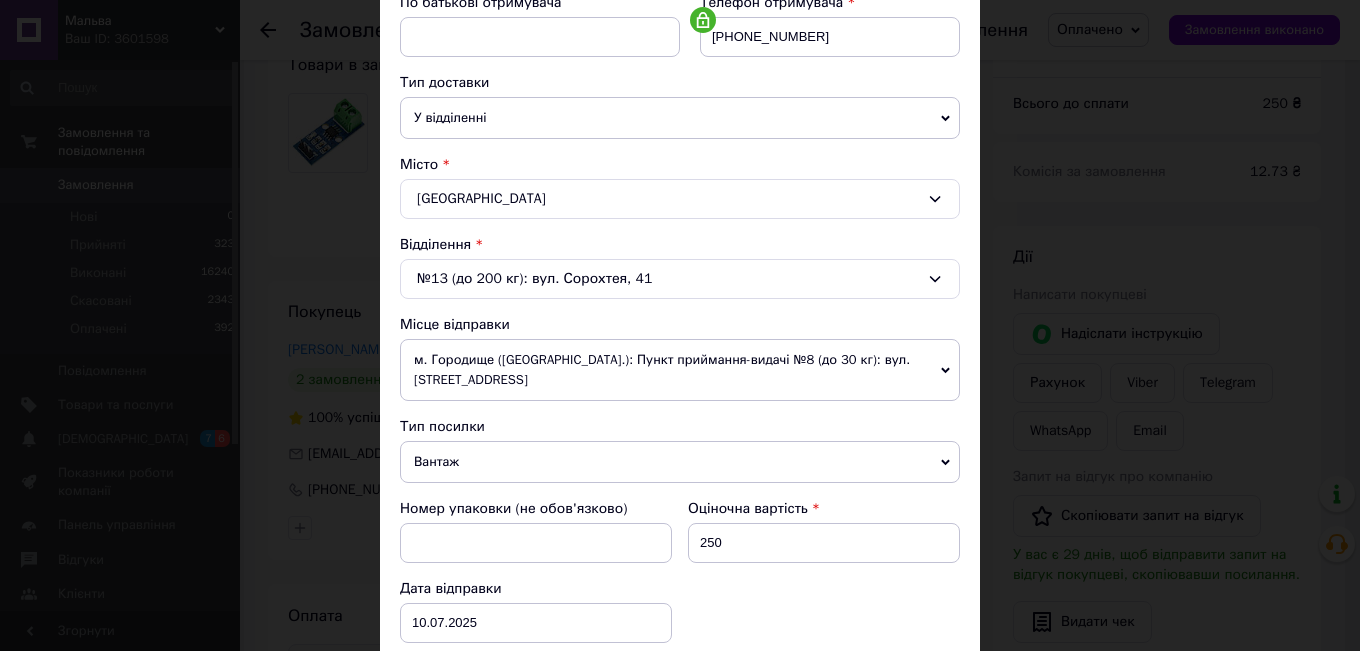 click on "Вантаж" at bounding box center [680, 462] 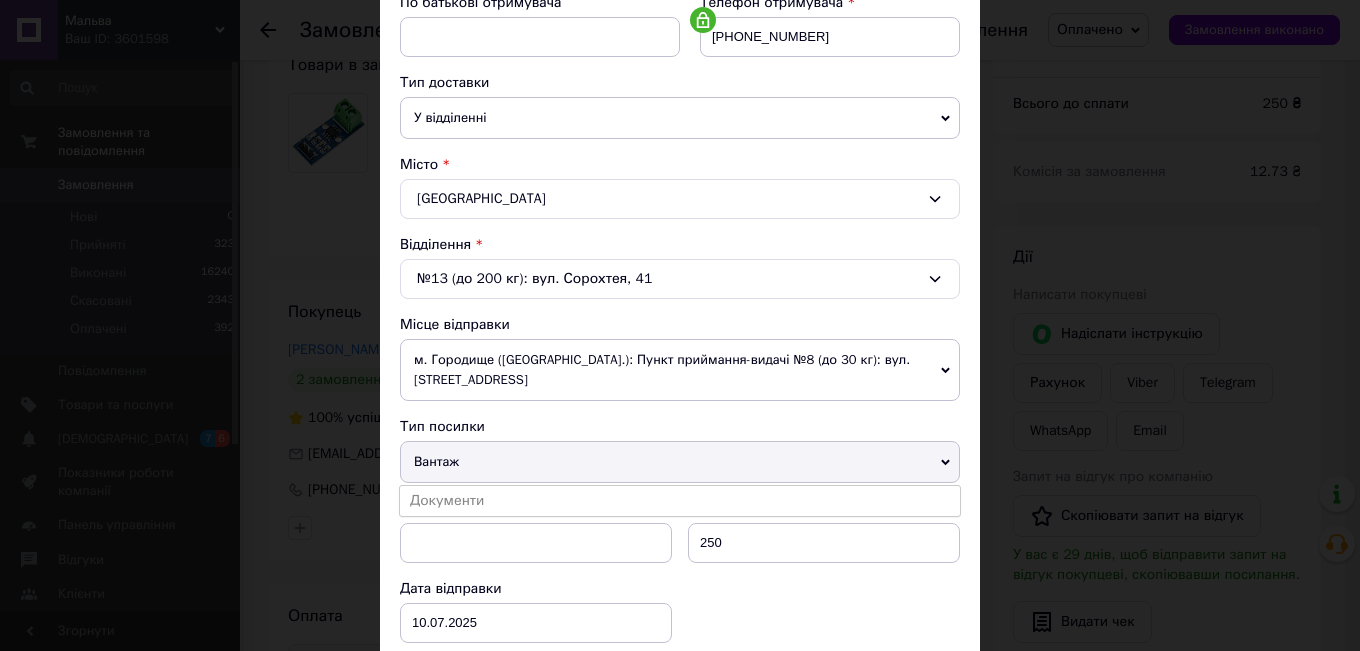 drag, startPoint x: 455, startPoint y: 502, endPoint x: 505, endPoint y: 501, distance: 50.01 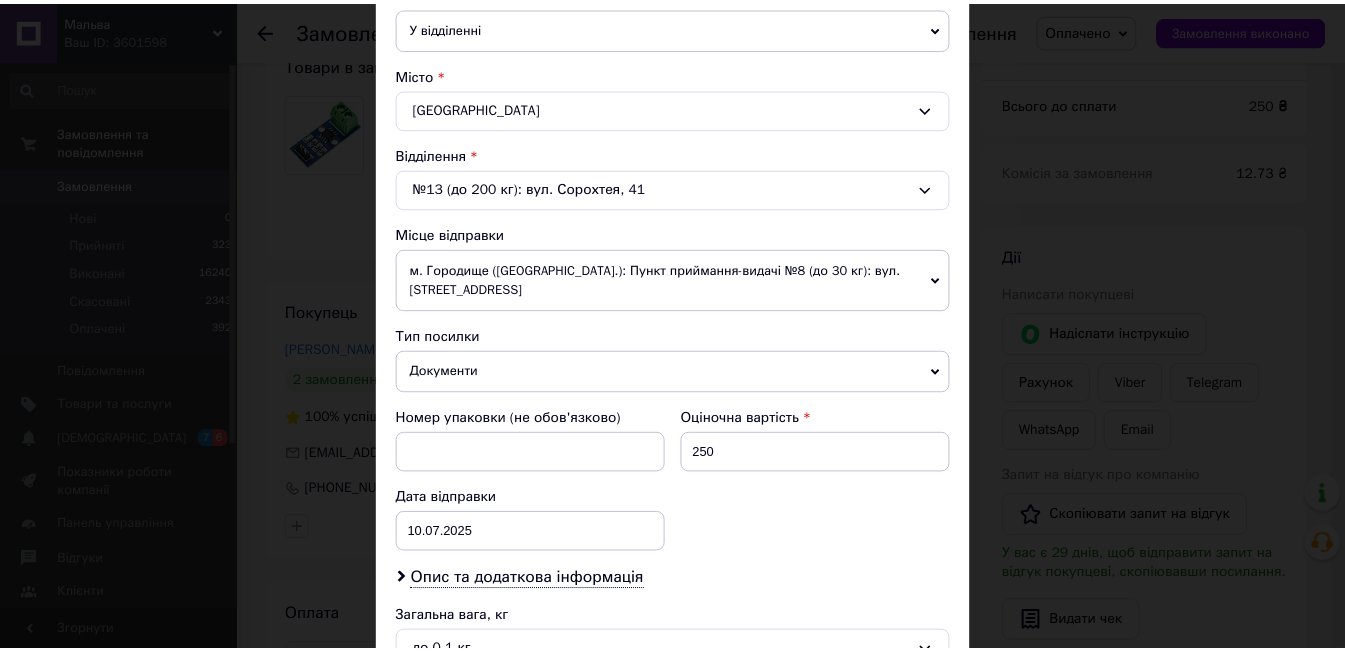 scroll, scrollTop: 717, scrollLeft: 0, axis: vertical 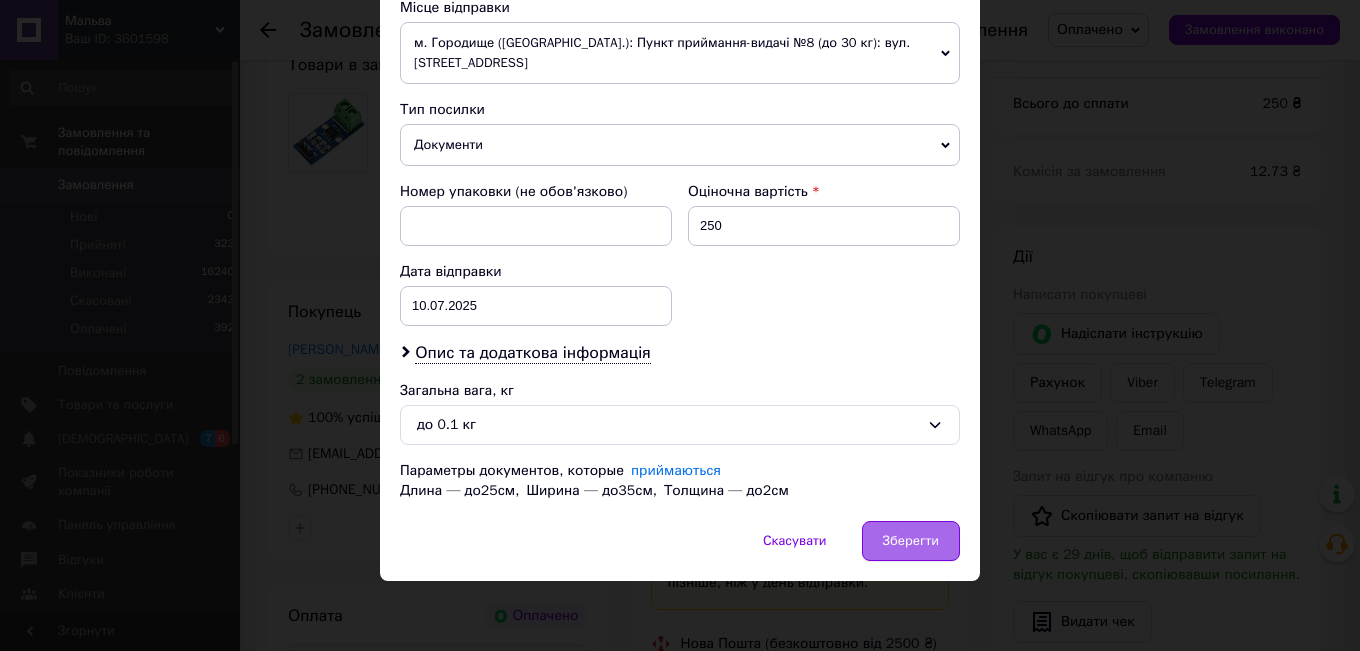 click on "Зберегти" at bounding box center [911, 541] 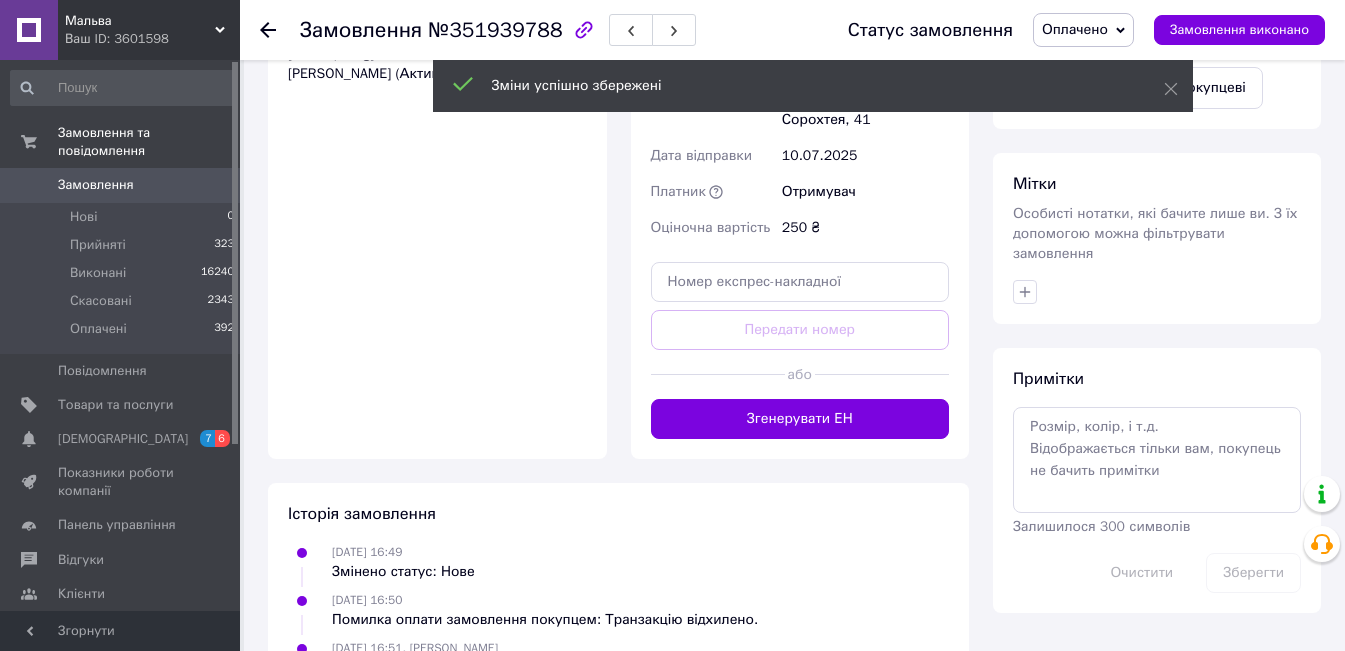 click on "Згенерувати ЕН" at bounding box center (800, 419) 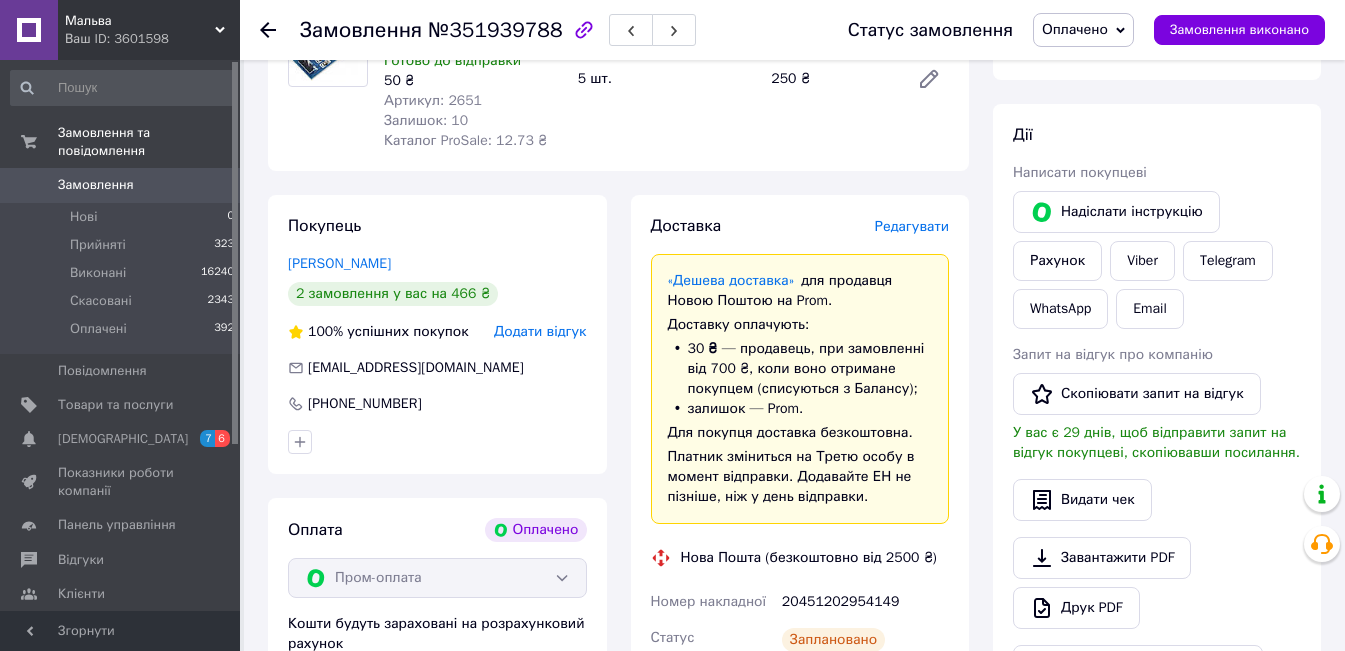 scroll, scrollTop: 400, scrollLeft: 0, axis: vertical 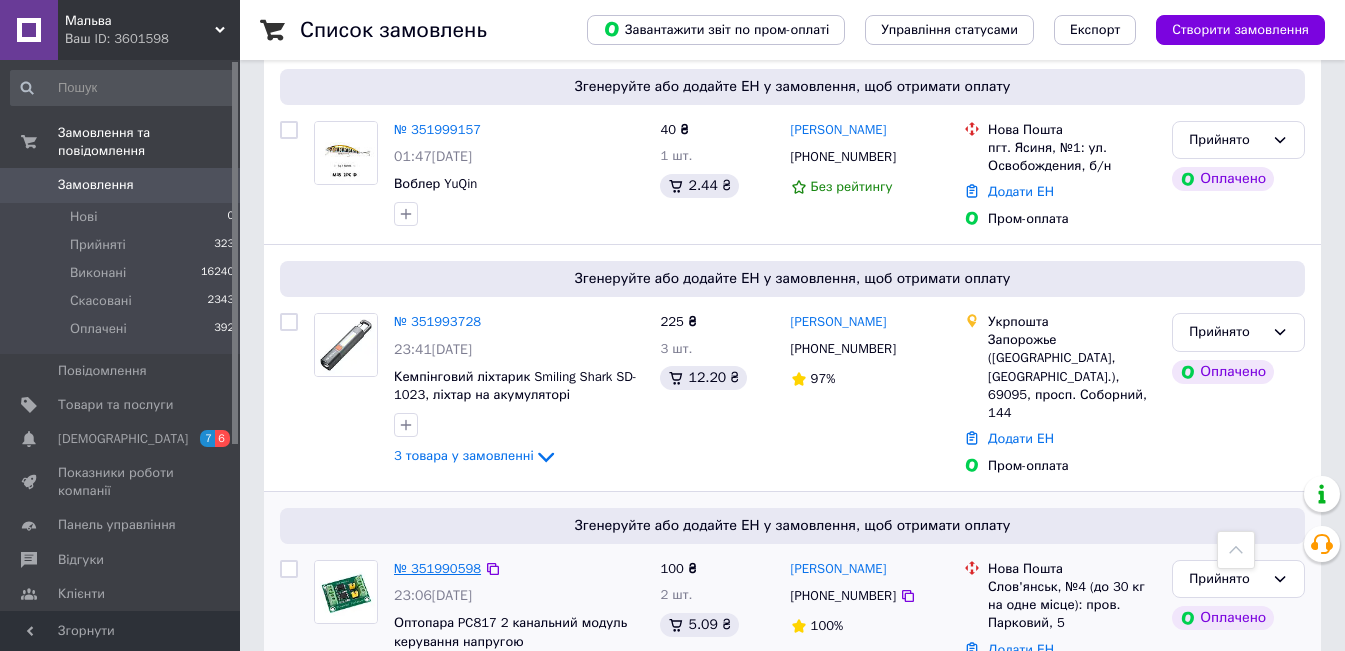click on "№ 351990598" at bounding box center [437, 568] 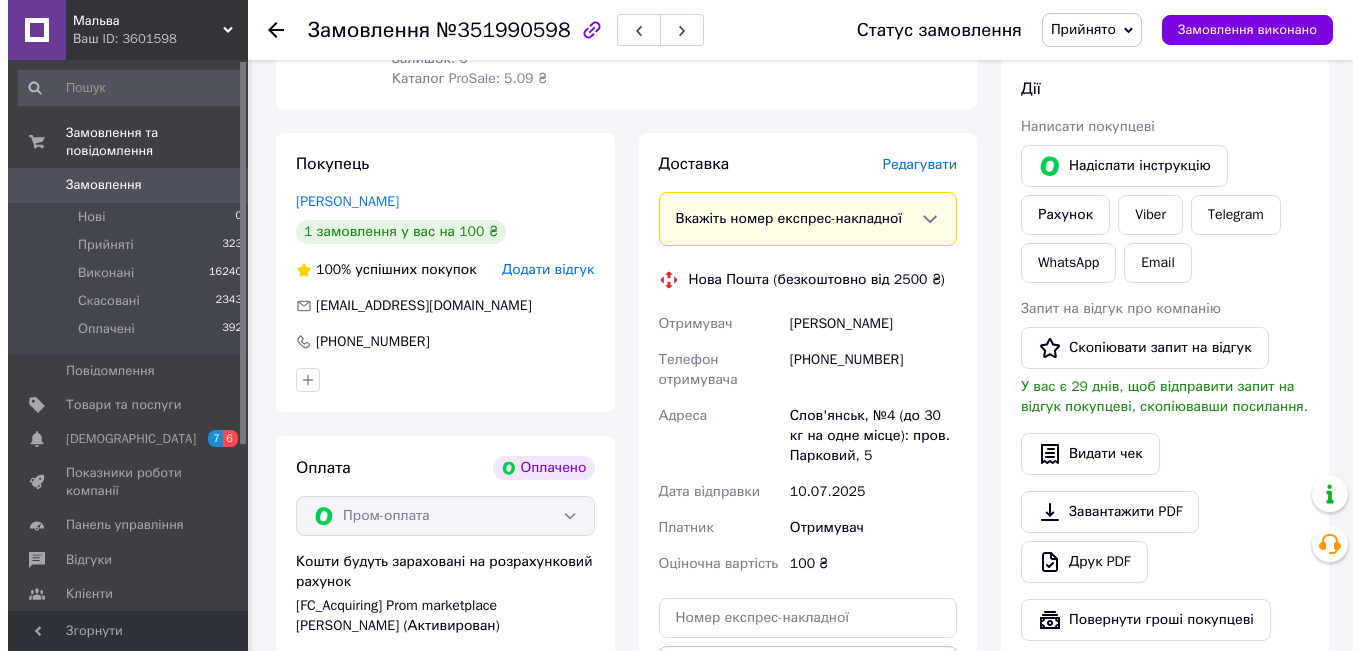 scroll, scrollTop: 300, scrollLeft: 0, axis: vertical 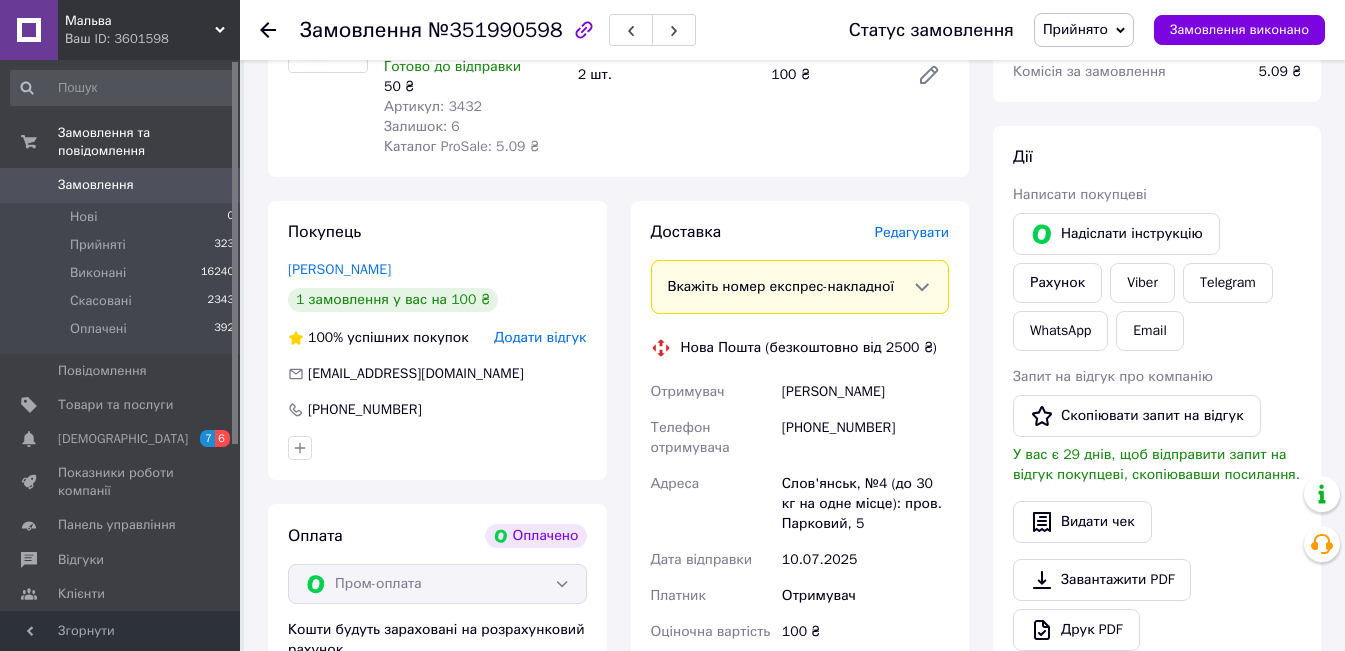 click on "Редагувати" at bounding box center [912, 232] 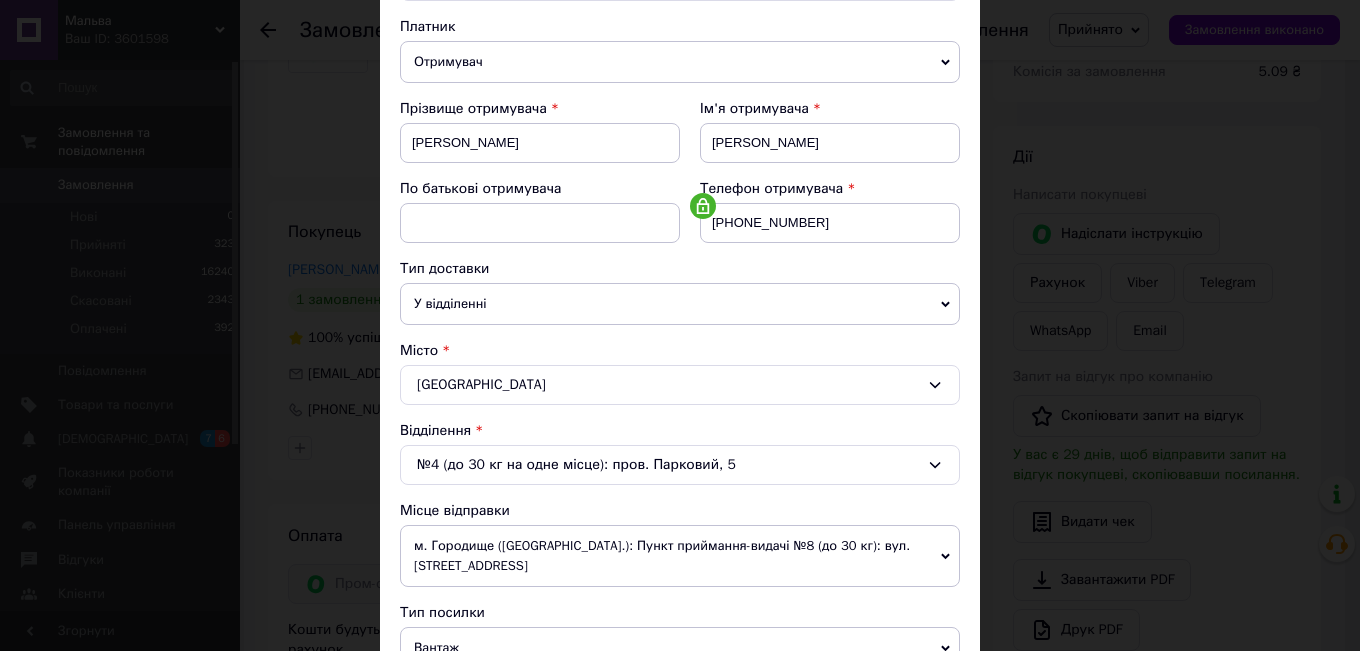 scroll, scrollTop: 500, scrollLeft: 0, axis: vertical 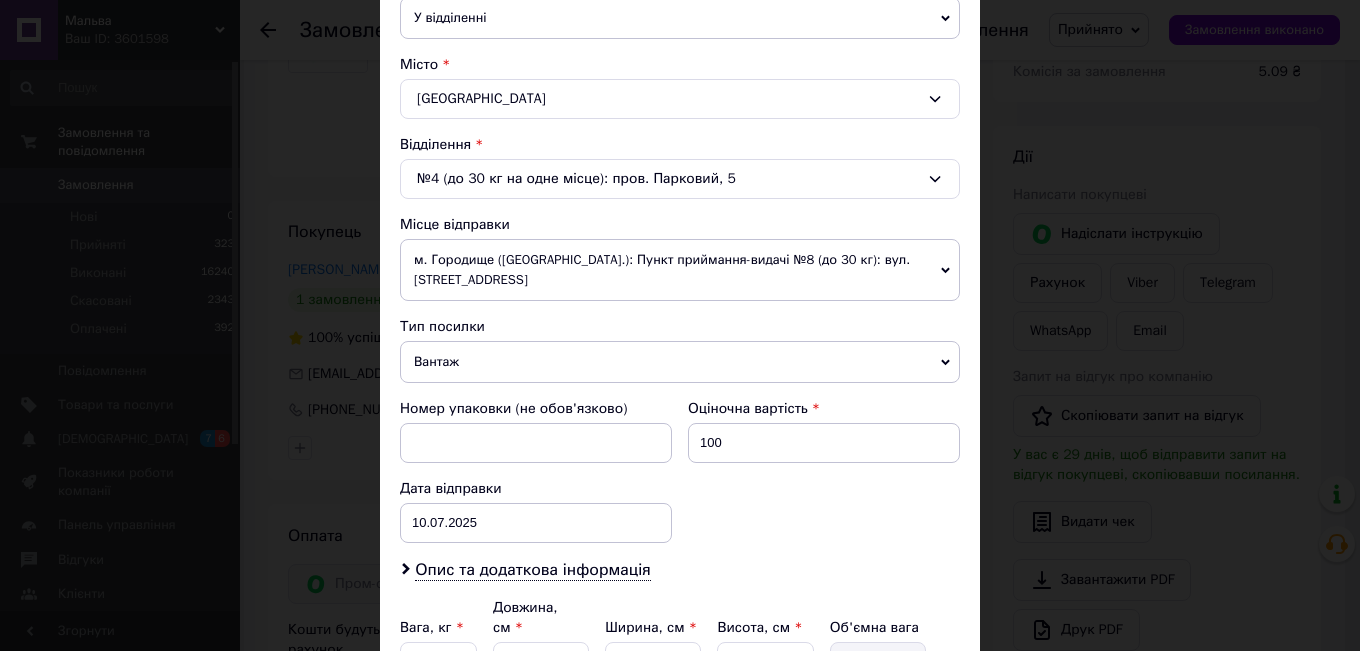 click on "Вантаж" at bounding box center (680, 362) 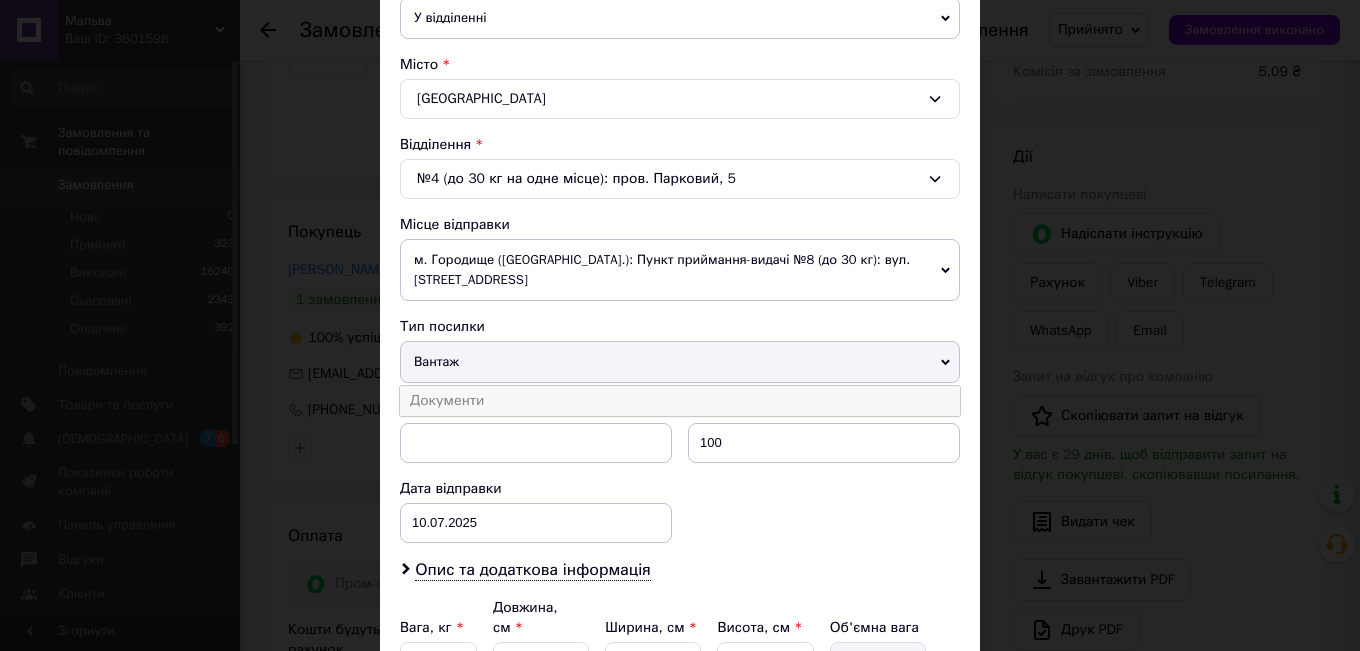 click on "Документи" at bounding box center [680, 401] 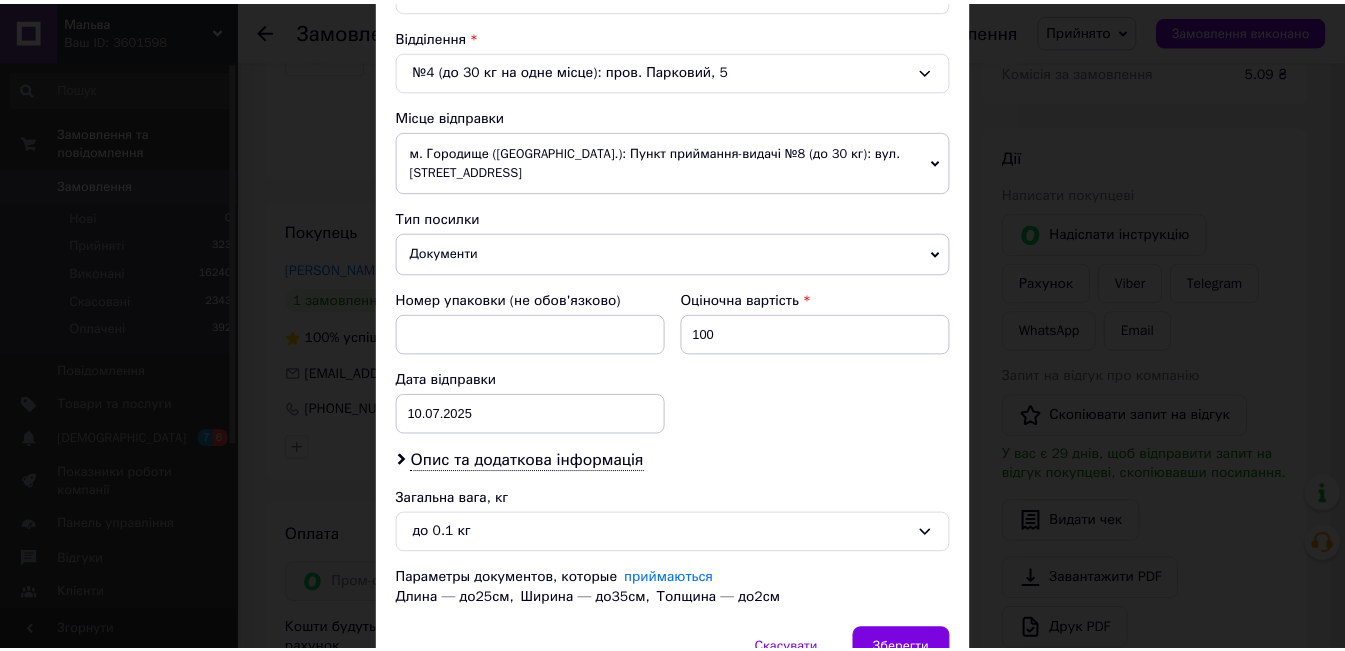 scroll, scrollTop: 717, scrollLeft: 0, axis: vertical 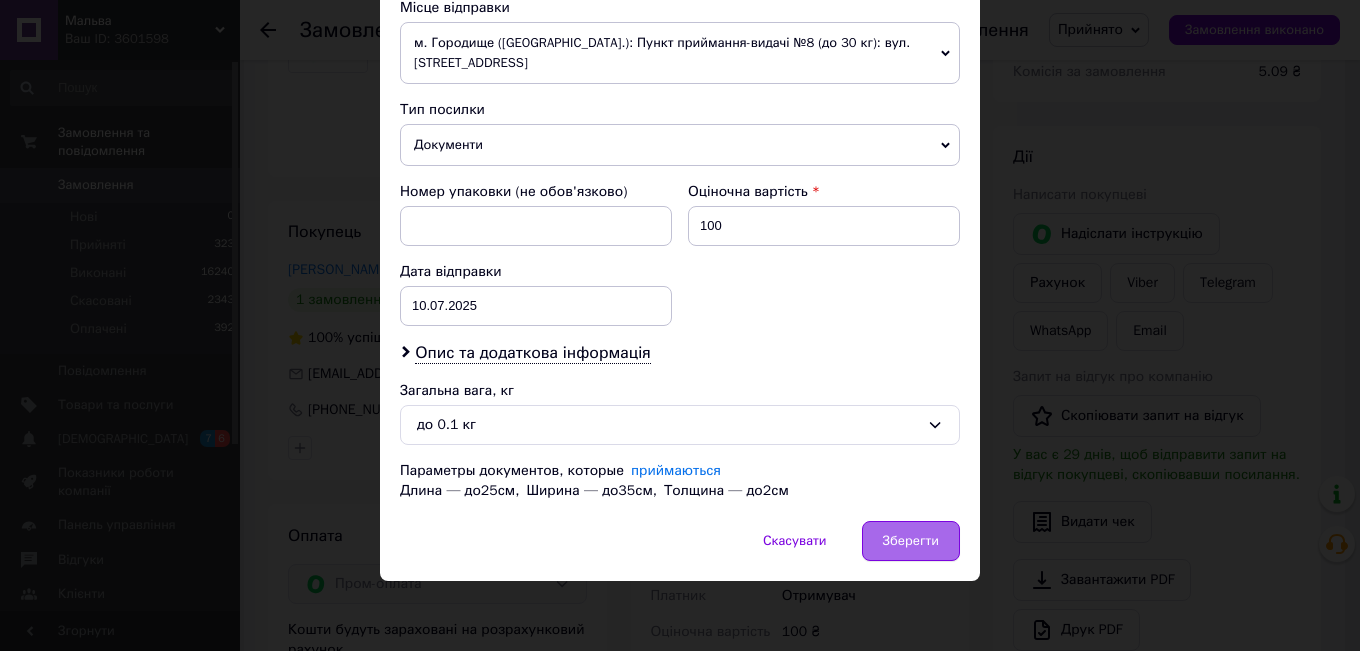 click on "Зберегти" at bounding box center [911, 541] 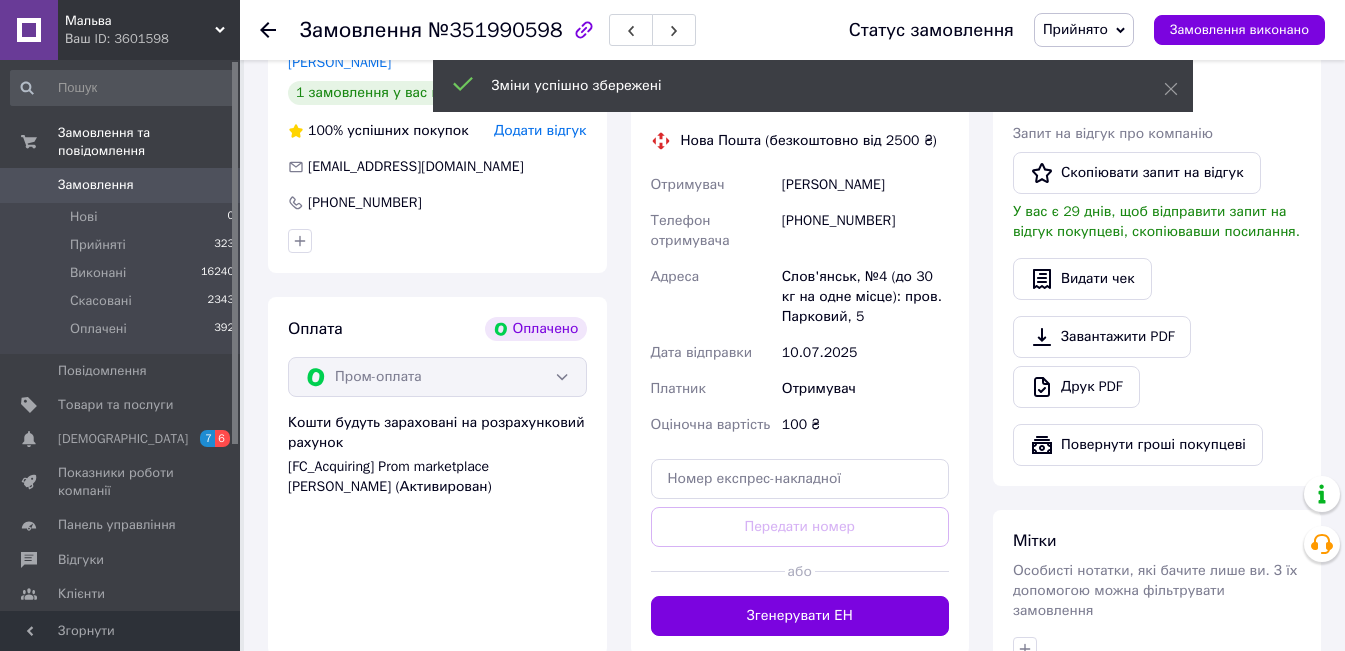 scroll, scrollTop: 700, scrollLeft: 0, axis: vertical 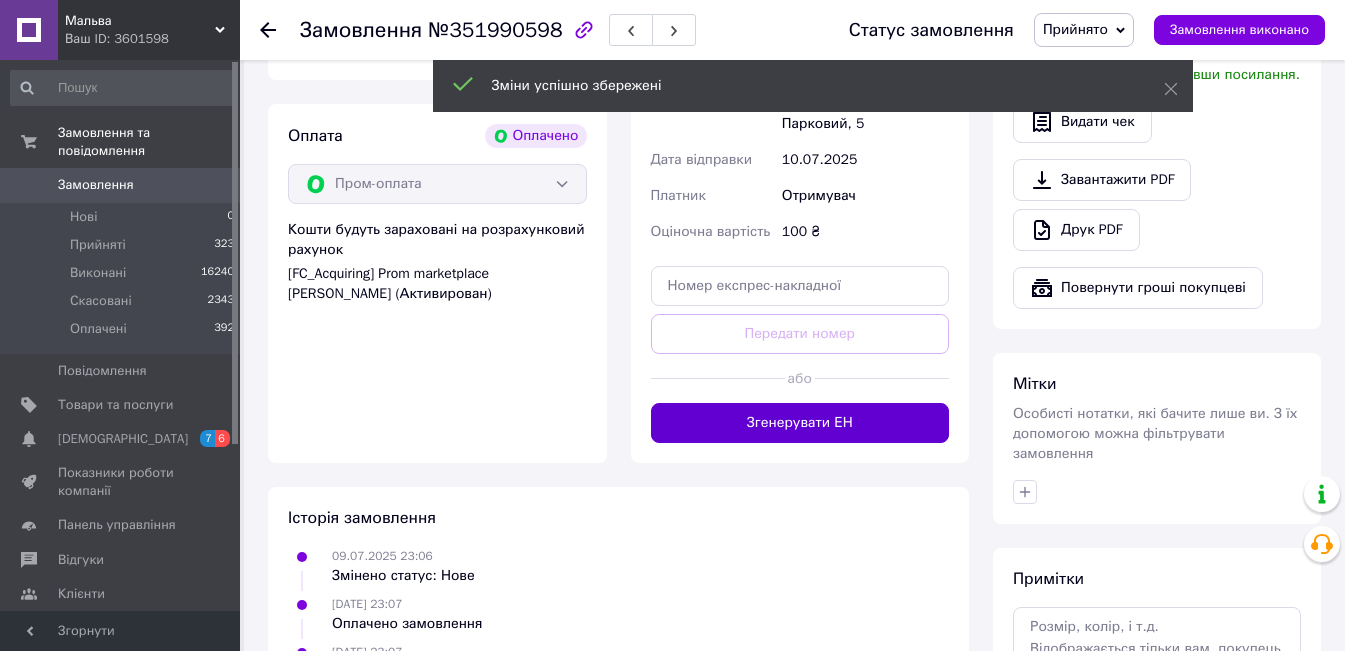 click on "Згенерувати ЕН" at bounding box center (800, 423) 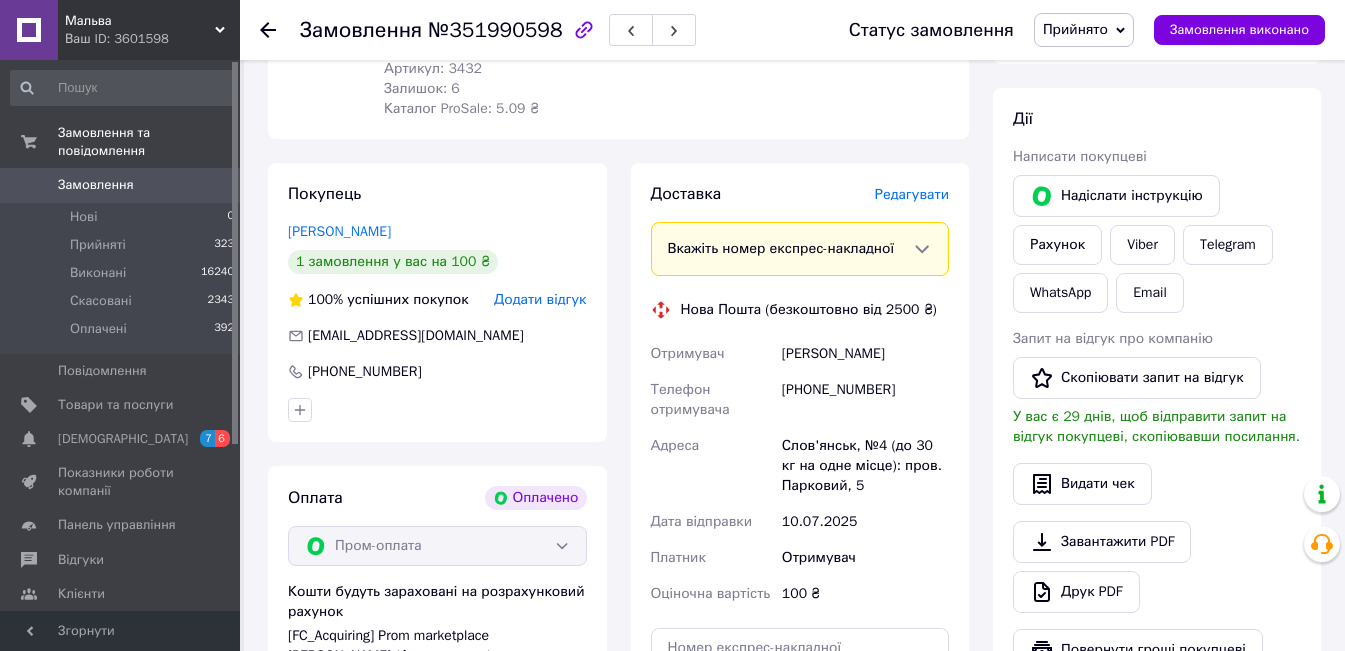 scroll, scrollTop: 300, scrollLeft: 0, axis: vertical 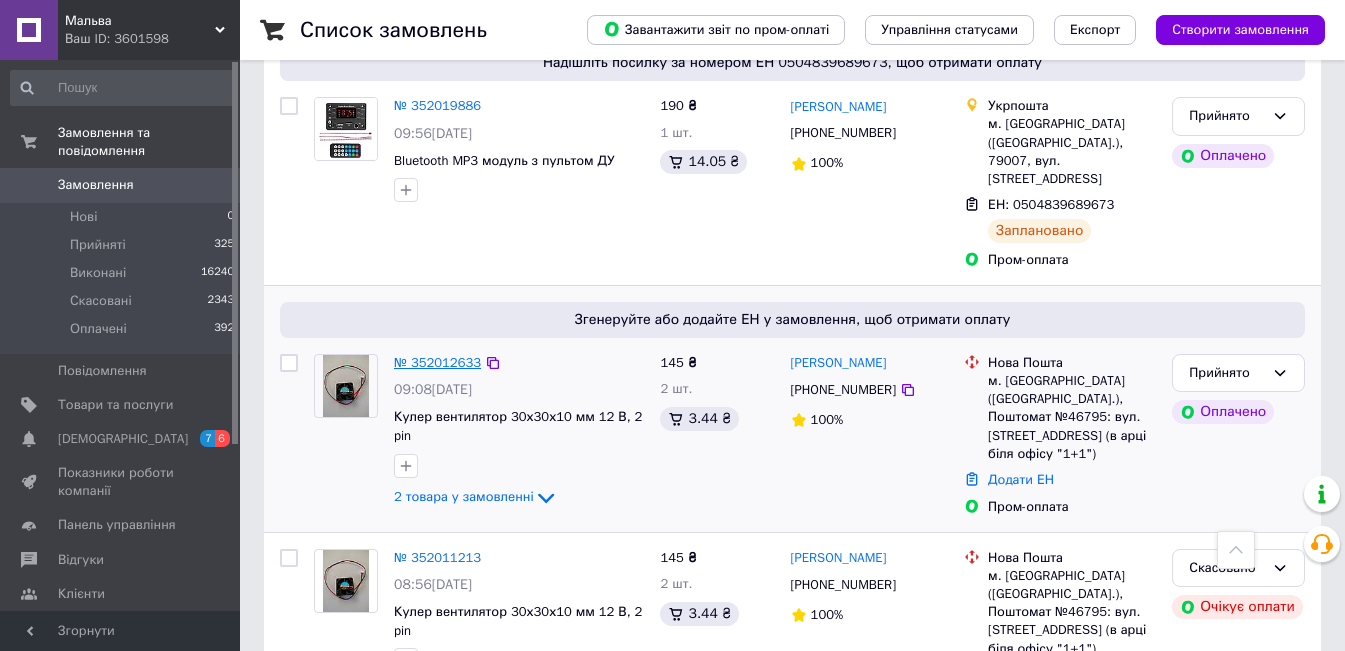 click on "№ 352012633" at bounding box center (437, 362) 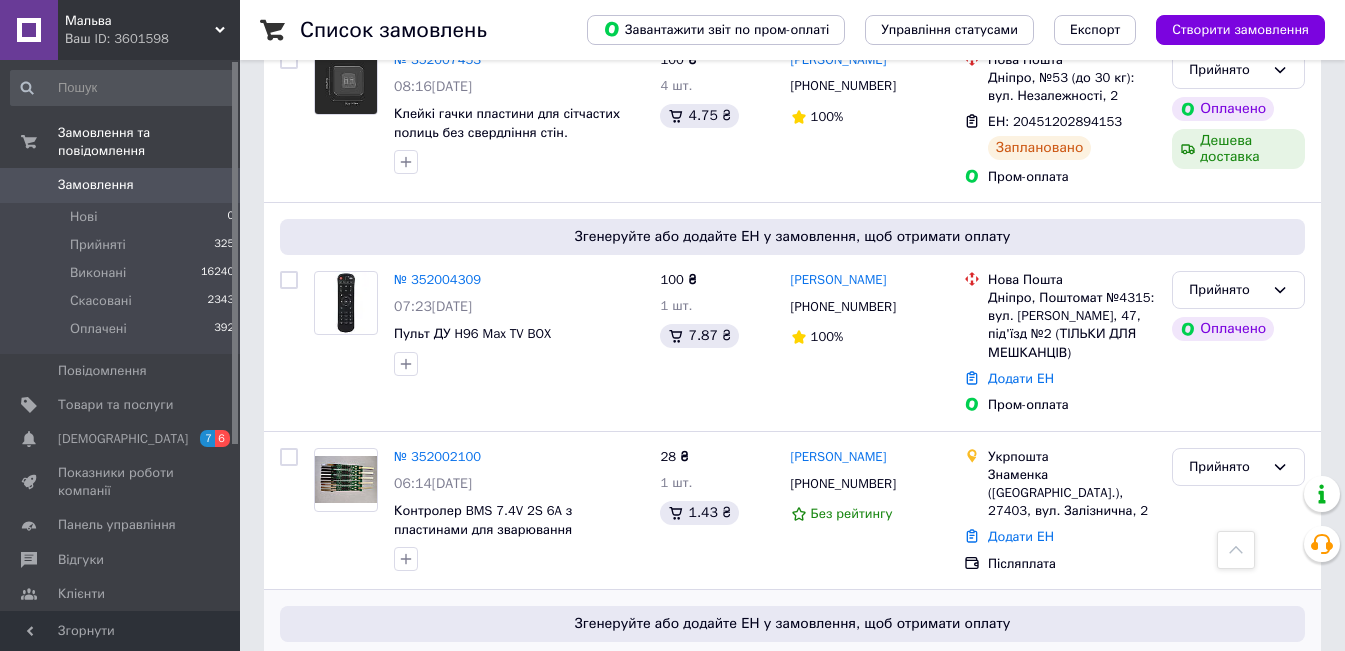 scroll, scrollTop: 3566, scrollLeft: 0, axis: vertical 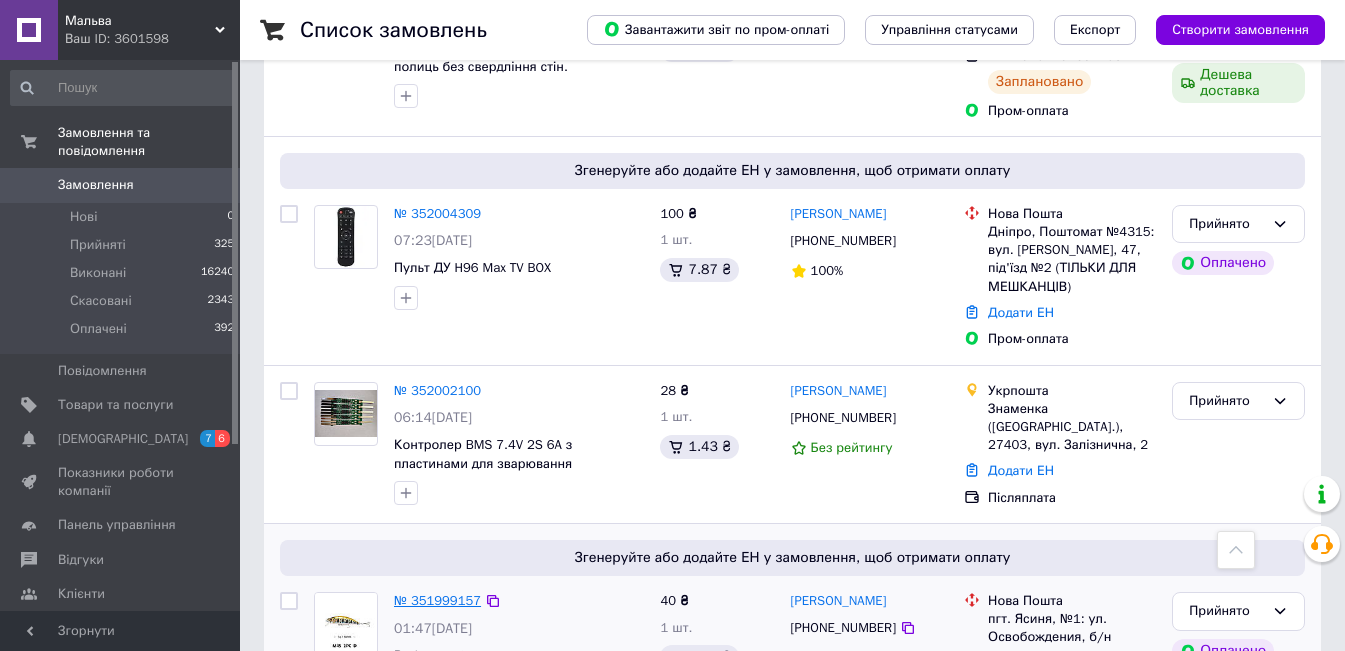 click on "№ 351999157" at bounding box center [437, 600] 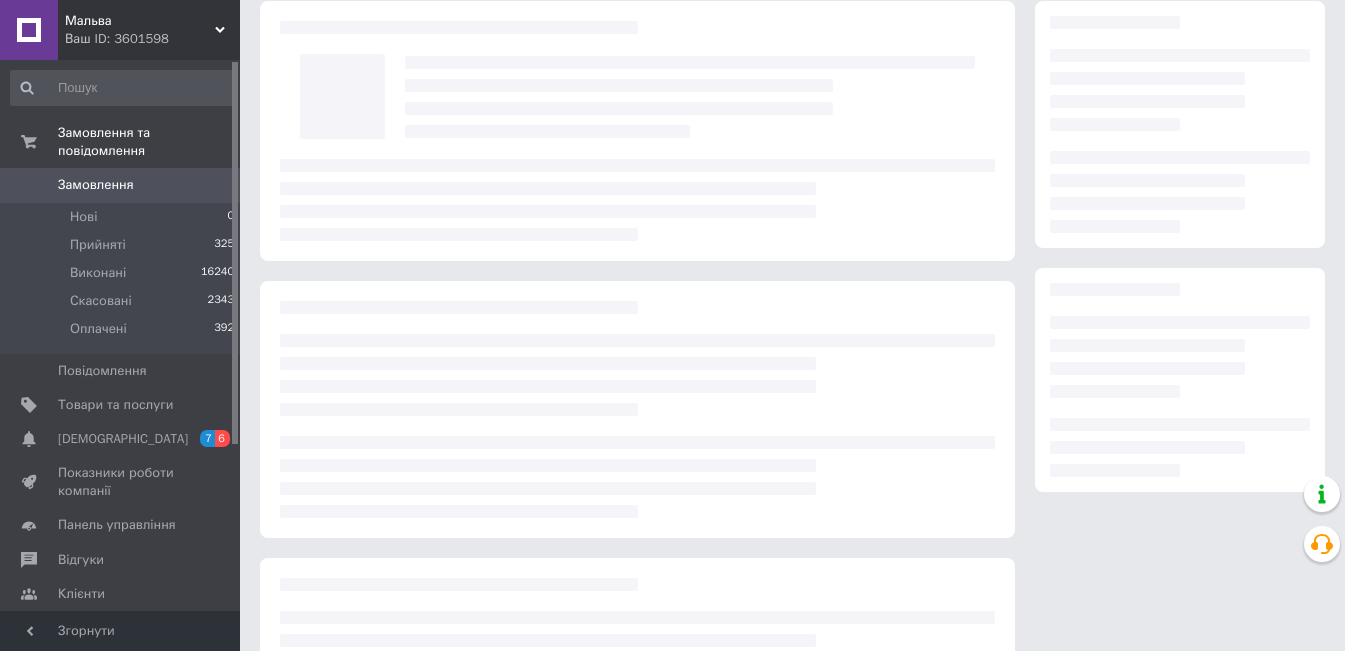 scroll, scrollTop: 63, scrollLeft: 0, axis: vertical 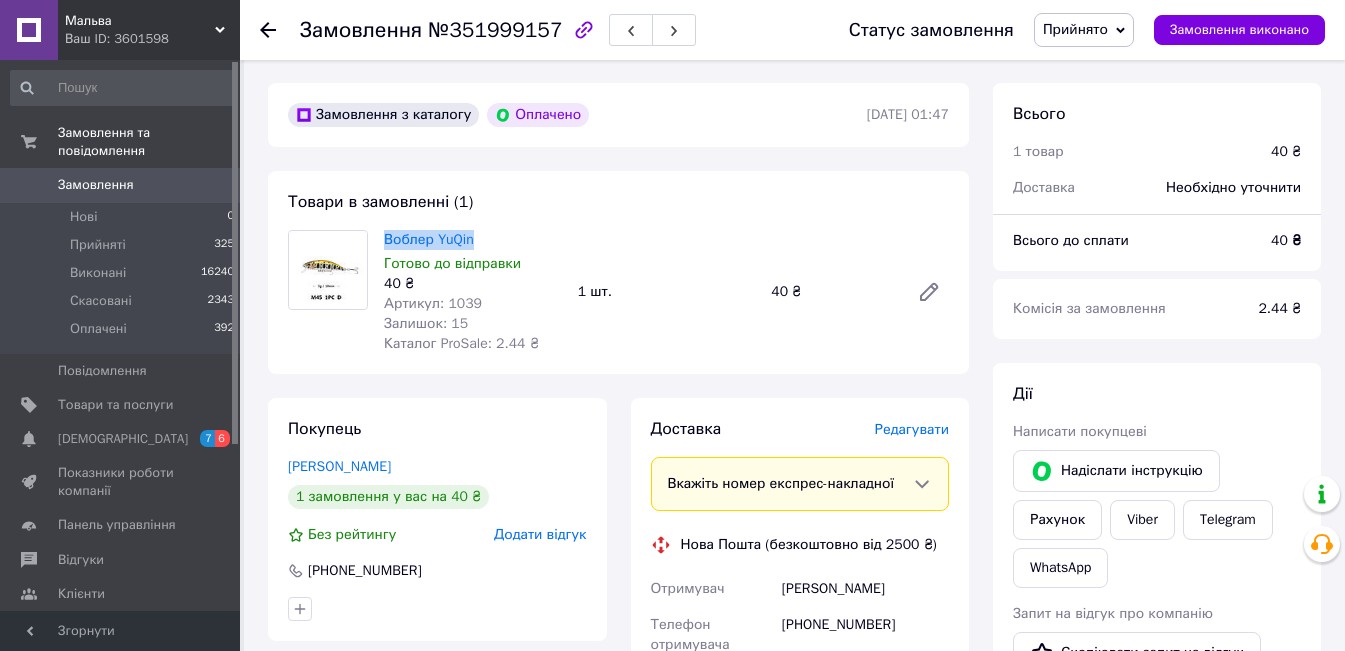 drag, startPoint x: 487, startPoint y: 242, endPoint x: 383, endPoint y: 242, distance: 104 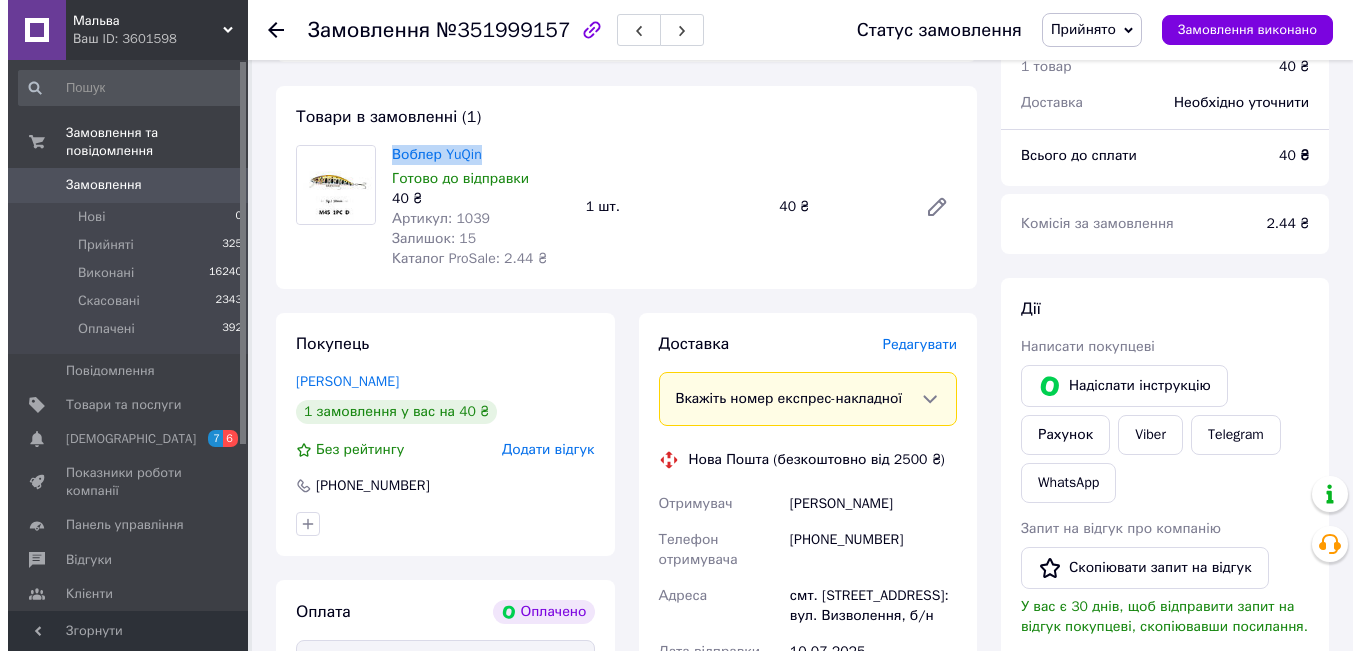 scroll, scrollTop: 263, scrollLeft: 0, axis: vertical 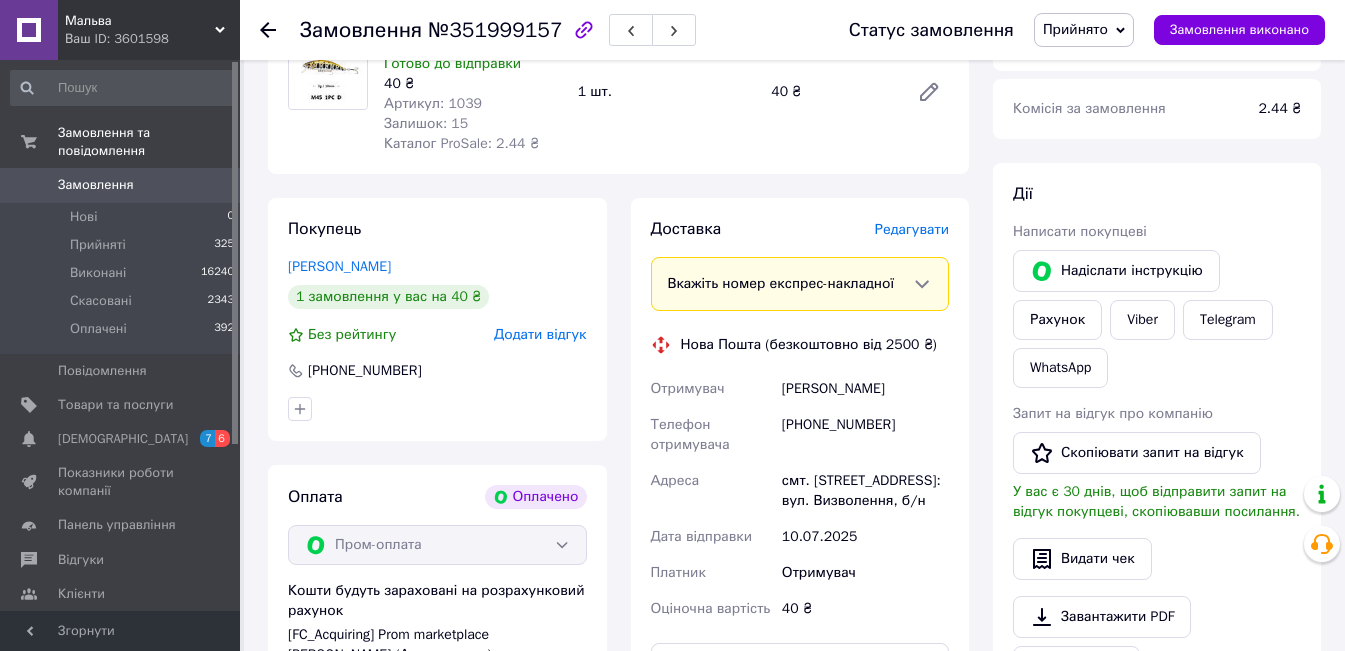 click on "Редагувати" at bounding box center (912, 229) 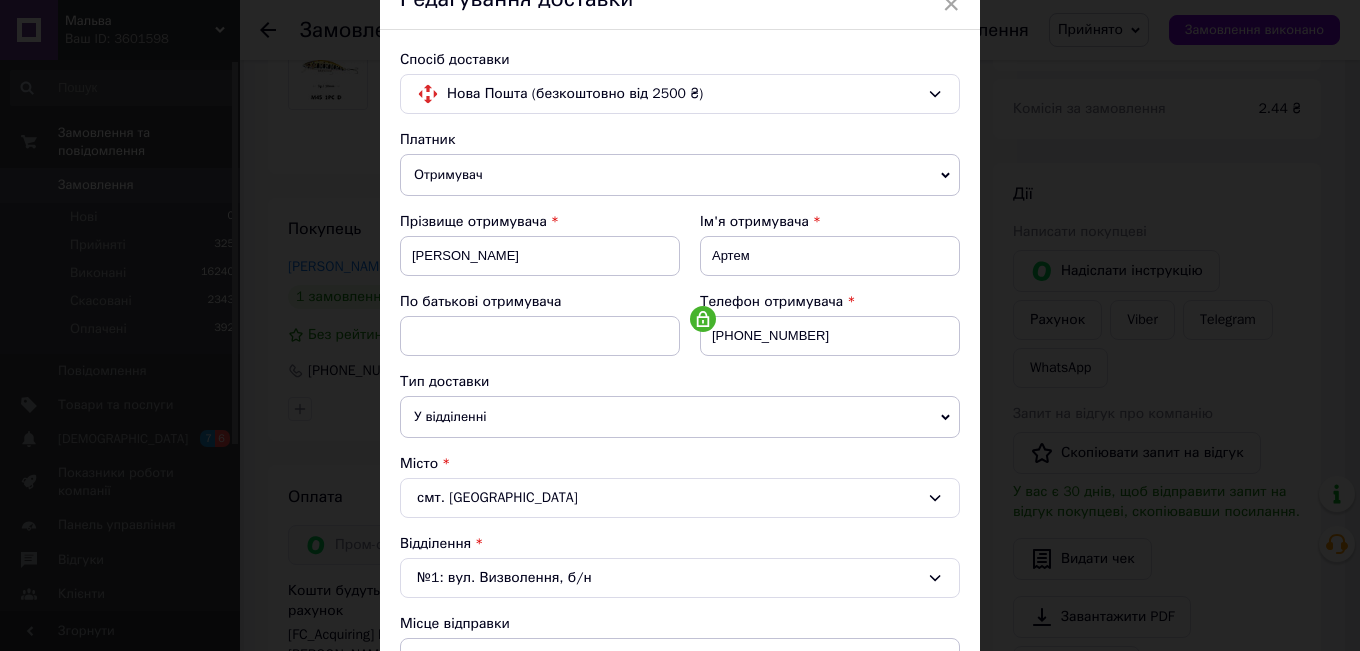 scroll, scrollTop: 400, scrollLeft: 0, axis: vertical 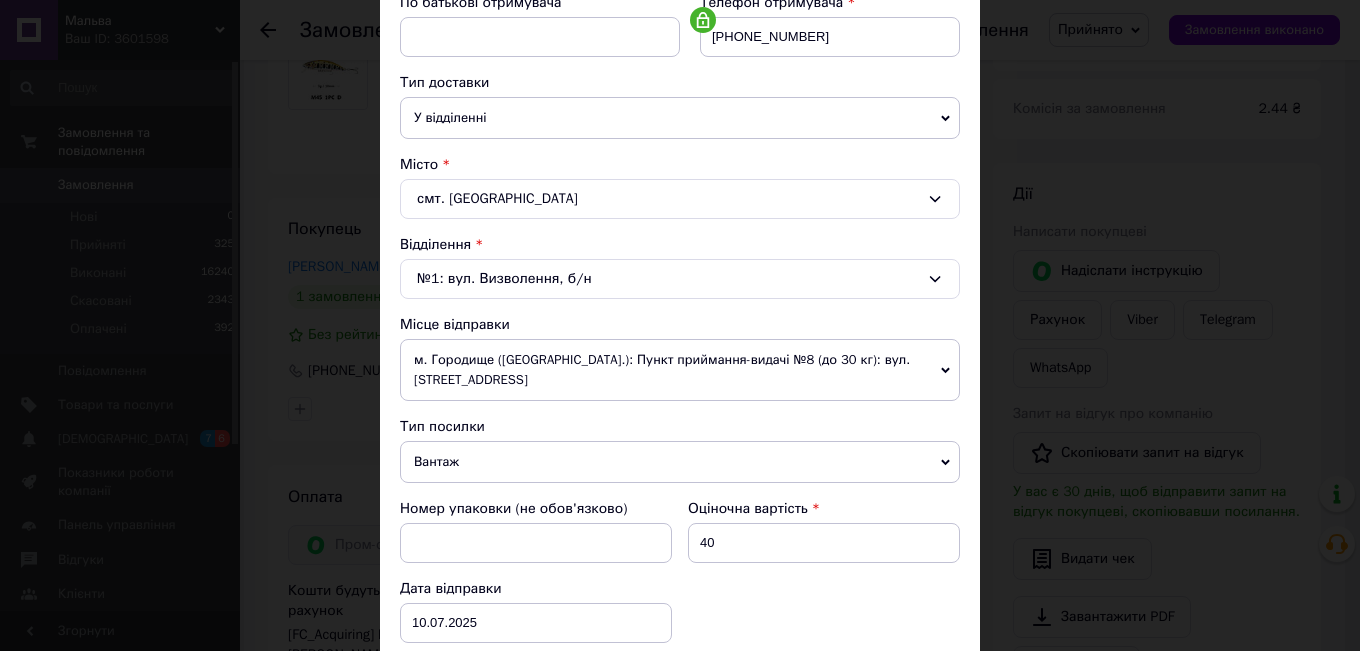 click on "Вантаж" at bounding box center (680, 462) 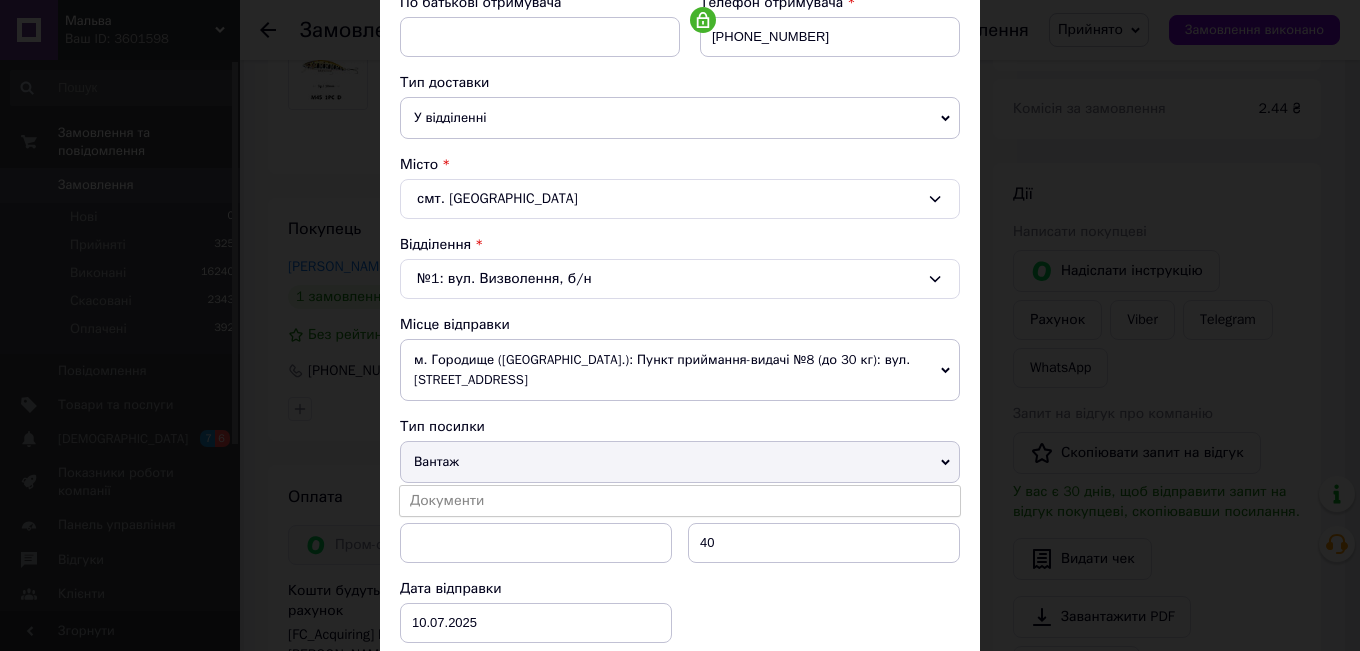 drag, startPoint x: 440, startPoint y: 500, endPoint x: 447, endPoint y: 458, distance: 42.579338 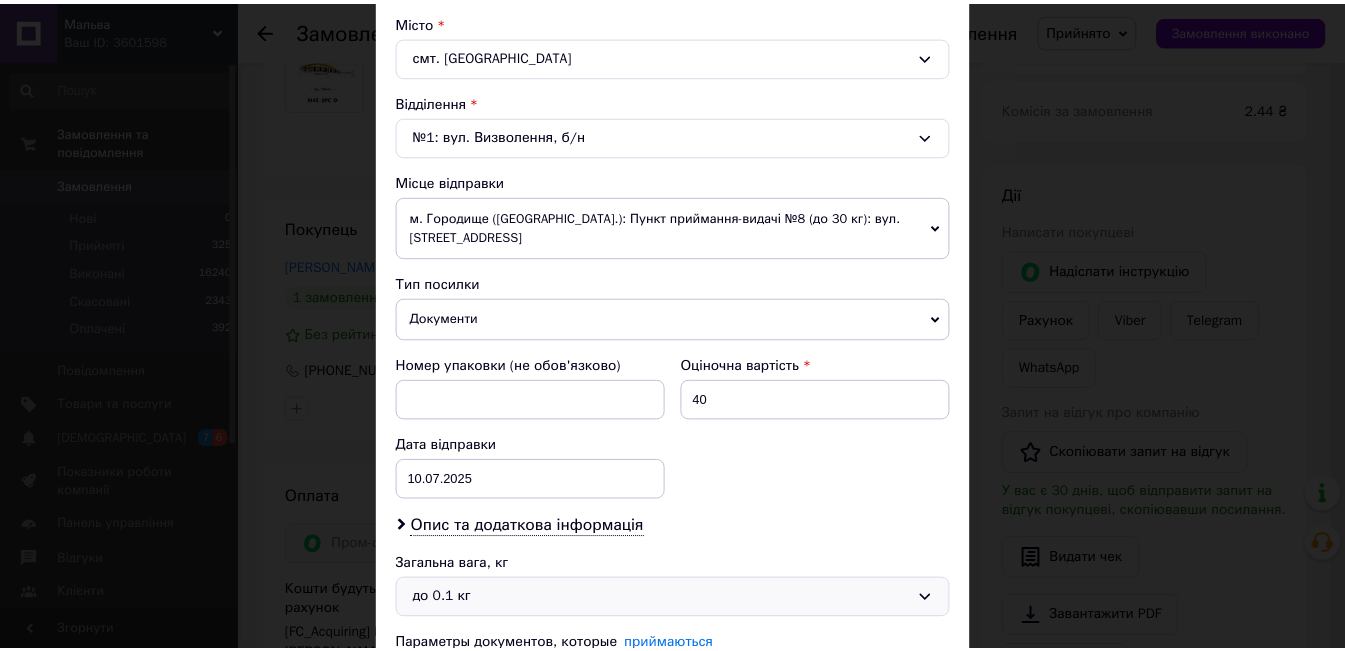 scroll, scrollTop: 717, scrollLeft: 0, axis: vertical 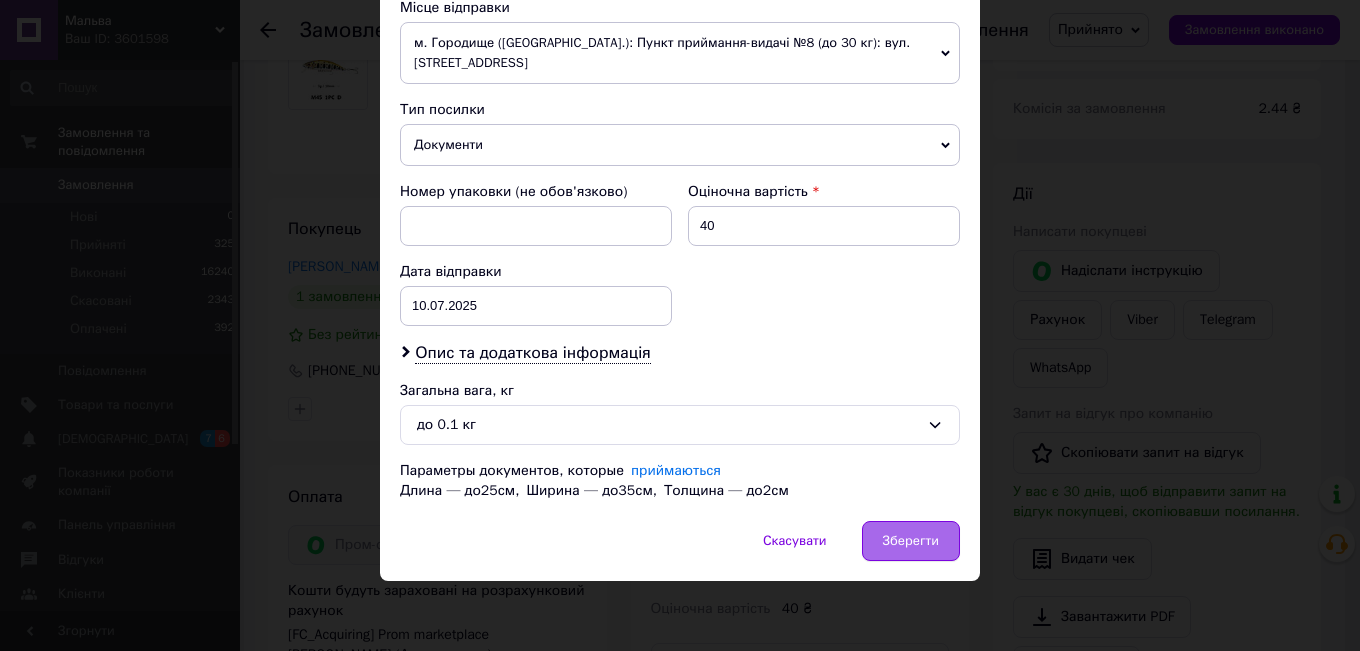 click on "Зберегти" at bounding box center [911, 541] 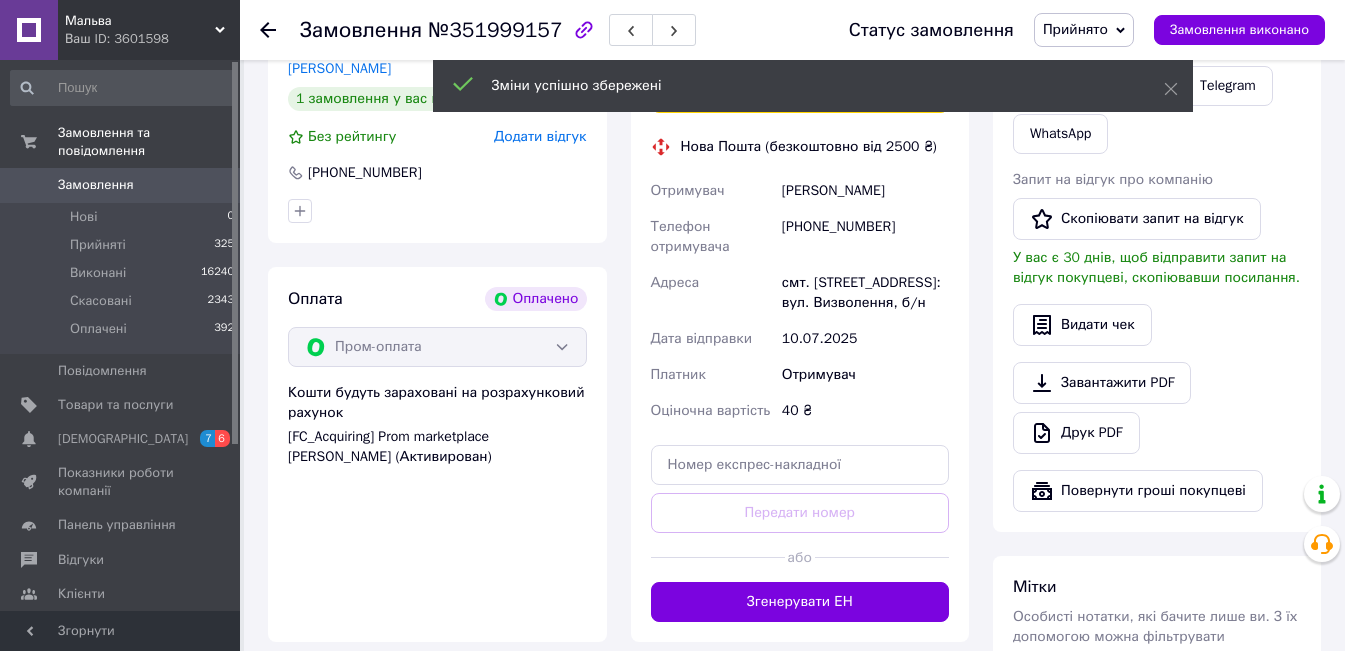 scroll, scrollTop: 463, scrollLeft: 0, axis: vertical 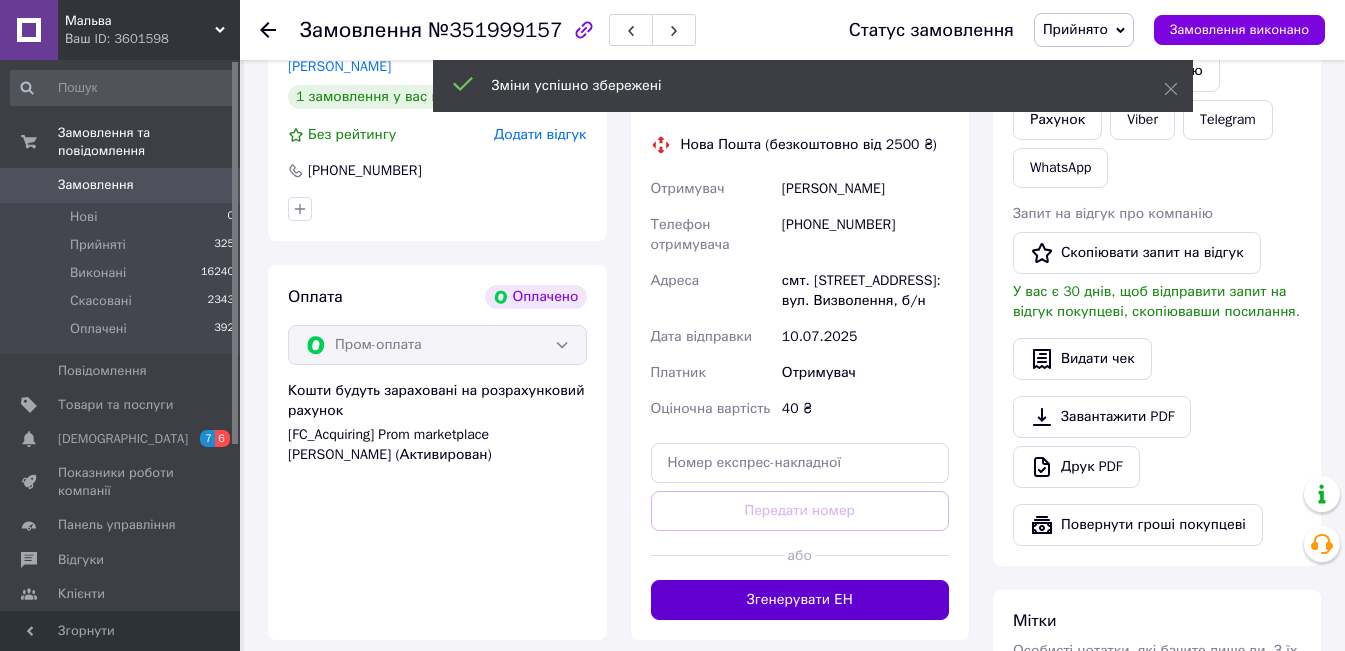 click on "Згенерувати ЕН" at bounding box center [800, 600] 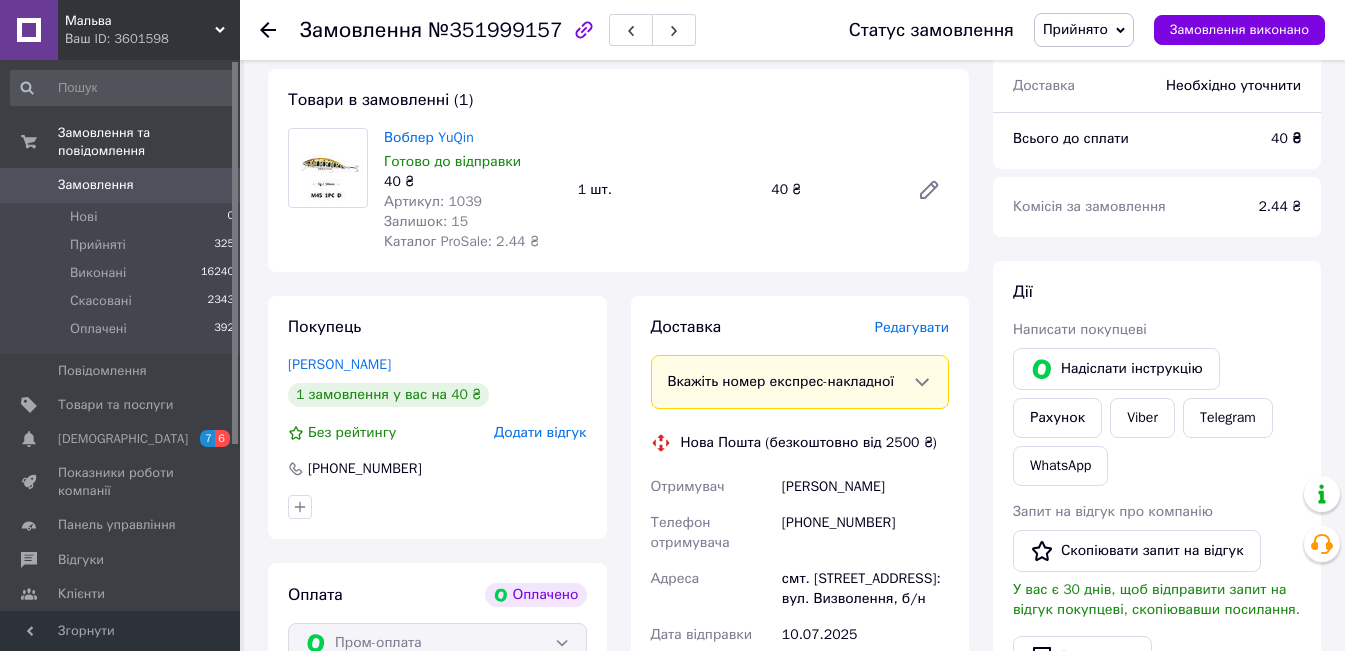 scroll, scrollTop: 163, scrollLeft: 0, axis: vertical 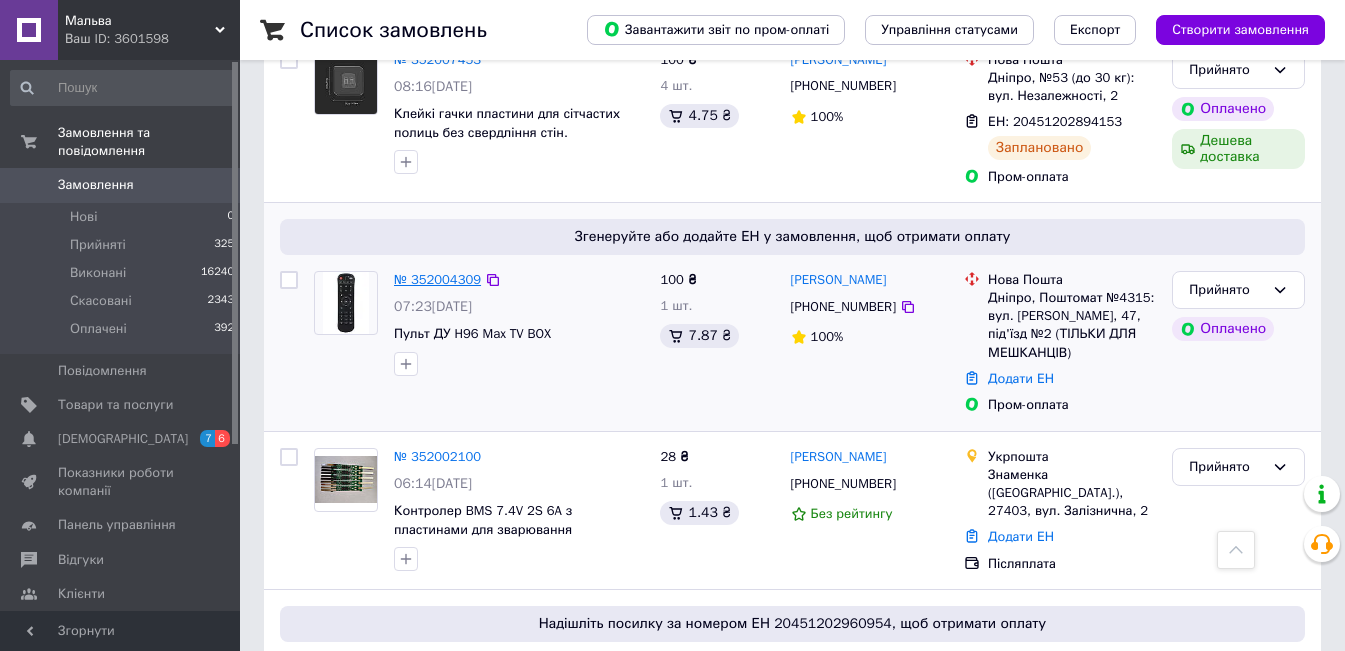 click on "№ 352004309" at bounding box center [437, 279] 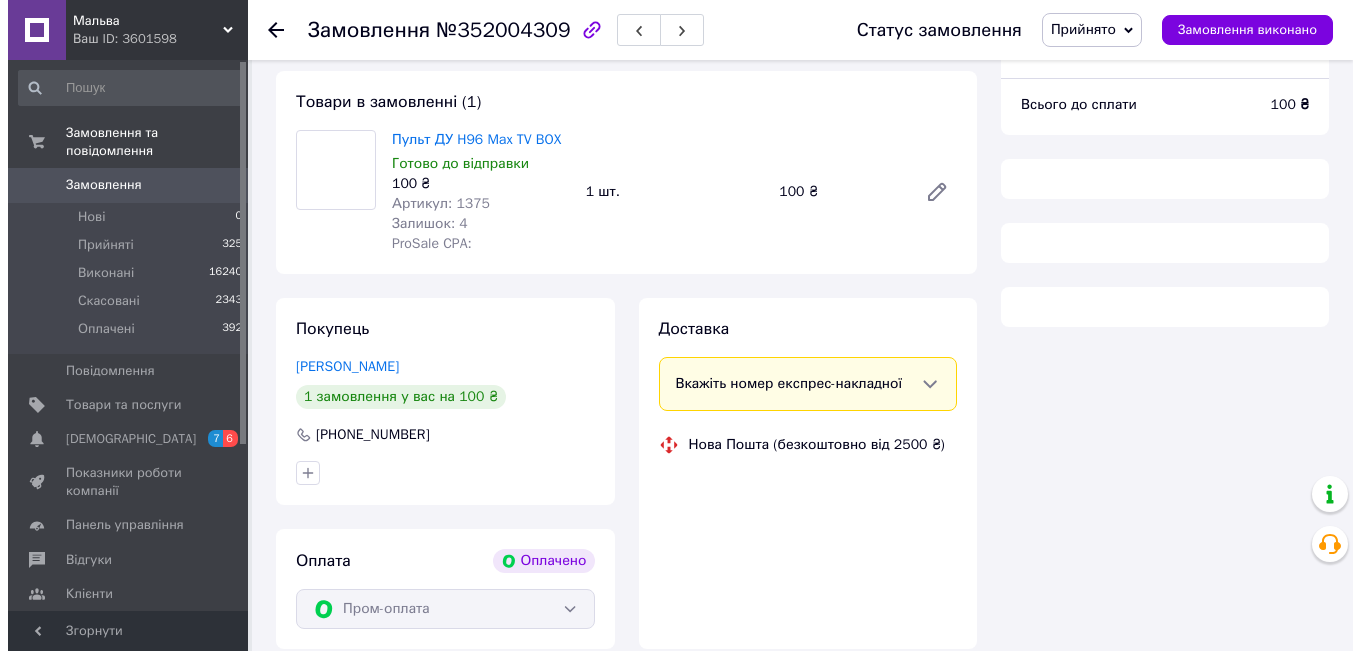 scroll, scrollTop: 63, scrollLeft: 0, axis: vertical 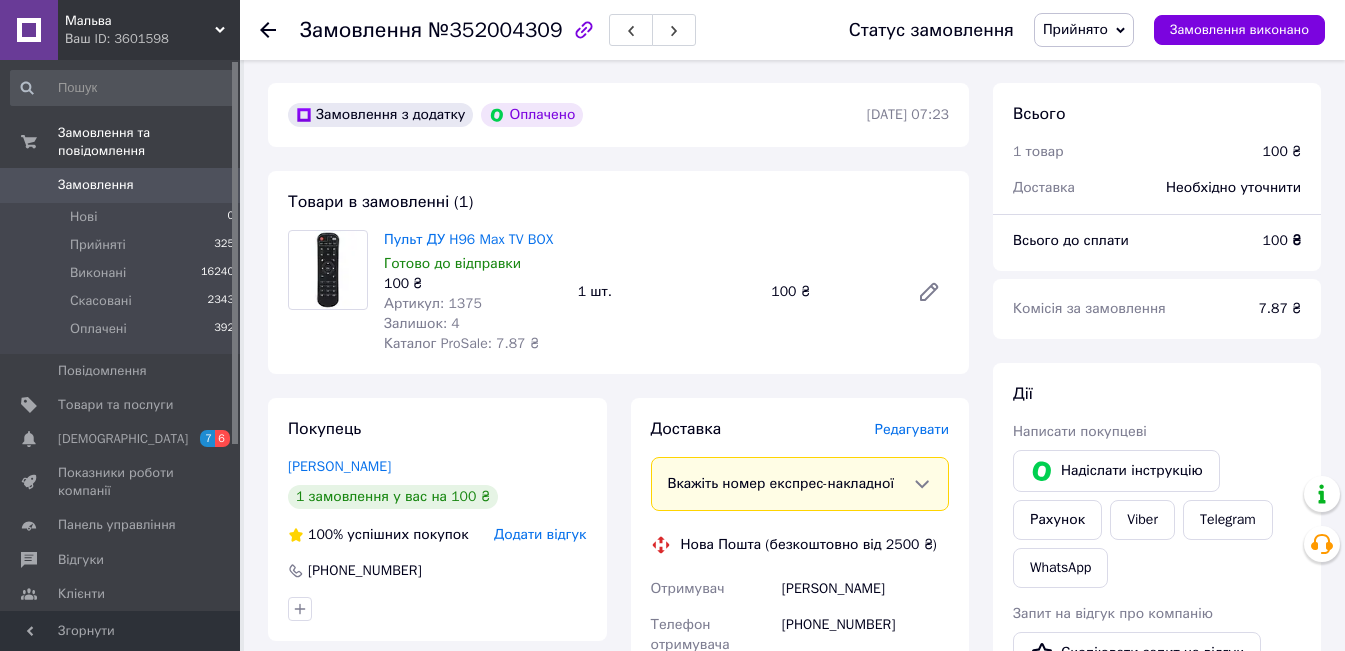 click on "Редагувати" at bounding box center [912, 429] 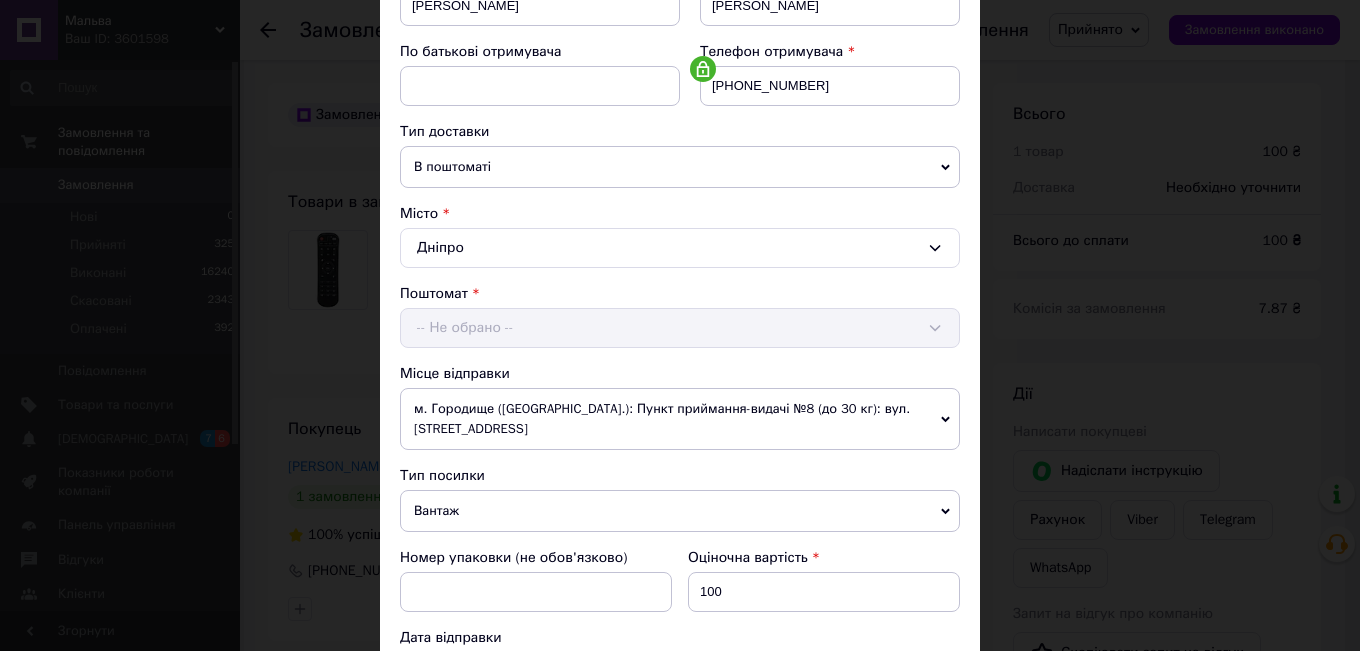 scroll, scrollTop: 600, scrollLeft: 0, axis: vertical 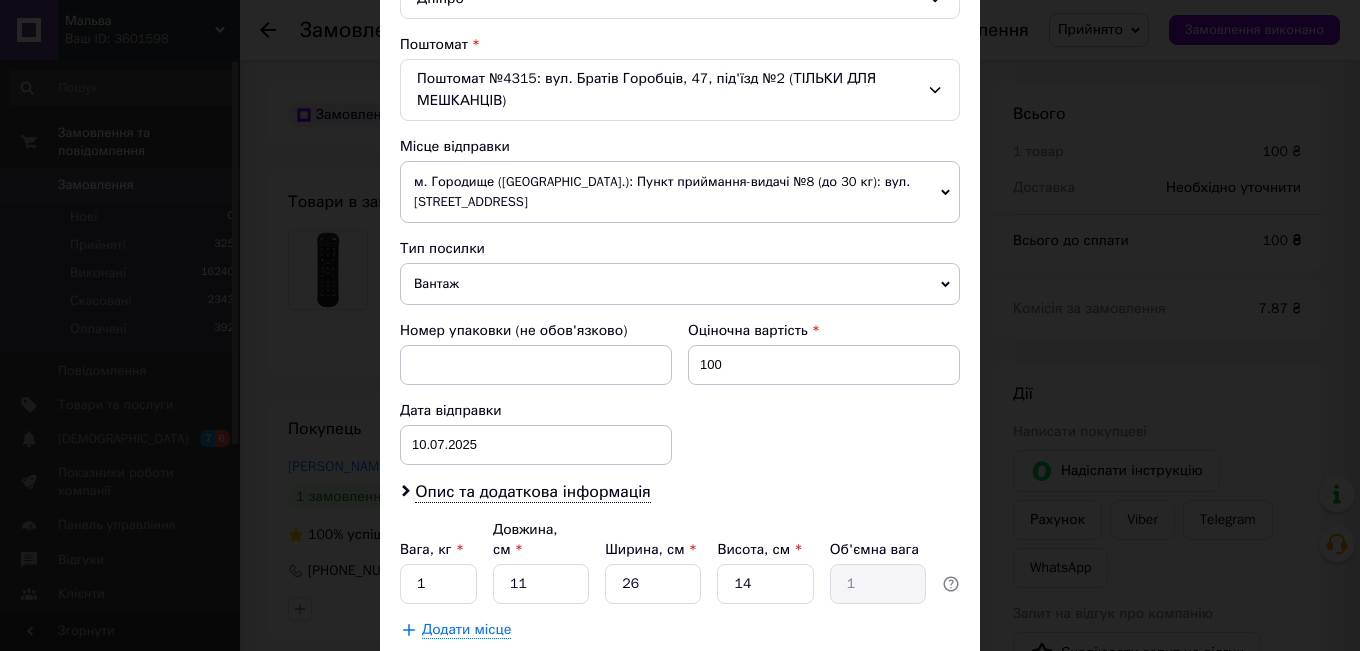 click on "Вантаж" at bounding box center [680, 284] 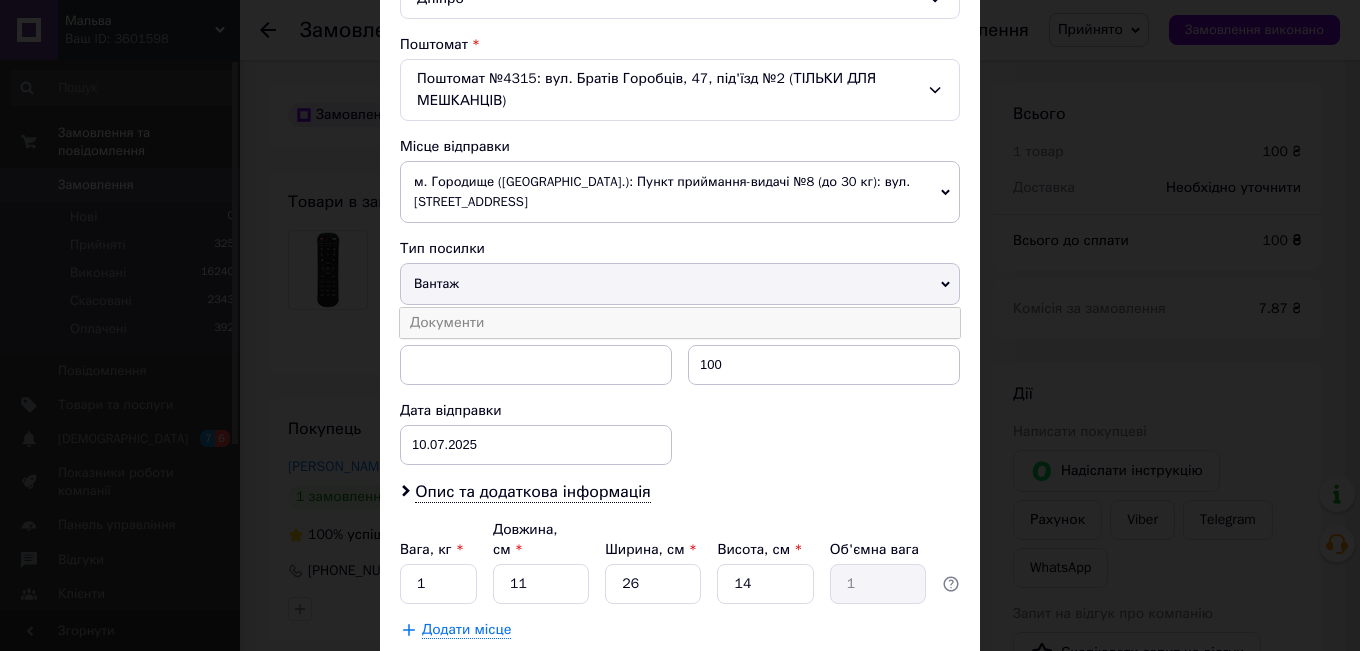 click on "Документи" at bounding box center [680, 323] 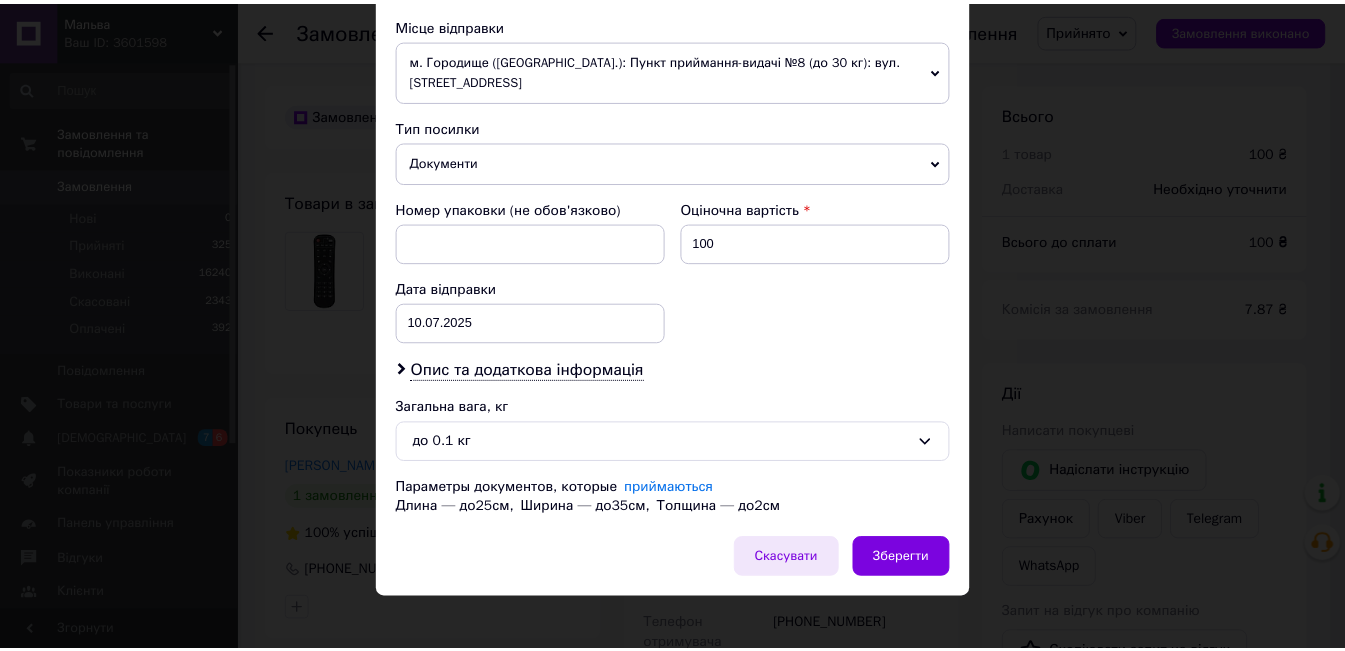 scroll, scrollTop: 739, scrollLeft: 0, axis: vertical 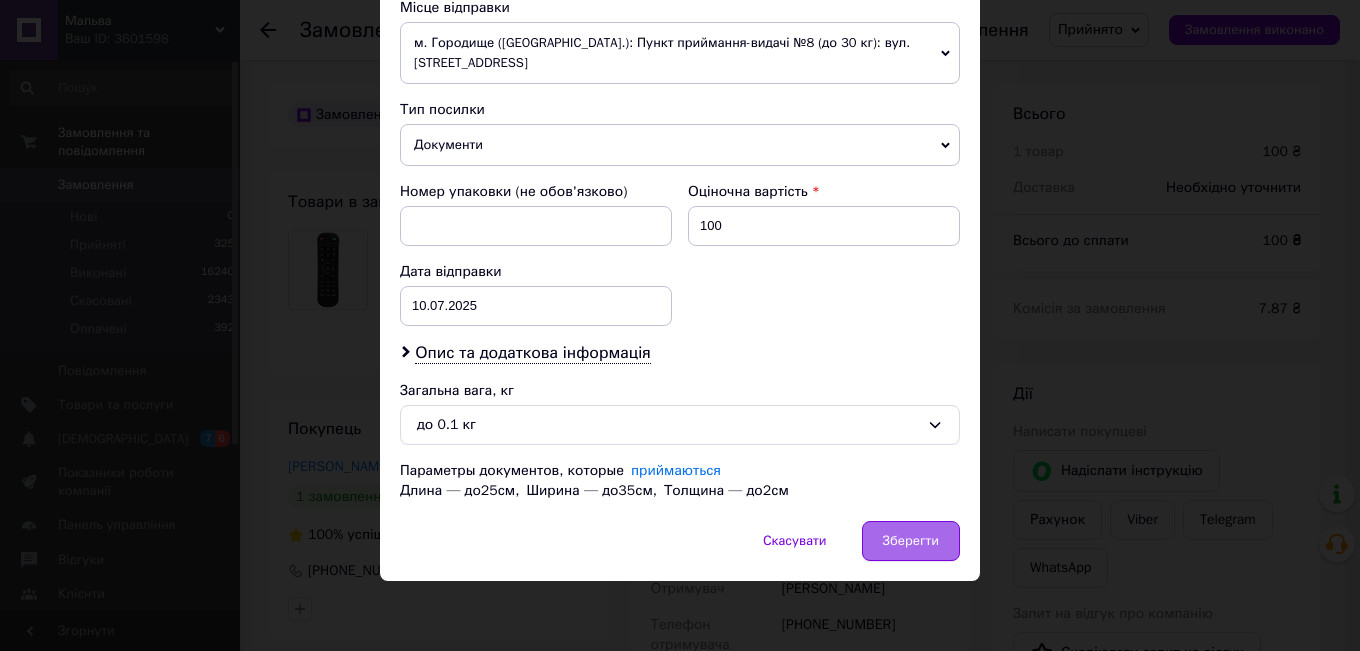 click on "Зберегти" at bounding box center (911, 541) 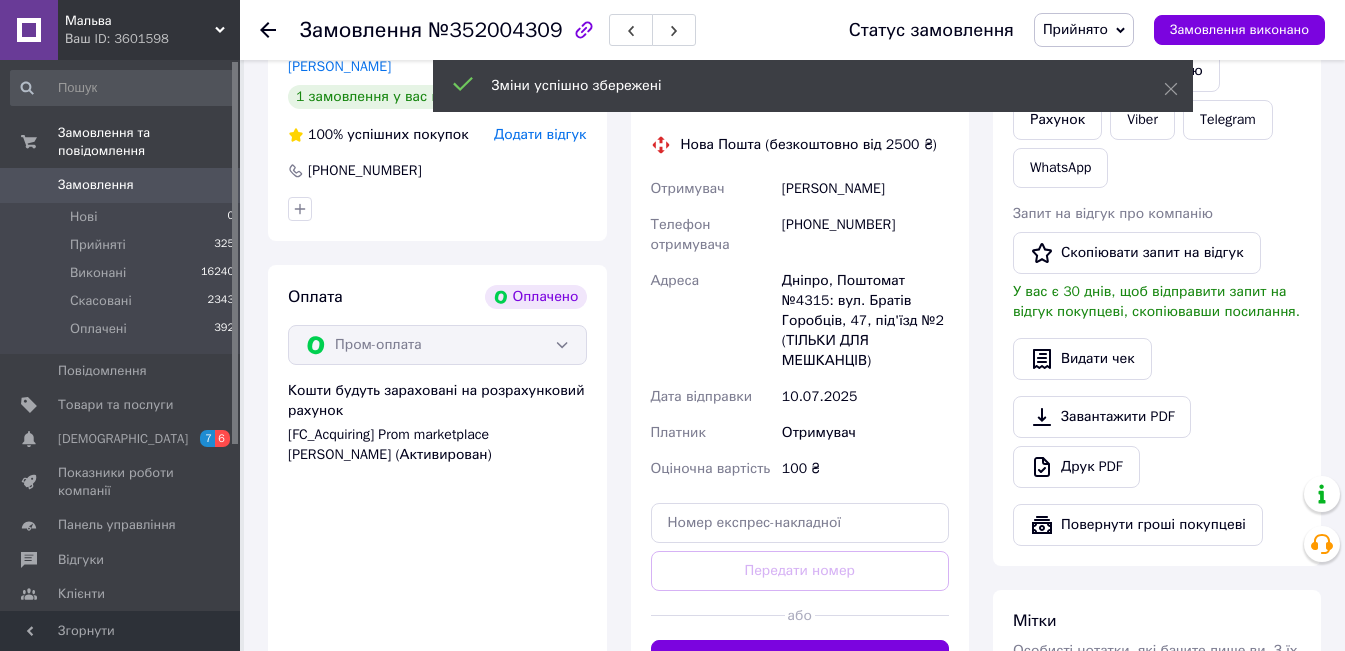 scroll, scrollTop: 663, scrollLeft: 0, axis: vertical 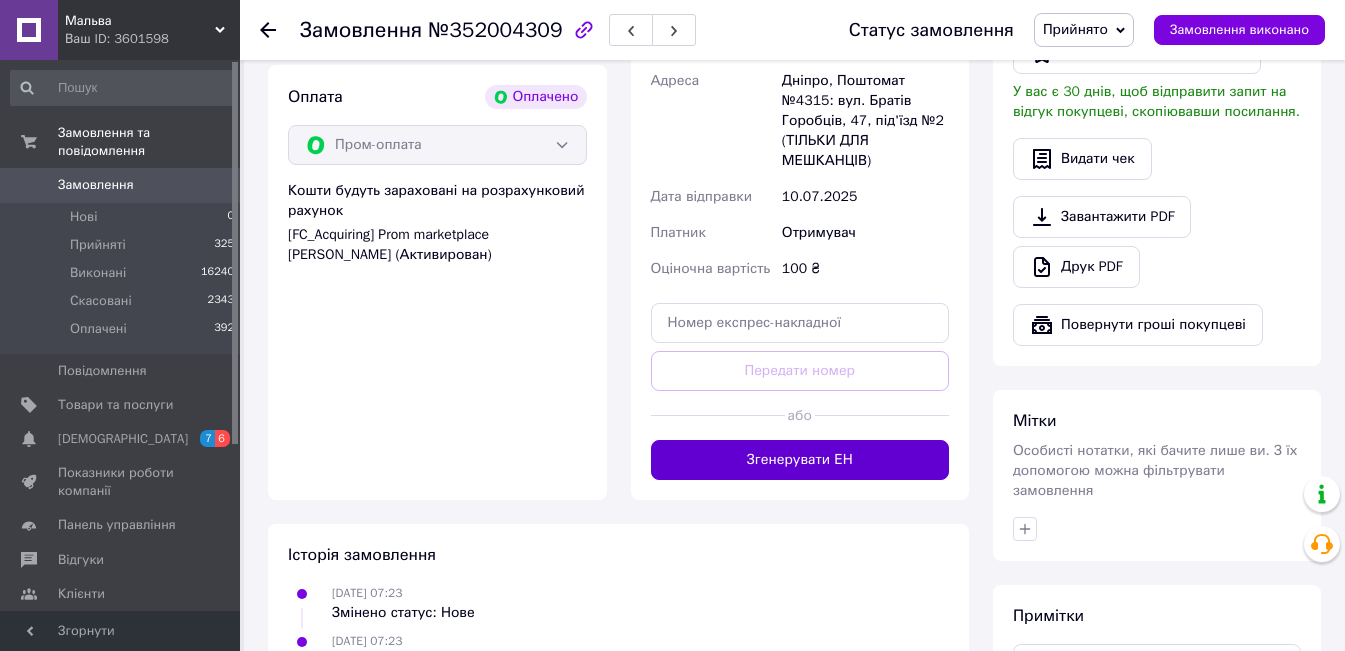 click on "Згенерувати ЕН" at bounding box center (800, 460) 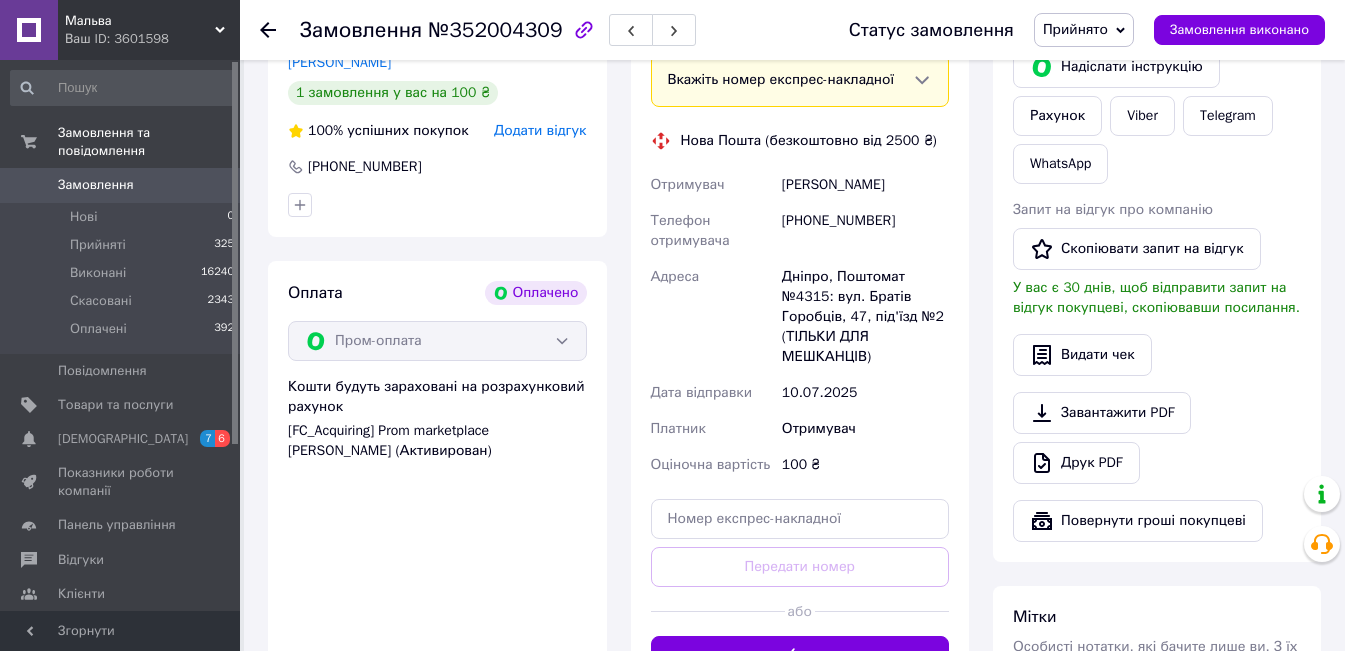 scroll, scrollTop: 163, scrollLeft: 0, axis: vertical 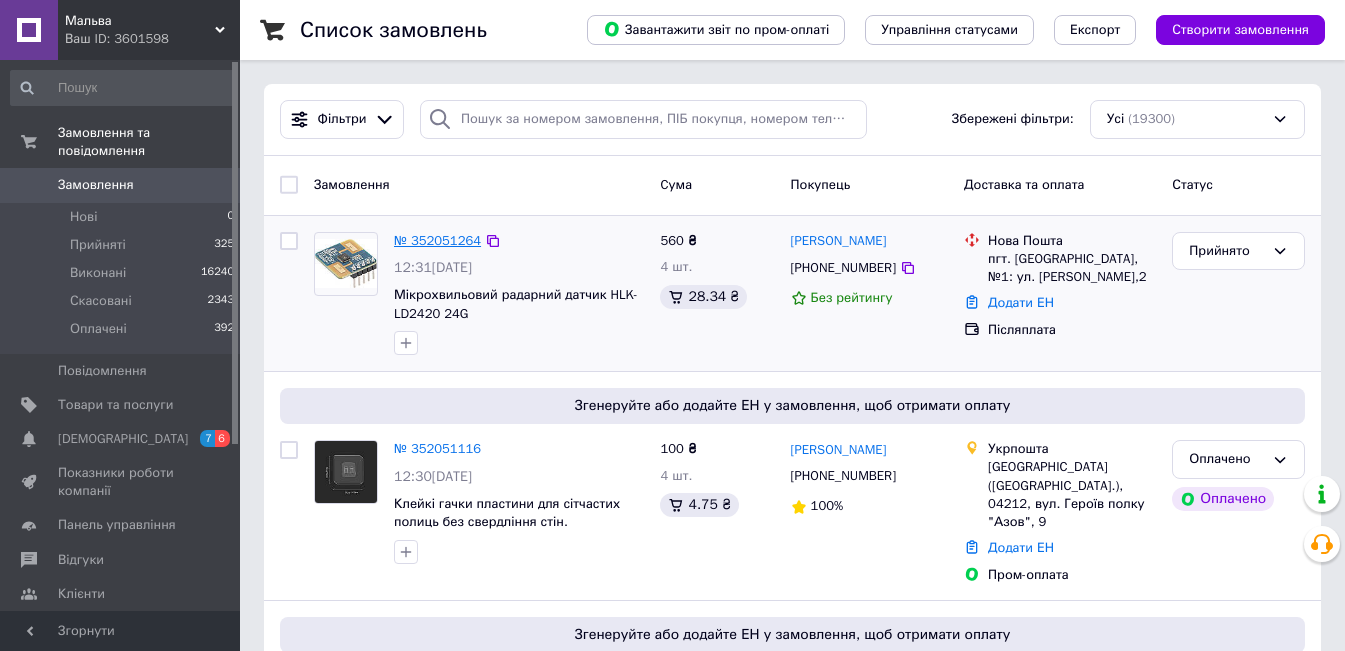 click on "№ 352051264" at bounding box center (437, 240) 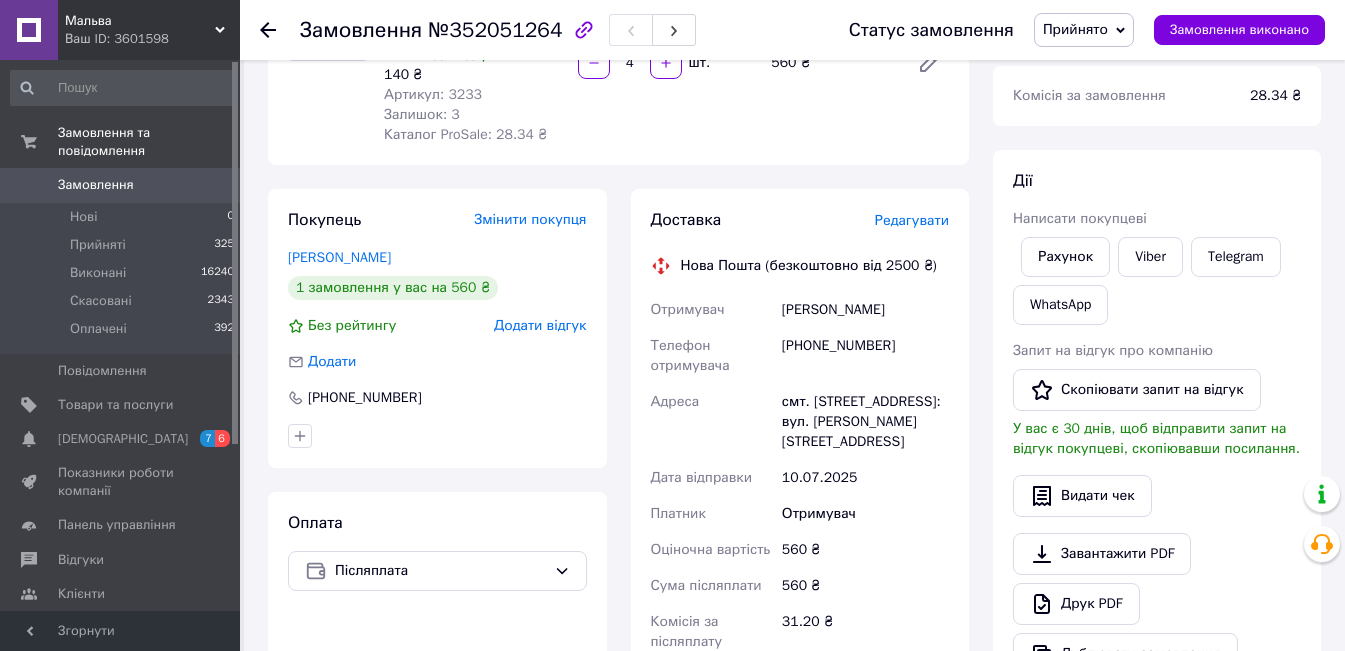 scroll, scrollTop: 400, scrollLeft: 0, axis: vertical 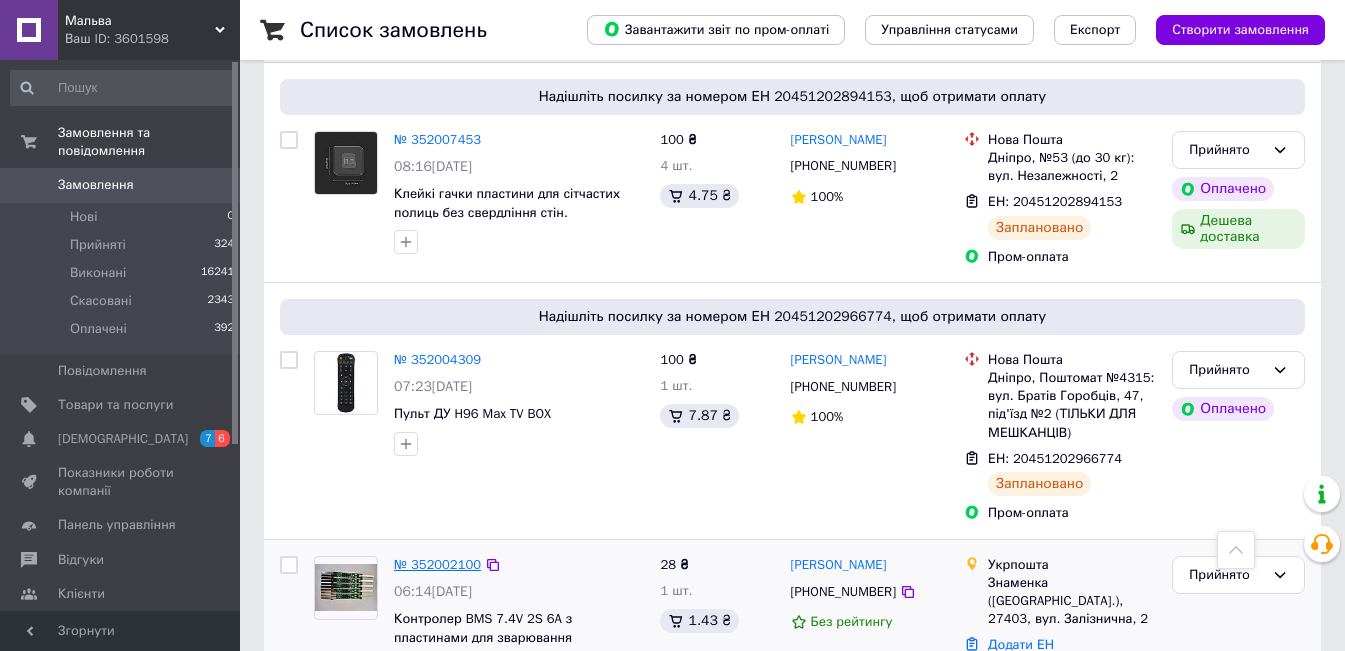 click on "№ 352002100" at bounding box center (437, 564) 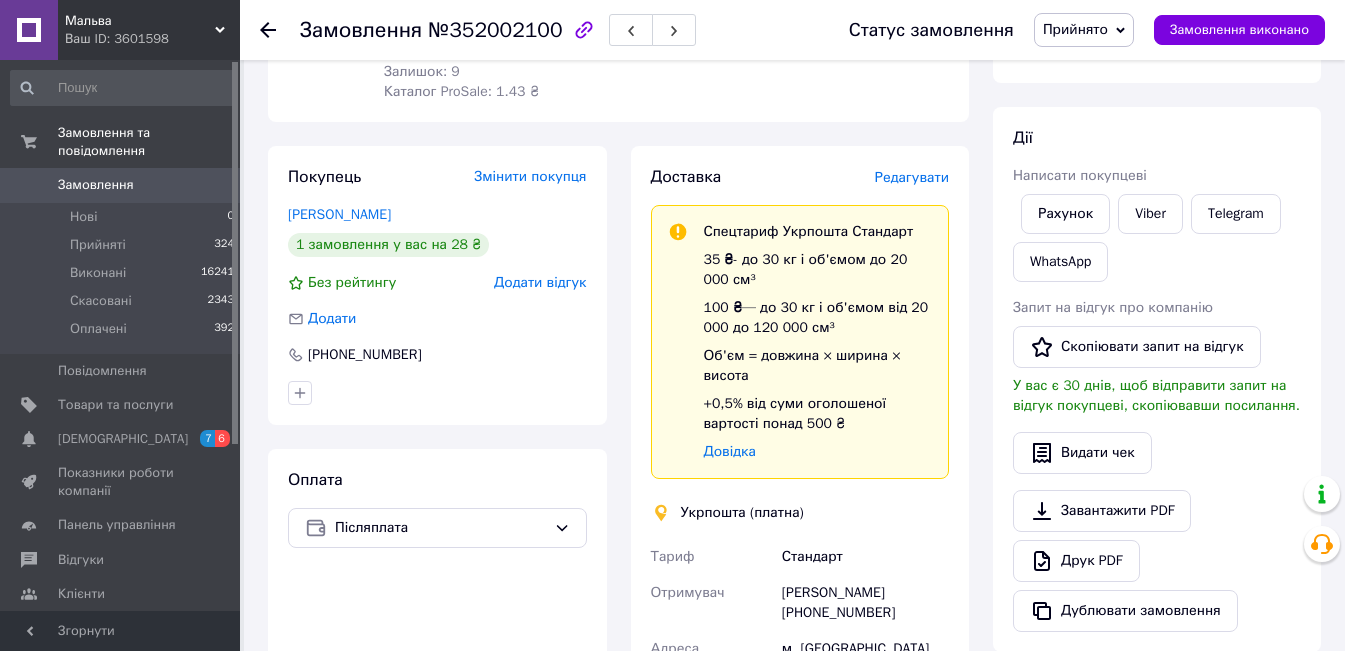scroll, scrollTop: 0, scrollLeft: 0, axis: both 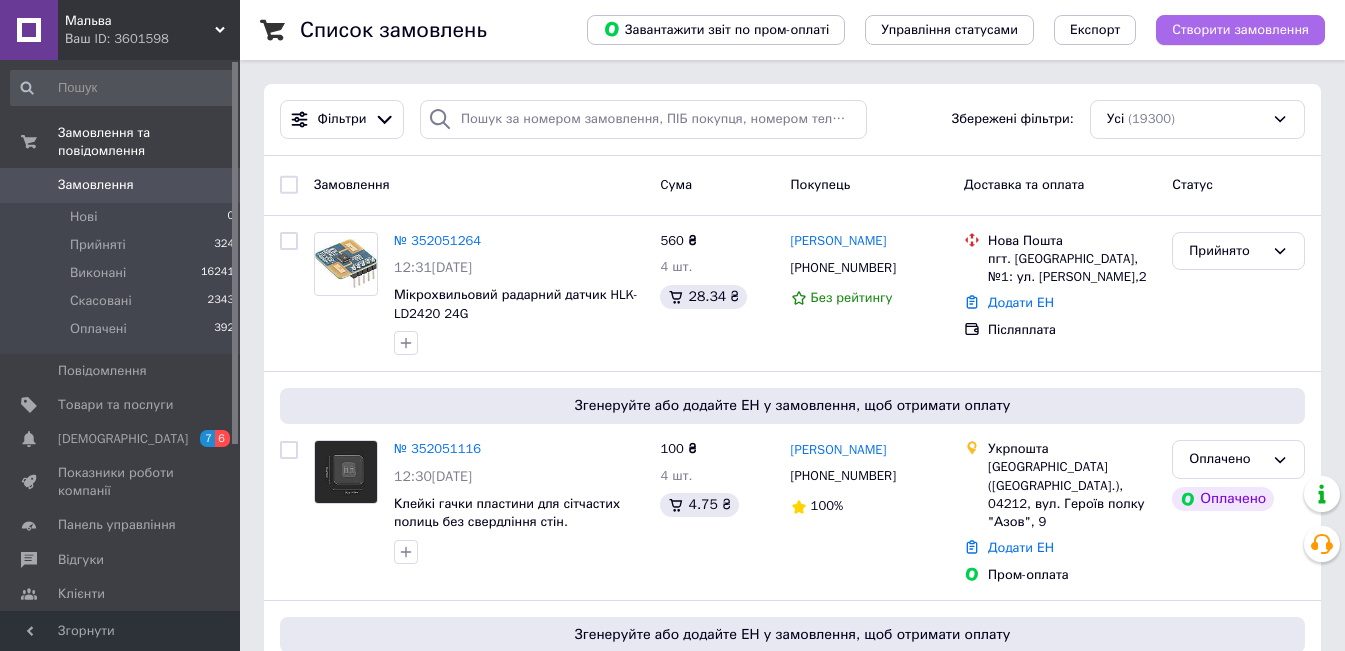 click on "Створити замовлення" at bounding box center (1240, 30) 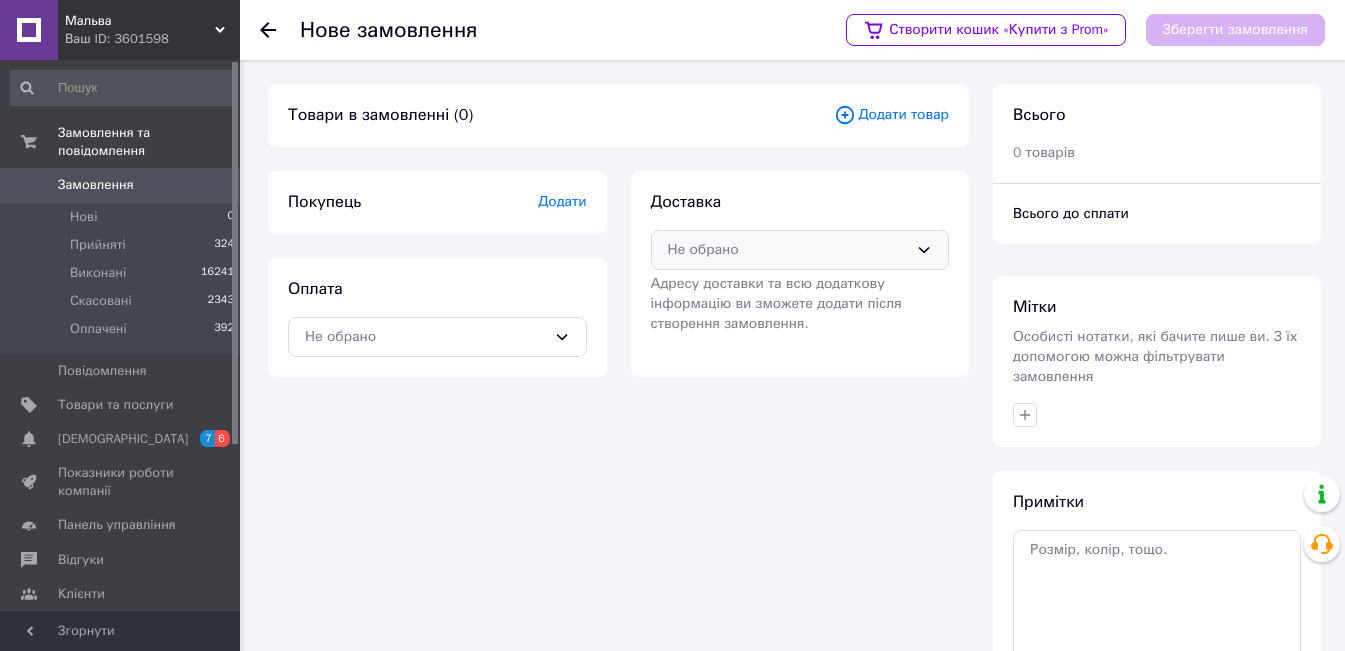 click 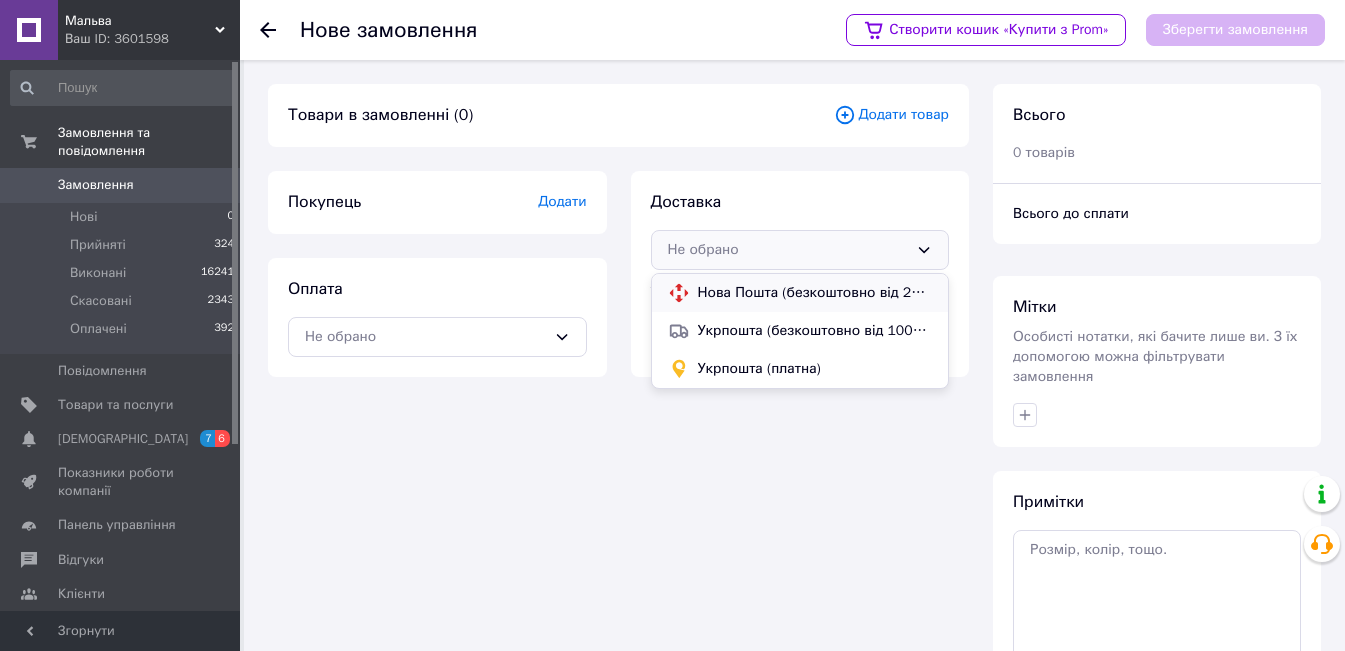 click on "Нова Пошта (безкоштовно від 2500 ₴)" at bounding box center (815, 293) 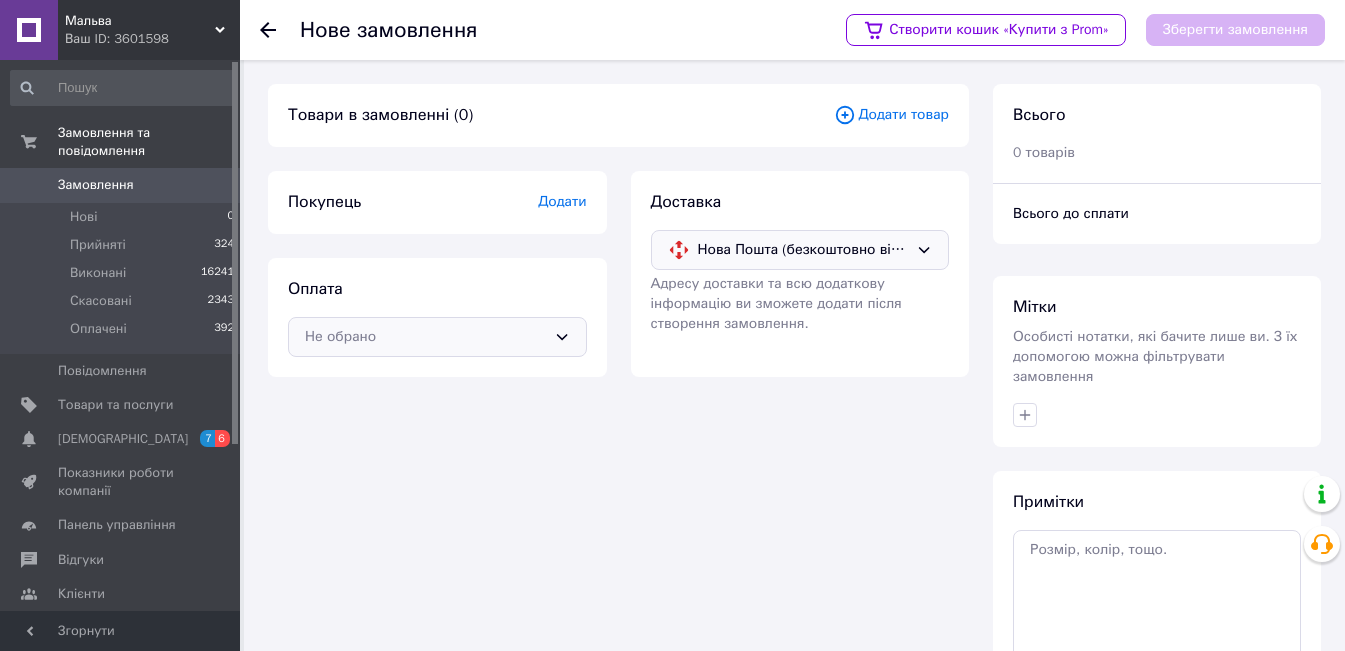 click 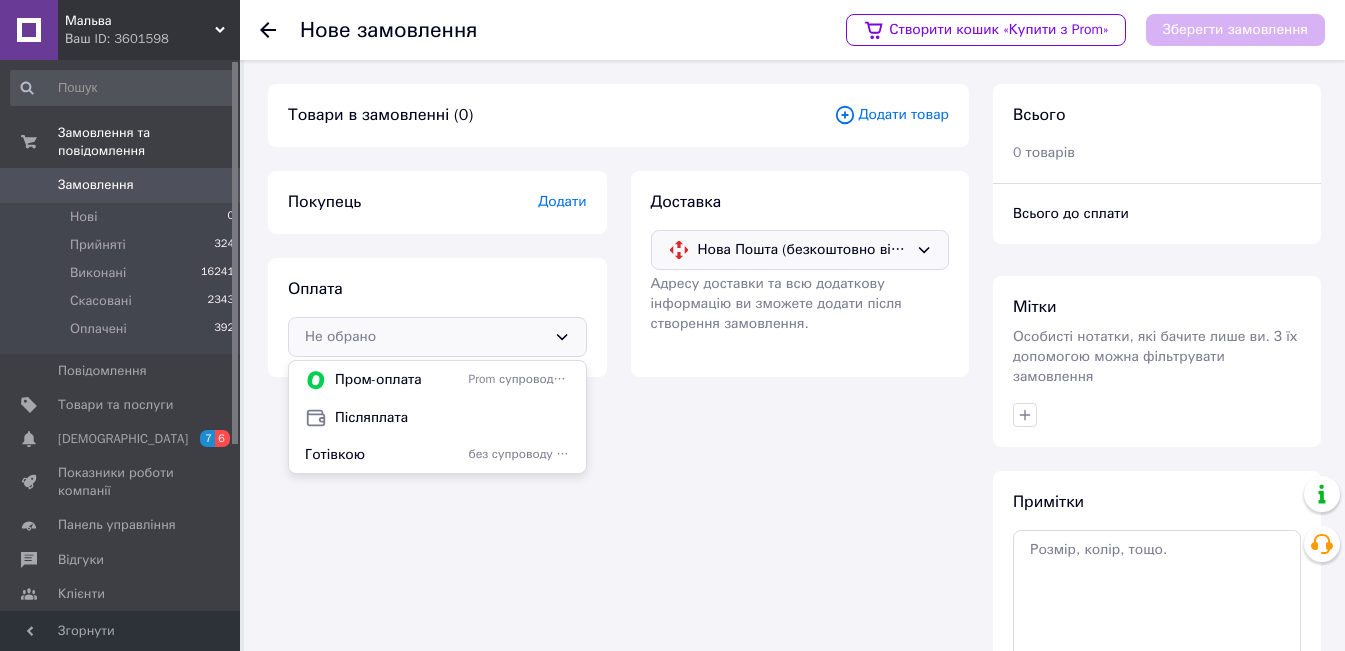 drag, startPoint x: 336, startPoint y: 456, endPoint x: 365, endPoint y: 401, distance: 62.177166 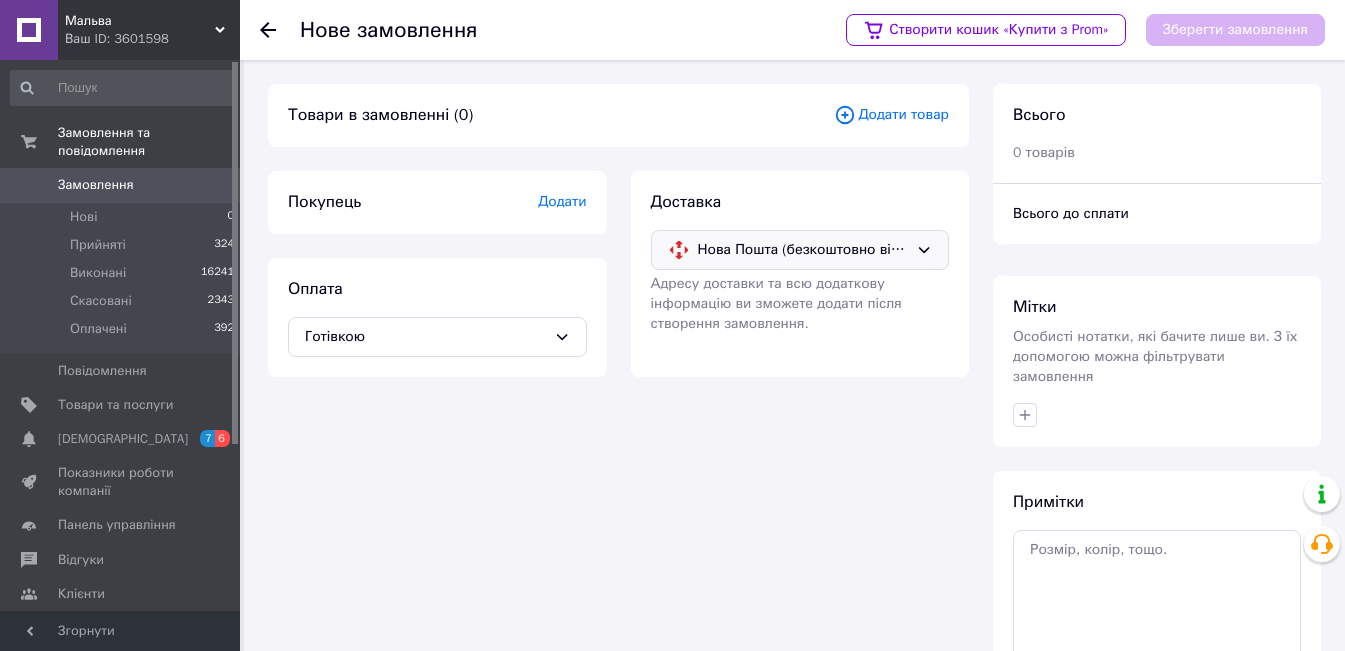 click on "Додати товар" at bounding box center [891, 115] 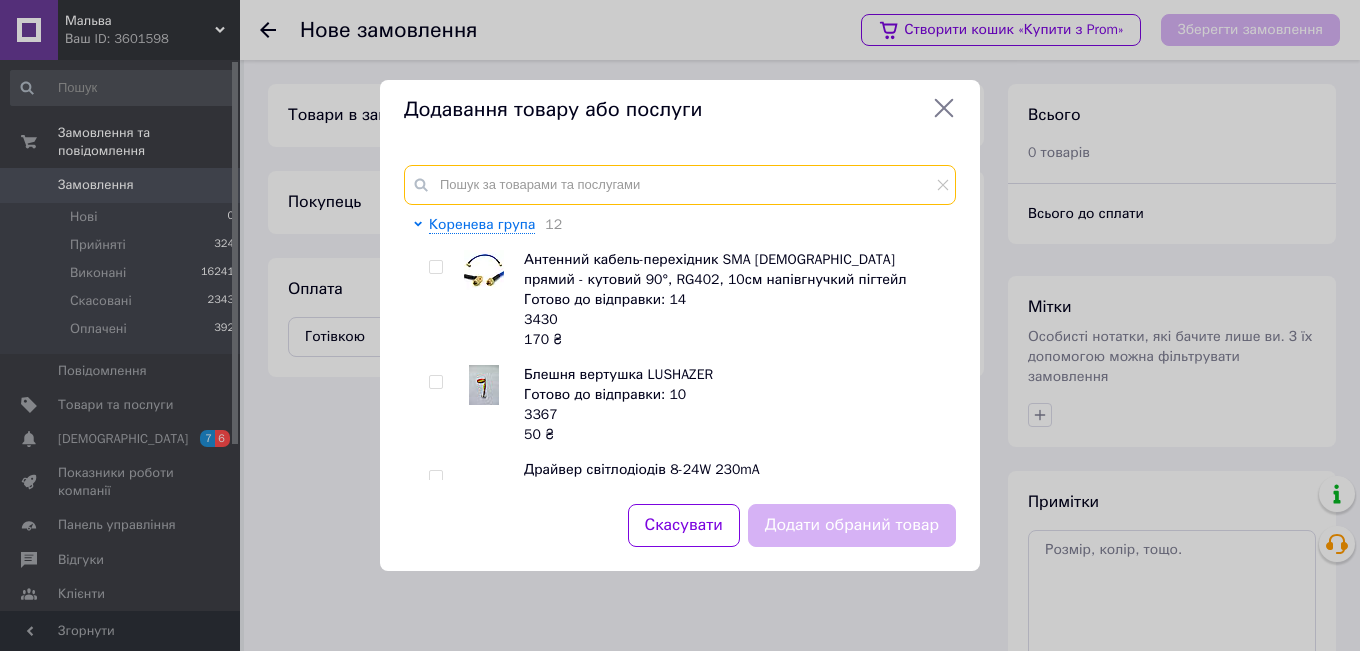 click at bounding box center (680, 185) 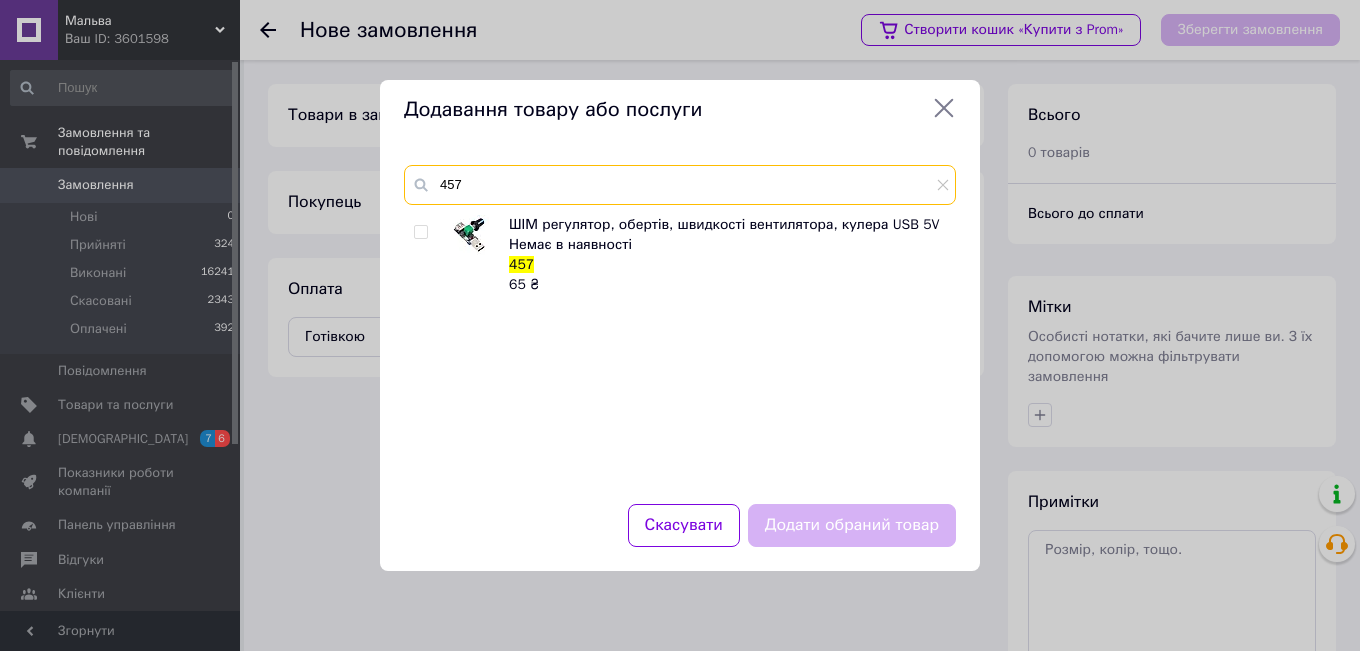 type on "457" 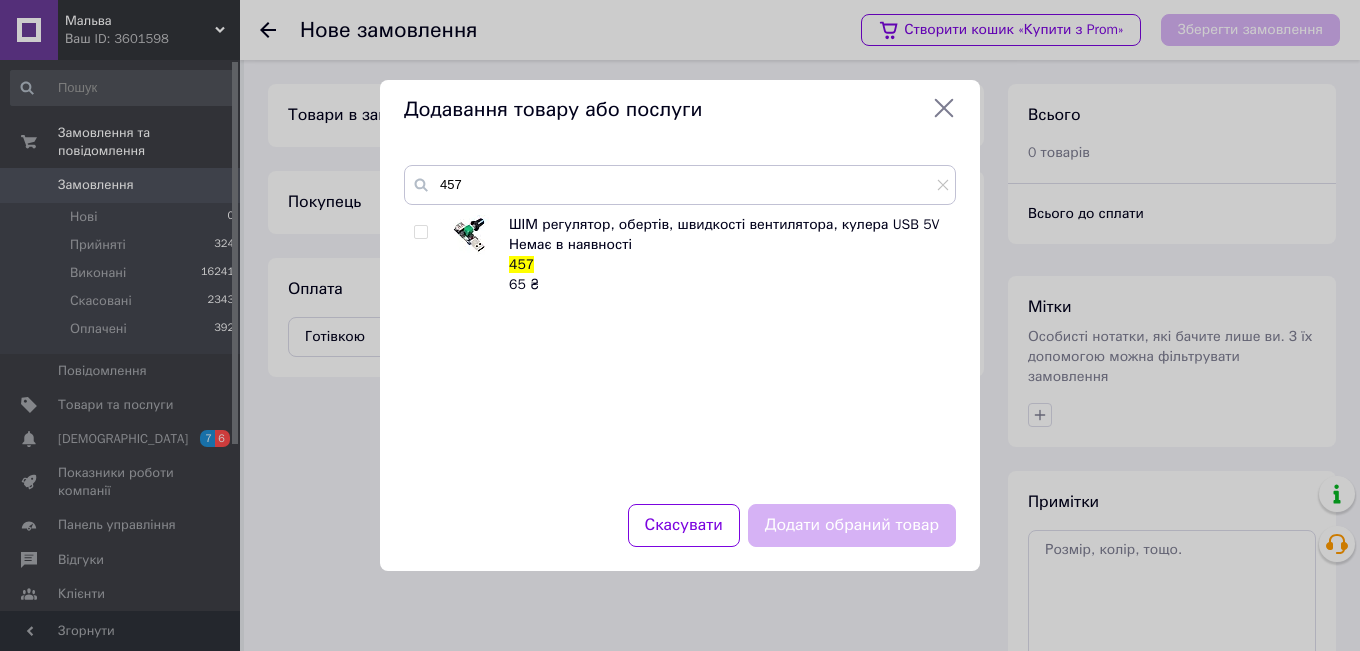 drag, startPoint x: 423, startPoint y: 227, endPoint x: 511, endPoint y: 299, distance: 113.70136 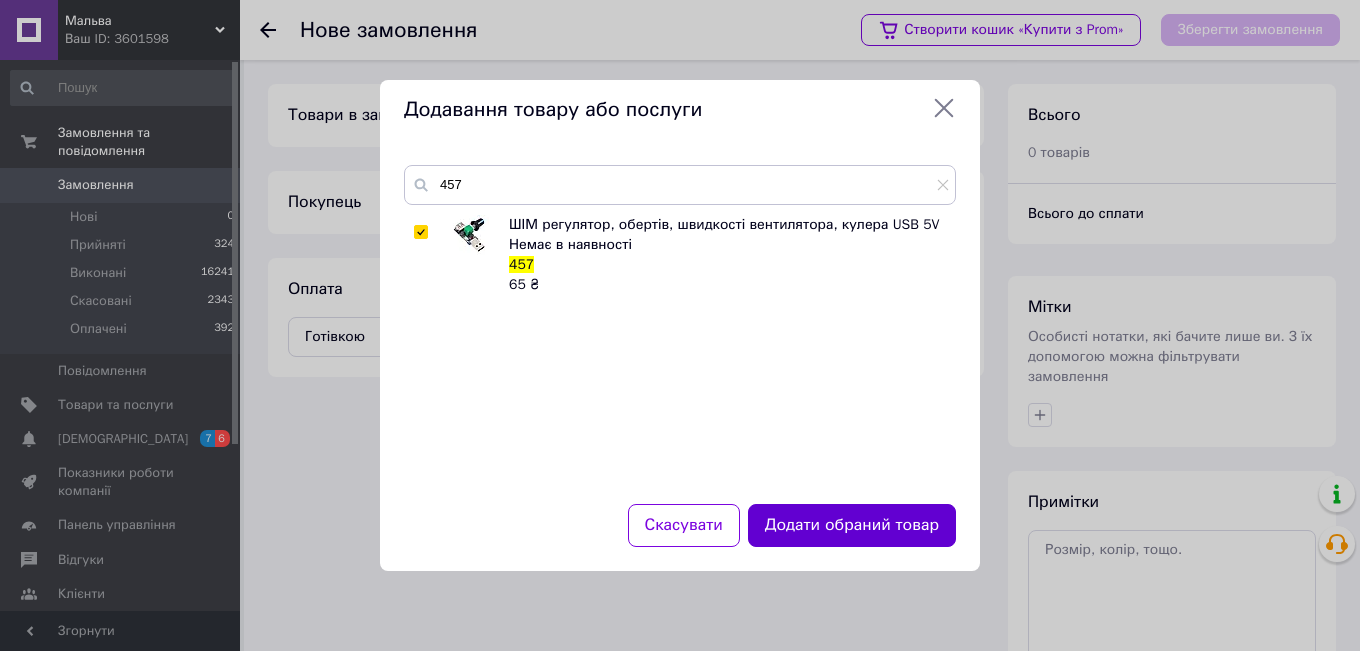 click on "Додати обраний товар" at bounding box center (852, 525) 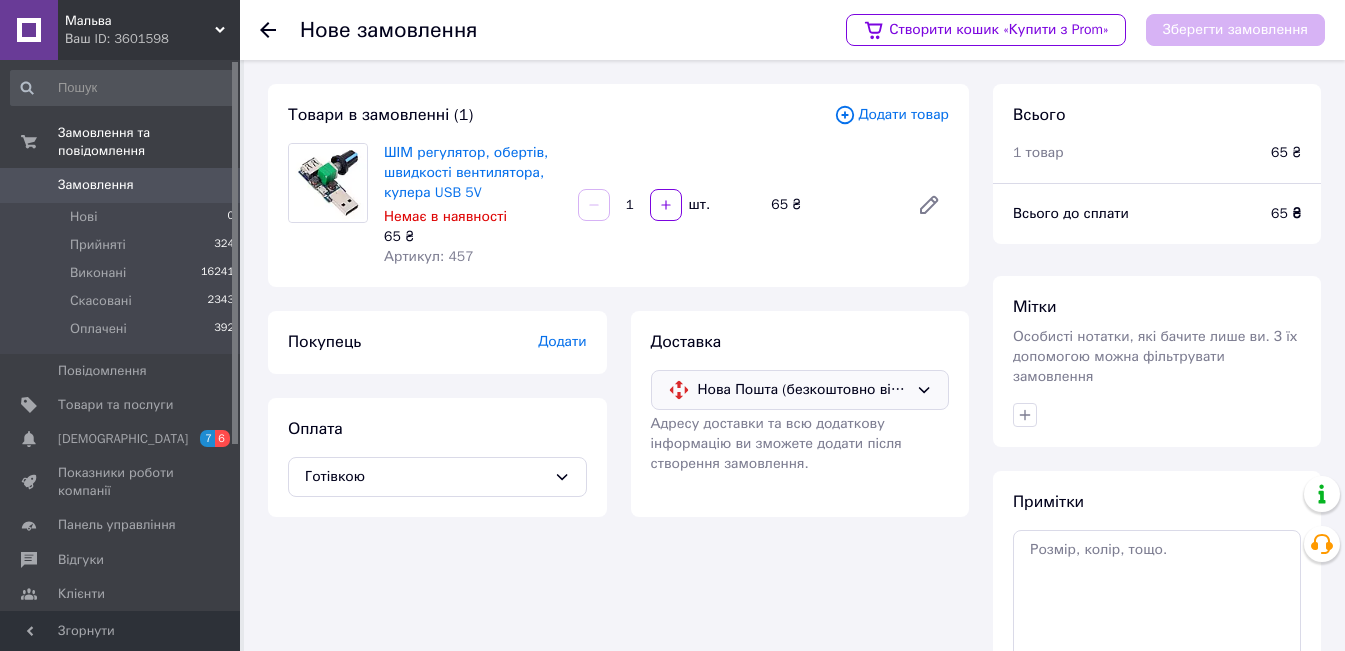 click on "Додати" at bounding box center (562, 341) 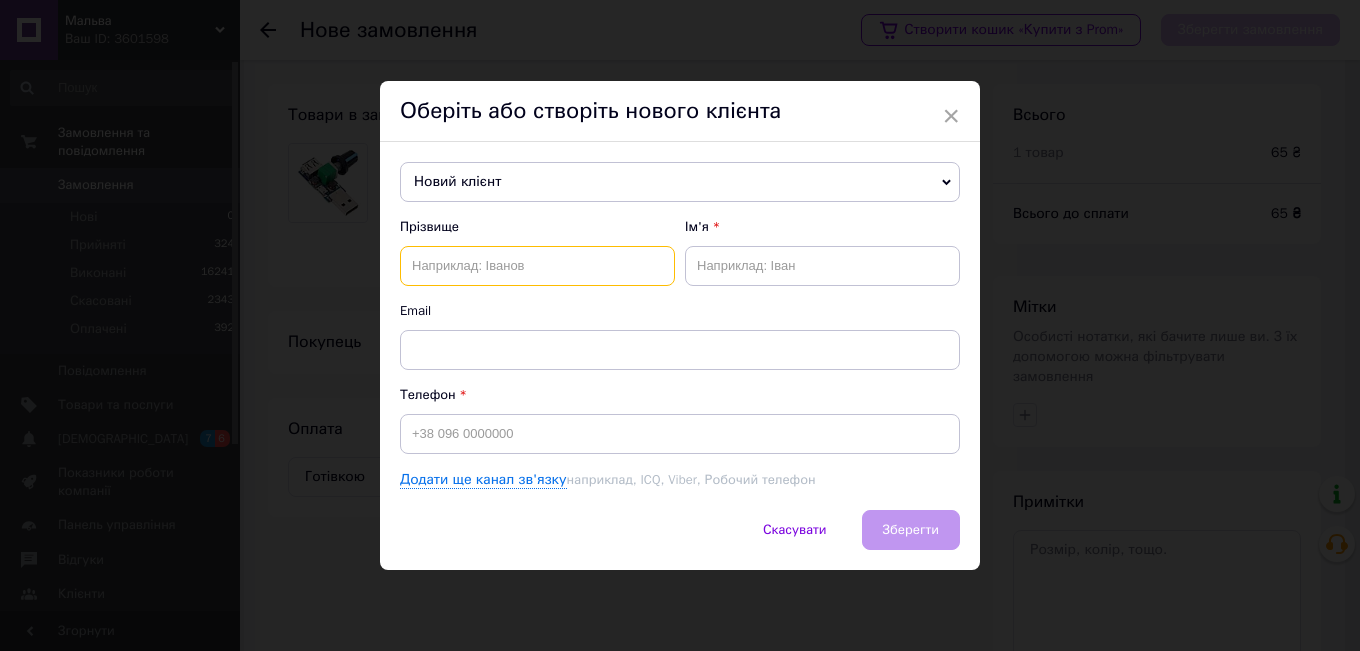 click at bounding box center [537, 266] 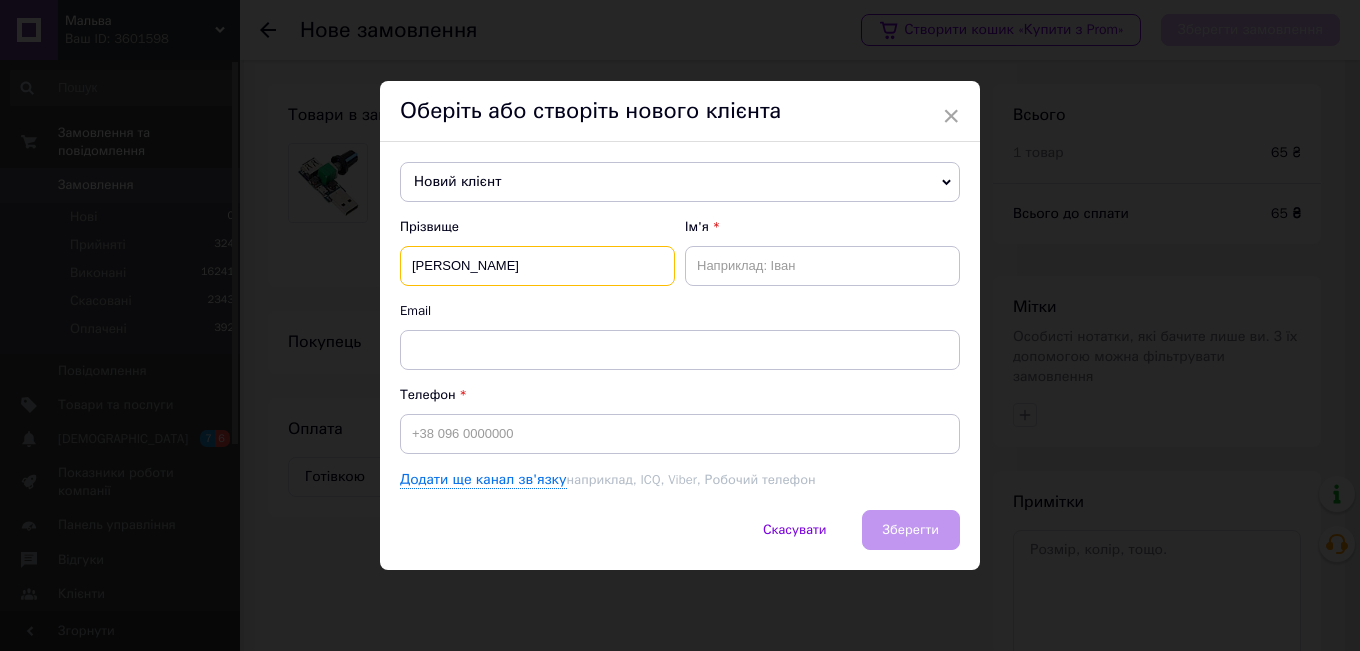 type on "Кононенко" 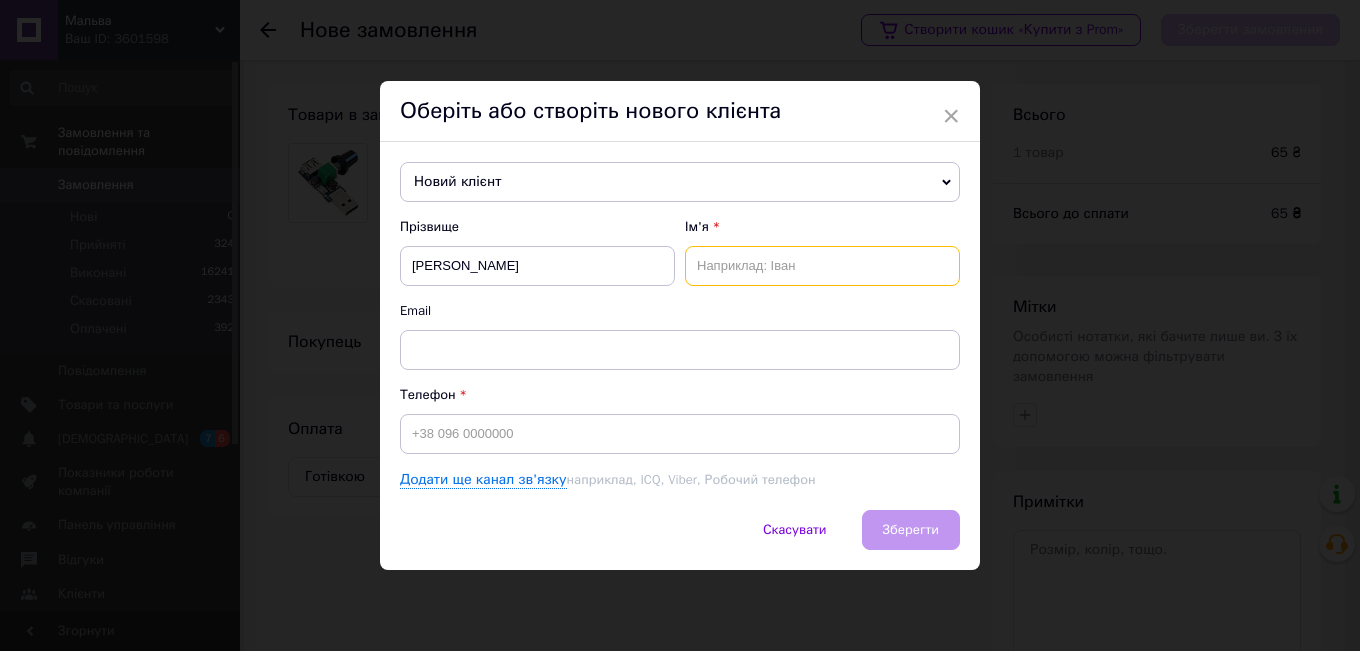 click at bounding box center (822, 266) 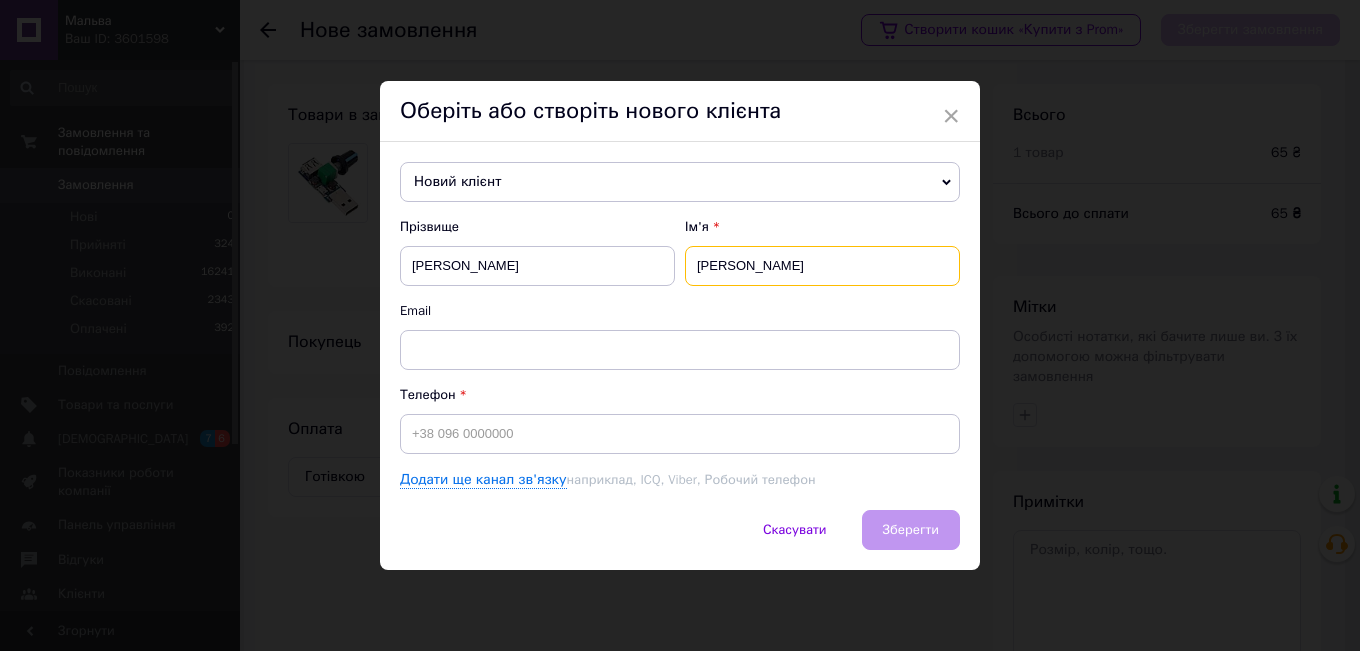 type on "Михайло" 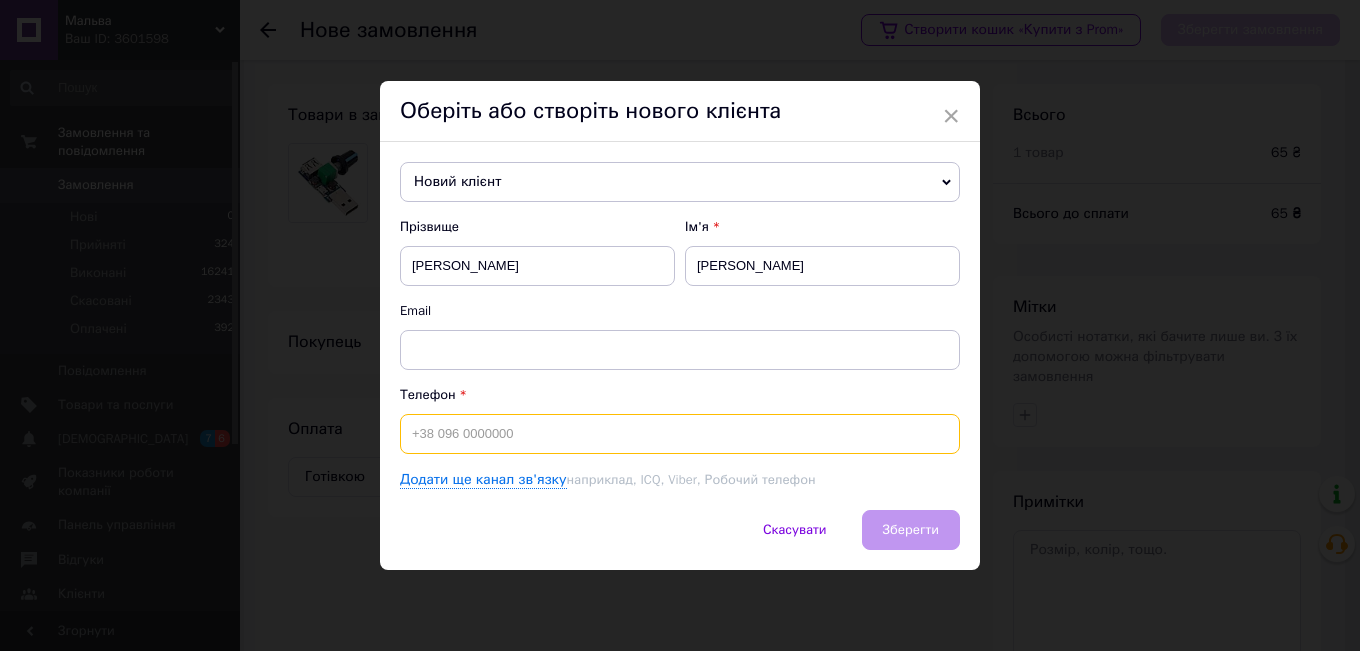 click at bounding box center [680, 434] 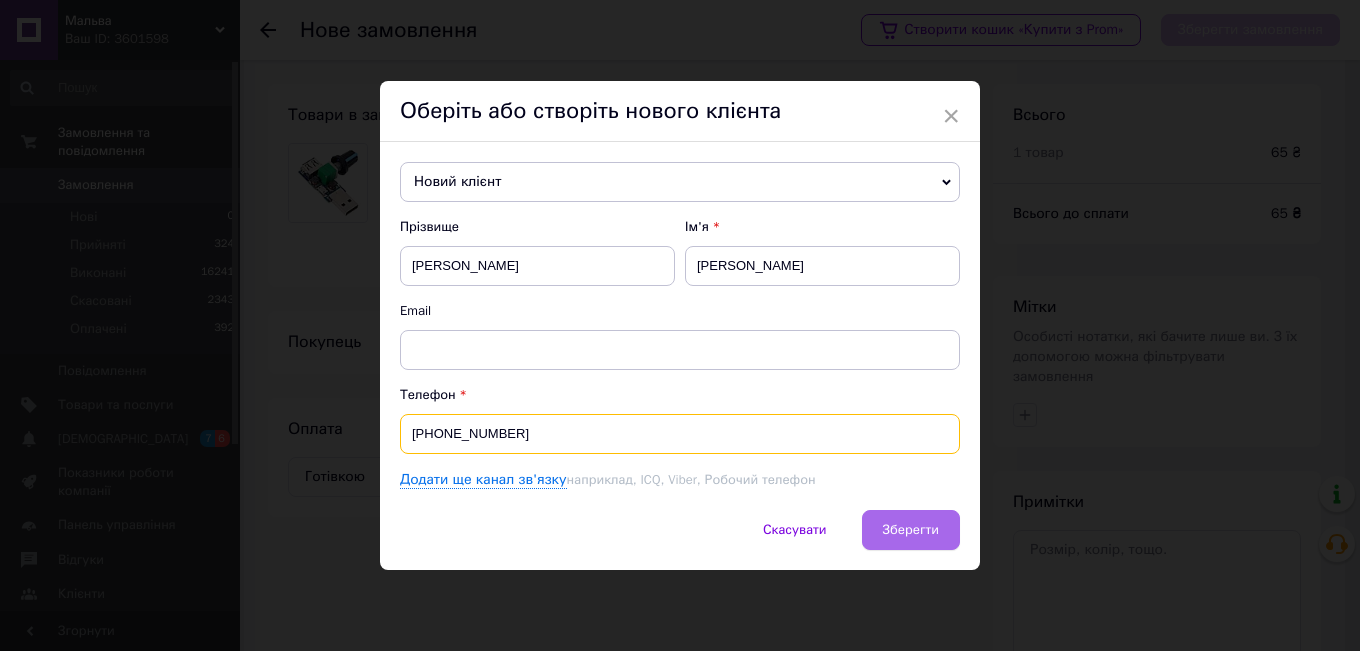 type on "+380504719952" 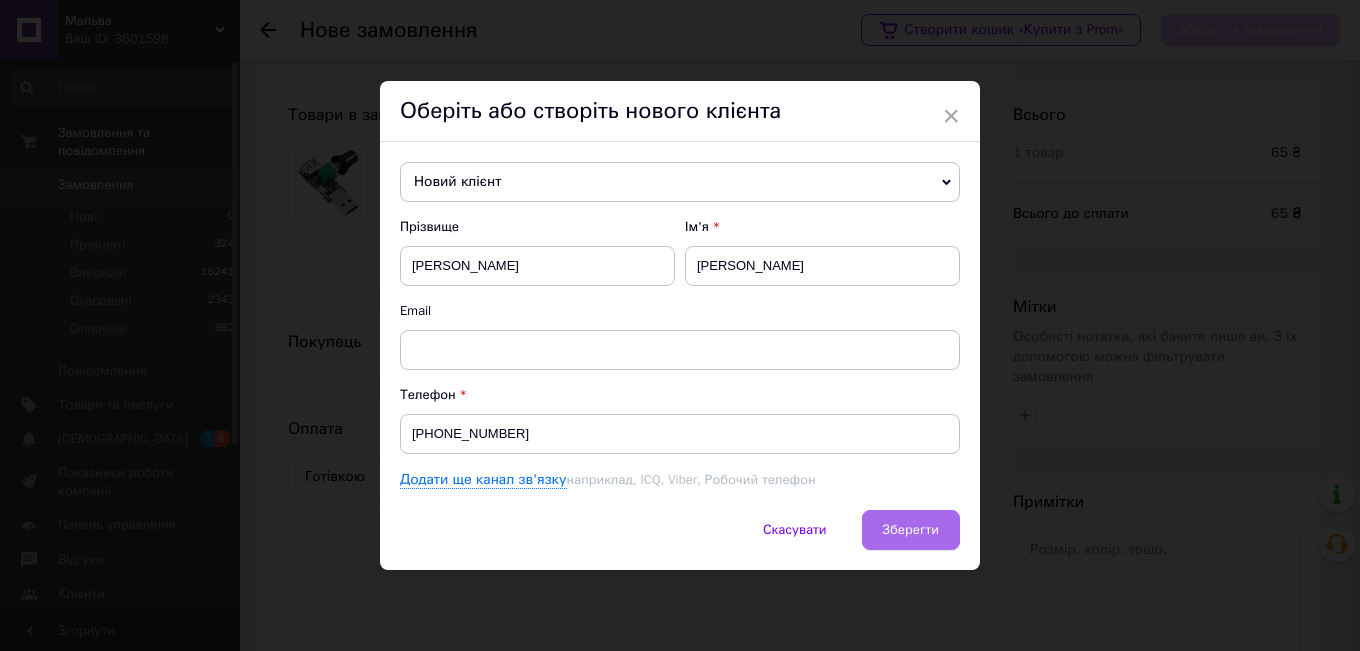 click on "Зберегти" at bounding box center [911, 529] 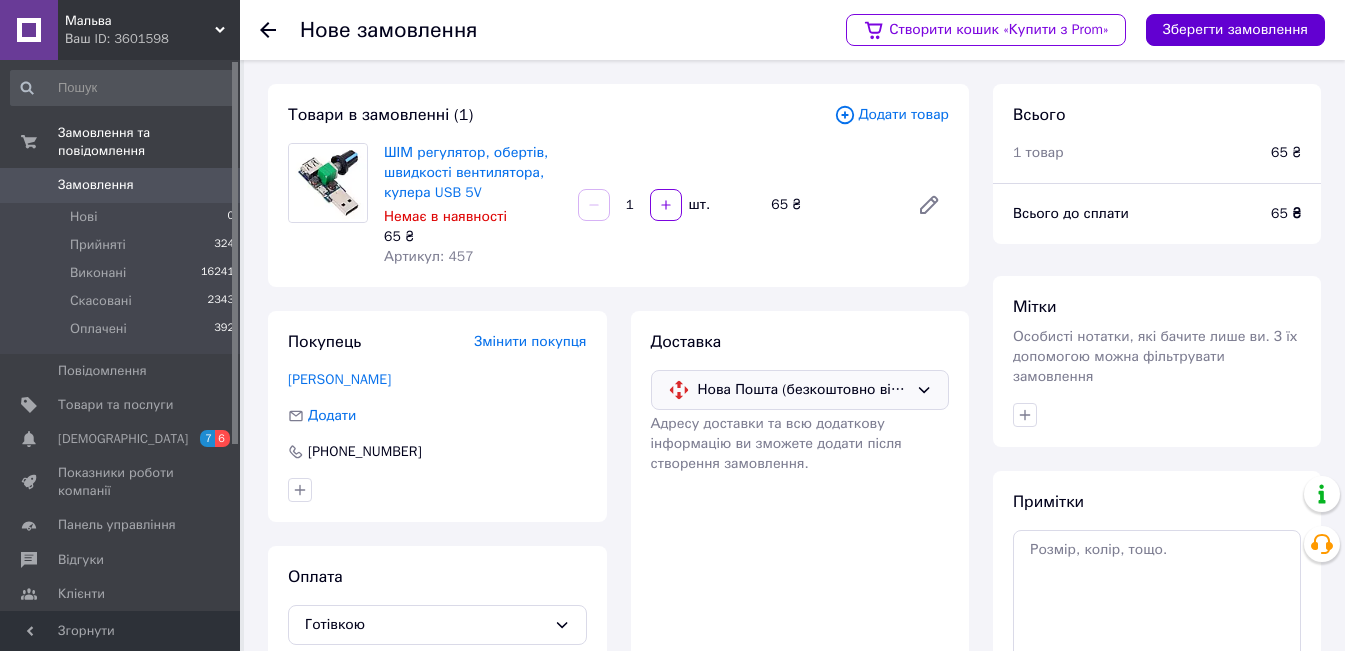 click on "Зберегти замовлення" at bounding box center (1235, 30) 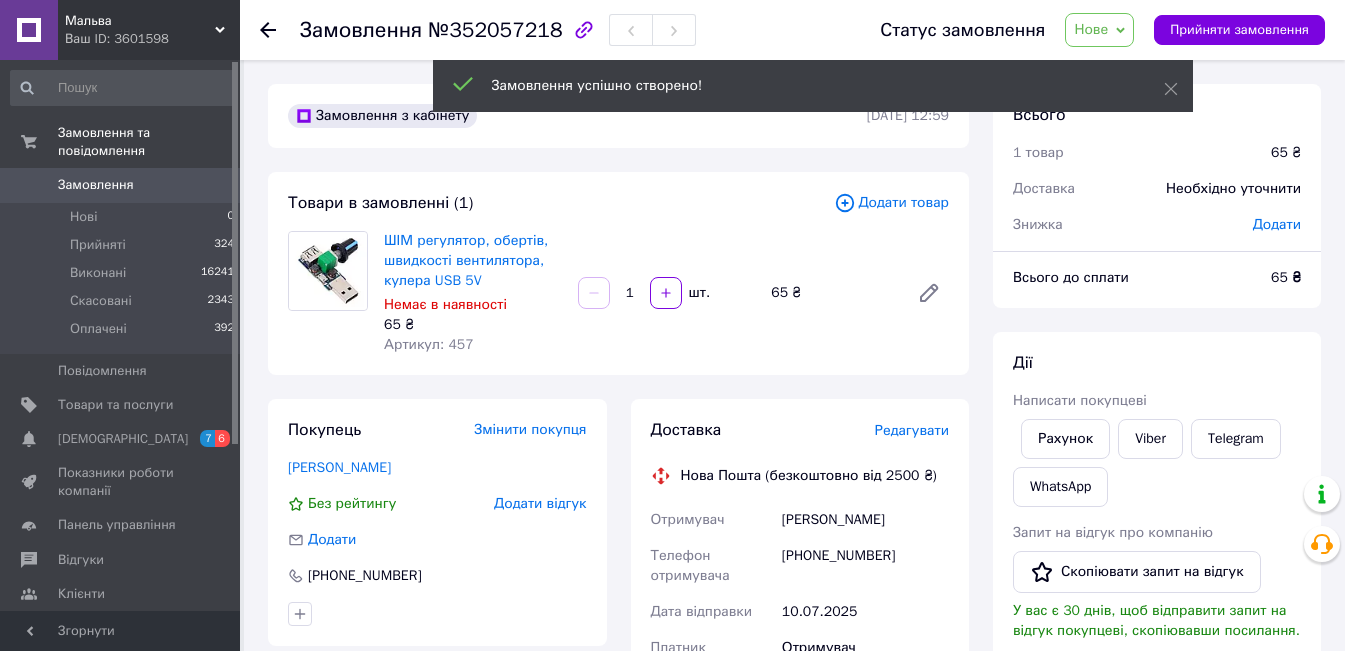click on "Нове" at bounding box center (1099, 30) 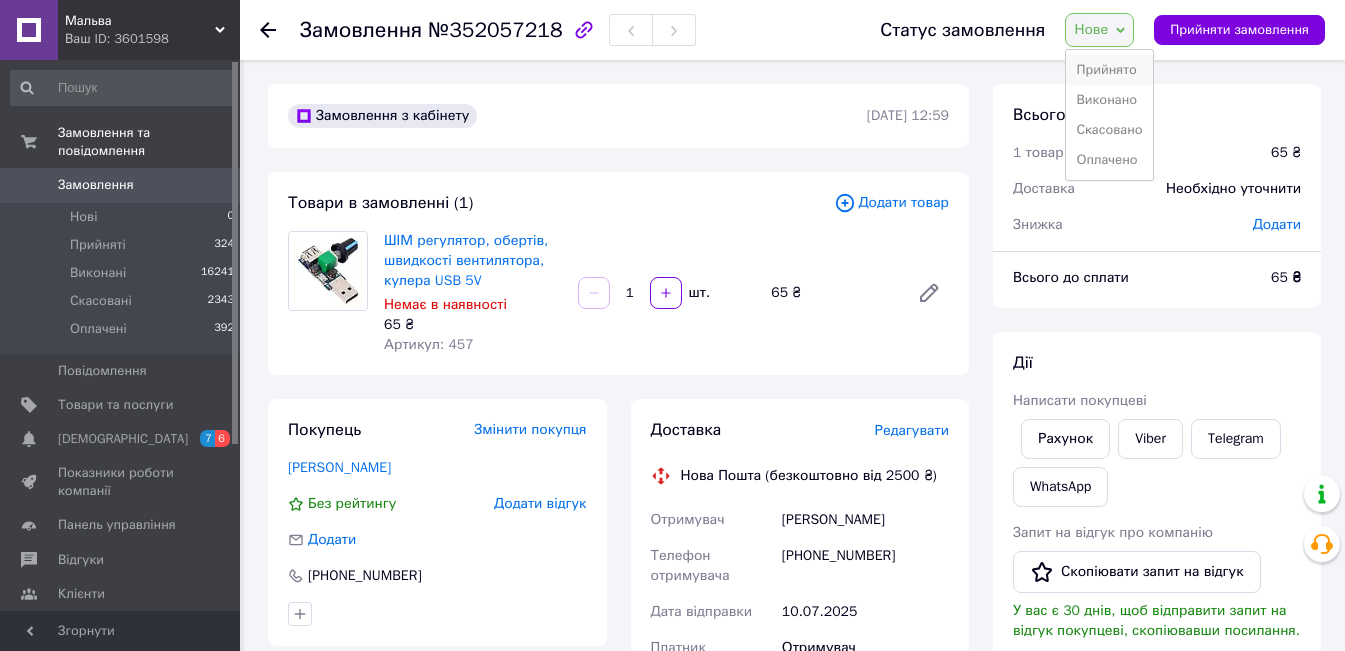 click on "Прийнято" at bounding box center [1109, 70] 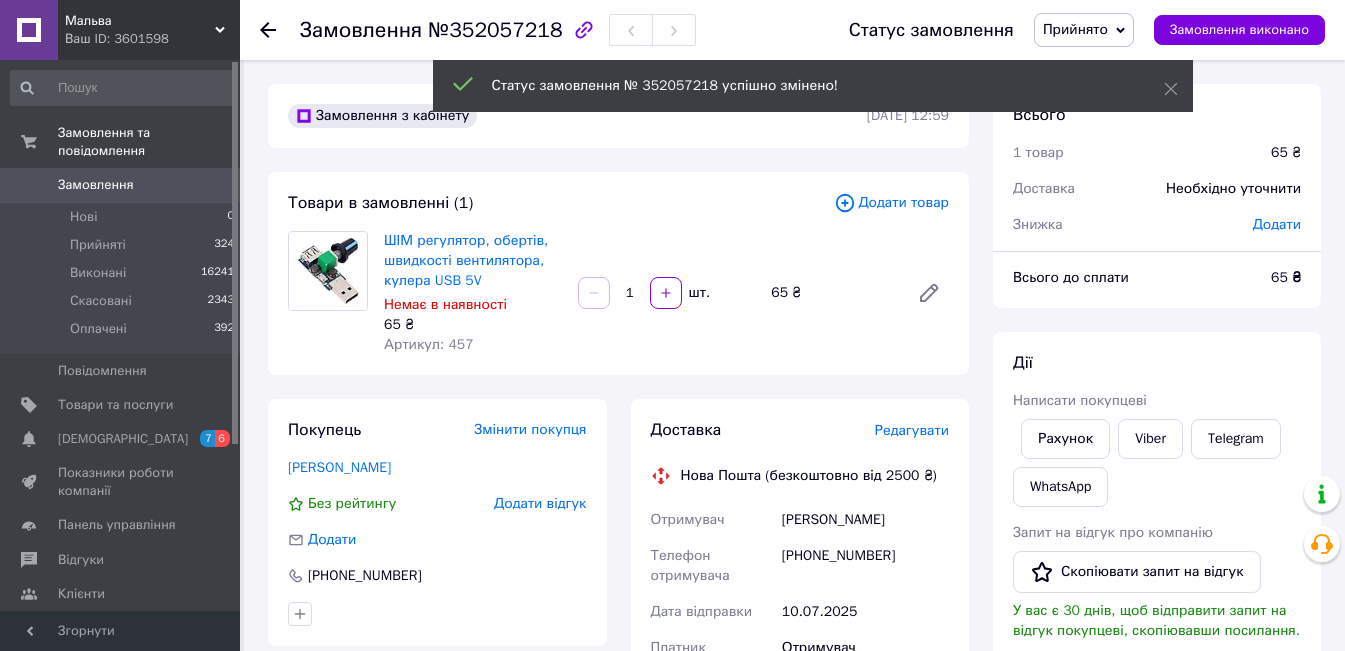 click on "Редагувати" at bounding box center [912, 430] 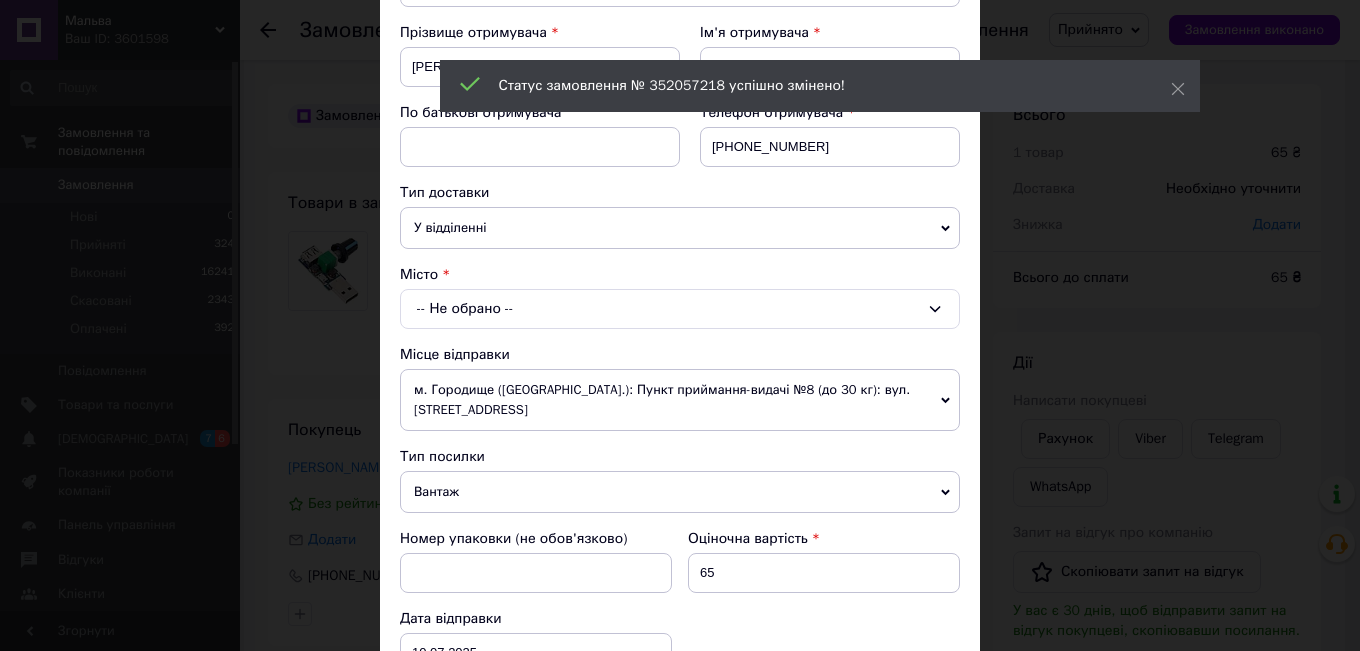 scroll, scrollTop: 300, scrollLeft: 0, axis: vertical 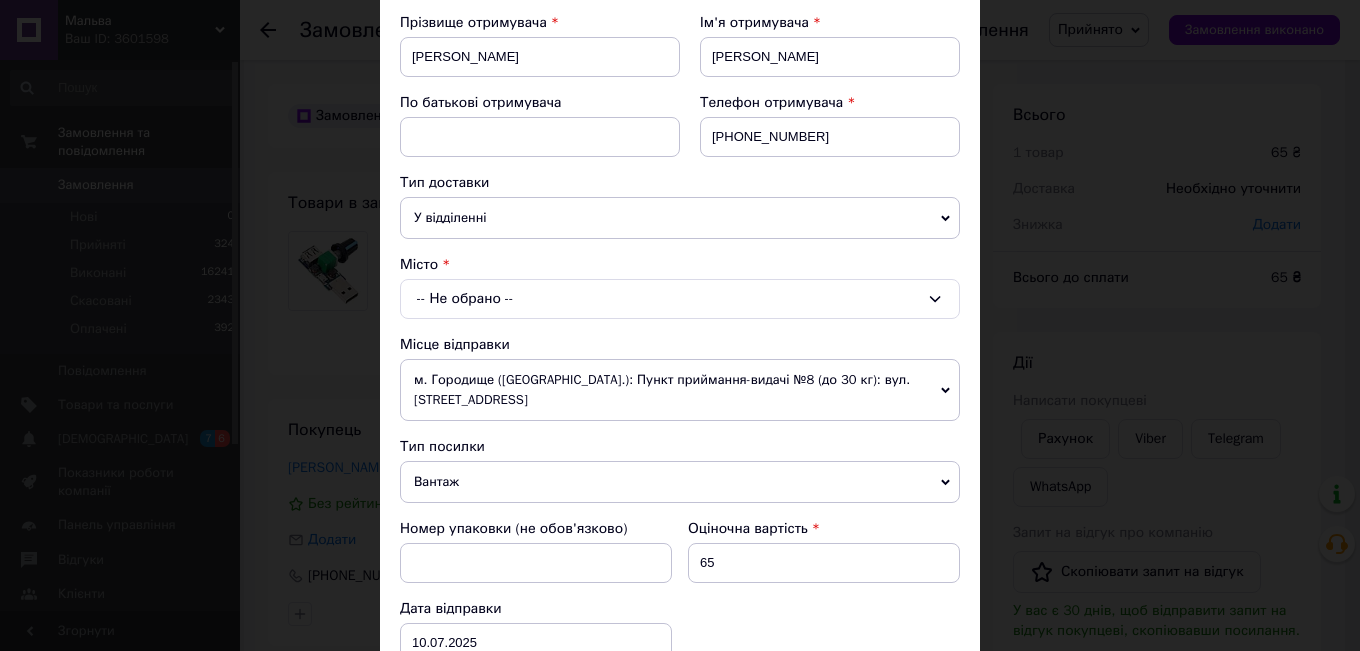 click on "-- Не обрано --" at bounding box center [680, 299] 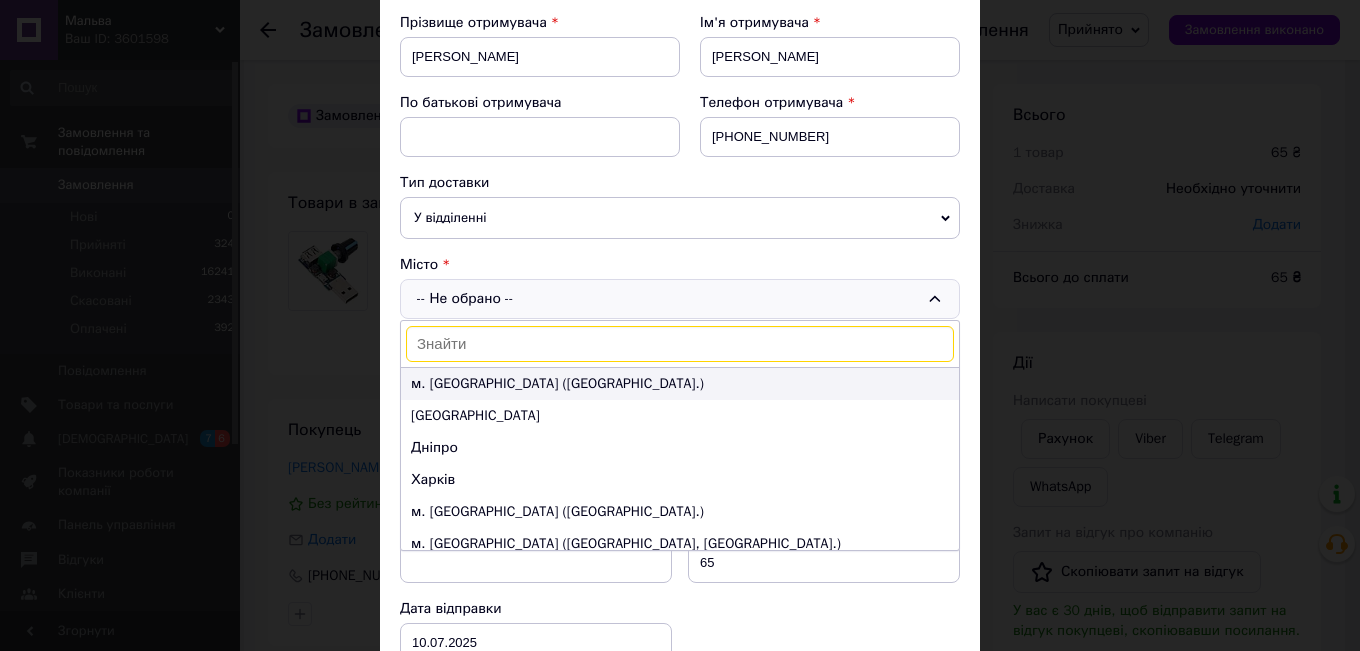 click on "м. Київ (Київська обл.)" at bounding box center (680, 384) 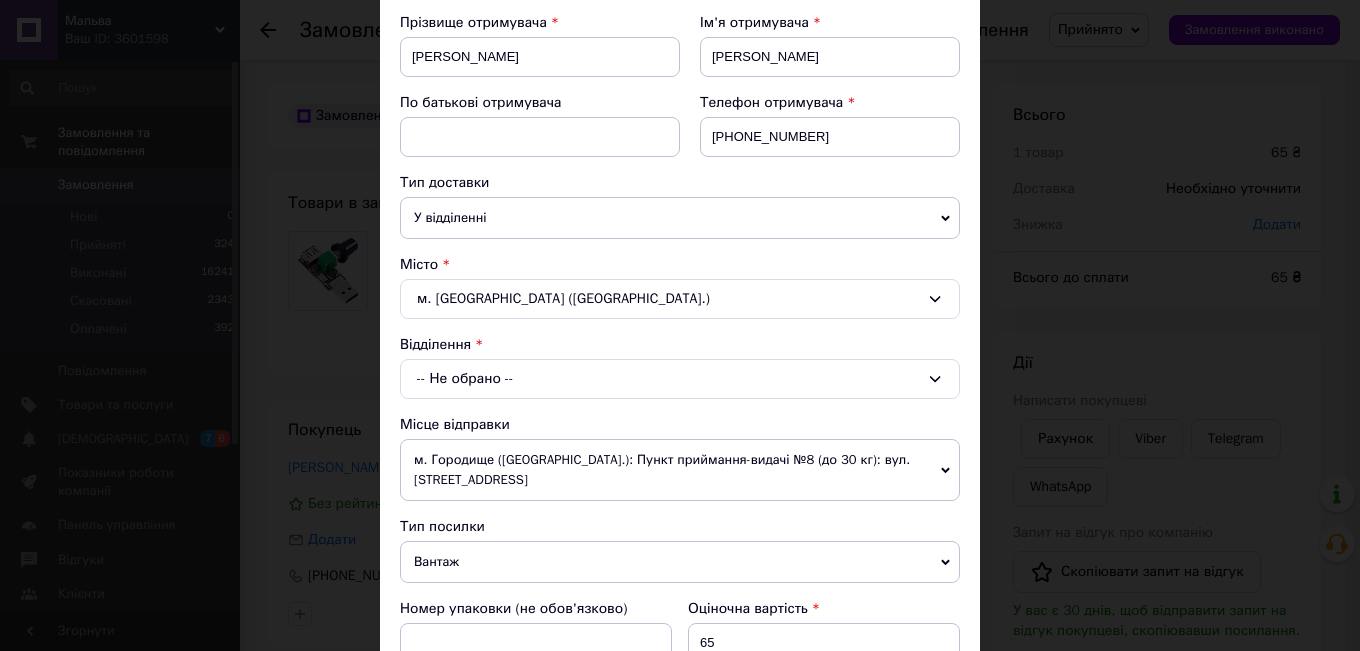 click on "Вантаж" at bounding box center [680, 562] 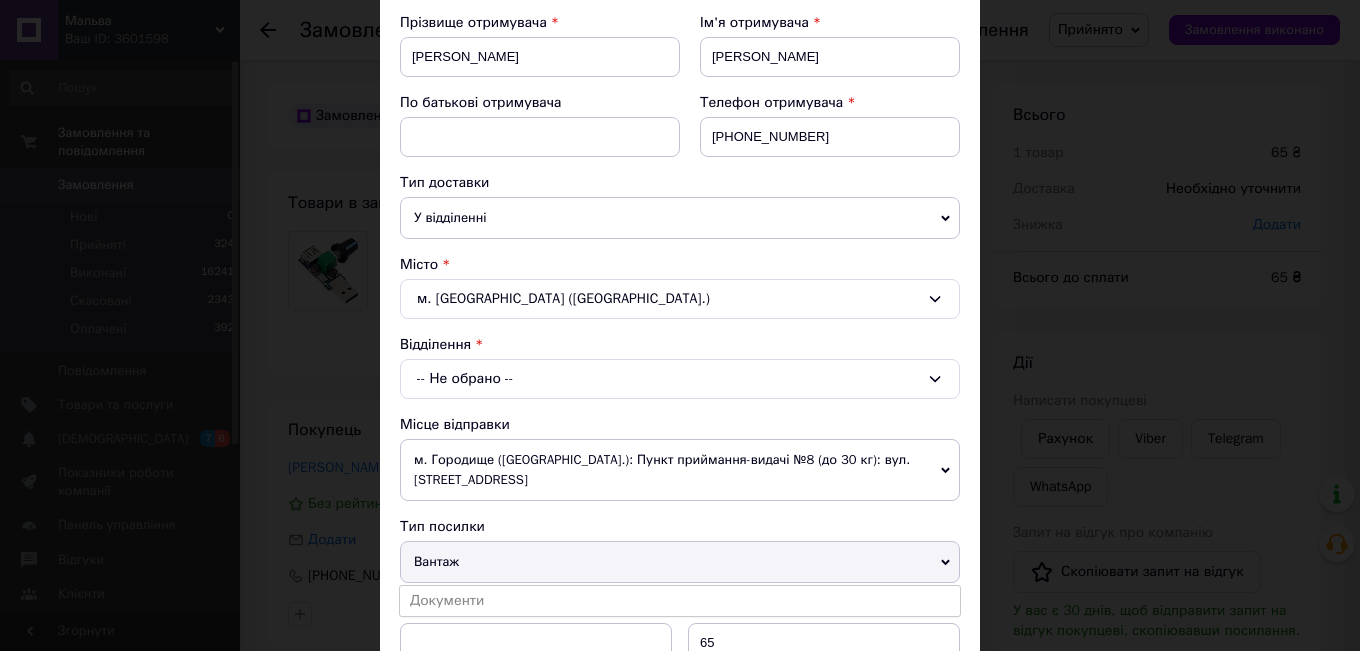 scroll, scrollTop: 500, scrollLeft: 0, axis: vertical 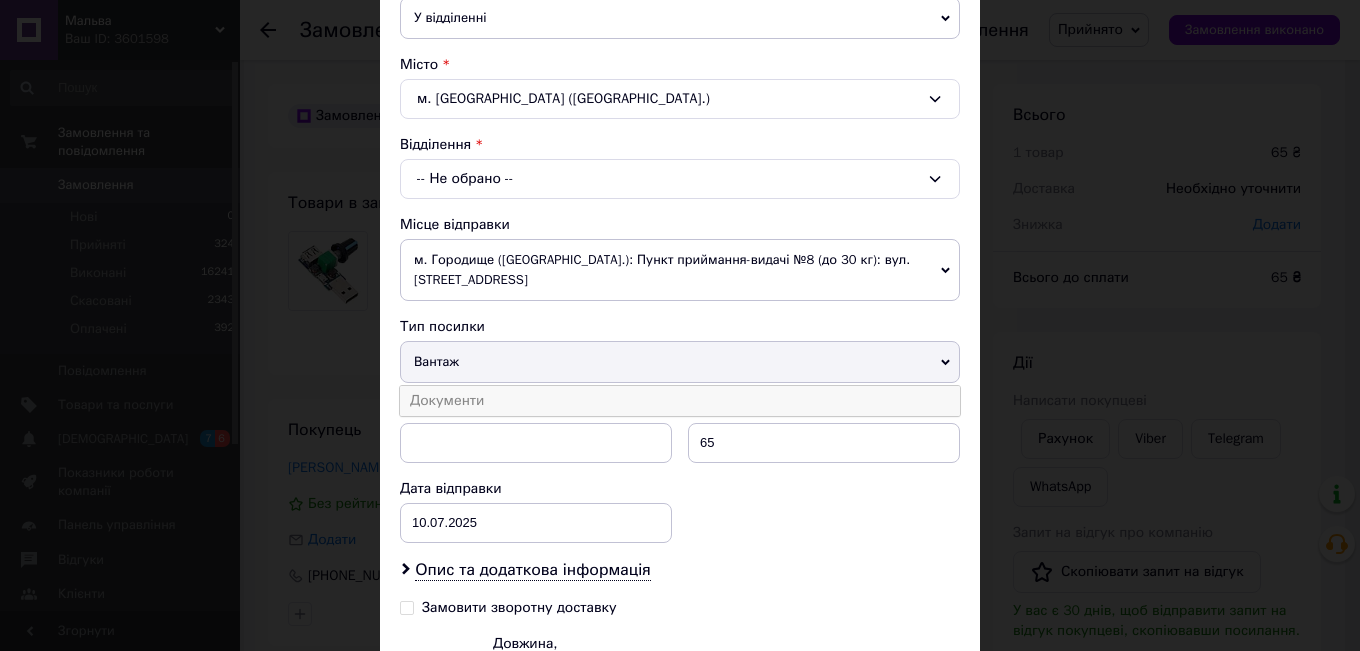 click on "Документи" at bounding box center [680, 401] 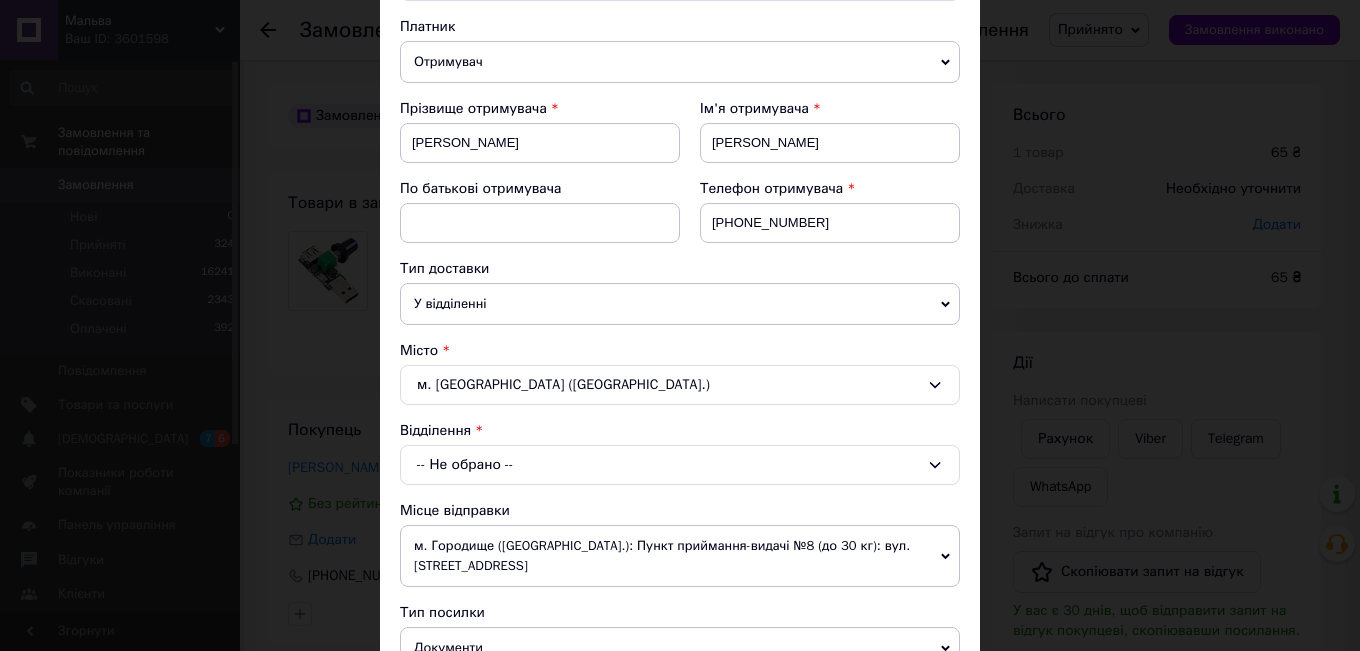 scroll, scrollTop: 200, scrollLeft: 0, axis: vertical 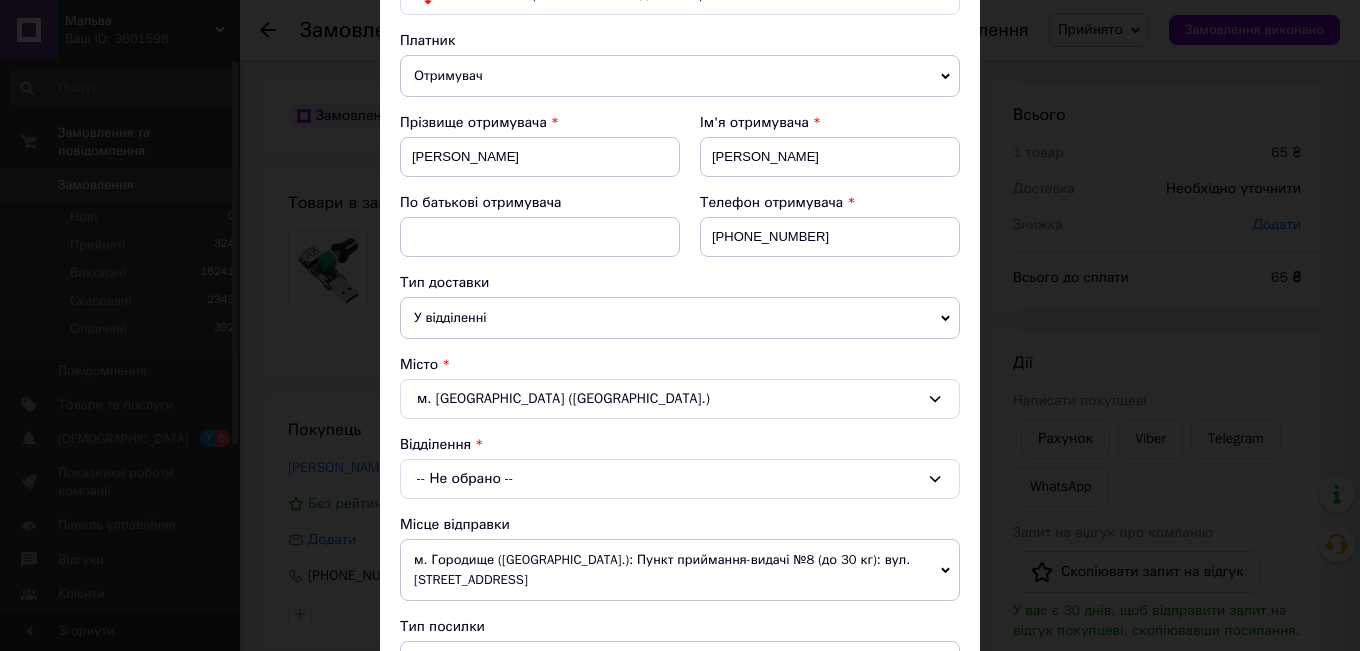 click on "-- Не обрано --" at bounding box center [680, 479] 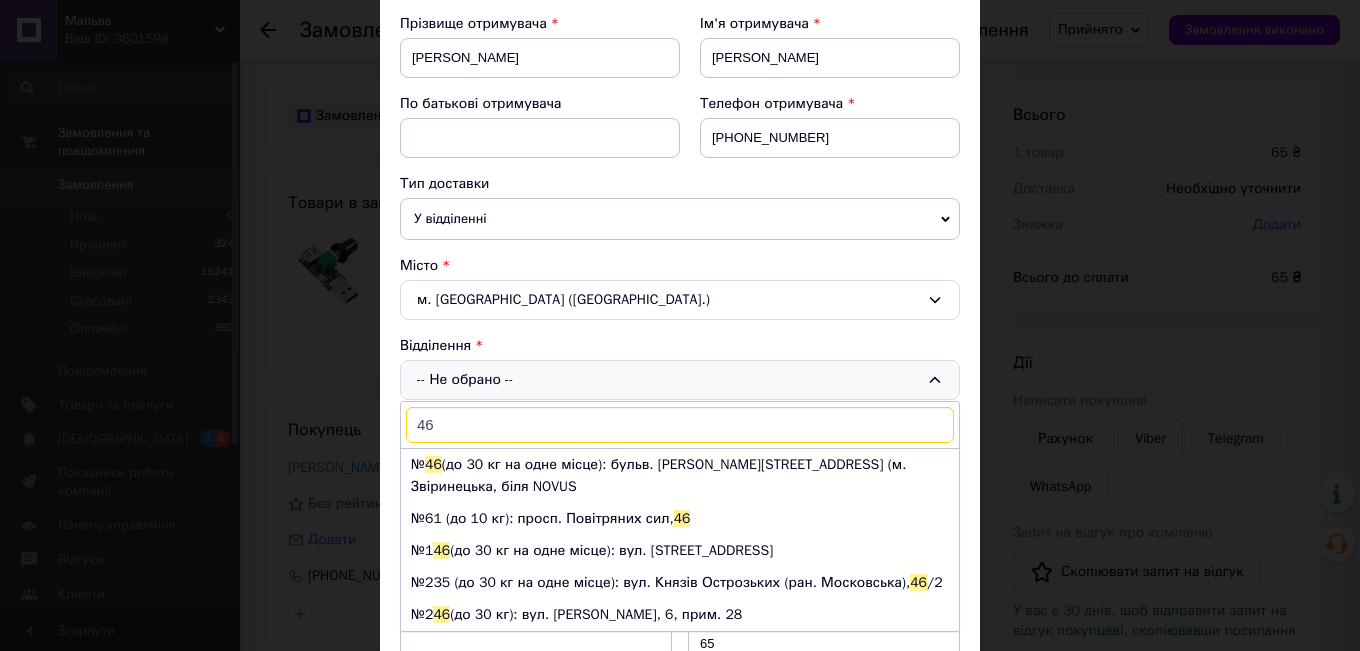 scroll, scrollTop: 300, scrollLeft: 0, axis: vertical 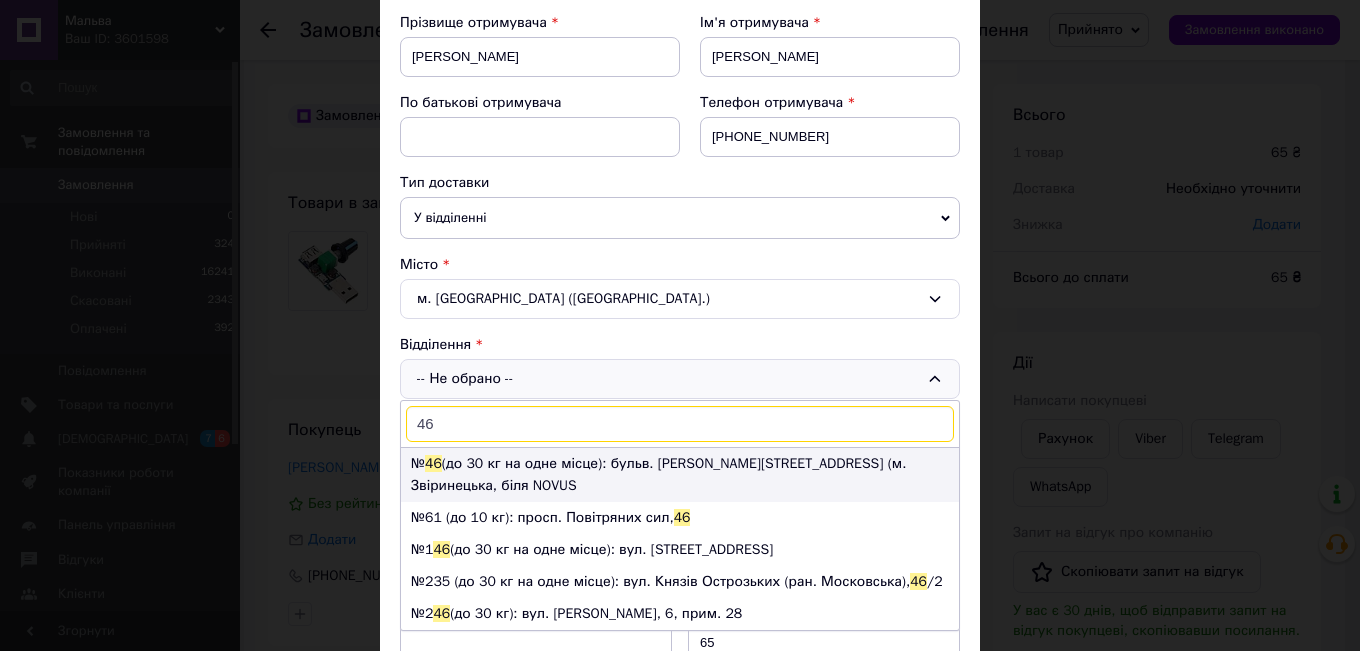 type on "46" 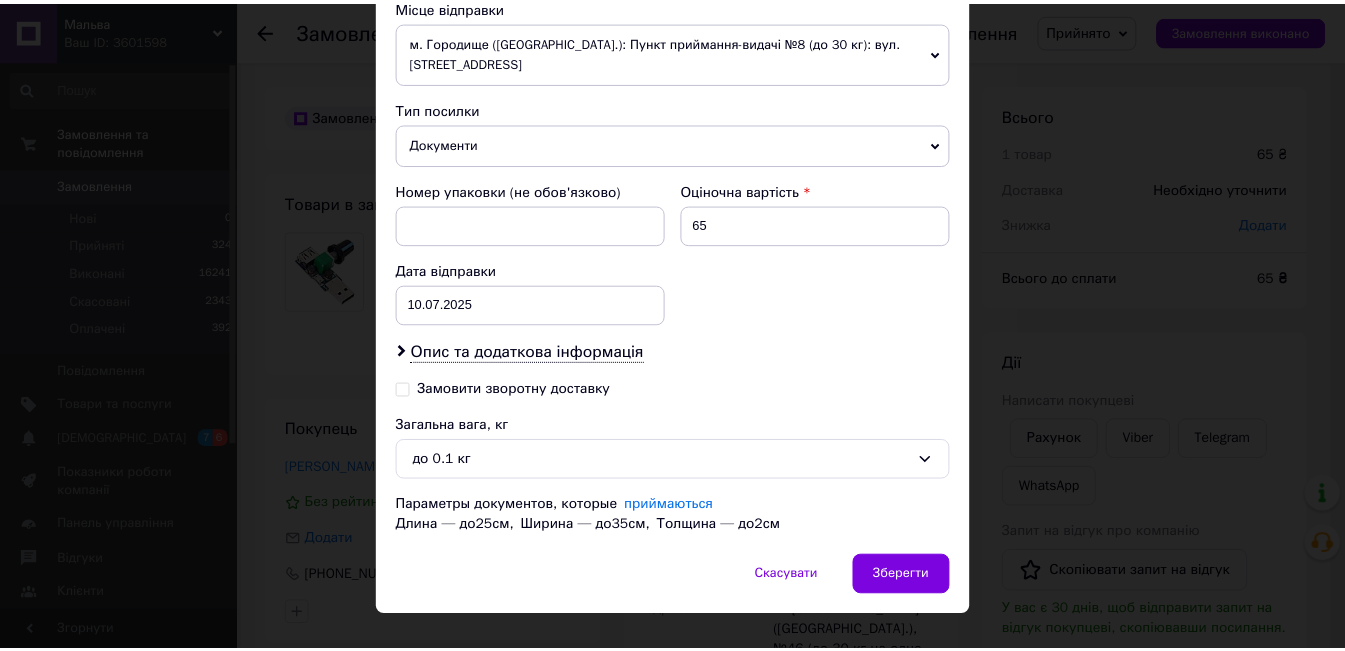scroll, scrollTop: 775, scrollLeft: 0, axis: vertical 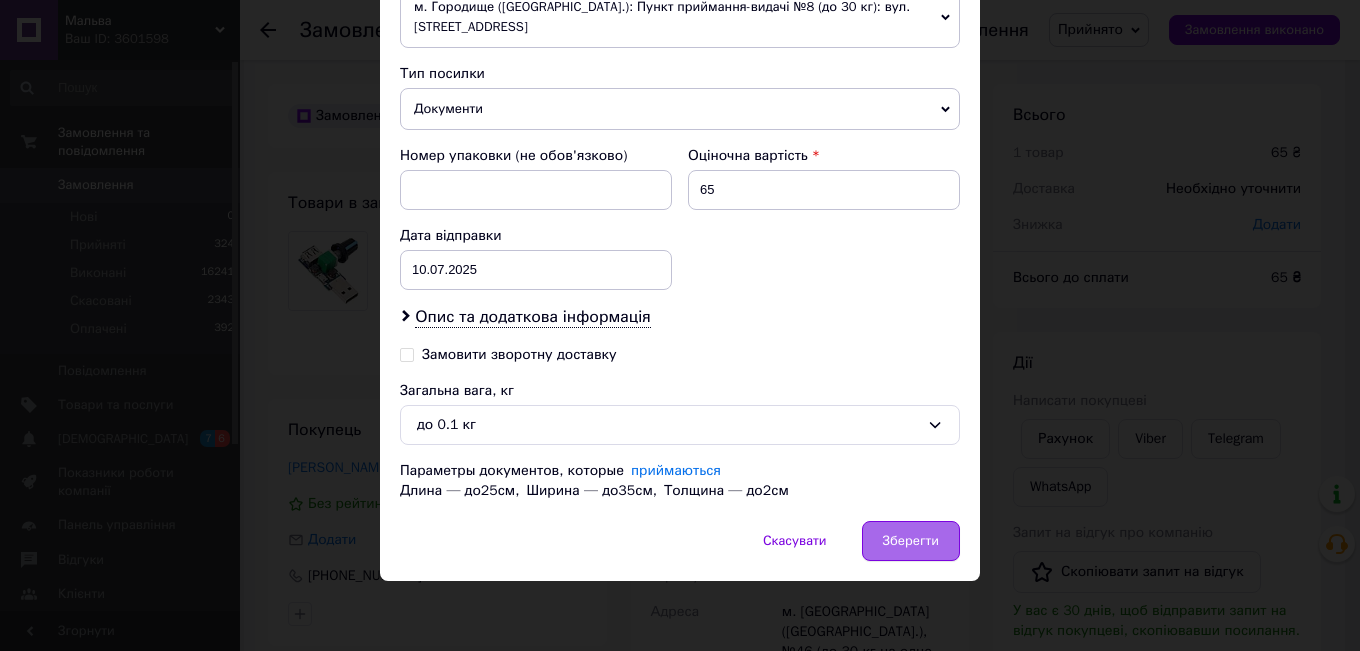 click on "Зберегти" at bounding box center (911, 541) 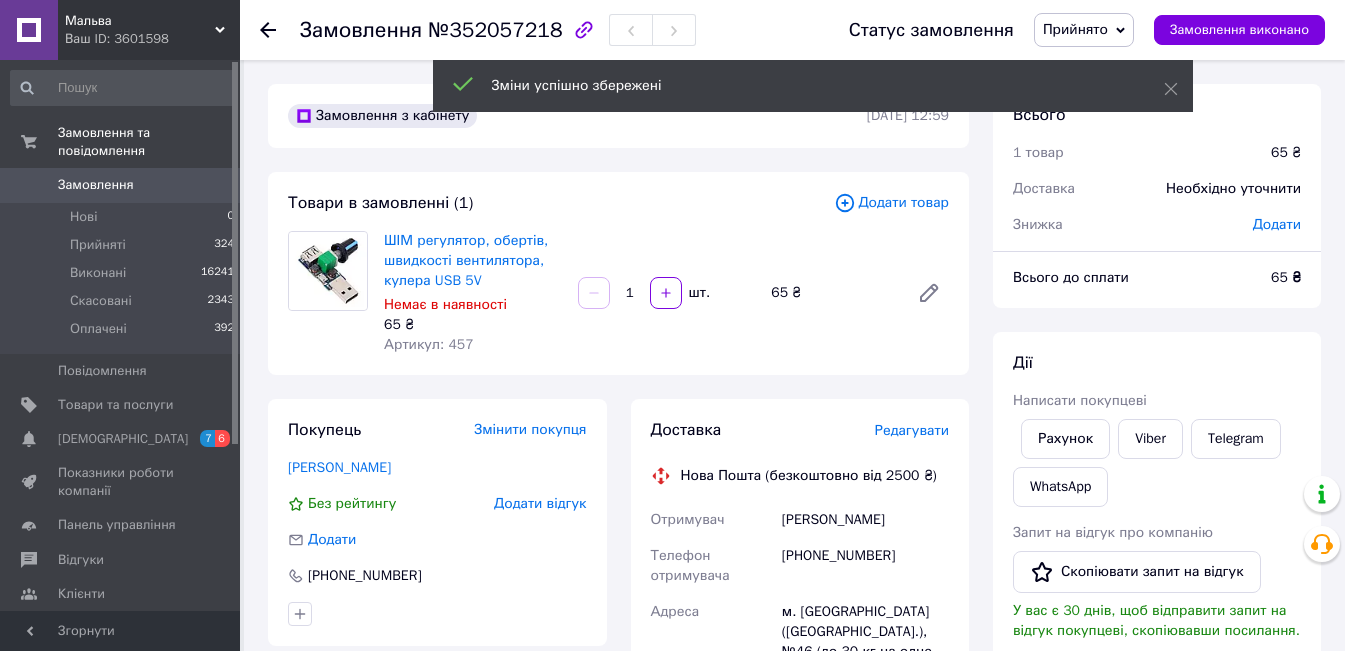 click on "Замовлення" at bounding box center [96, 185] 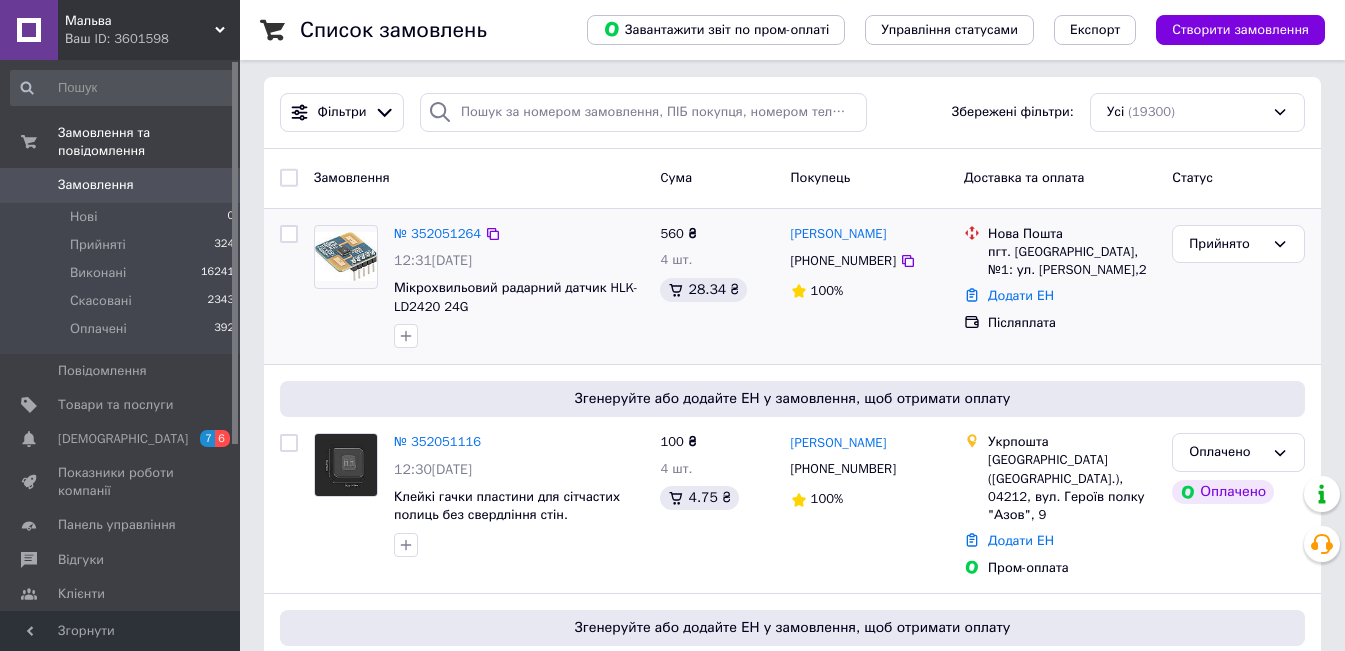 scroll, scrollTop: 0, scrollLeft: 0, axis: both 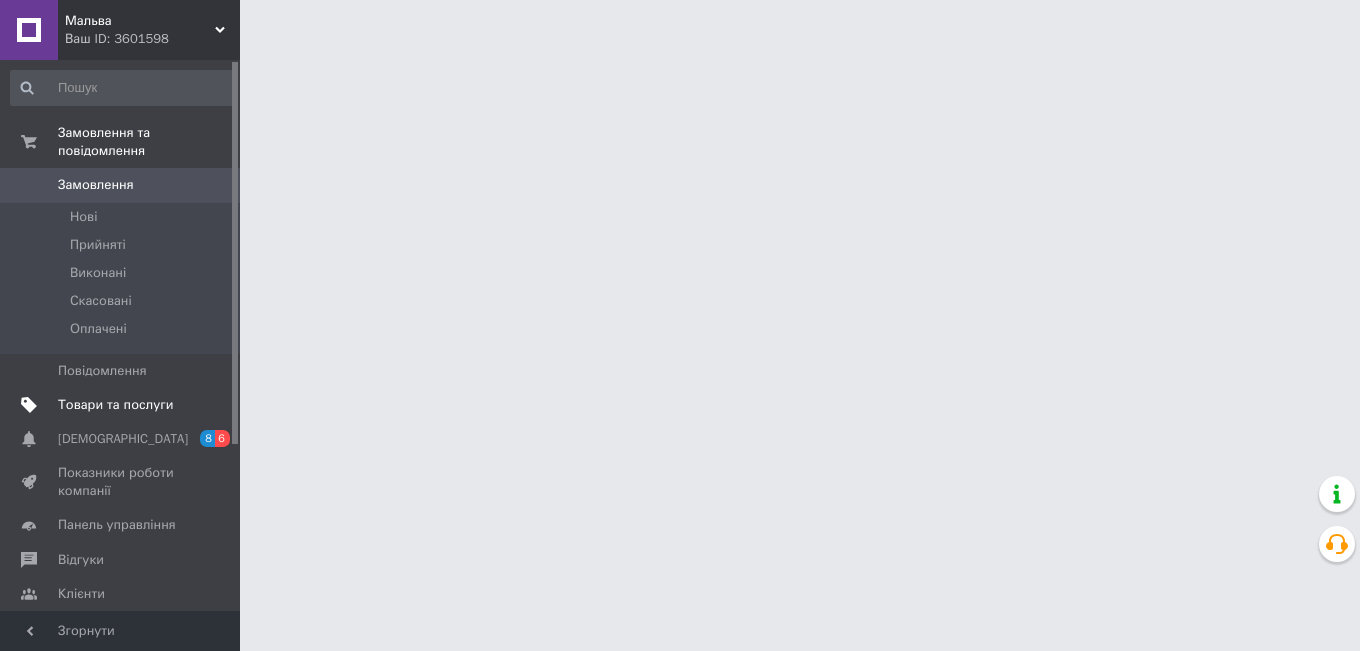 click on "Товари та послуги" at bounding box center (115, 405) 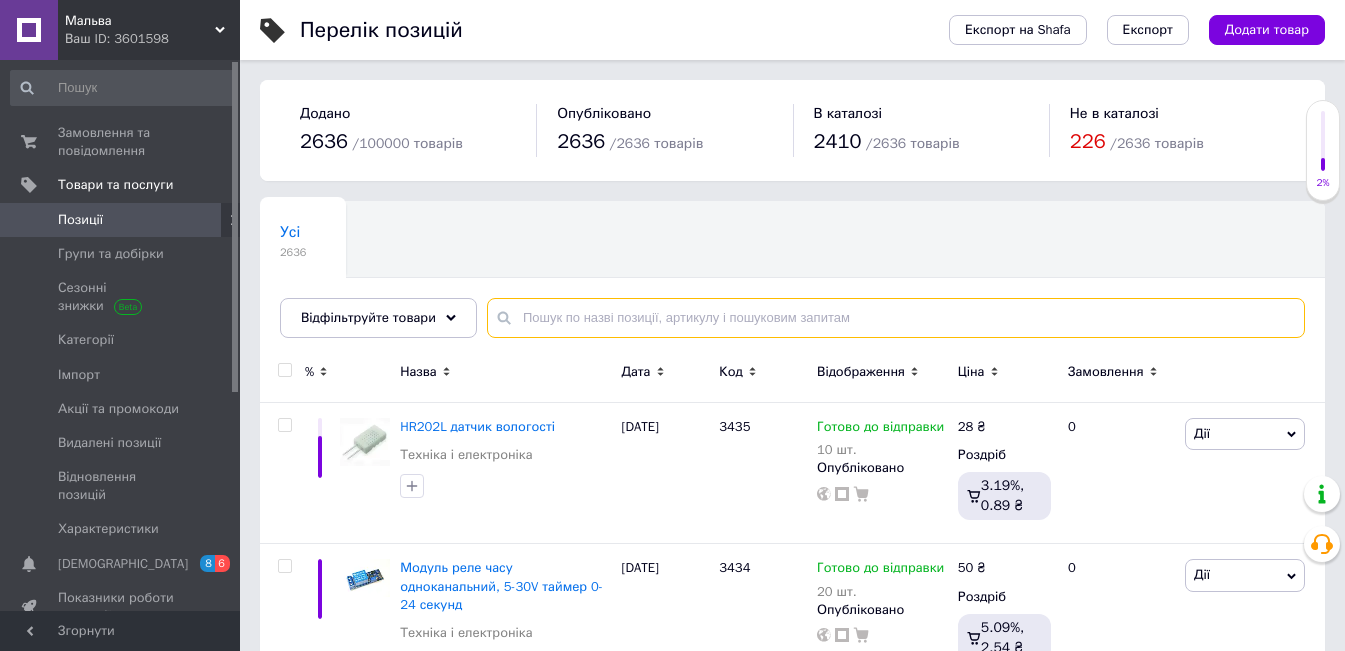 click at bounding box center [896, 318] 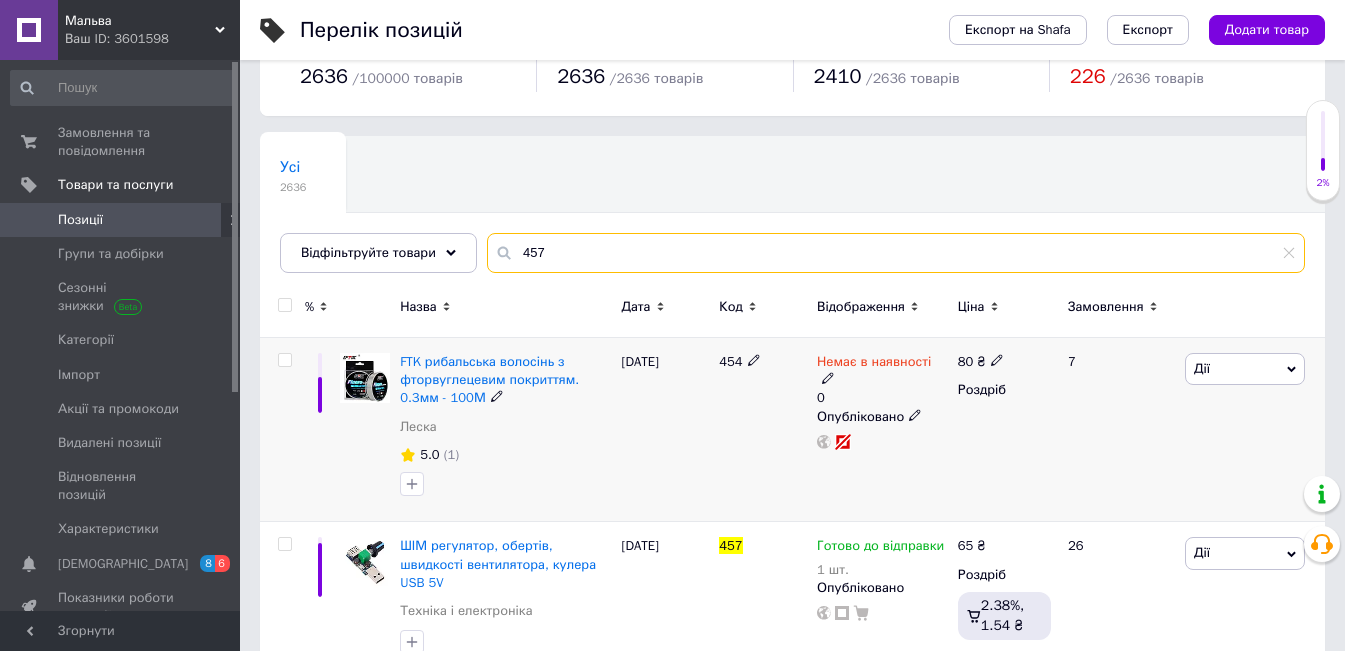 scroll, scrollTop: 100, scrollLeft: 0, axis: vertical 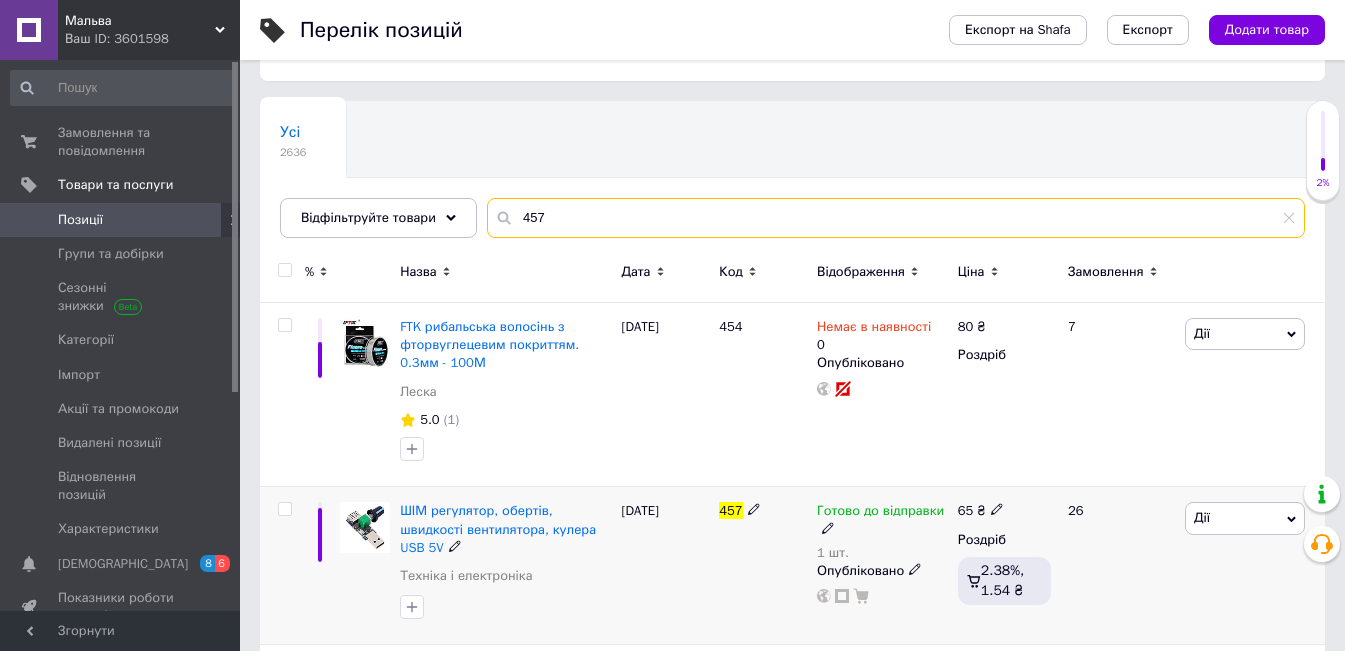 type on "457" 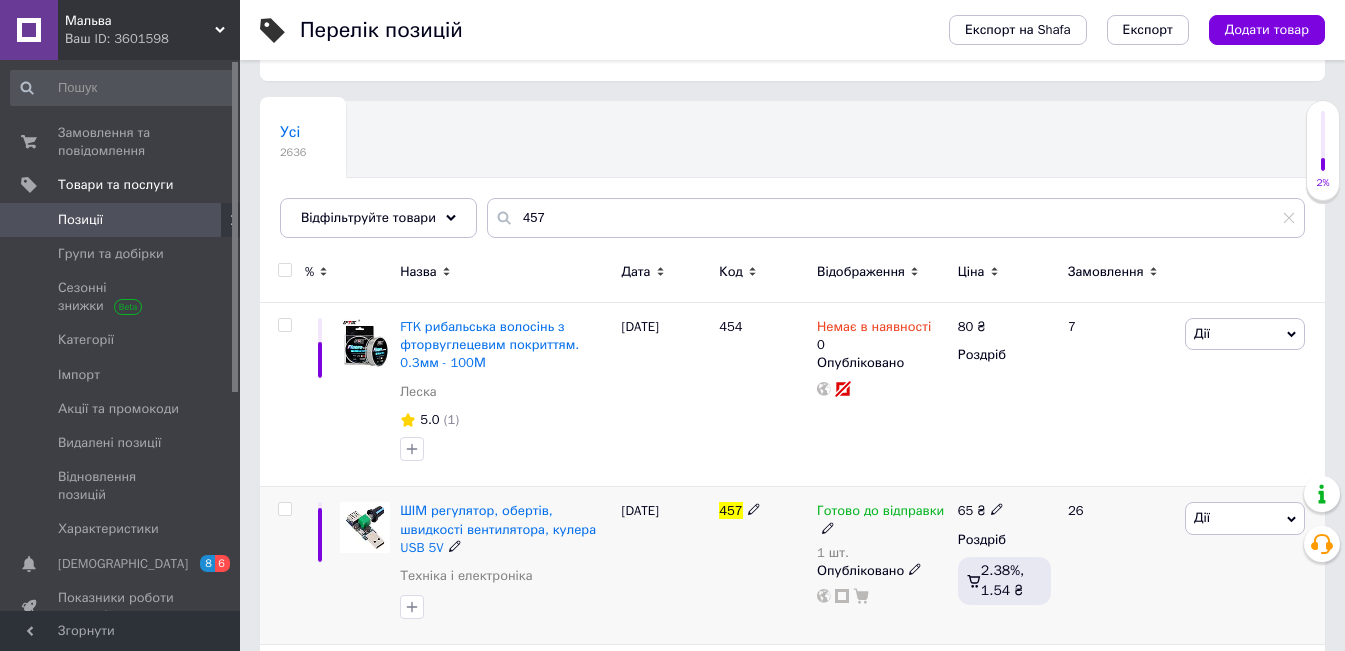 click 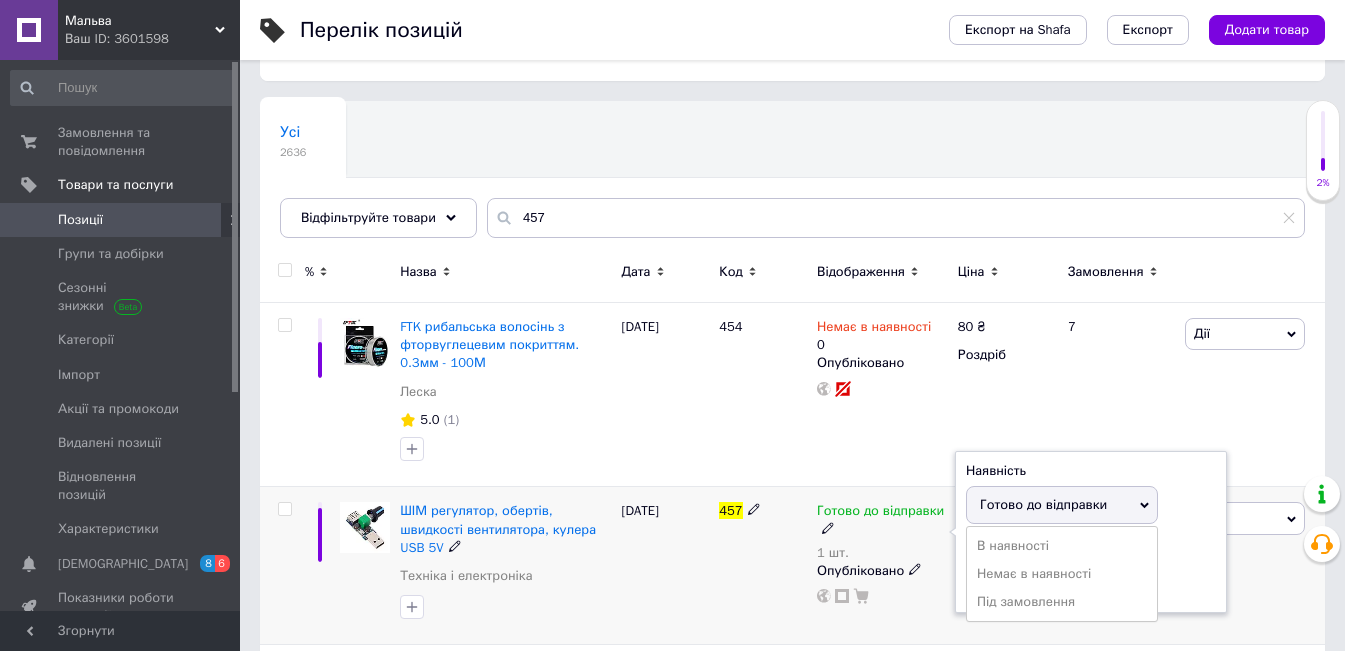 click on "Немає в наявності" at bounding box center [1062, 574] 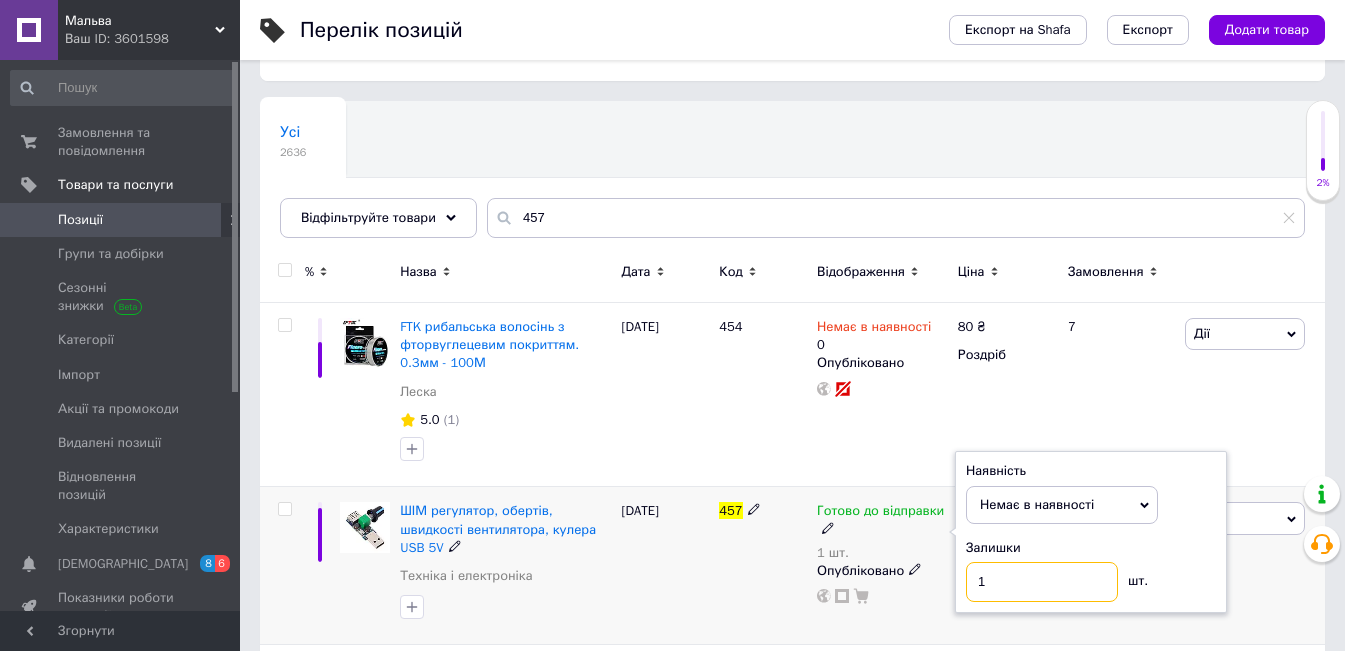 click on "1" at bounding box center [1042, 582] 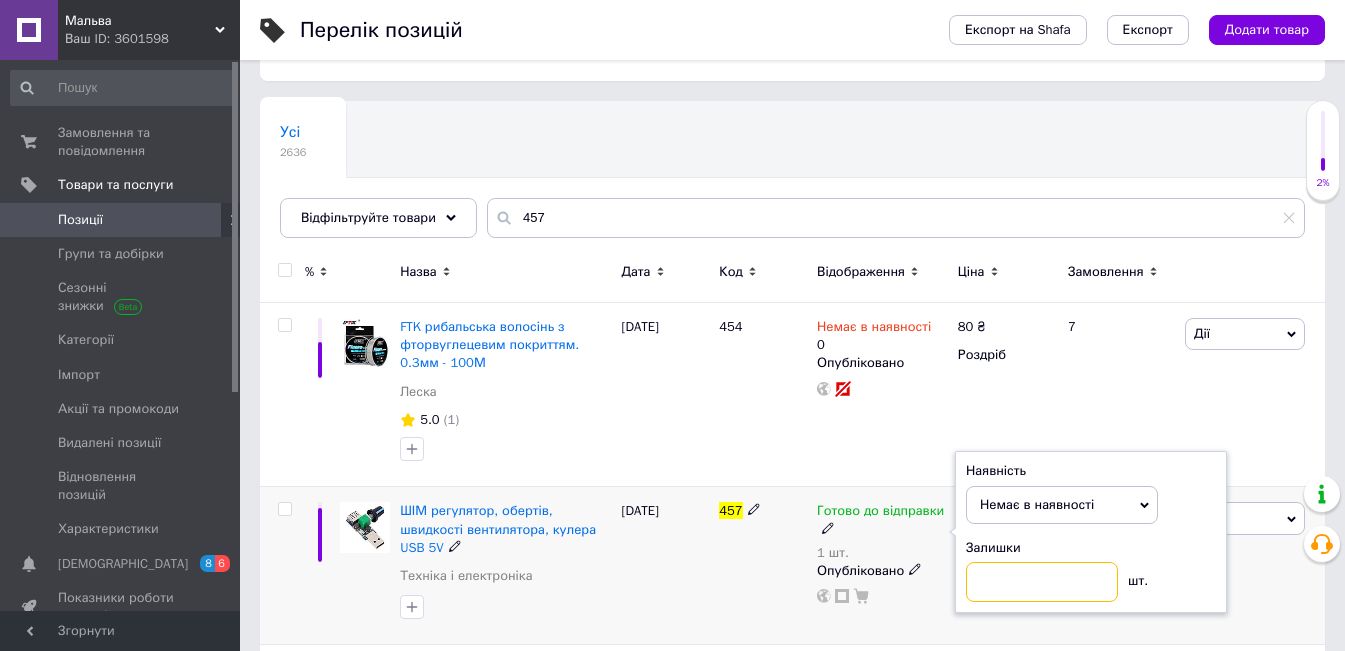 type 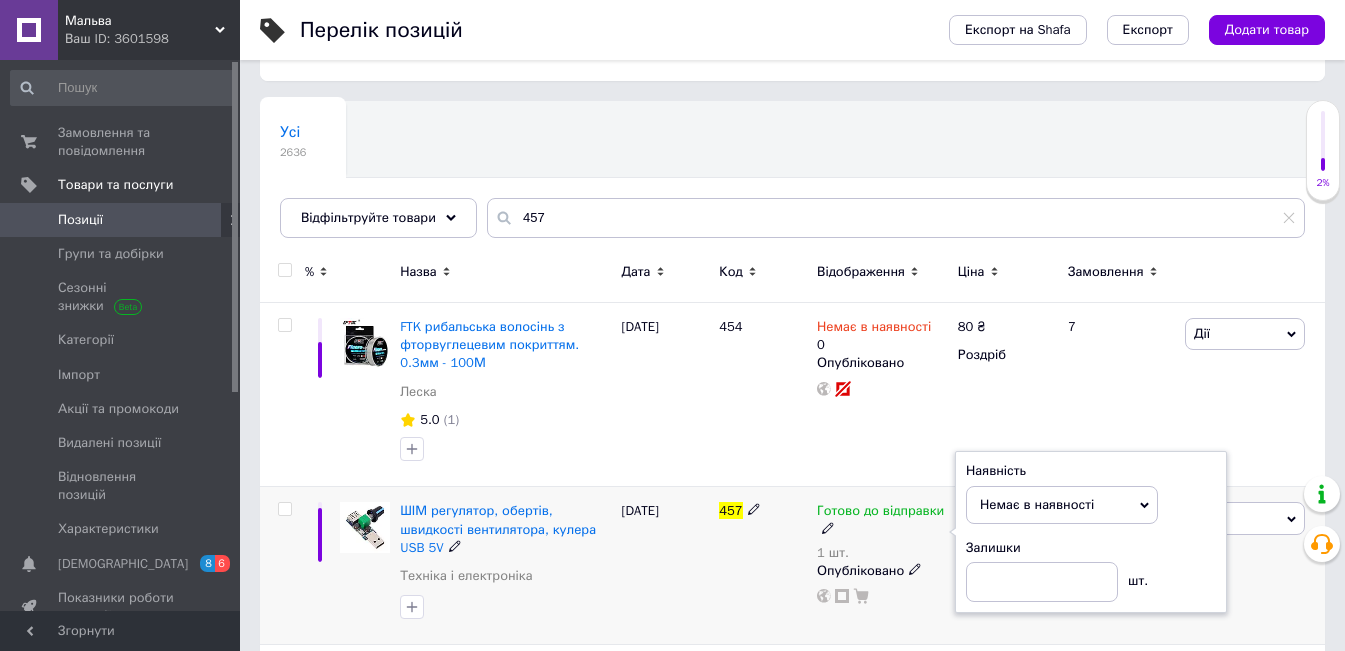 click on "02.07.2025" at bounding box center (666, 566) 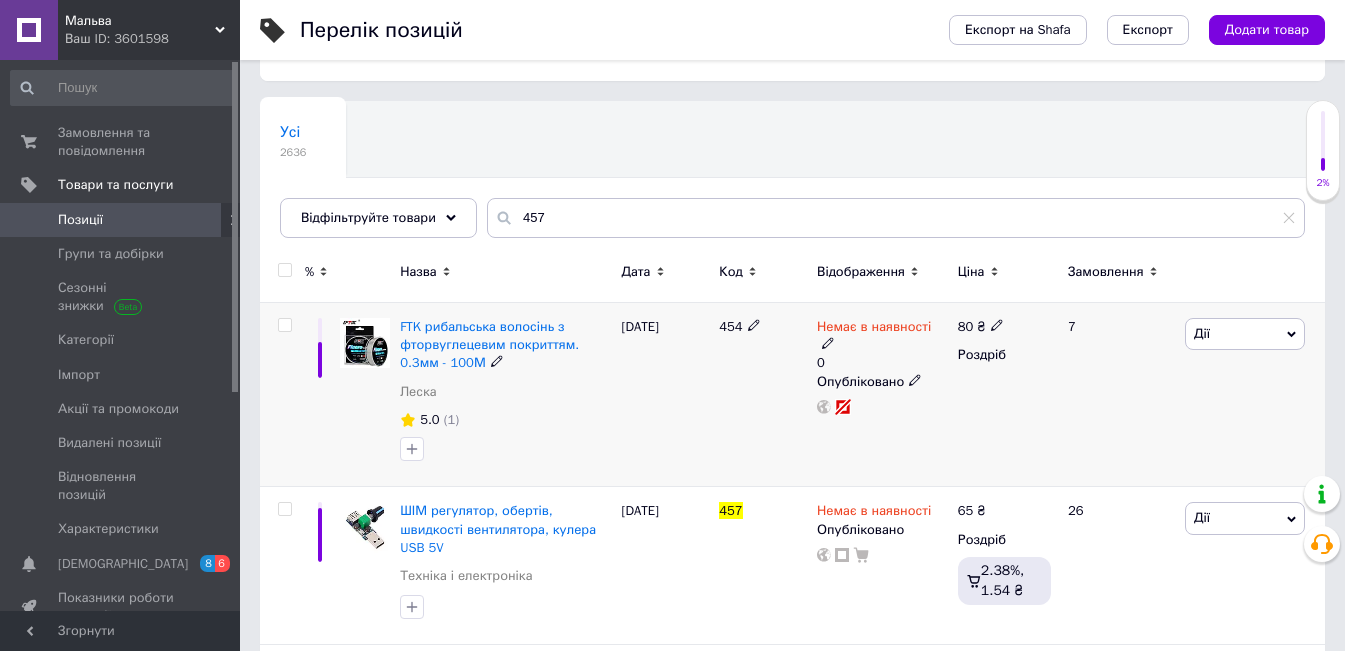 scroll, scrollTop: 0, scrollLeft: 0, axis: both 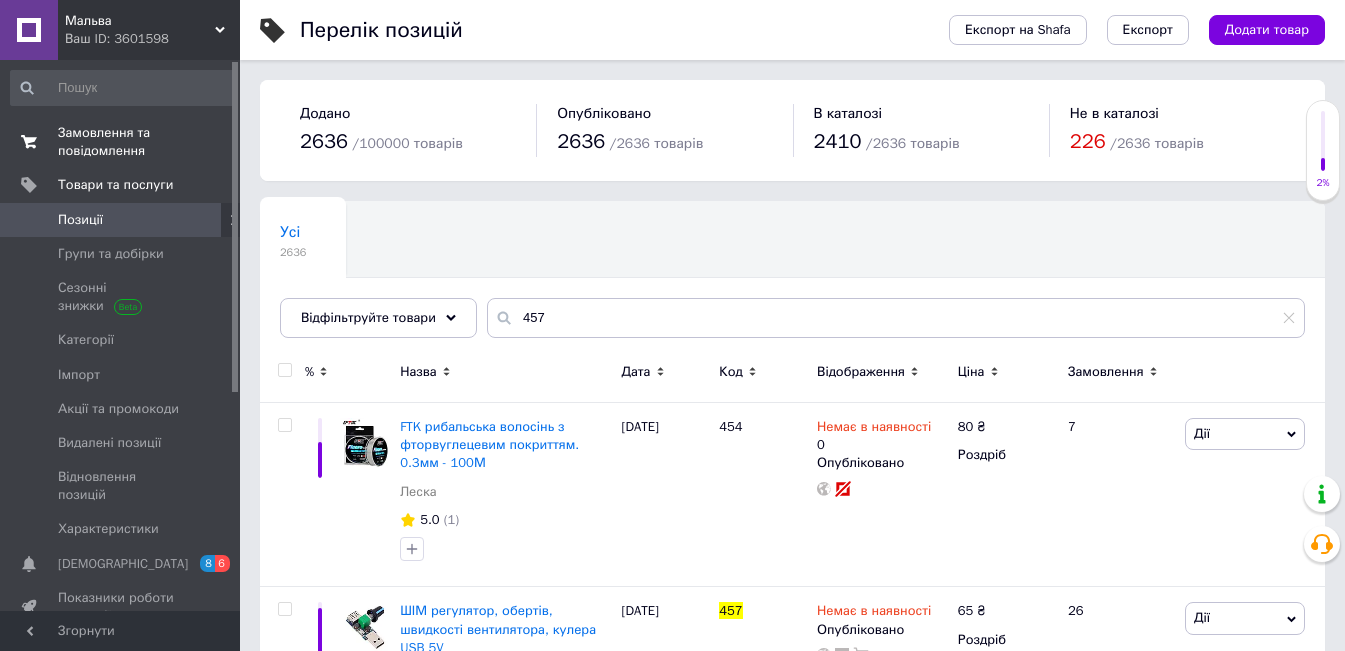 click on "Замовлення та повідомлення" at bounding box center [121, 142] 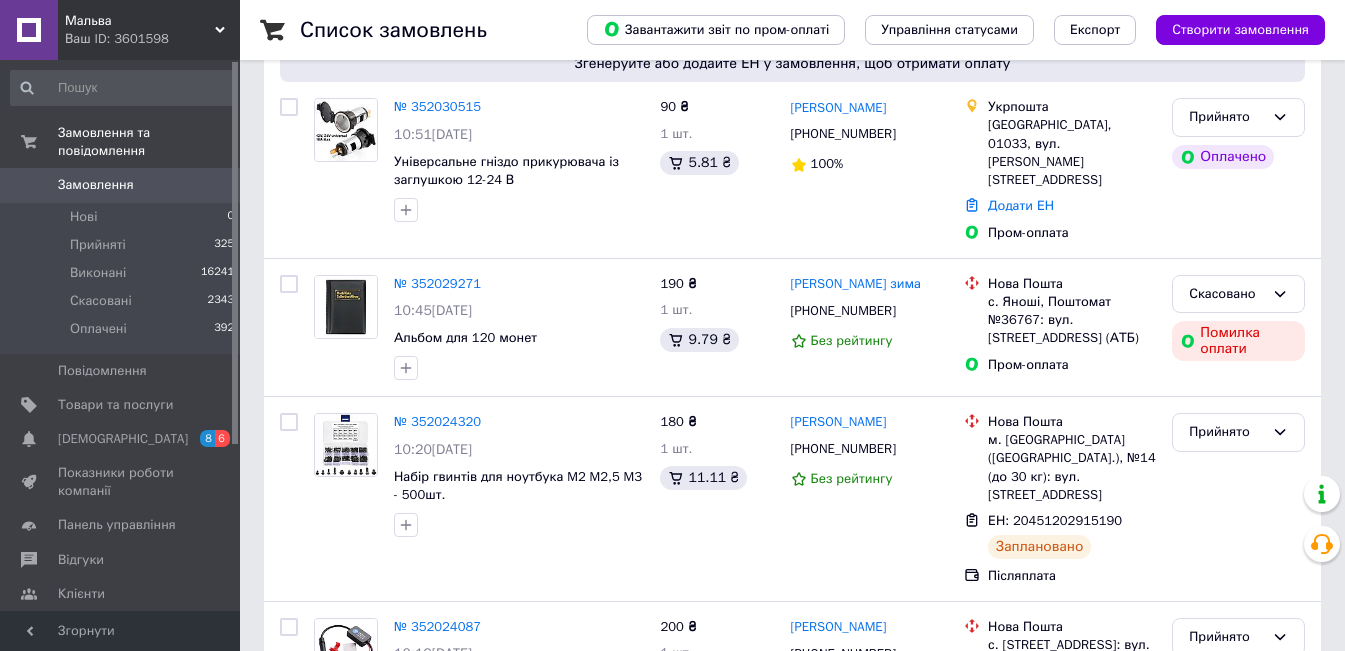 scroll, scrollTop: 3652, scrollLeft: 0, axis: vertical 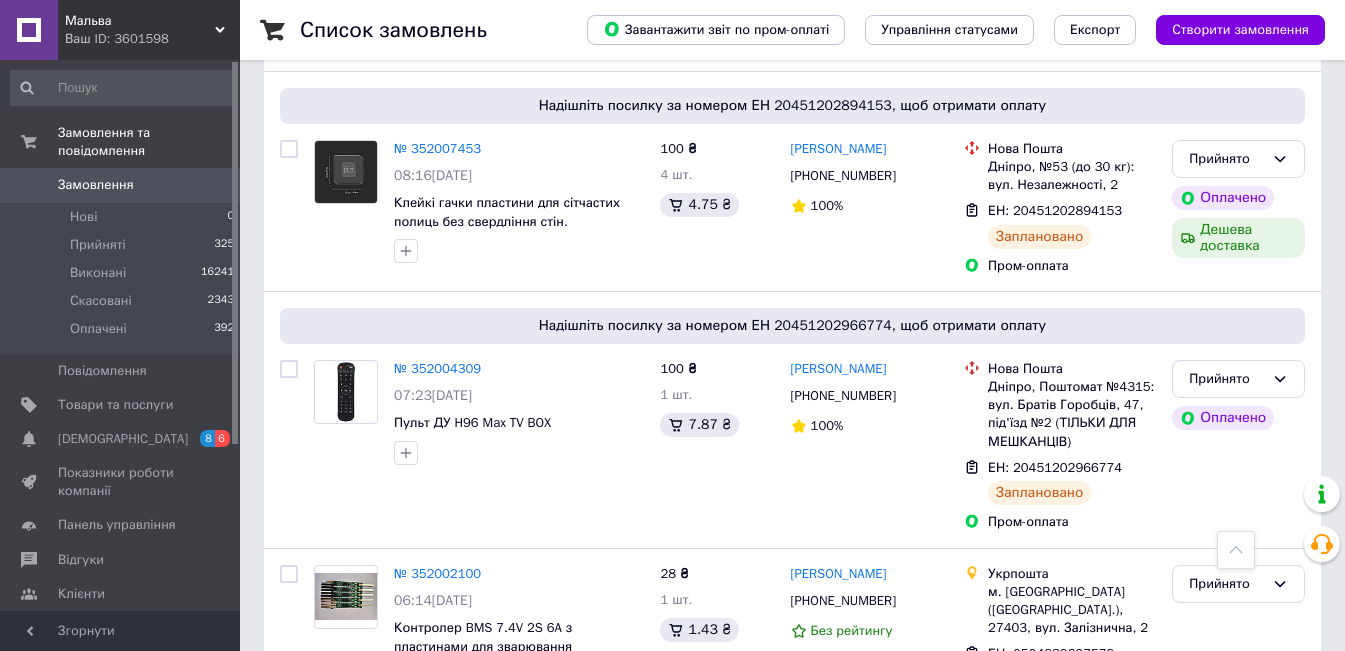 click on "3" at bounding box center [372, 779] 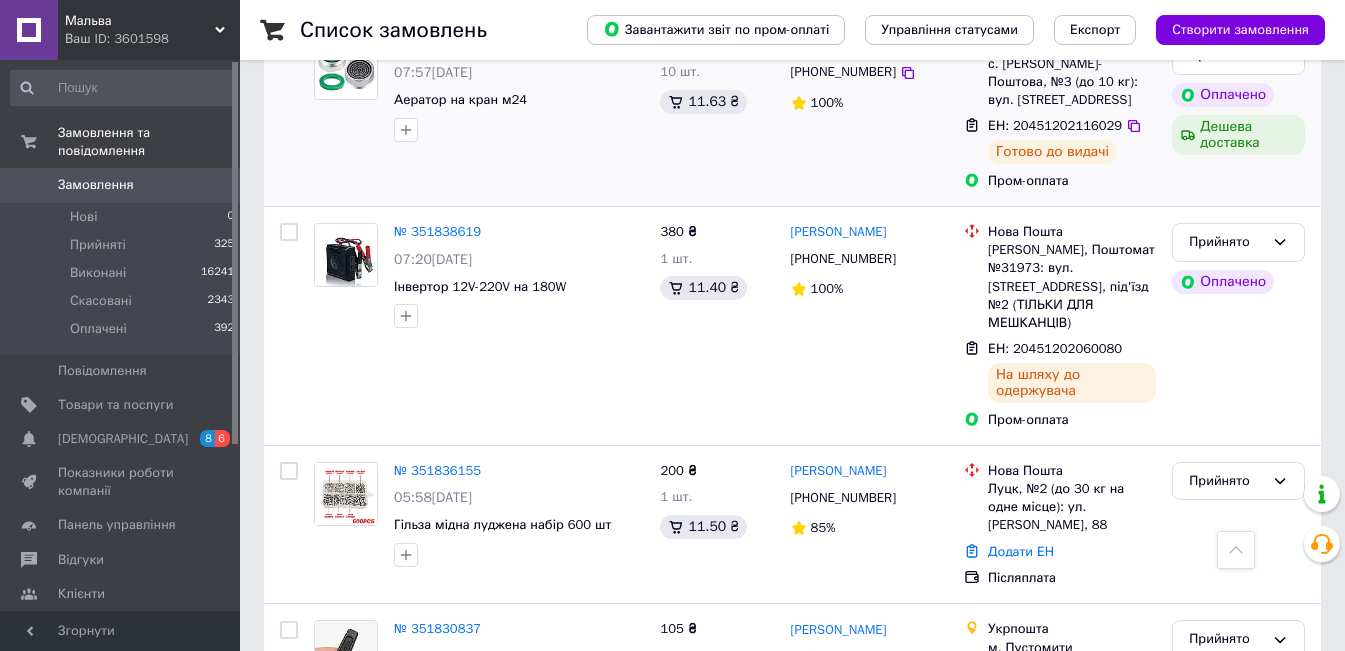 scroll, scrollTop: 1800, scrollLeft: 0, axis: vertical 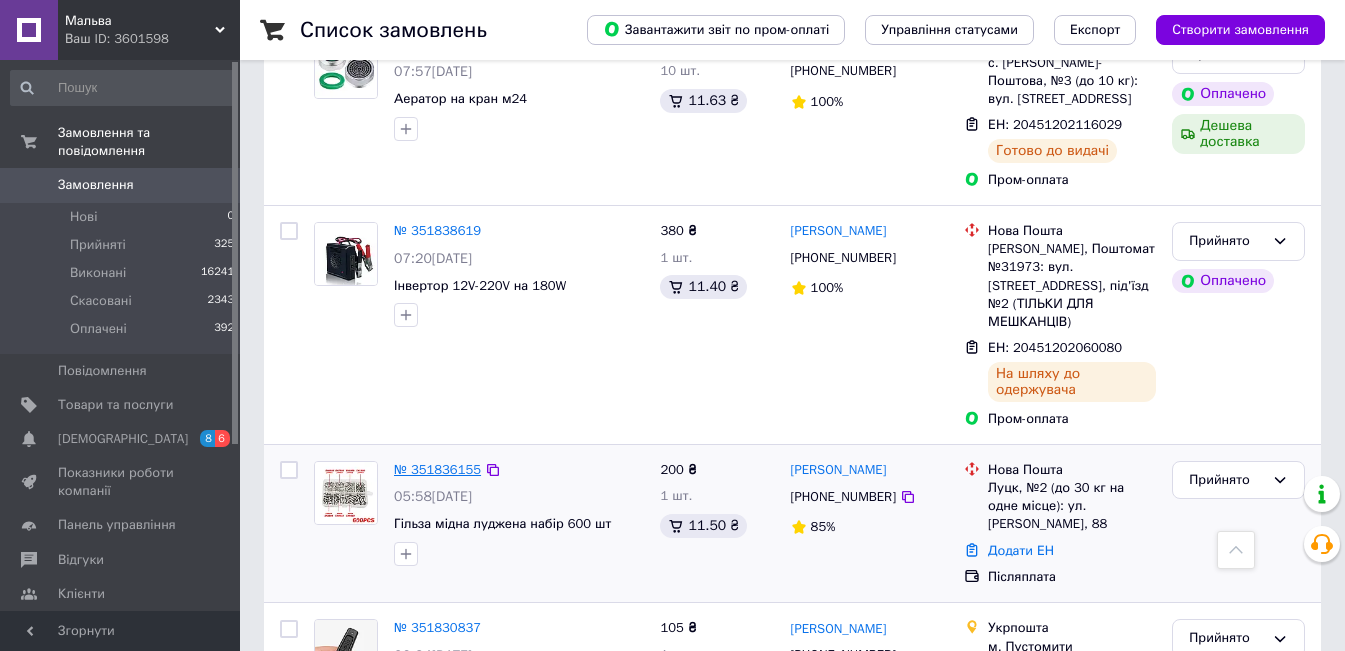click on "№ 351836155" at bounding box center (437, 469) 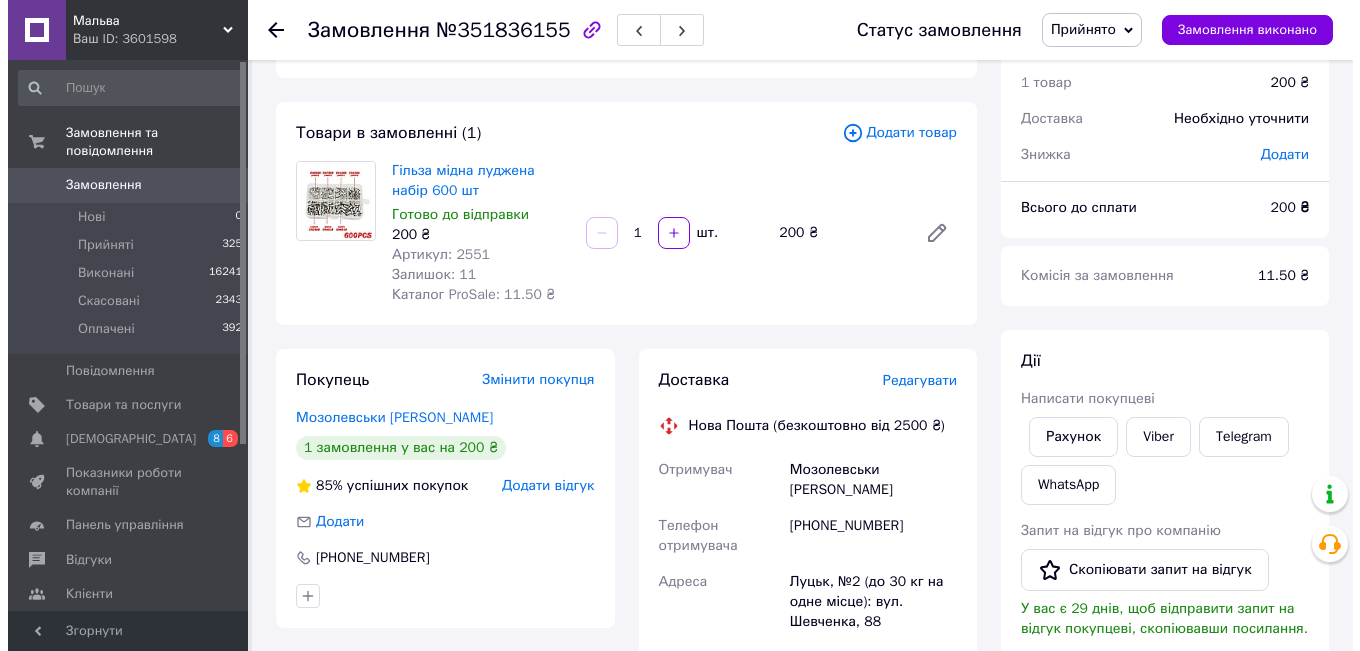 scroll, scrollTop: 200, scrollLeft: 0, axis: vertical 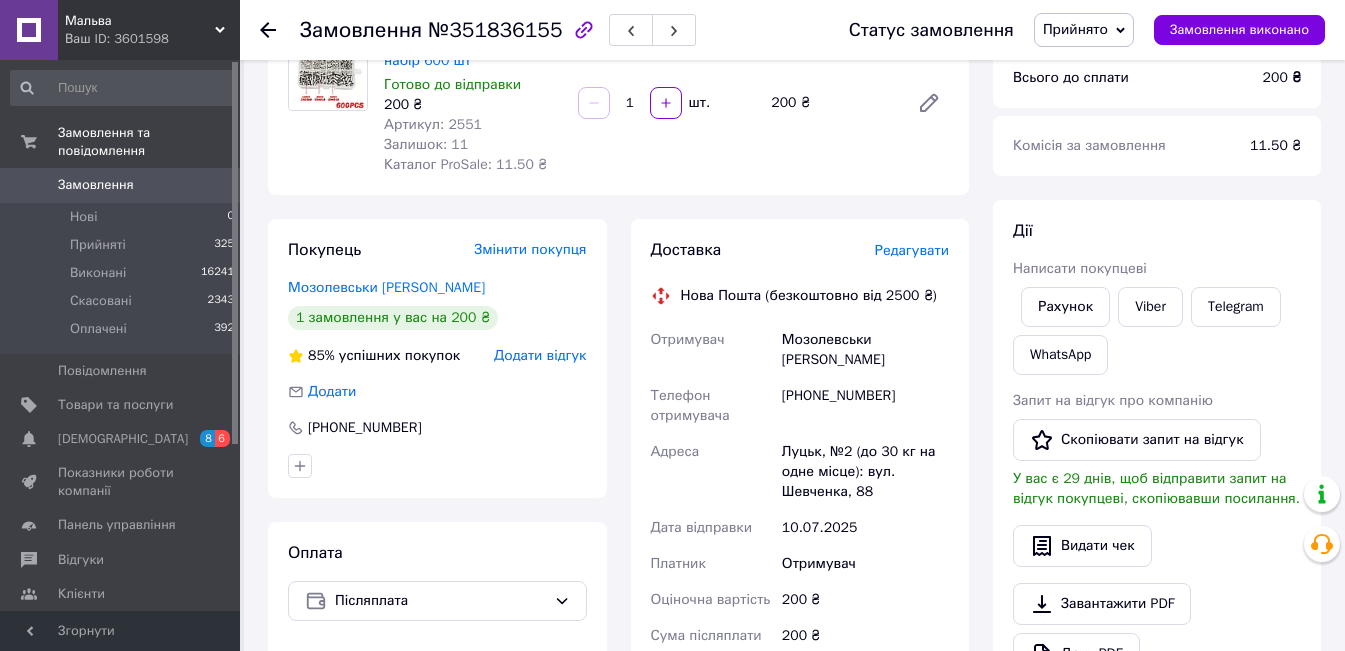 click on "Редагувати" at bounding box center (912, 250) 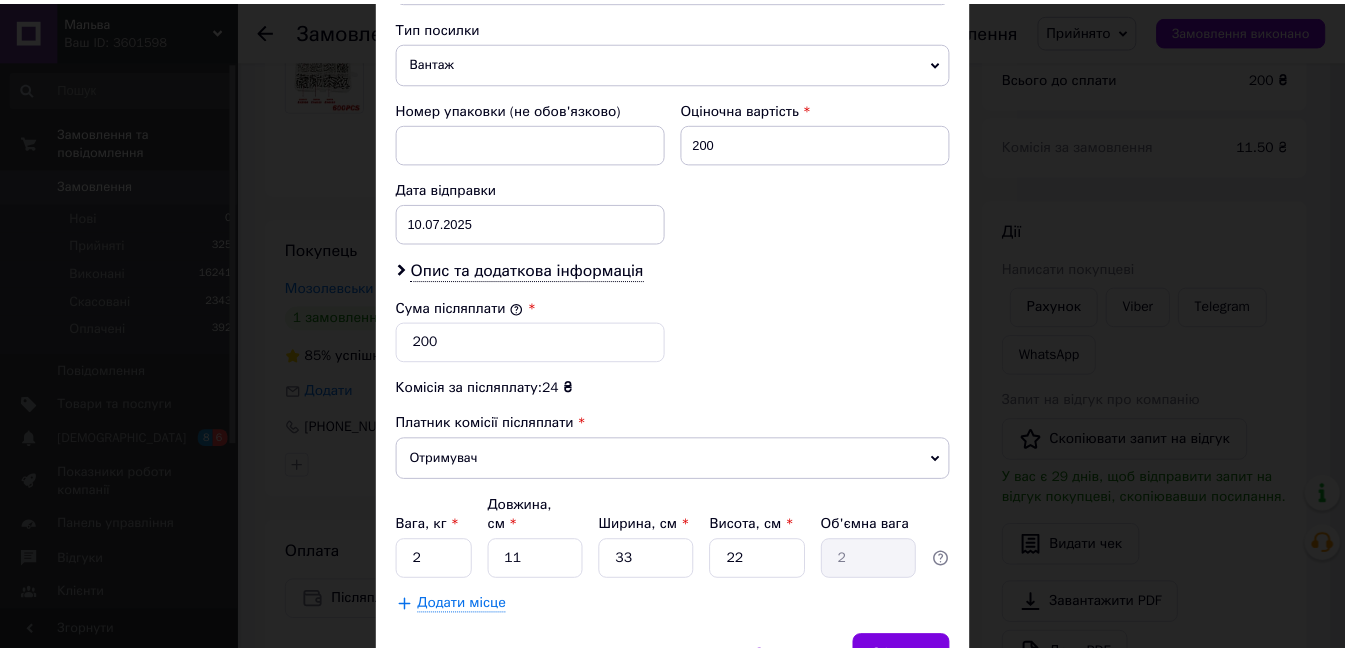 scroll, scrollTop: 895, scrollLeft: 0, axis: vertical 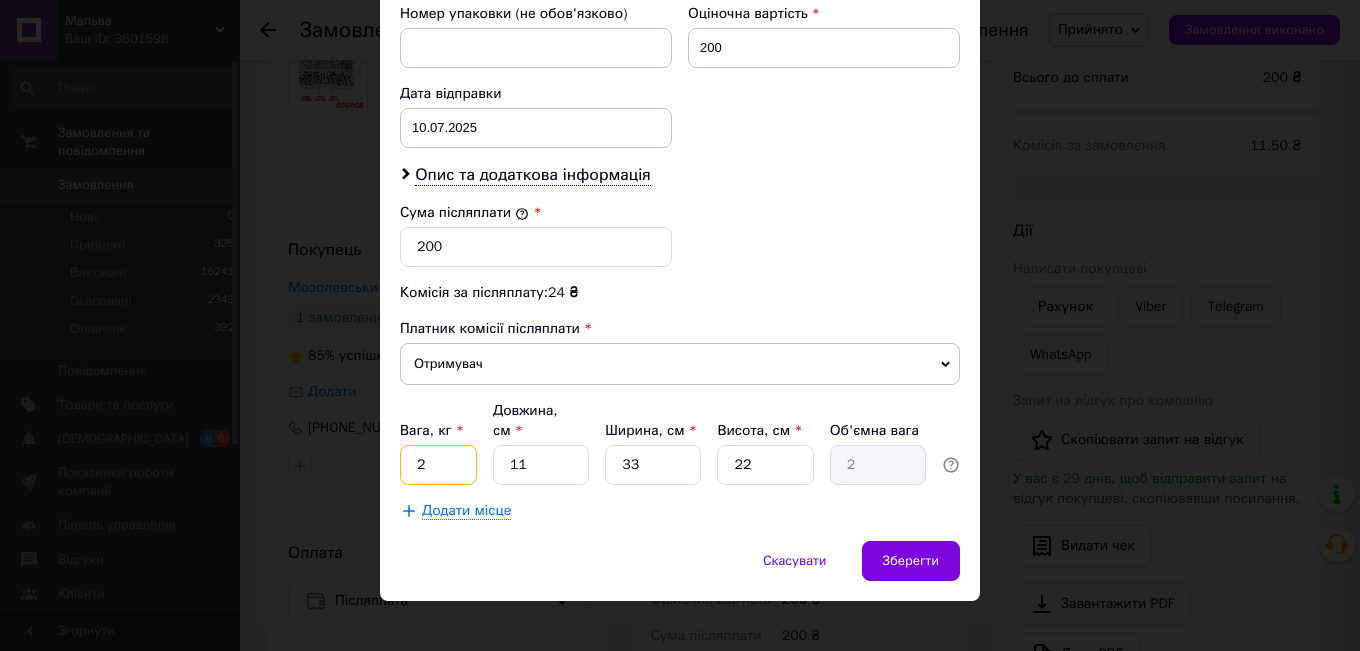click on "2" at bounding box center (438, 465) 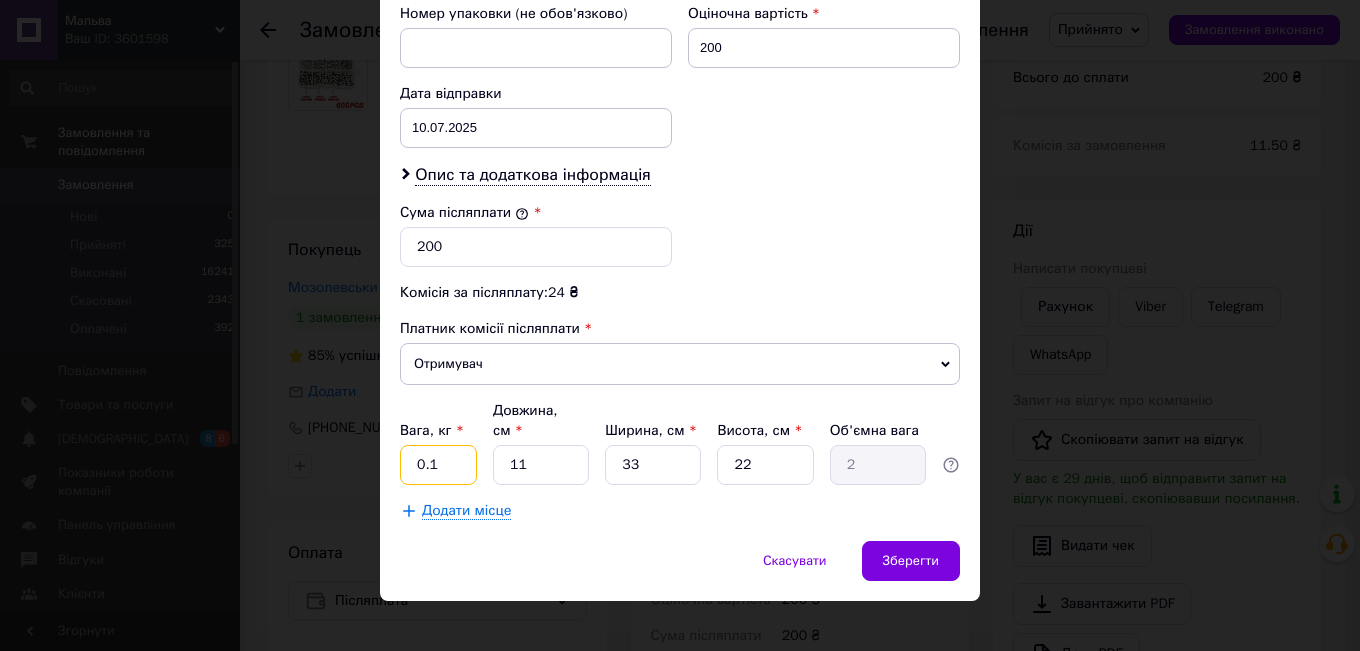 type on "0.1" 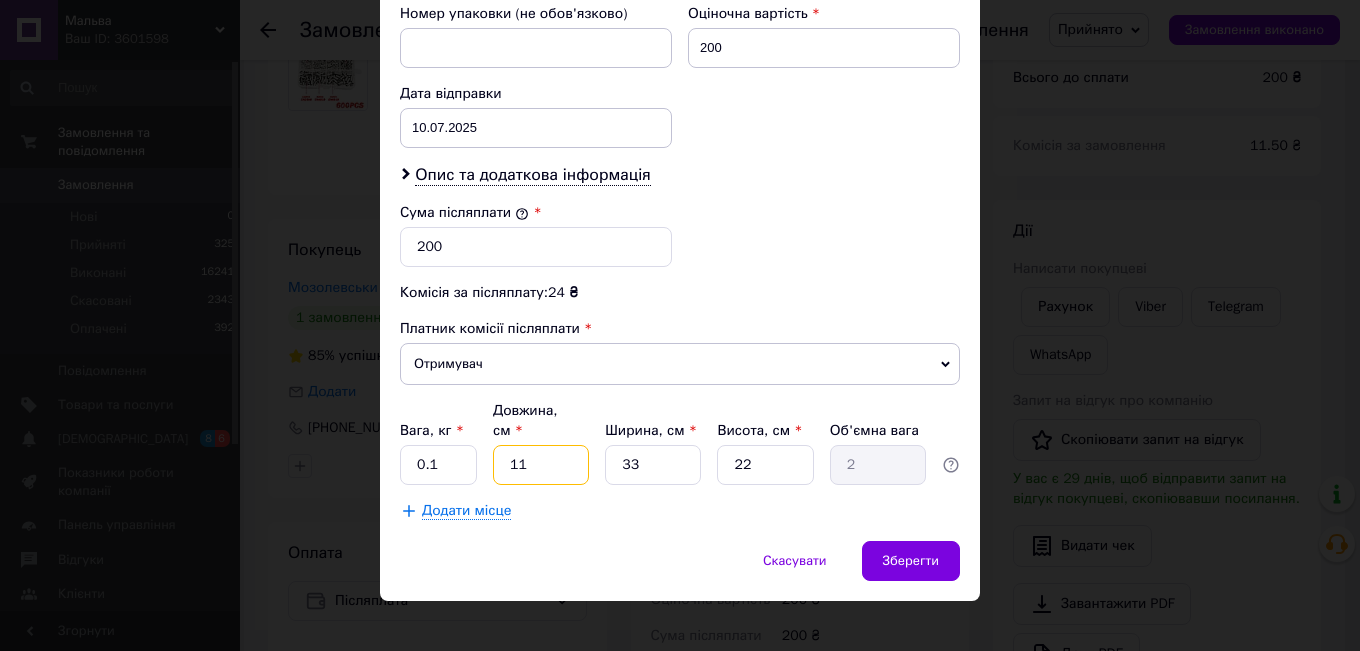 click on "11" at bounding box center [541, 465] 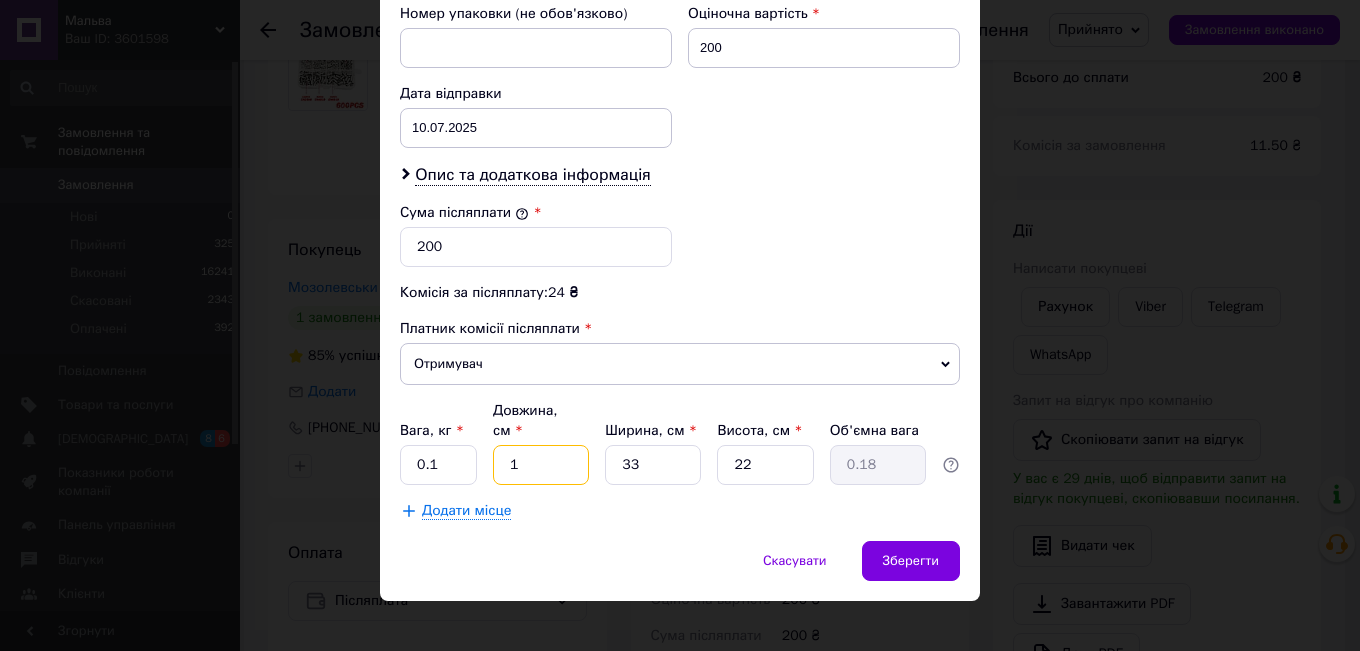 type on "17" 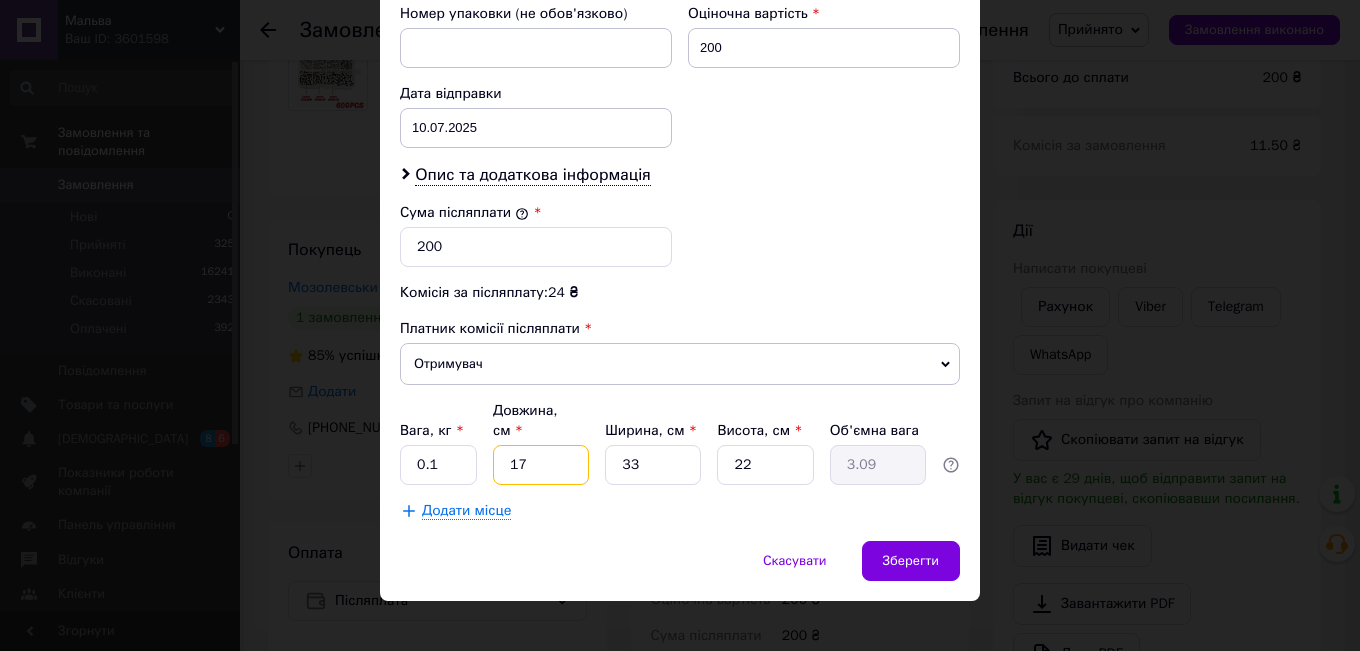 type on "17" 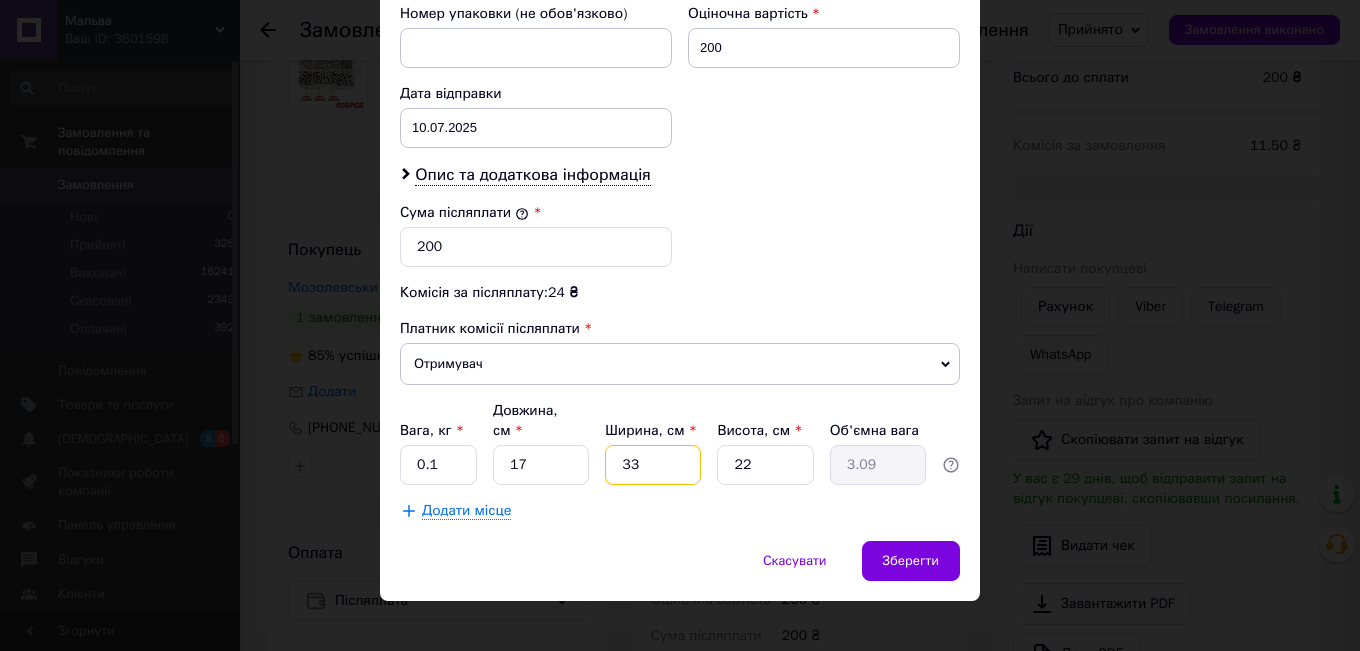 click on "33" at bounding box center (653, 465) 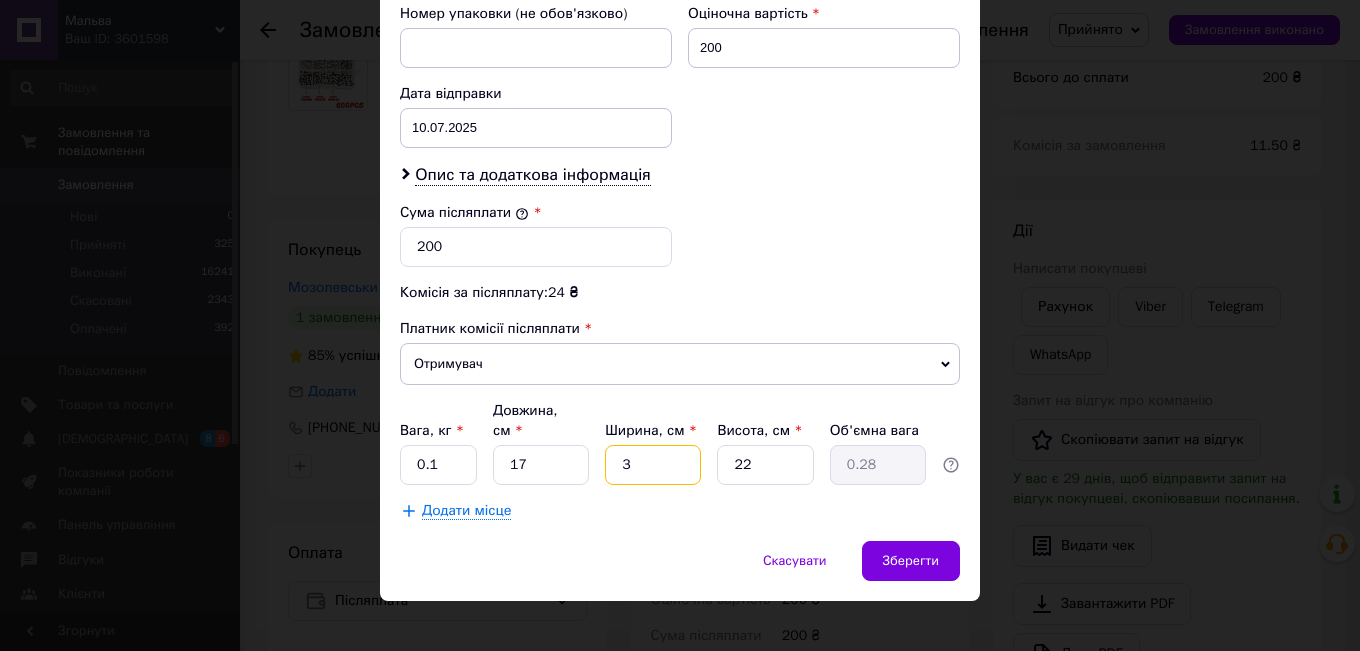 type 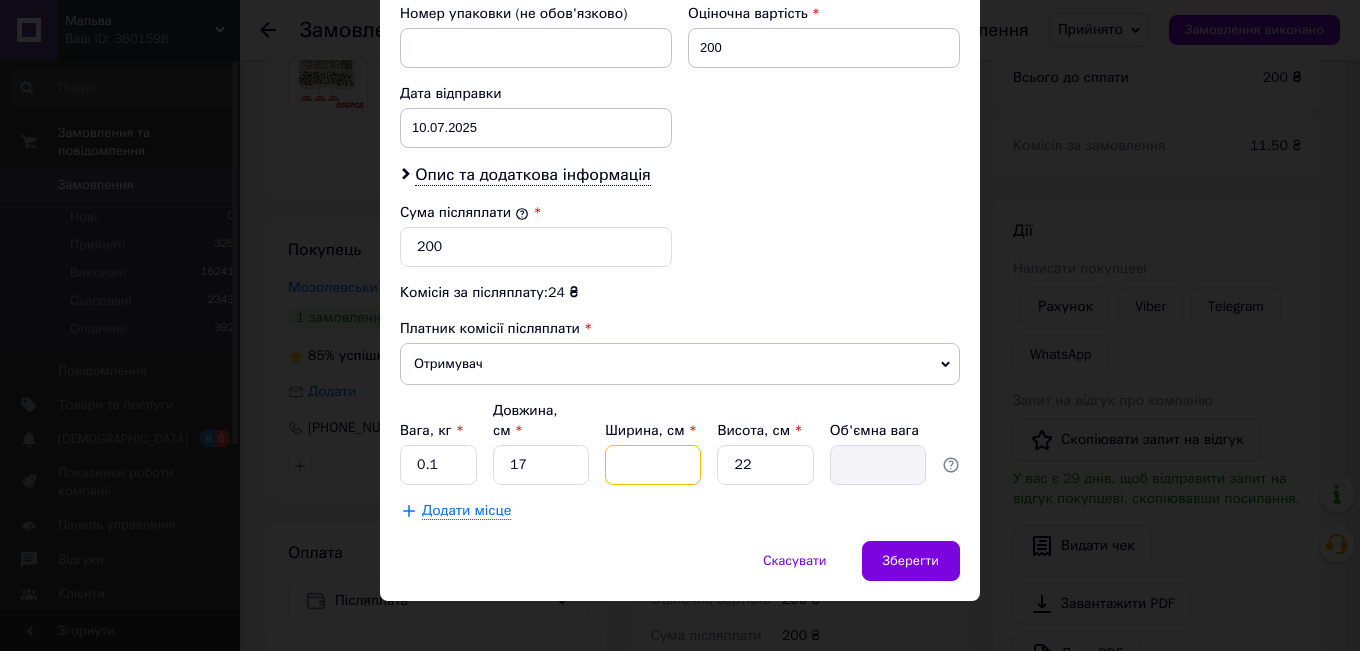 type on "9" 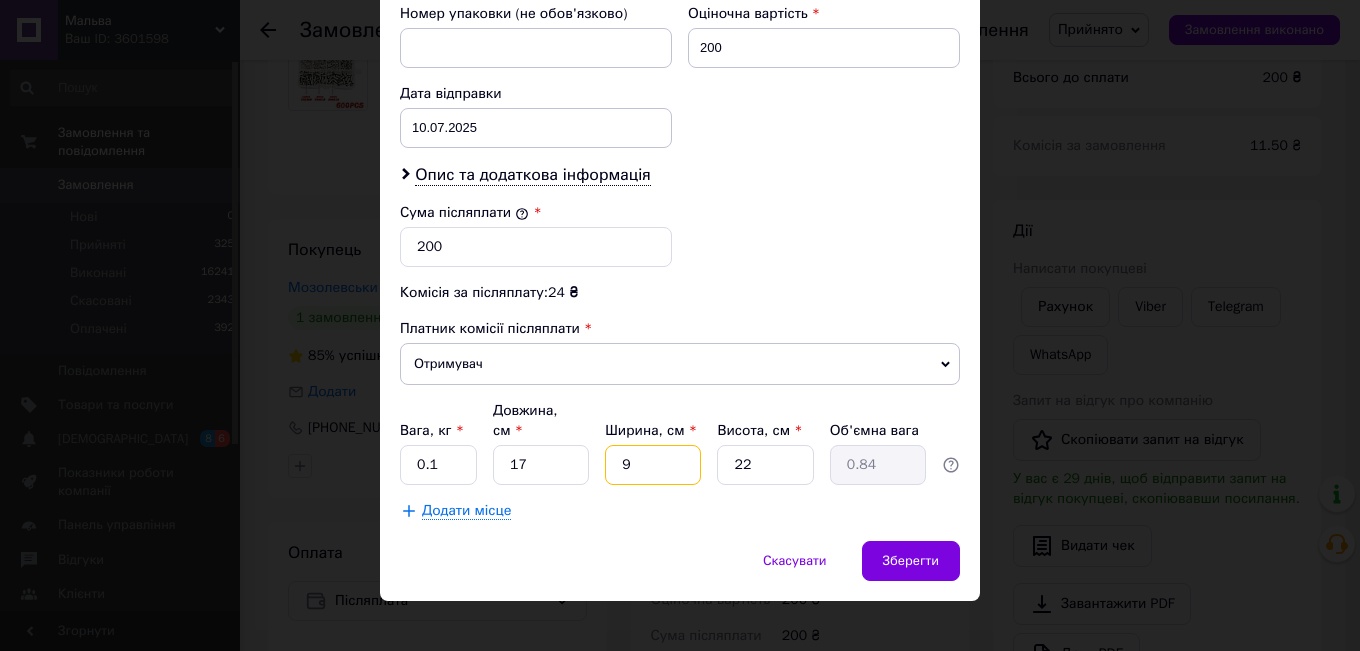 type on "9" 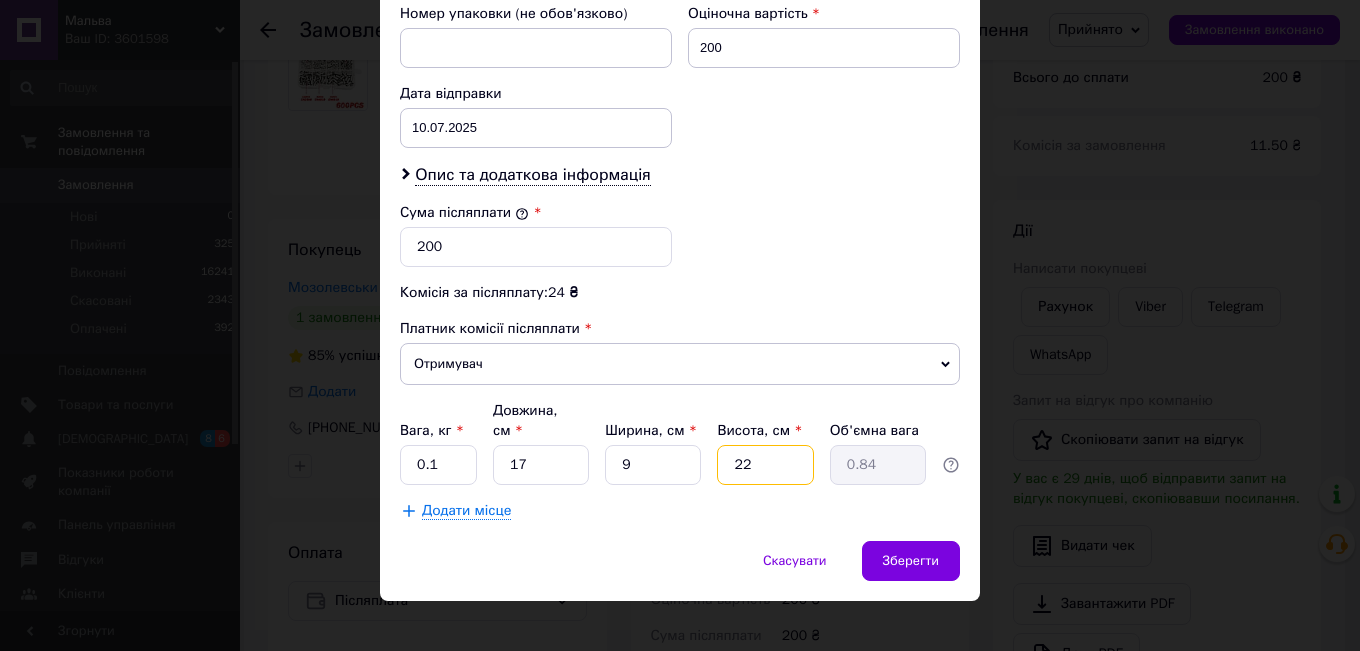 click on "22" at bounding box center [765, 465] 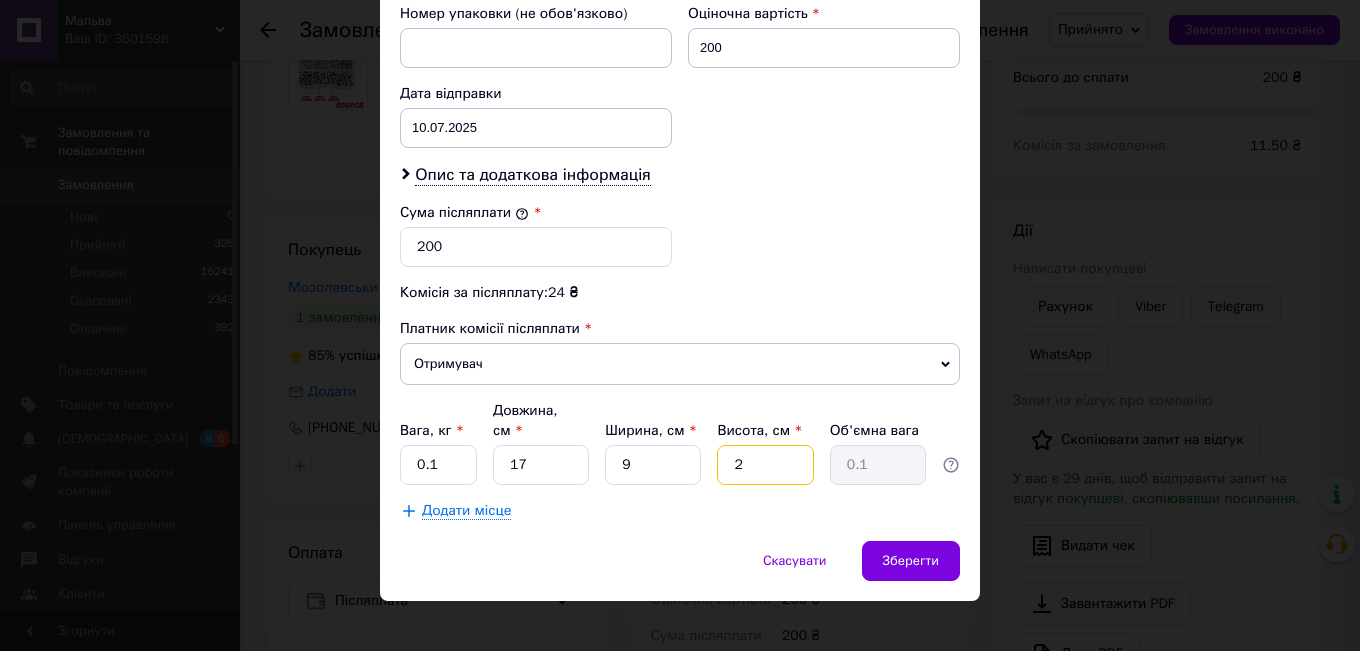 type 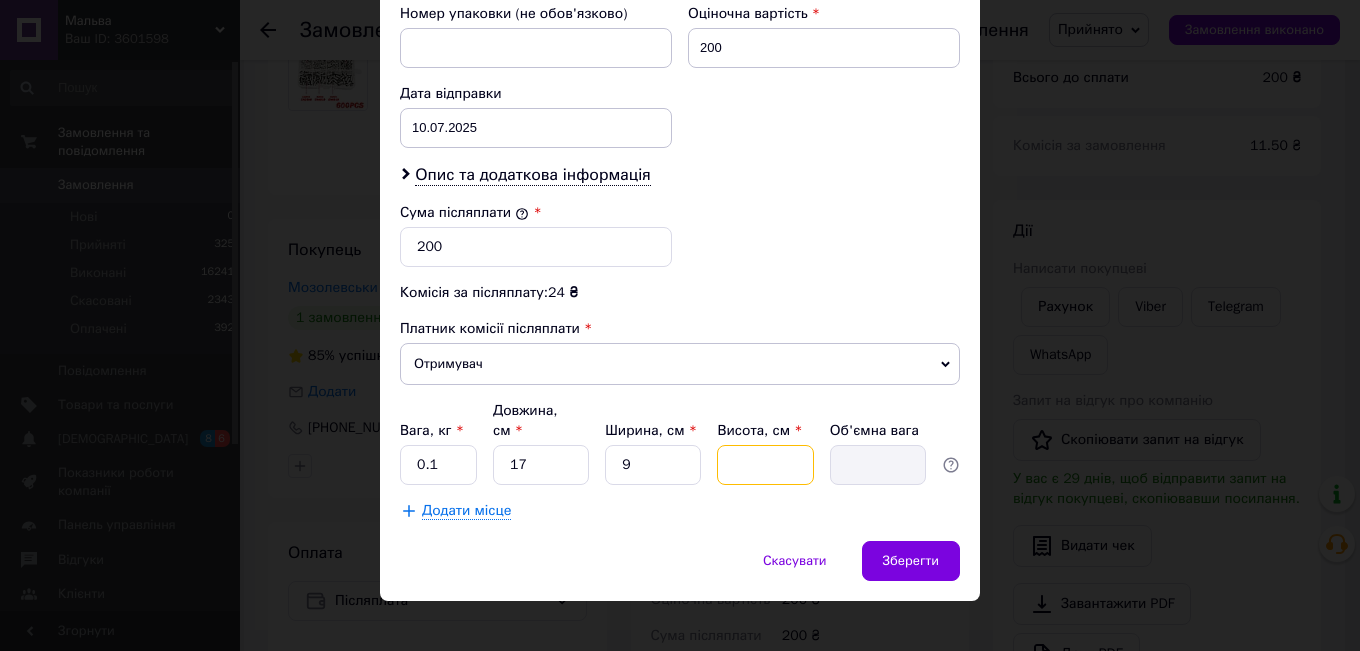 type on "3" 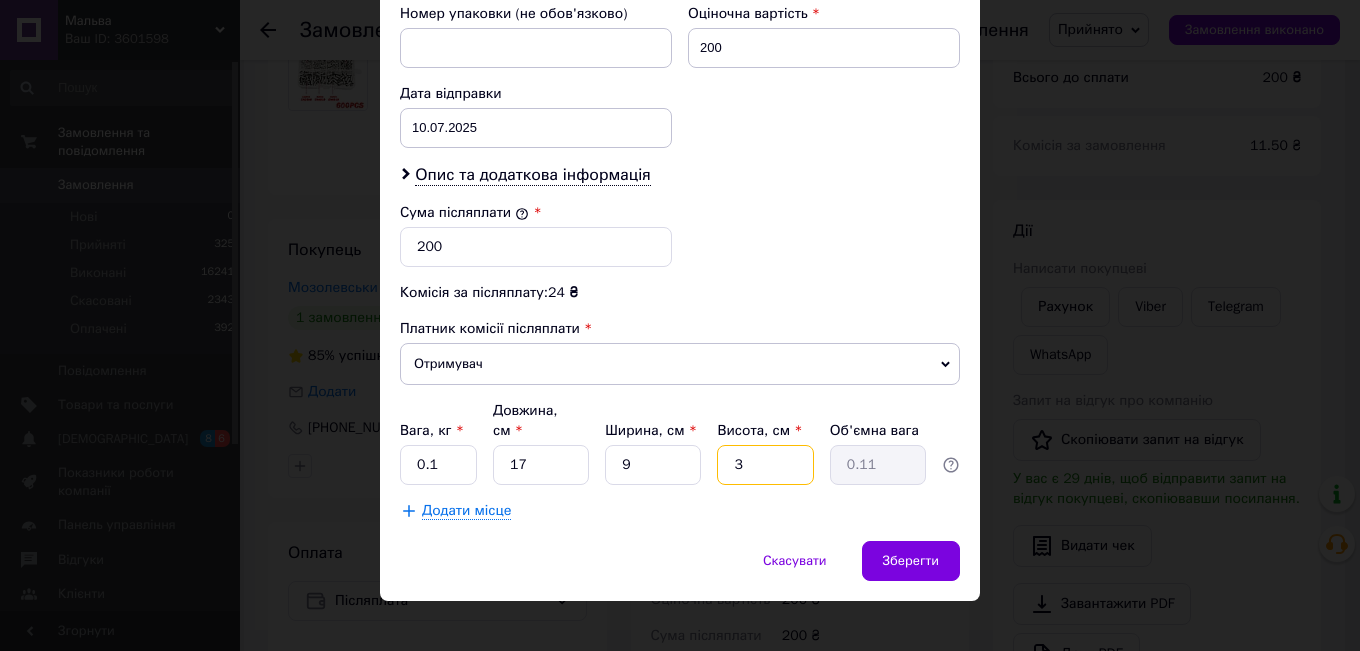 type on "3" 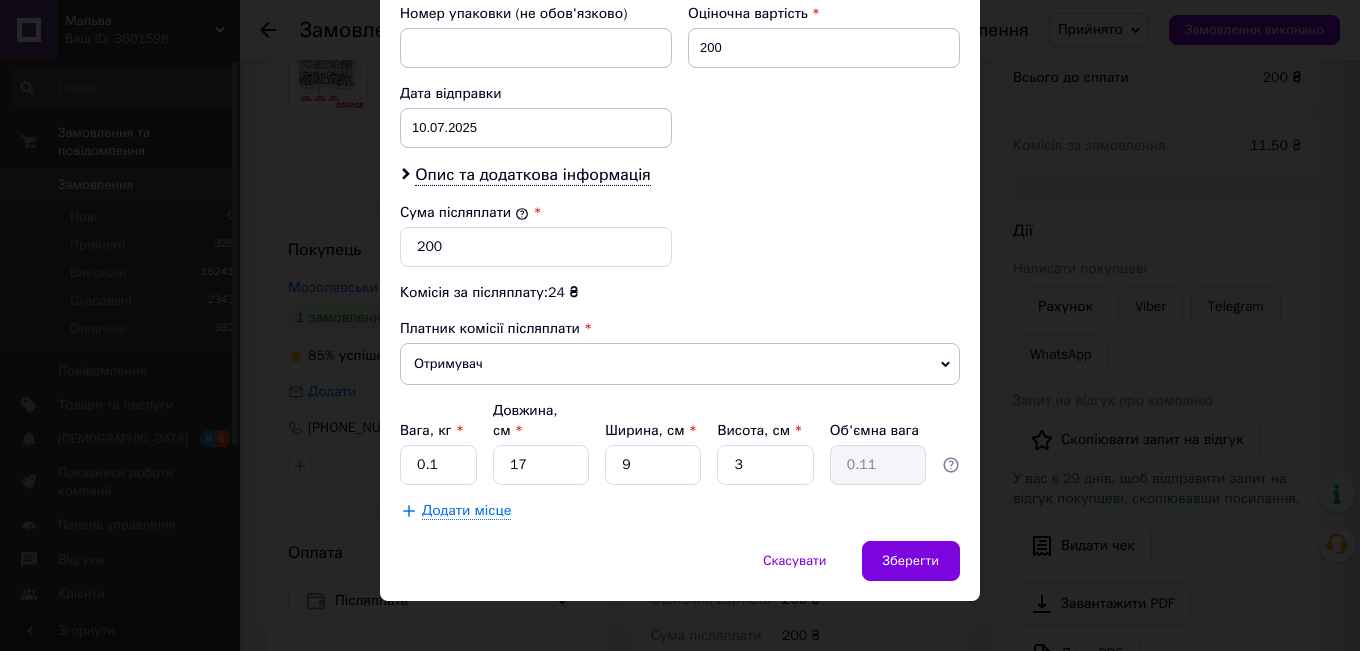 drag, startPoint x: 640, startPoint y: 513, endPoint x: 691, endPoint y: 514, distance: 51.009804 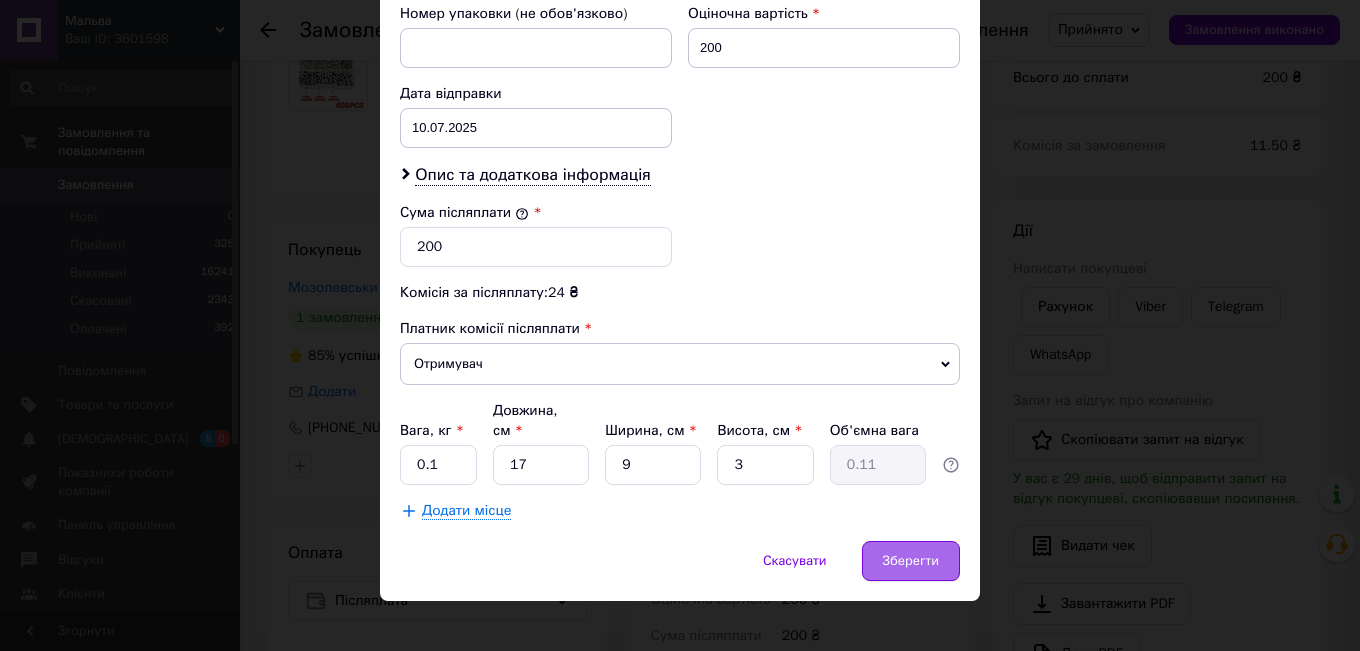 click on "Зберегти" at bounding box center [911, 561] 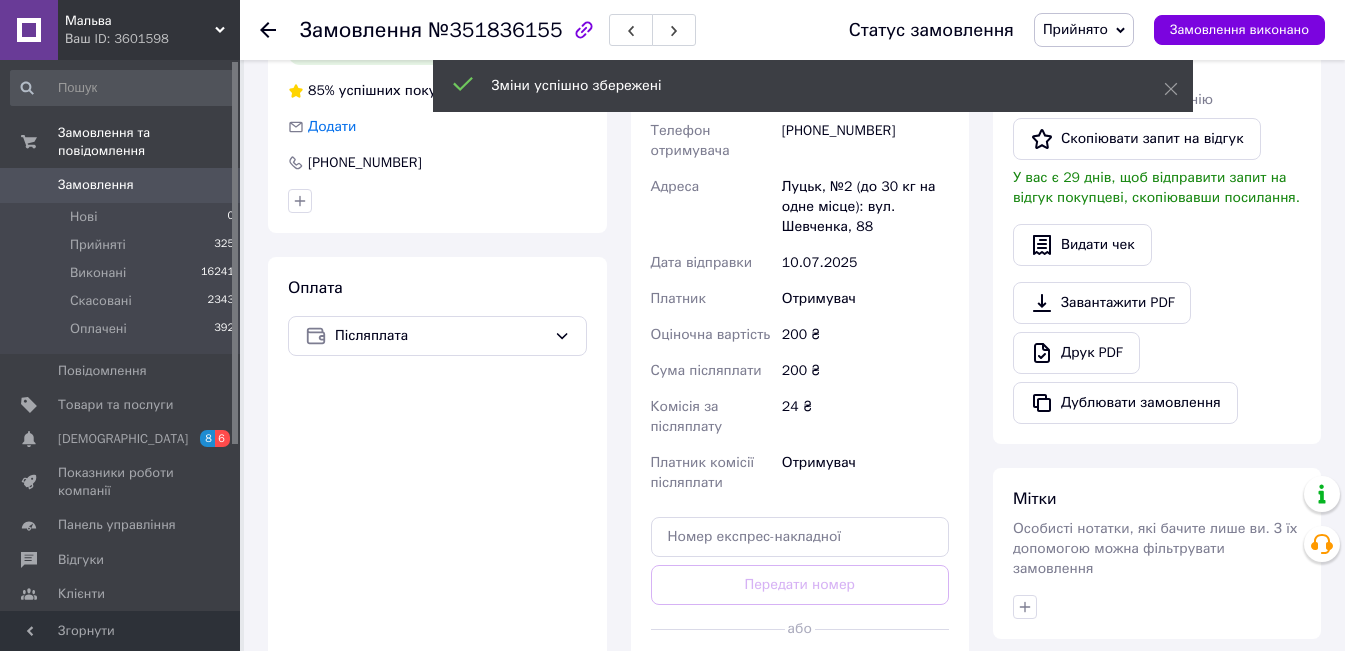scroll, scrollTop: 500, scrollLeft: 0, axis: vertical 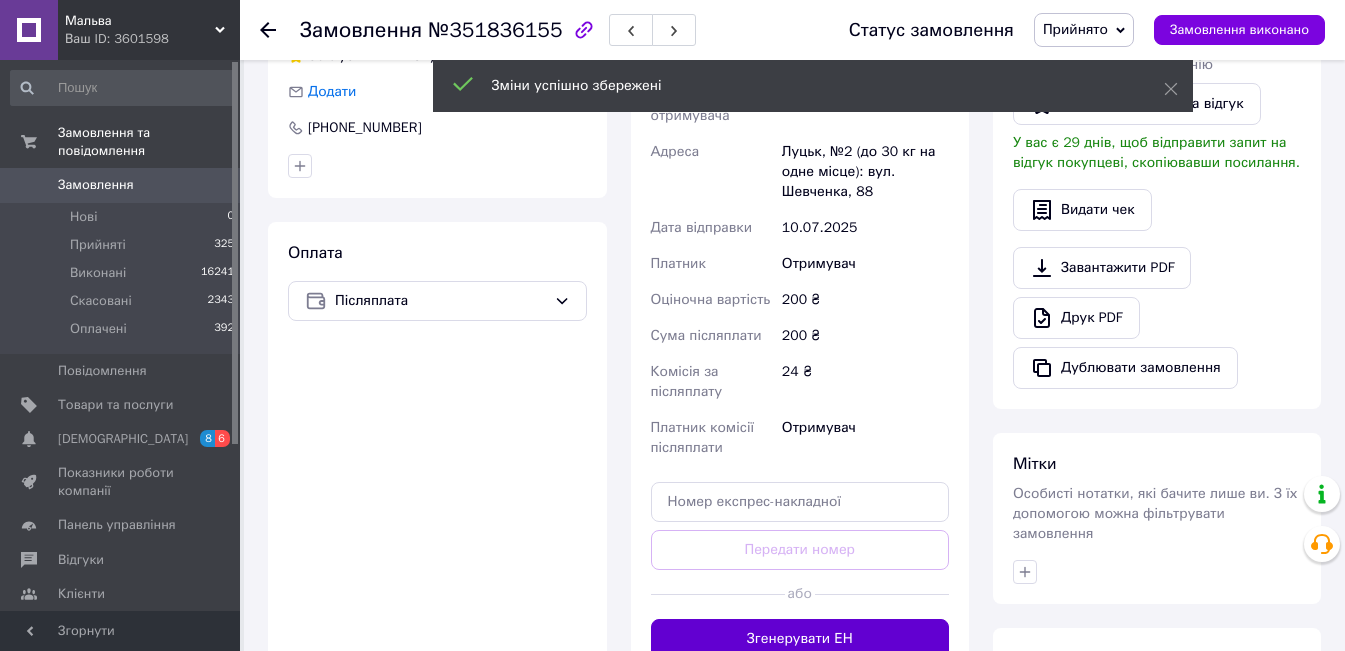 click on "Згенерувати ЕН" at bounding box center (800, 639) 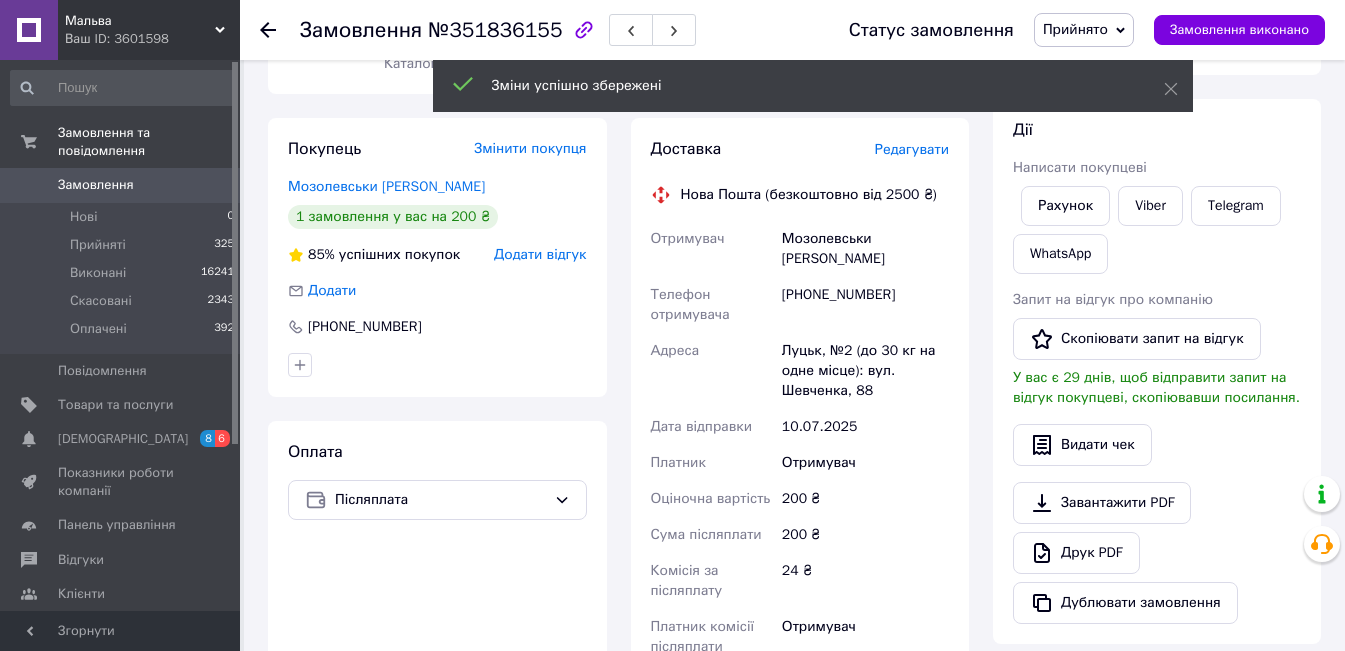 scroll, scrollTop: 300, scrollLeft: 0, axis: vertical 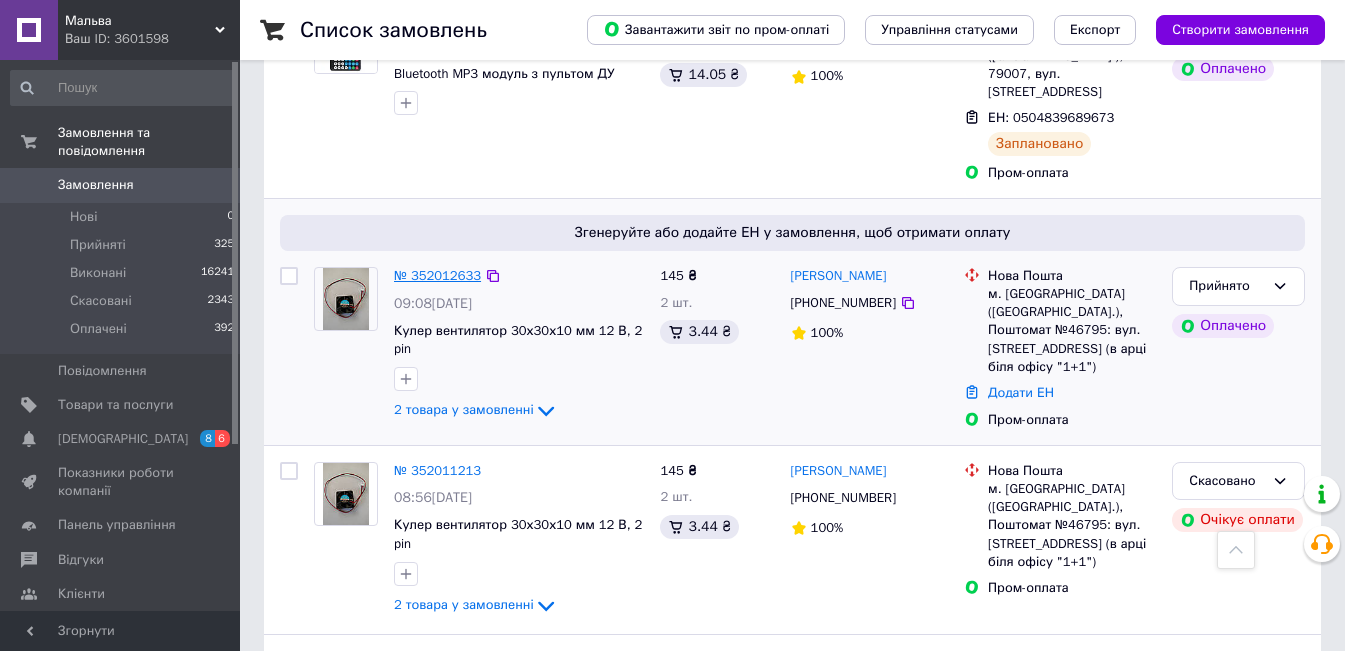 click on "№ 352012633" at bounding box center [437, 275] 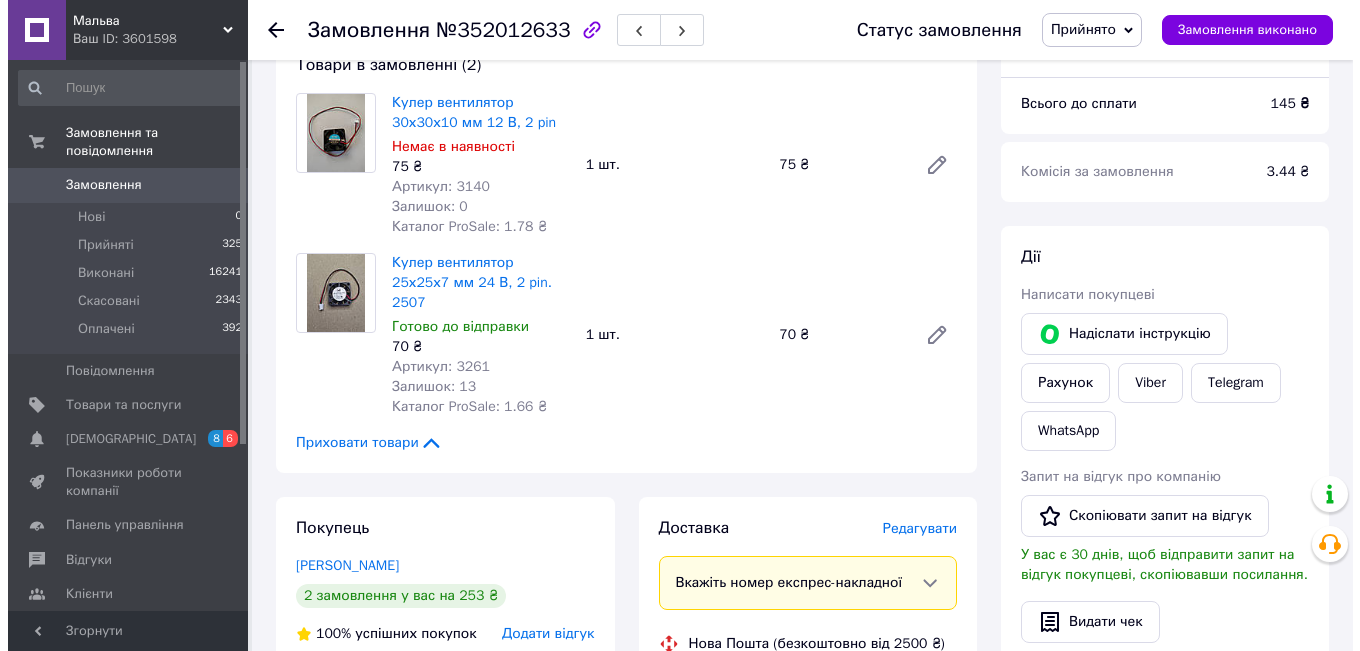 scroll, scrollTop: 400, scrollLeft: 0, axis: vertical 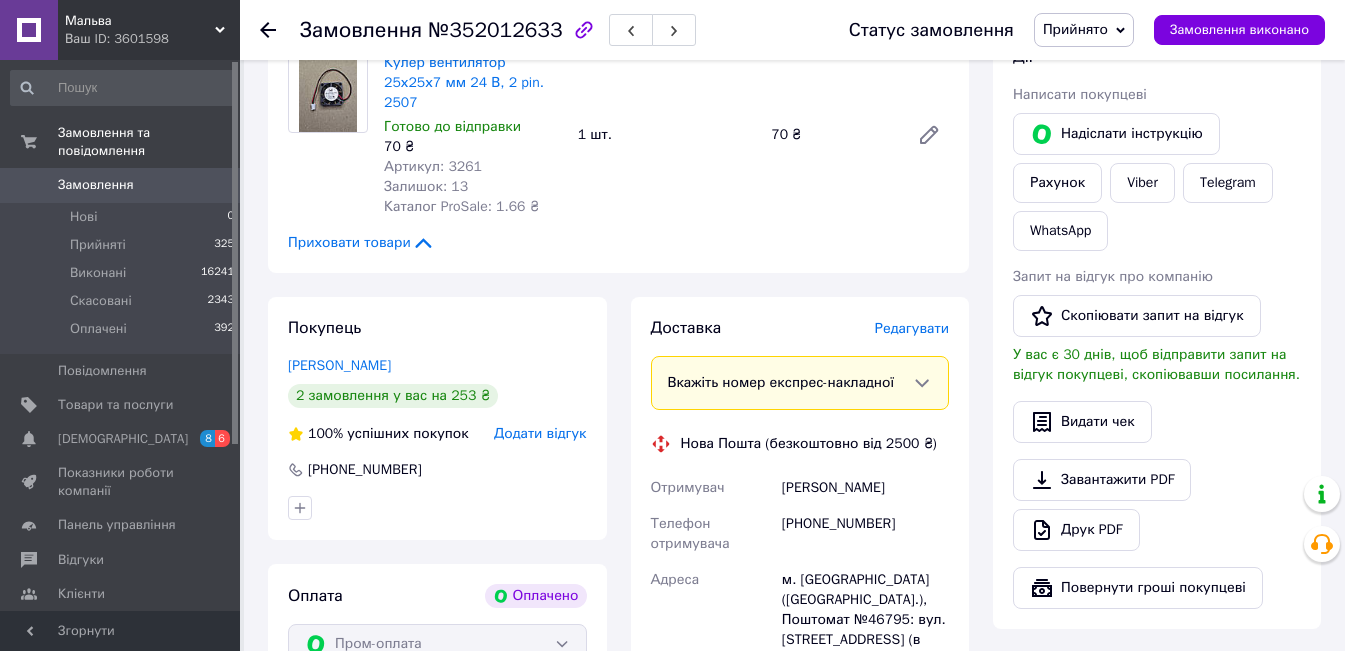 click on "Редагувати" at bounding box center [912, 328] 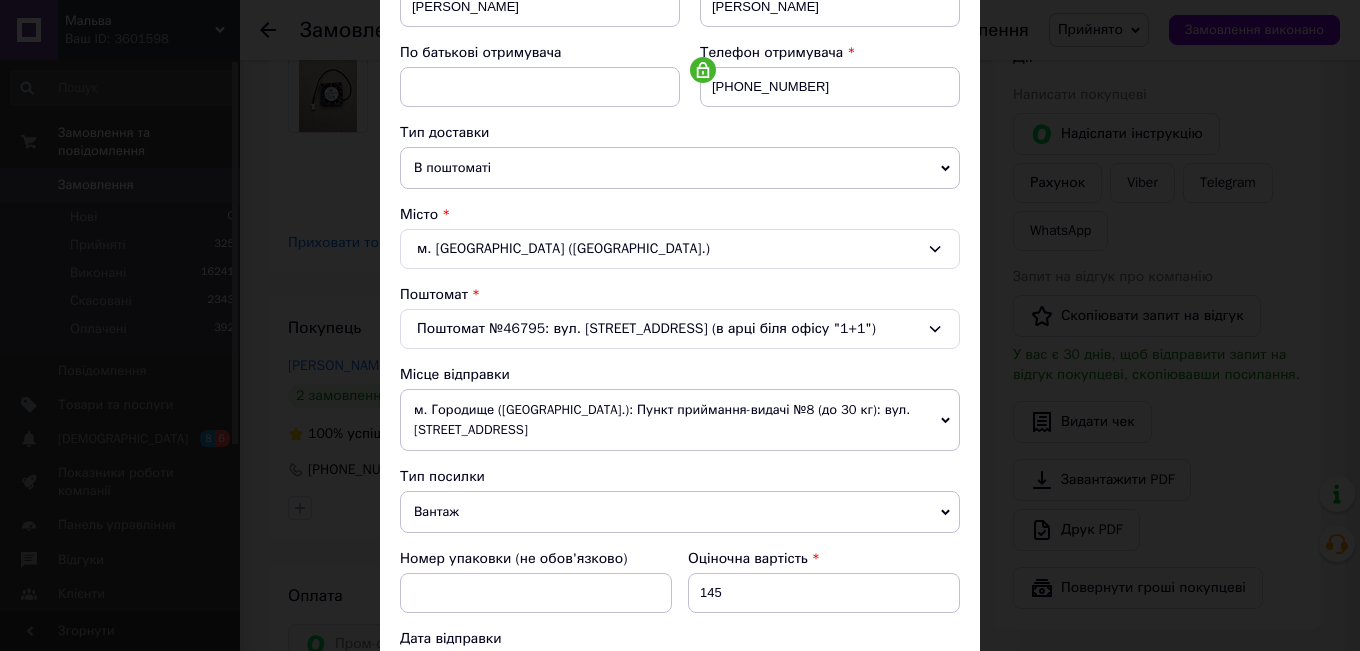 scroll, scrollTop: 400, scrollLeft: 0, axis: vertical 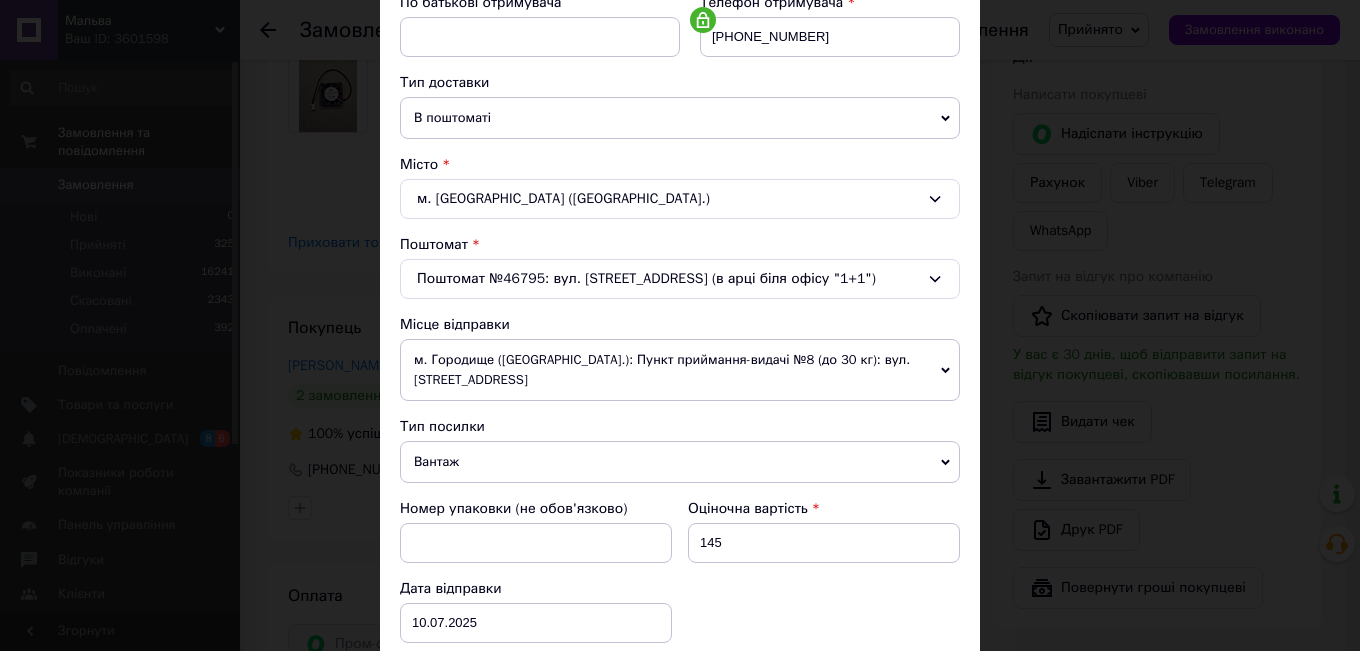 click on "Вантаж" at bounding box center [680, 462] 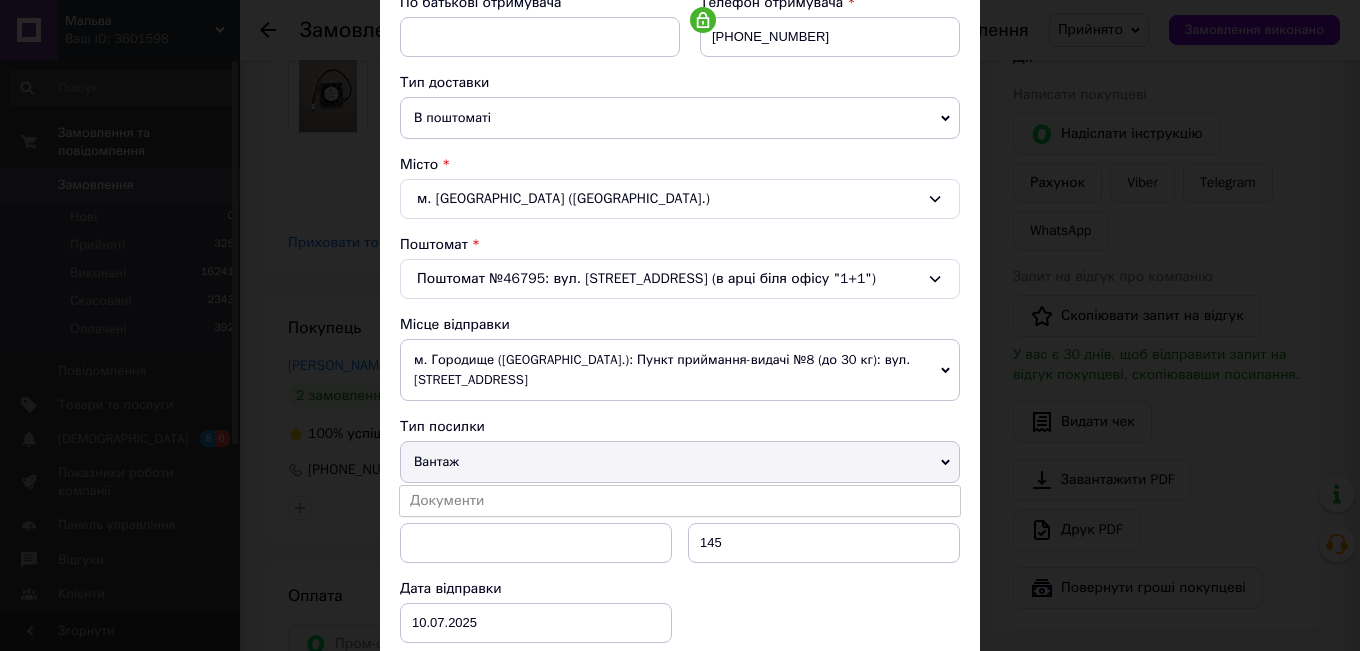 click on "Документи" at bounding box center [680, 501] 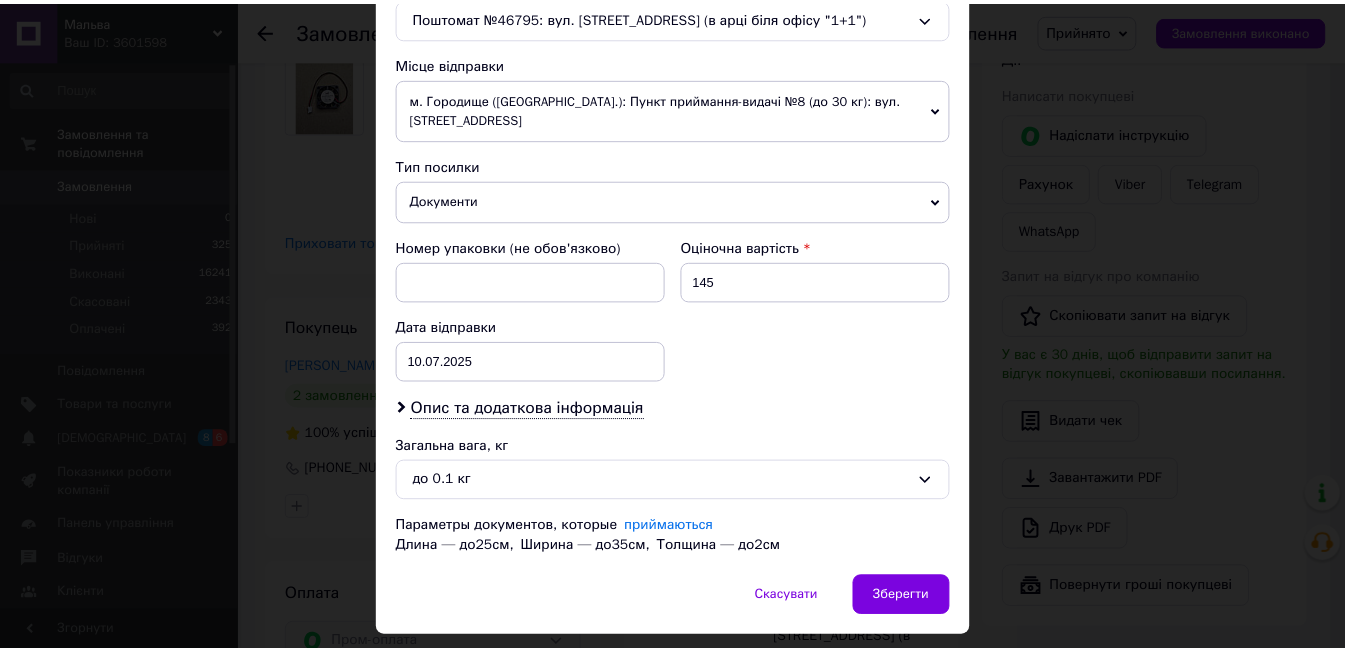 scroll, scrollTop: 717, scrollLeft: 0, axis: vertical 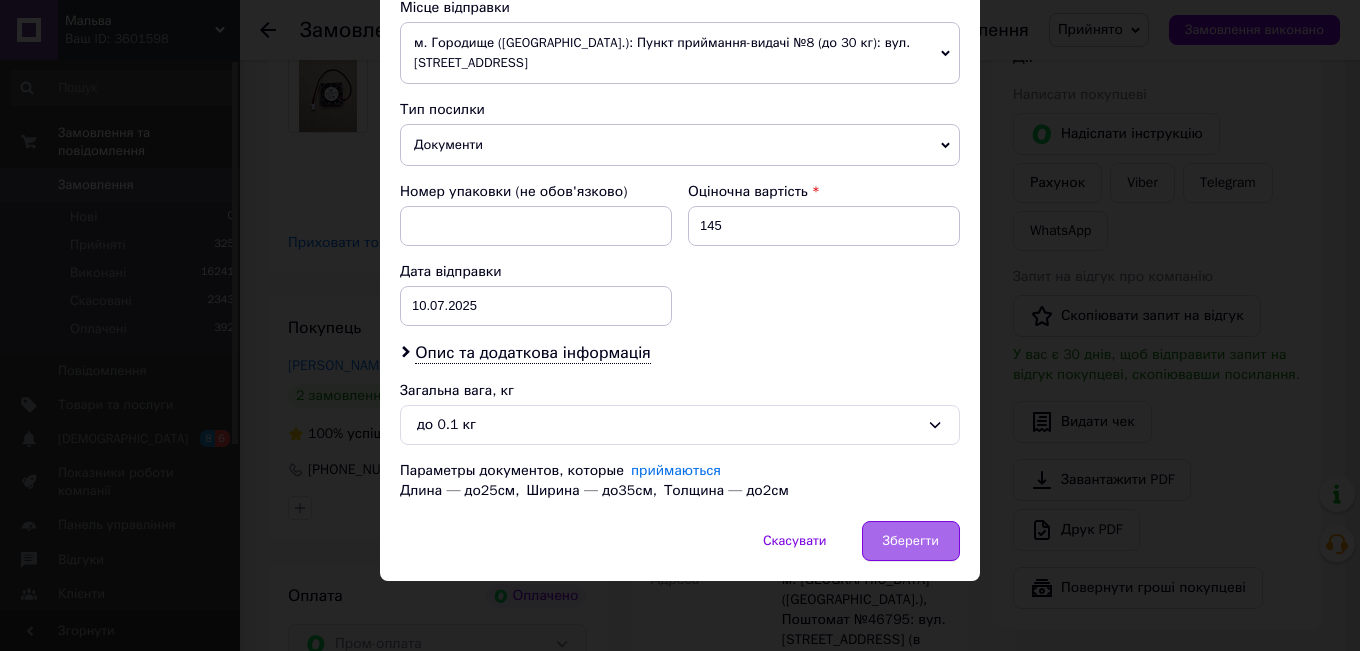 click on "Зберегти" at bounding box center (911, 541) 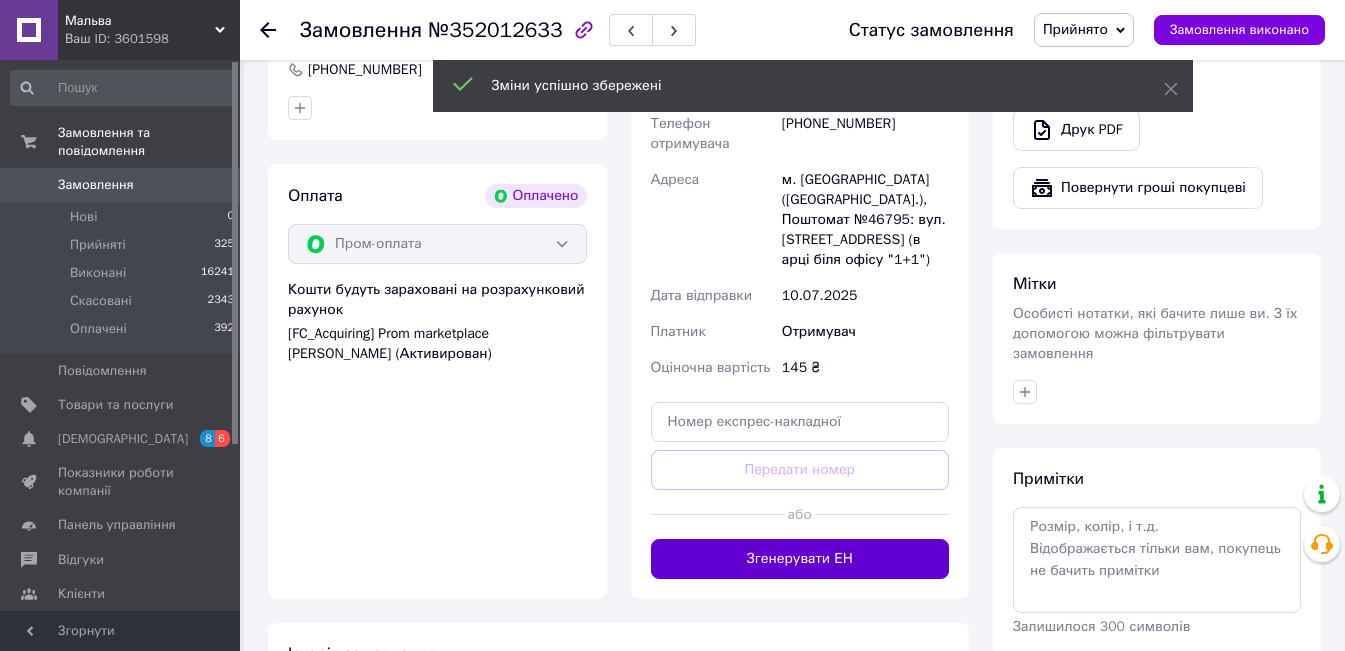 click on "Згенерувати ЕН" at bounding box center [800, 559] 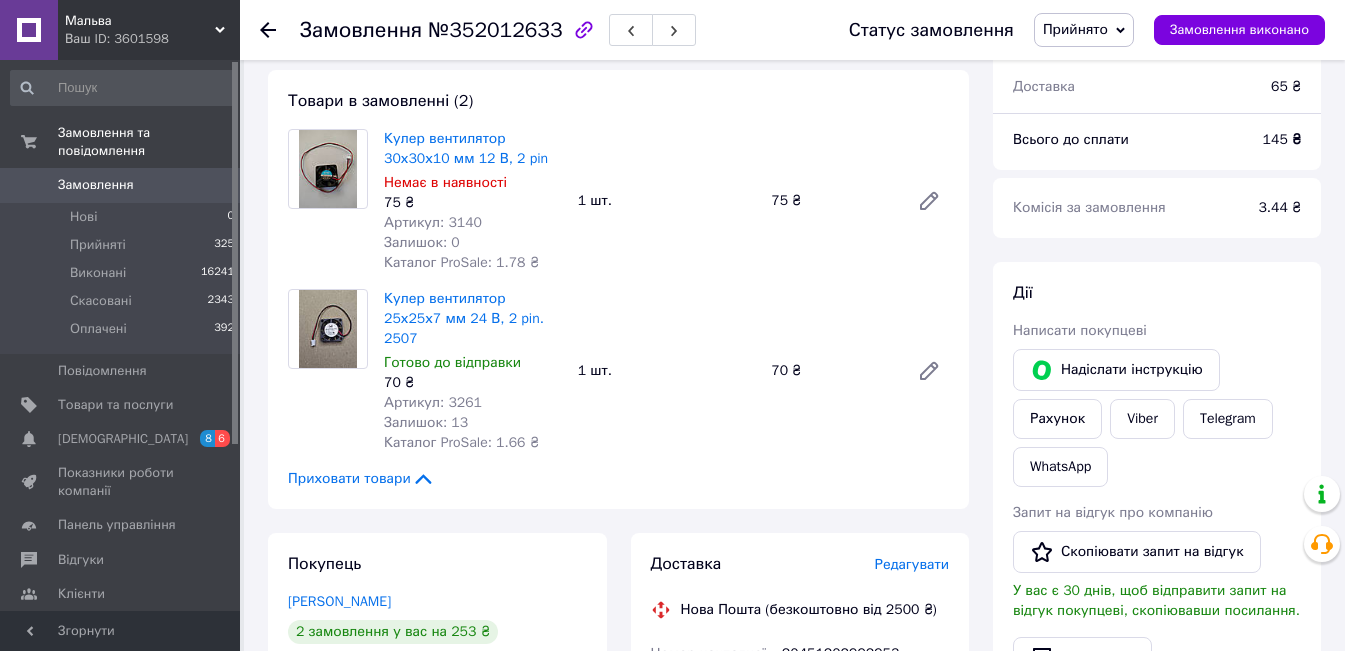 scroll, scrollTop: 0, scrollLeft: 0, axis: both 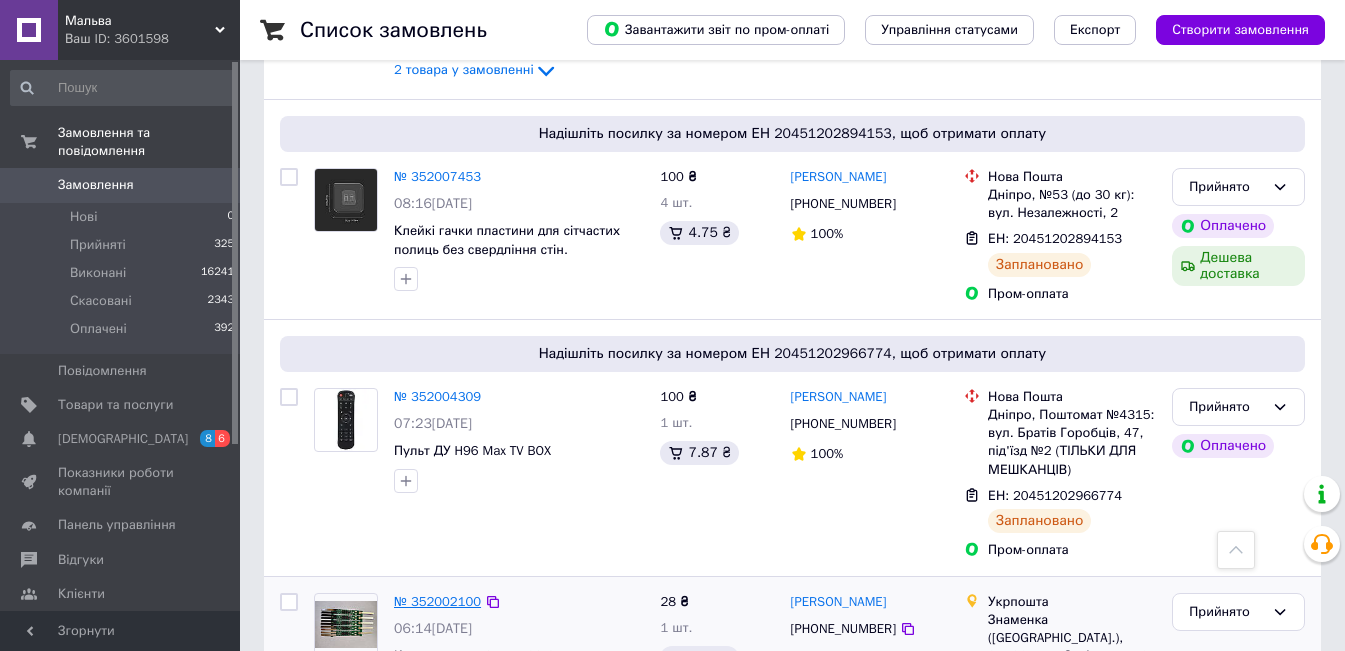 click on "№ 352002100" at bounding box center (437, 601) 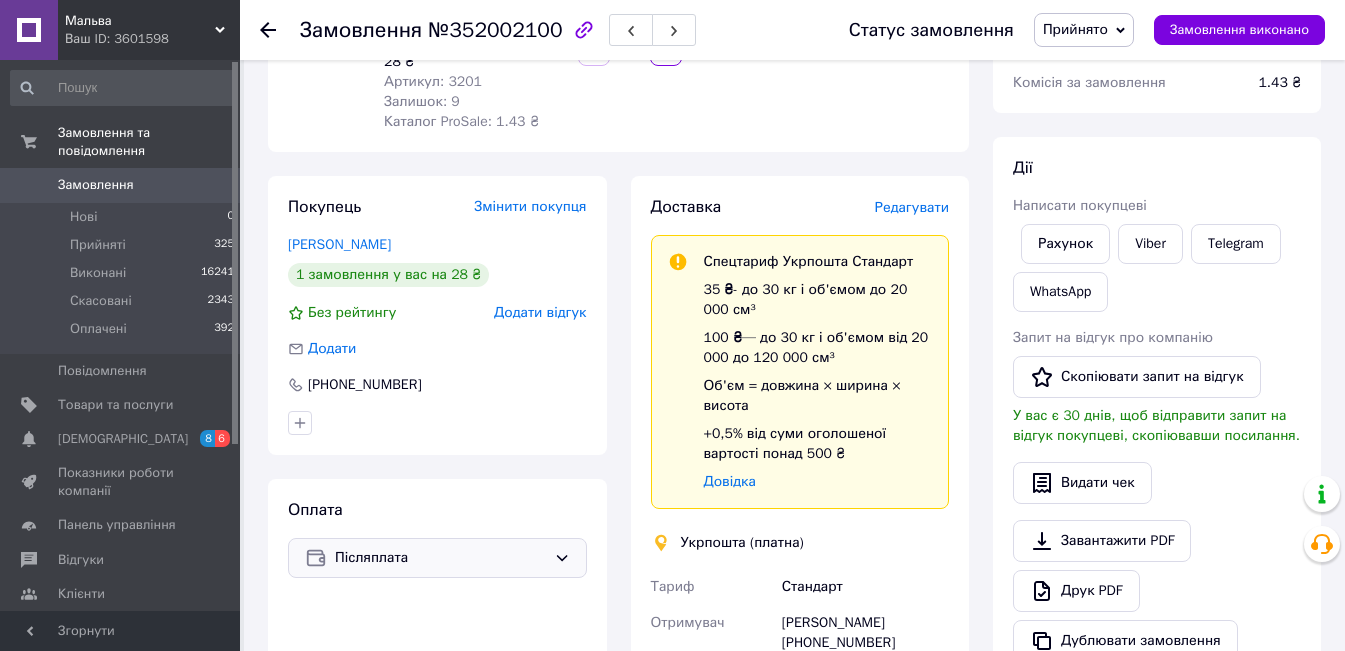scroll, scrollTop: 363, scrollLeft: 0, axis: vertical 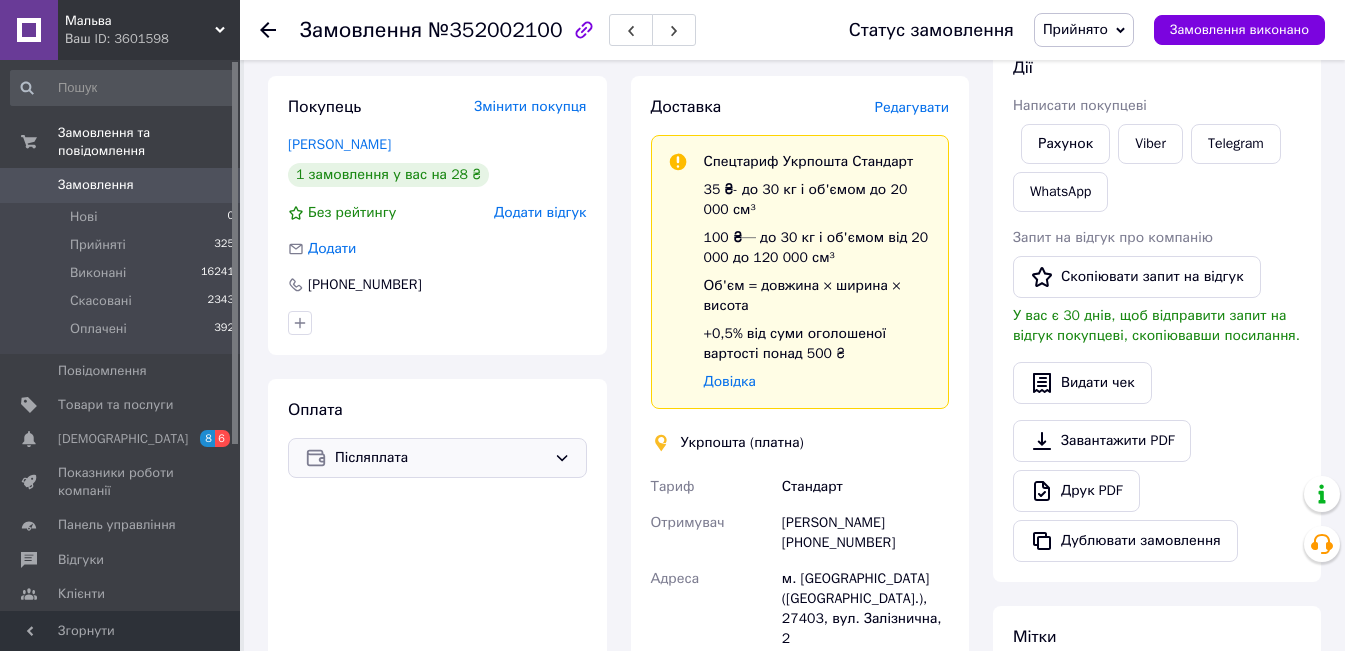 click 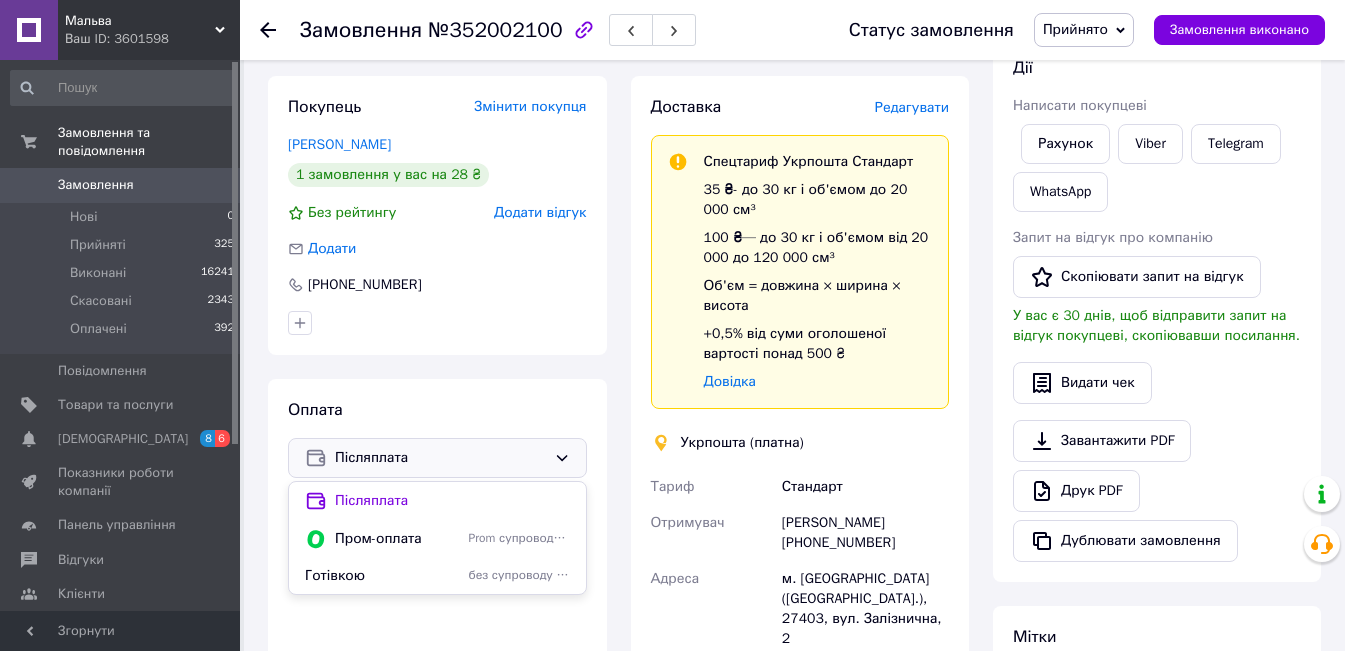 click on "Готівкою" at bounding box center (383, 576) 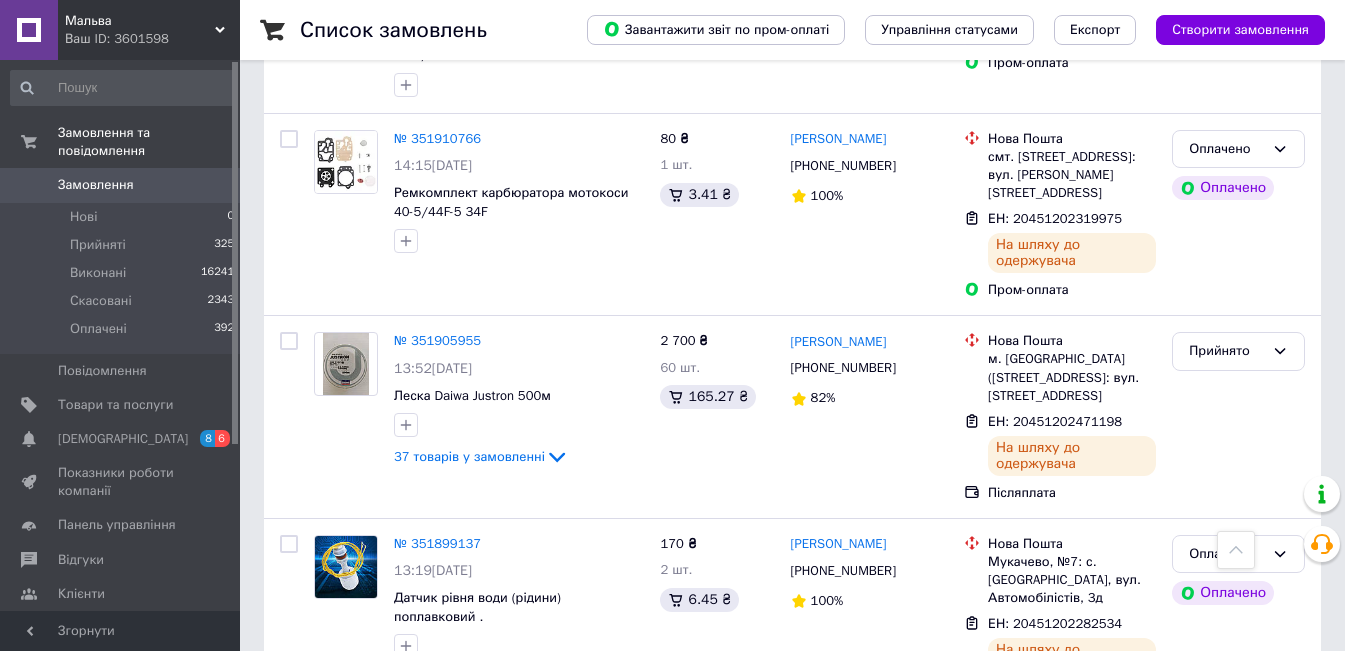 scroll, scrollTop: 3560, scrollLeft: 0, axis: vertical 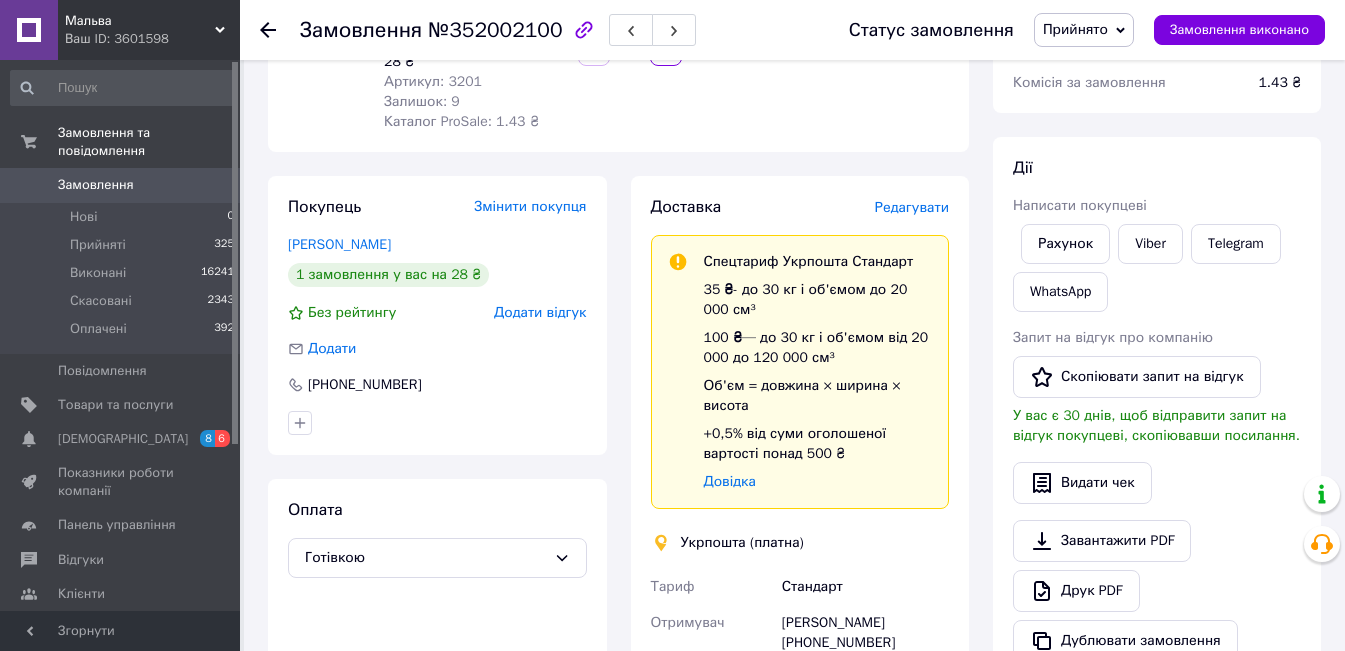 click on "Редагувати" at bounding box center (912, 207) 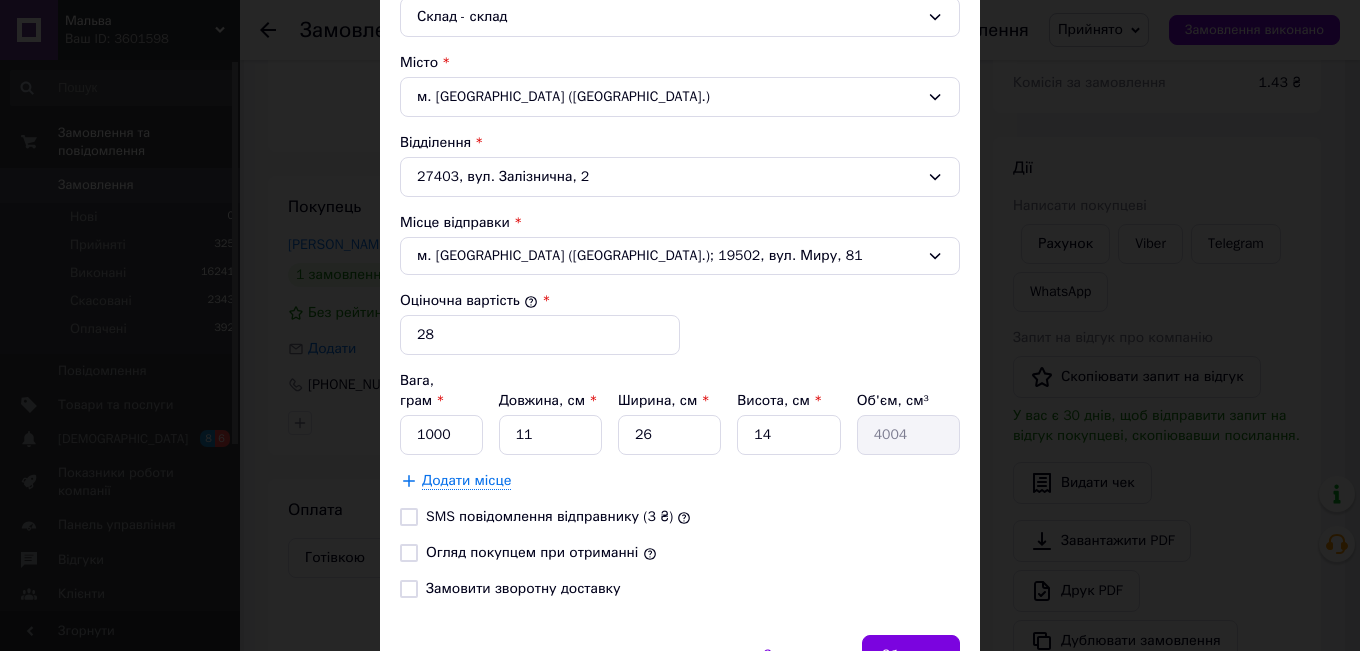scroll, scrollTop: 672, scrollLeft: 0, axis: vertical 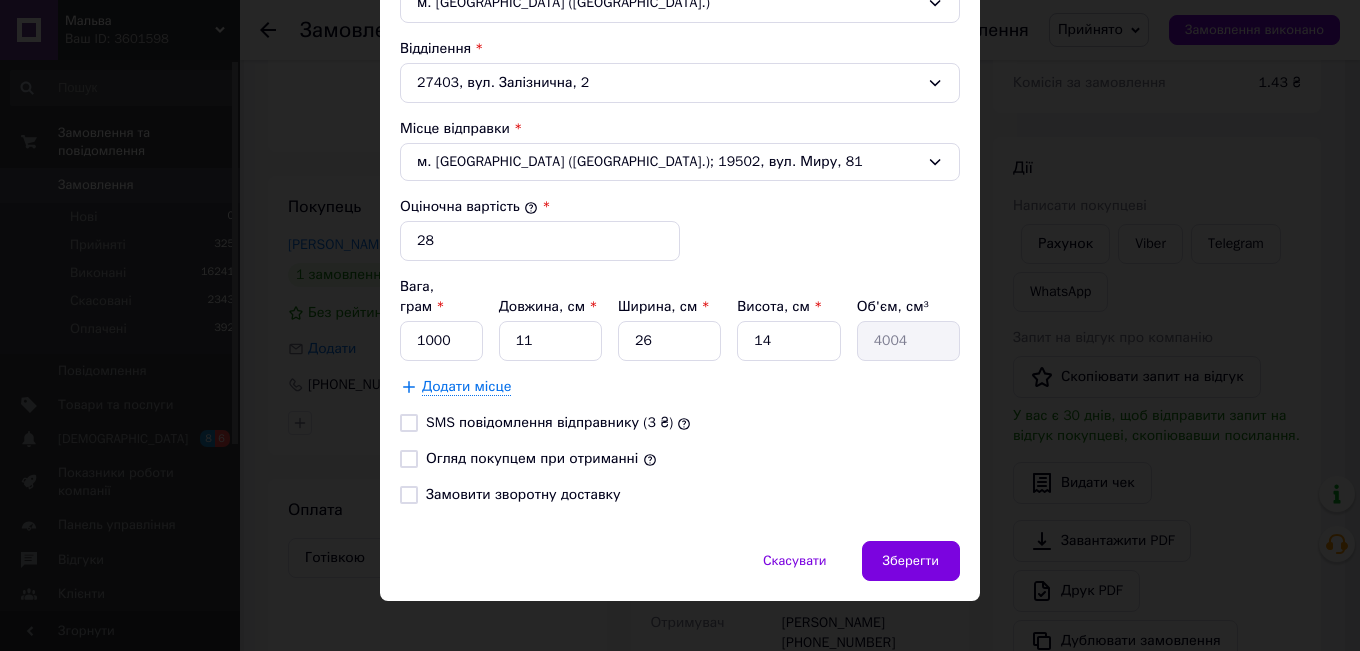 click on "Огляд покупцем при отриманні" at bounding box center [409, 459] 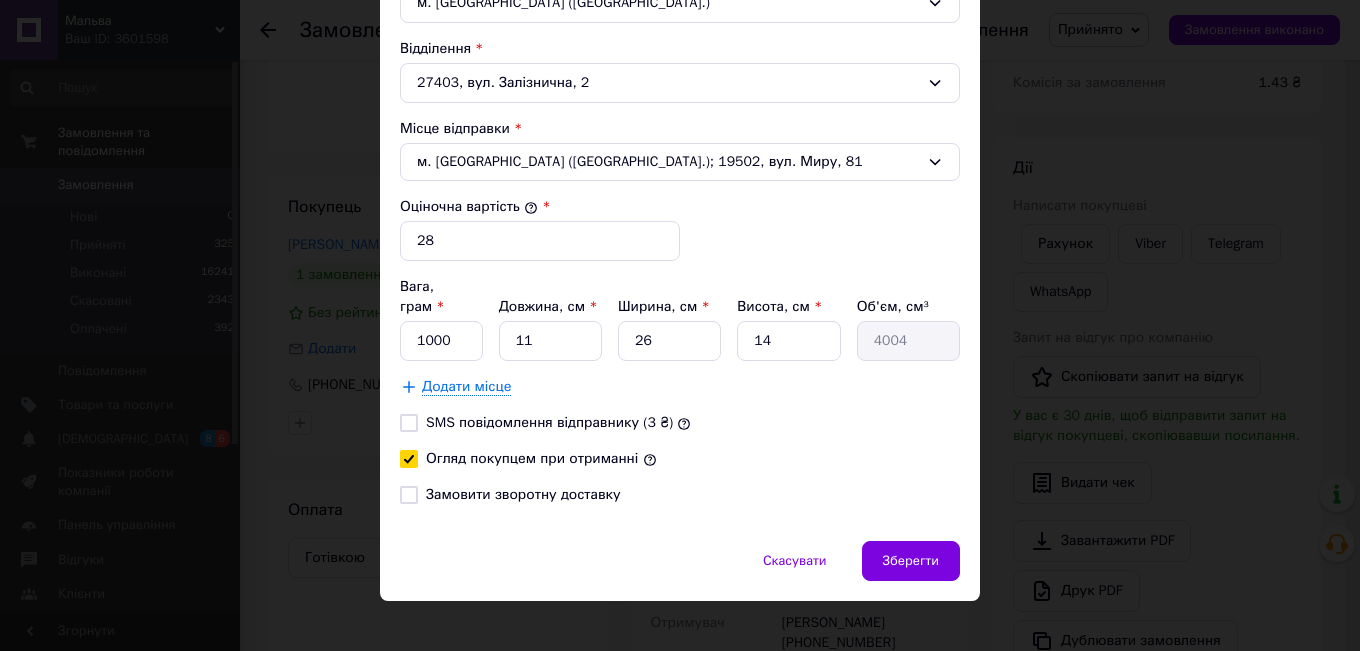 checkbox on "true" 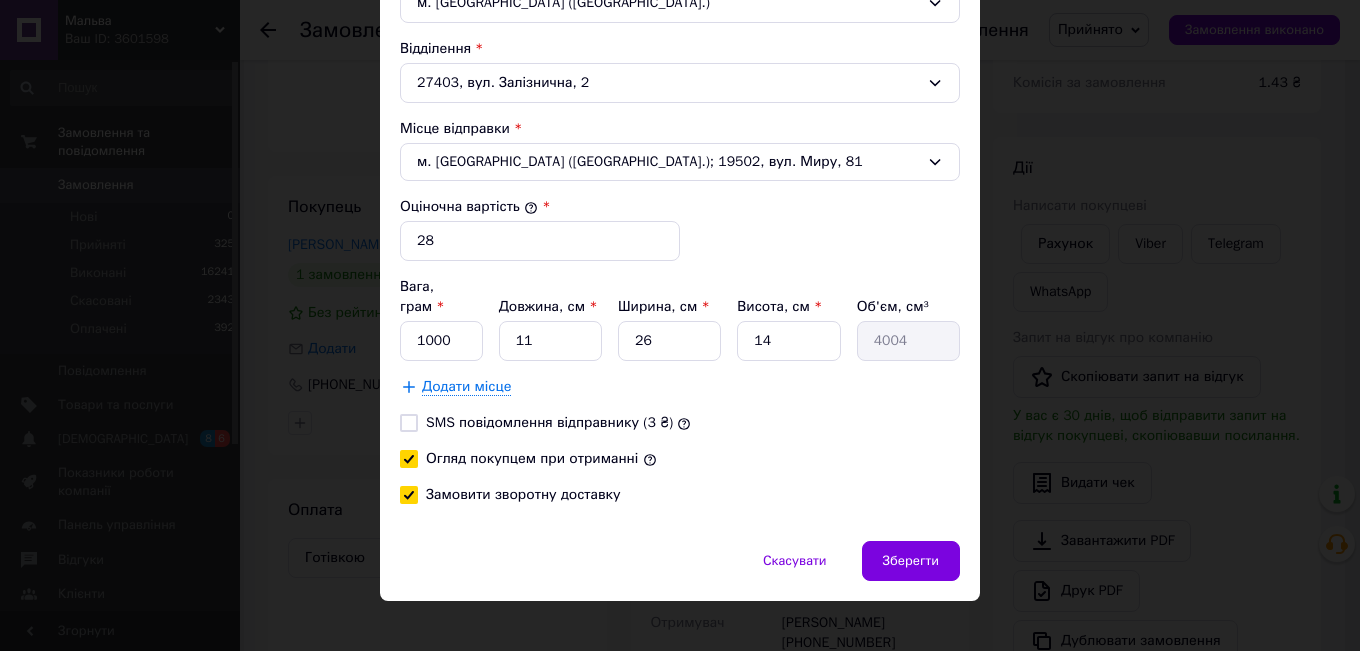 checkbox on "true" 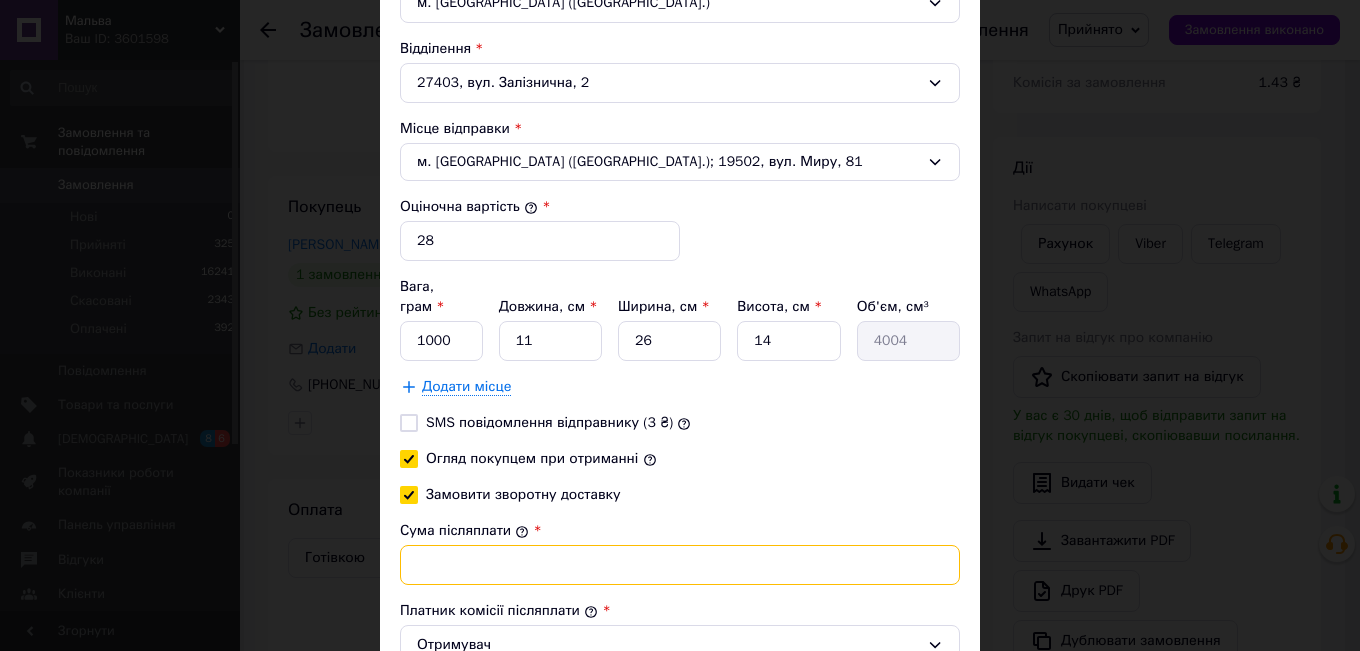 click on "Сума післяплати" at bounding box center [680, 565] 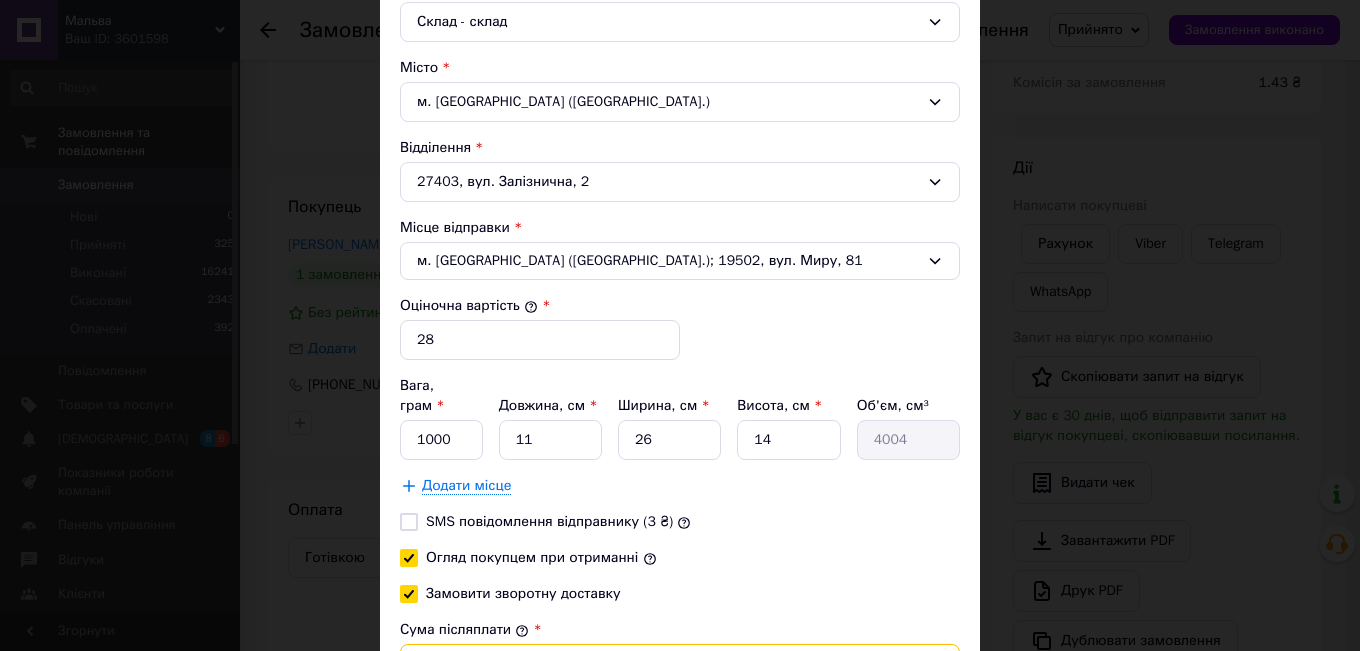 scroll, scrollTop: 572, scrollLeft: 0, axis: vertical 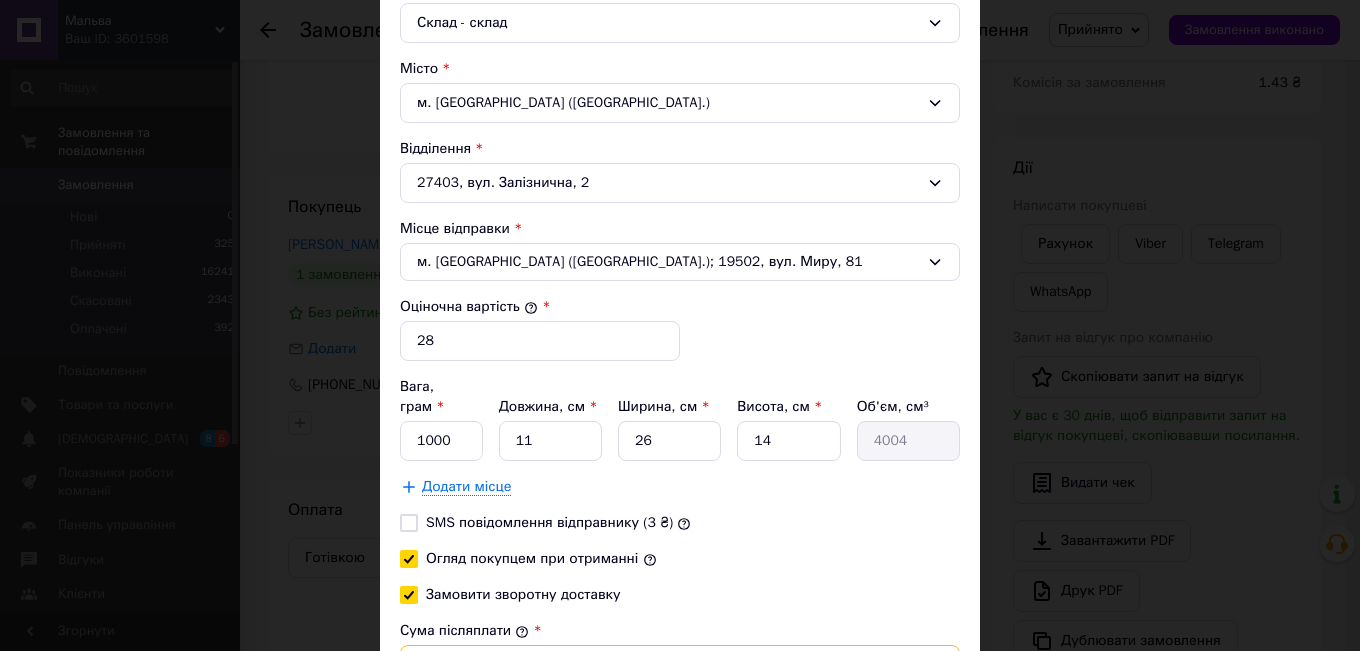 type on "28" 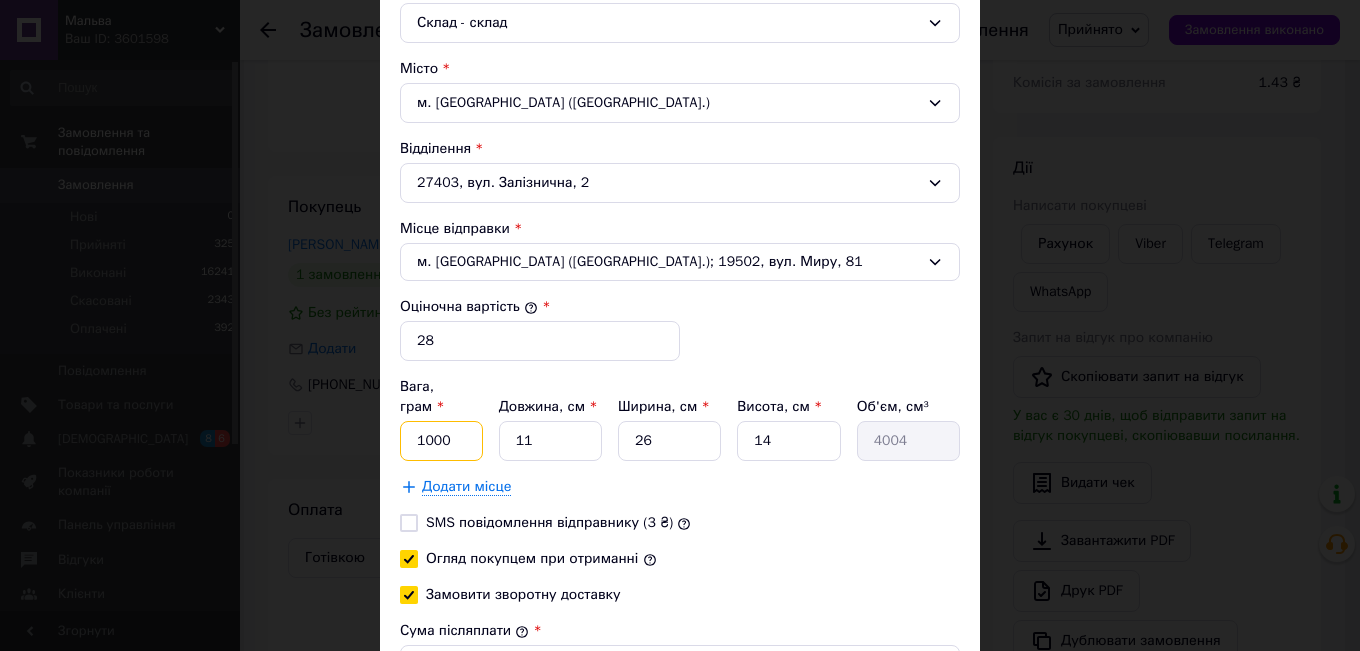 click on "1000" at bounding box center [441, 441] 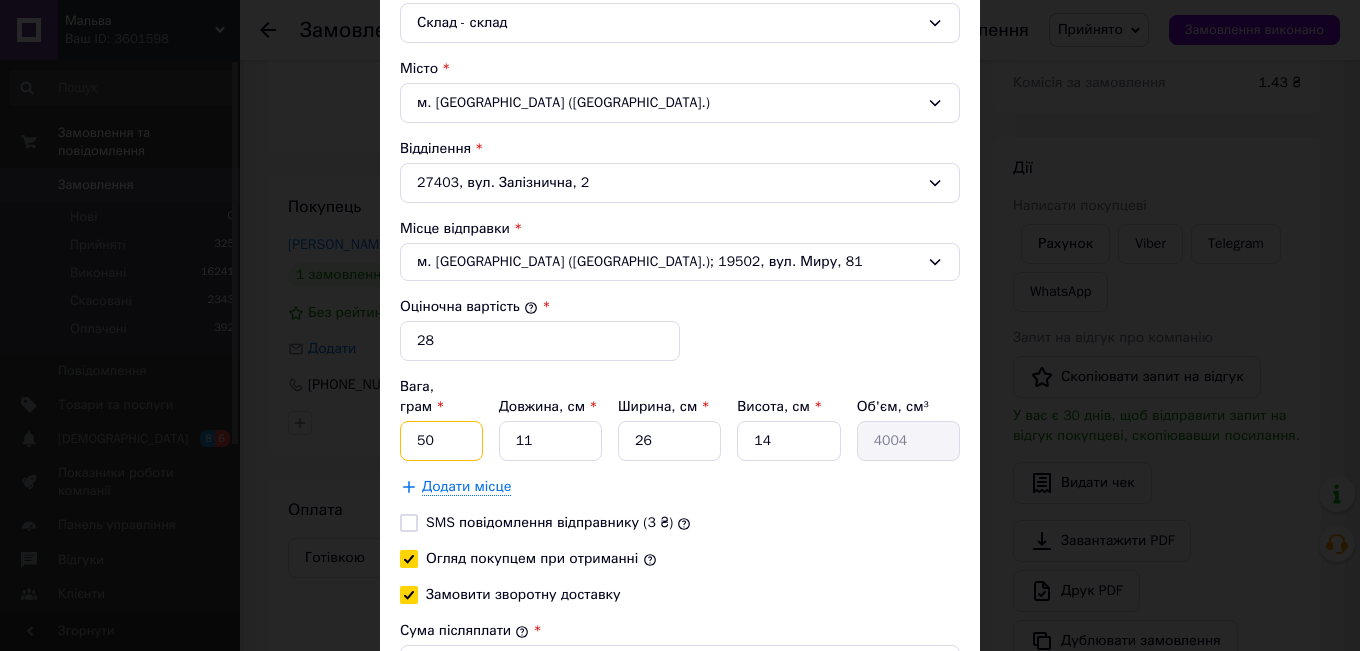 type on "50" 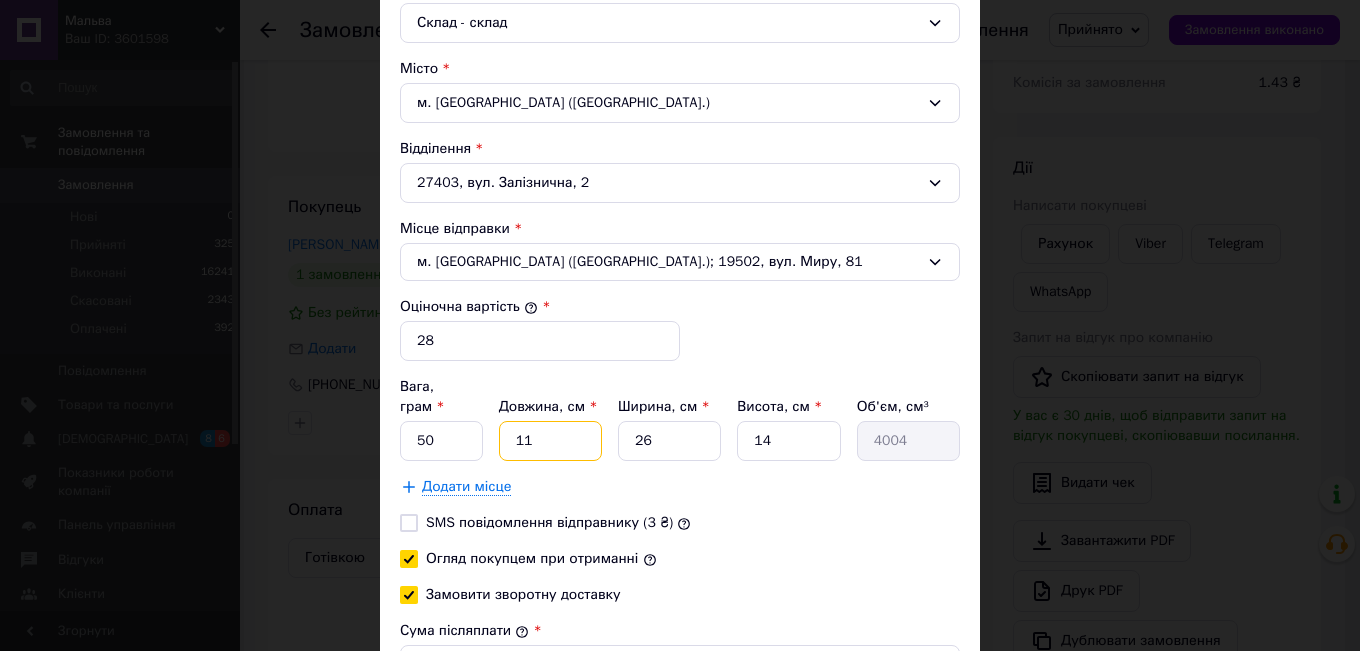 click on "11" at bounding box center [550, 441] 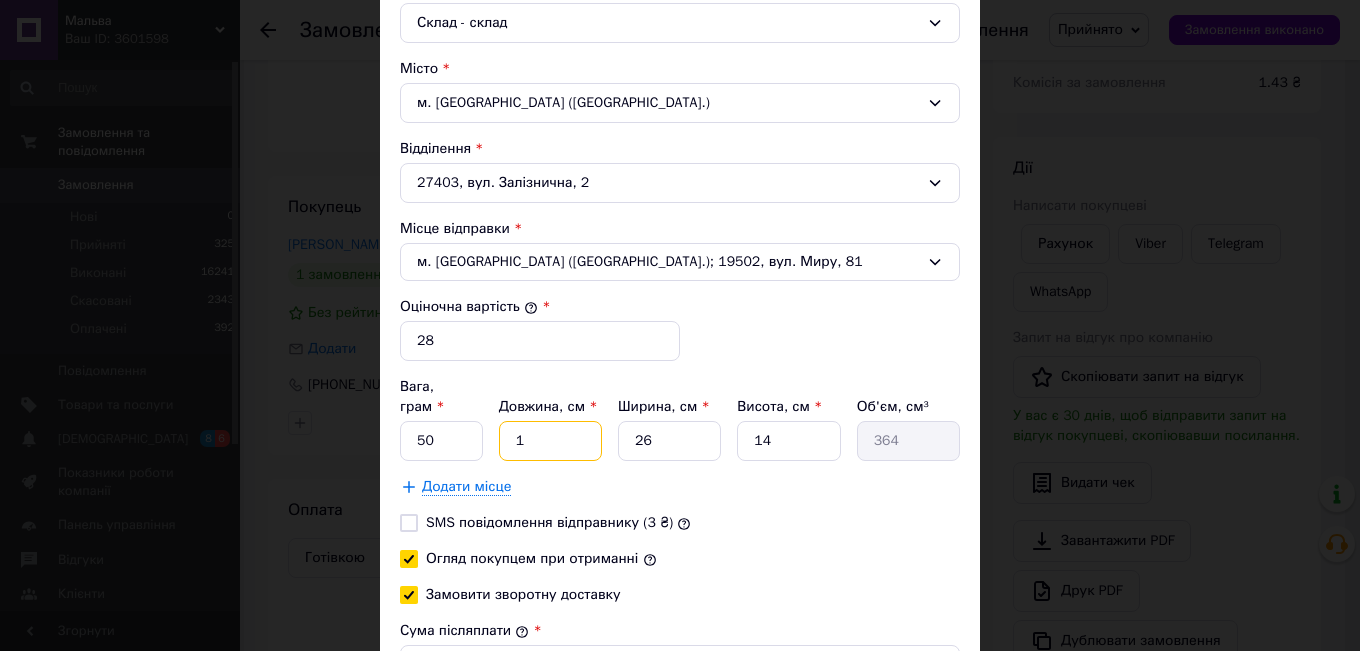type on "13" 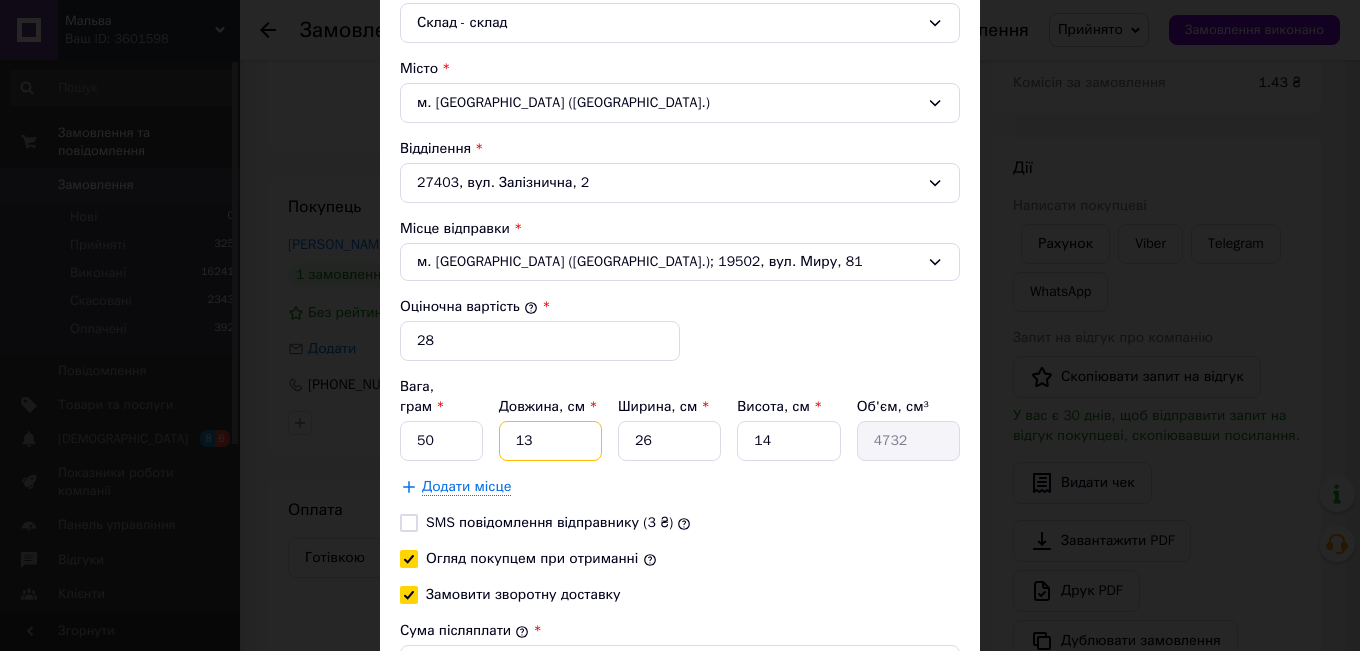 type on "13" 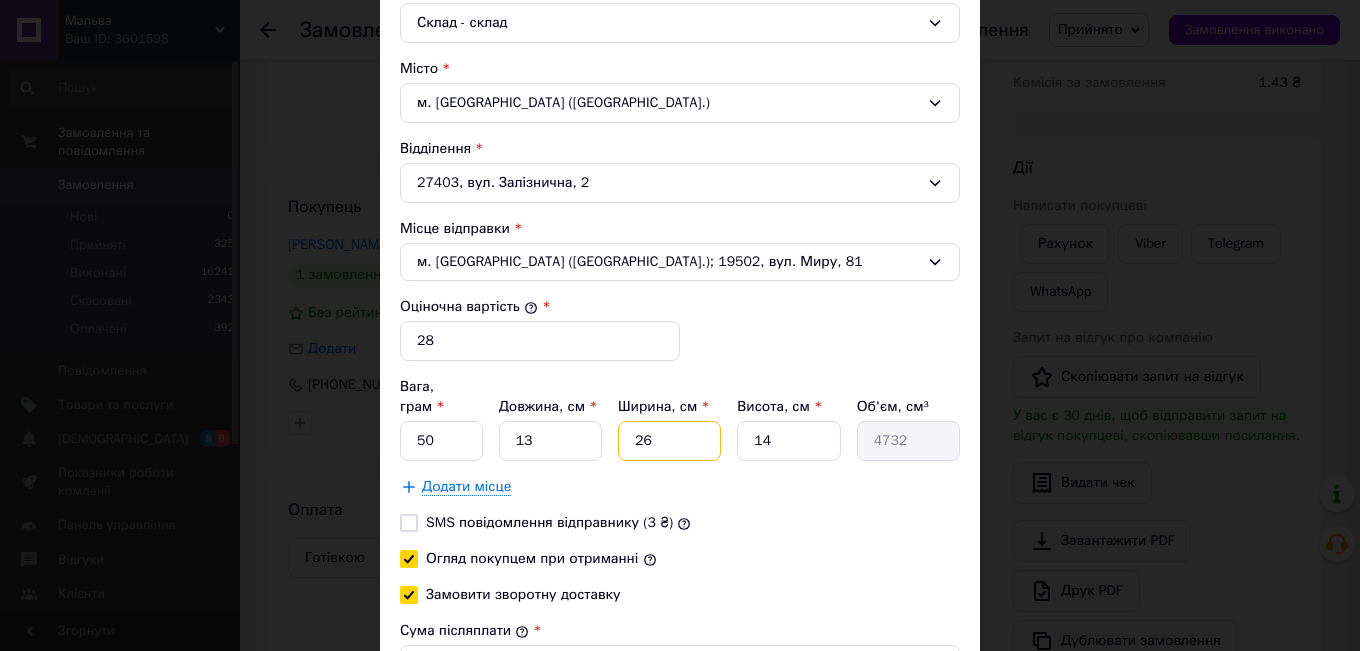 click on "26" at bounding box center [669, 441] 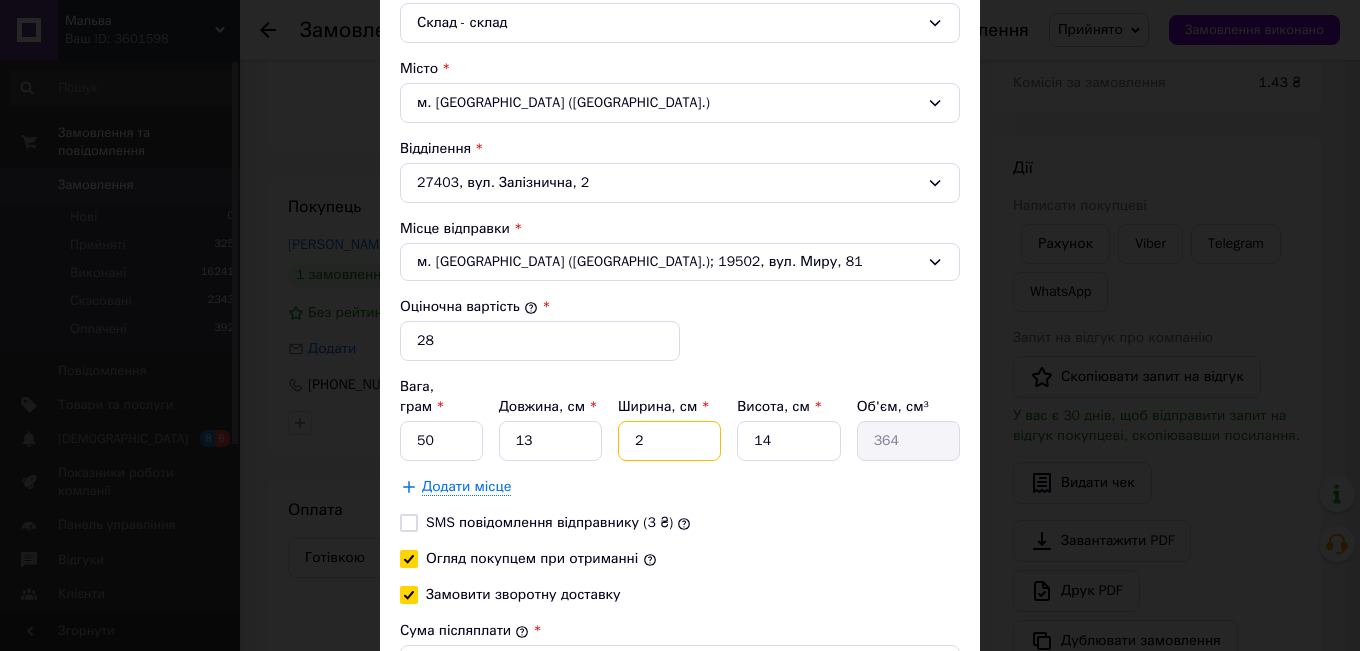 type 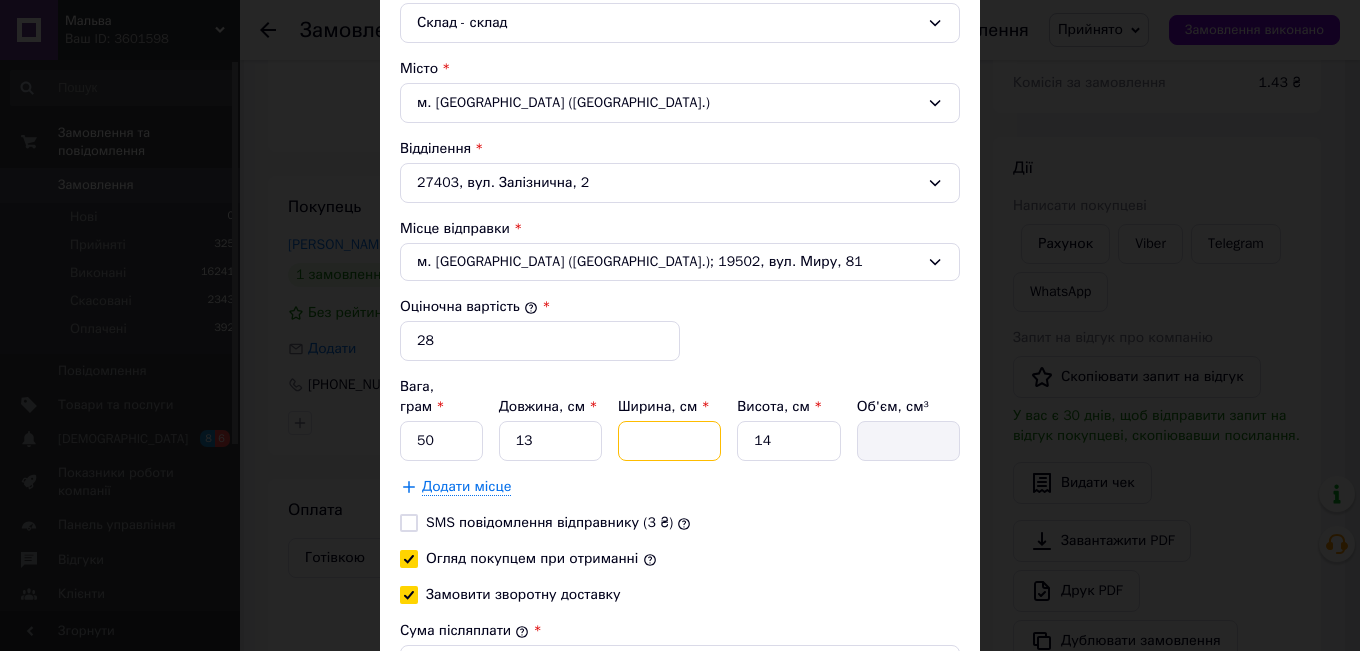 type on "1" 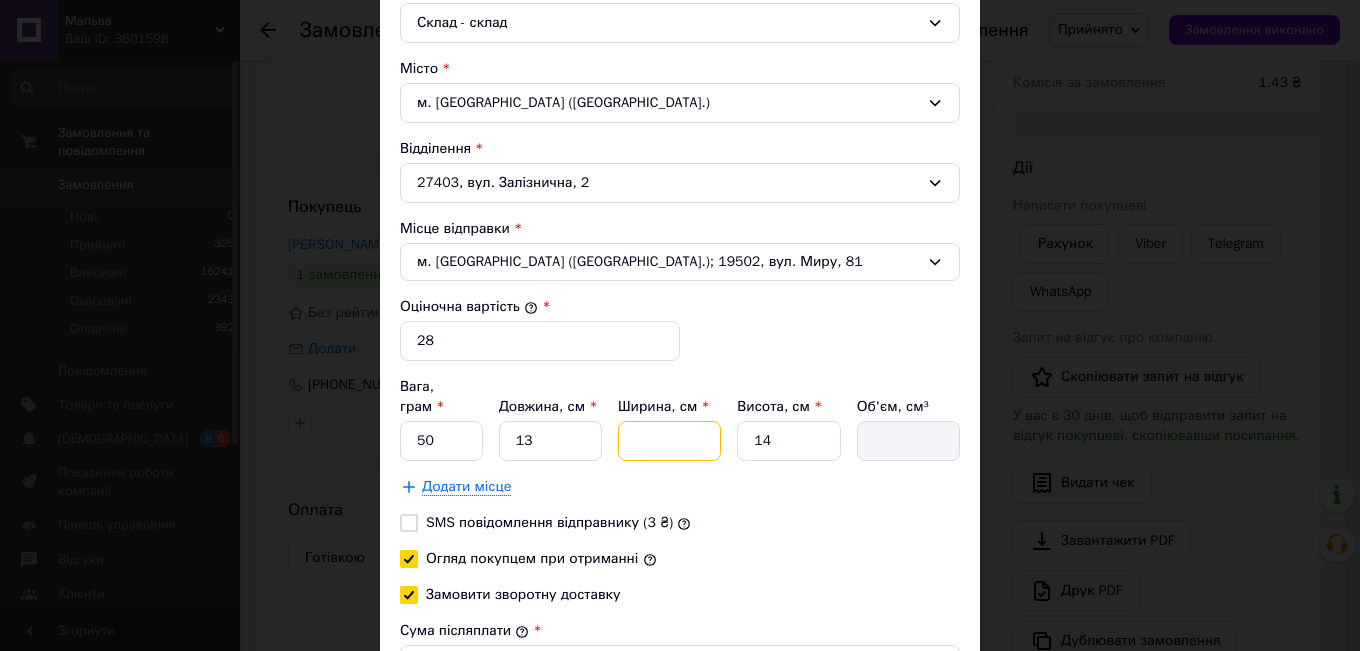 type on "182" 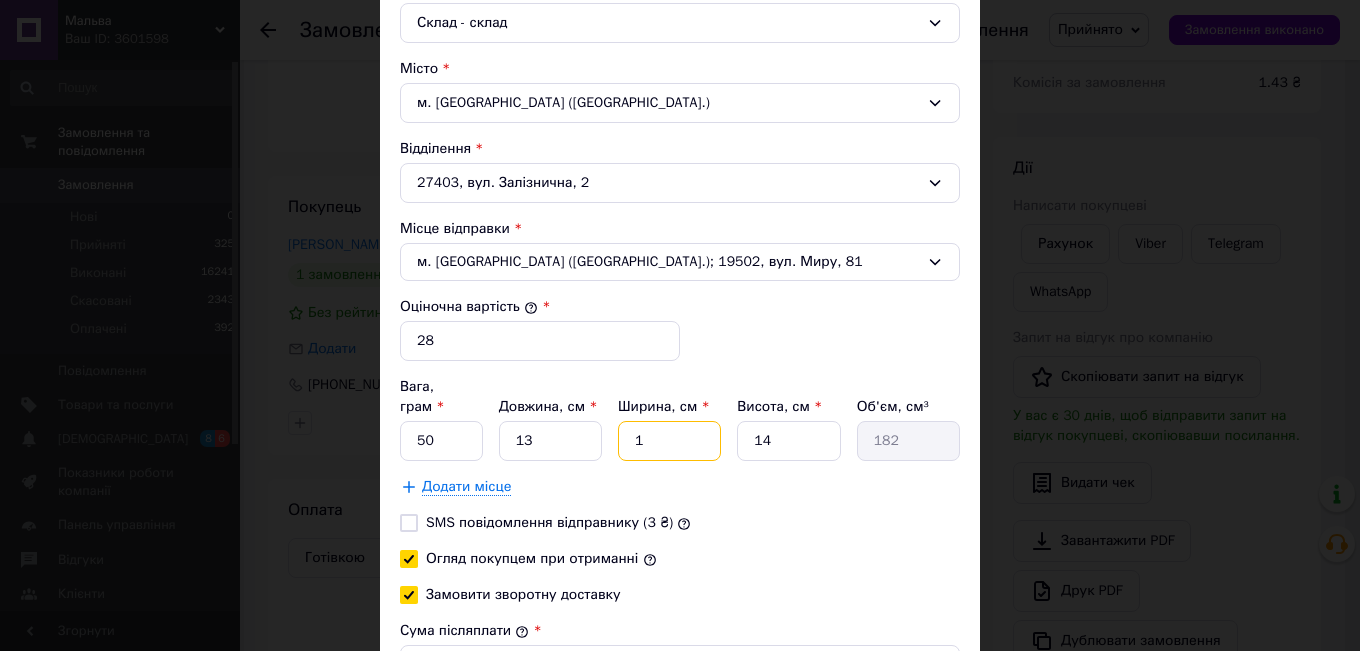 type on "11" 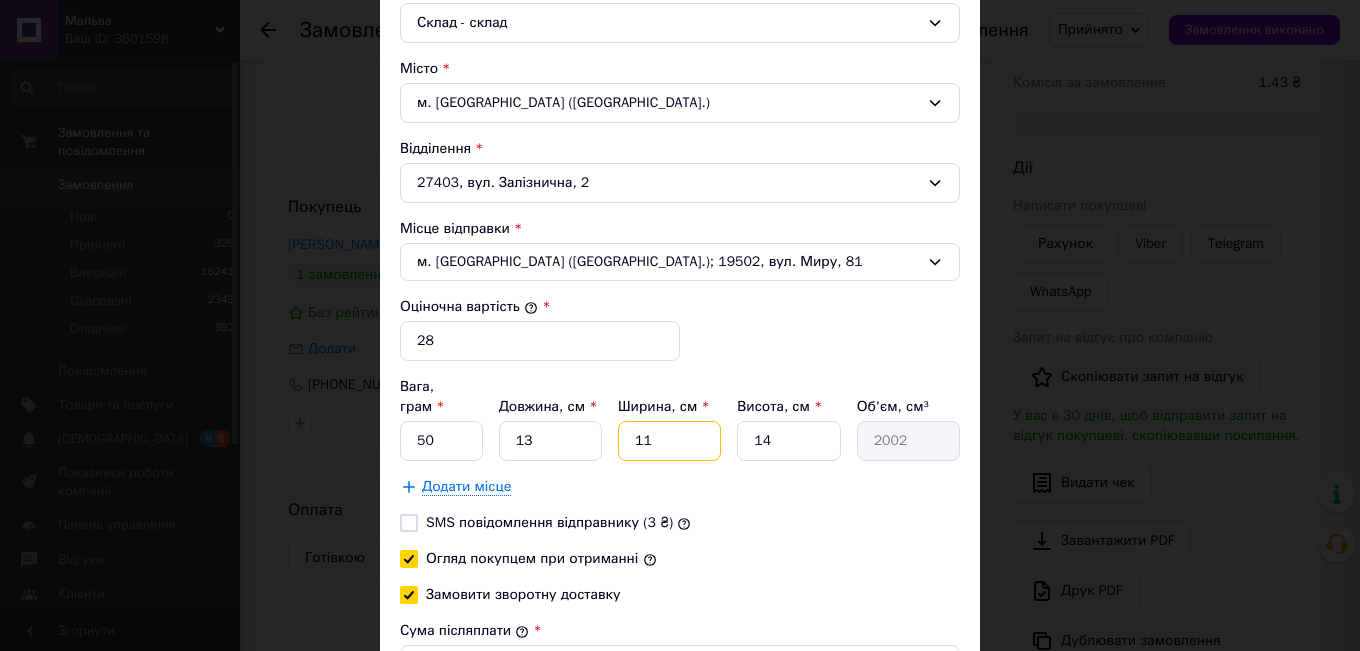 type on "11" 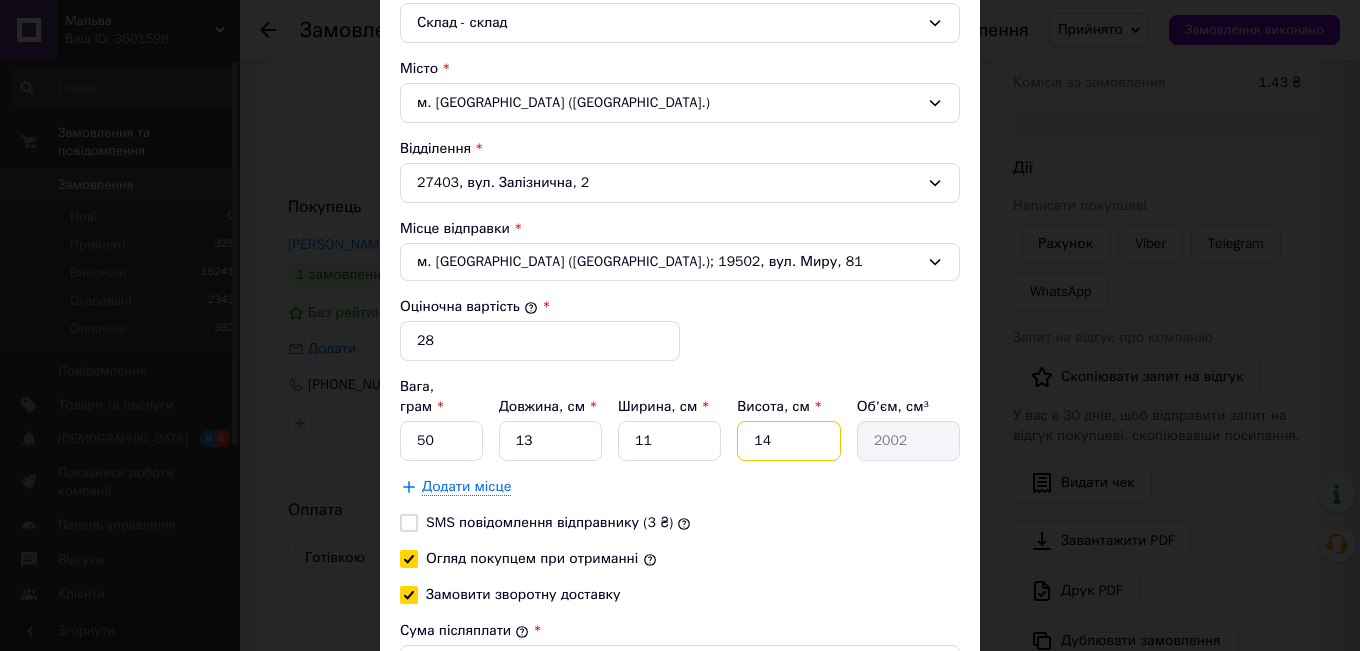 click on "14" at bounding box center (788, 441) 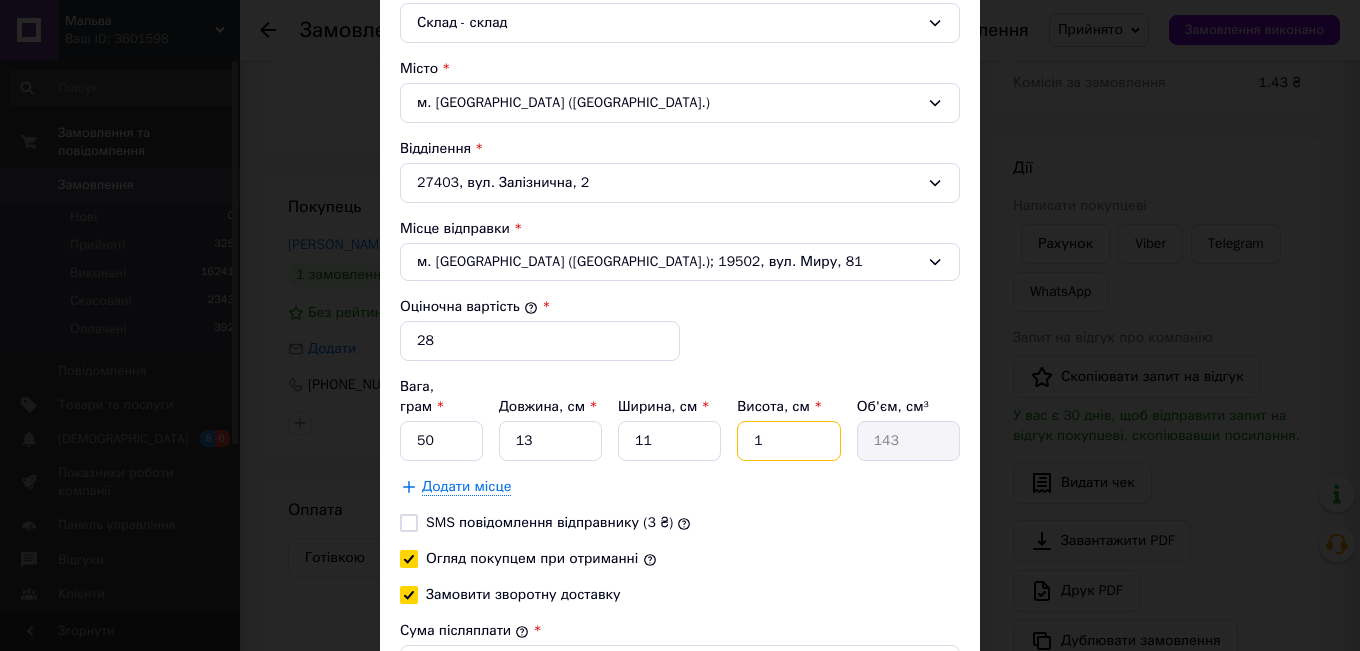 type 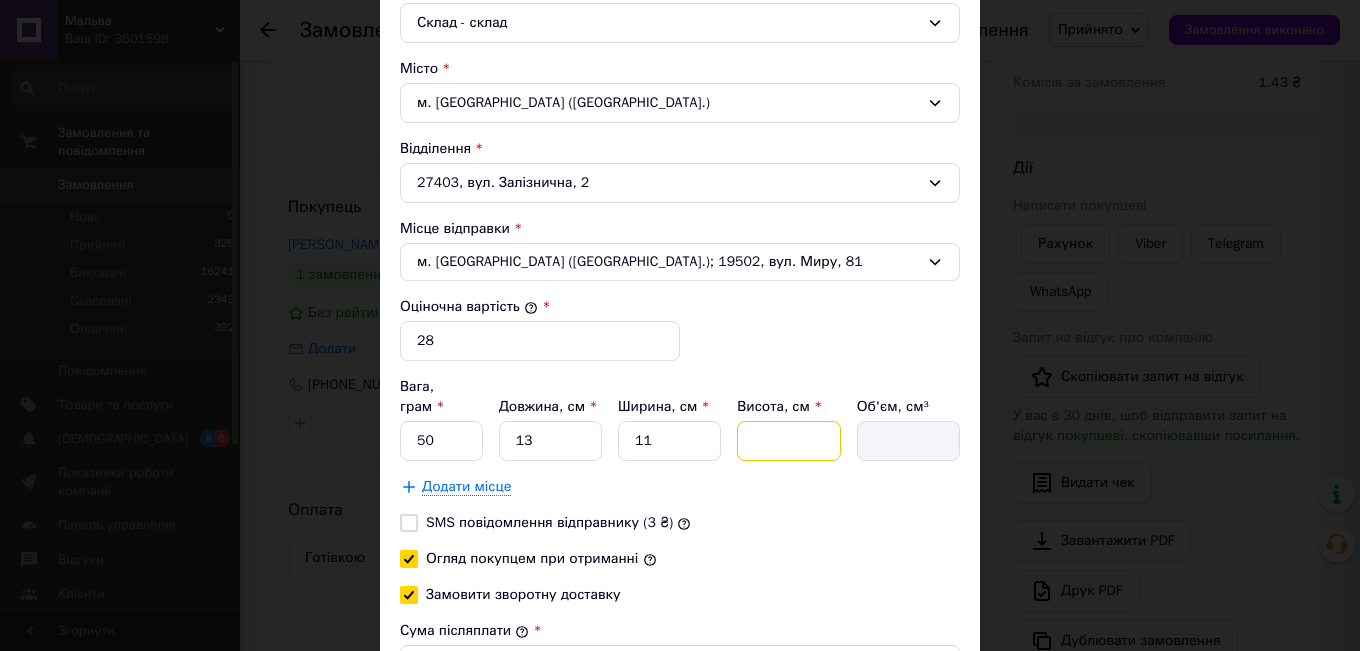 type on "2" 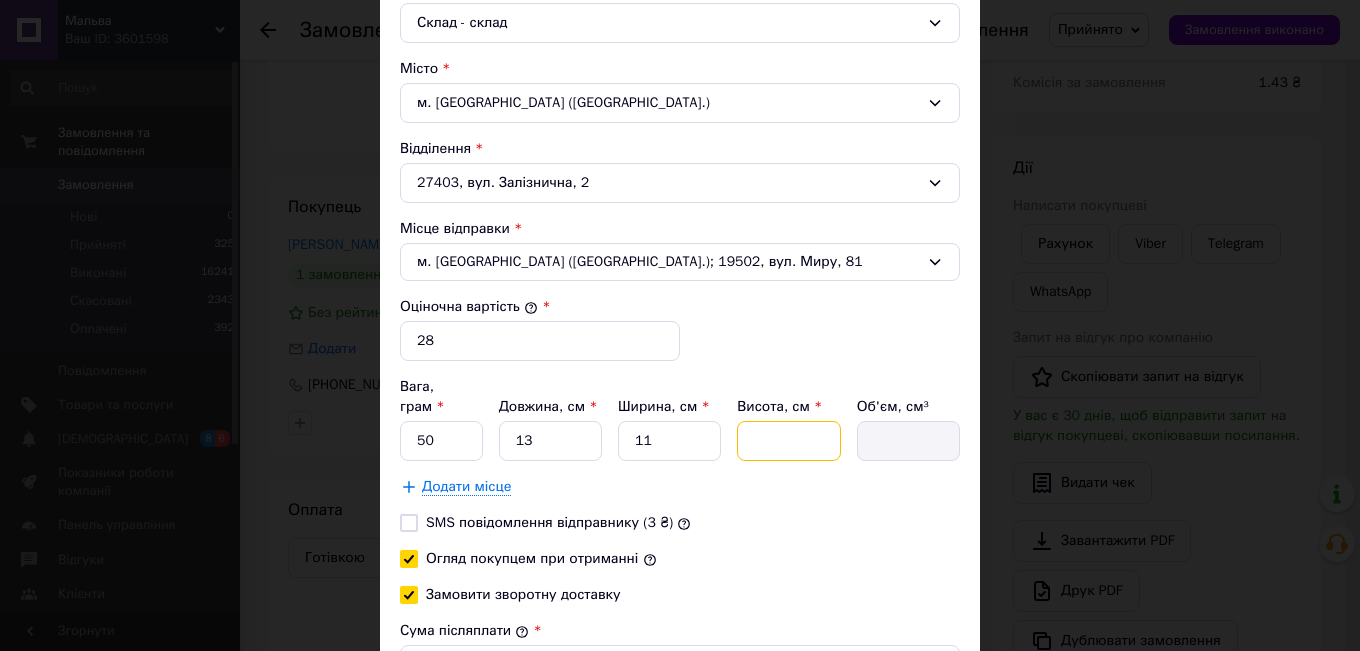 type on "286" 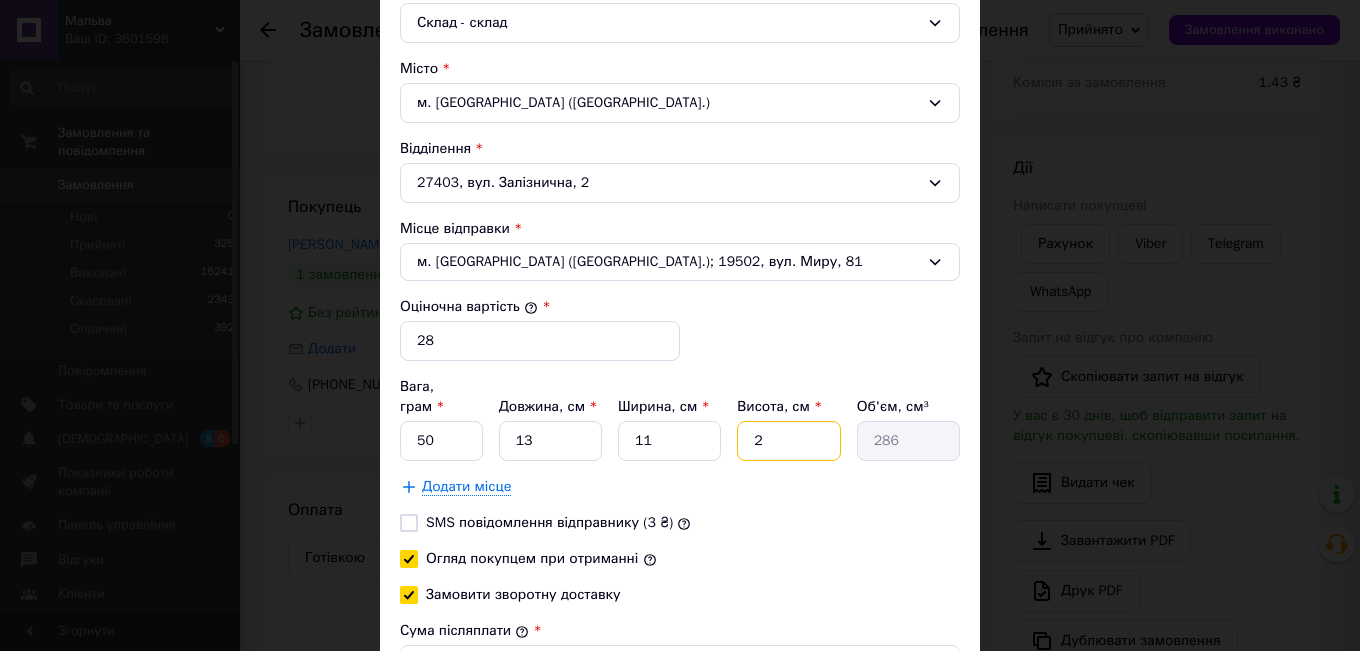 type on "2" 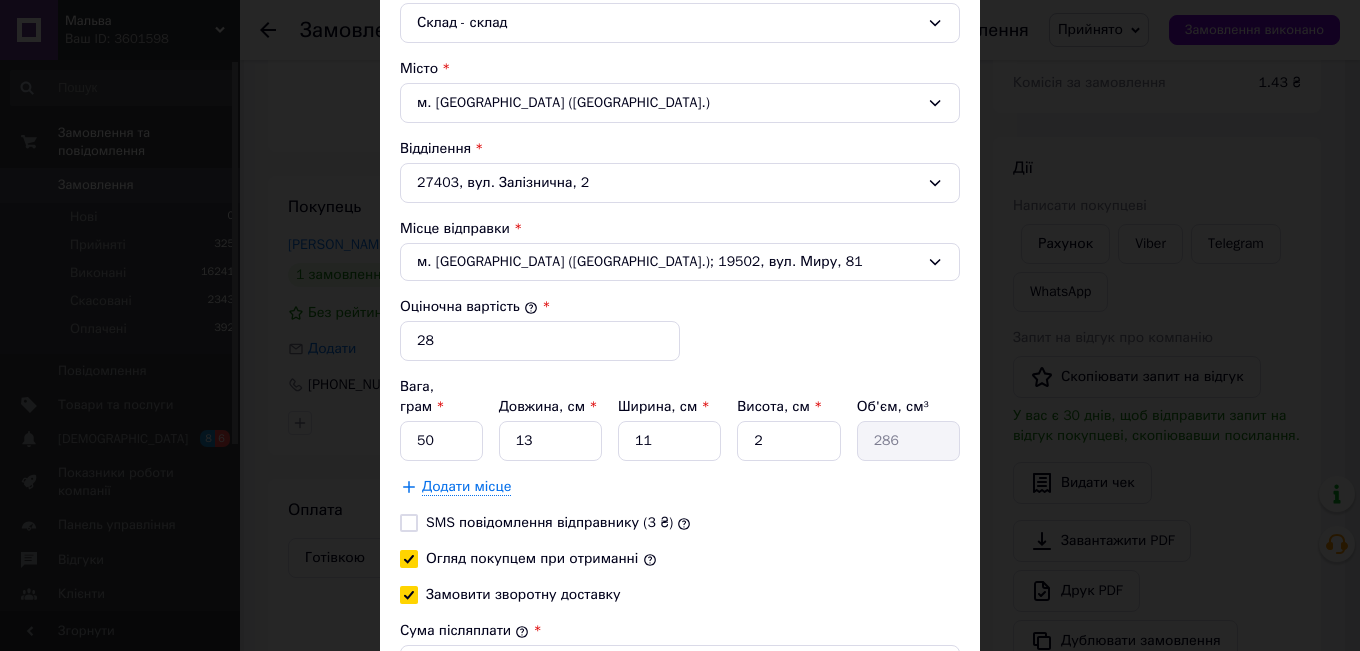 click on "[PERSON_NAME]     * [PERSON_NAME]   * Отримувач Прізвище отримувача   * [PERSON_NAME] Ім'я отримувача   * [PERSON_NAME] батькові отримувача Телефон отримувача   * [PHONE_NUMBER] Тип доставки     * Склад - склад Місто м. [GEOGRAPHIC_DATA] ([GEOGRAPHIC_DATA].) Відділення 27403, вул. Залізнична, 2 Місце відправки   * м. [GEOGRAPHIC_DATA] ([GEOGRAPHIC_DATA].); 19502, вул. Миру, 81 Оціночна вартість     * 28 Вага, грам   * 50 Довжина, см   * 13 Ширина, см   * 11 Висота, см   * 2 Об'єм, см³ 286 Додати місце SMS повідомлення відправнику (3 ₴)   Огляд покупцем при отриманні   Замовити зворотну доставку Сума післяплати     * 28     * Отримувач" at bounding box center (680, 220) 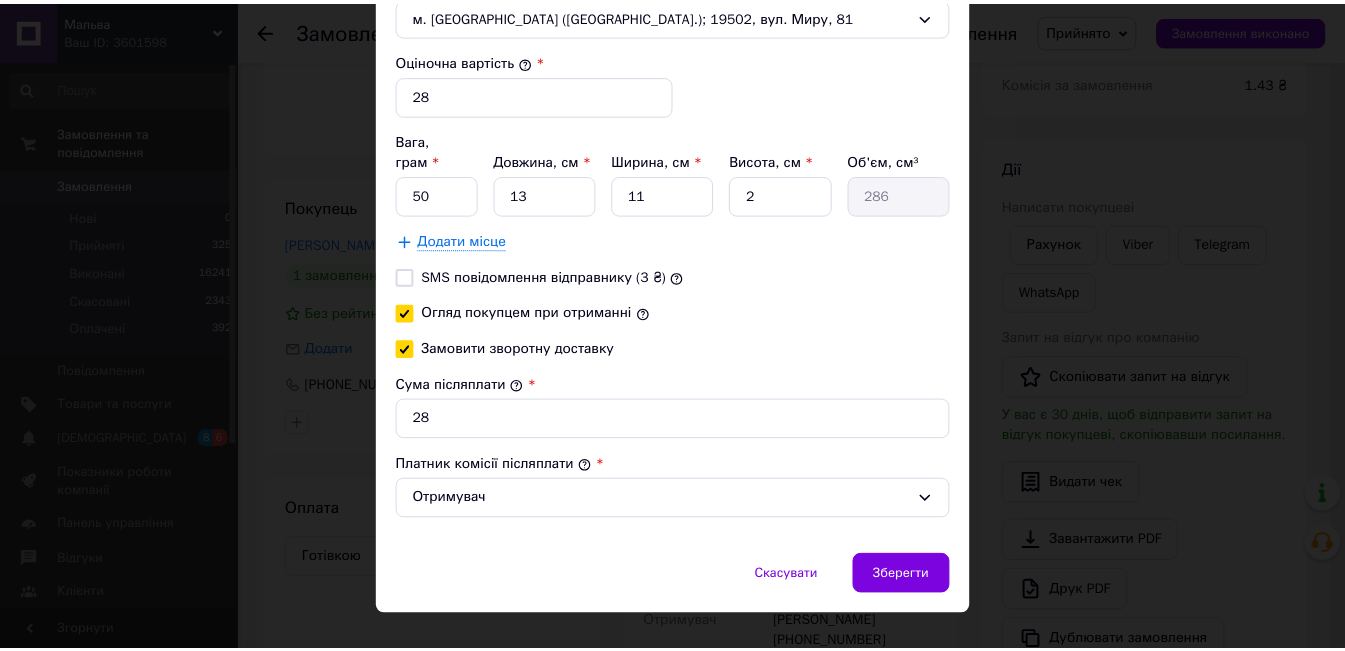 scroll, scrollTop: 832, scrollLeft: 0, axis: vertical 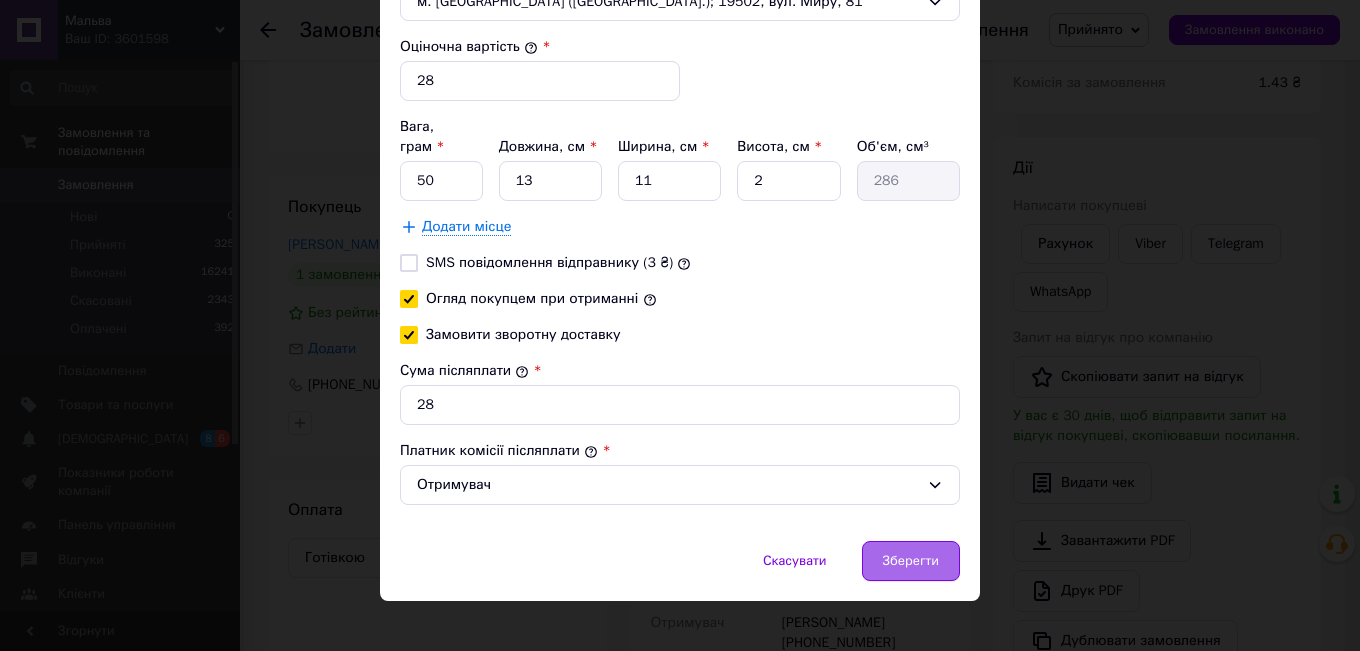 click on "Зберегти" at bounding box center (911, 561) 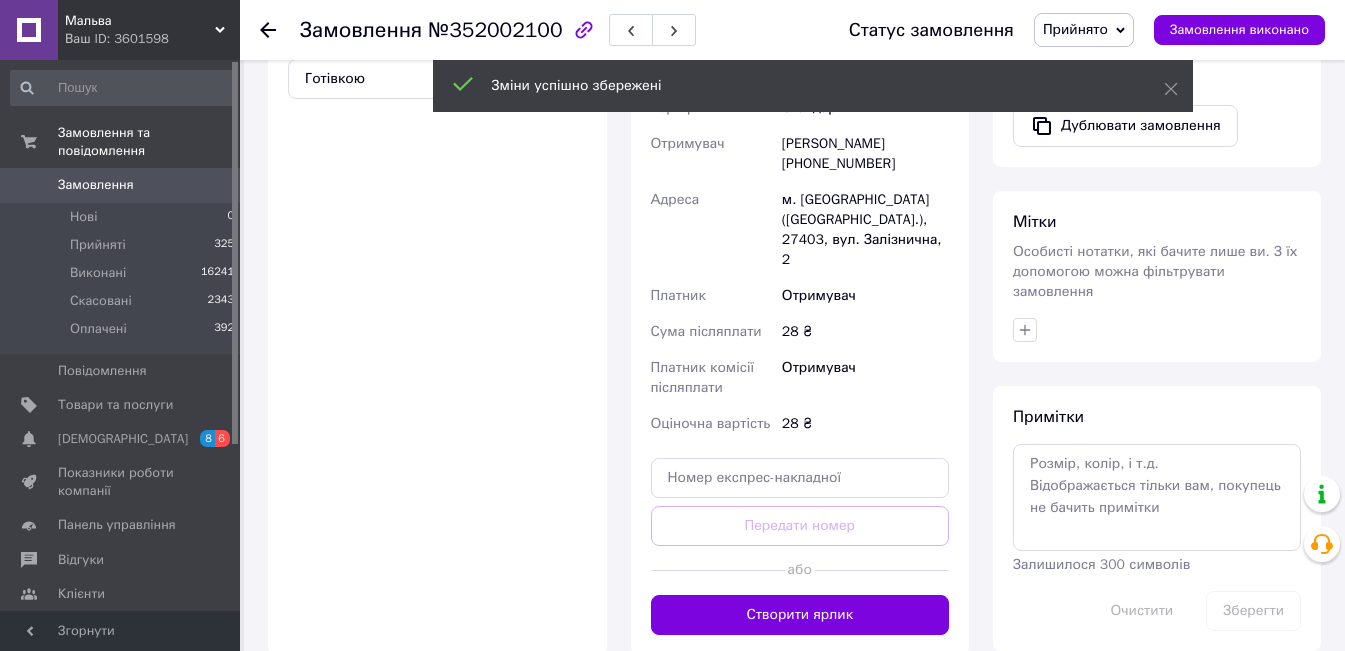 scroll, scrollTop: 763, scrollLeft: 0, axis: vertical 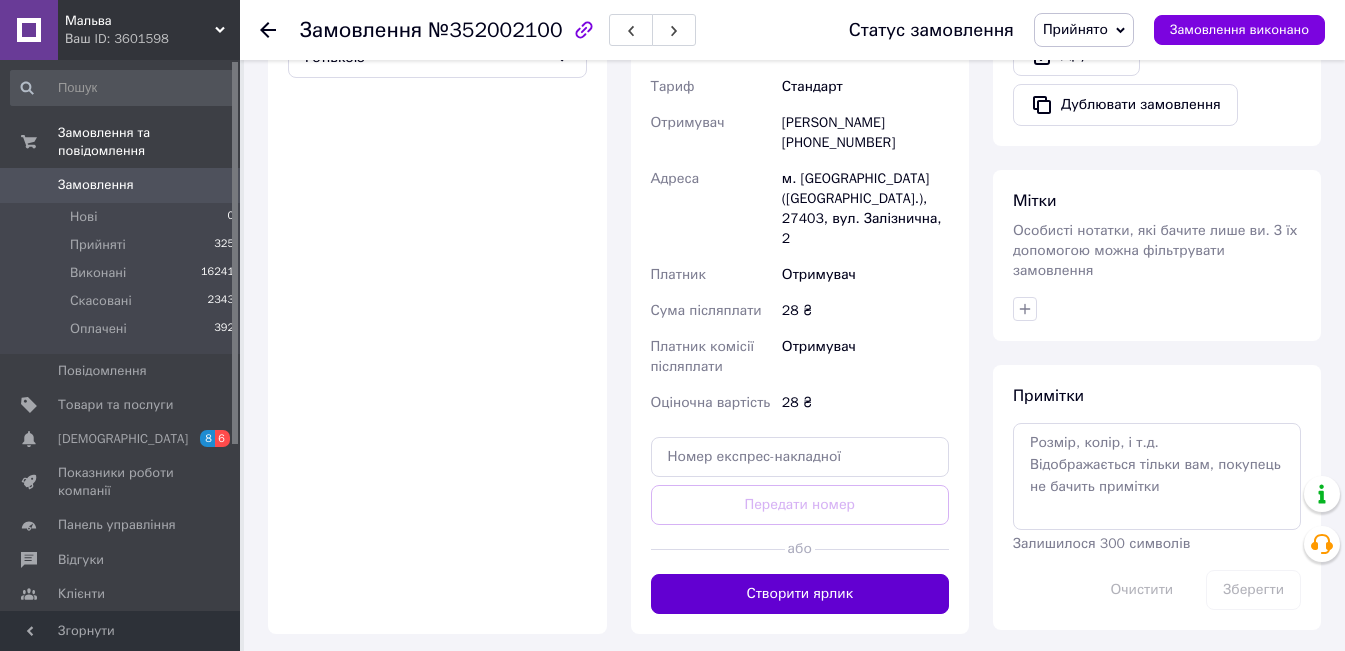 click on "Створити ярлик" at bounding box center (800, 594) 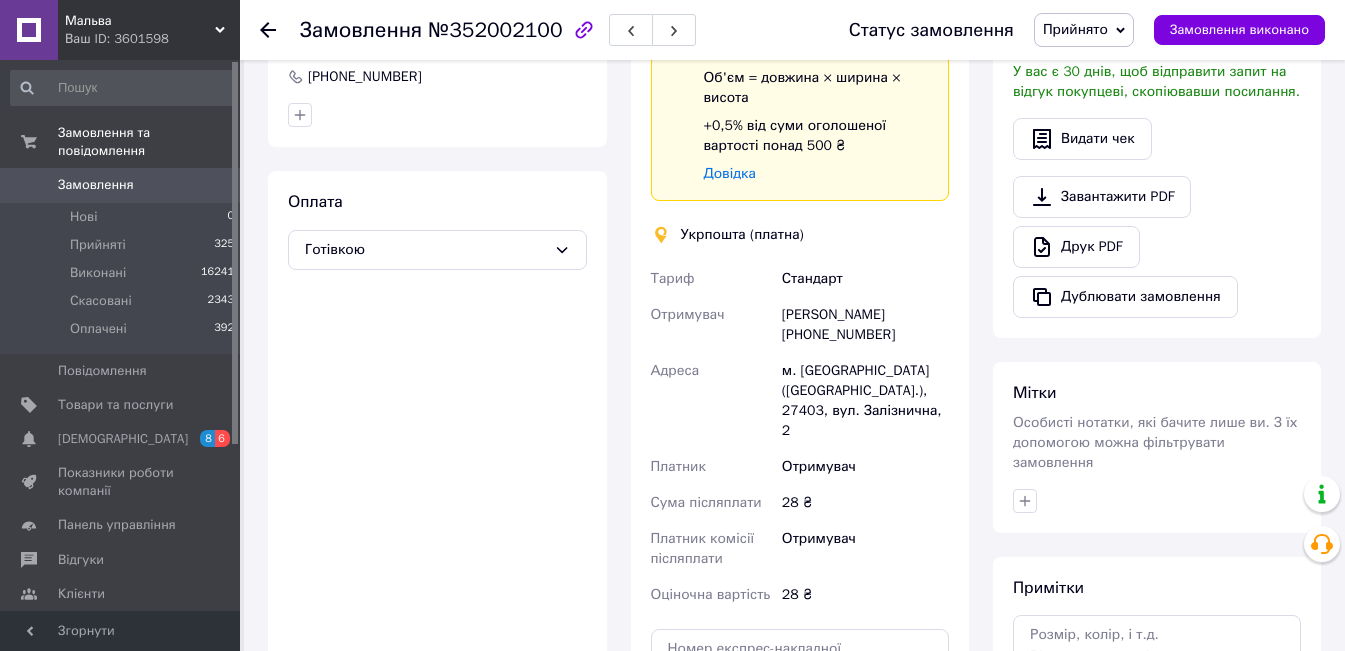scroll, scrollTop: 563, scrollLeft: 0, axis: vertical 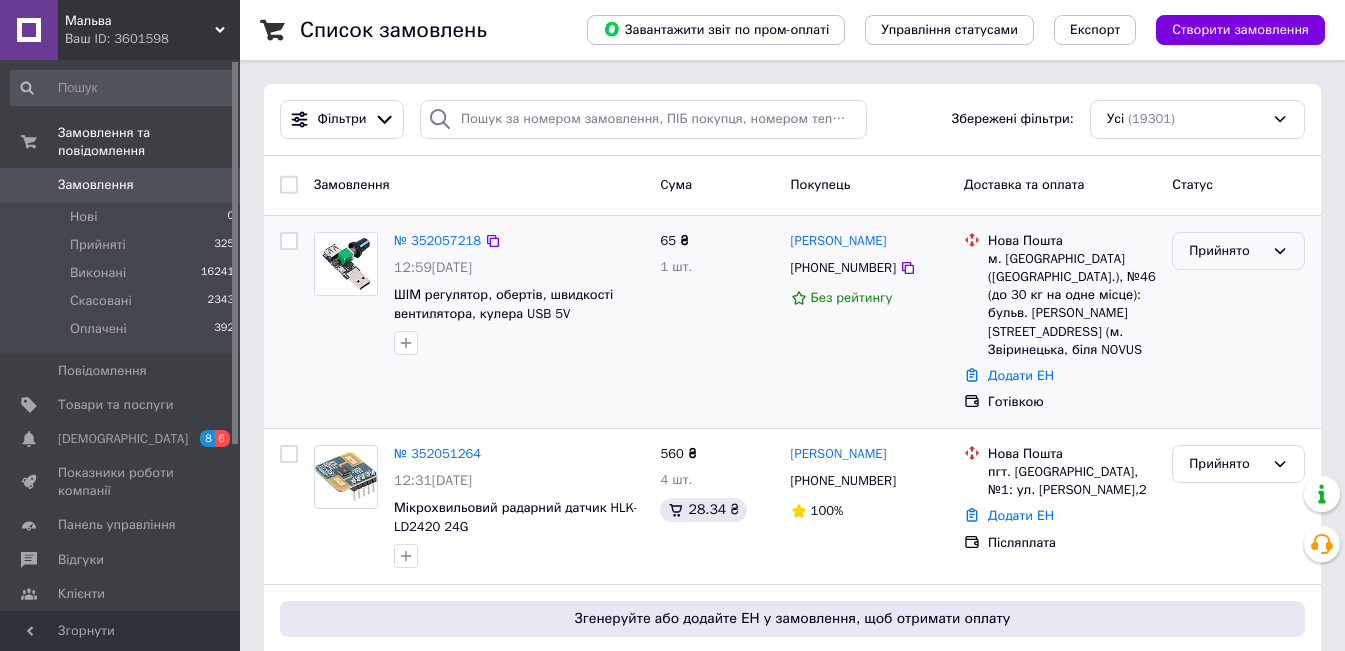 click 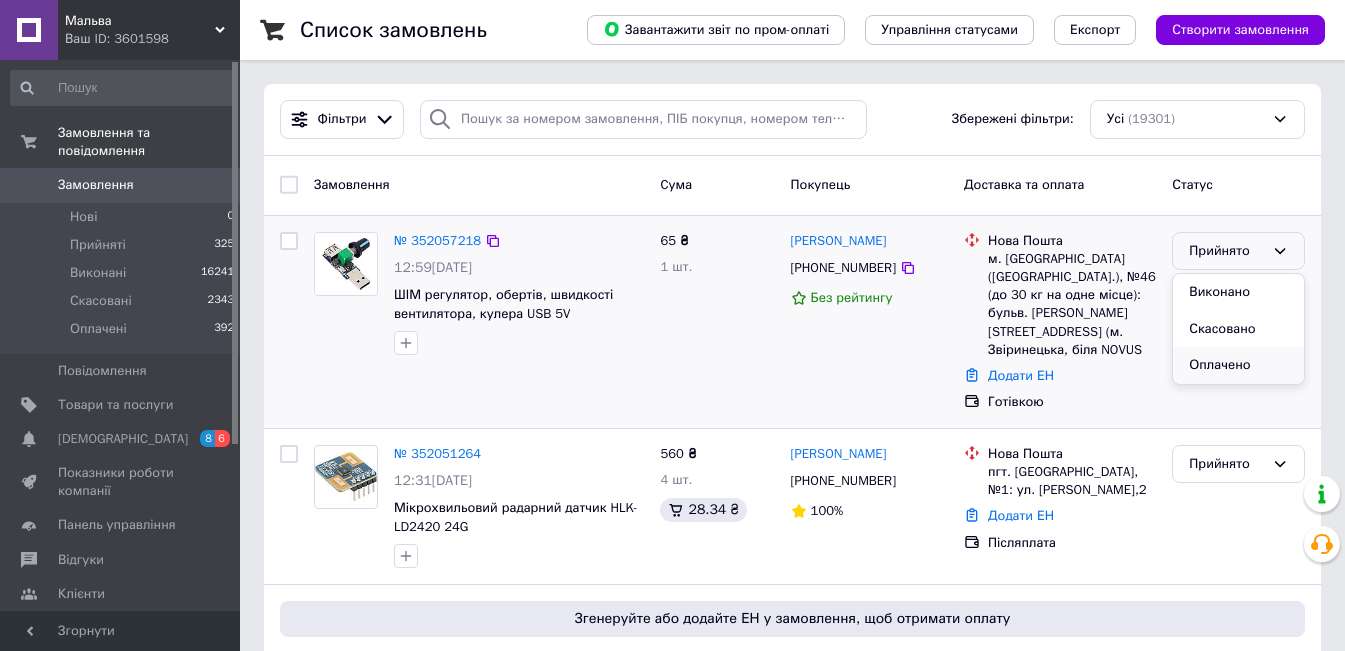 click on "Оплачено" at bounding box center [1238, 365] 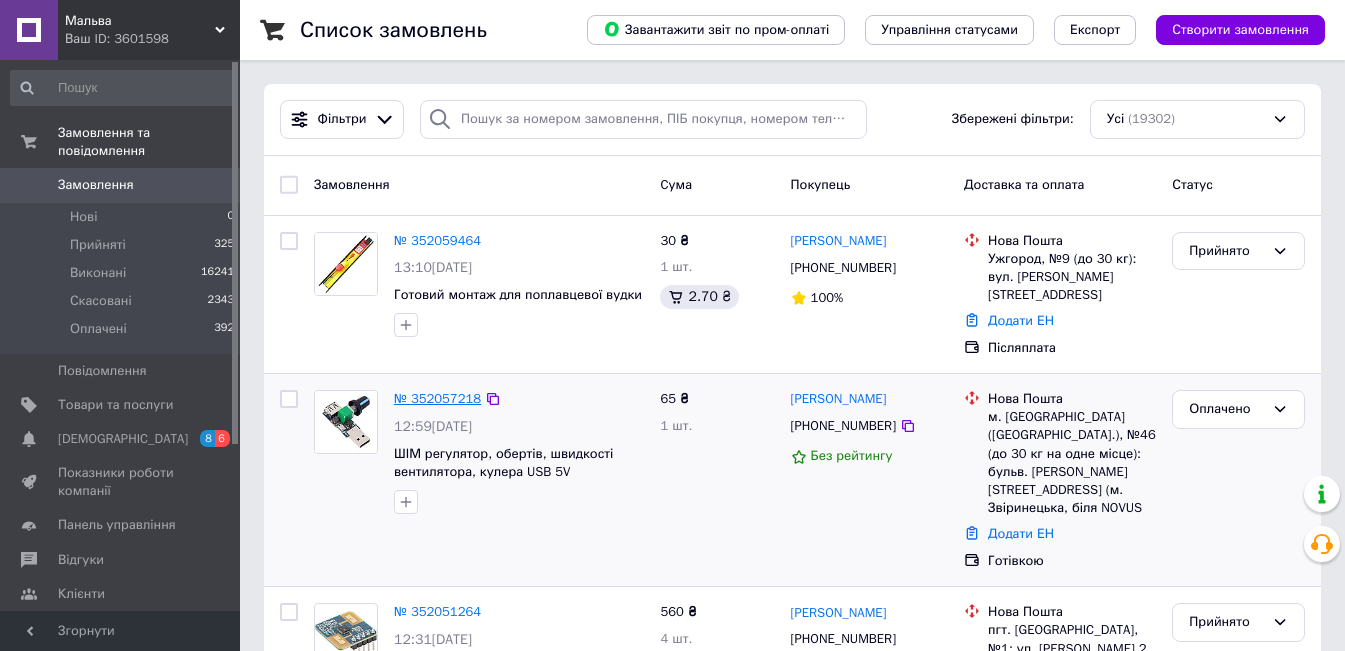 click on "№ 352057218" at bounding box center (437, 398) 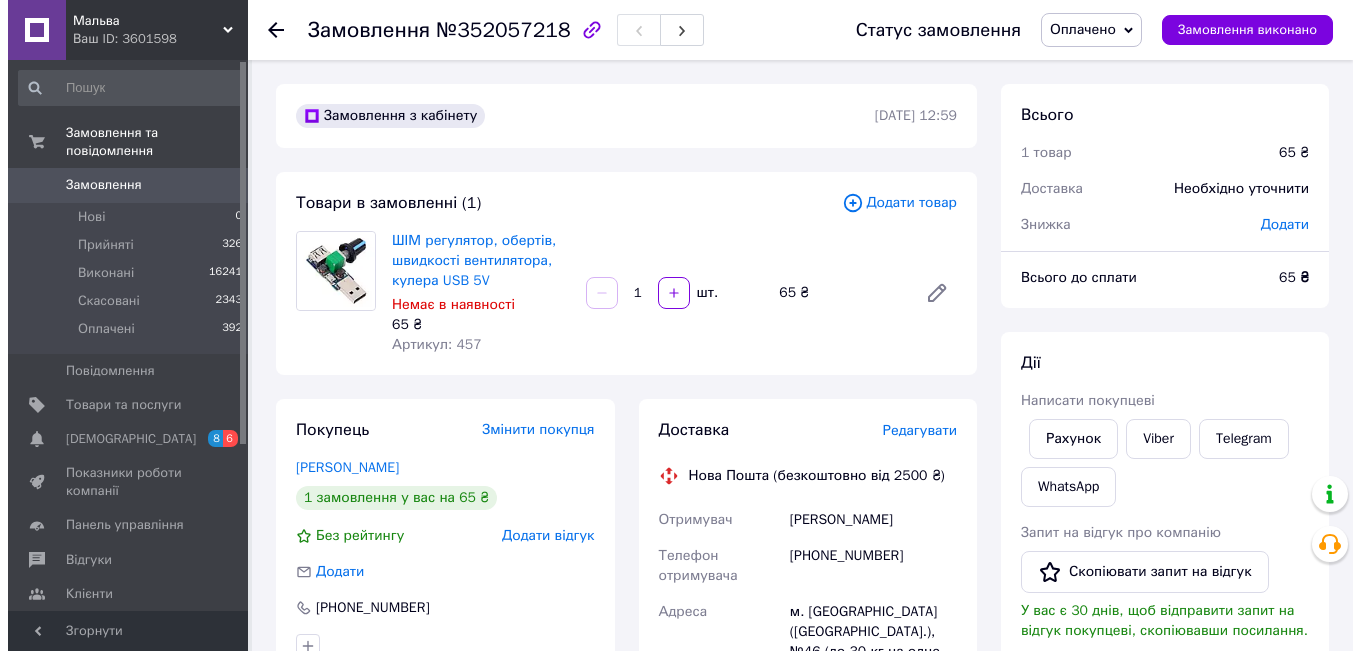 scroll, scrollTop: 200, scrollLeft: 0, axis: vertical 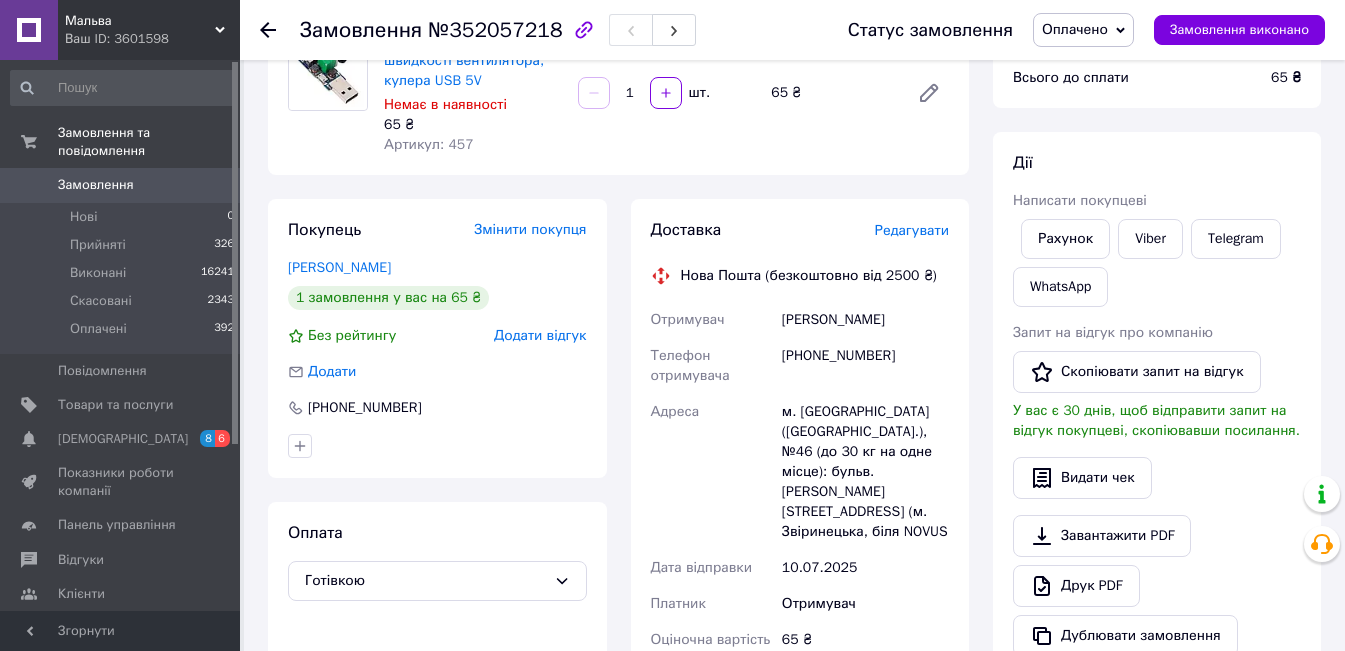 click on "Редагувати" at bounding box center (912, 230) 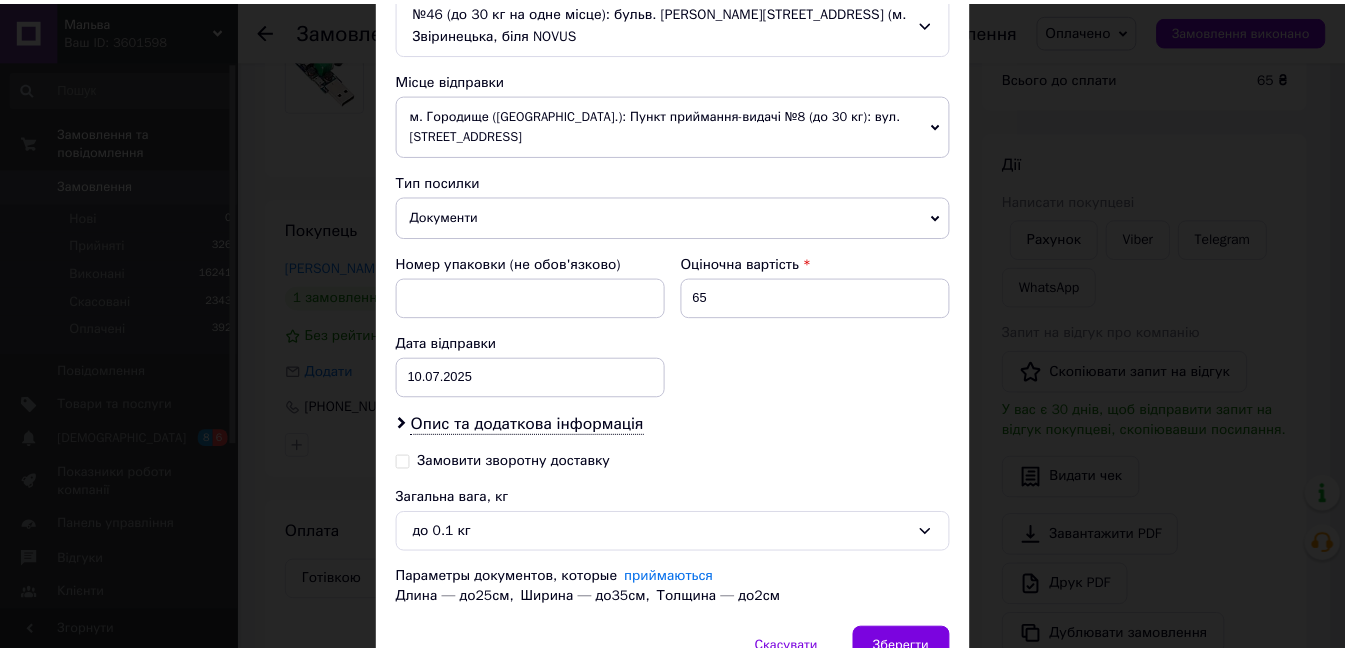 scroll, scrollTop: 775, scrollLeft: 0, axis: vertical 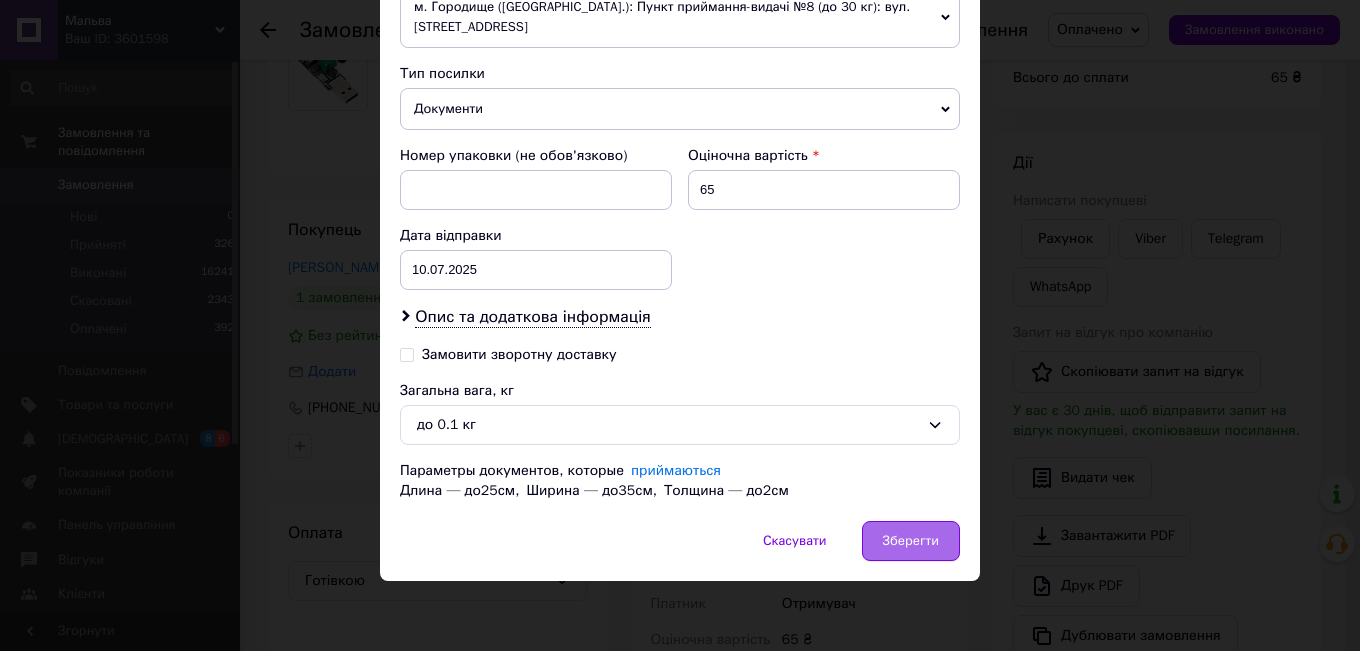 click on "Зберегти" at bounding box center [911, 541] 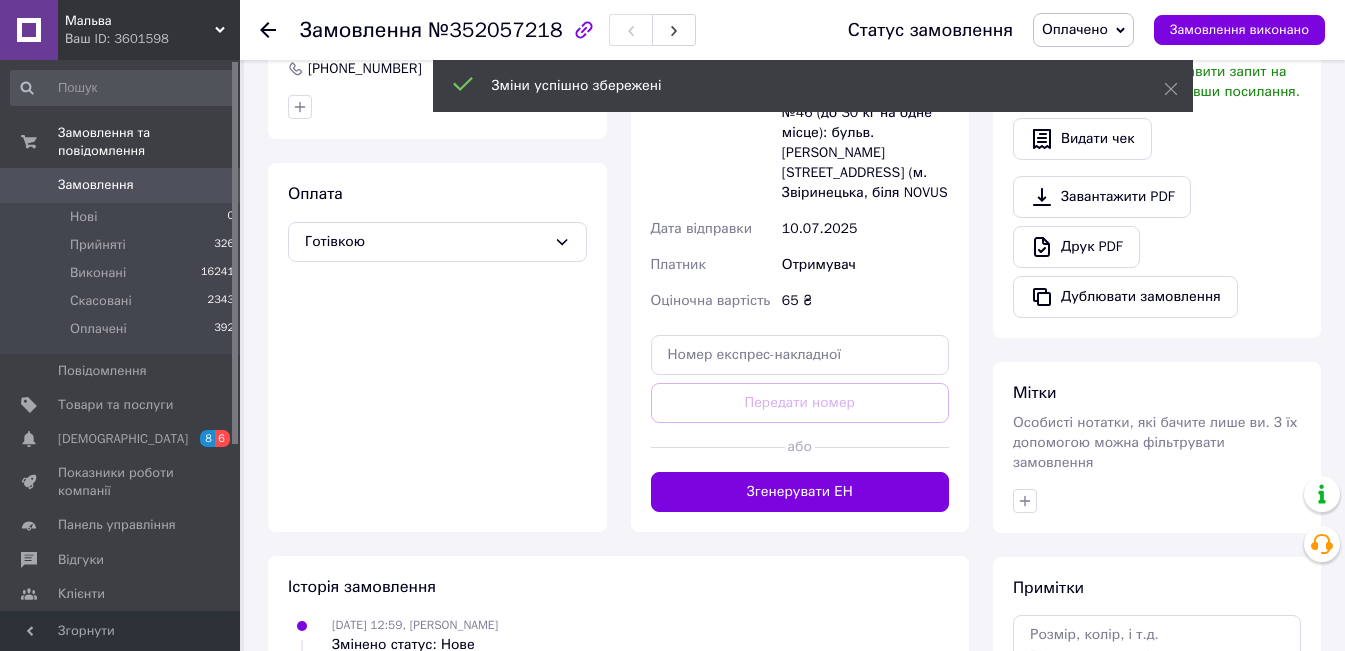 scroll, scrollTop: 600, scrollLeft: 0, axis: vertical 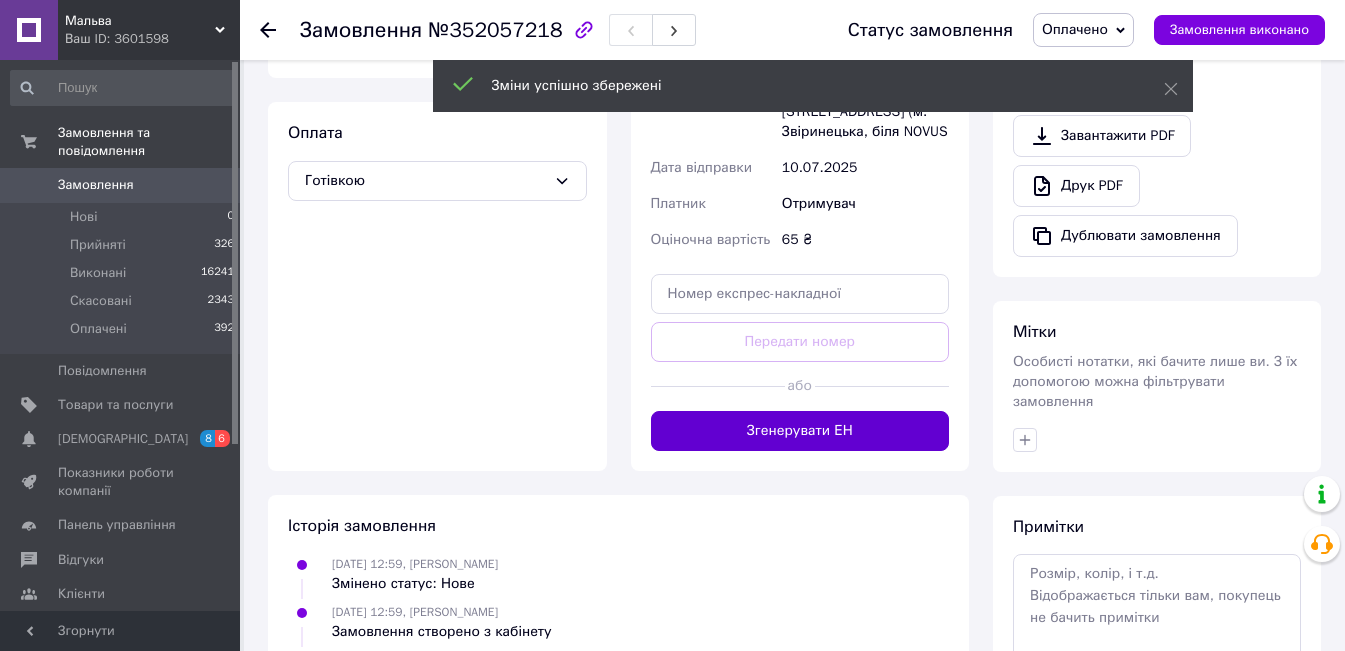 click on "Згенерувати ЕН" at bounding box center (800, 431) 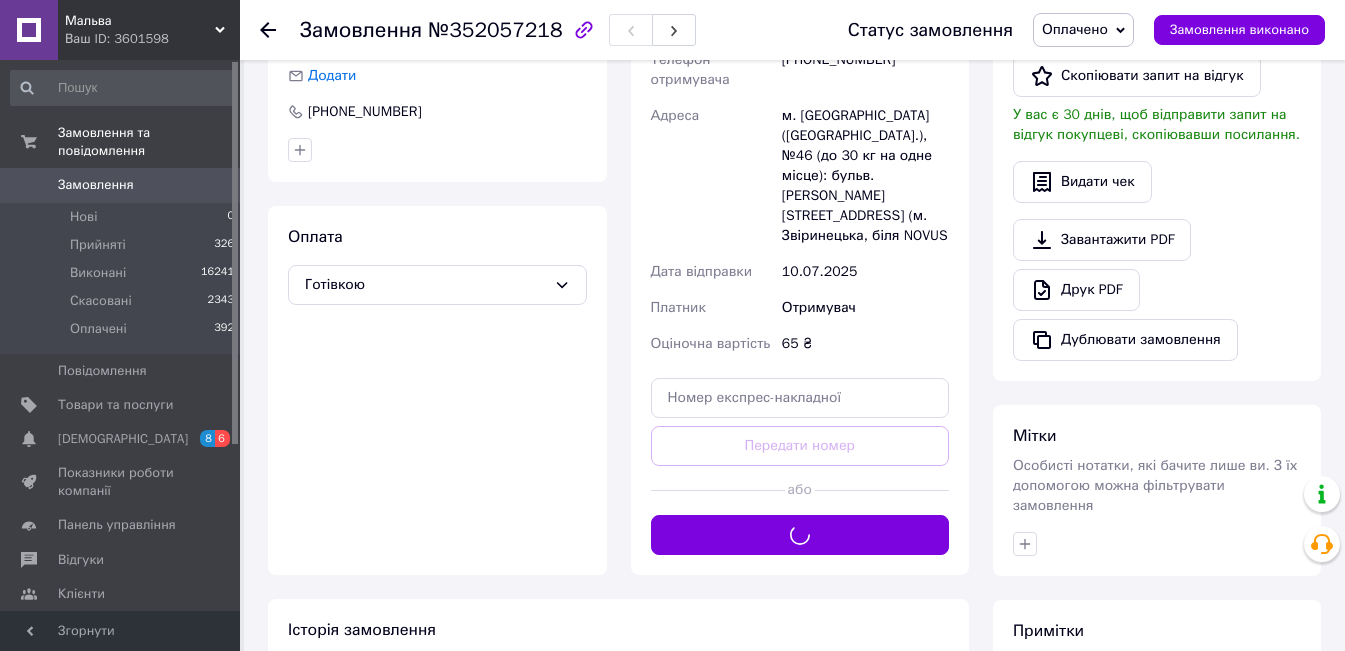 scroll, scrollTop: 200, scrollLeft: 0, axis: vertical 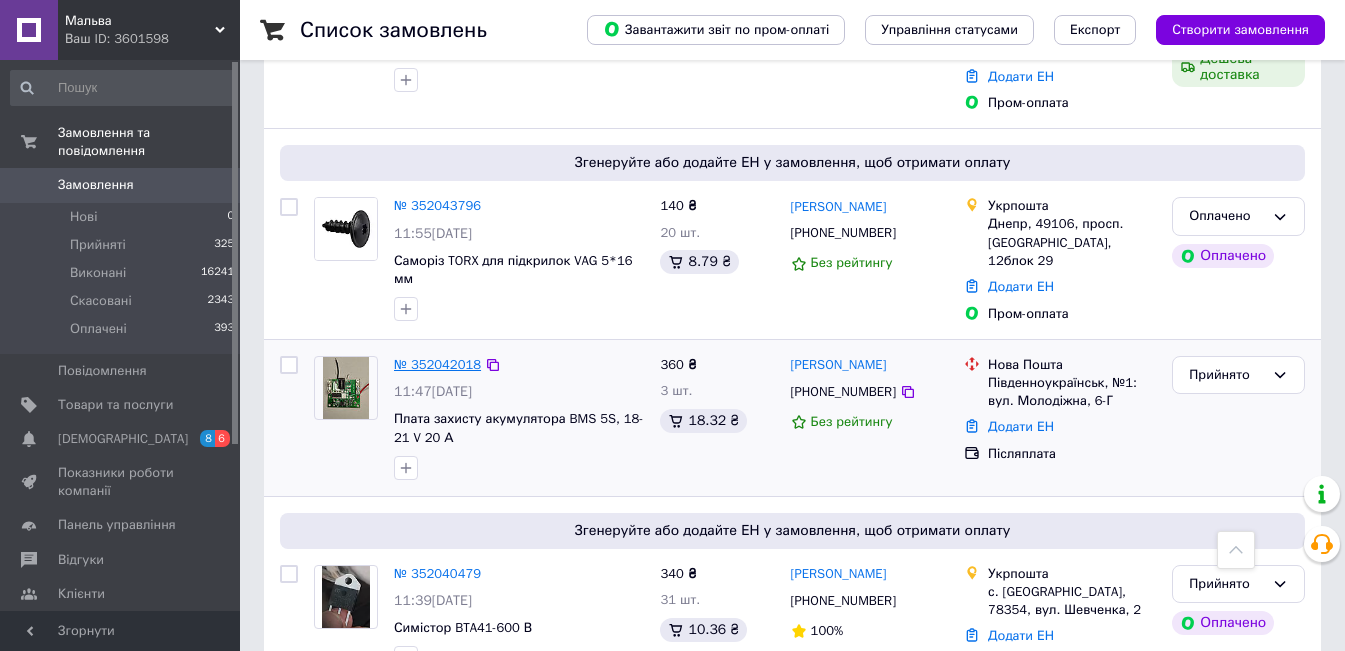 click on "№ 352042018" at bounding box center [437, 364] 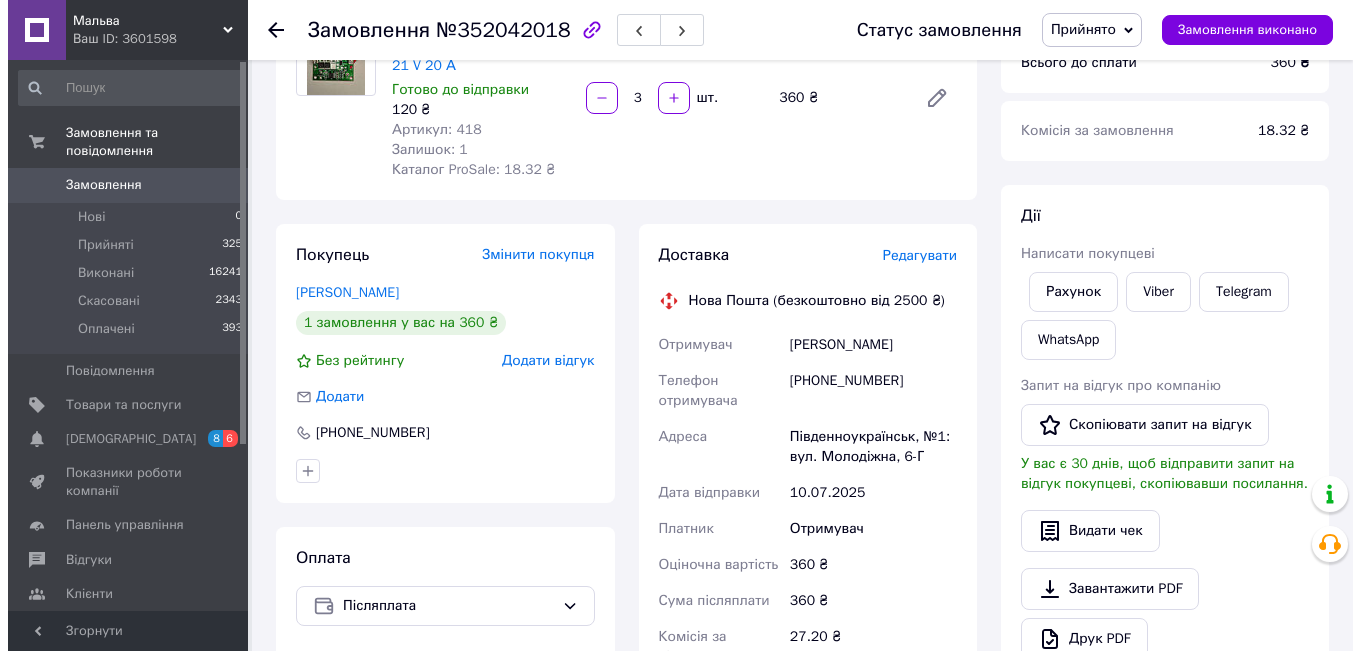 scroll, scrollTop: 263, scrollLeft: 0, axis: vertical 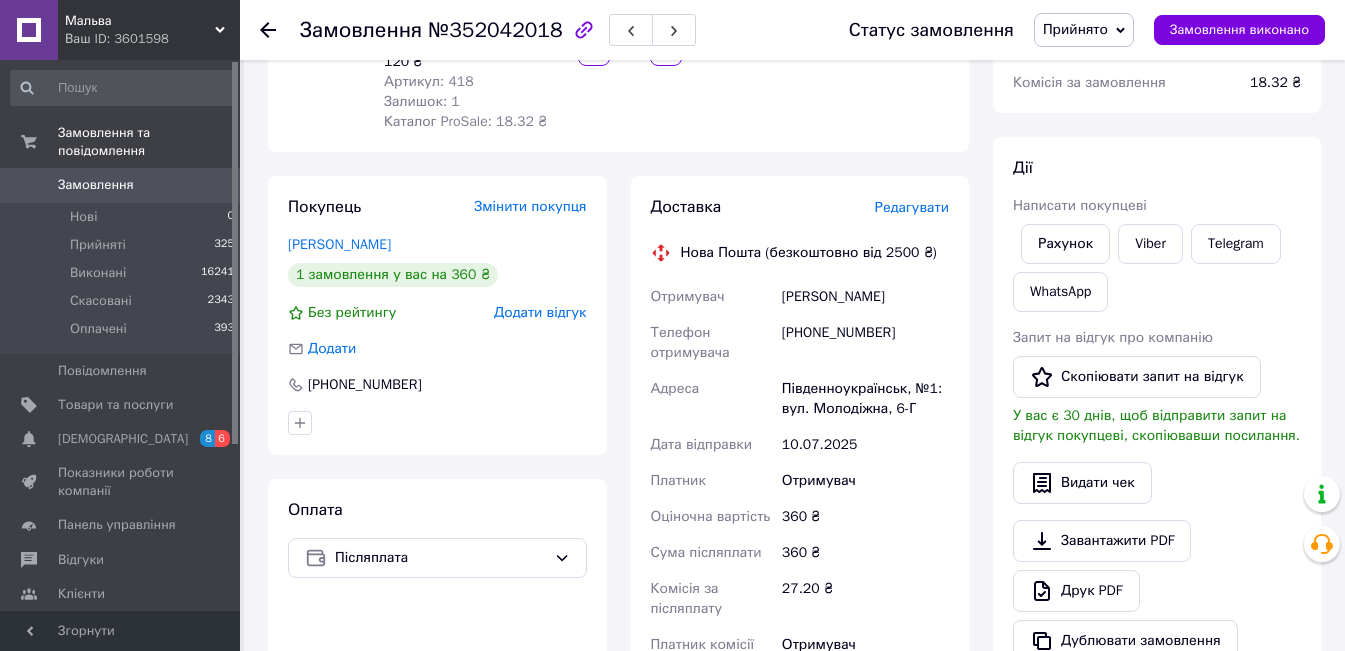 click on "Редагувати" at bounding box center (912, 207) 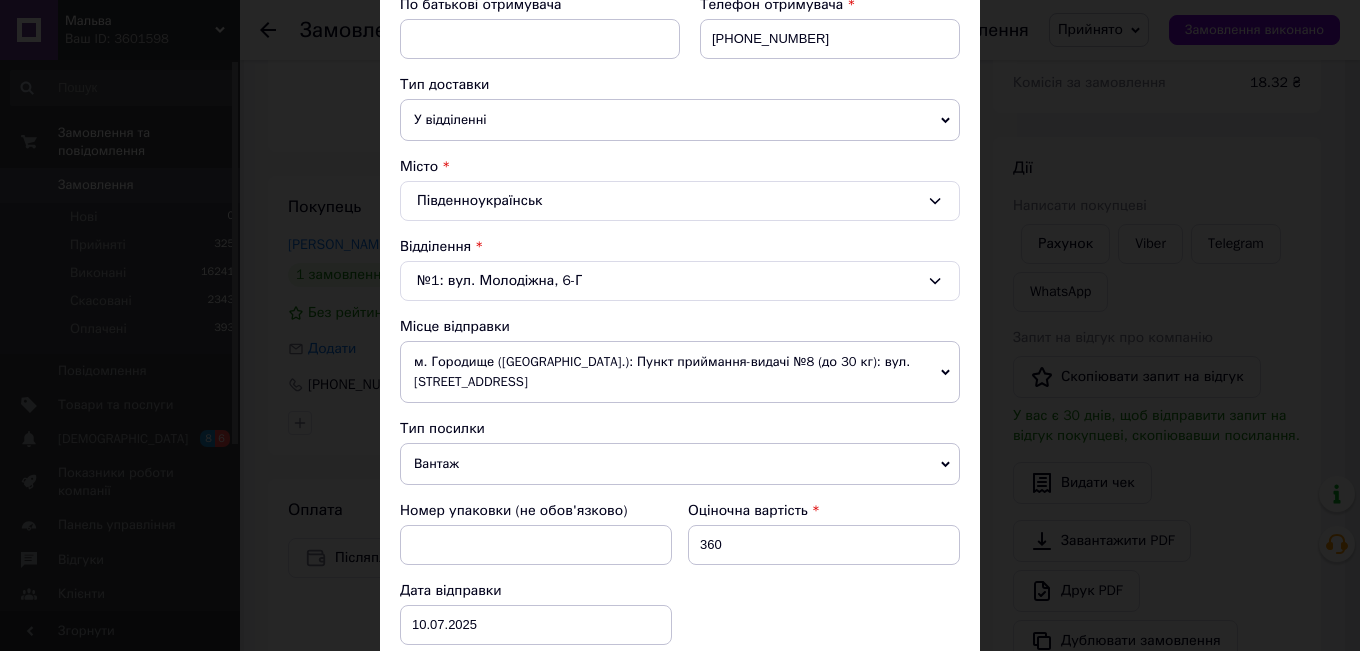 scroll, scrollTop: 400, scrollLeft: 0, axis: vertical 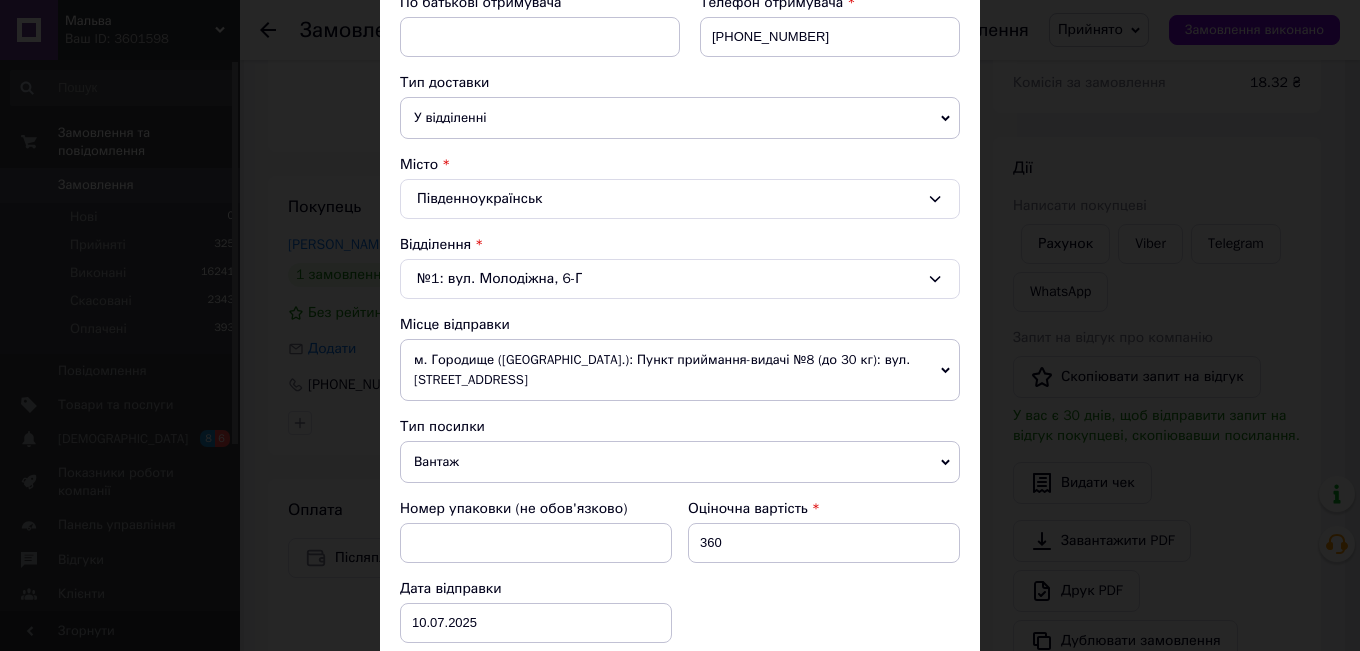 drag, startPoint x: 435, startPoint y: 457, endPoint x: 472, endPoint y: 488, distance: 48.270073 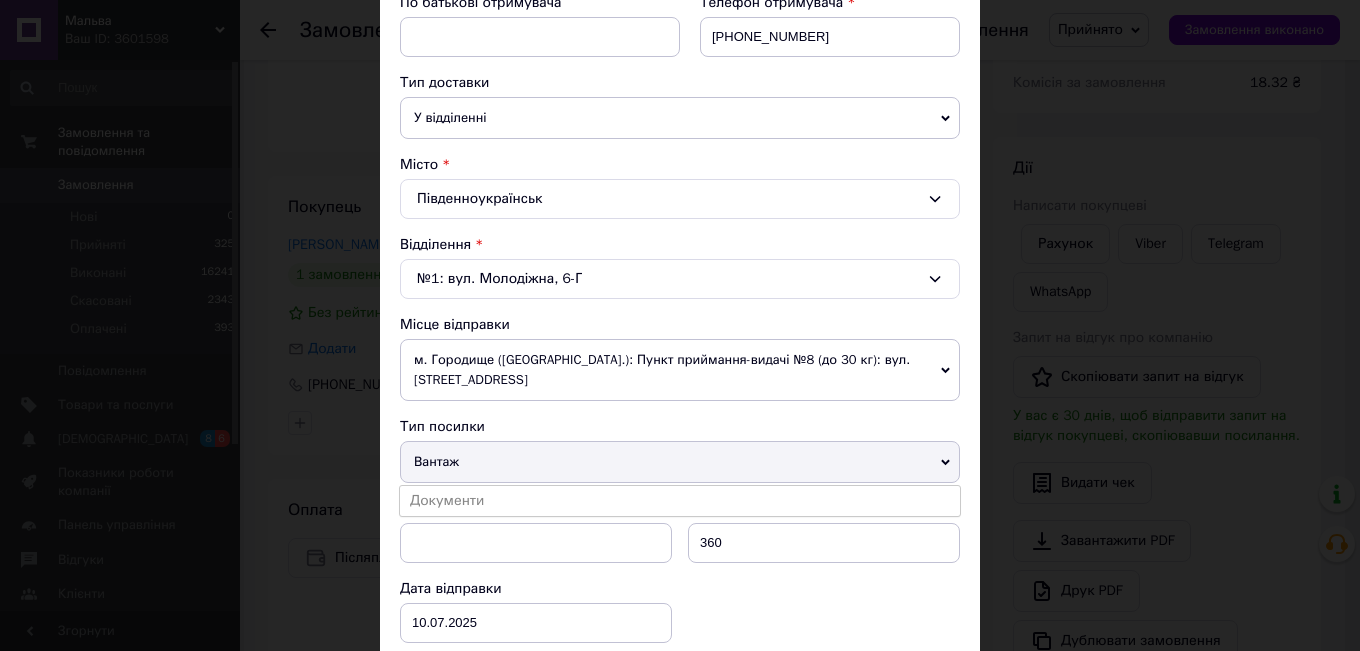 drag, startPoint x: 460, startPoint y: 494, endPoint x: 486, endPoint y: 494, distance: 26 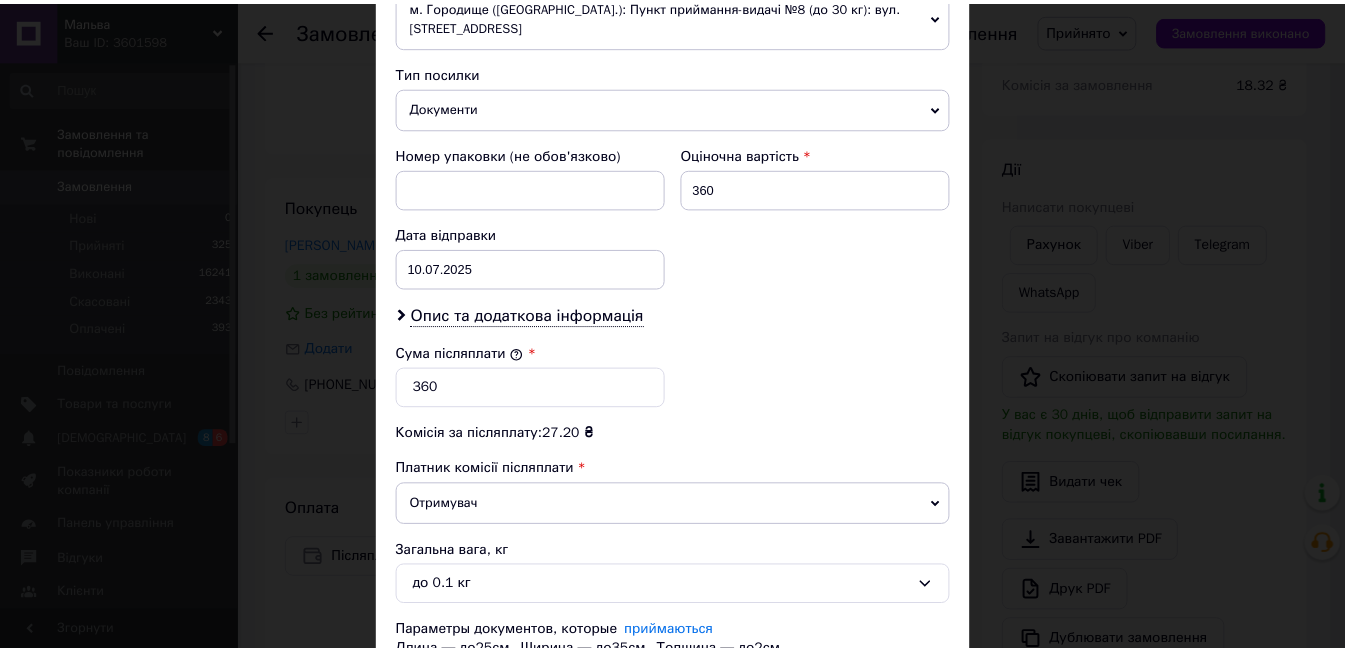 scroll, scrollTop: 900, scrollLeft: 0, axis: vertical 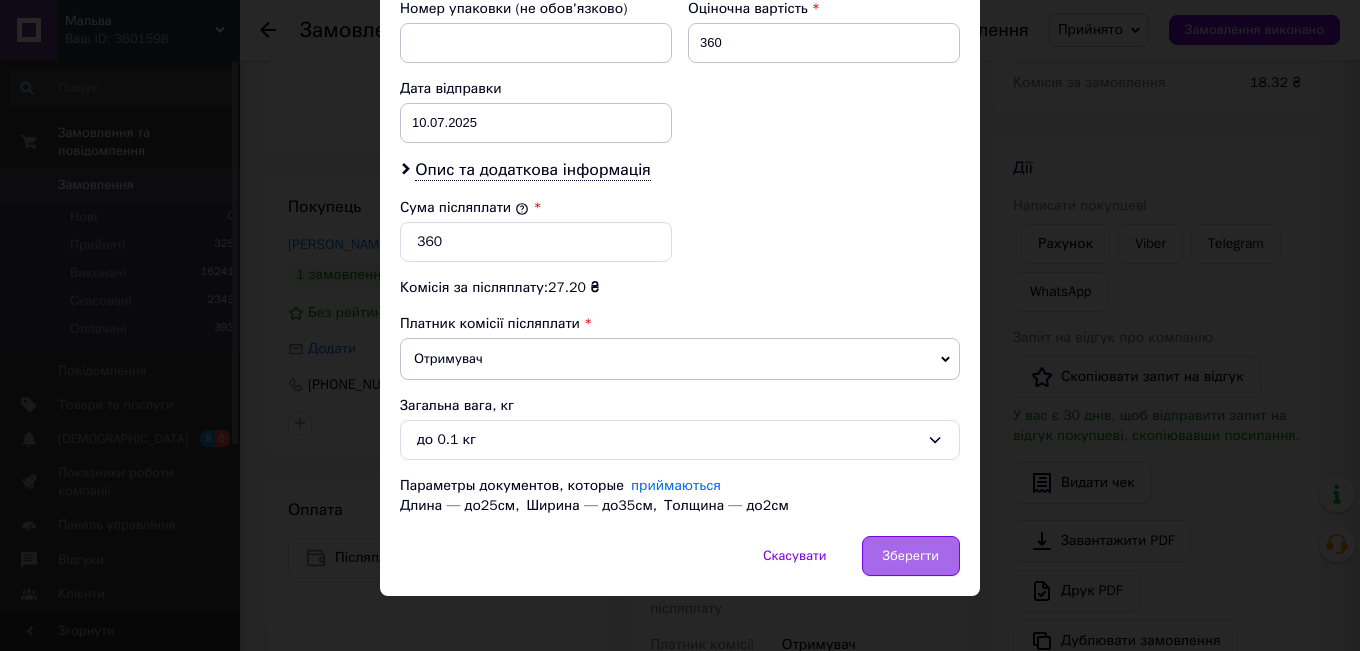 click on "Зберегти" at bounding box center (911, 556) 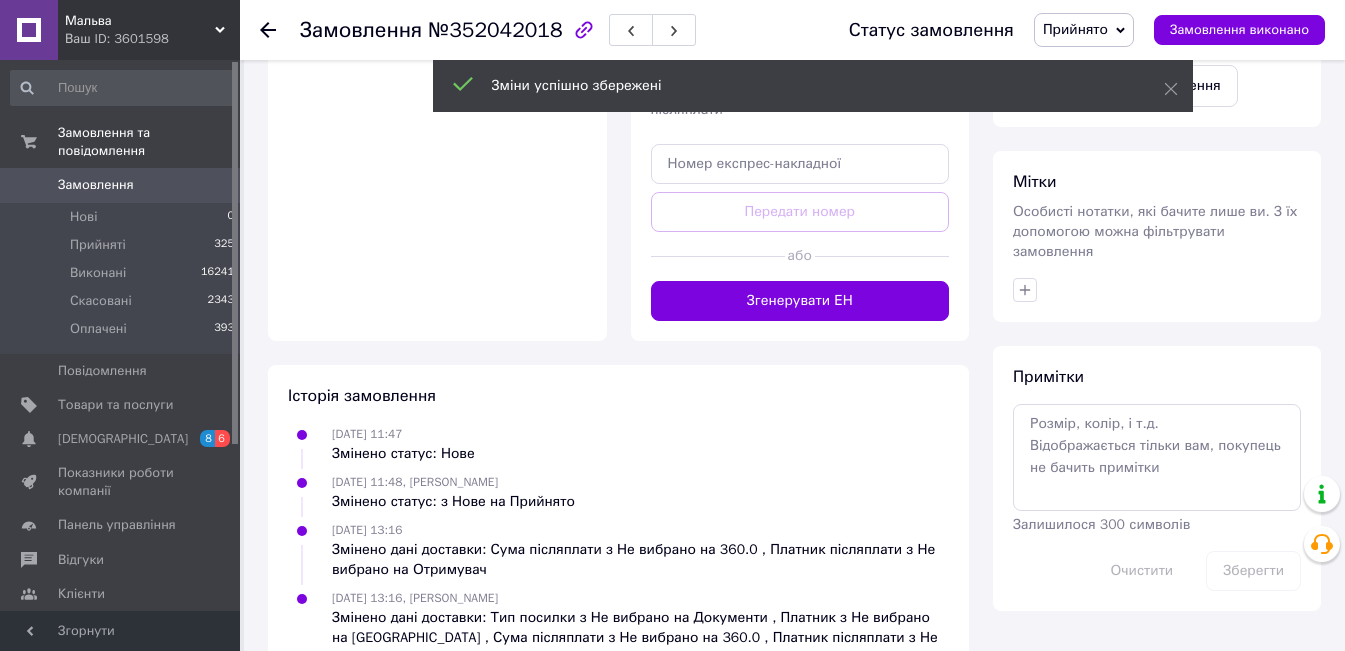 scroll, scrollTop: 863, scrollLeft: 0, axis: vertical 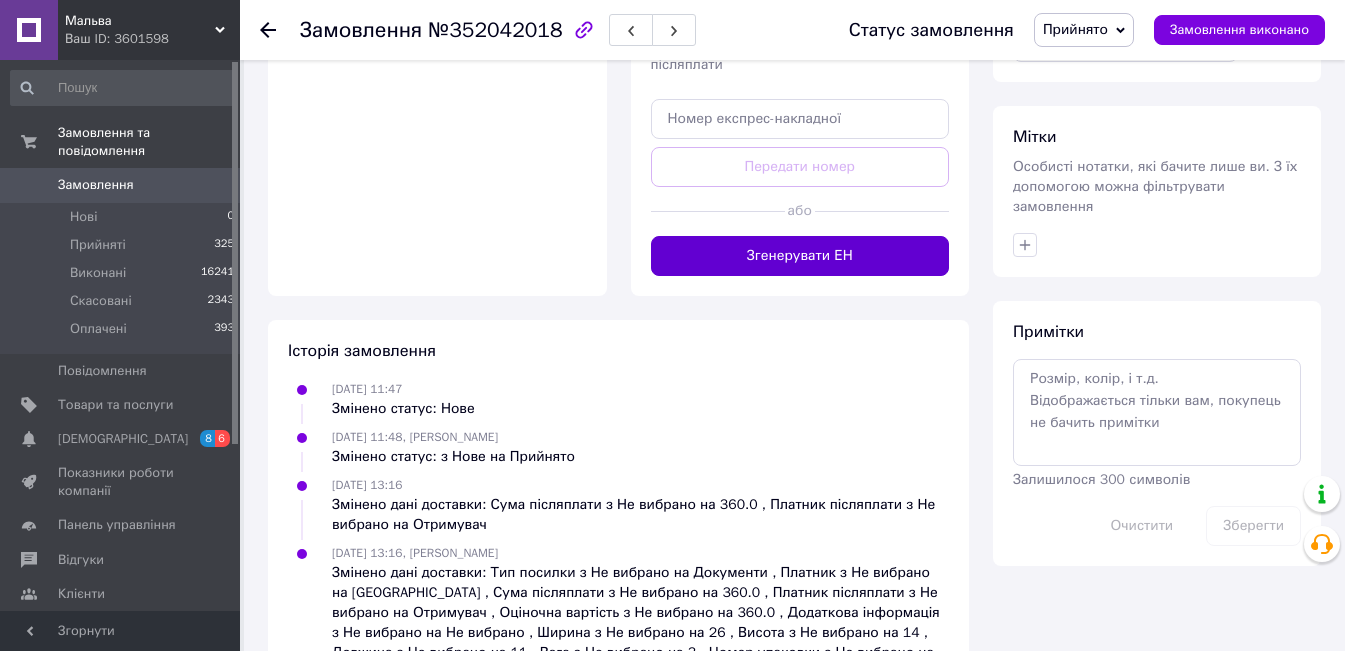 click on "Згенерувати ЕН" at bounding box center (800, 256) 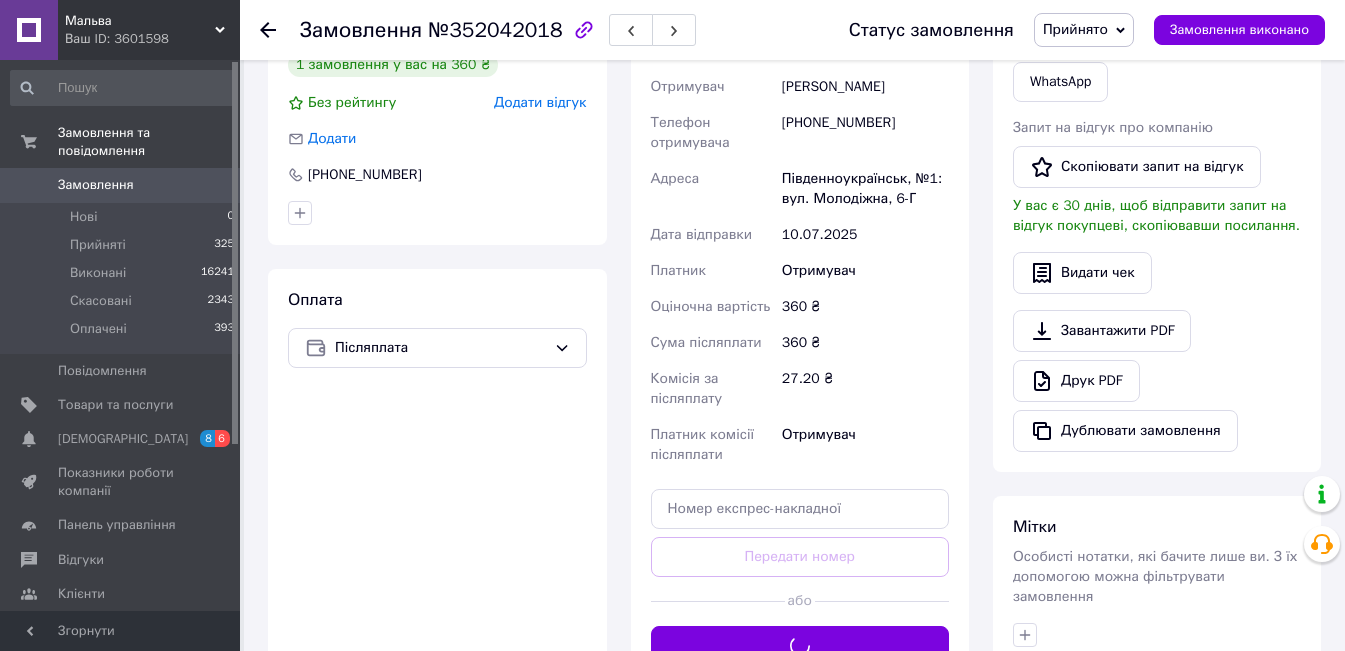 scroll, scrollTop: 363, scrollLeft: 0, axis: vertical 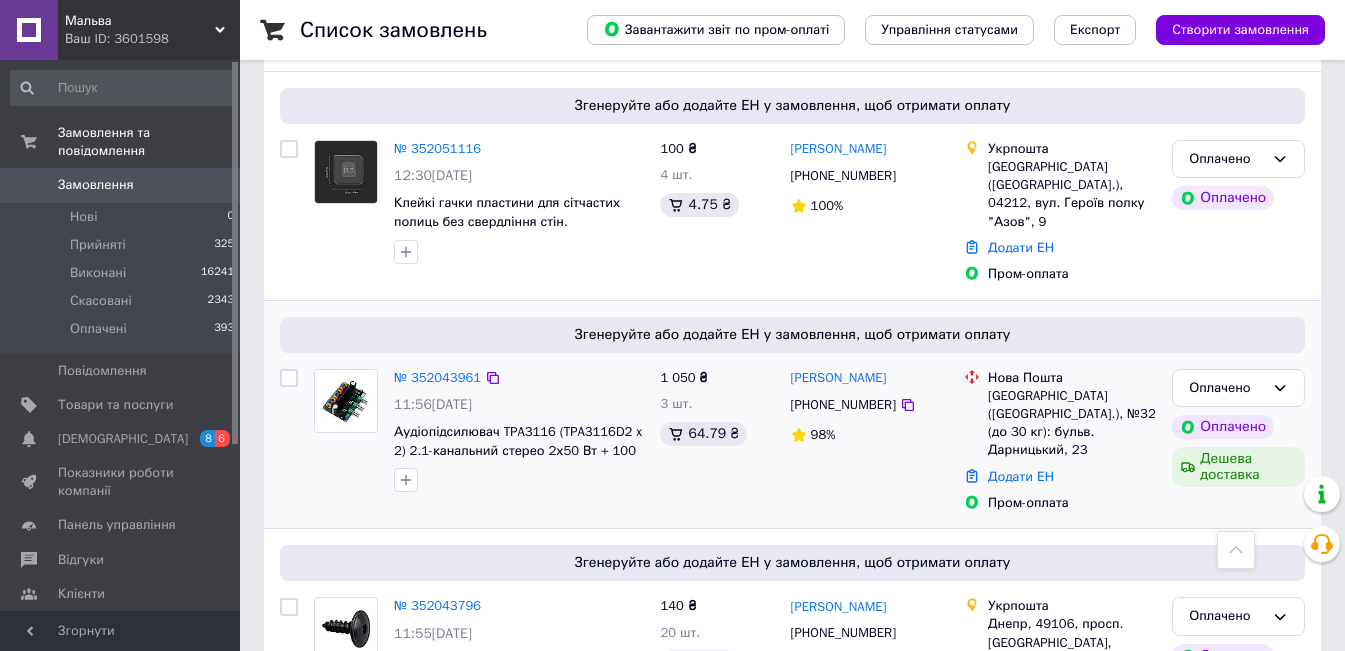 click on "№ 352043961" at bounding box center (437, 378) 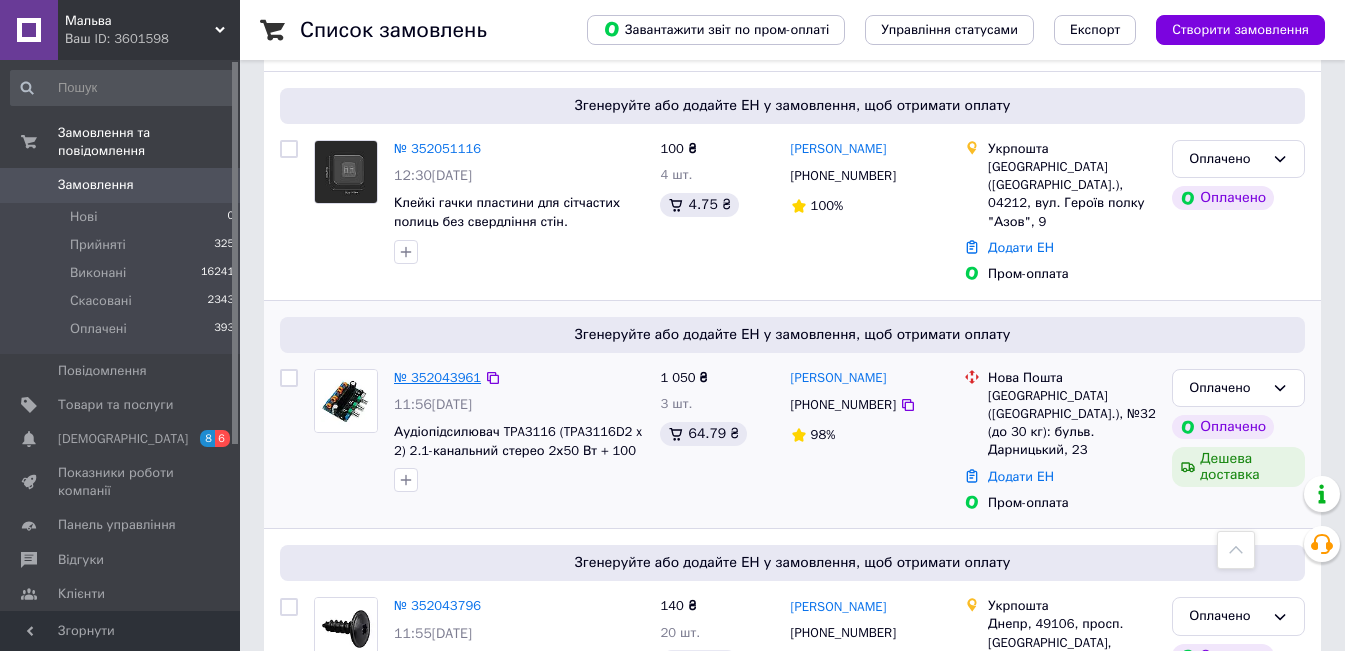 click on "№ 352043961" at bounding box center (437, 377) 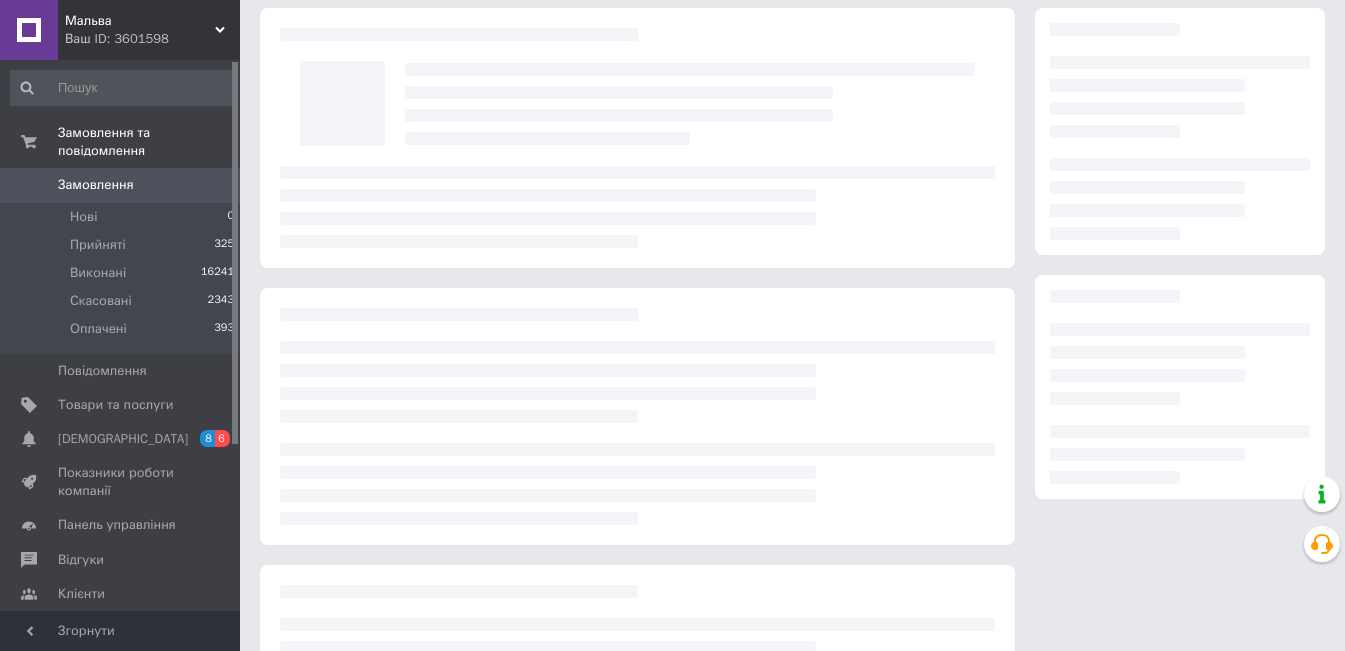 scroll, scrollTop: 63, scrollLeft: 0, axis: vertical 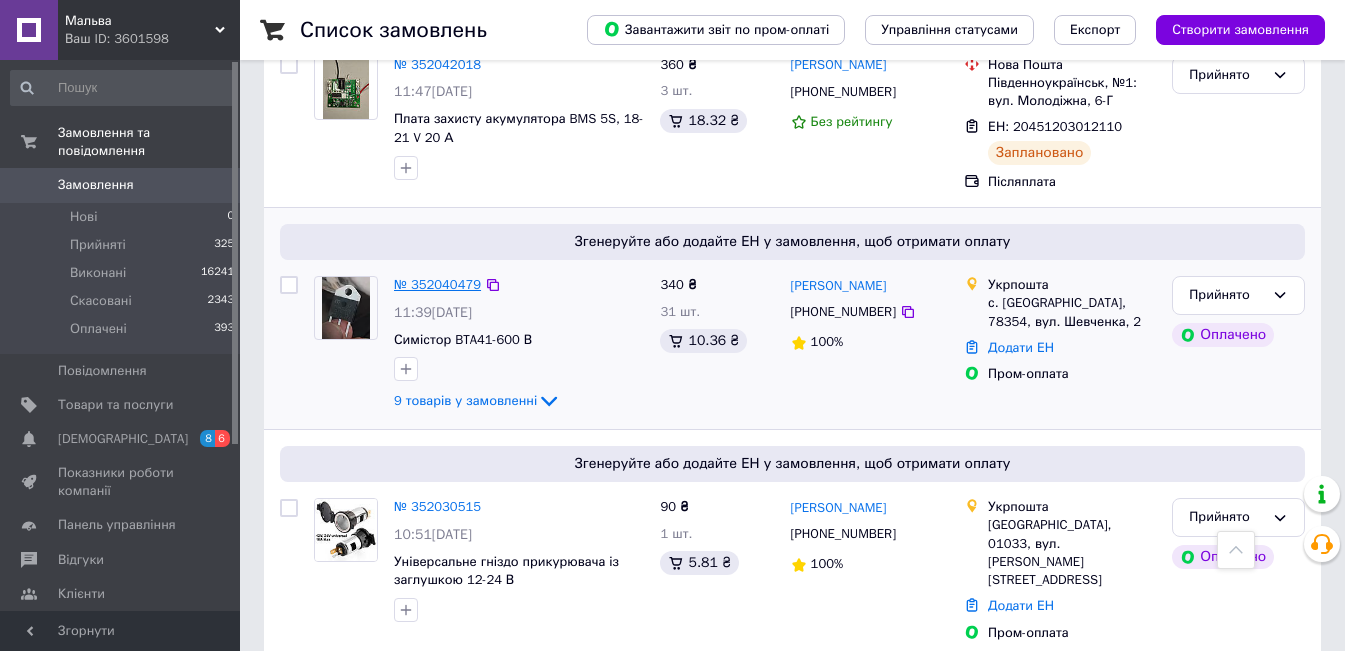 click on "№ 352040479" at bounding box center [437, 284] 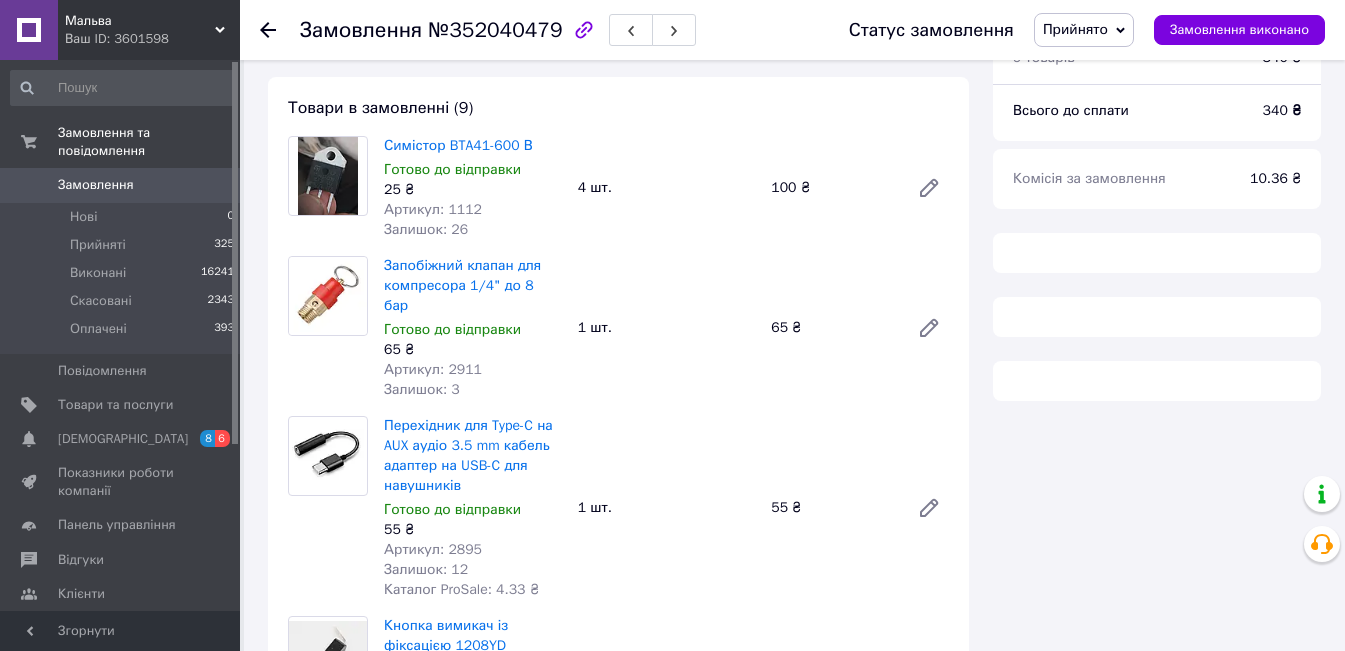 scroll, scrollTop: 0, scrollLeft: 0, axis: both 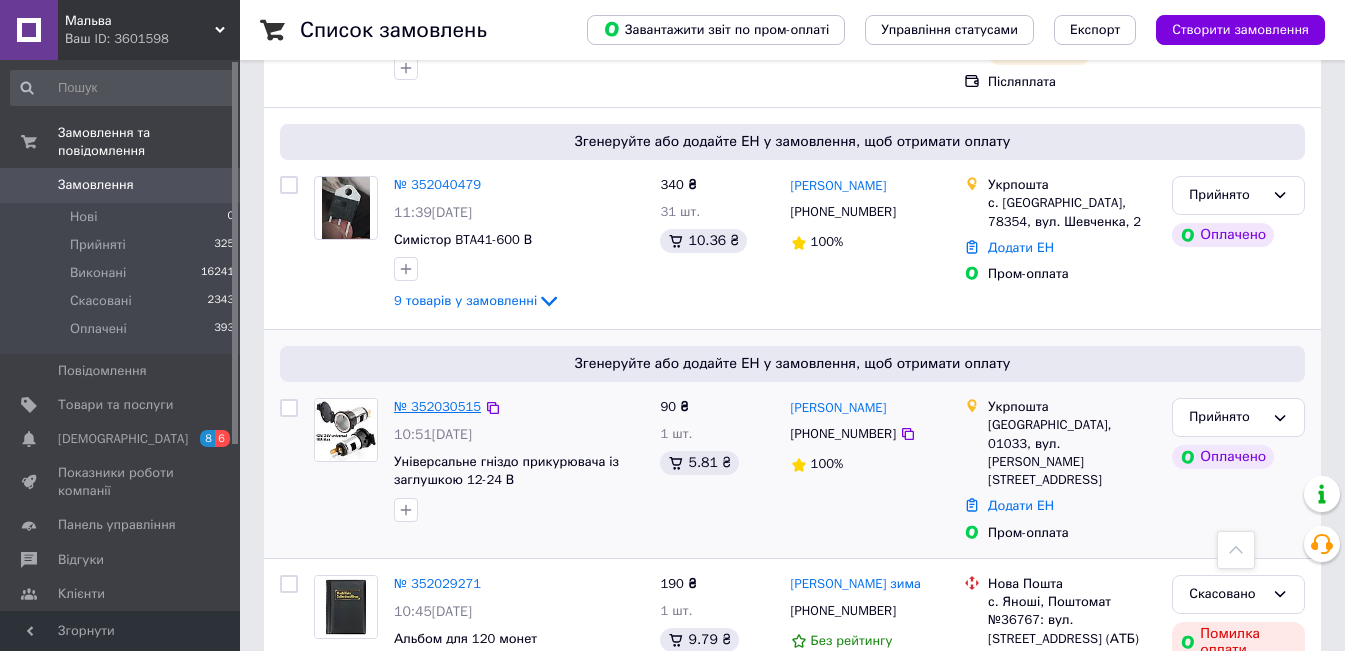 click on "№ 352030515" at bounding box center [437, 406] 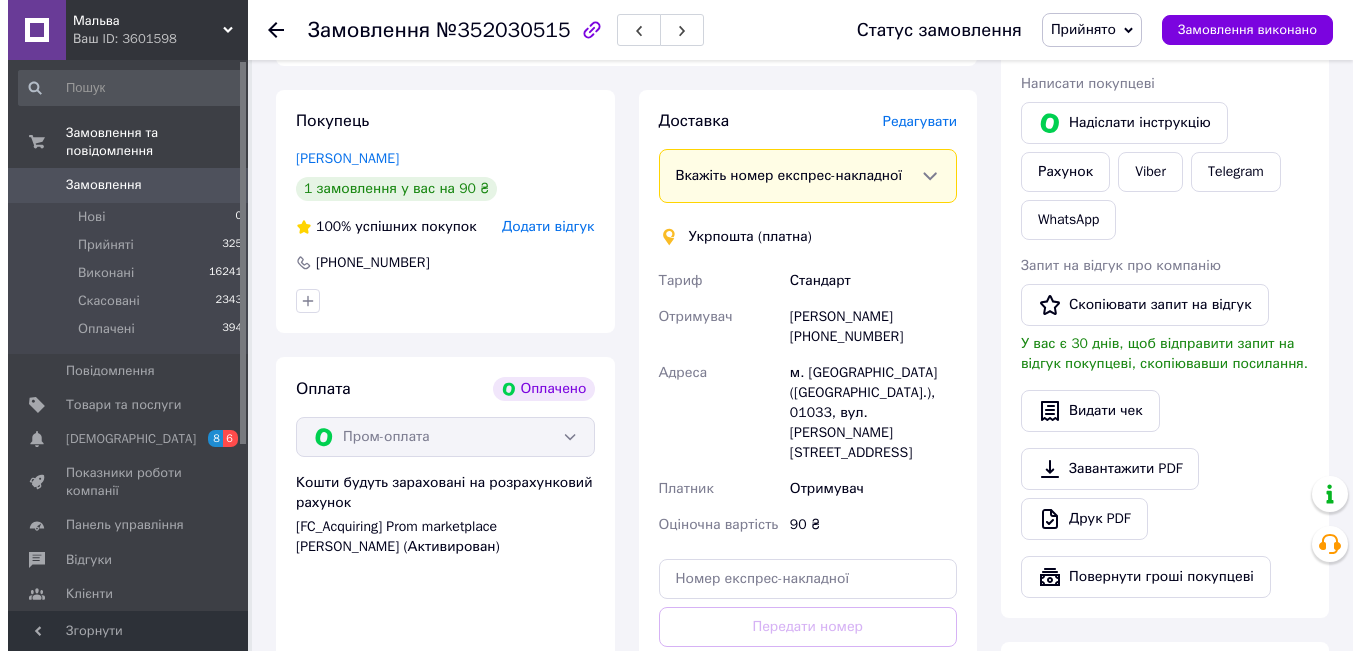 scroll, scrollTop: 363, scrollLeft: 0, axis: vertical 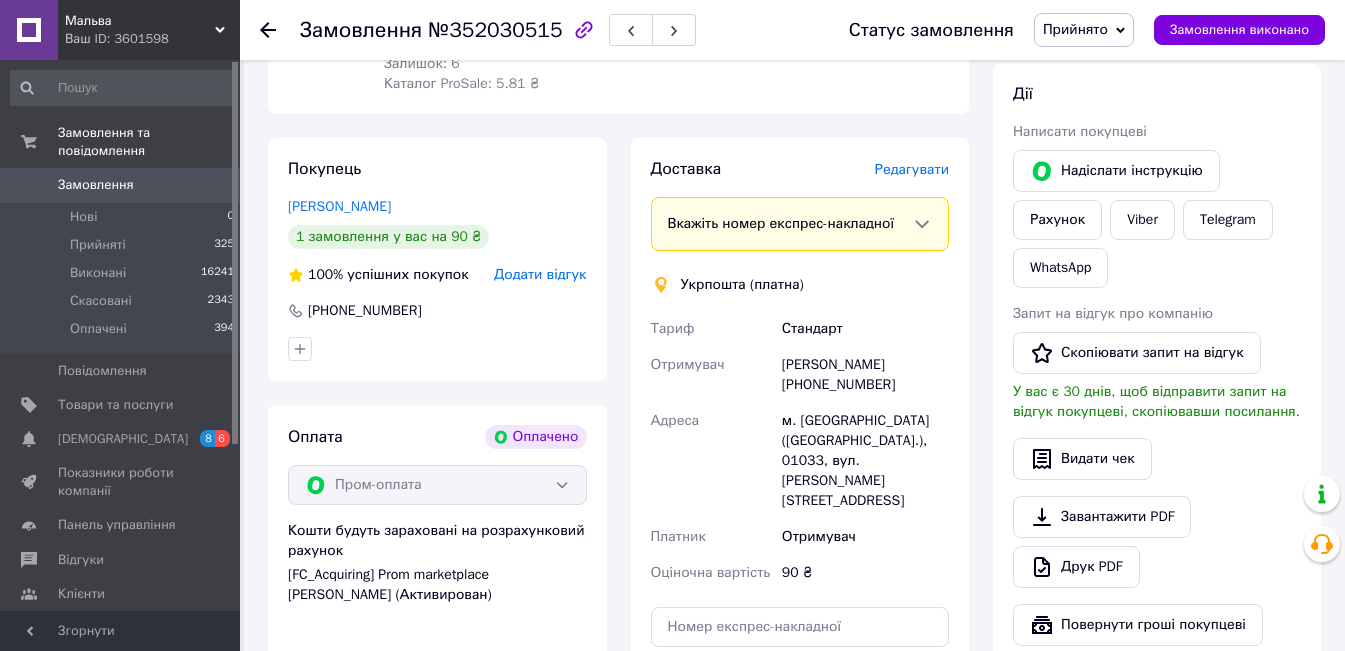 click on "Редагувати" at bounding box center (912, 169) 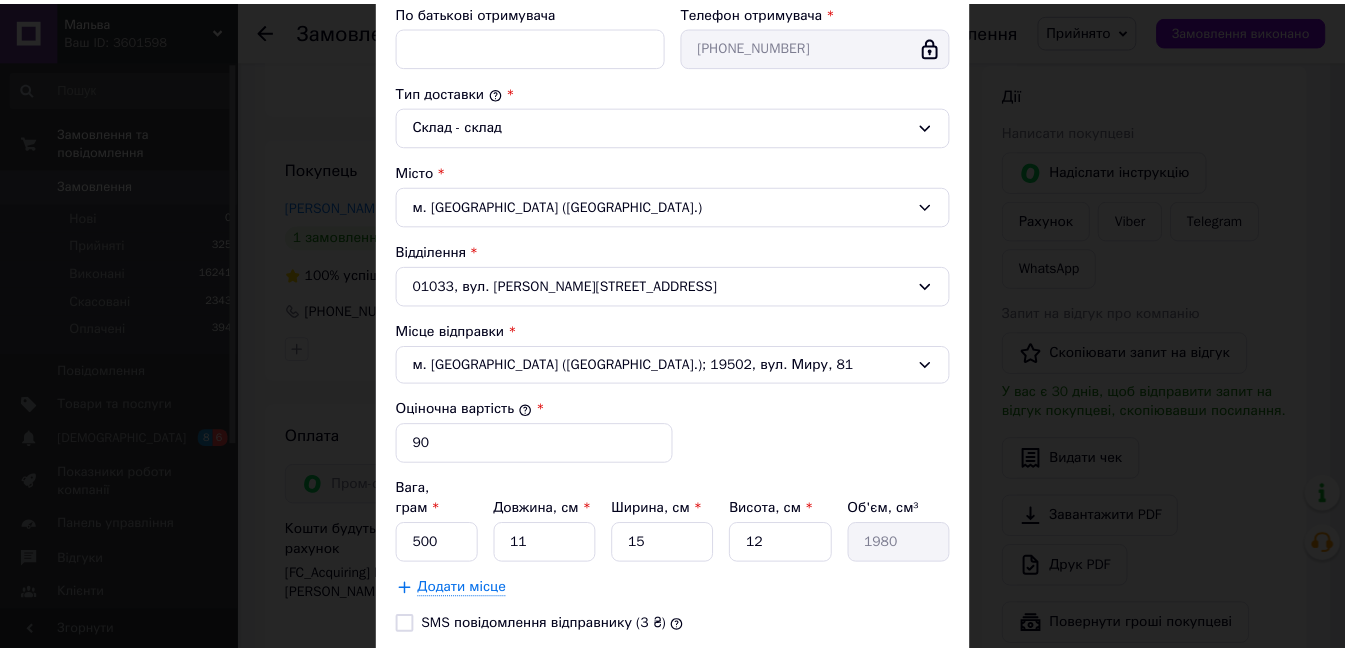 scroll, scrollTop: 600, scrollLeft: 0, axis: vertical 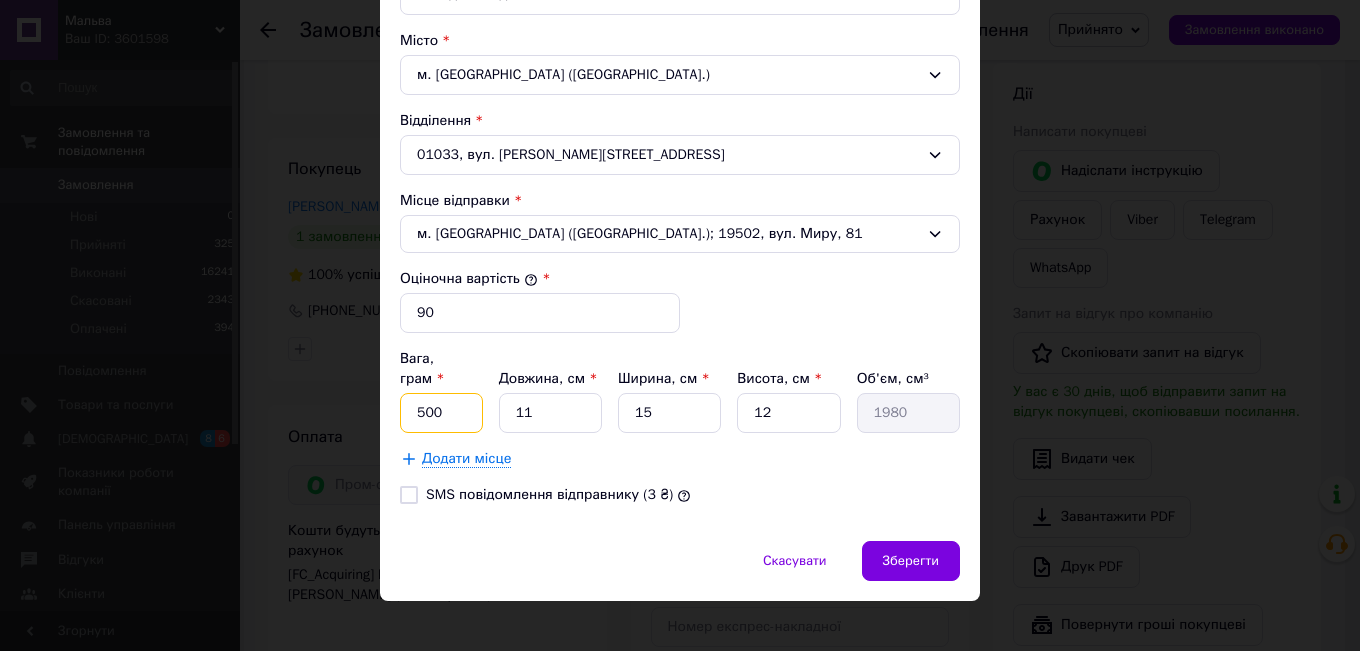 click on "500" at bounding box center (441, 413) 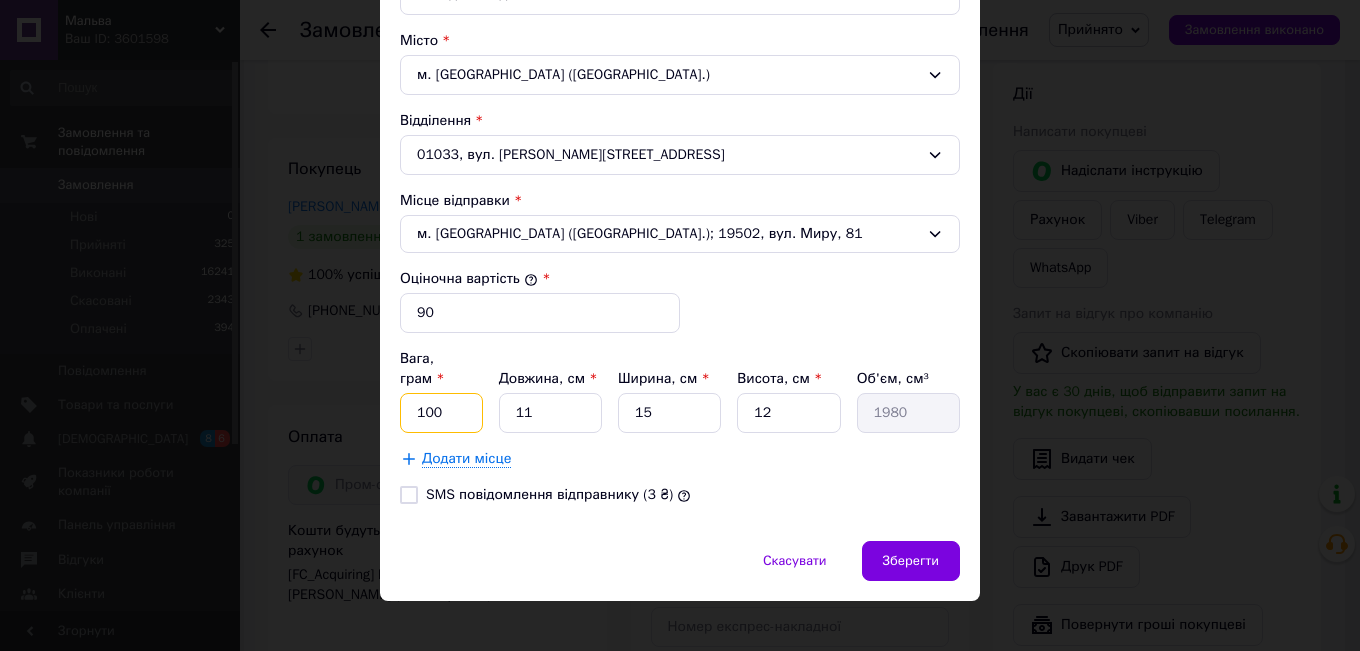 type on "100" 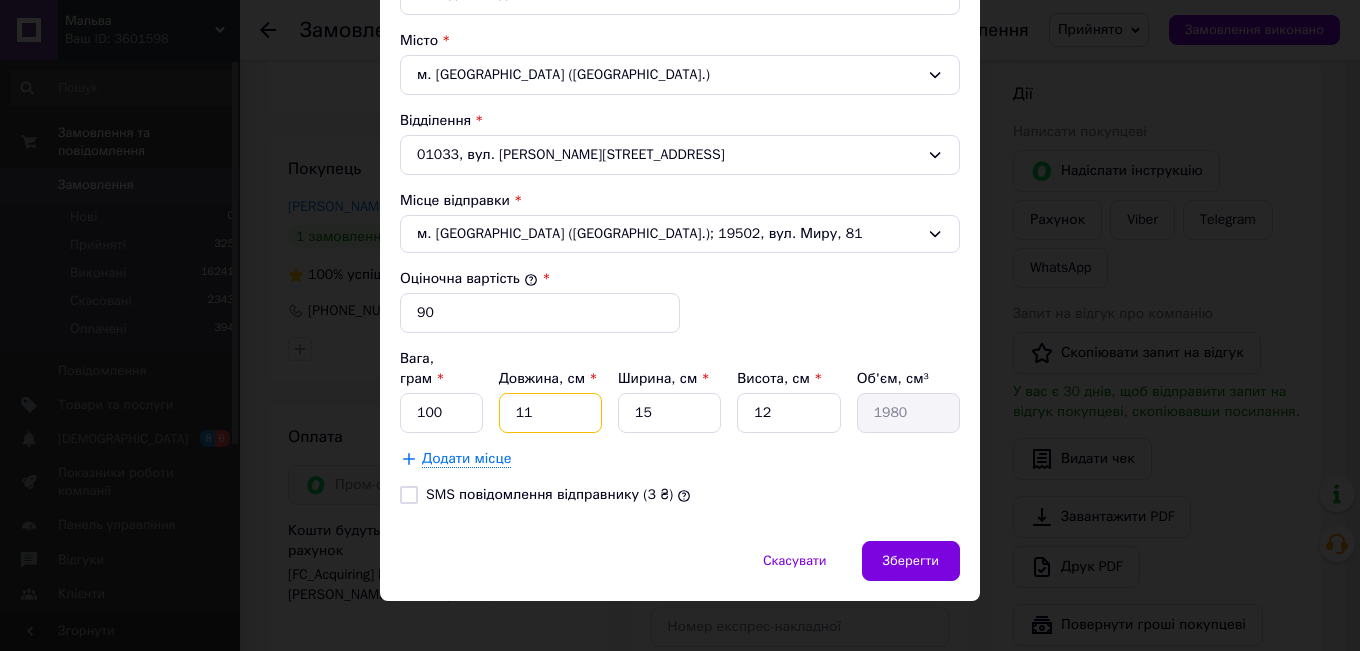 click on "11" at bounding box center (550, 413) 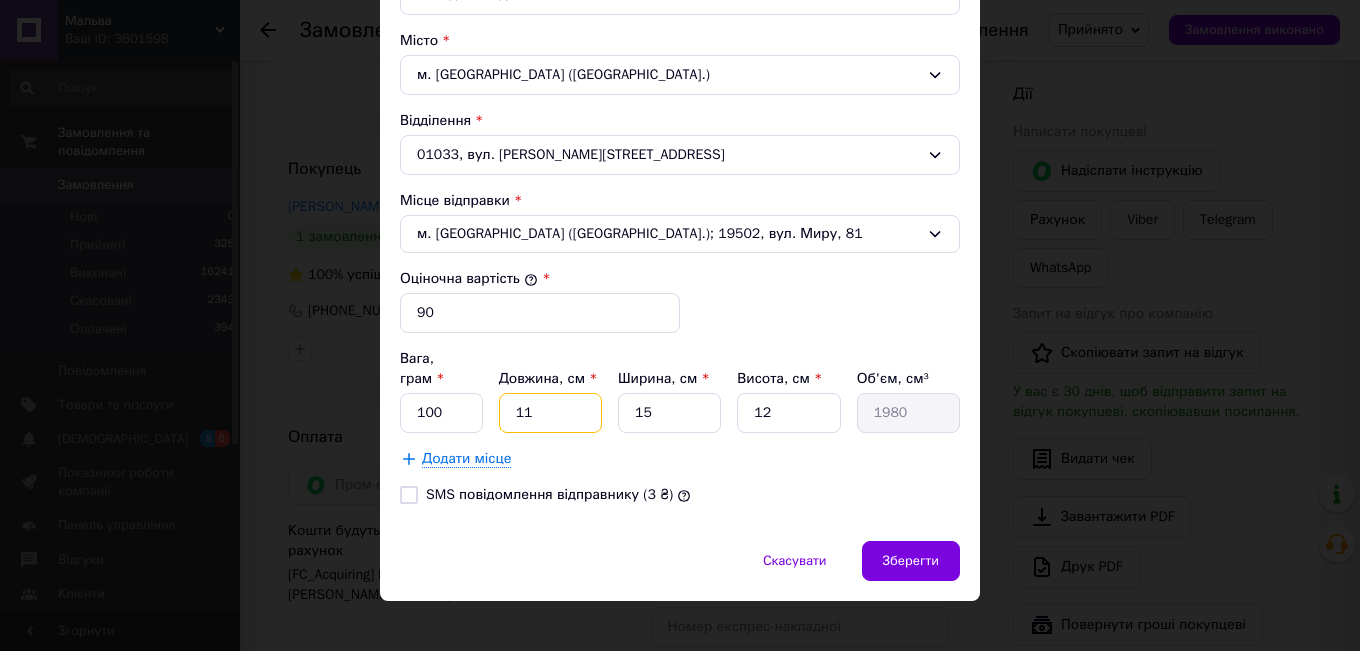 type on "1" 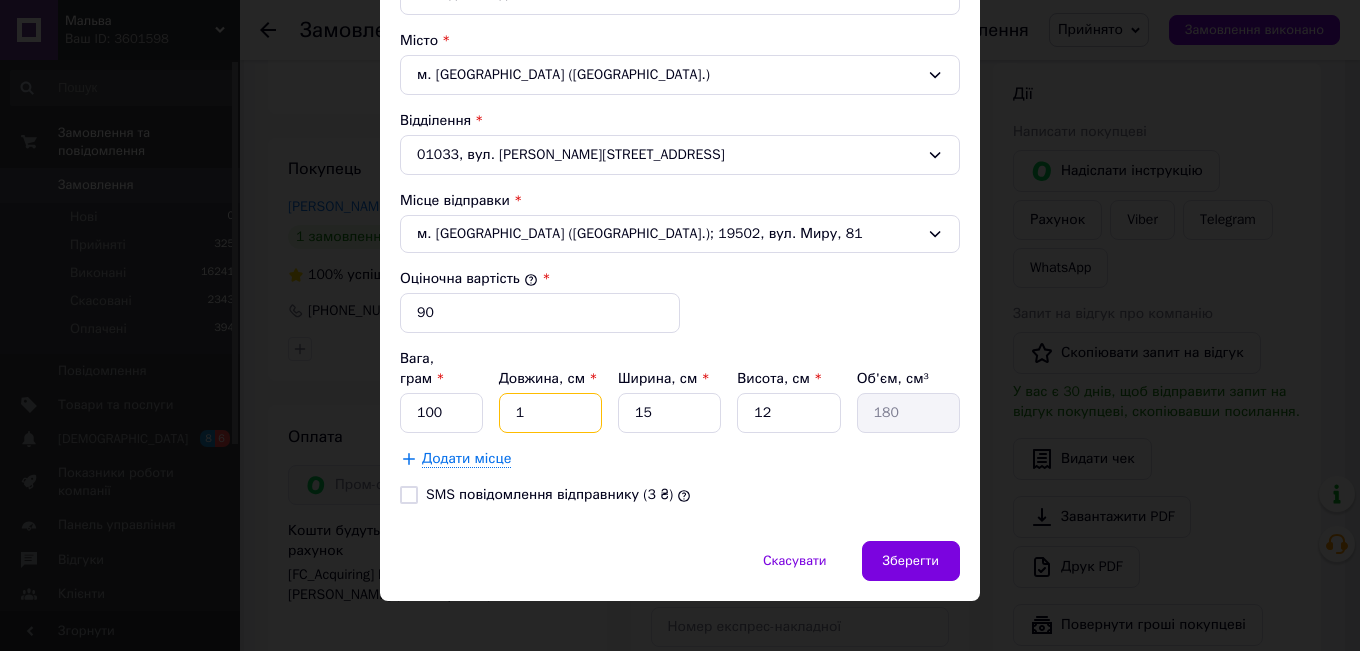 type on "15" 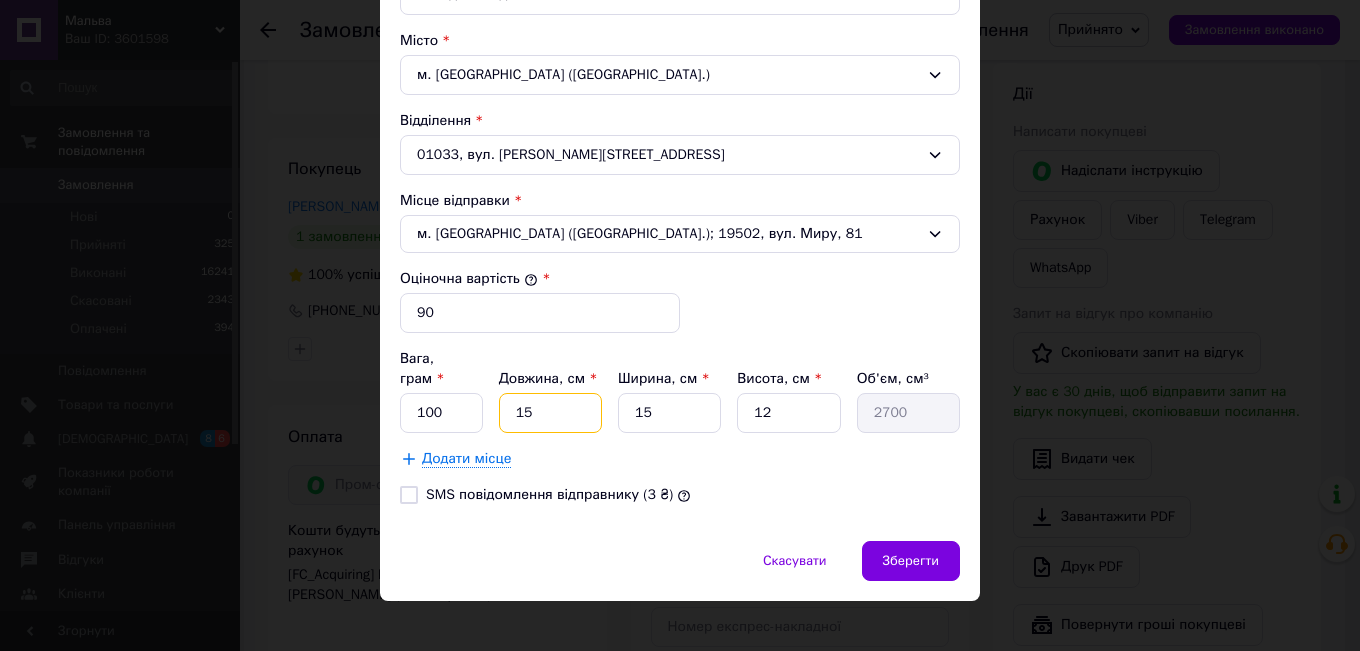 type on "15" 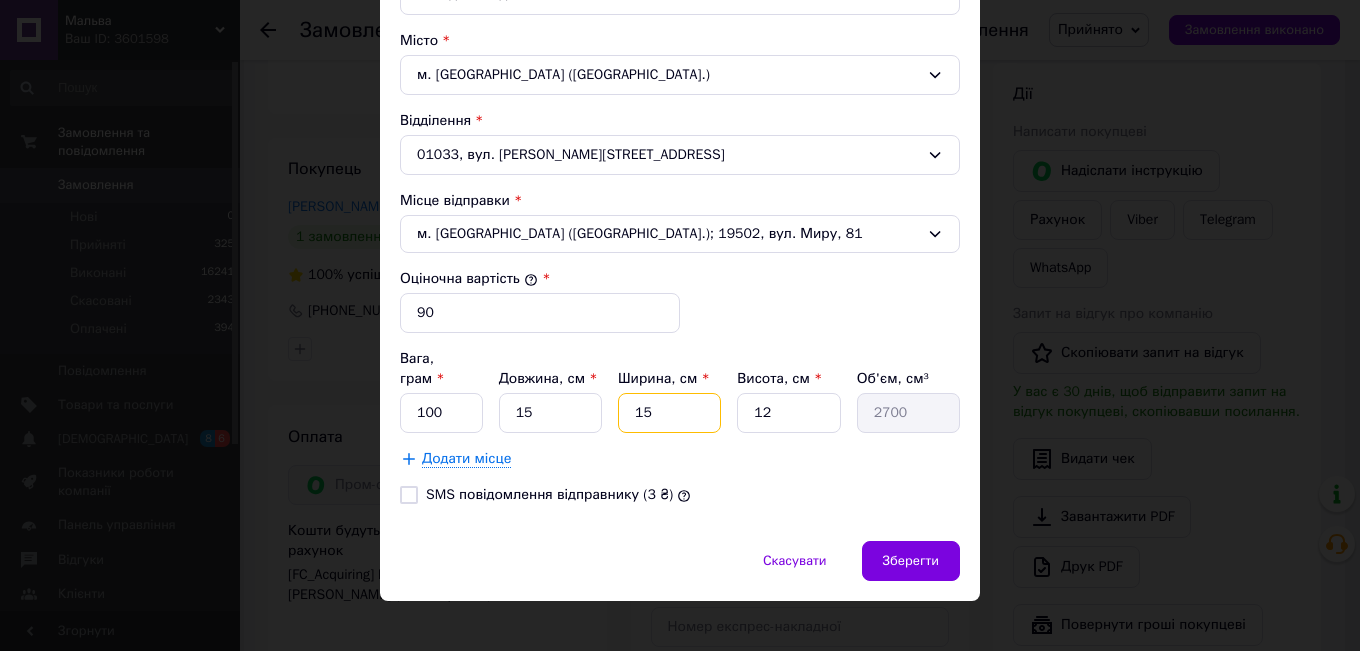 click on "15" at bounding box center [669, 413] 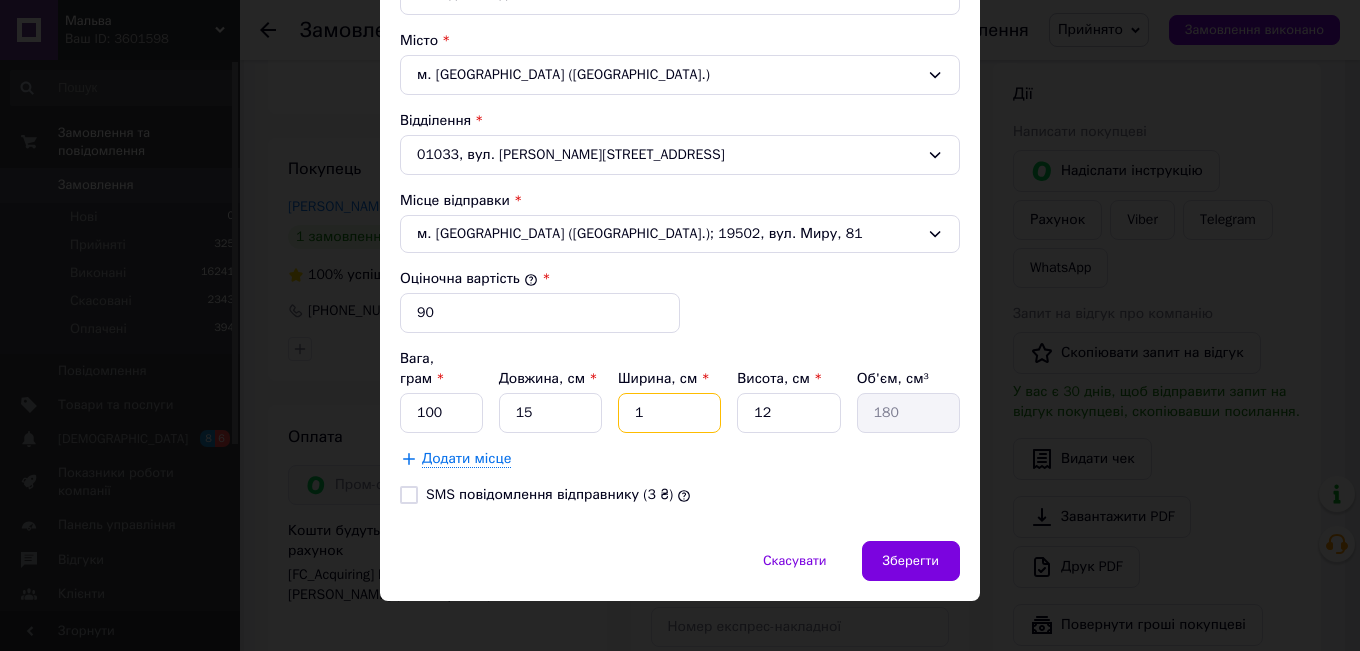 type on "13" 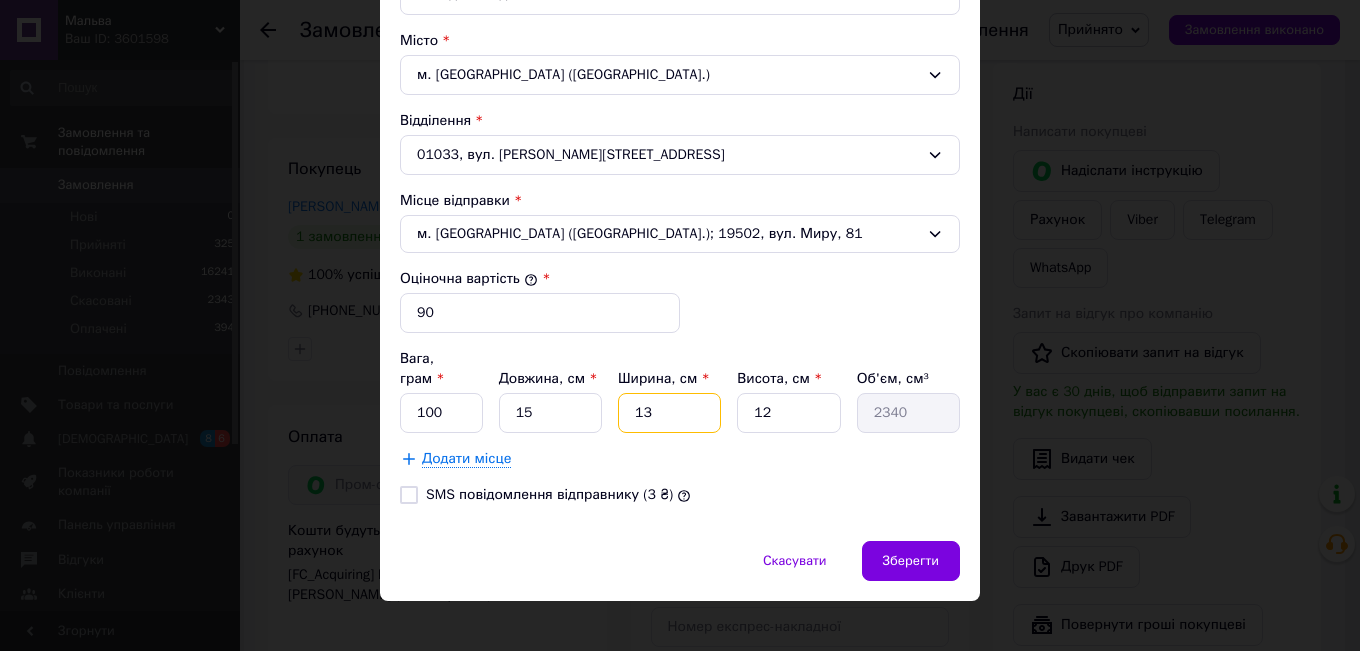 type on "13" 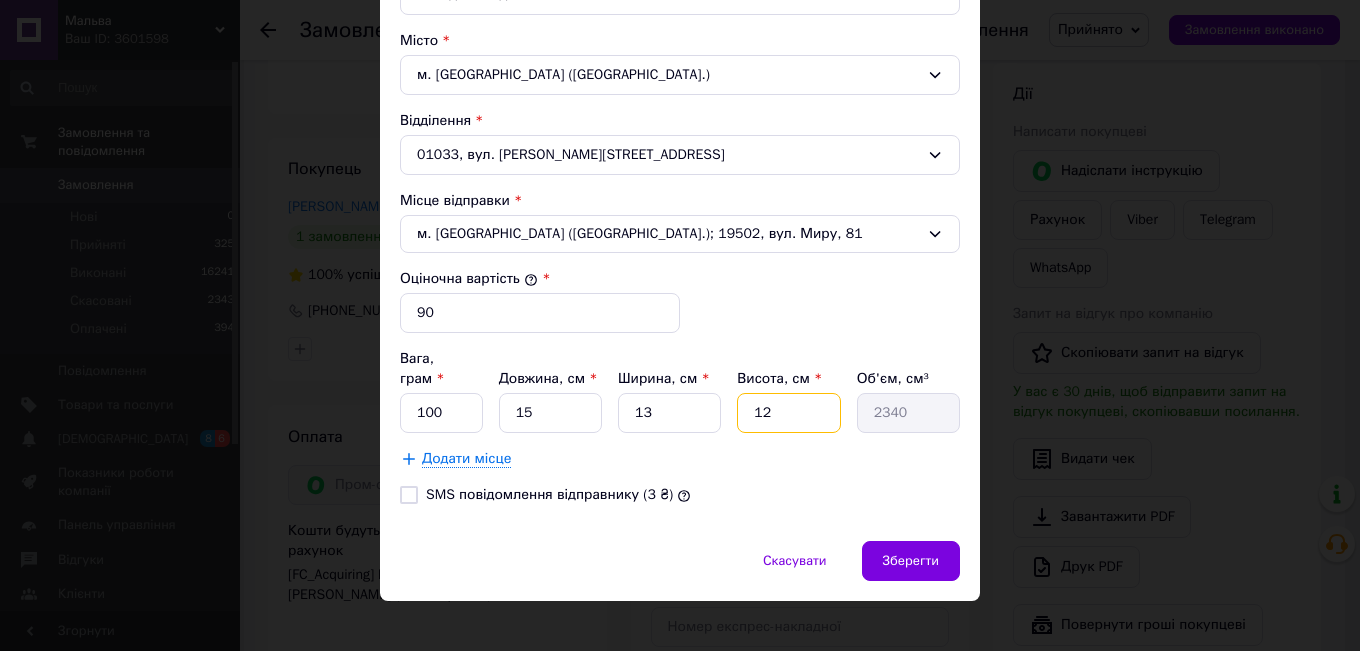 click on "12" at bounding box center (788, 413) 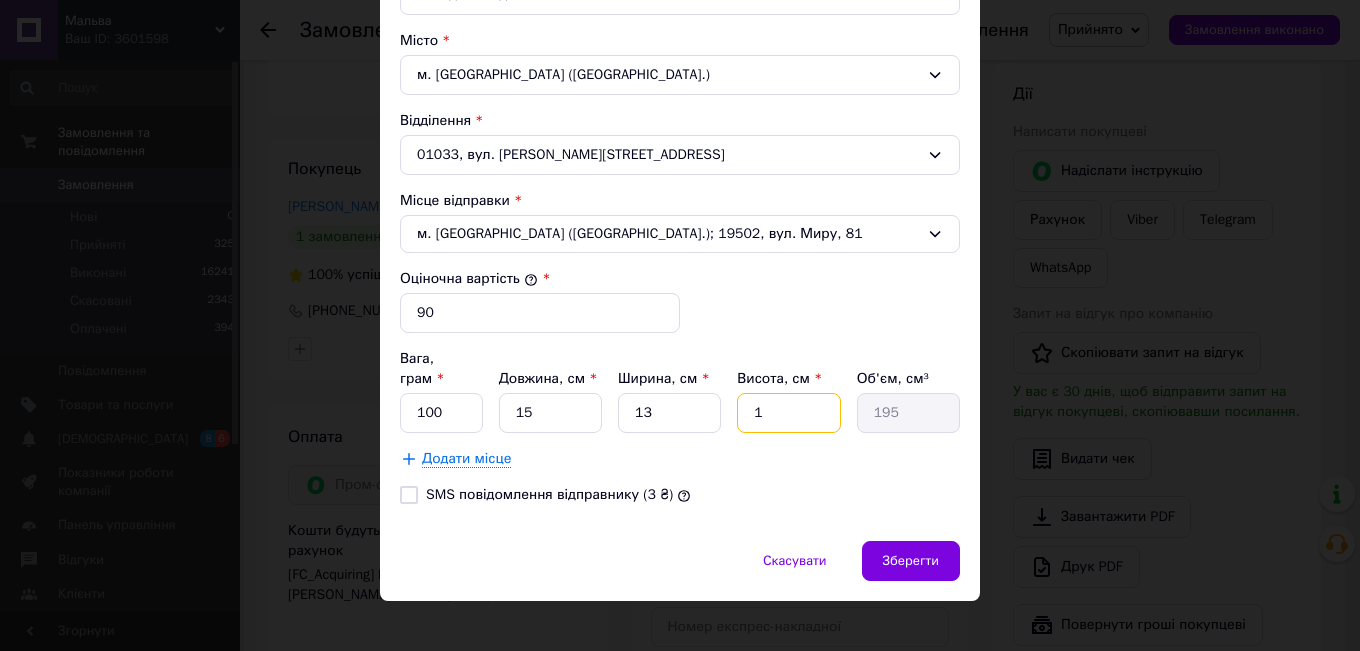 type 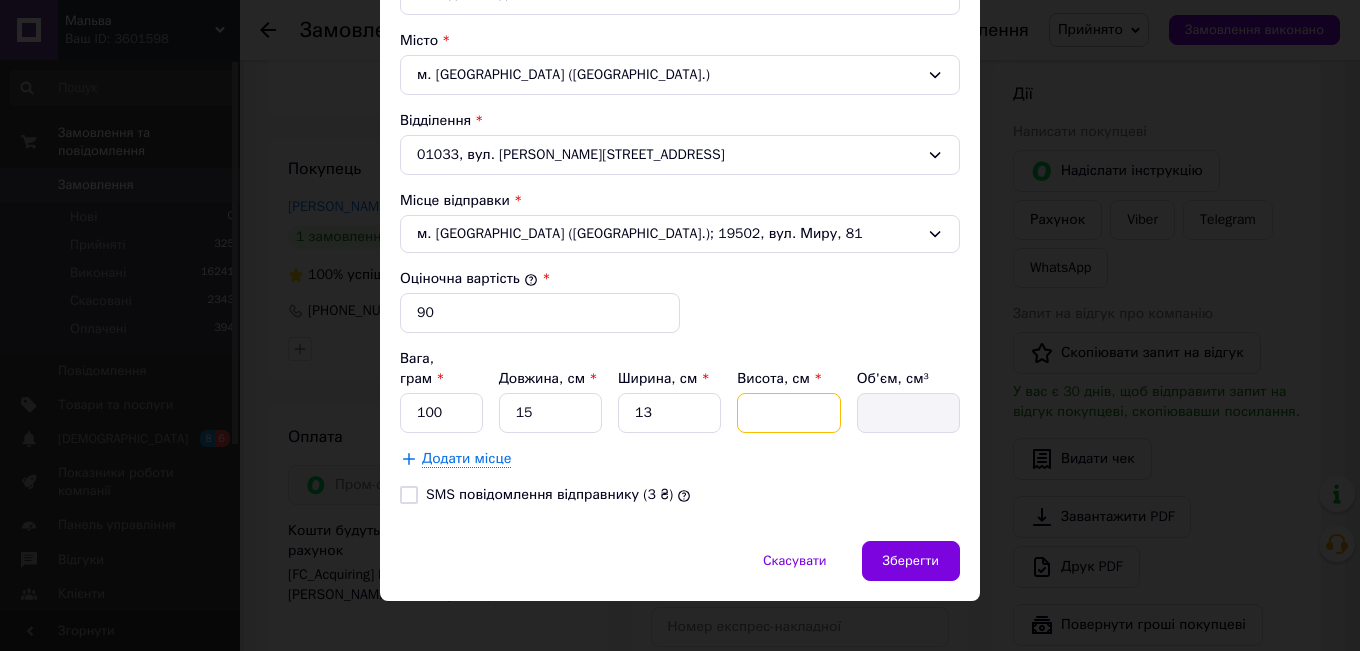 type on "3" 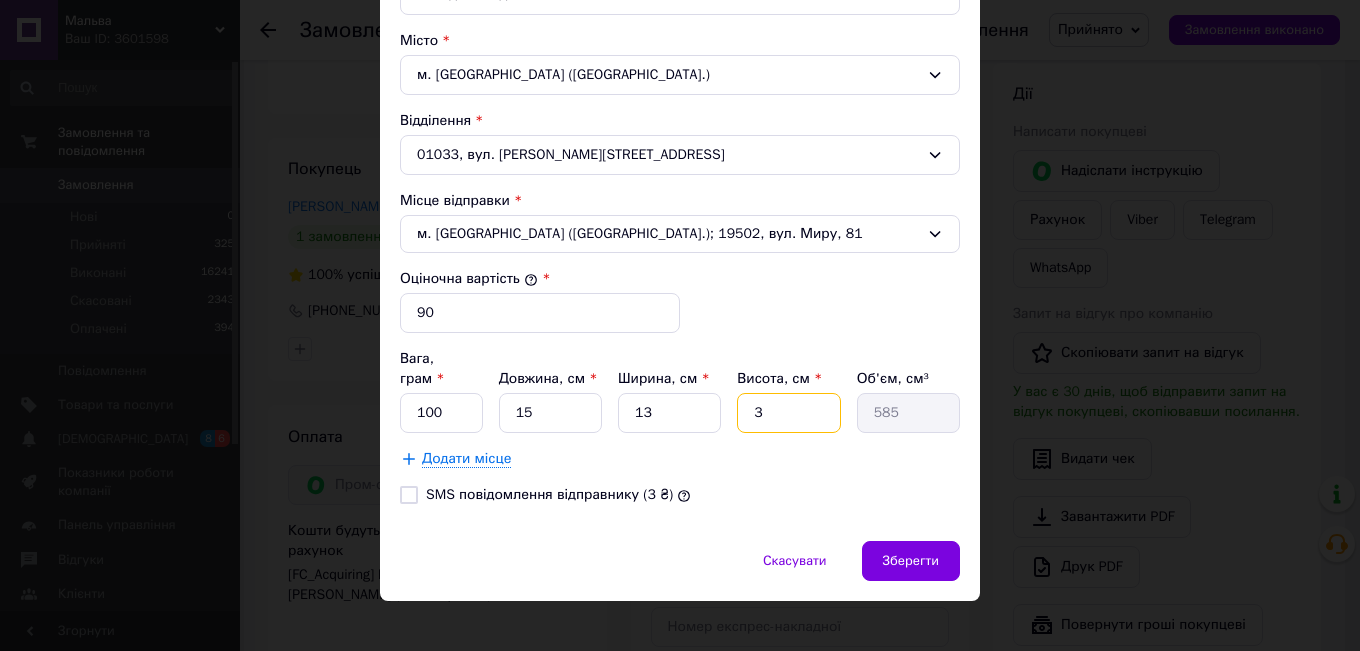 type on "3" 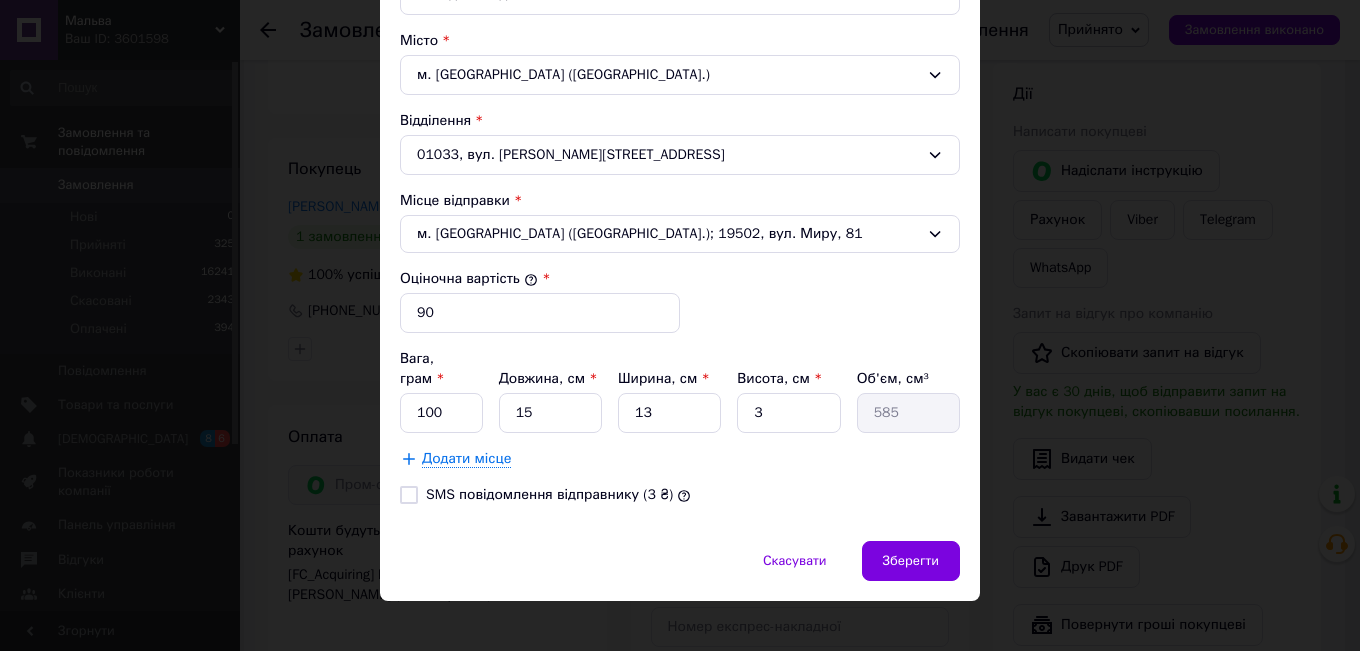 click on "Додати місце" at bounding box center (680, 459) 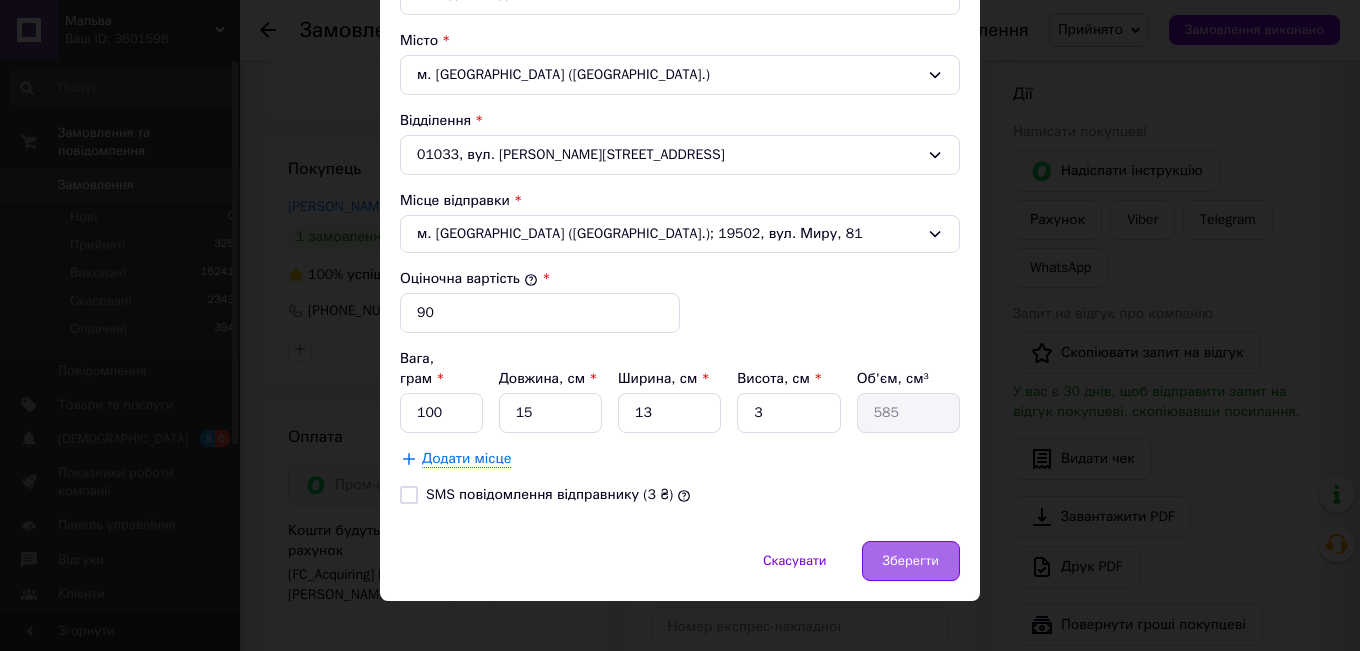 click on "Зберегти" at bounding box center (911, 561) 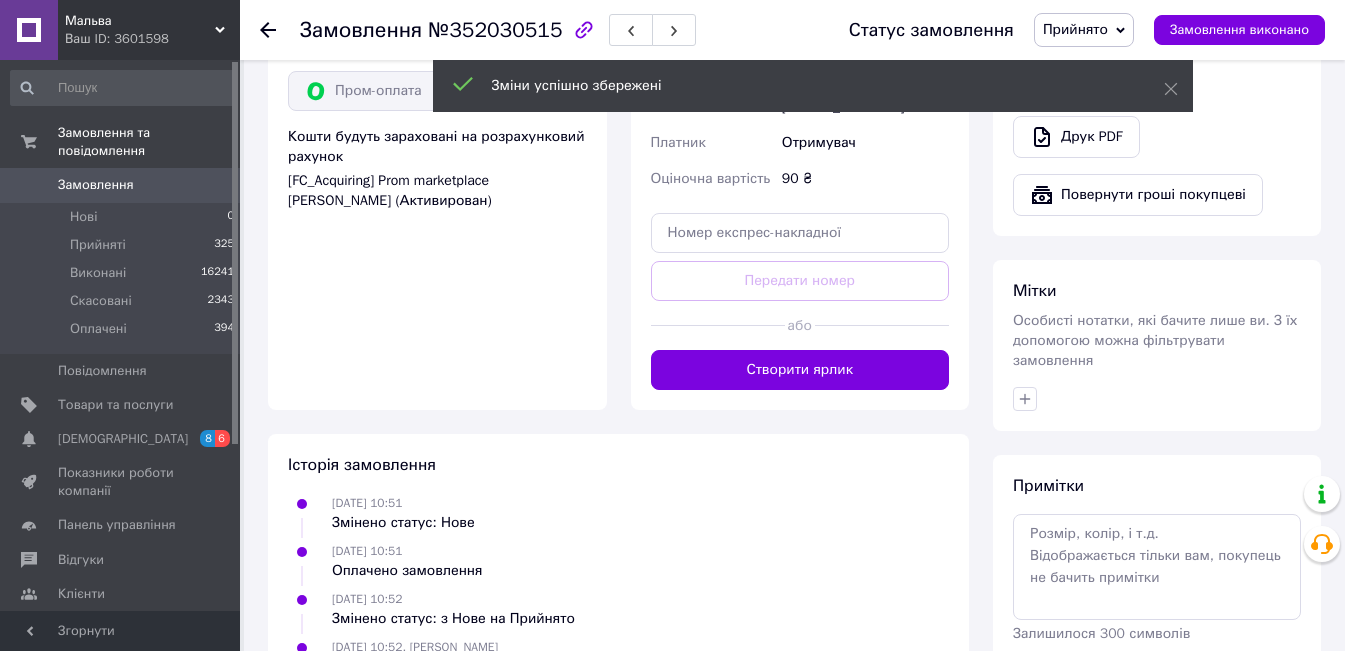 scroll, scrollTop: 763, scrollLeft: 0, axis: vertical 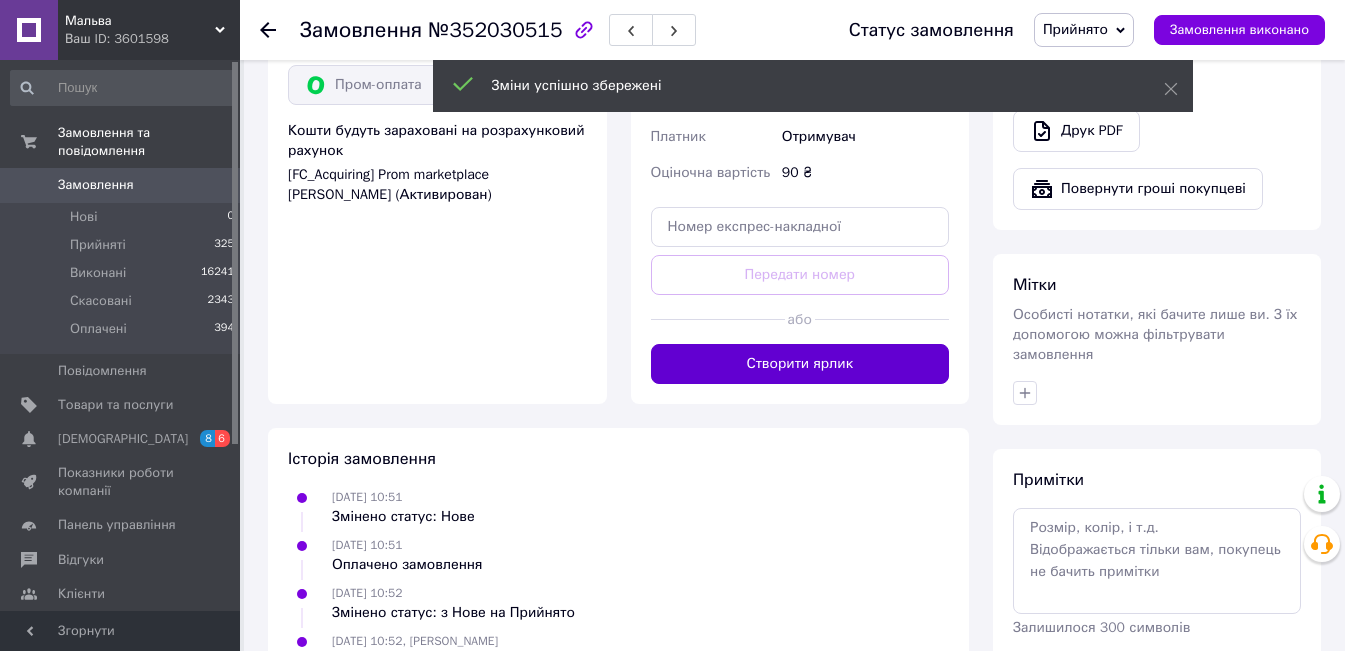 click on "Створити ярлик" at bounding box center [800, 364] 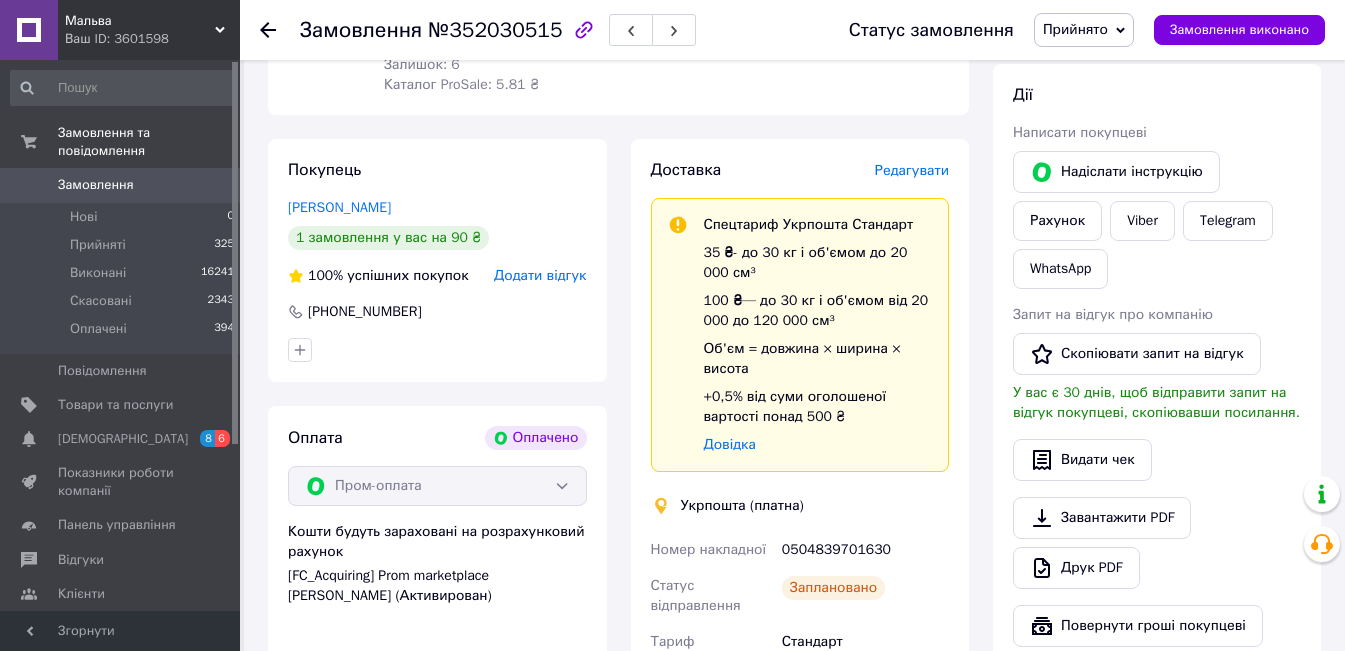 scroll, scrollTop: 63, scrollLeft: 0, axis: vertical 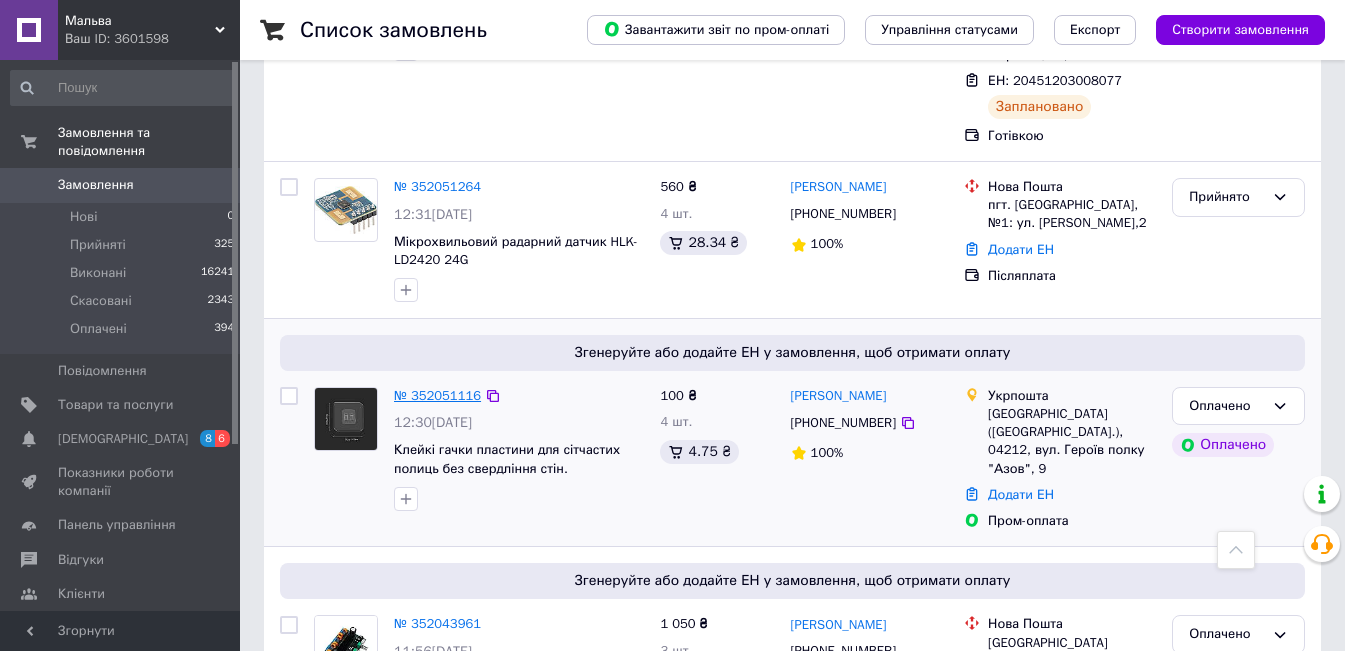 click on "№ 352051116" at bounding box center (437, 395) 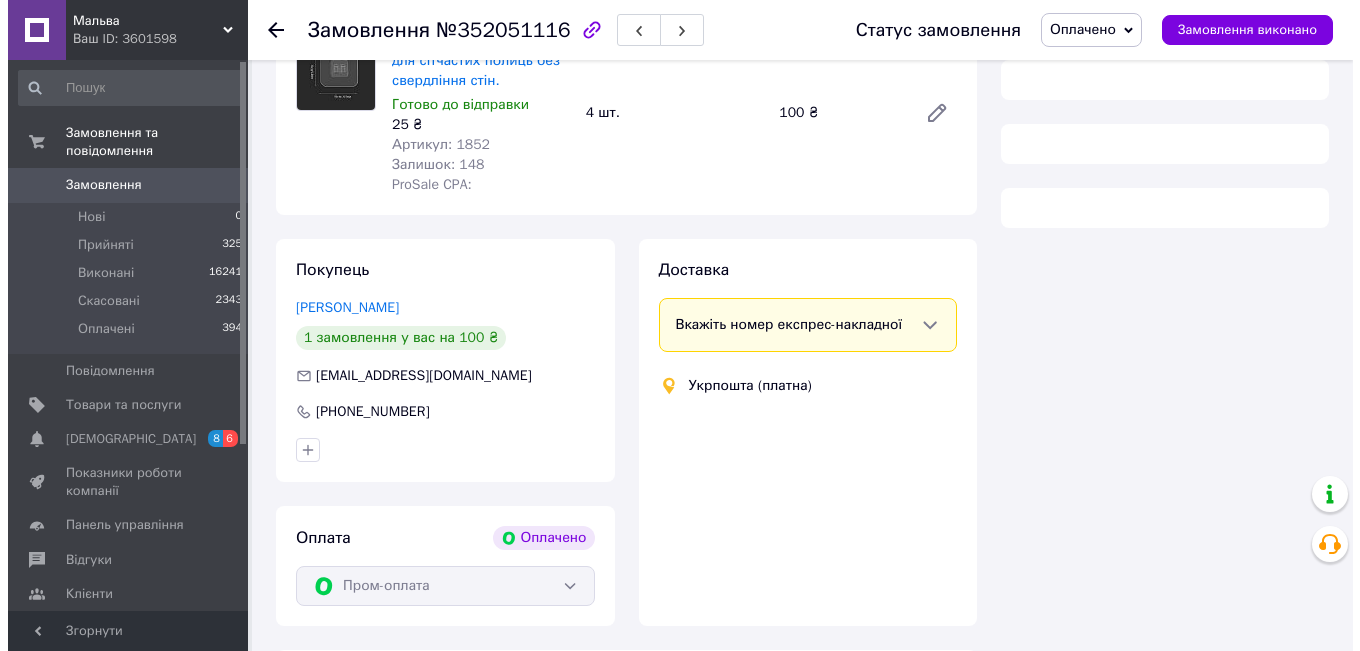 scroll, scrollTop: 125, scrollLeft: 0, axis: vertical 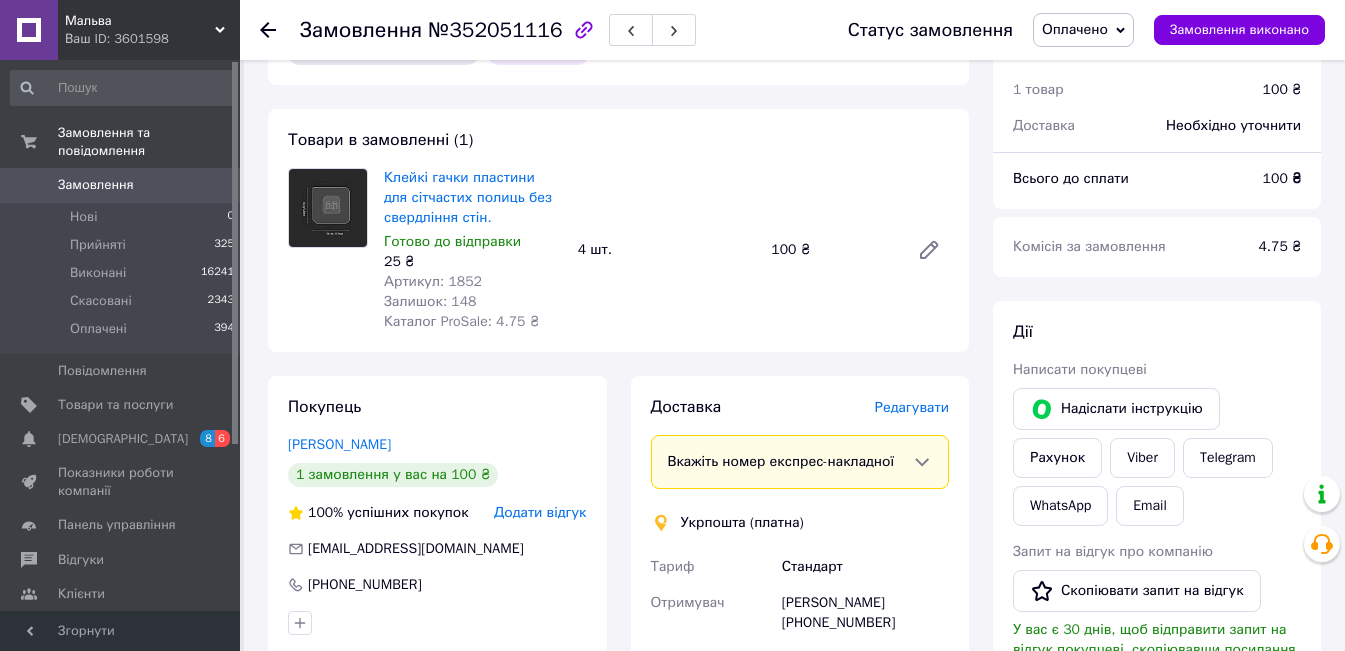 click on "Редагувати" at bounding box center [912, 407] 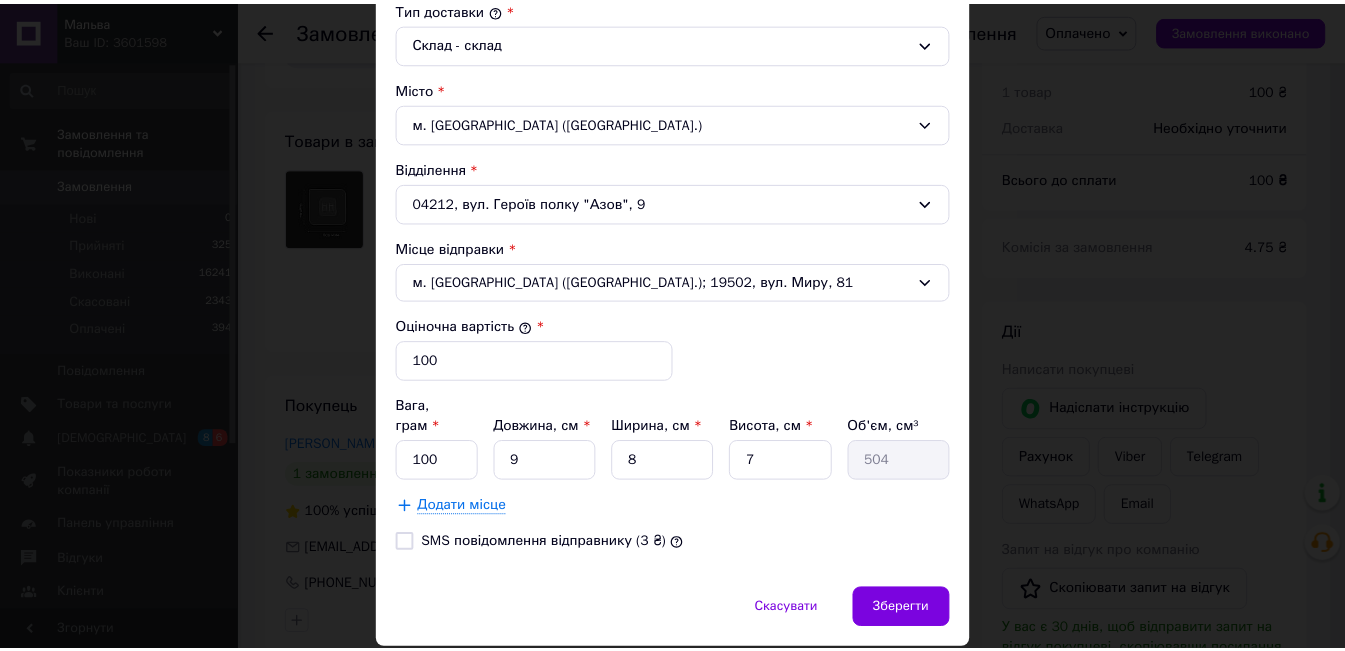scroll, scrollTop: 600, scrollLeft: 0, axis: vertical 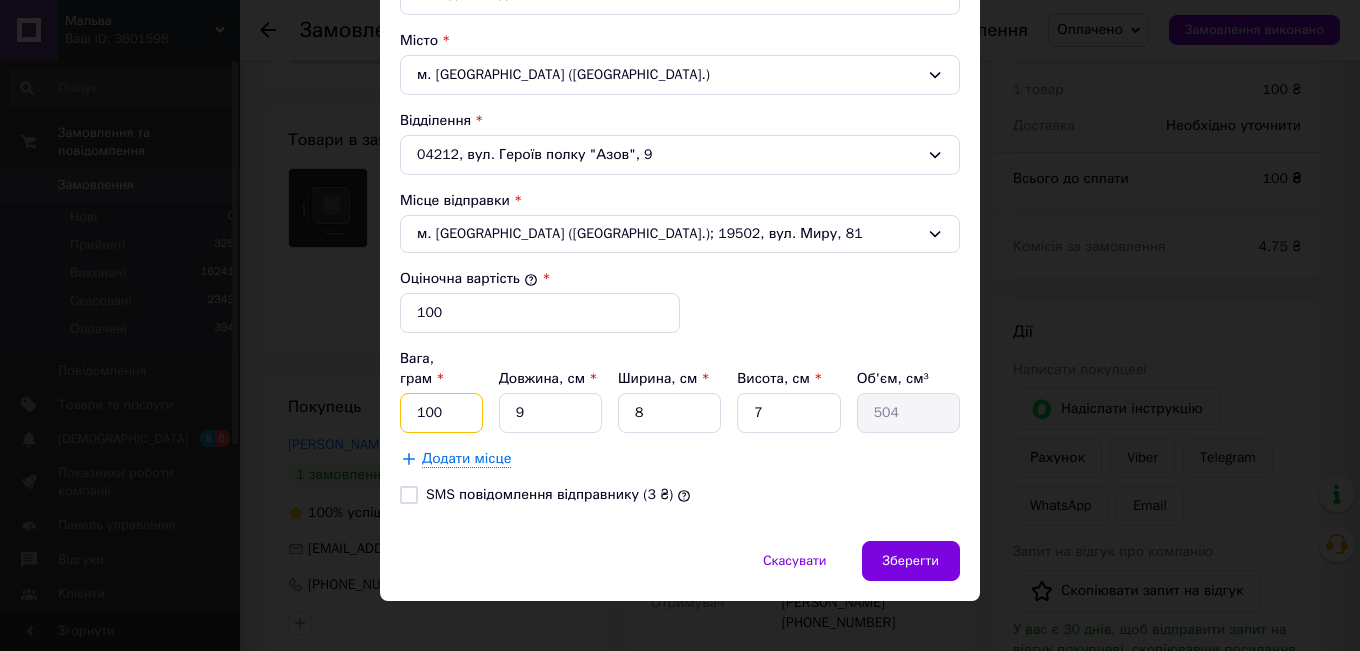 click on "100" at bounding box center (441, 413) 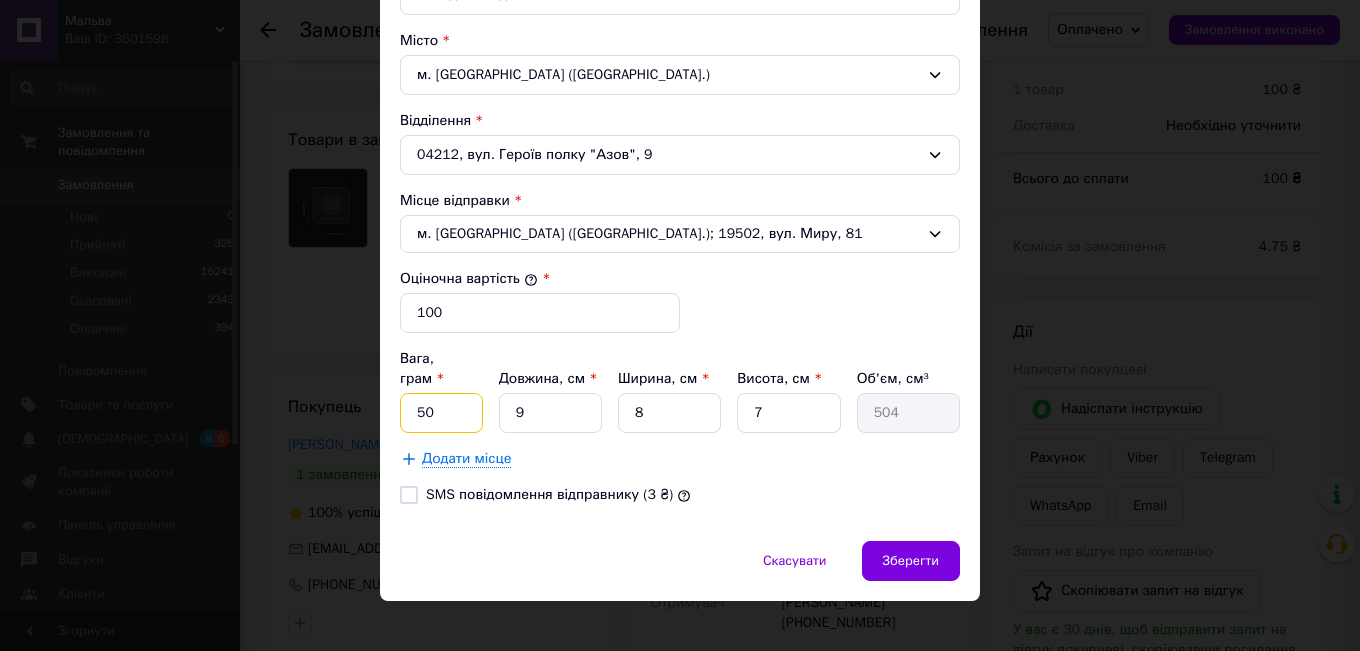 type on "50" 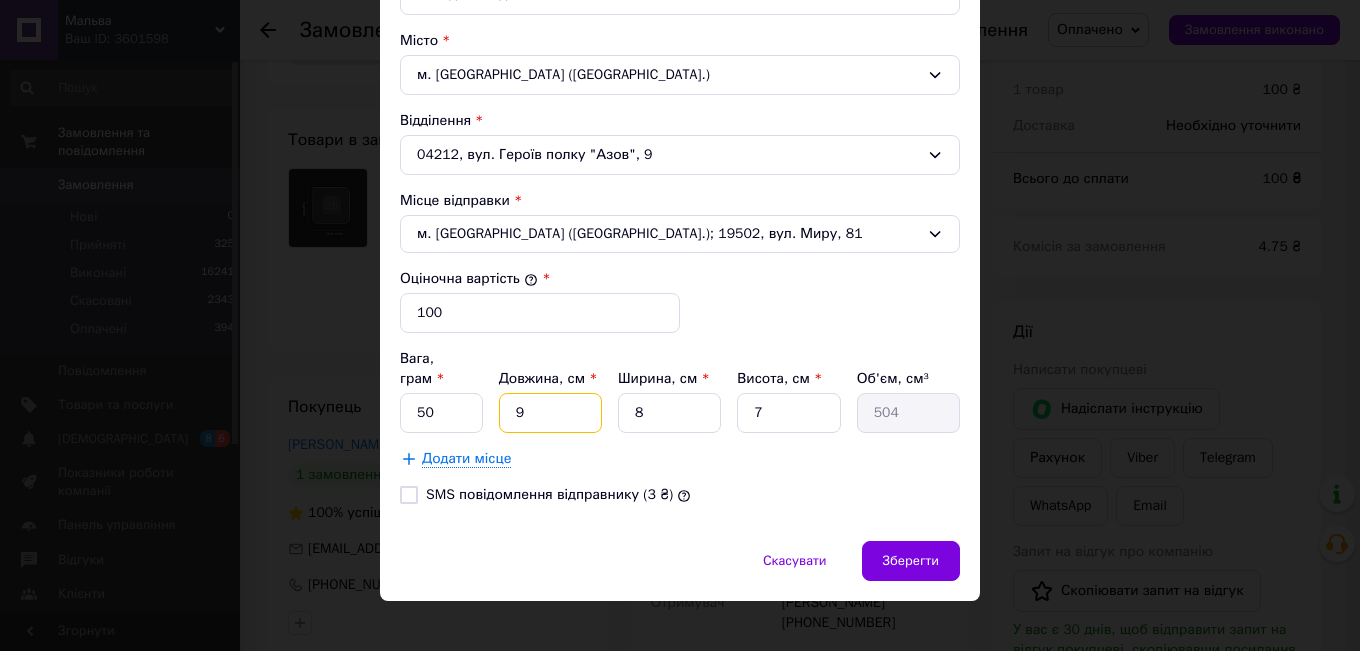 click on "9" at bounding box center [550, 413] 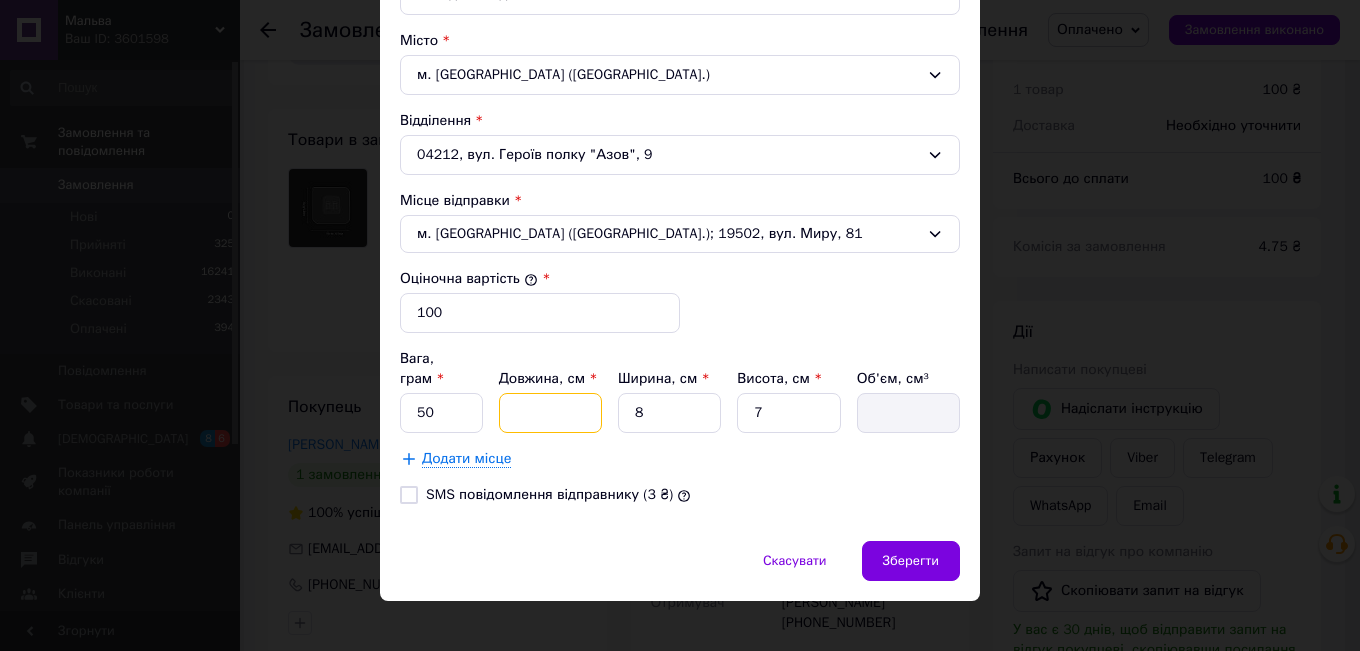 type on "1" 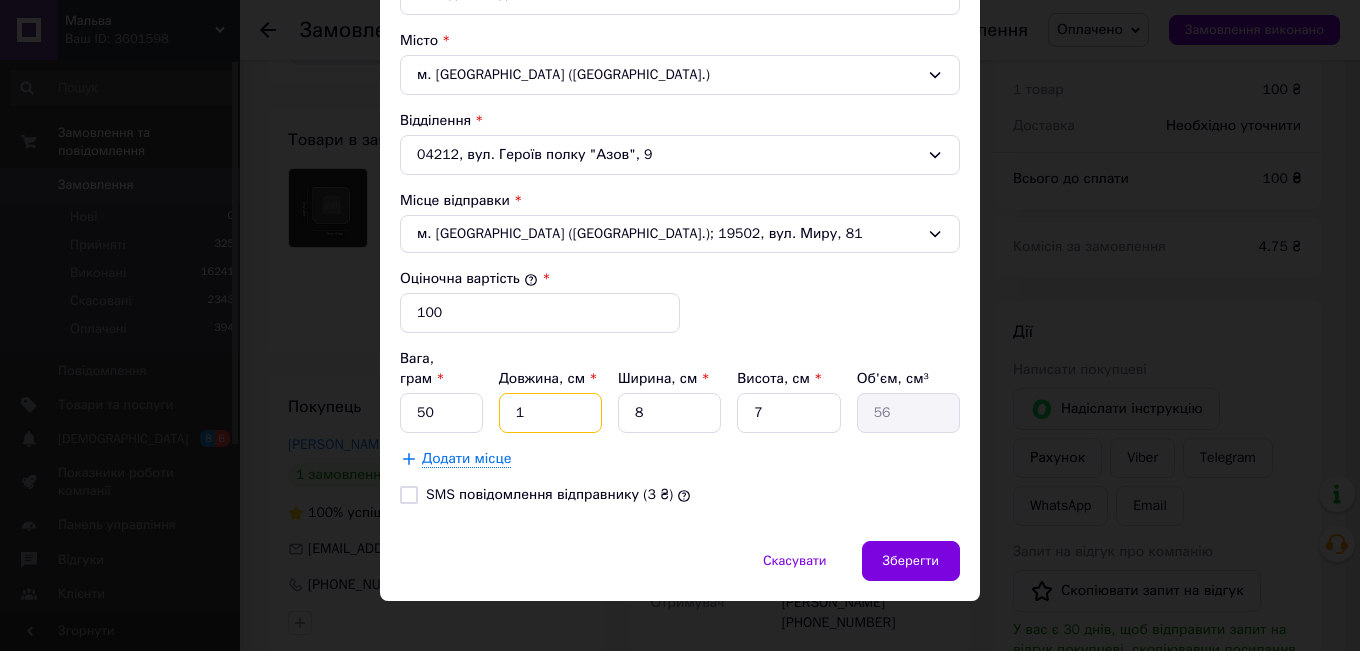 type on "16" 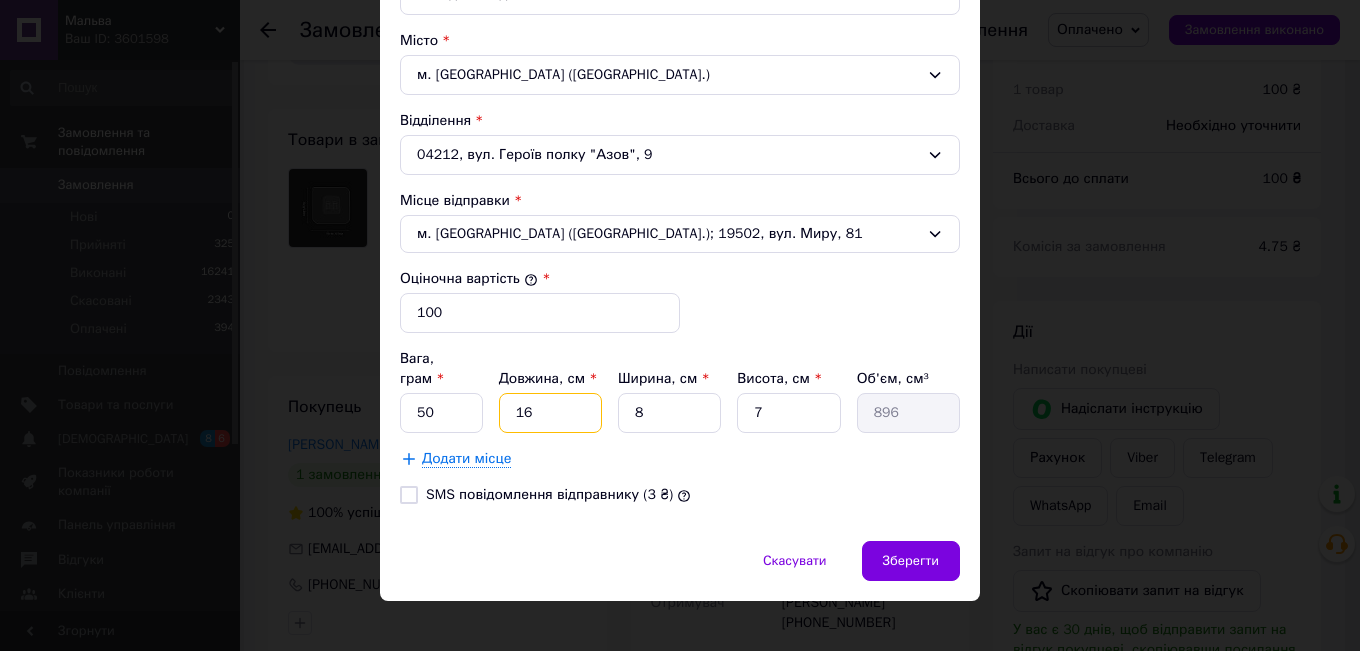 type on "16" 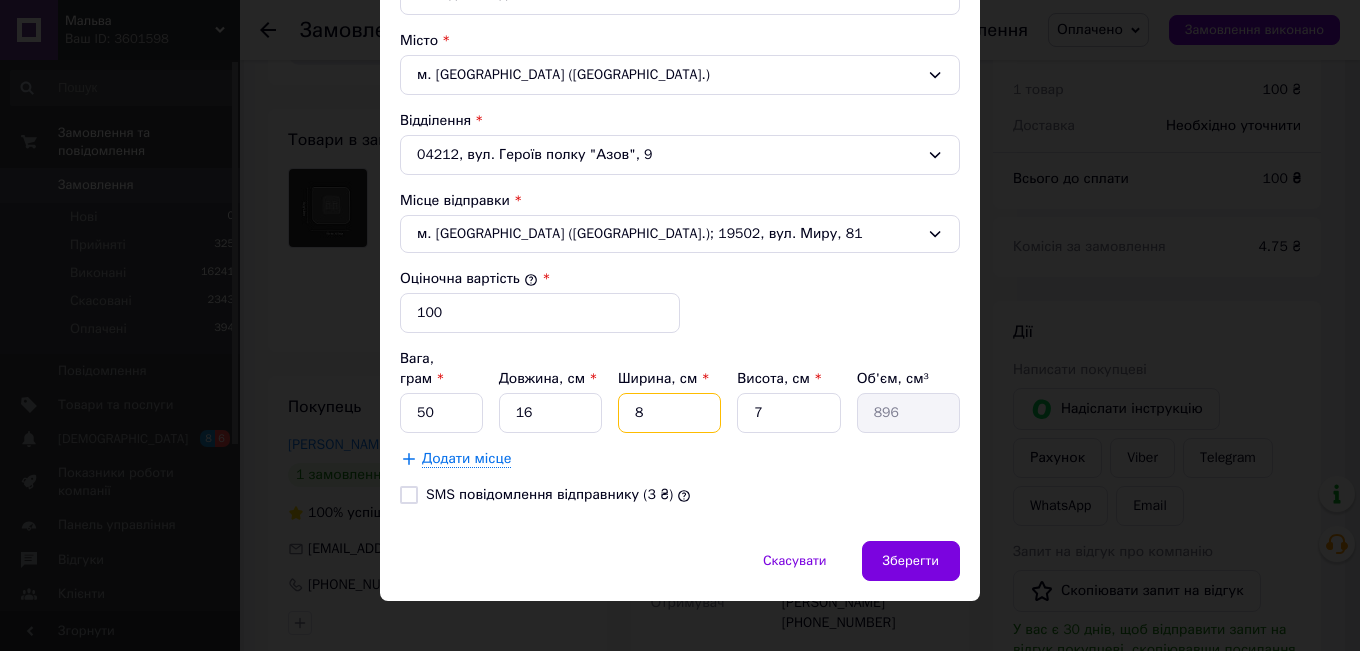 click on "8" at bounding box center (669, 413) 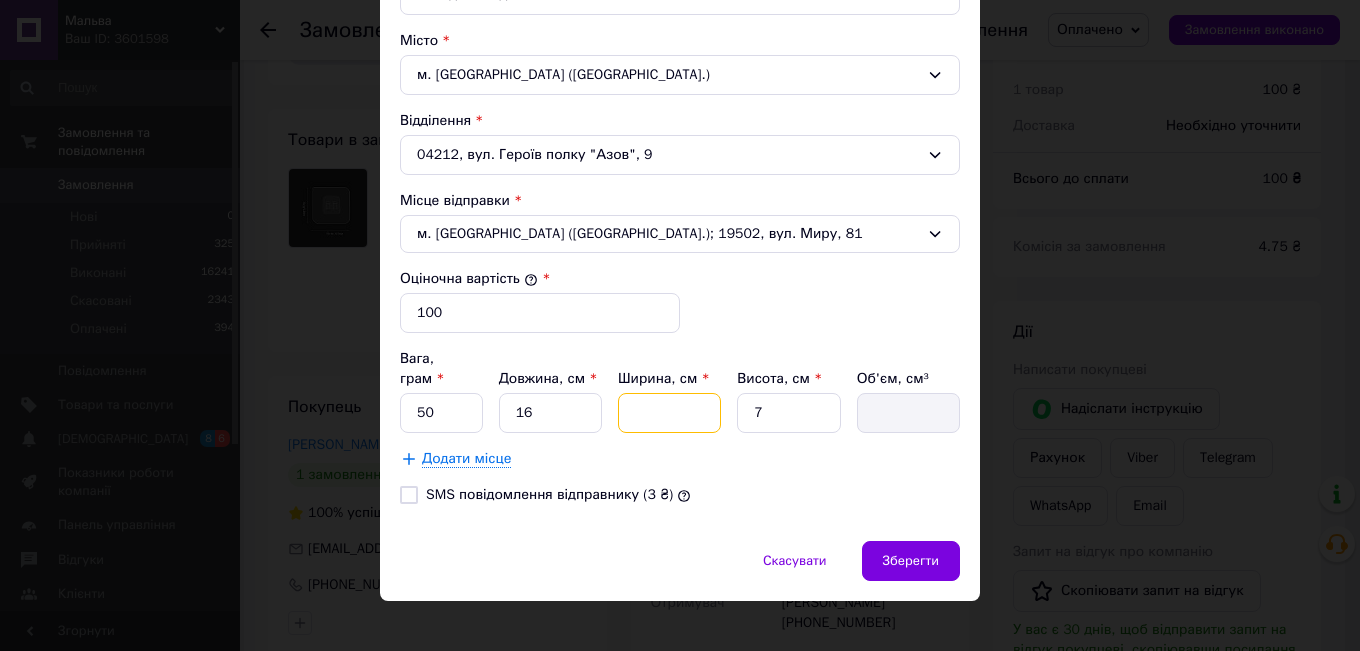 type on "1" 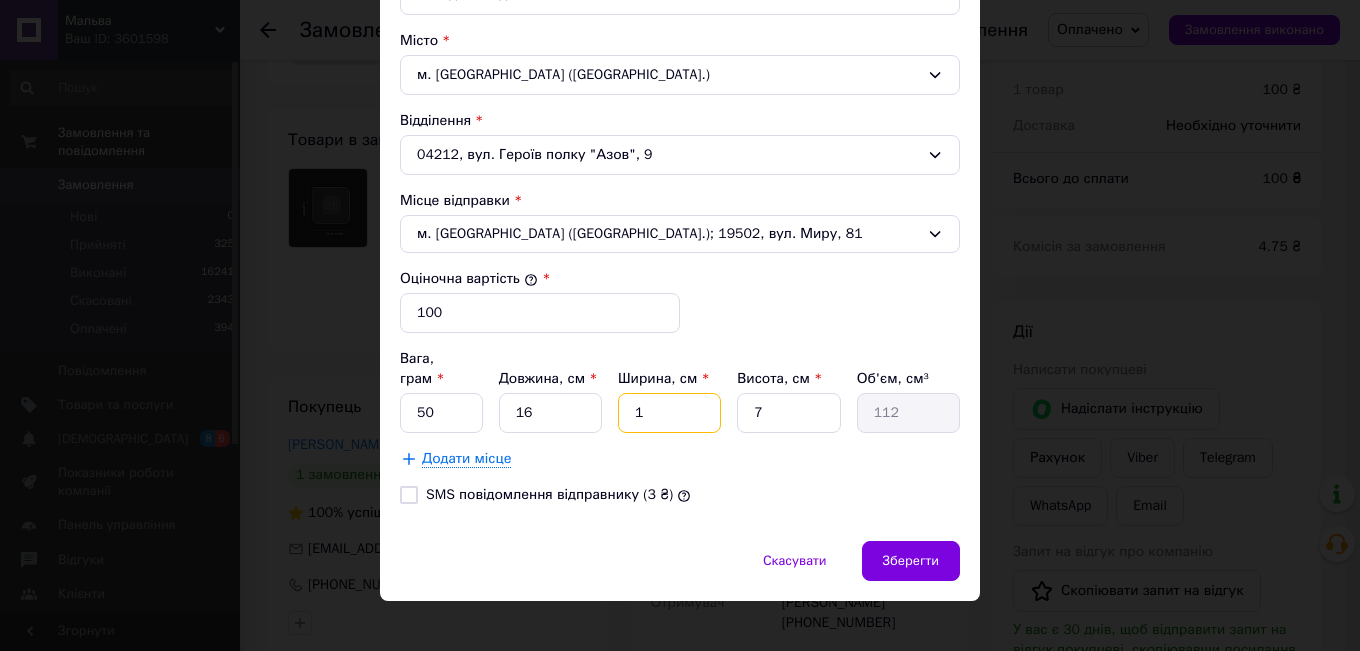 type on "15" 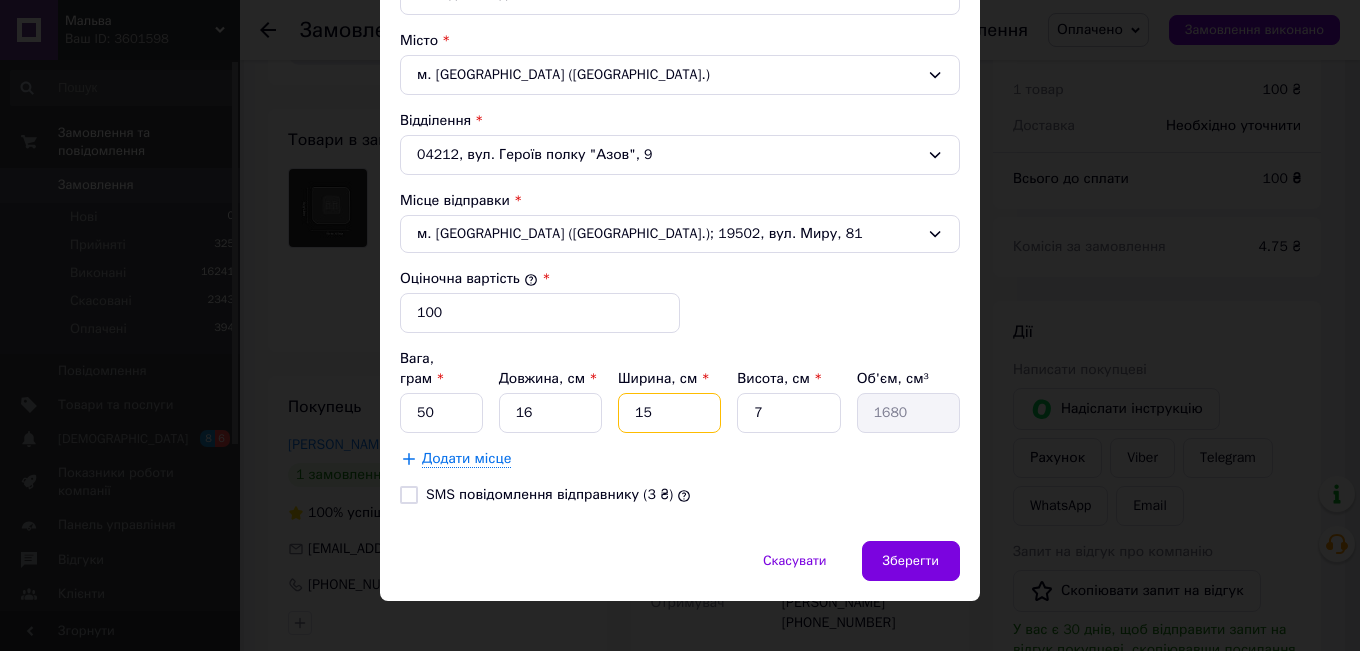 type on "15" 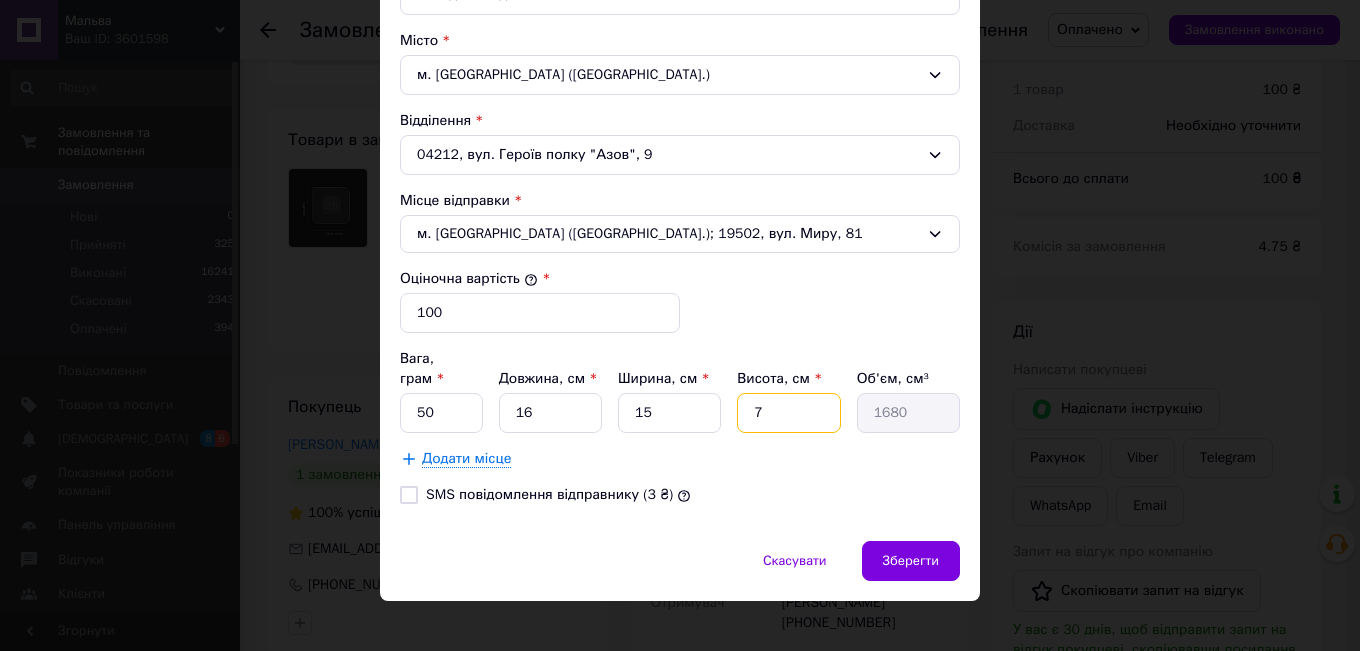 click on "7" at bounding box center [788, 413] 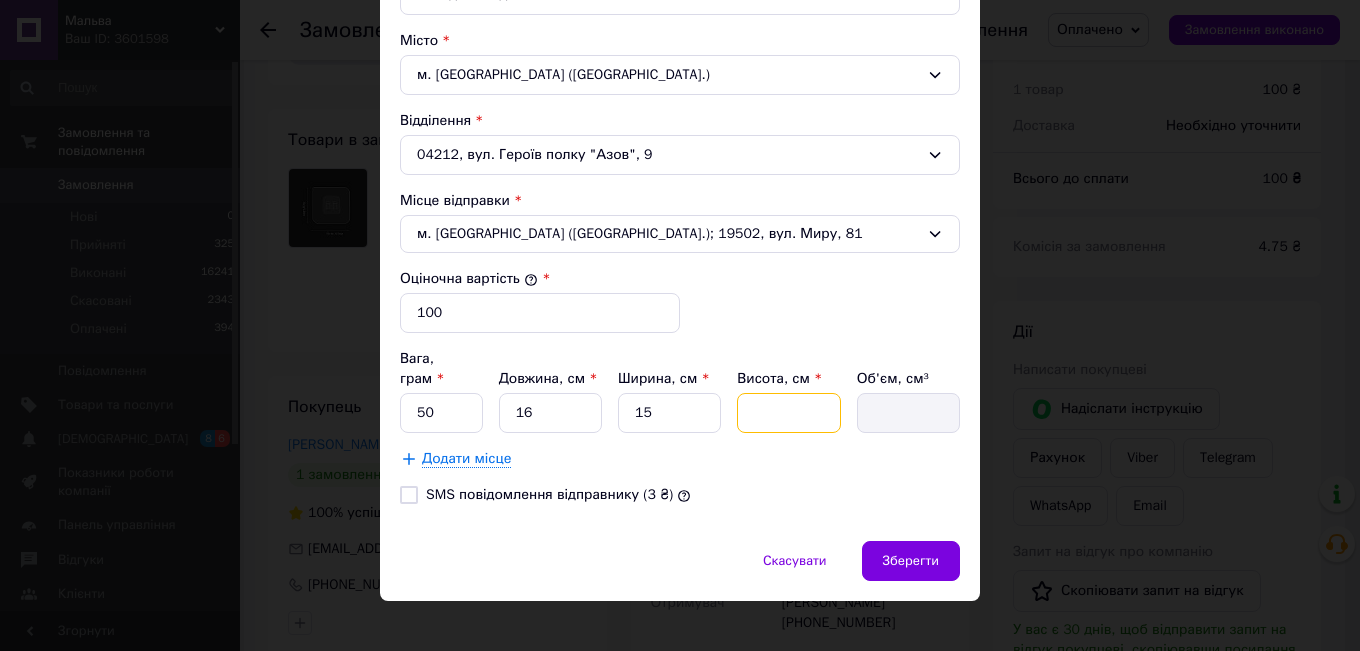 type on "2" 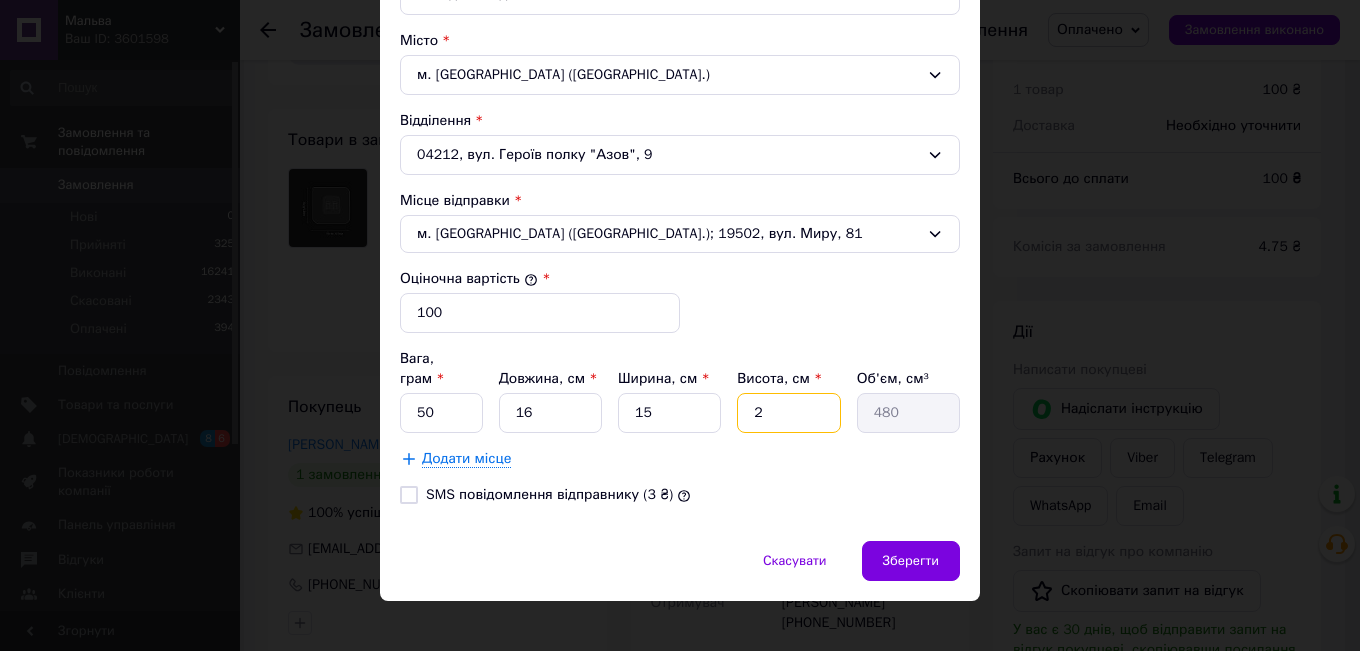 type on "2" 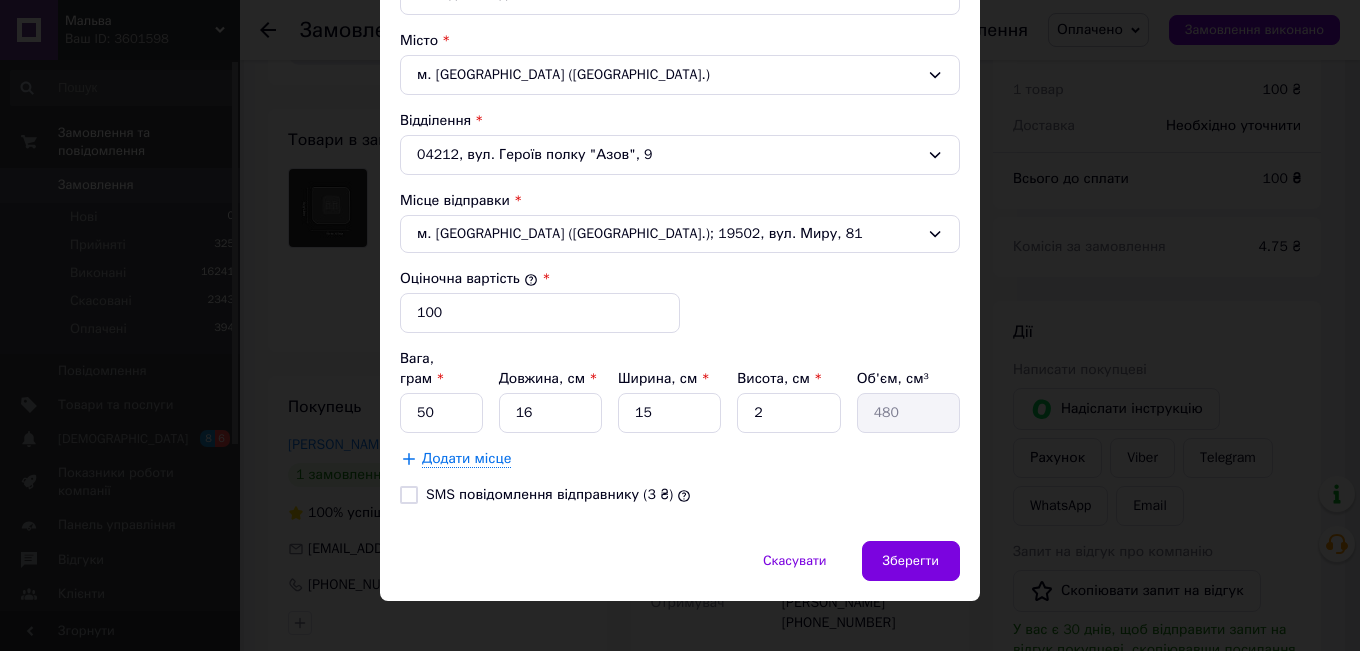 click on "Додати місце" at bounding box center (680, 459) 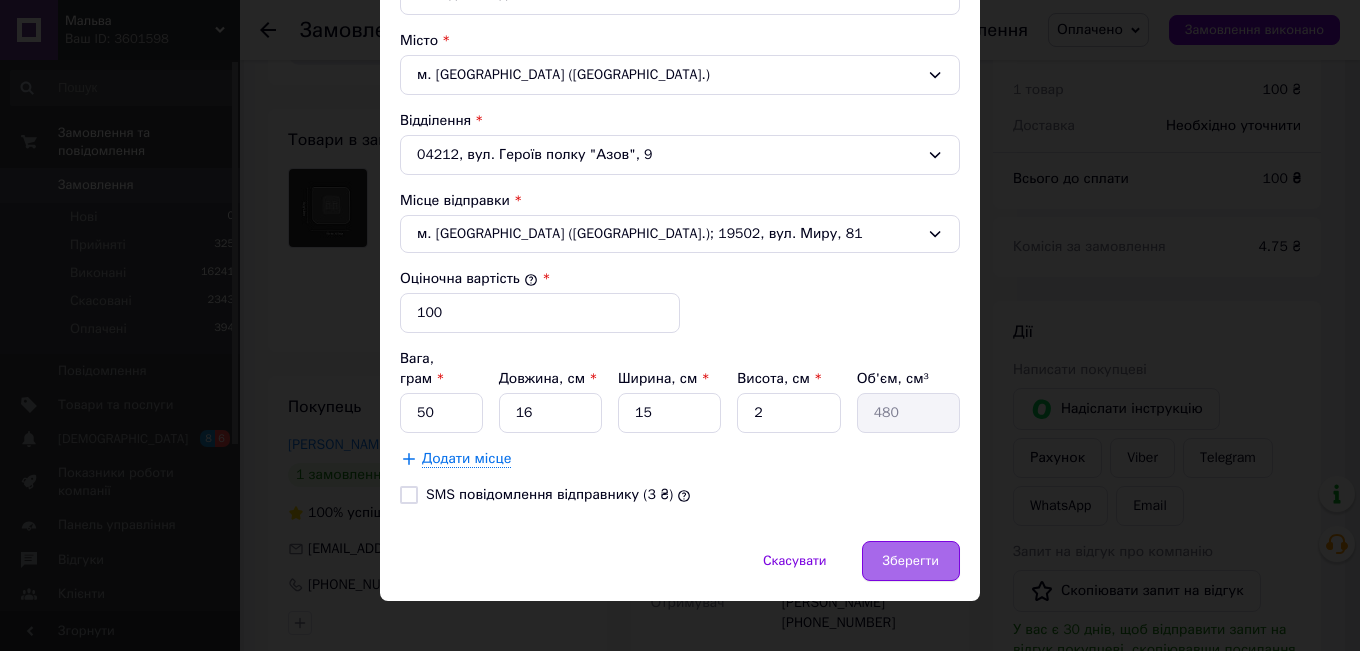 click on "Зберегти" at bounding box center [911, 561] 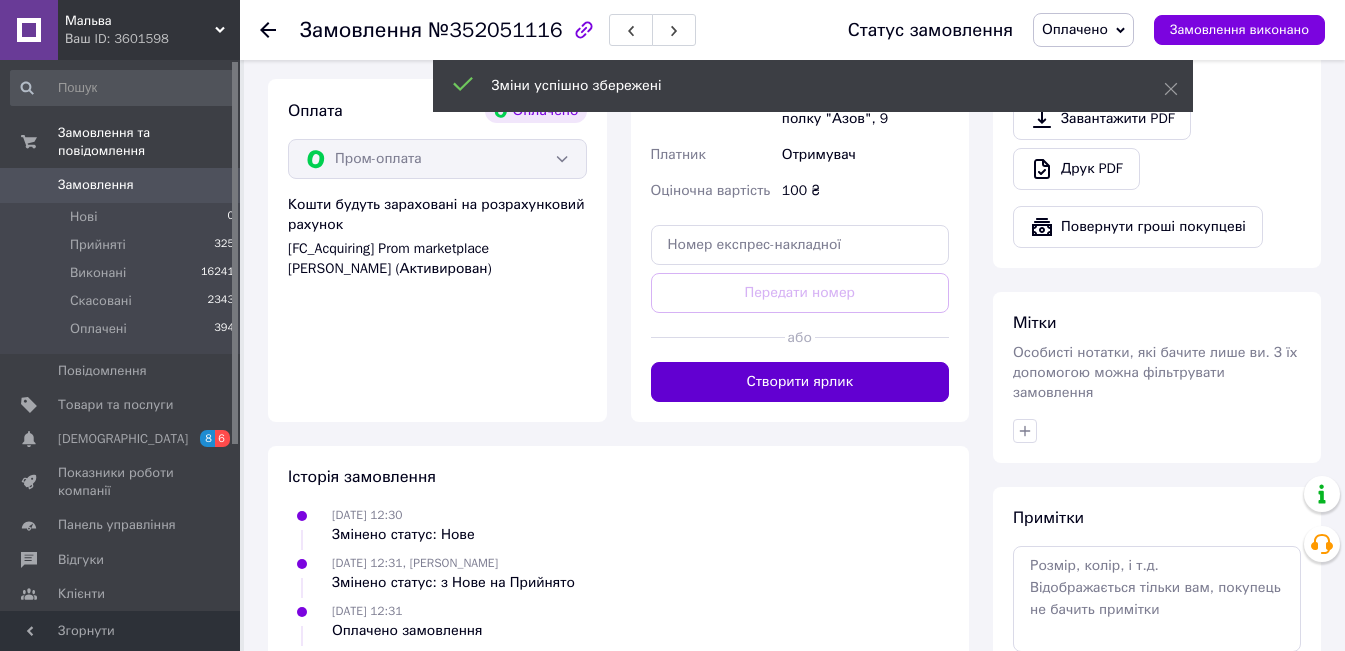 click on "Створити ярлик" at bounding box center (800, 382) 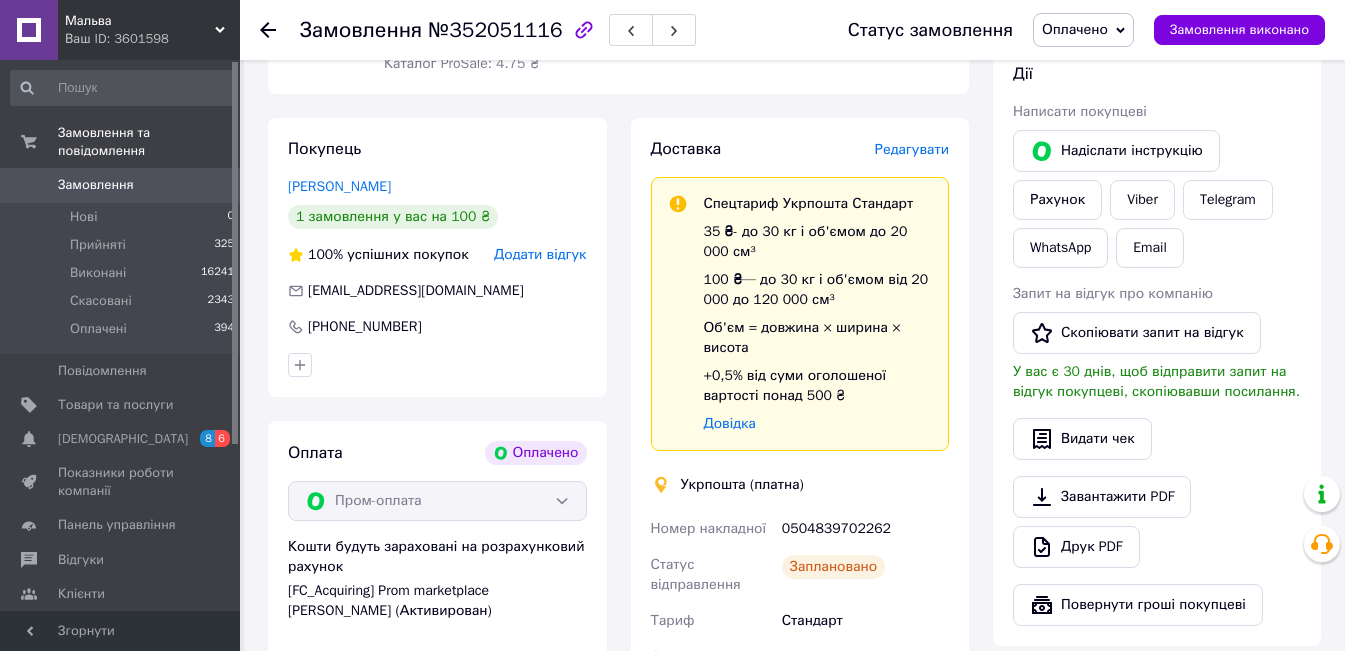 scroll, scrollTop: 125, scrollLeft: 0, axis: vertical 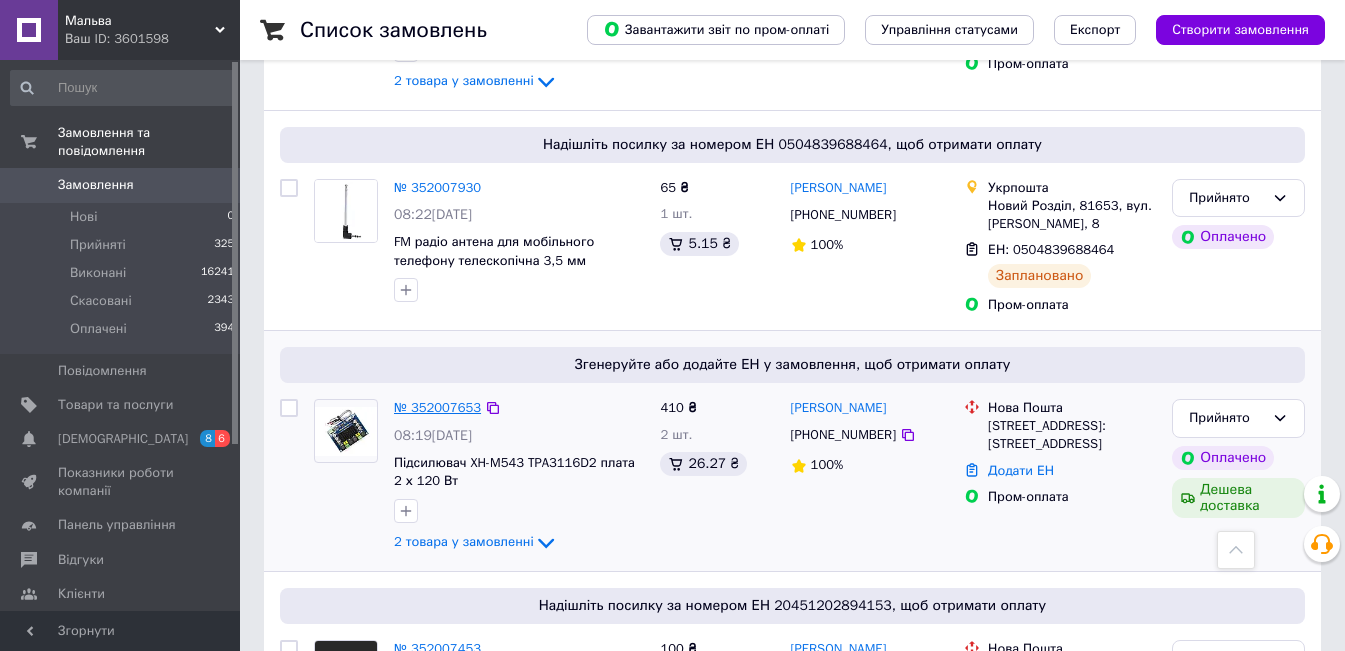 click on "№ 352007653" at bounding box center [437, 407] 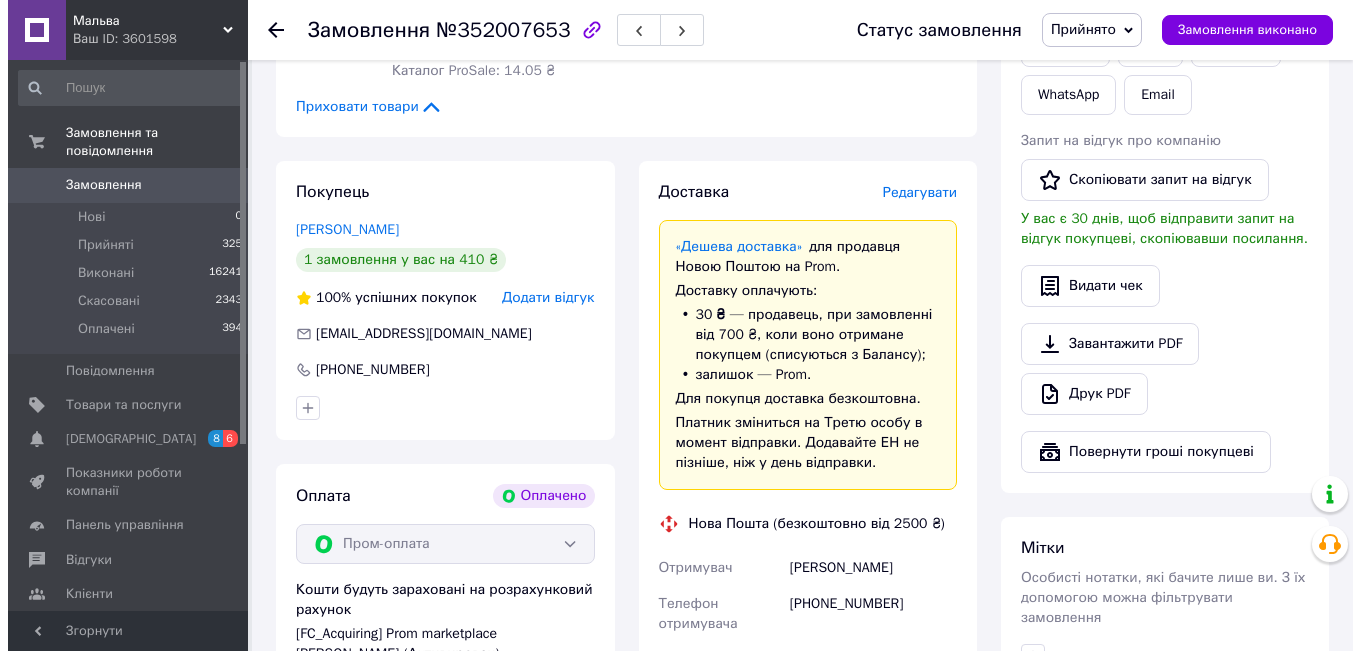 scroll, scrollTop: 431, scrollLeft: 0, axis: vertical 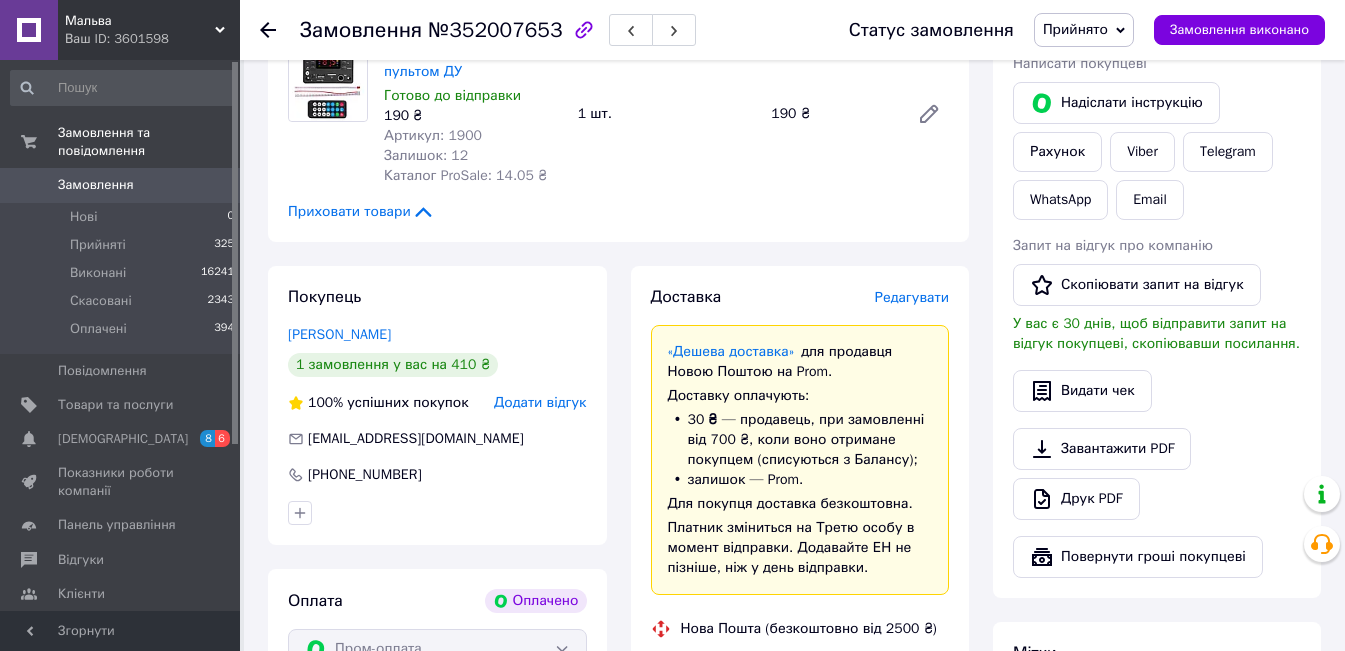 click on "Редагувати" at bounding box center [912, 297] 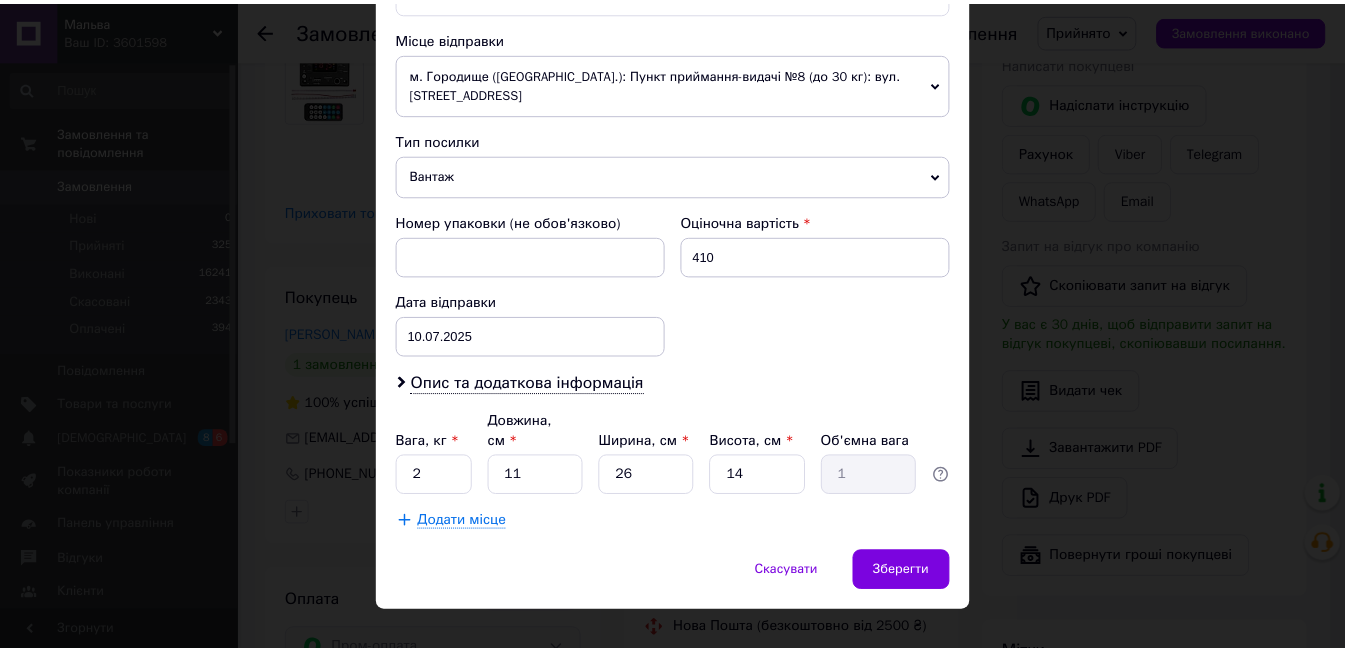scroll, scrollTop: 697, scrollLeft: 0, axis: vertical 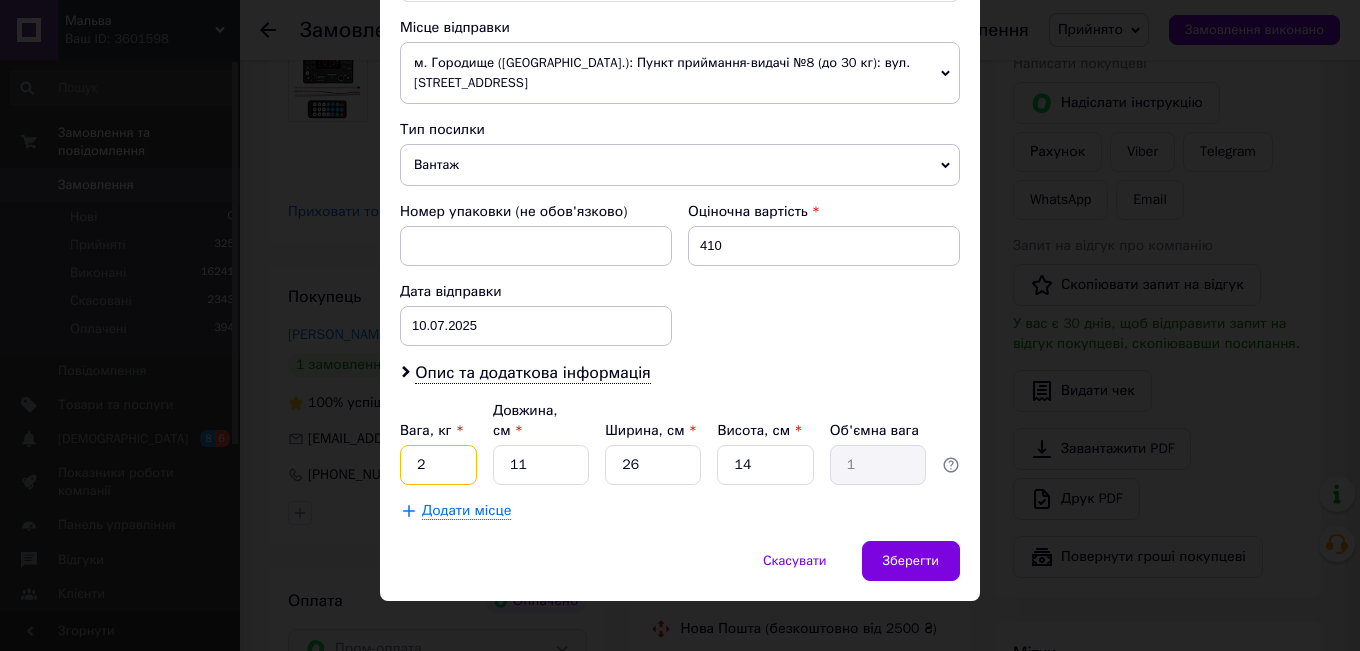 click on "2" at bounding box center (438, 465) 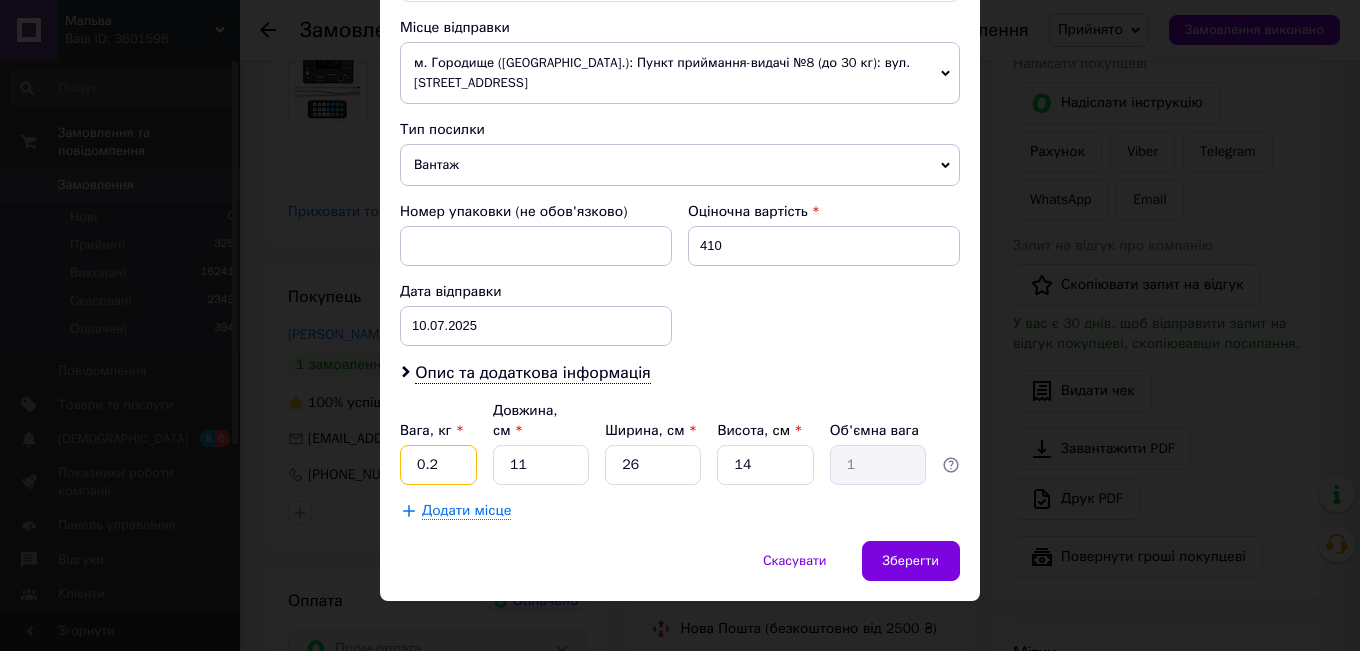 type on "0.2" 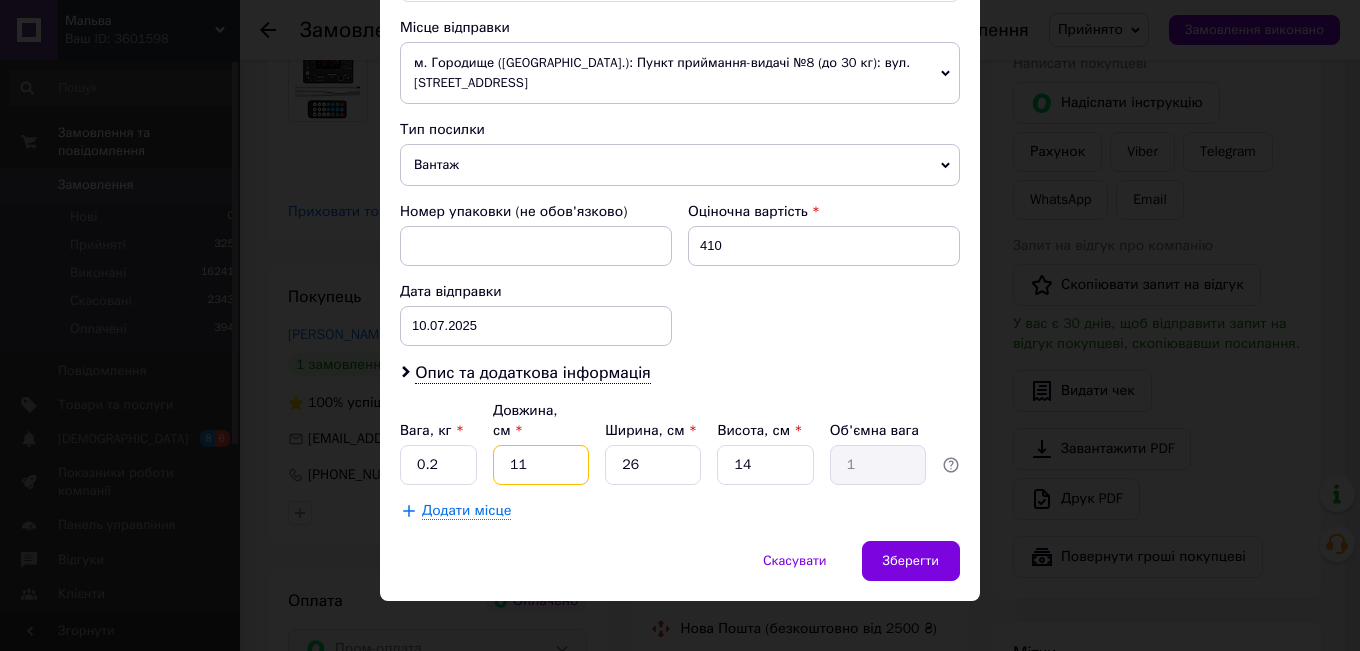 click on "11" at bounding box center (541, 465) 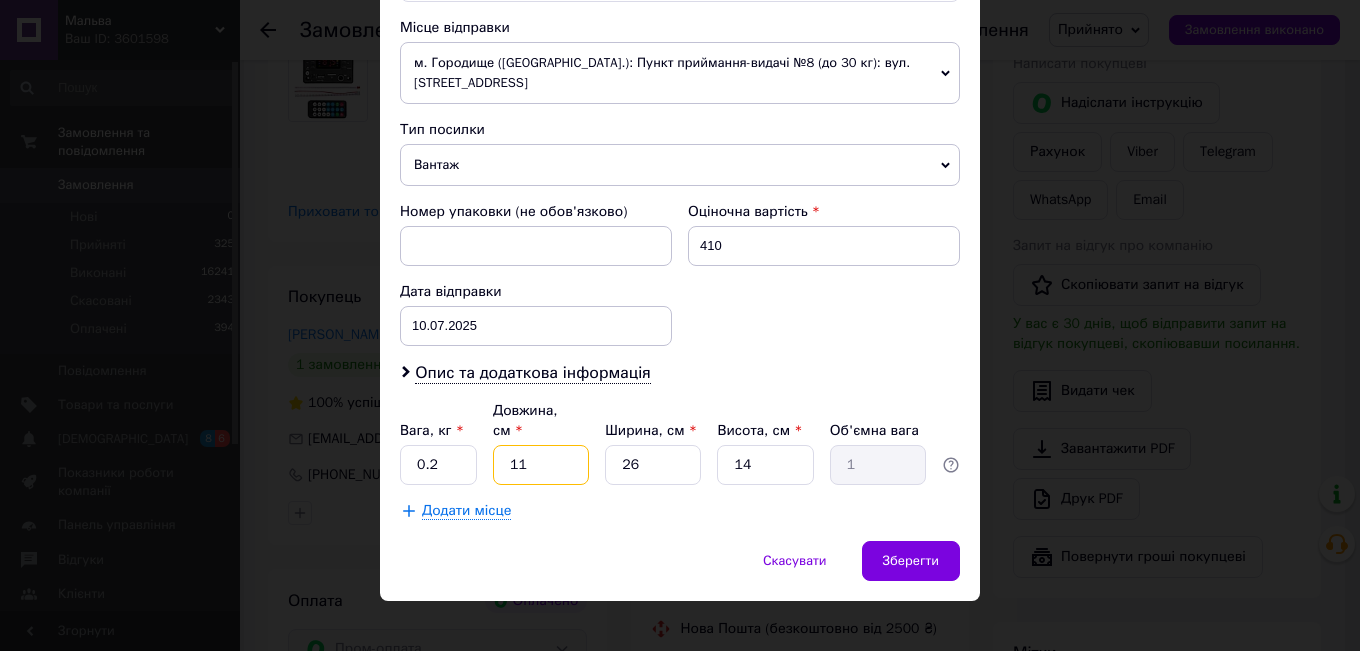 click on "11" at bounding box center (541, 465) 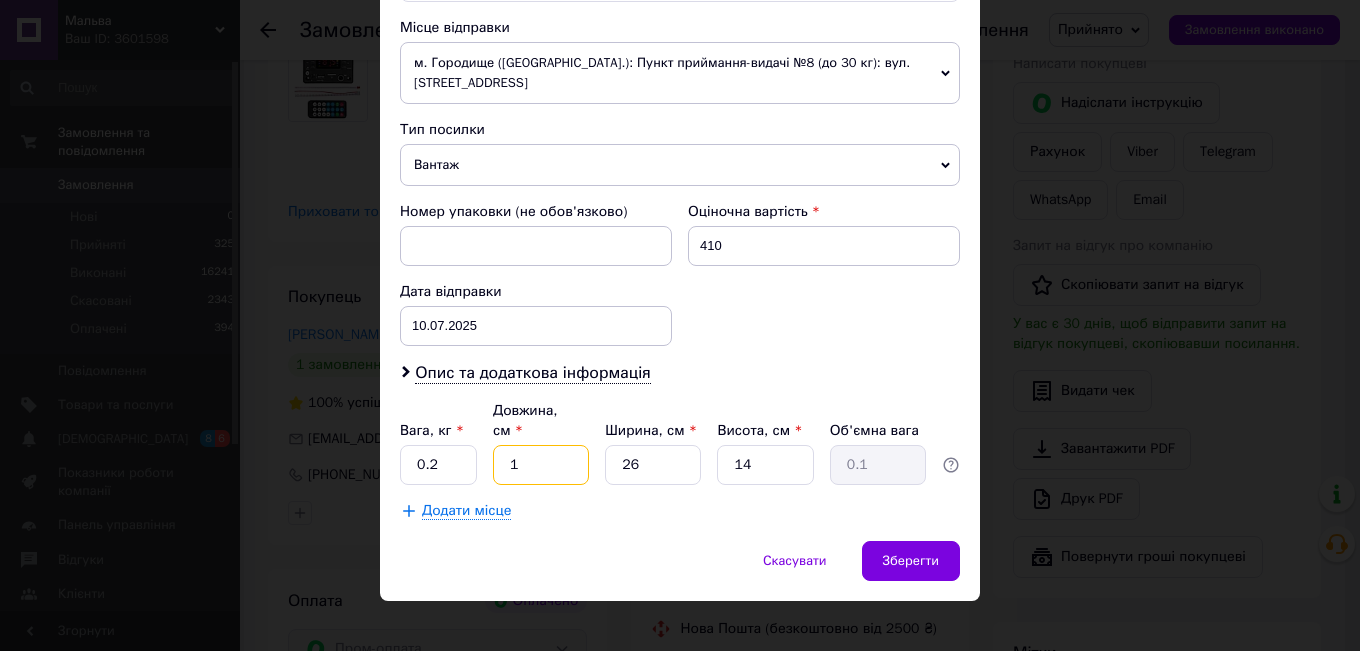 type on "21" 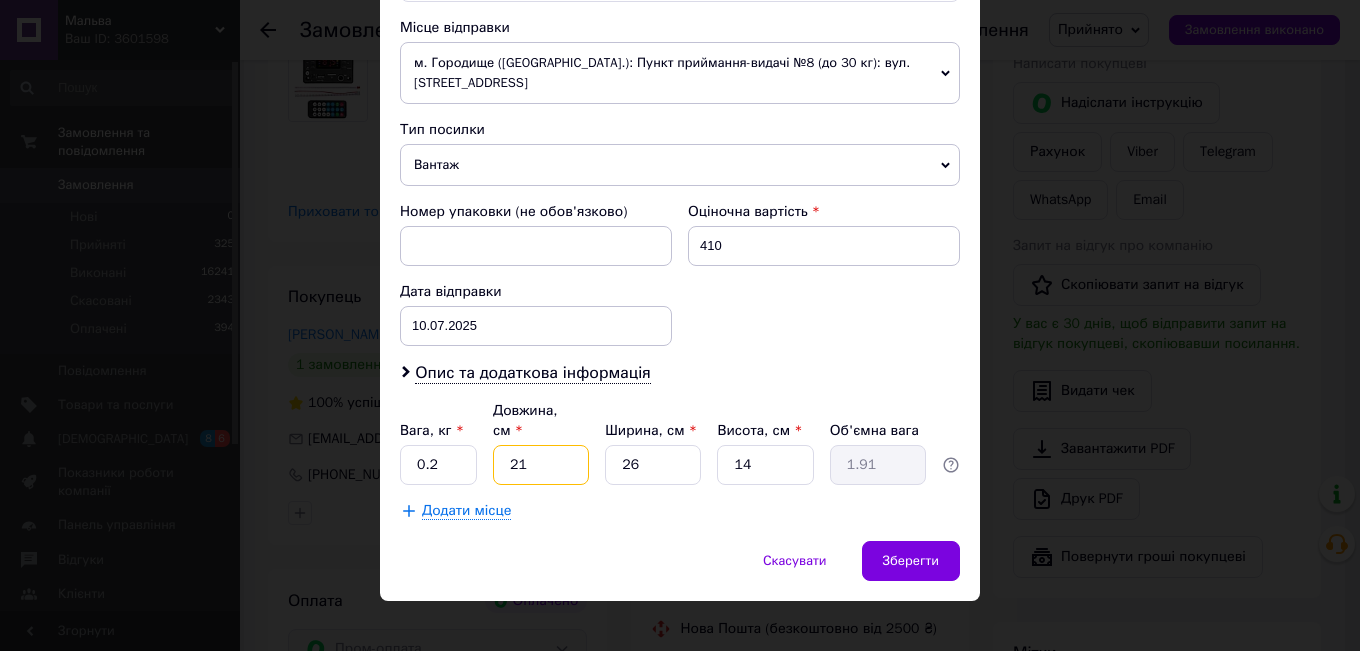 type on "21" 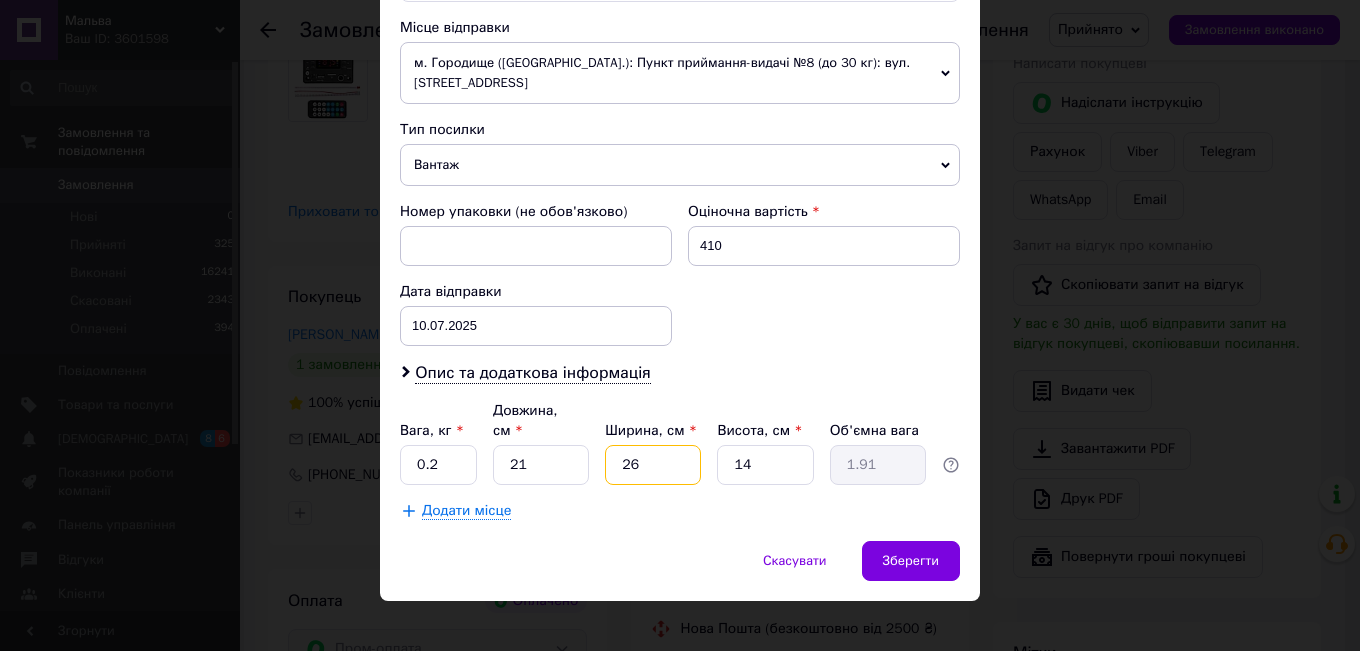 click on "26" at bounding box center (653, 465) 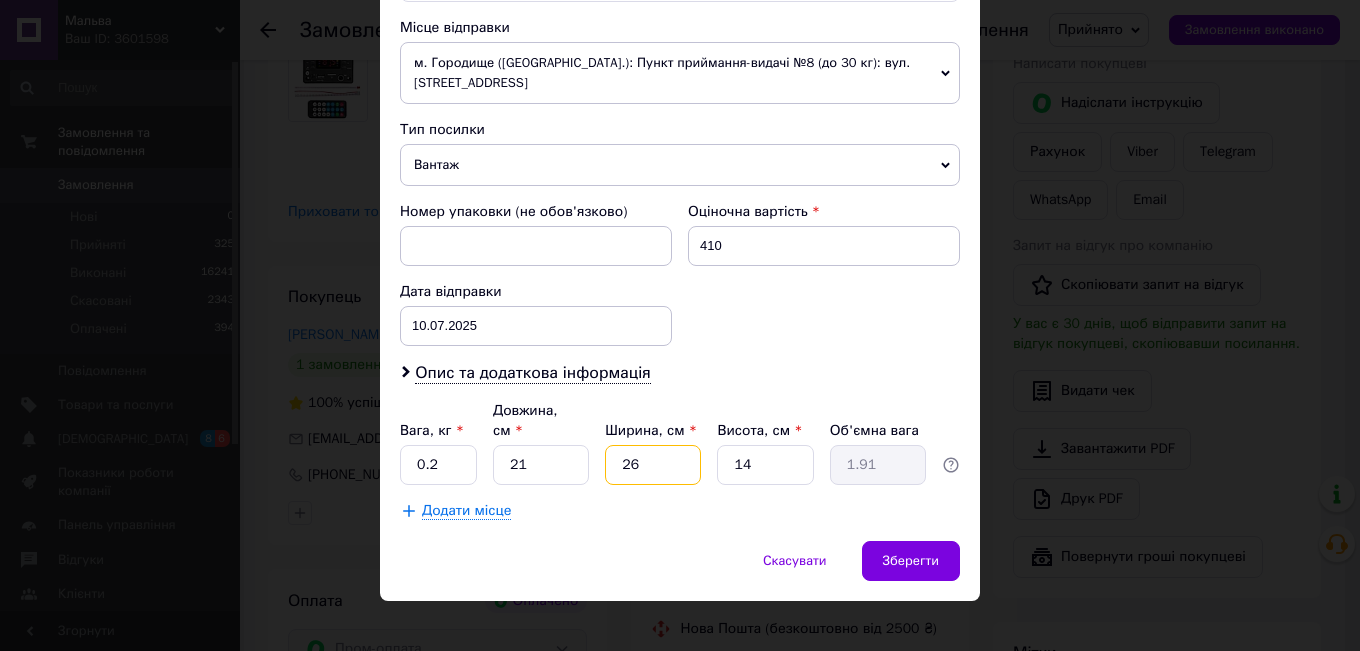 type on "6" 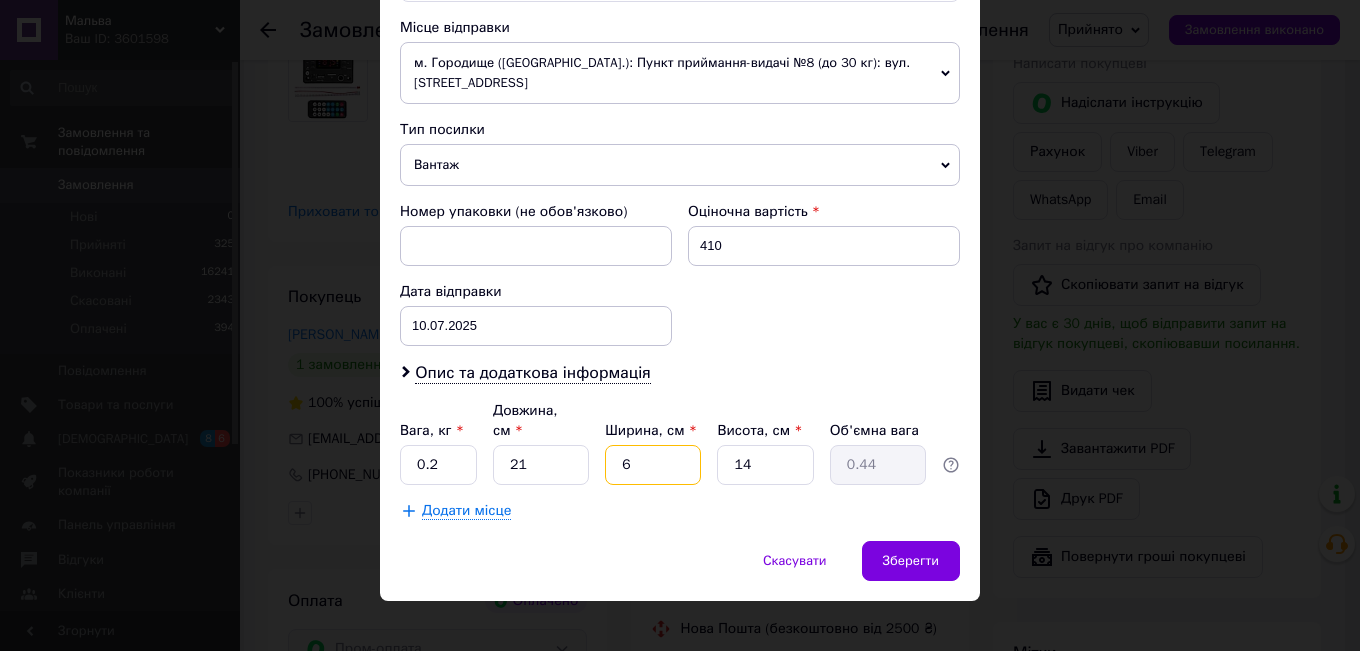 type on "16" 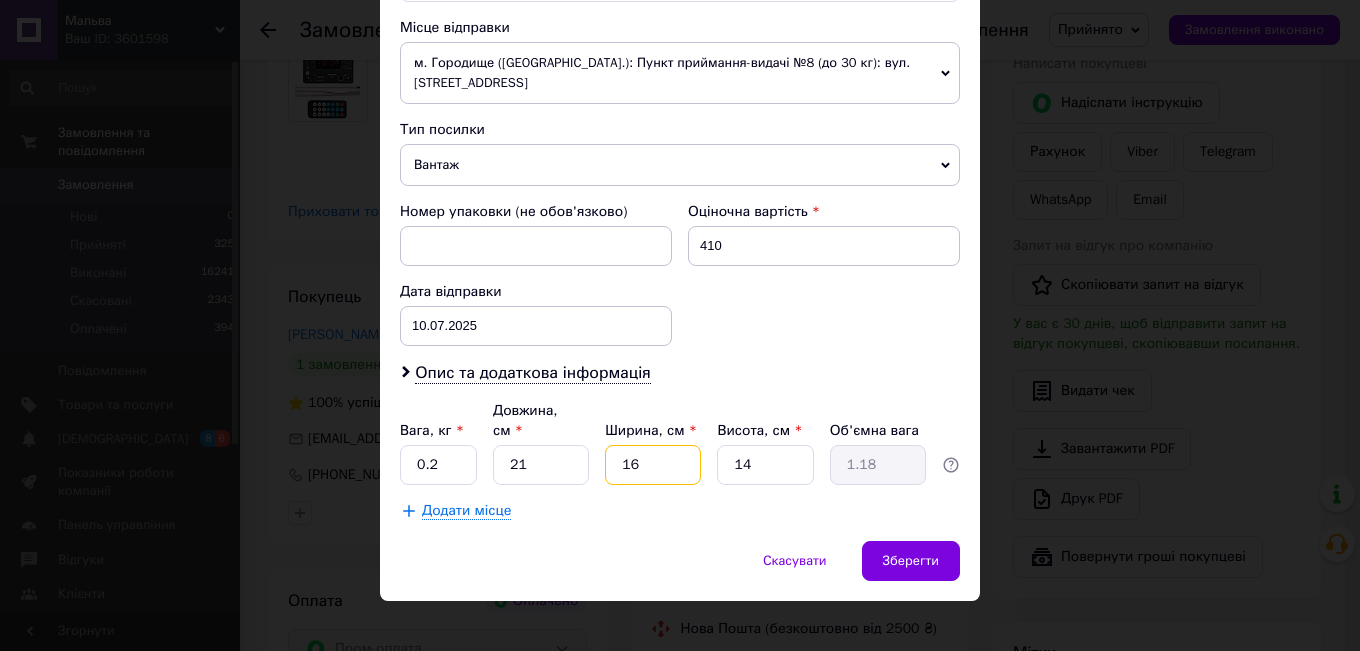 type on "16" 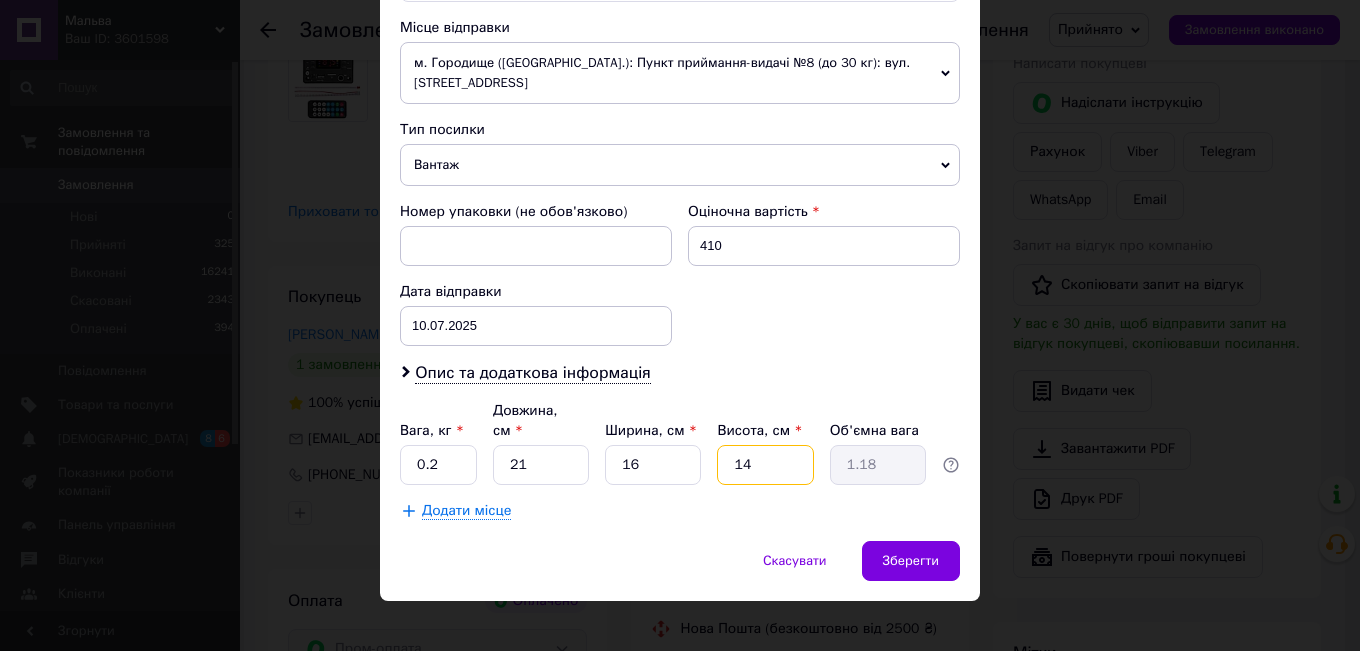 click on "14" at bounding box center [765, 465] 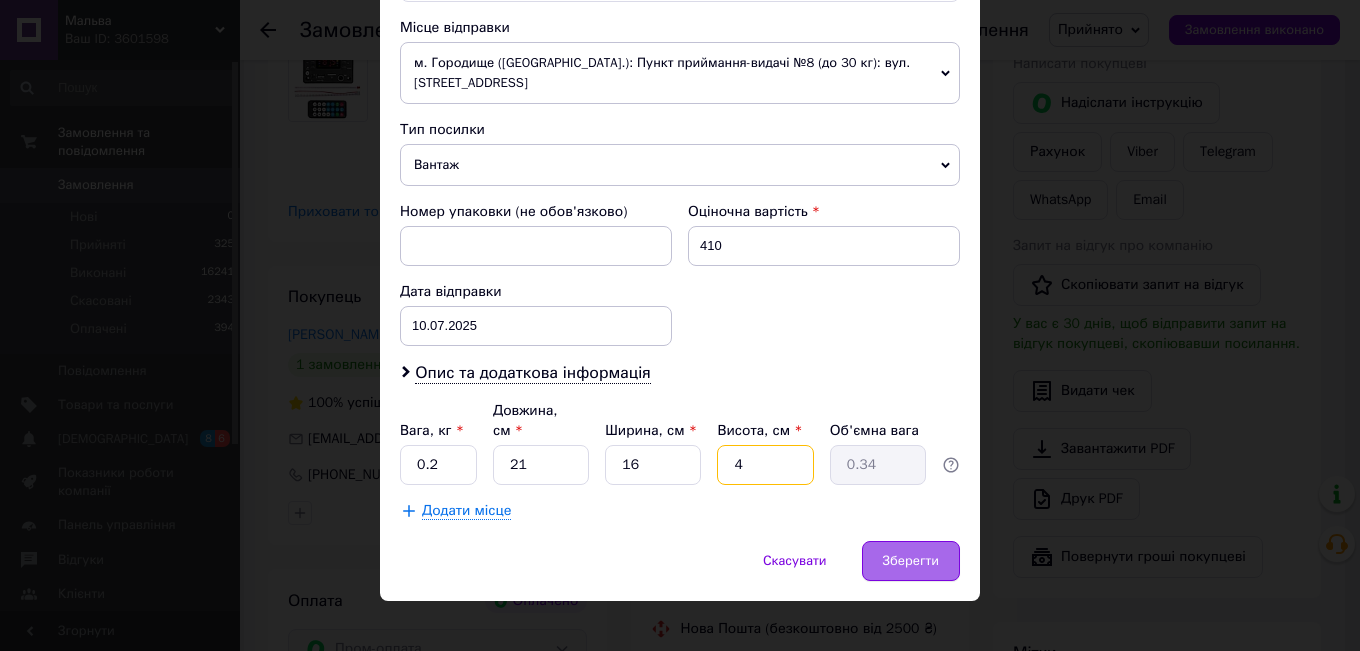 type on "4" 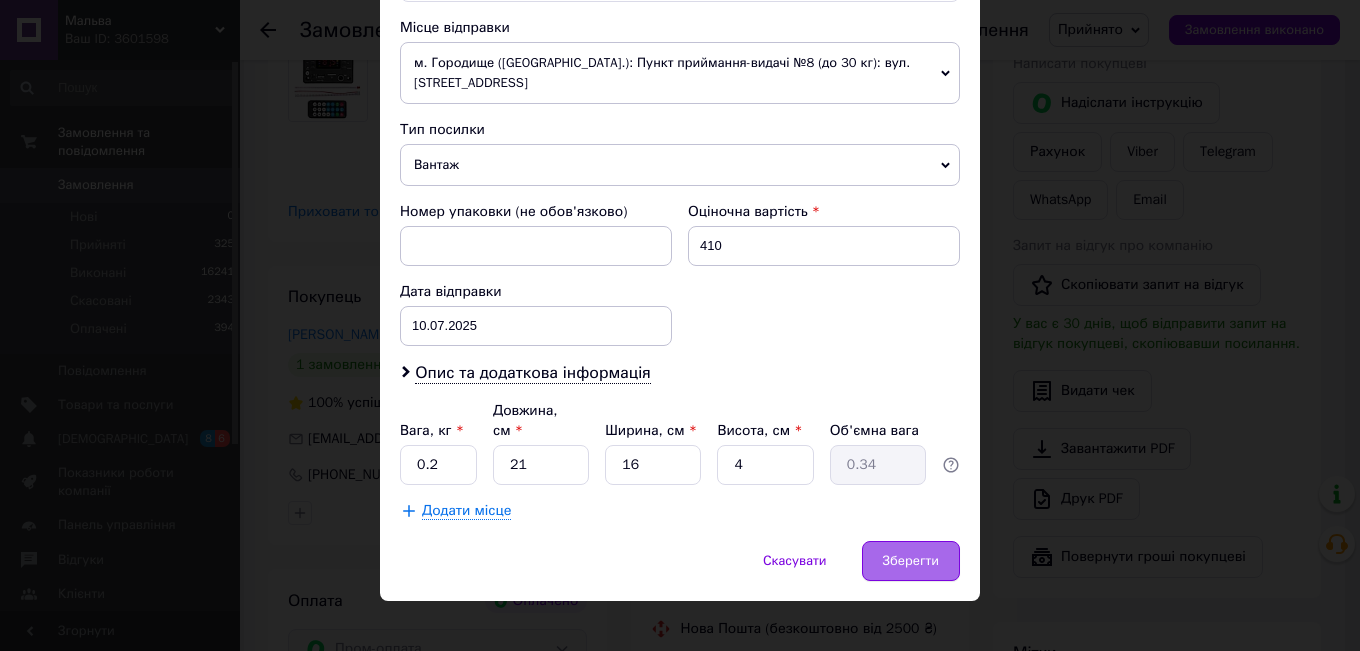 click on "Зберегти" at bounding box center [911, 561] 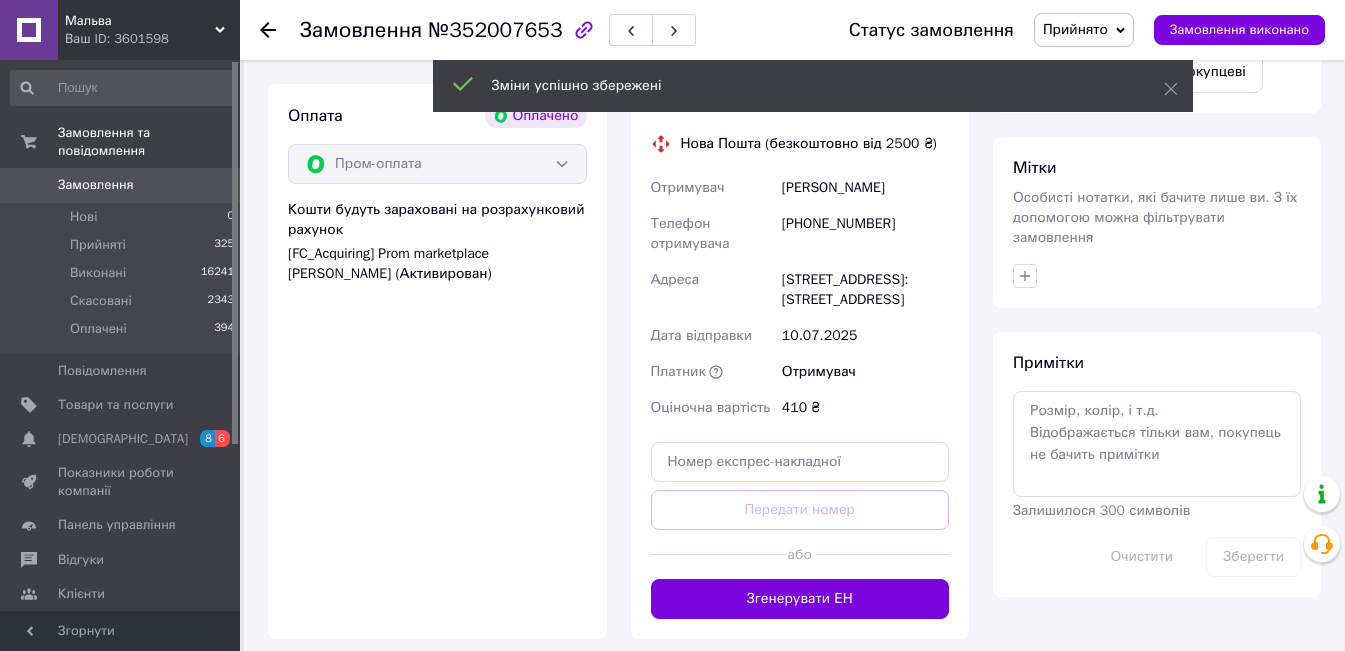 scroll, scrollTop: 931, scrollLeft: 0, axis: vertical 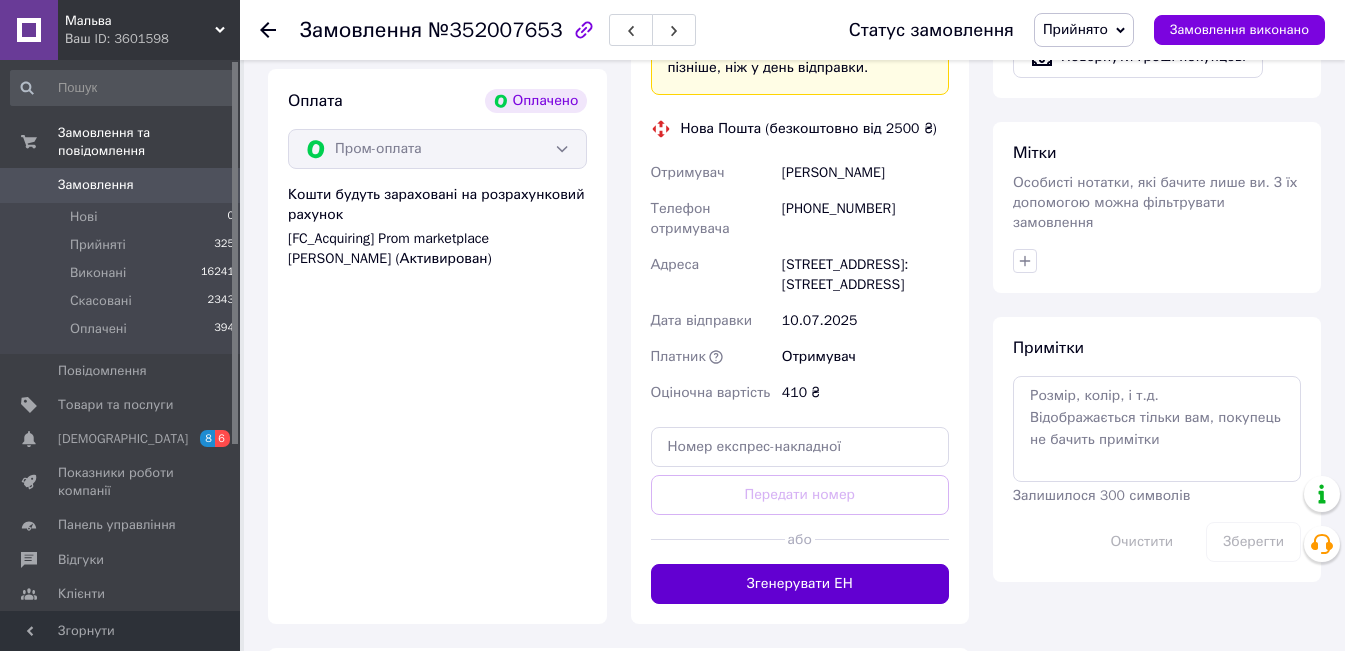 click on "Згенерувати ЕН" at bounding box center (800, 584) 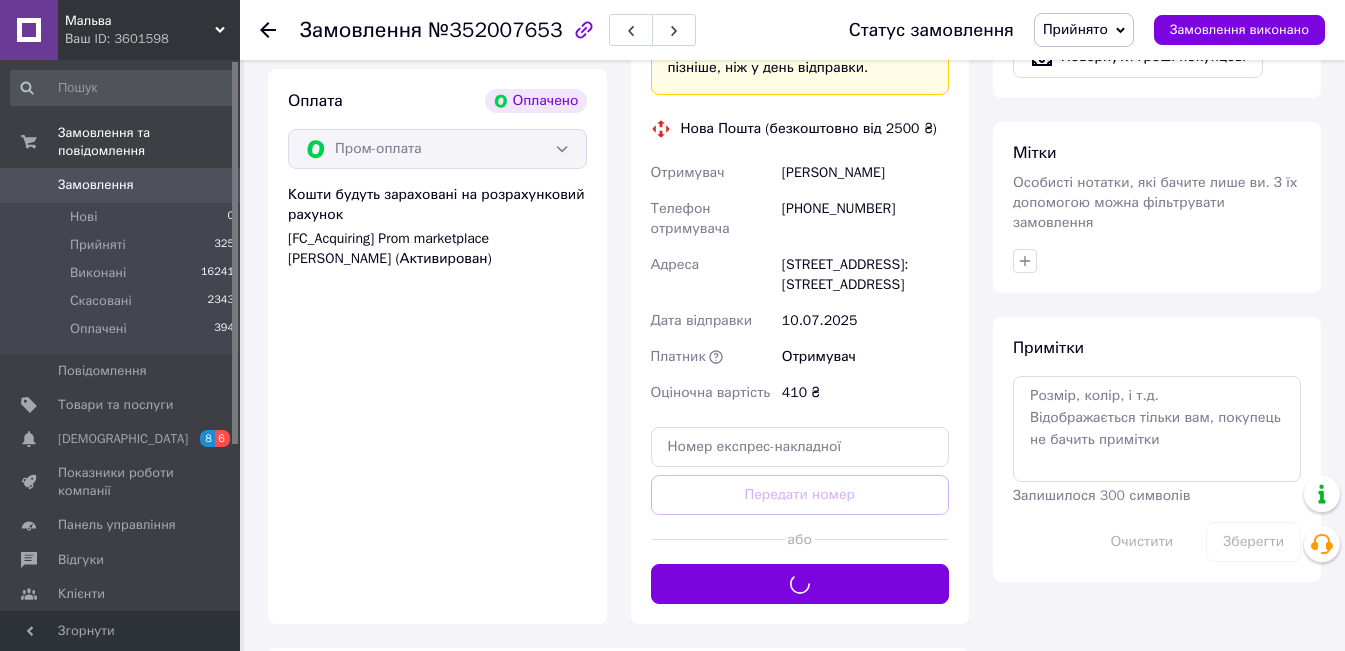 scroll, scrollTop: 631, scrollLeft: 0, axis: vertical 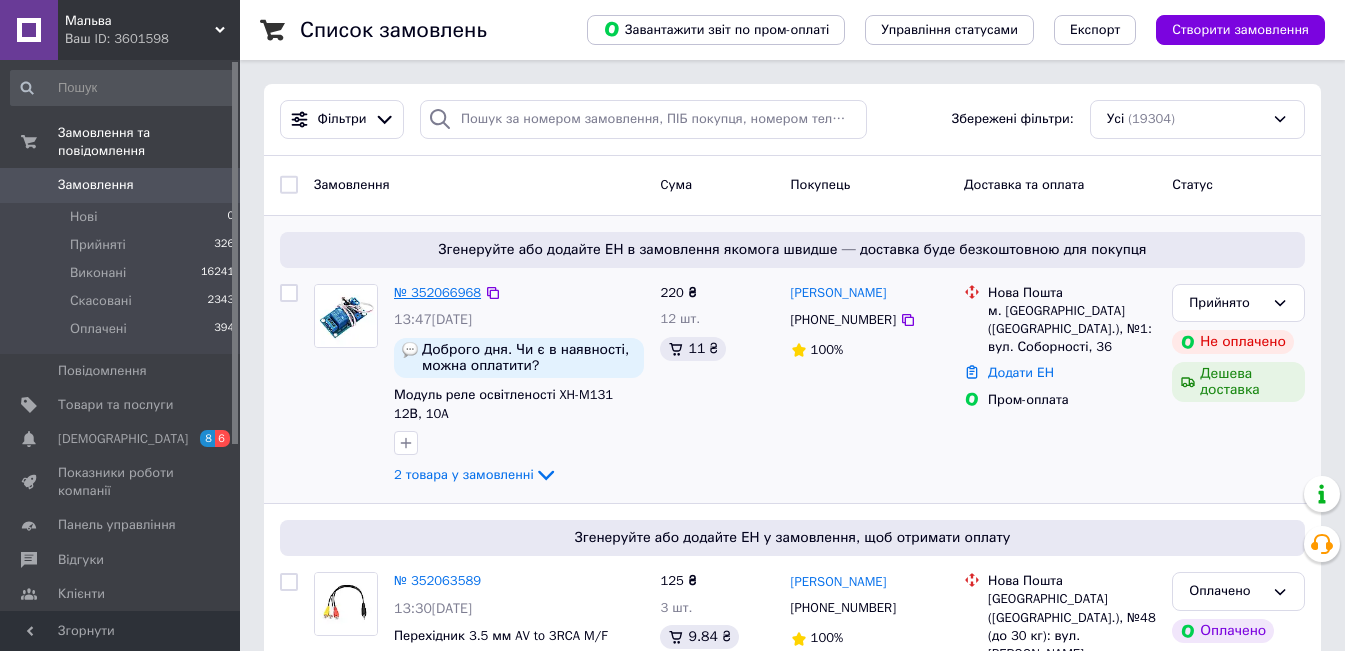 click on "№ 352066968" at bounding box center (437, 292) 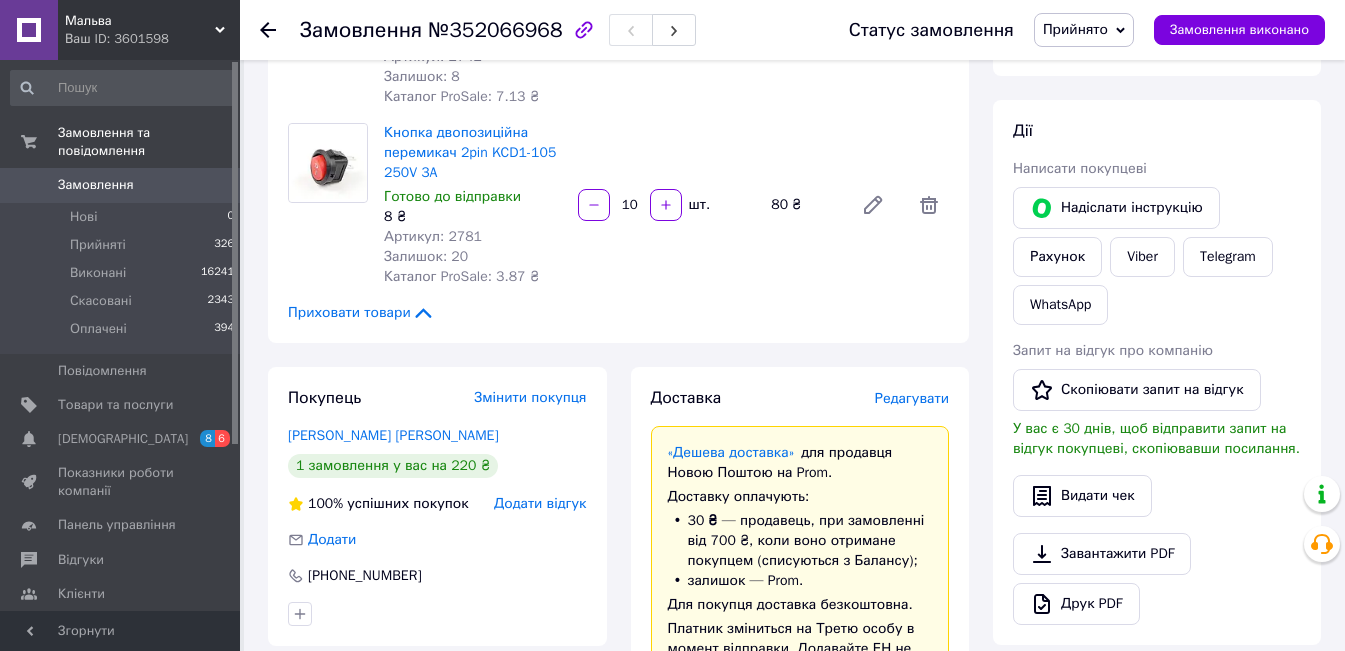 scroll, scrollTop: 0, scrollLeft: 0, axis: both 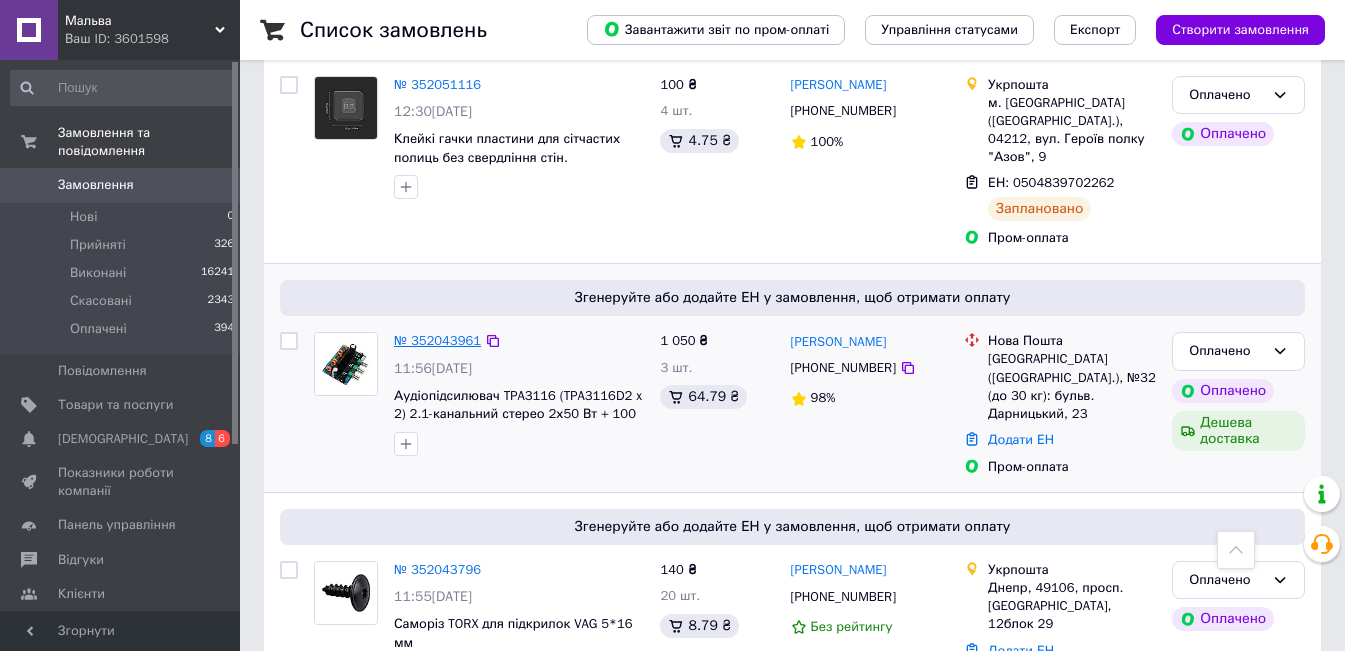 click on "№ 352043961" at bounding box center (437, 340) 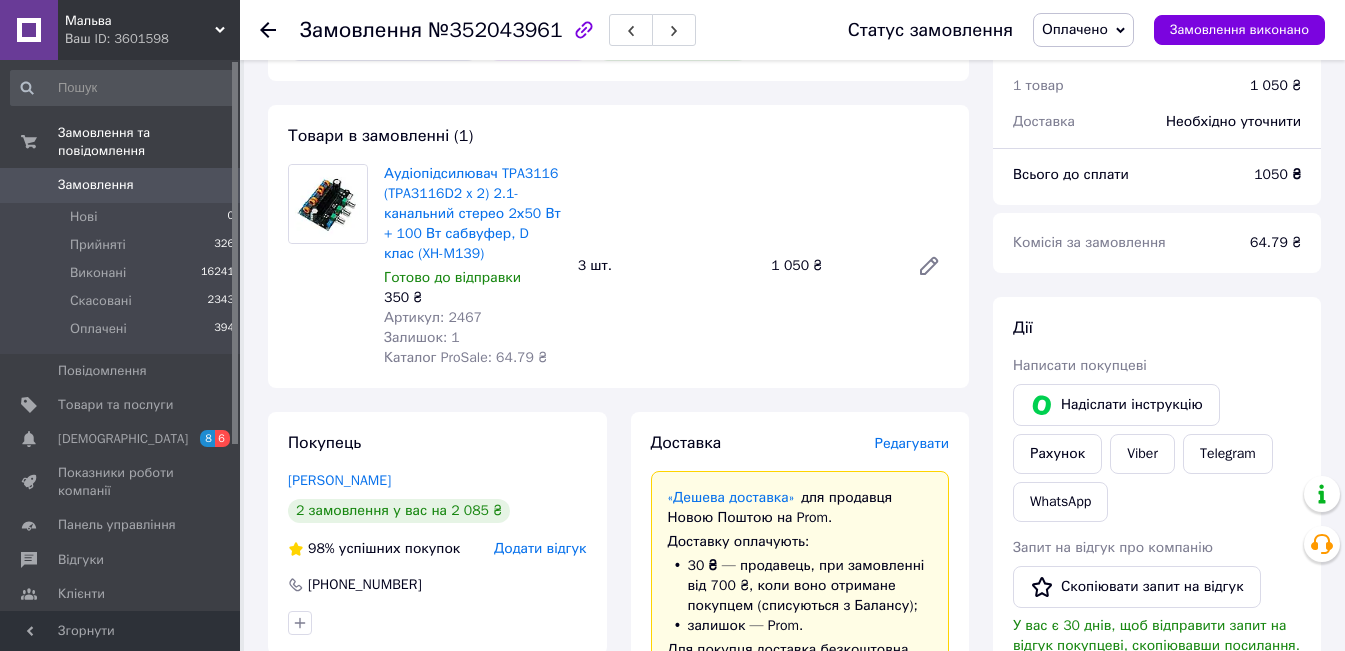 scroll, scrollTop: 0, scrollLeft: 0, axis: both 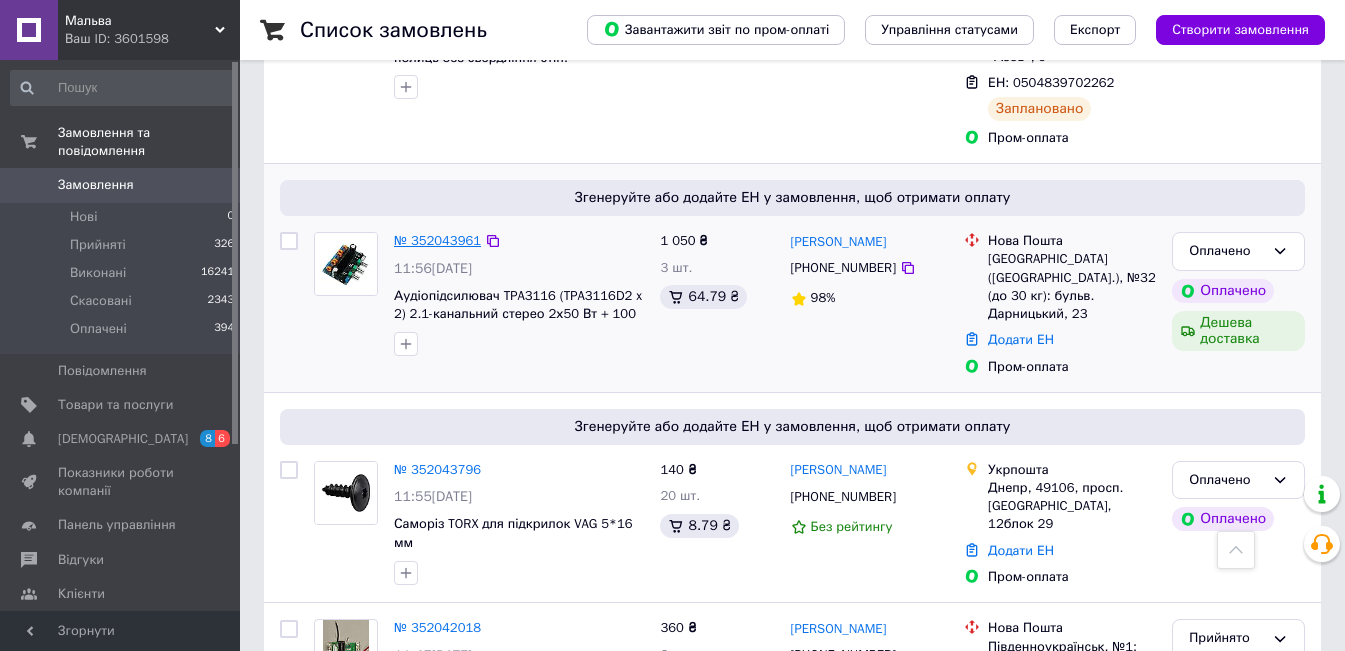 click on "№ 352043961" at bounding box center [437, 240] 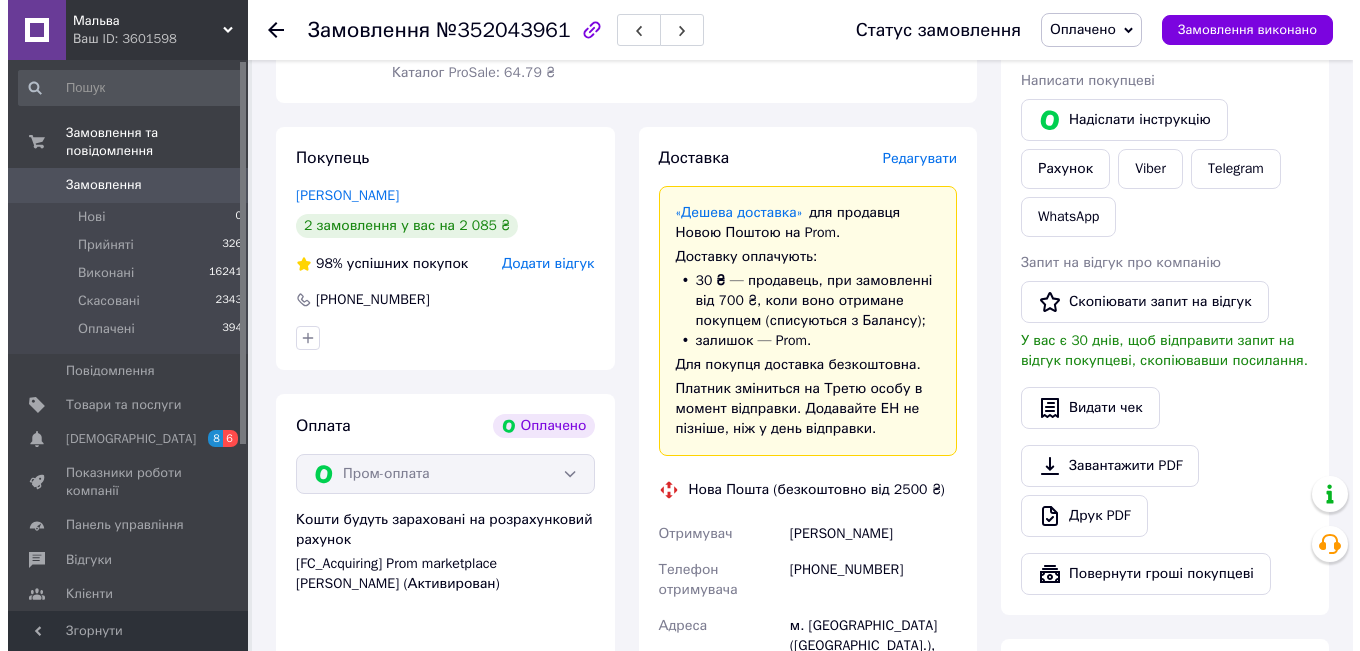 scroll, scrollTop: 300, scrollLeft: 0, axis: vertical 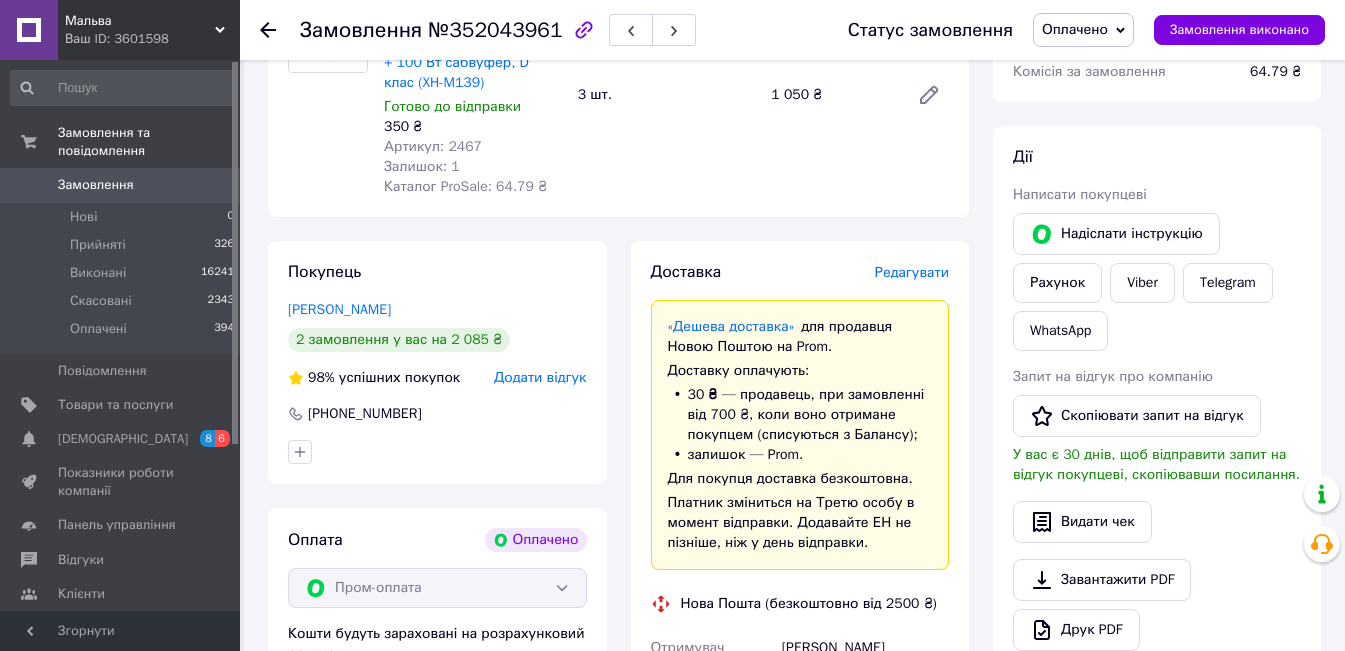 click on "Редагувати" at bounding box center (912, 272) 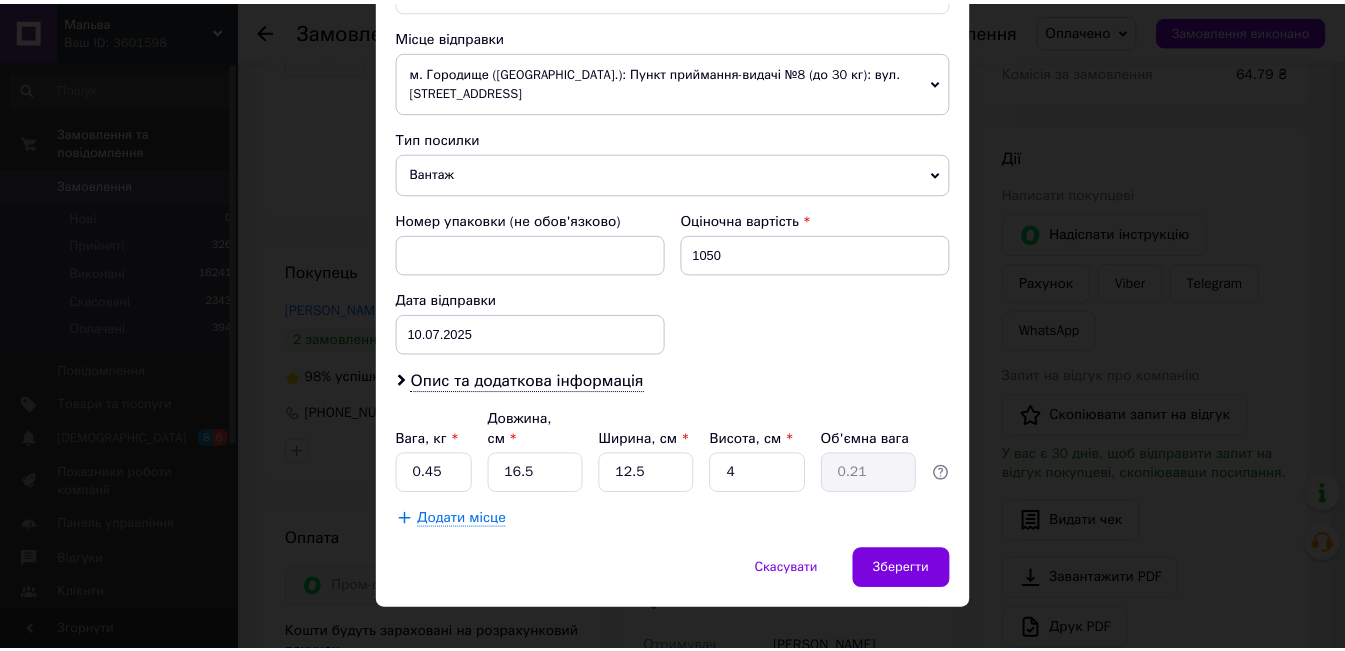 scroll, scrollTop: 697, scrollLeft: 0, axis: vertical 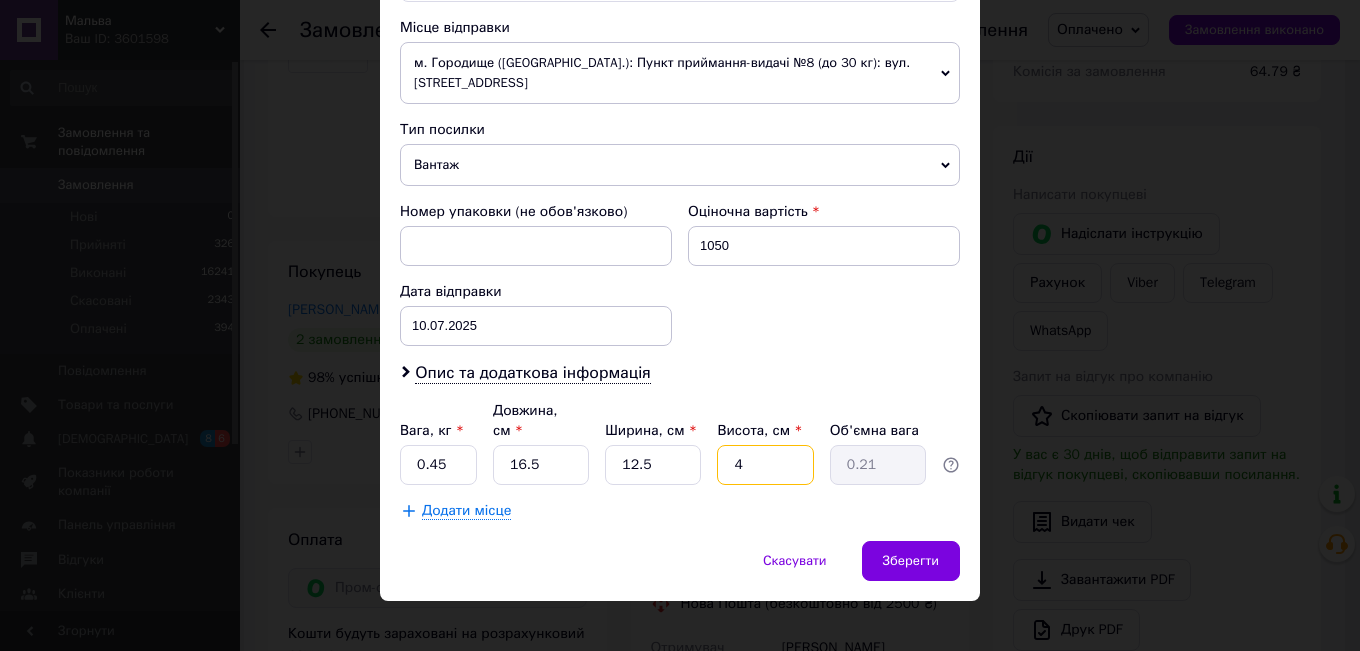 click on "4" at bounding box center [765, 465] 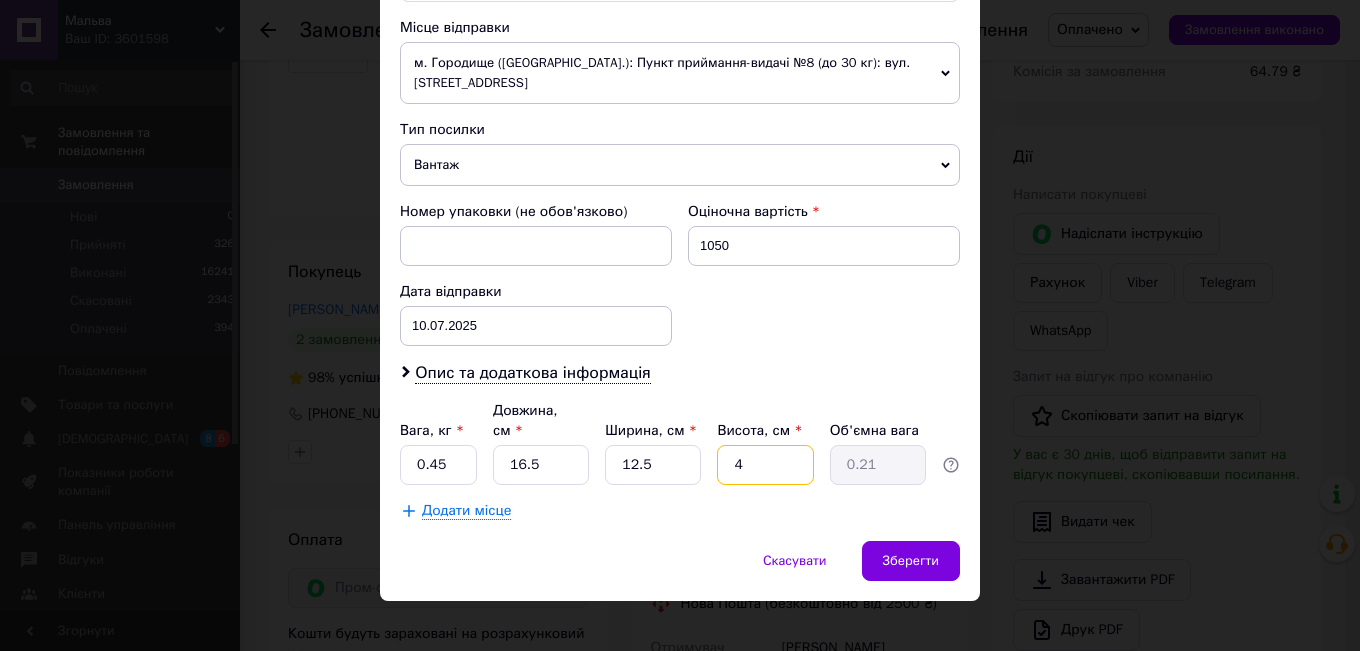 type 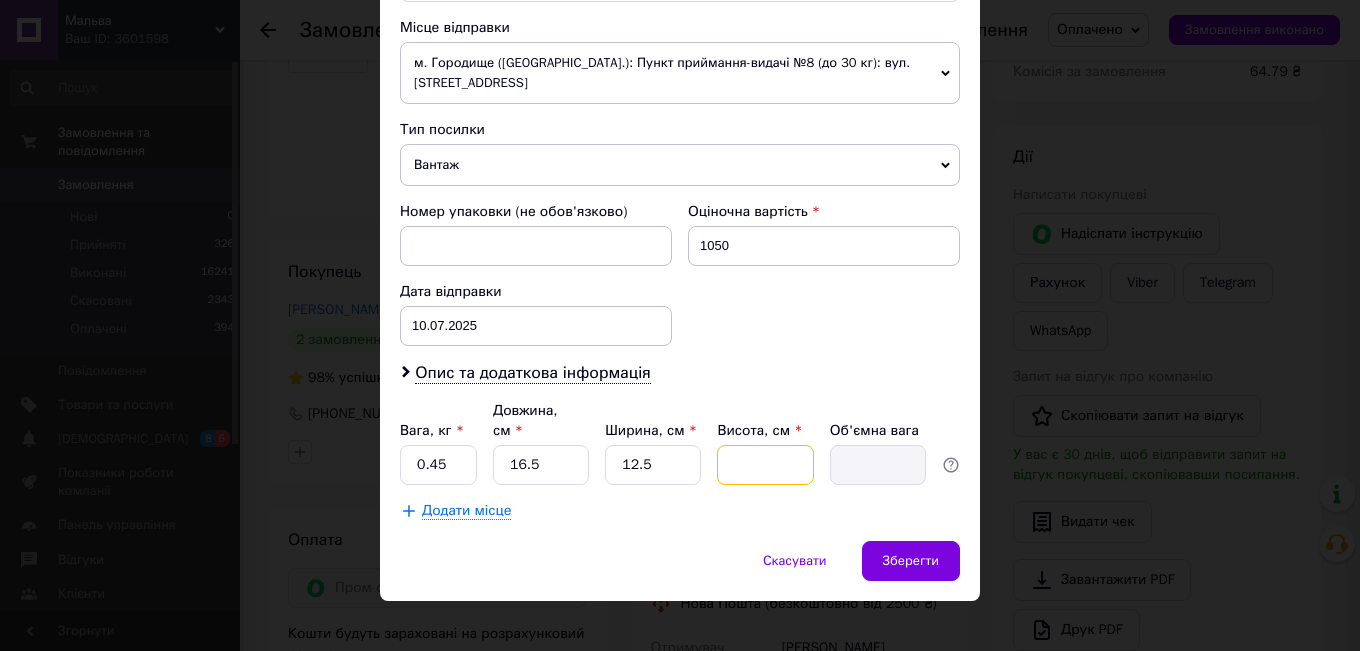 type on "1" 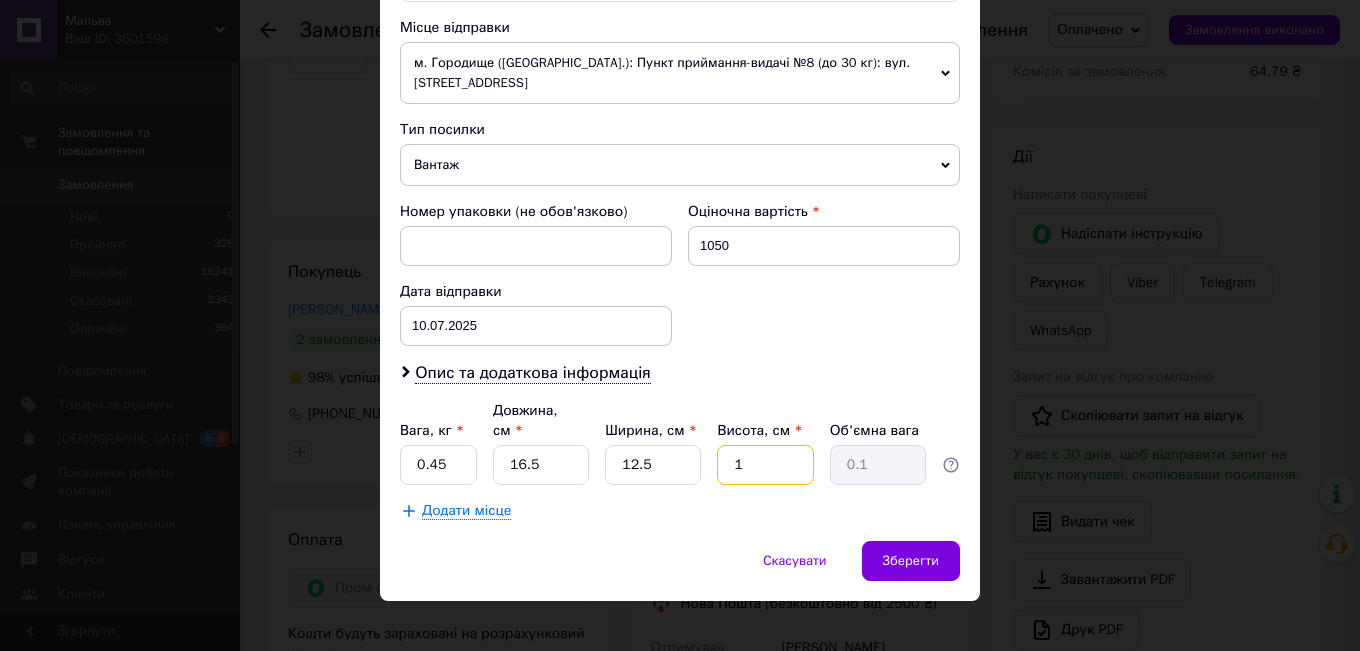 type on "10" 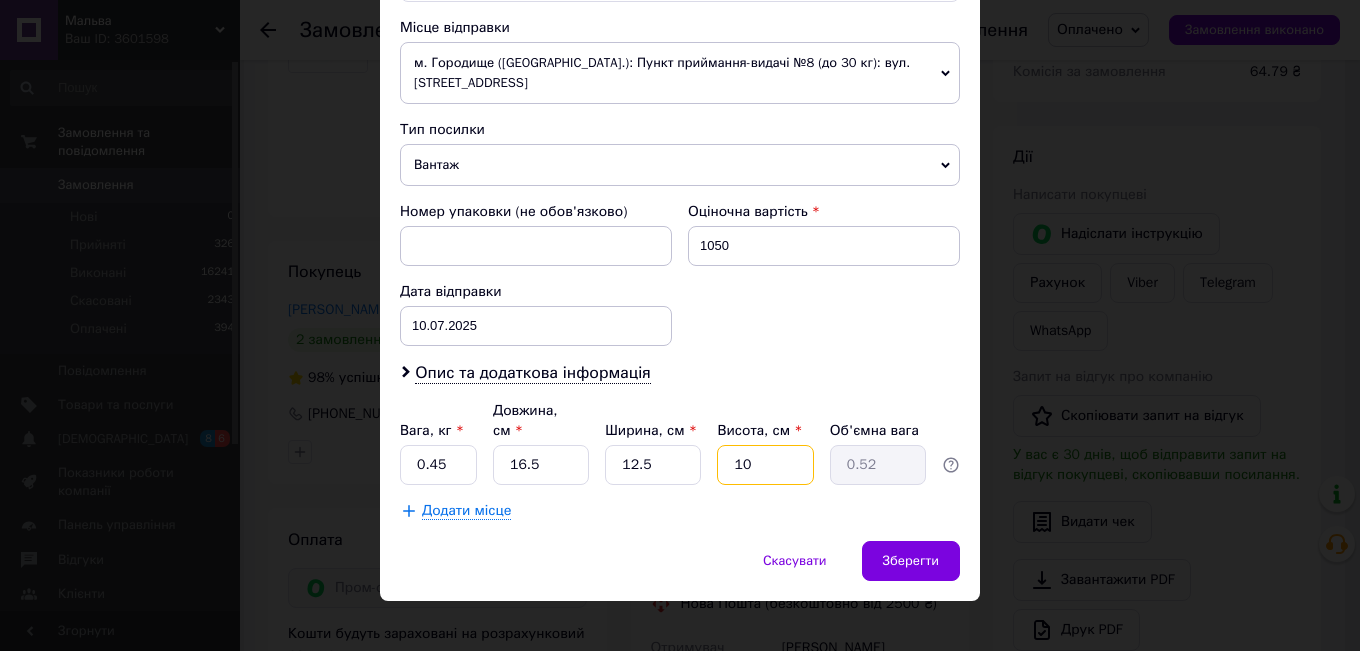 type on "10" 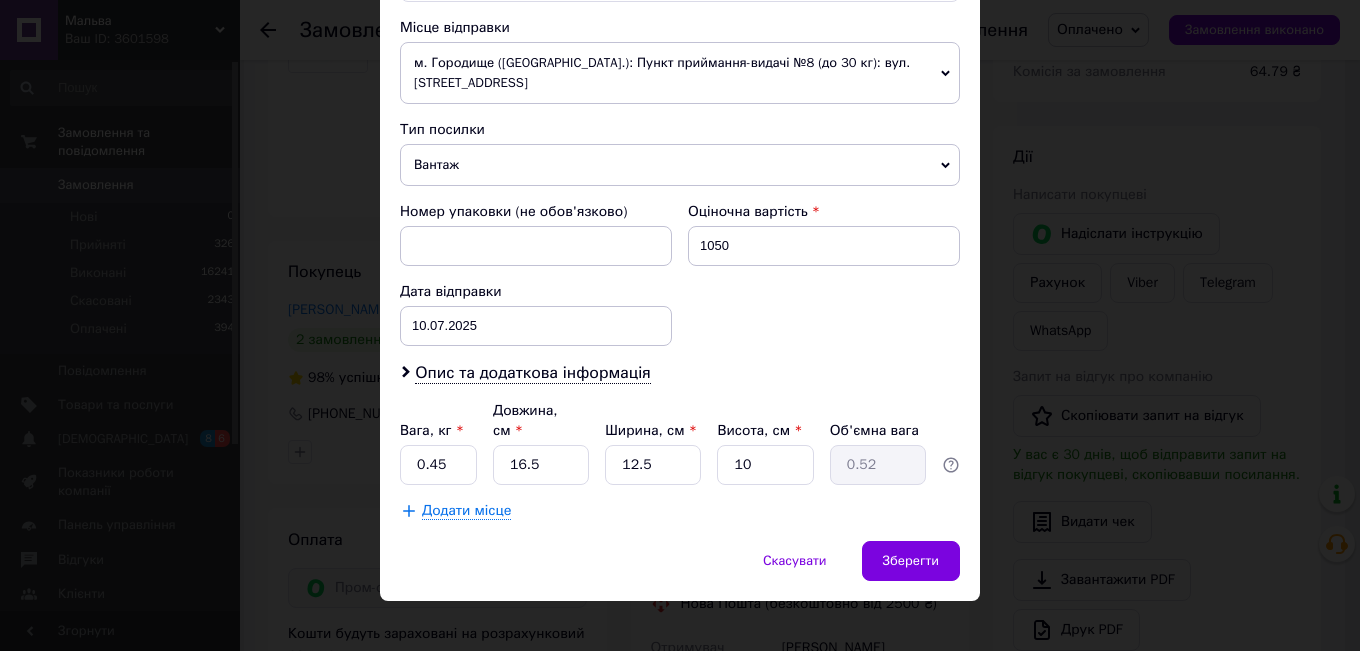 click on "Додати місце" at bounding box center (680, 511) 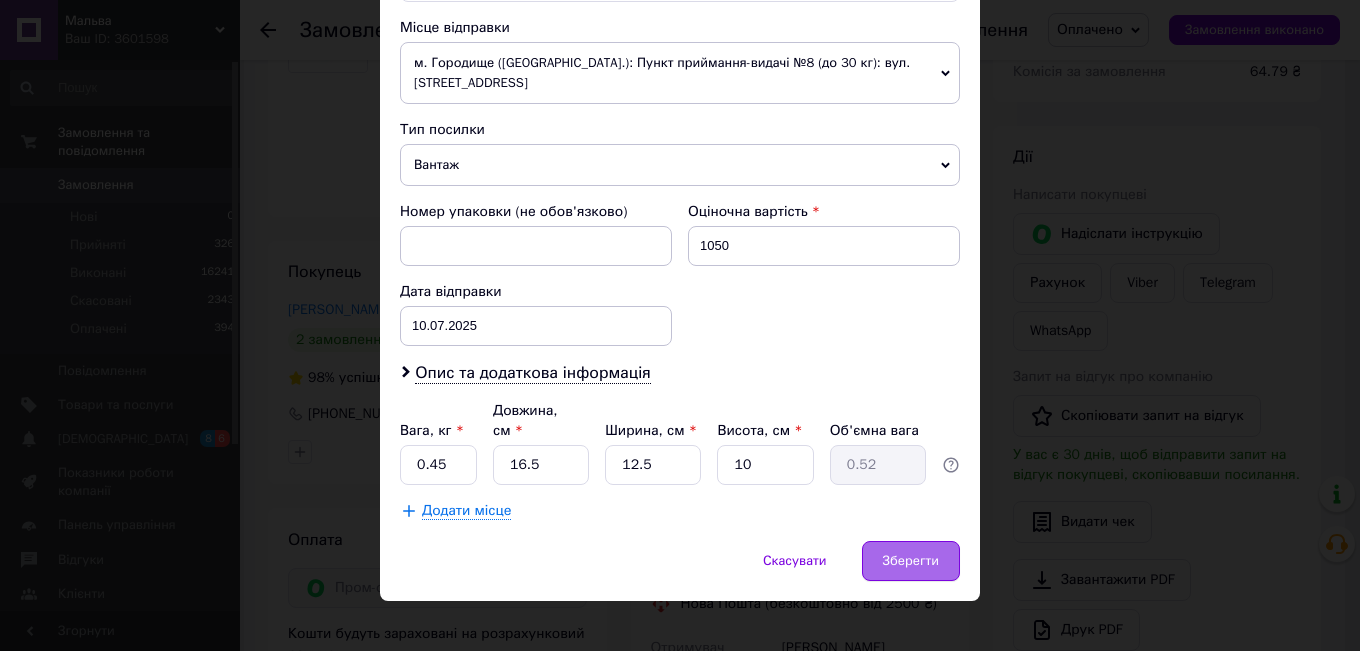click on "Зберегти" at bounding box center [911, 561] 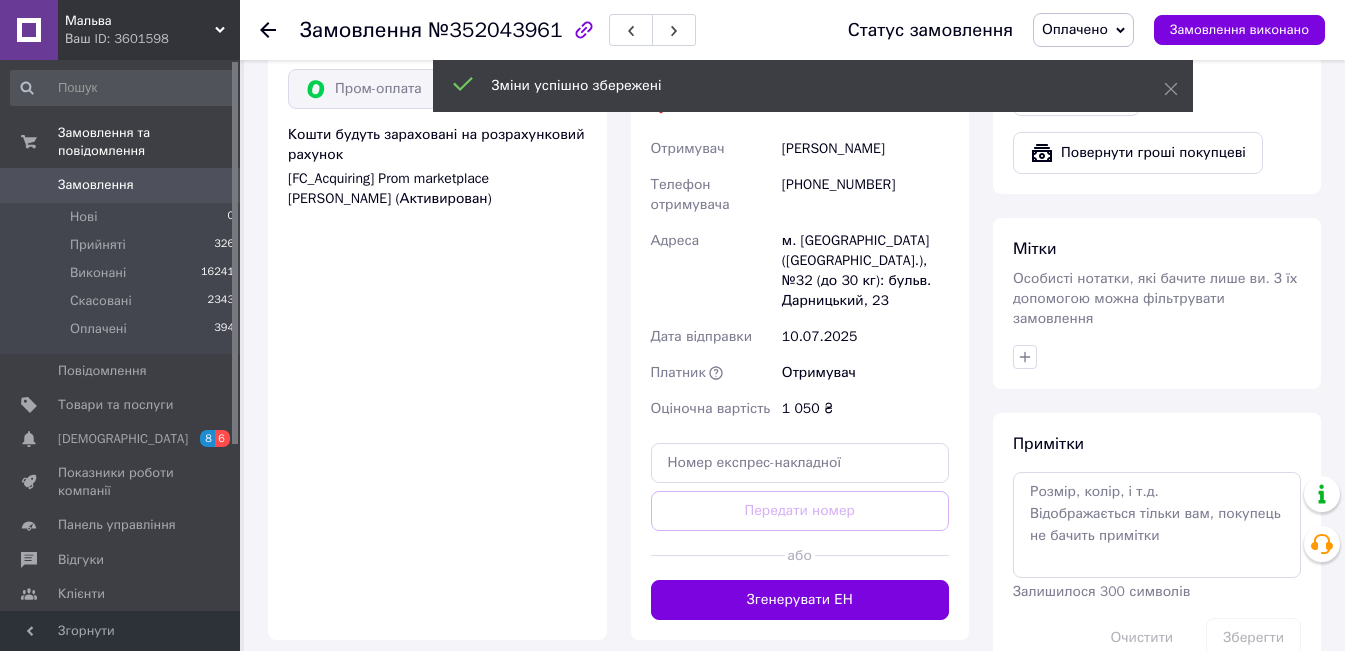 scroll, scrollTop: 800, scrollLeft: 0, axis: vertical 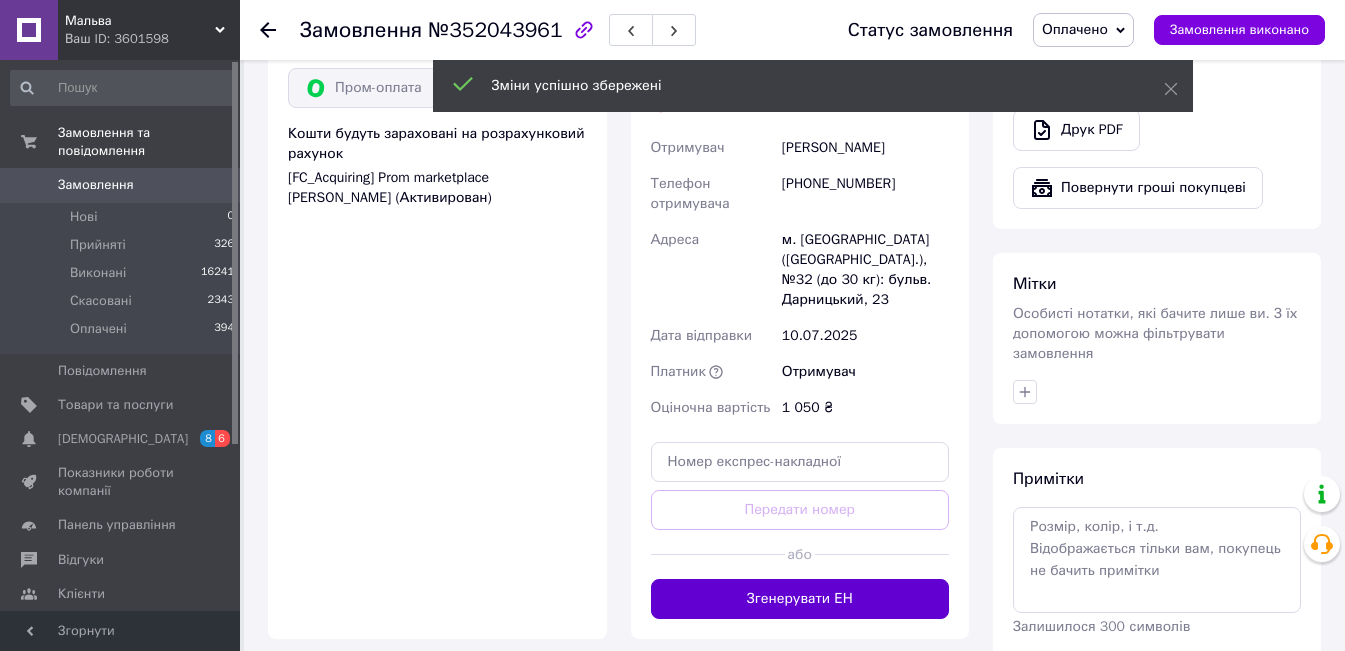 click on "Згенерувати ЕН" at bounding box center [800, 599] 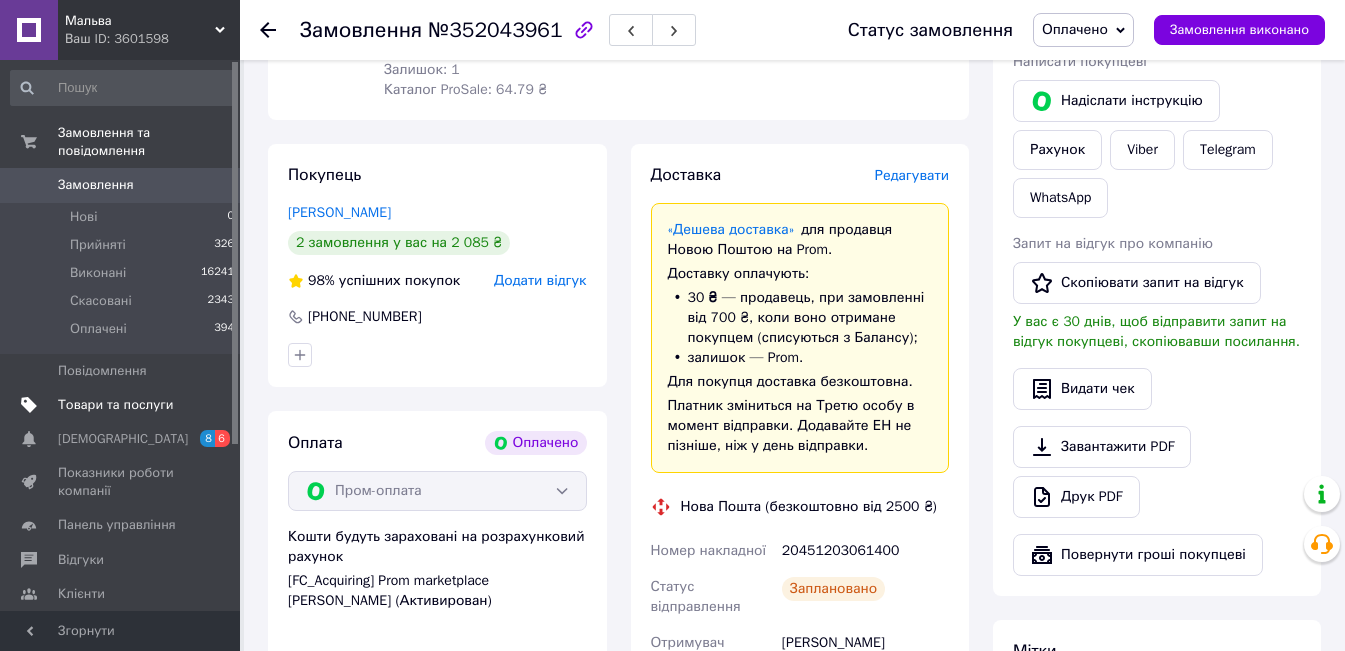 scroll, scrollTop: 300, scrollLeft: 0, axis: vertical 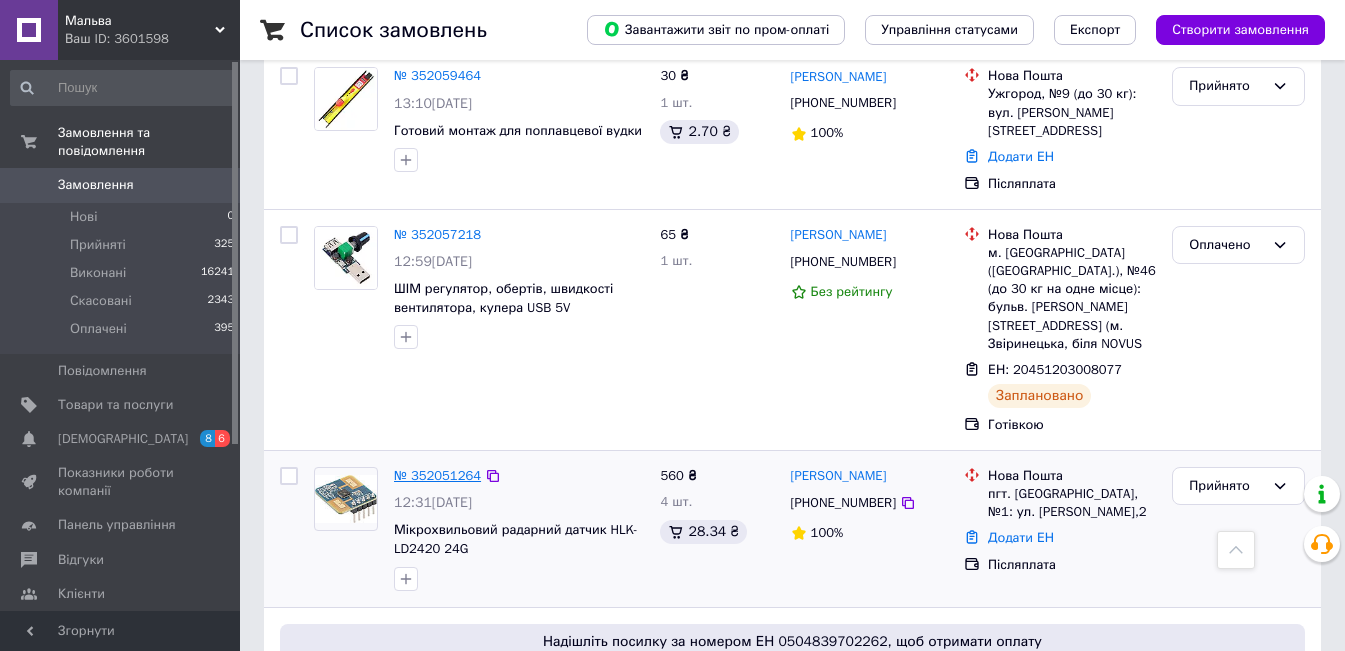 click on "№ 352051264" at bounding box center (437, 475) 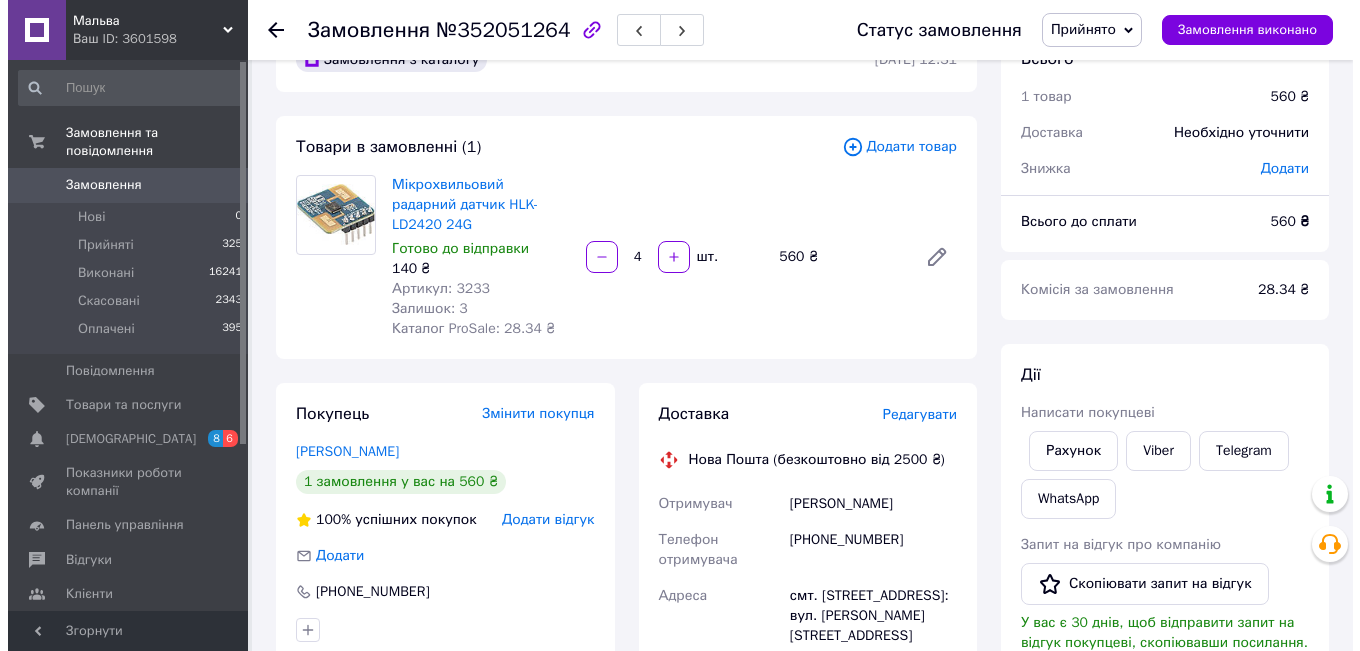 scroll, scrollTop: 100, scrollLeft: 0, axis: vertical 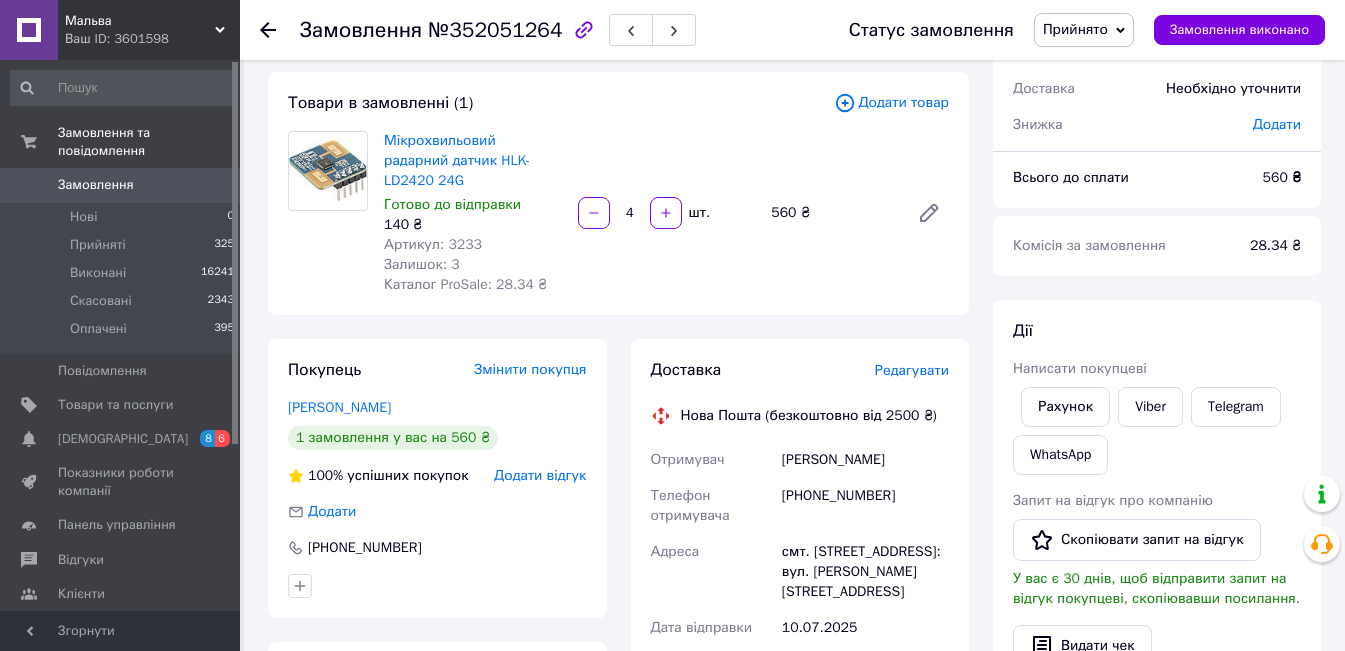 click on "Редагувати" at bounding box center [912, 370] 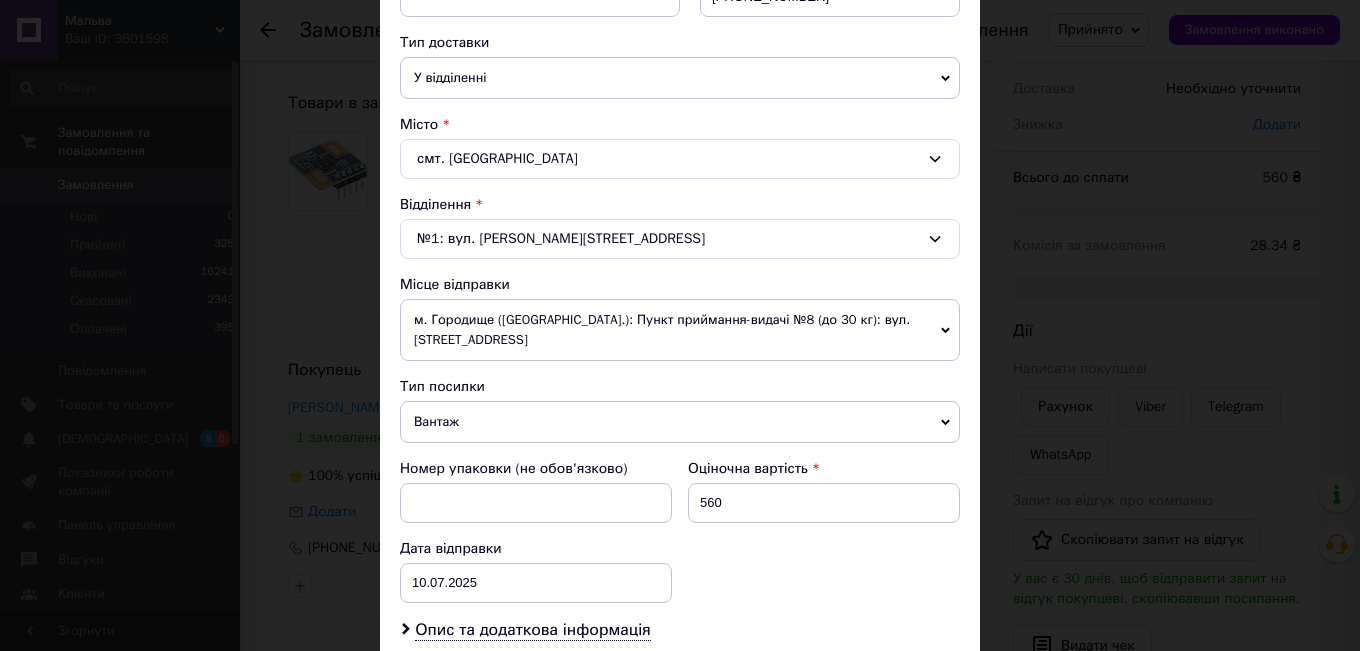 scroll, scrollTop: 500, scrollLeft: 0, axis: vertical 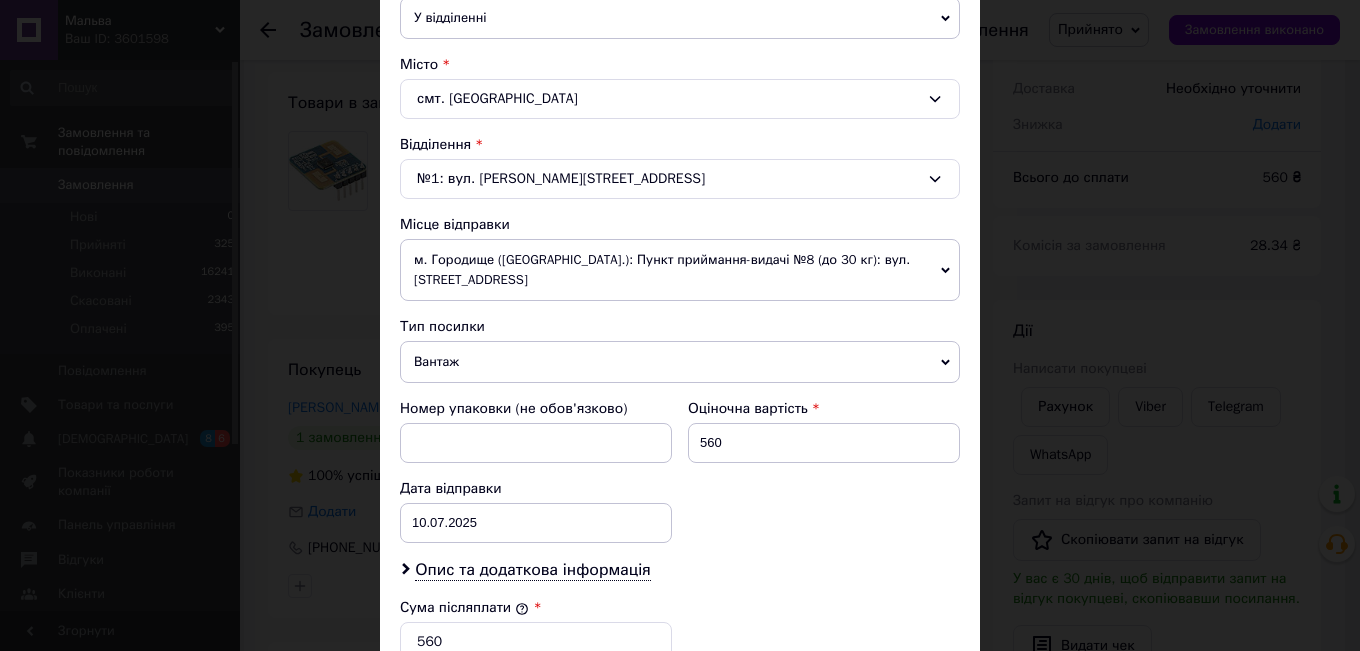 drag, startPoint x: 436, startPoint y: 342, endPoint x: 426, endPoint y: 359, distance: 19.723083 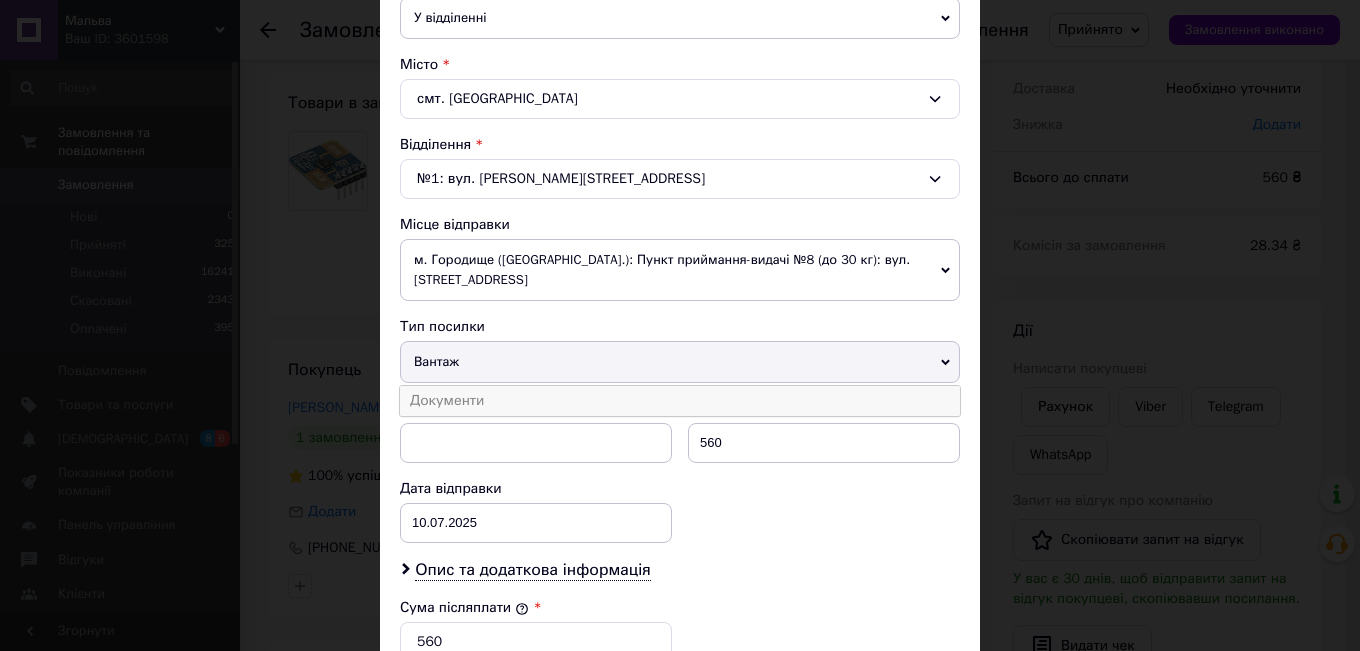 click on "Документи" at bounding box center [680, 401] 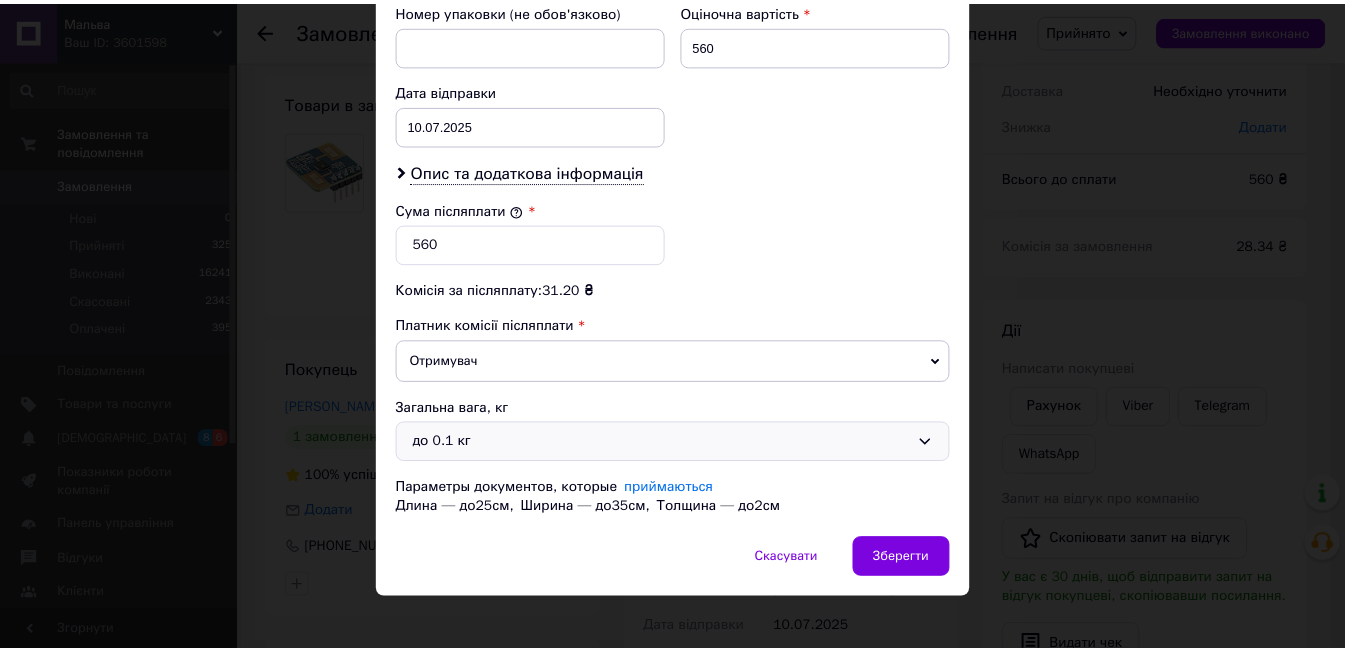 scroll, scrollTop: 915, scrollLeft: 0, axis: vertical 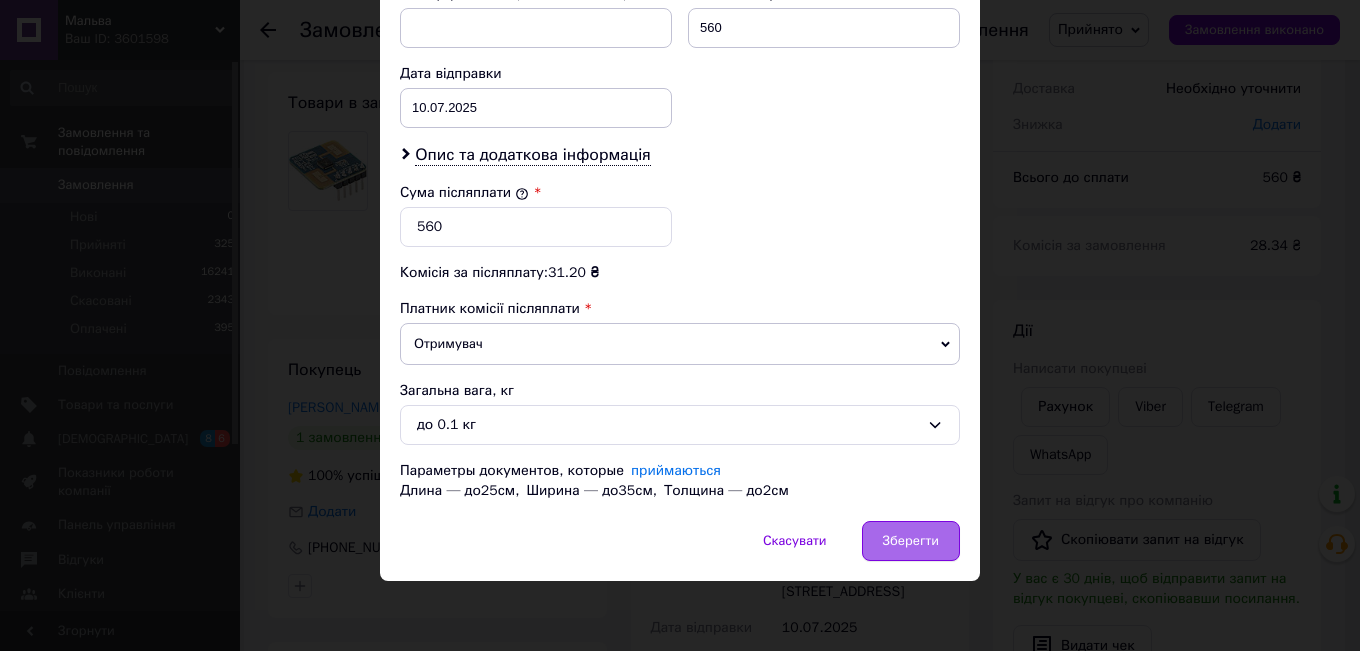 click on "Зберегти" at bounding box center [911, 541] 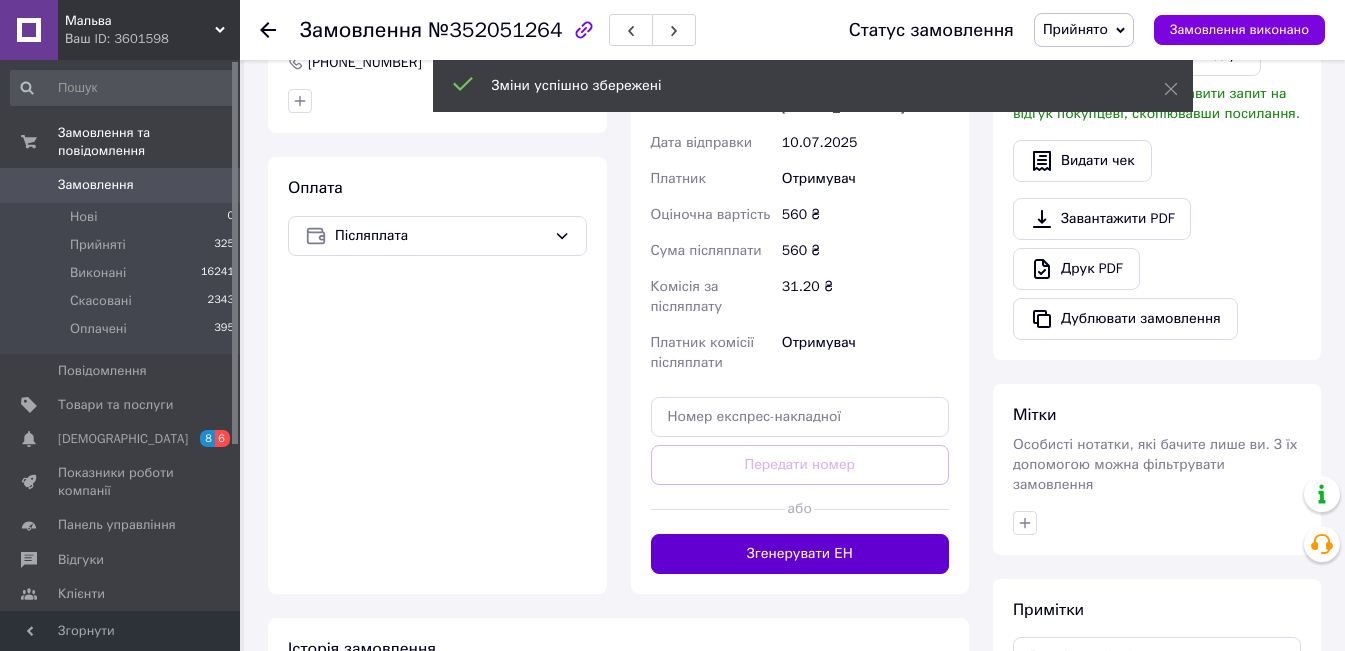 scroll, scrollTop: 600, scrollLeft: 0, axis: vertical 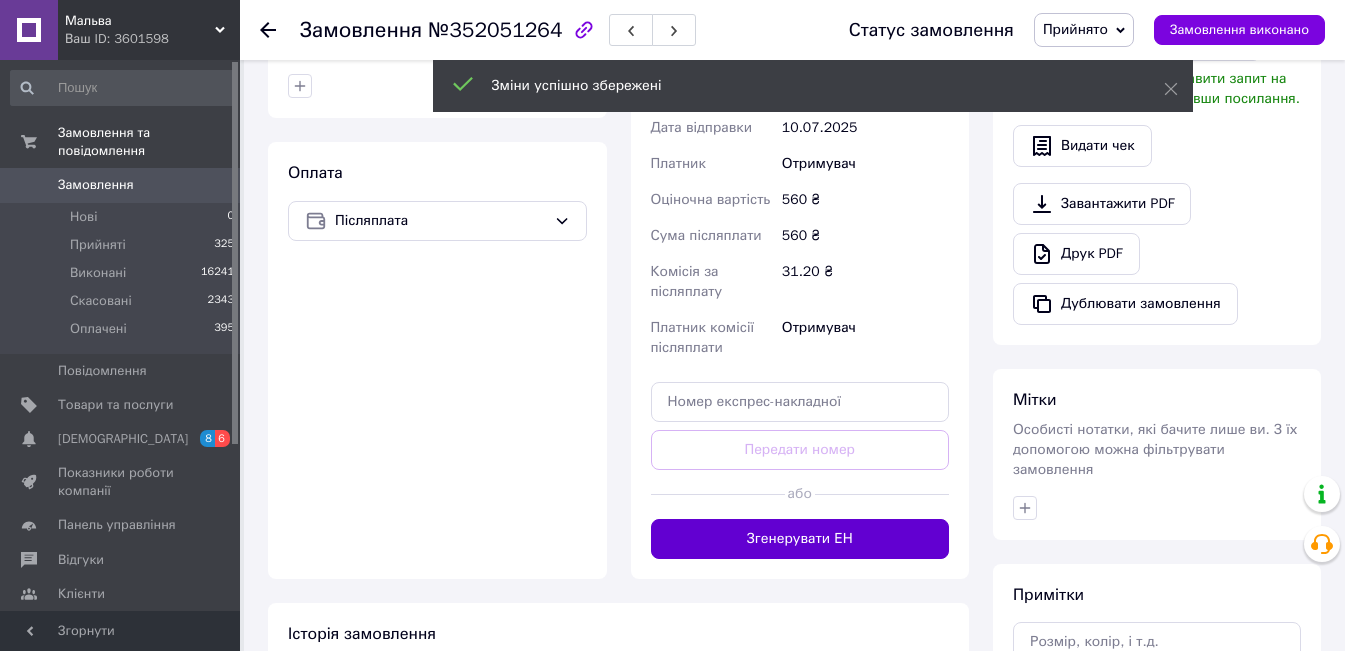 click on "Згенерувати ЕН" at bounding box center (800, 539) 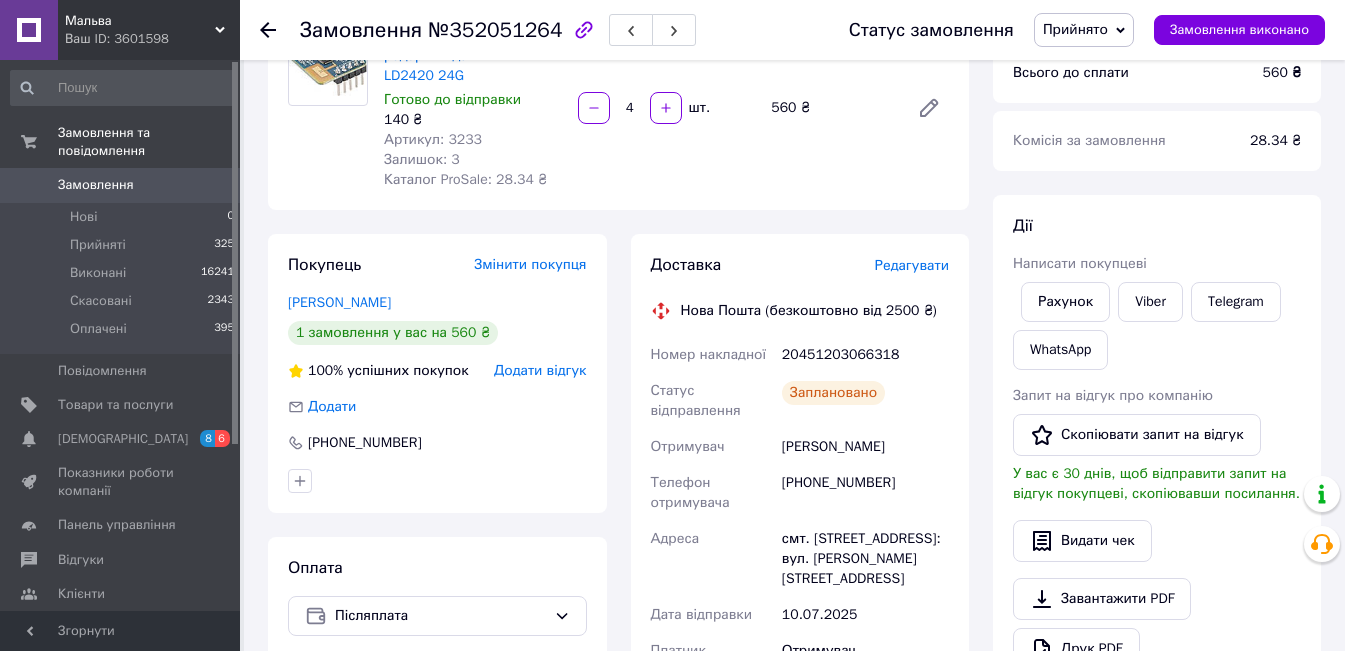 scroll, scrollTop: 200, scrollLeft: 0, axis: vertical 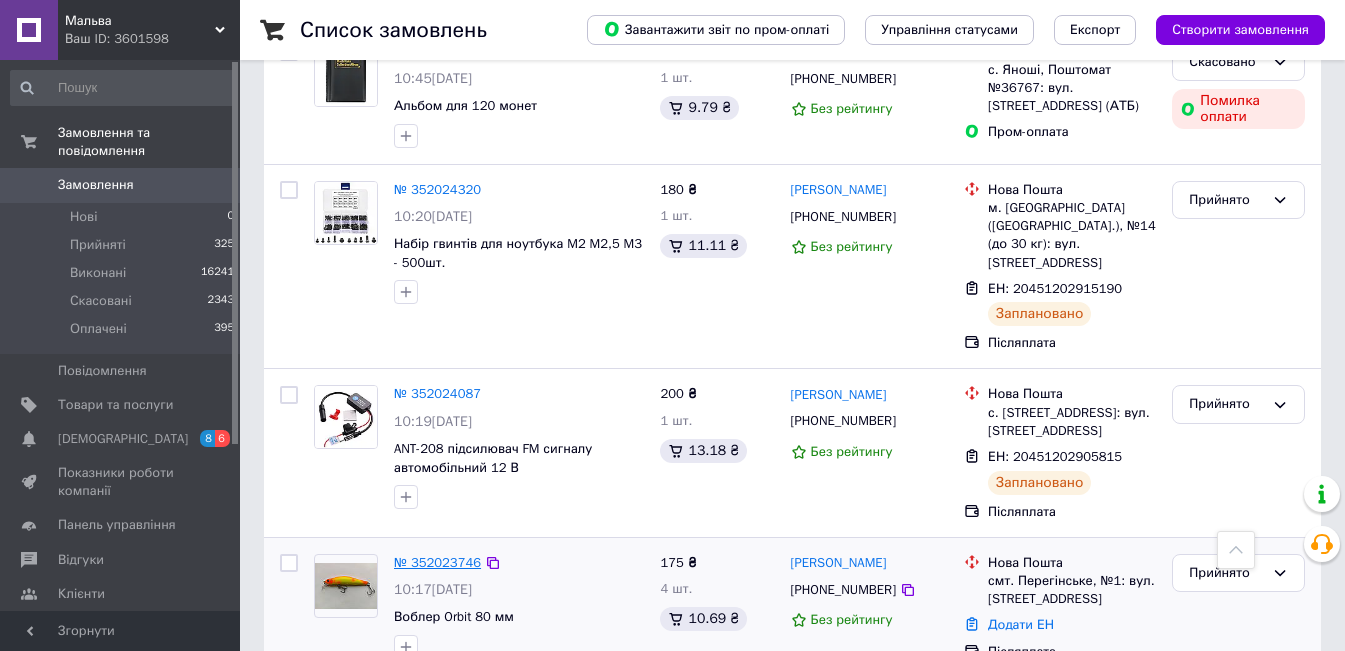 click on "№ 352023746" at bounding box center (437, 562) 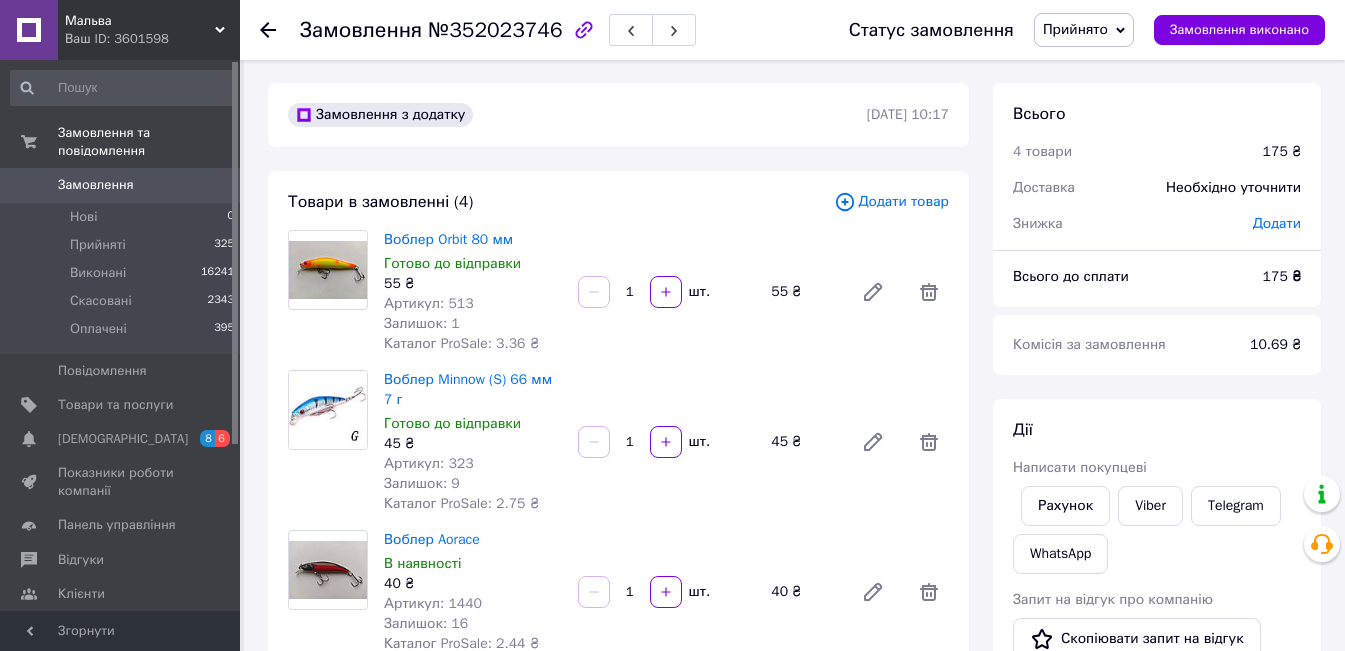 scroll, scrollTop: 0, scrollLeft: 0, axis: both 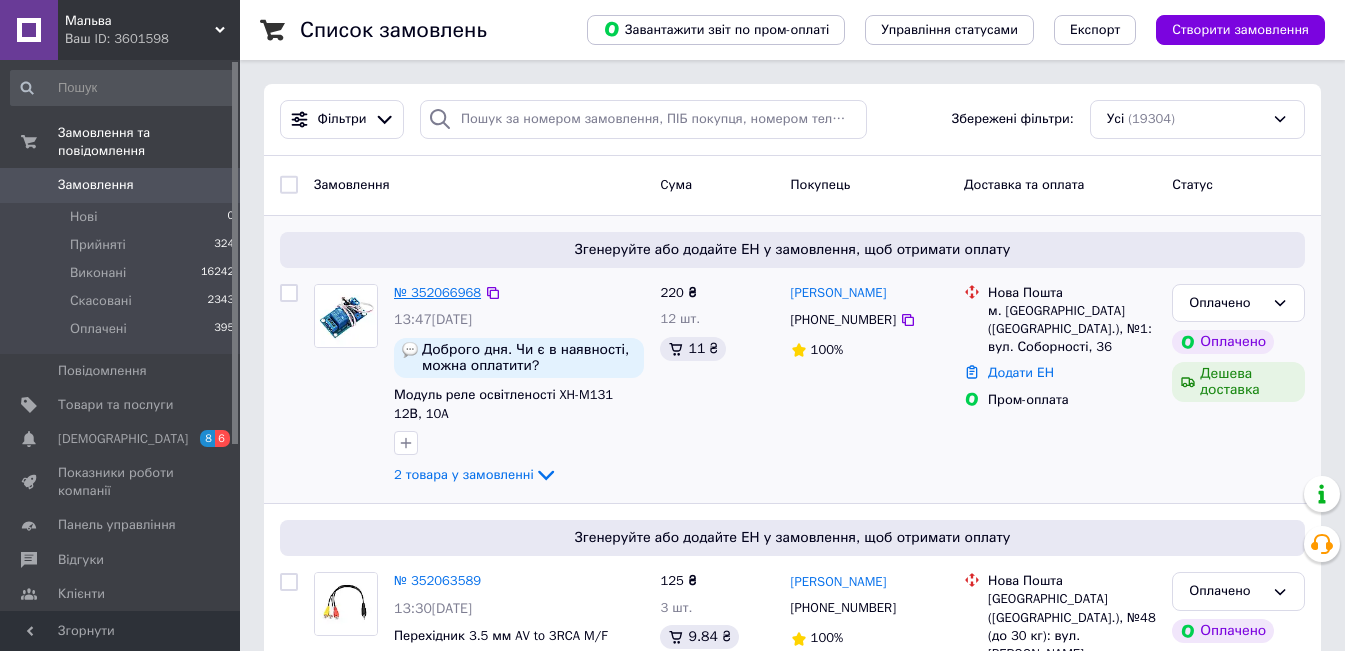 click on "№ 352066968" at bounding box center [437, 292] 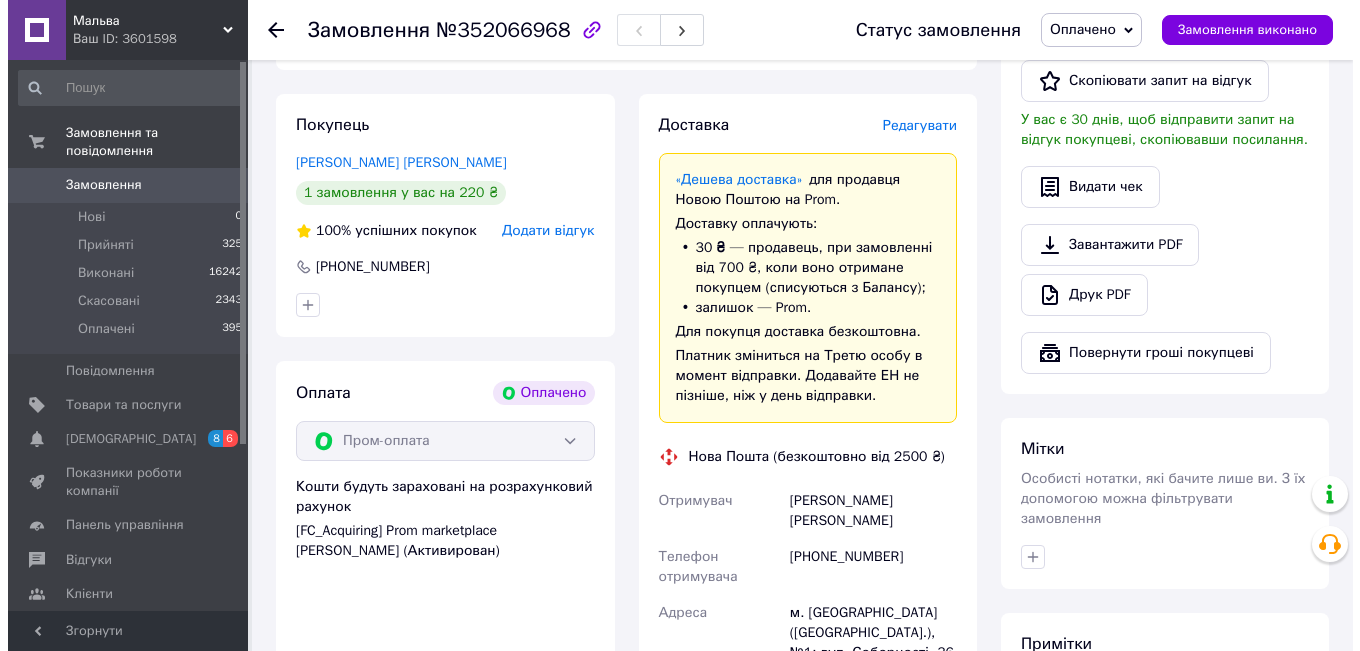 scroll, scrollTop: 600, scrollLeft: 0, axis: vertical 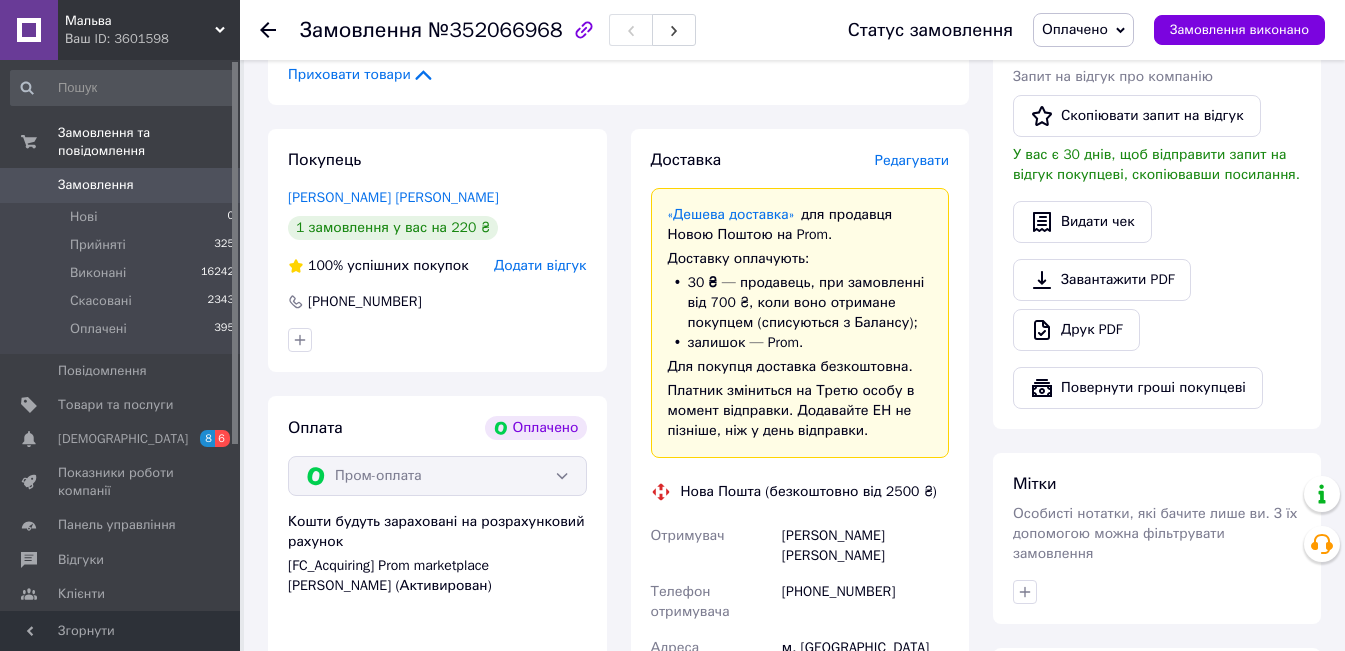 click on "Редагувати" at bounding box center (912, 160) 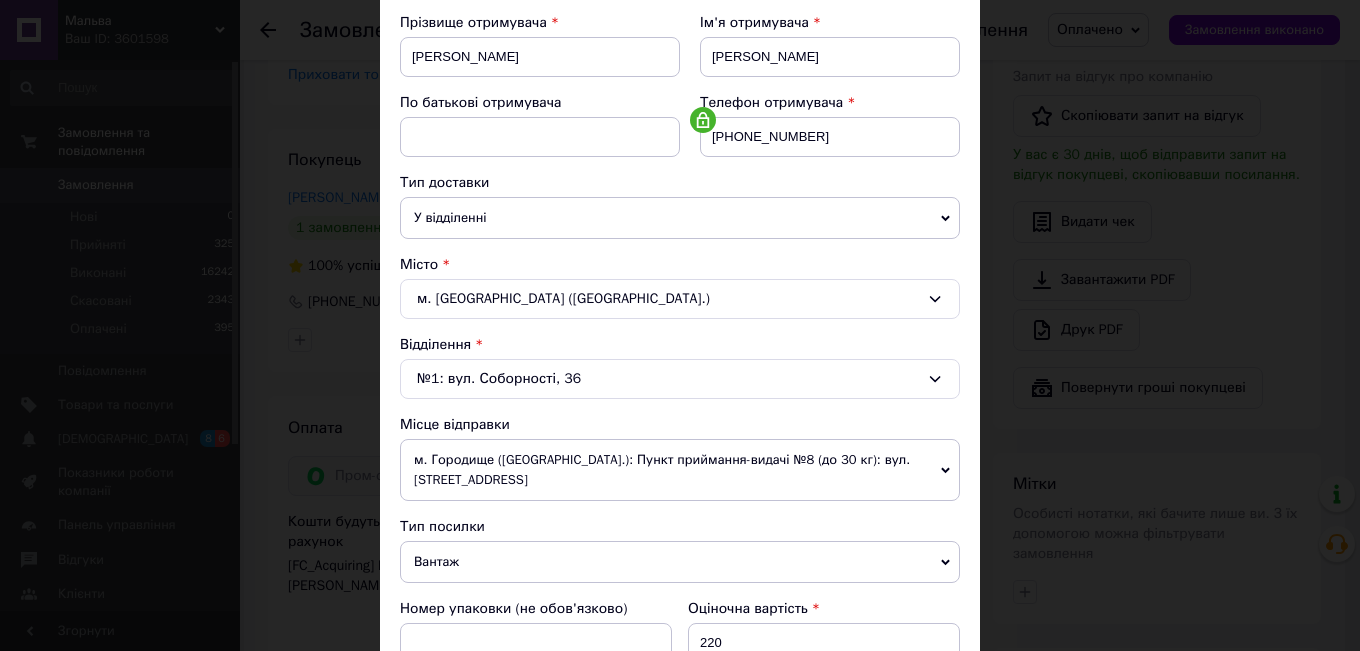 scroll, scrollTop: 600, scrollLeft: 0, axis: vertical 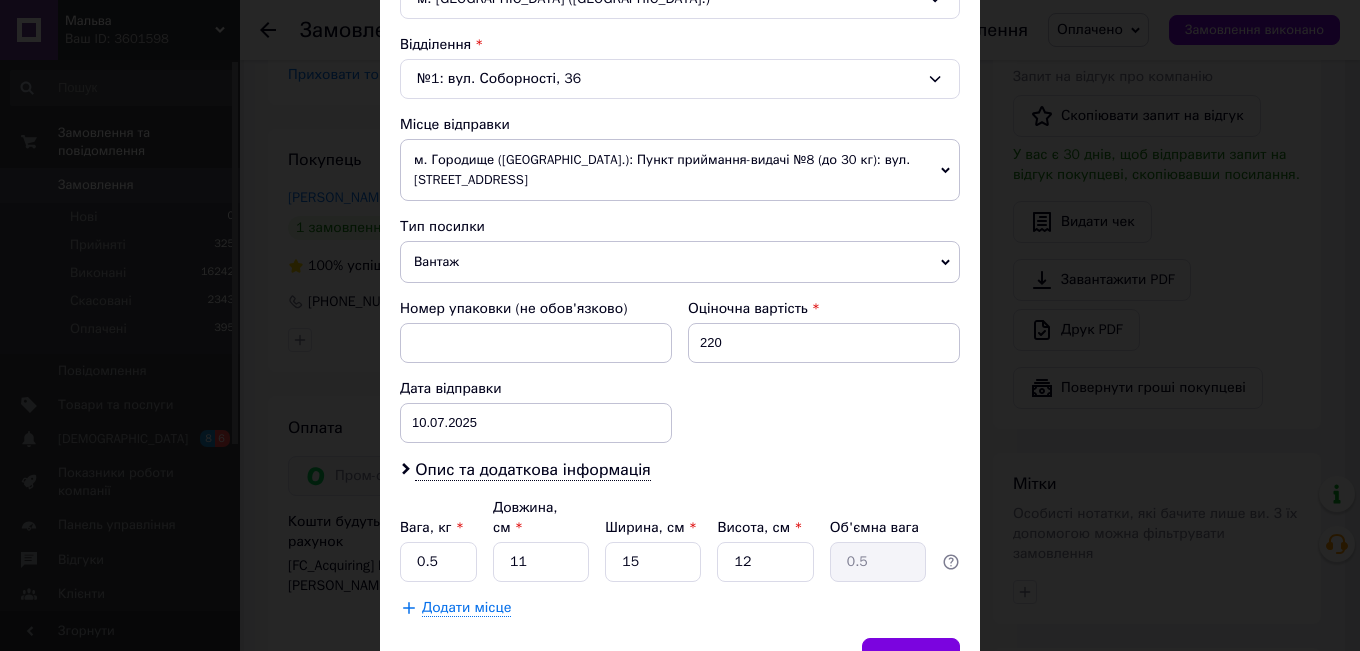click on "Вантаж" at bounding box center [680, 262] 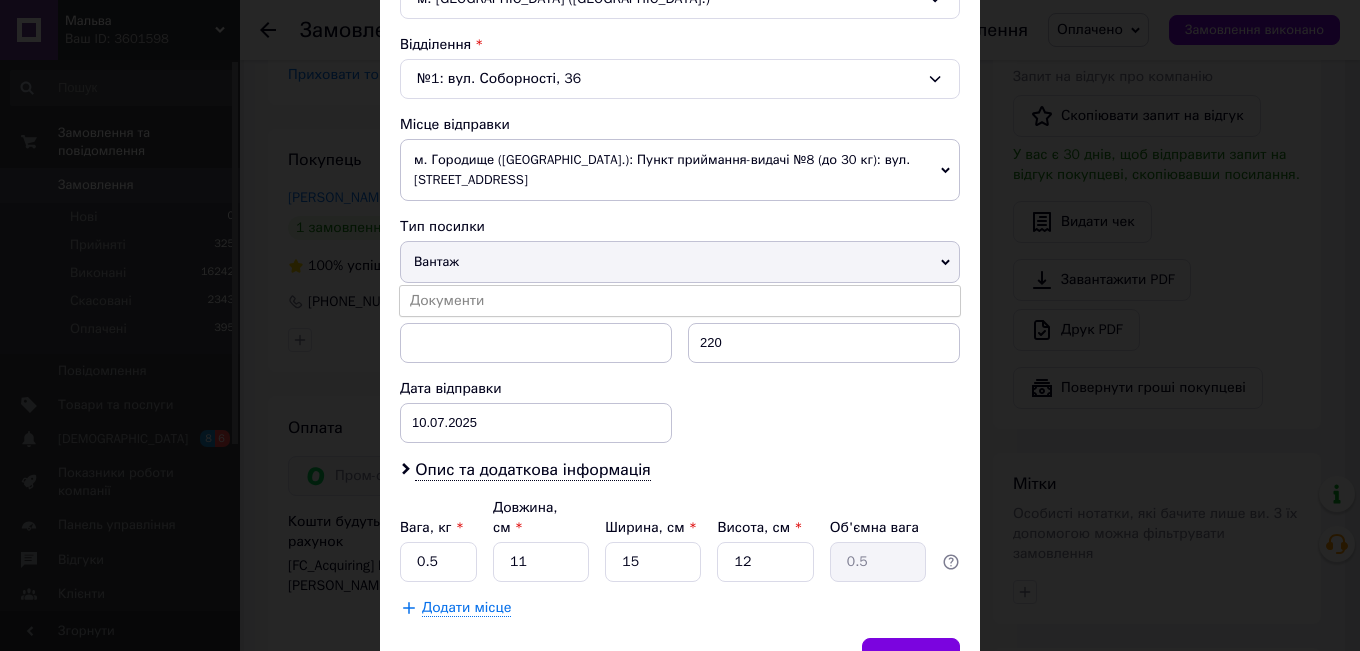 drag, startPoint x: 430, startPoint y: 299, endPoint x: 593, endPoint y: 362, distance: 174.75125 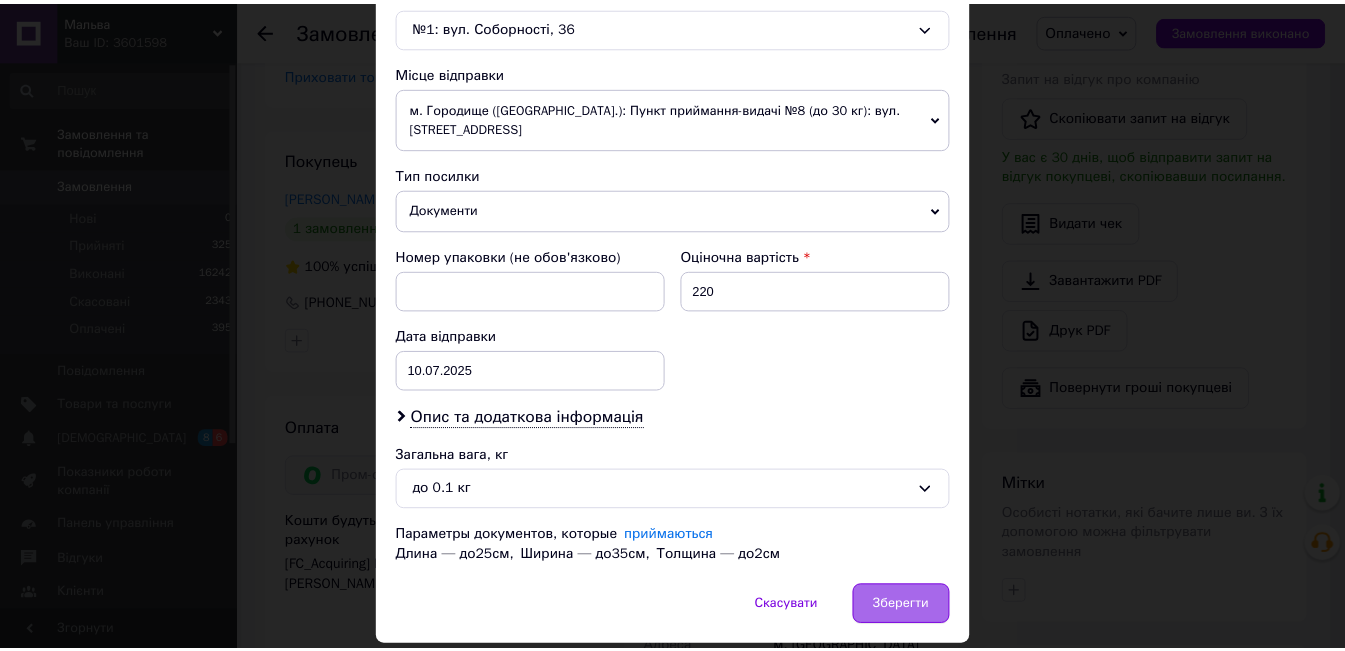 scroll, scrollTop: 700, scrollLeft: 0, axis: vertical 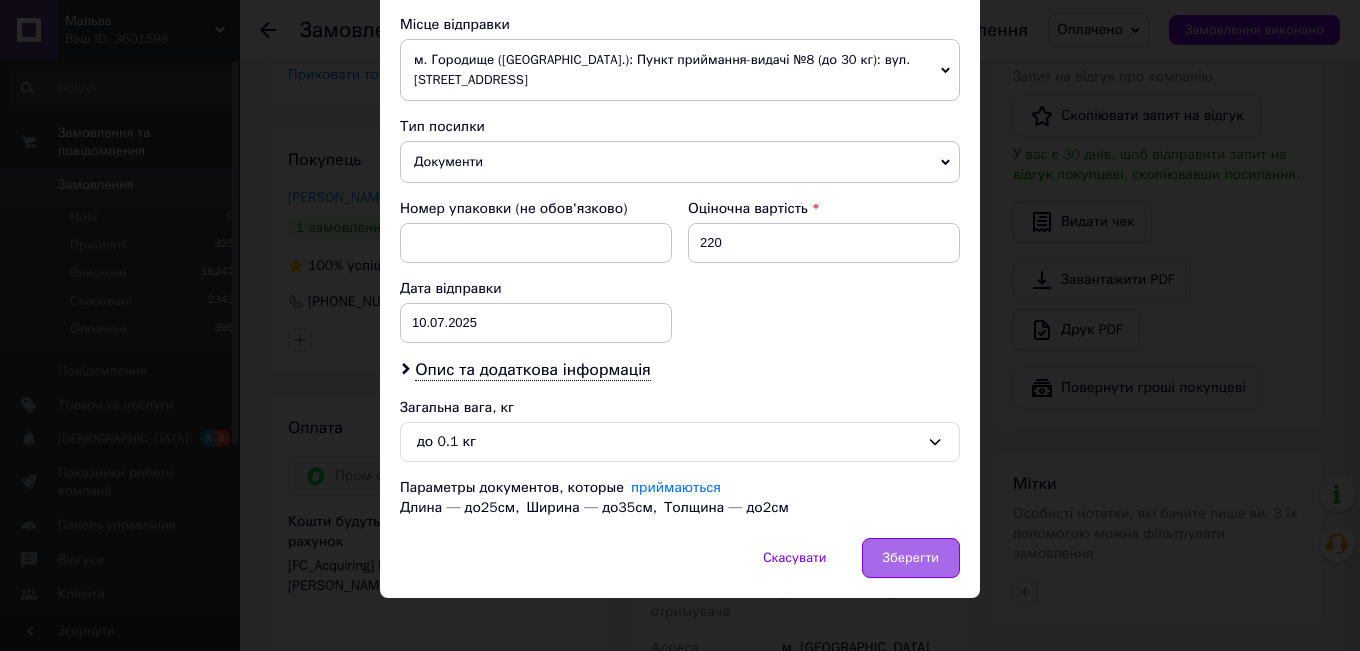 click on "Зберегти" at bounding box center (911, 558) 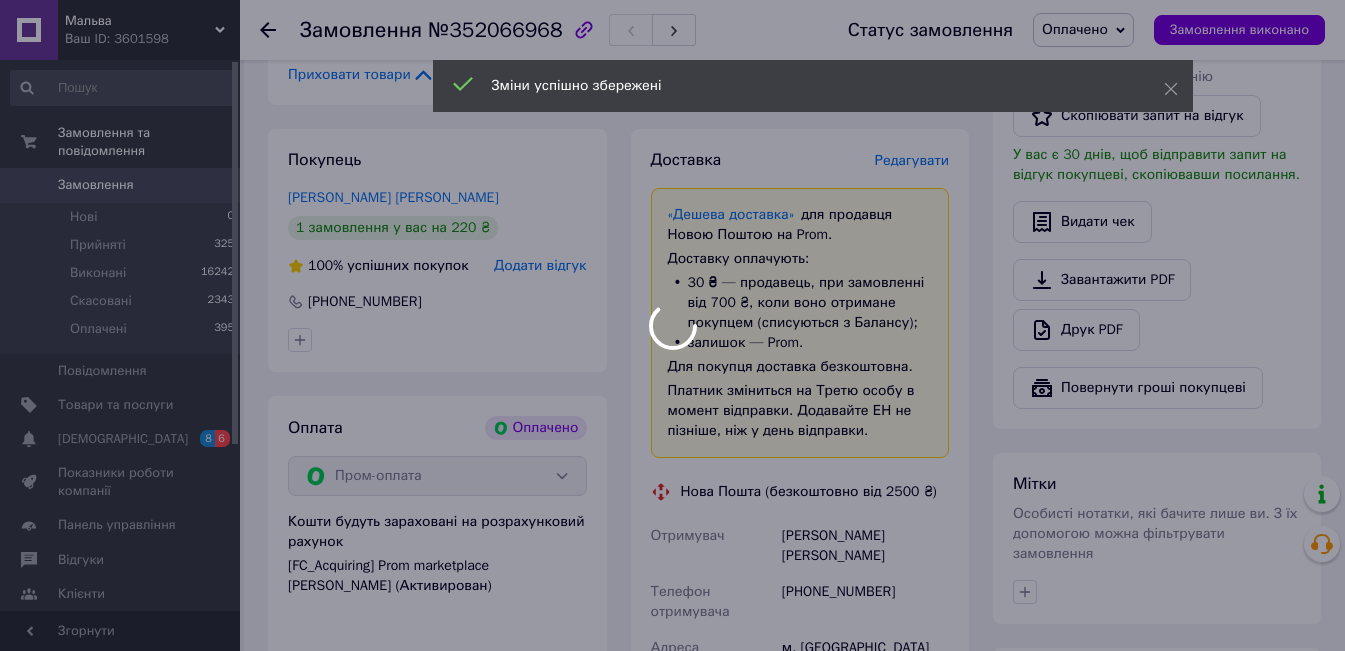 scroll, scrollTop: 200, scrollLeft: 0, axis: vertical 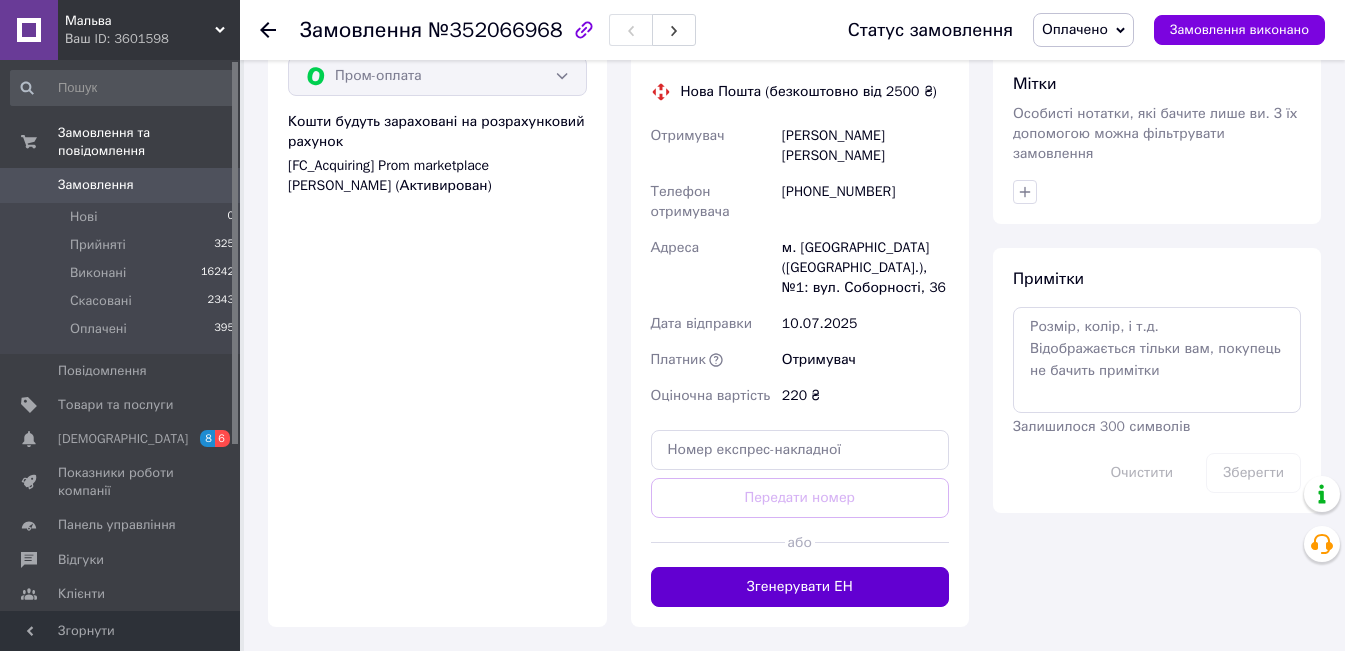 click on "Згенерувати ЕН" at bounding box center (800, 587) 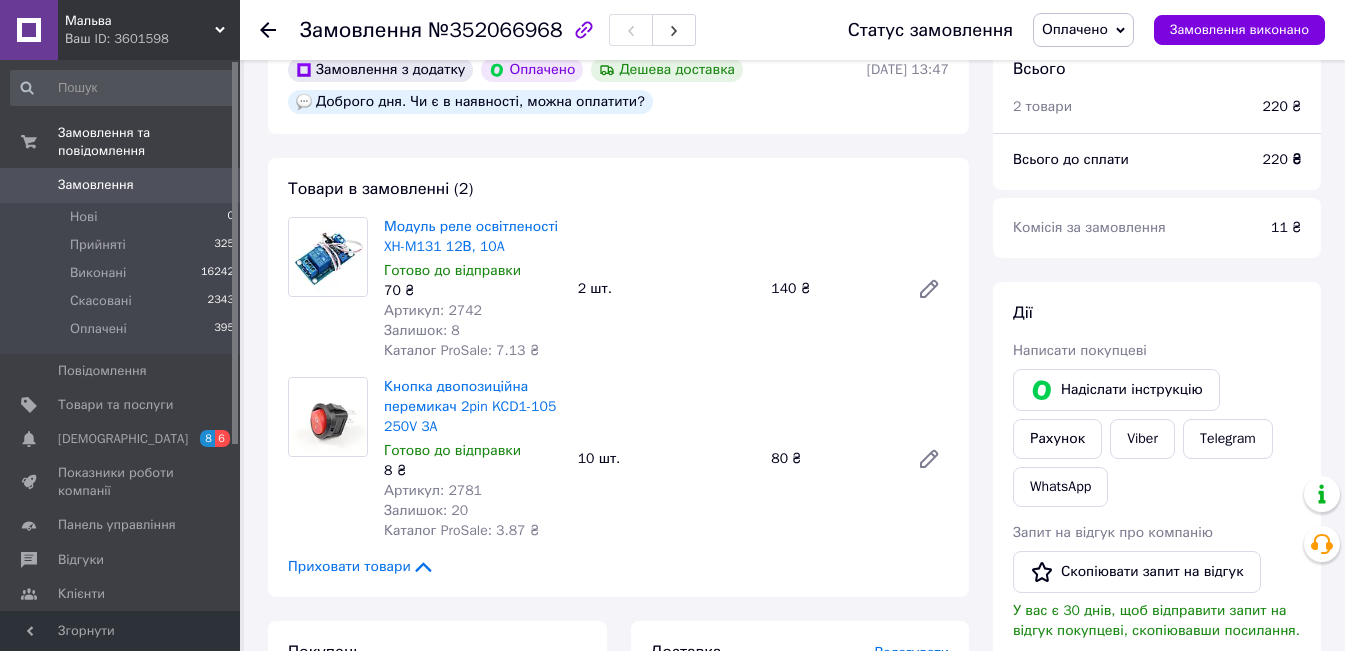 scroll, scrollTop: 100, scrollLeft: 0, axis: vertical 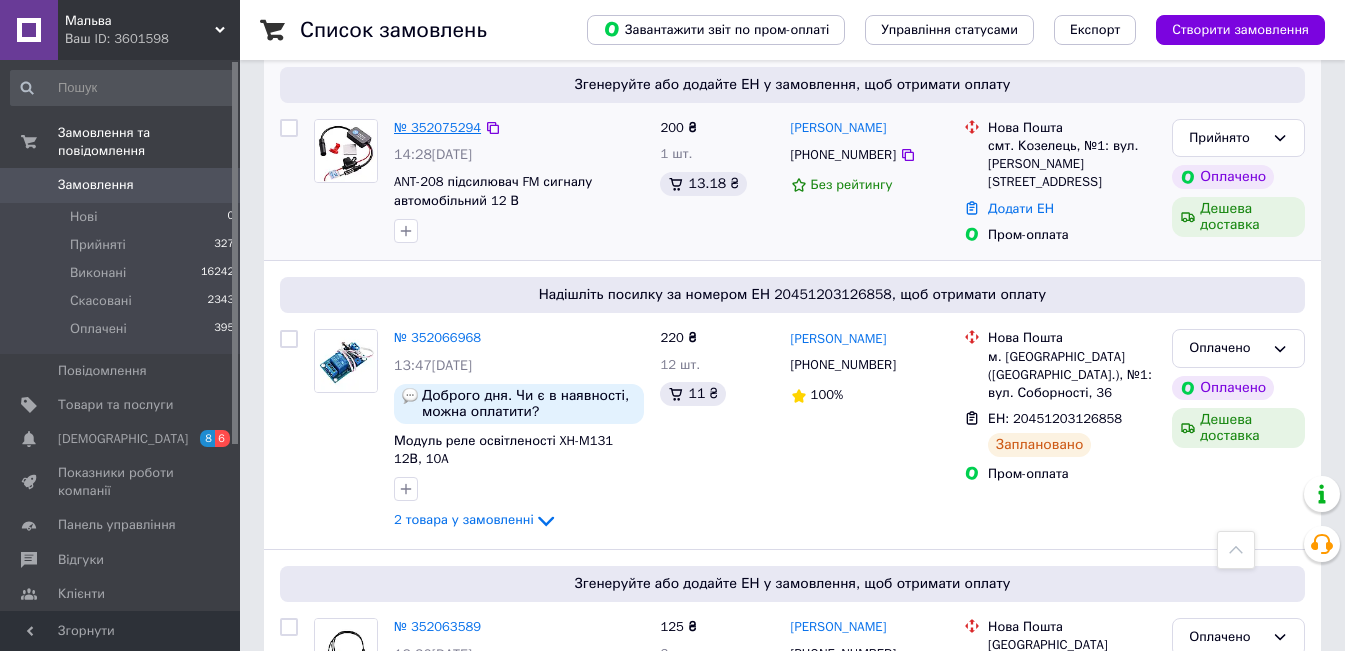 click on "№ 352075294" at bounding box center (437, 127) 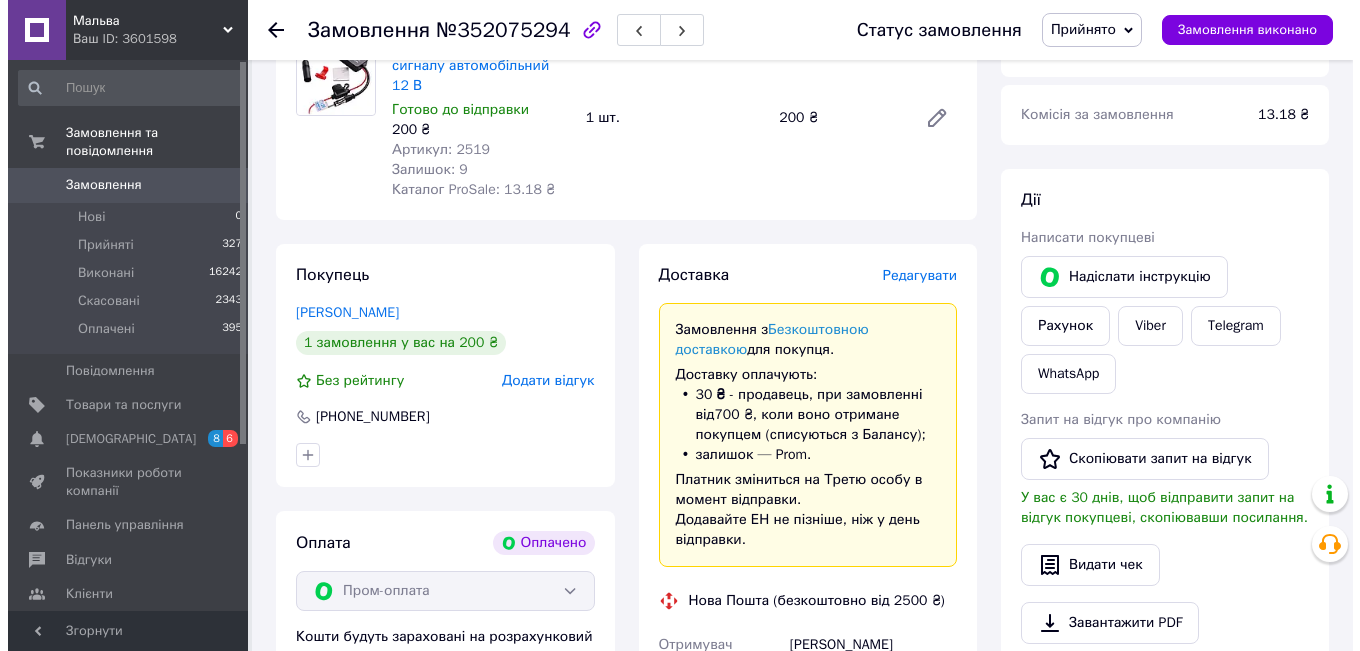 scroll, scrollTop: 263, scrollLeft: 0, axis: vertical 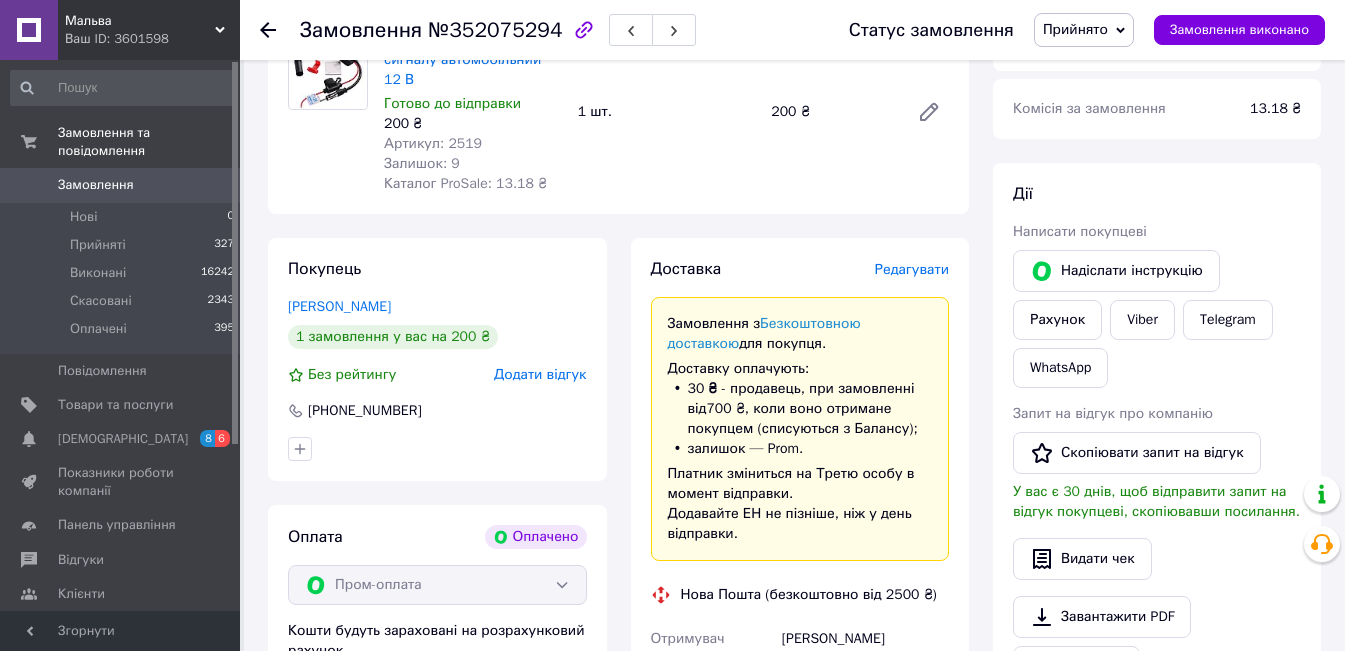 click on "Редагувати" at bounding box center [912, 269] 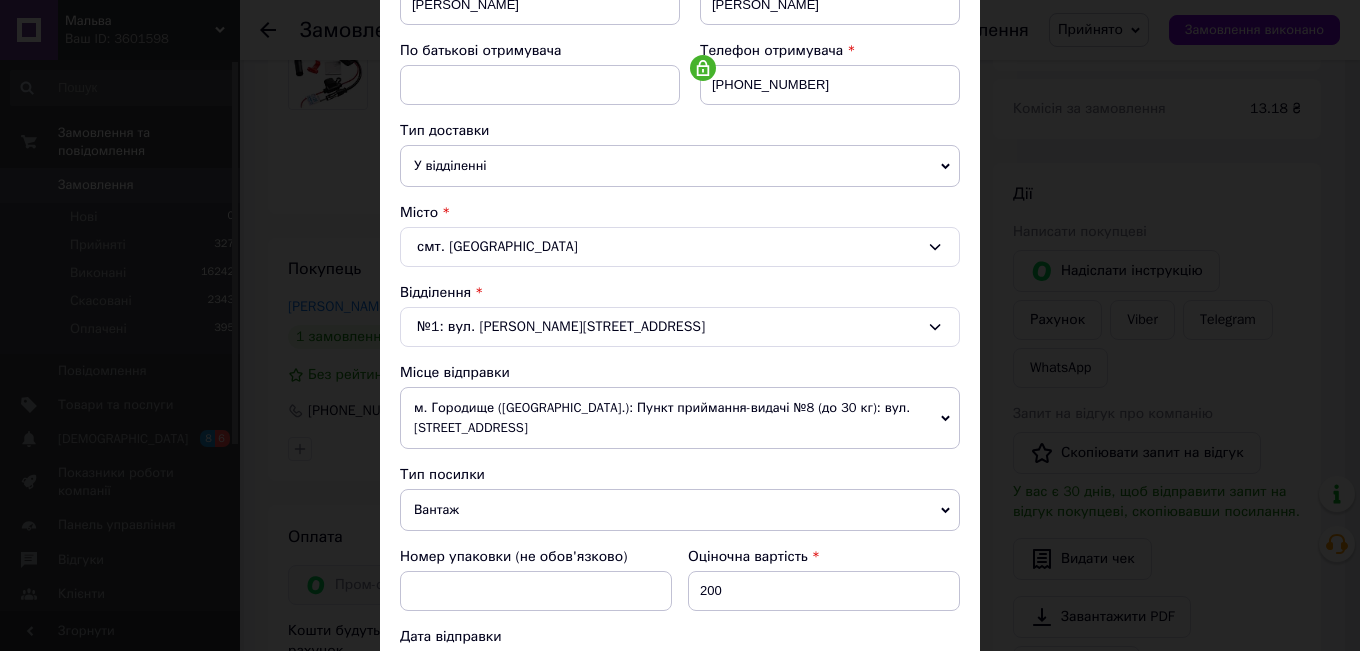 scroll, scrollTop: 400, scrollLeft: 0, axis: vertical 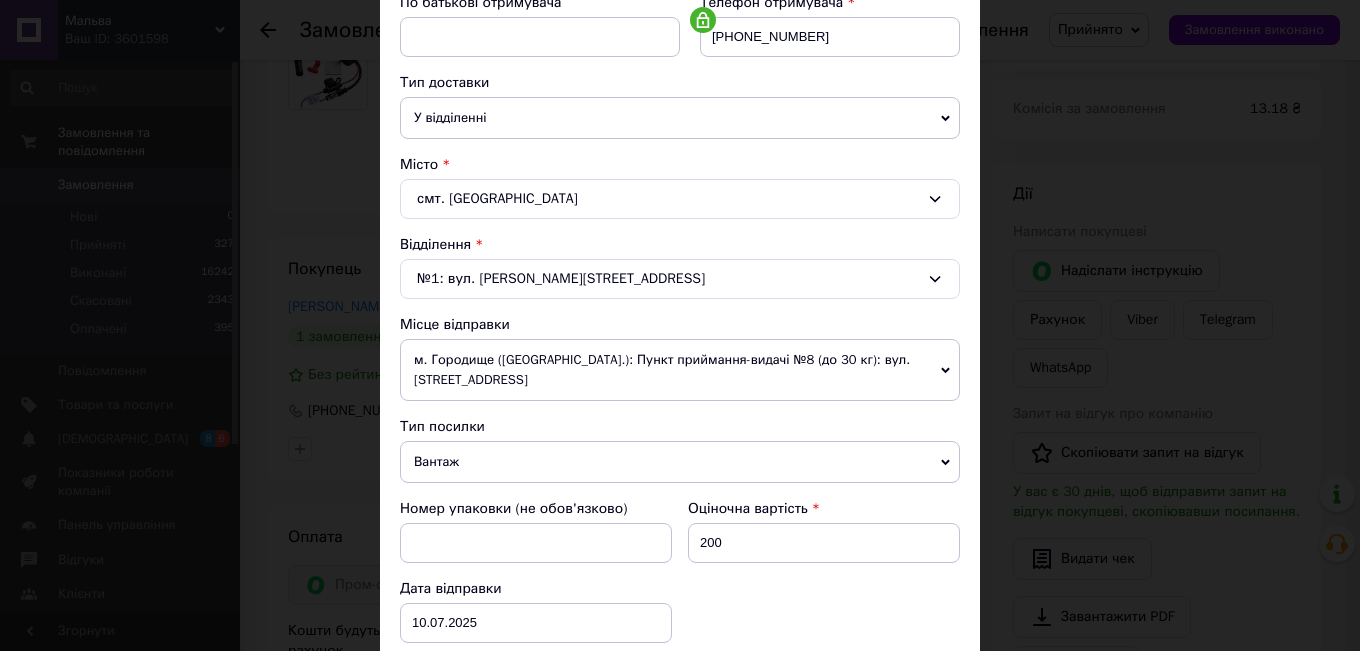 click on "Вантаж" at bounding box center [680, 462] 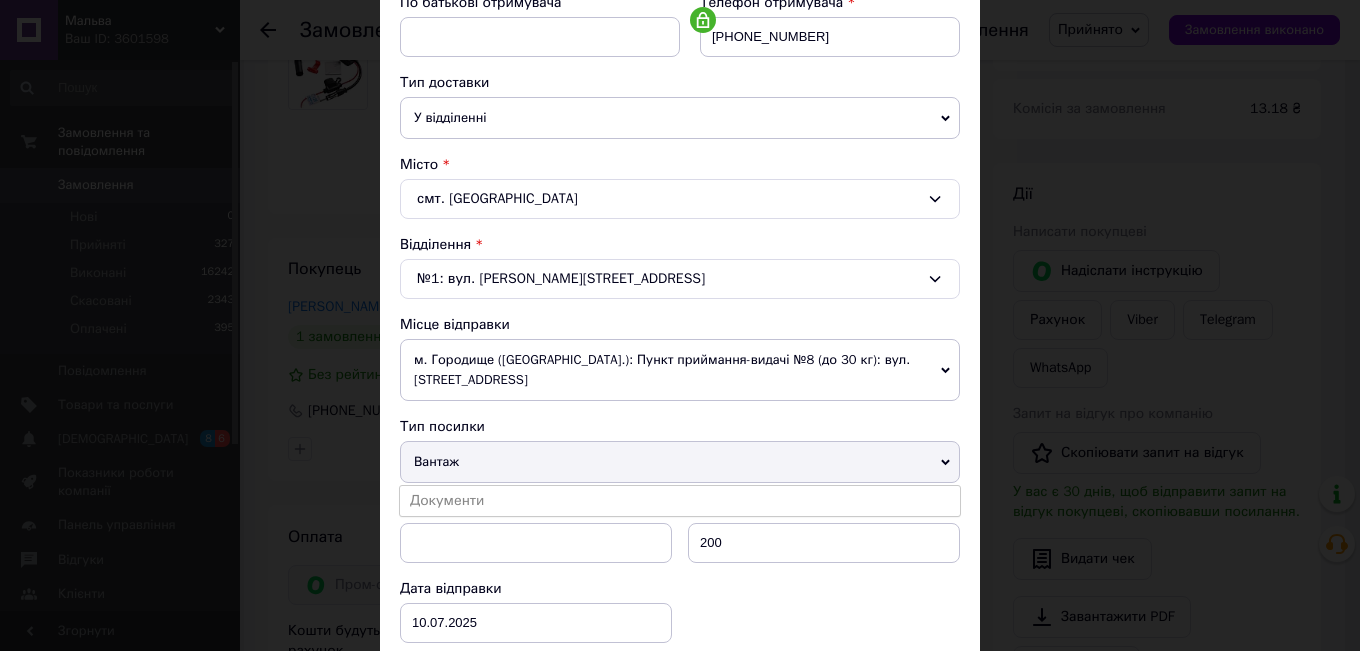 drag, startPoint x: 448, startPoint y: 495, endPoint x: 462, endPoint y: 494, distance: 14.035668 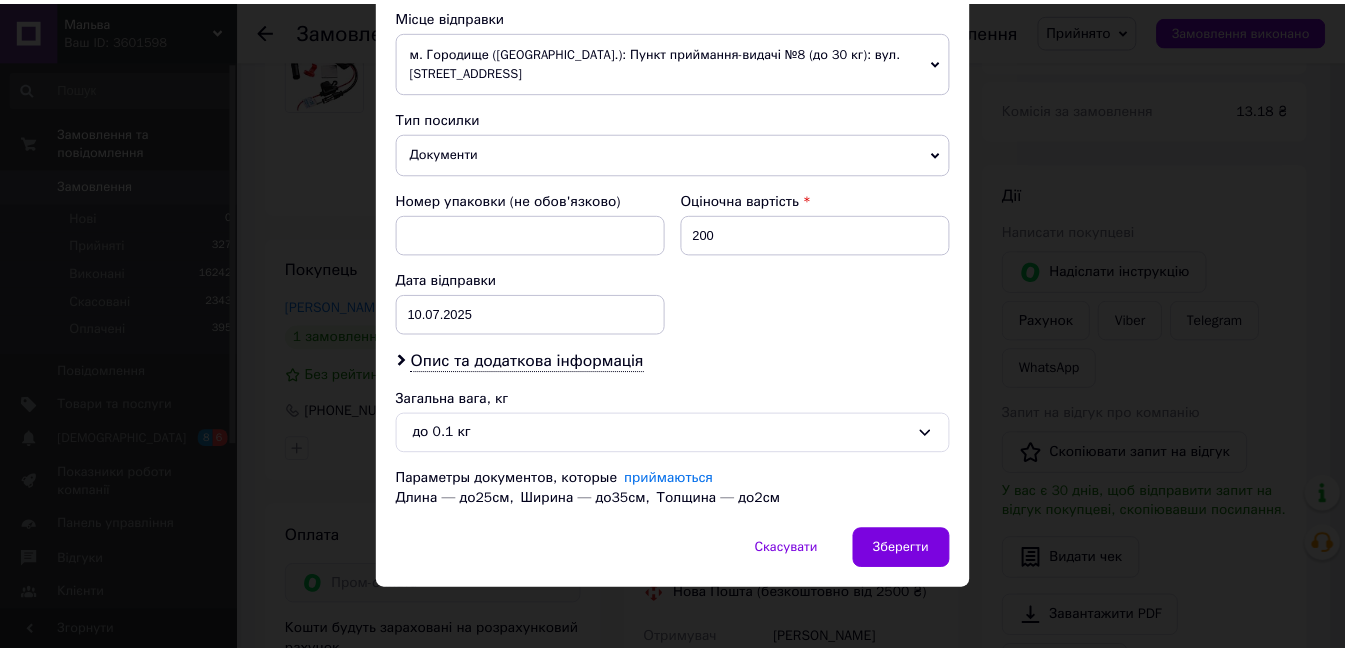 scroll, scrollTop: 717, scrollLeft: 0, axis: vertical 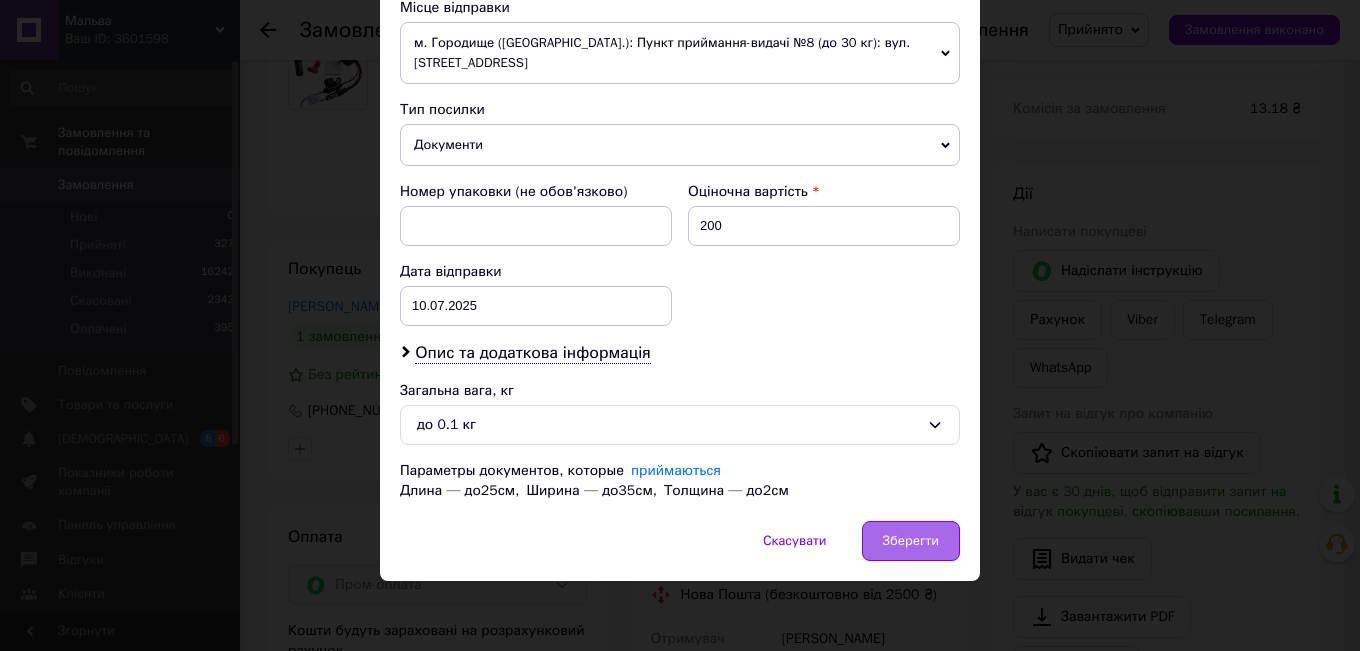 click on "Зберегти" at bounding box center (911, 541) 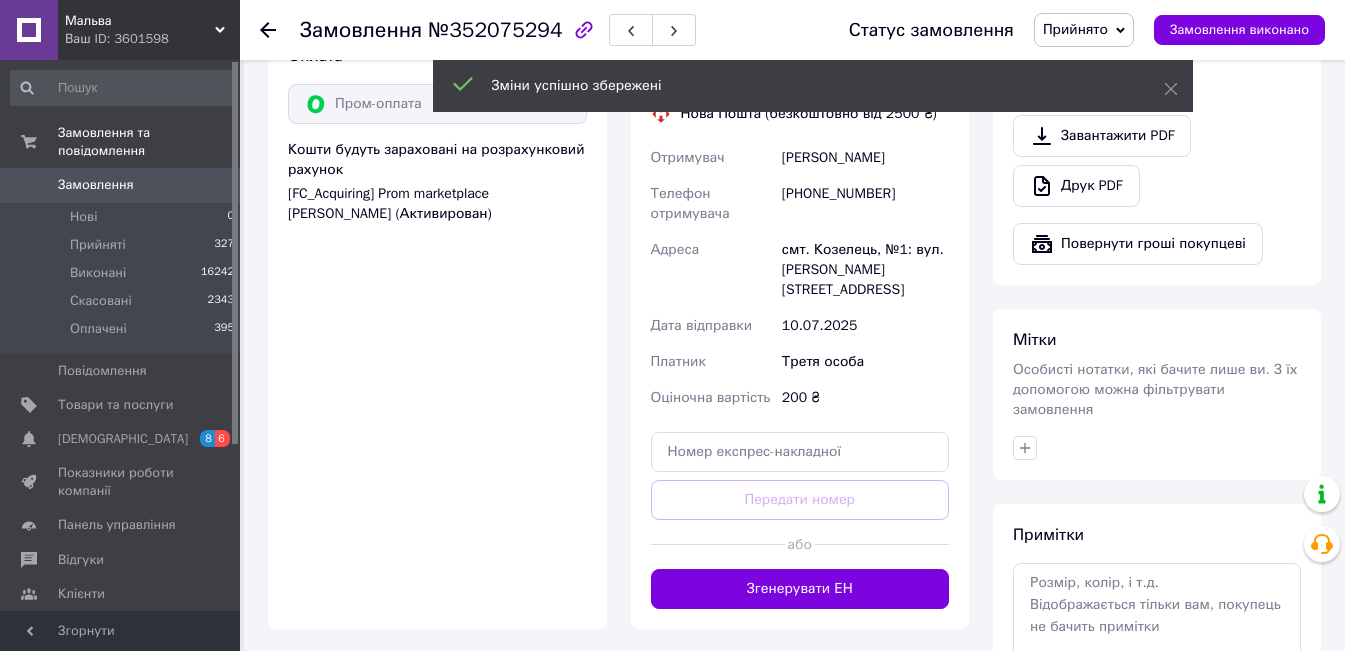 scroll, scrollTop: 863, scrollLeft: 0, axis: vertical 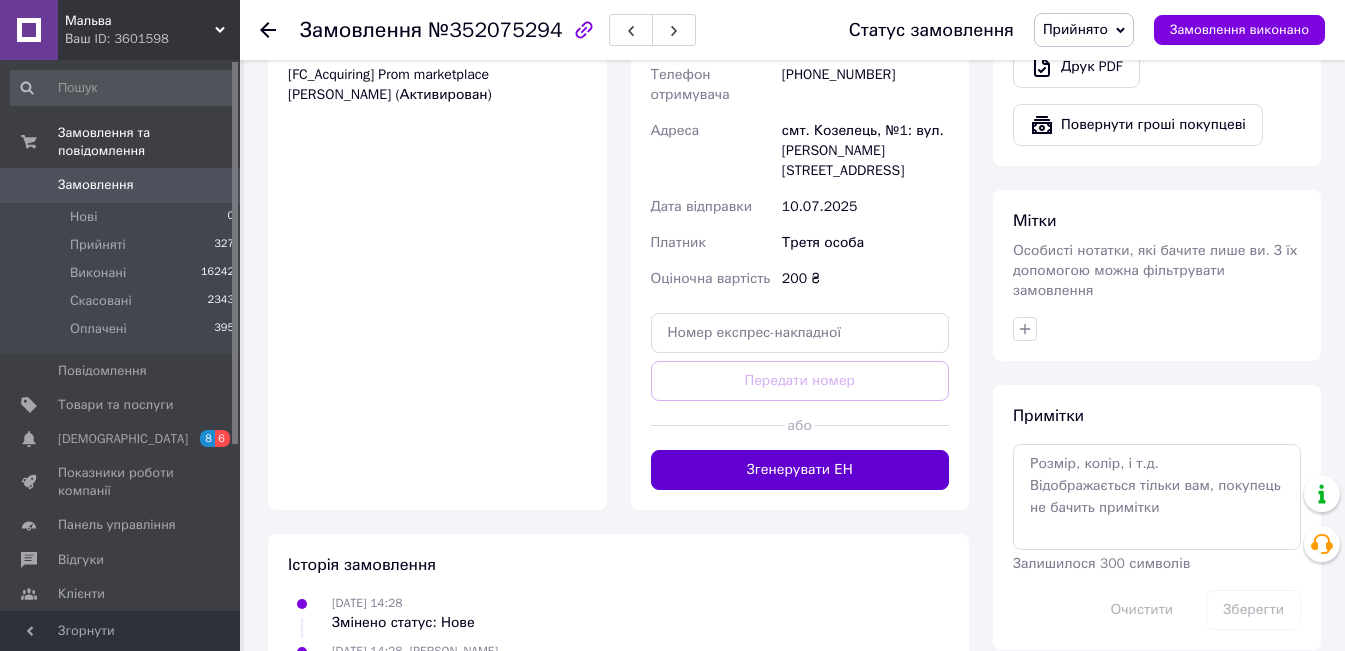 click on "Згенерувати ЕН" at bounding box center [800, 470] 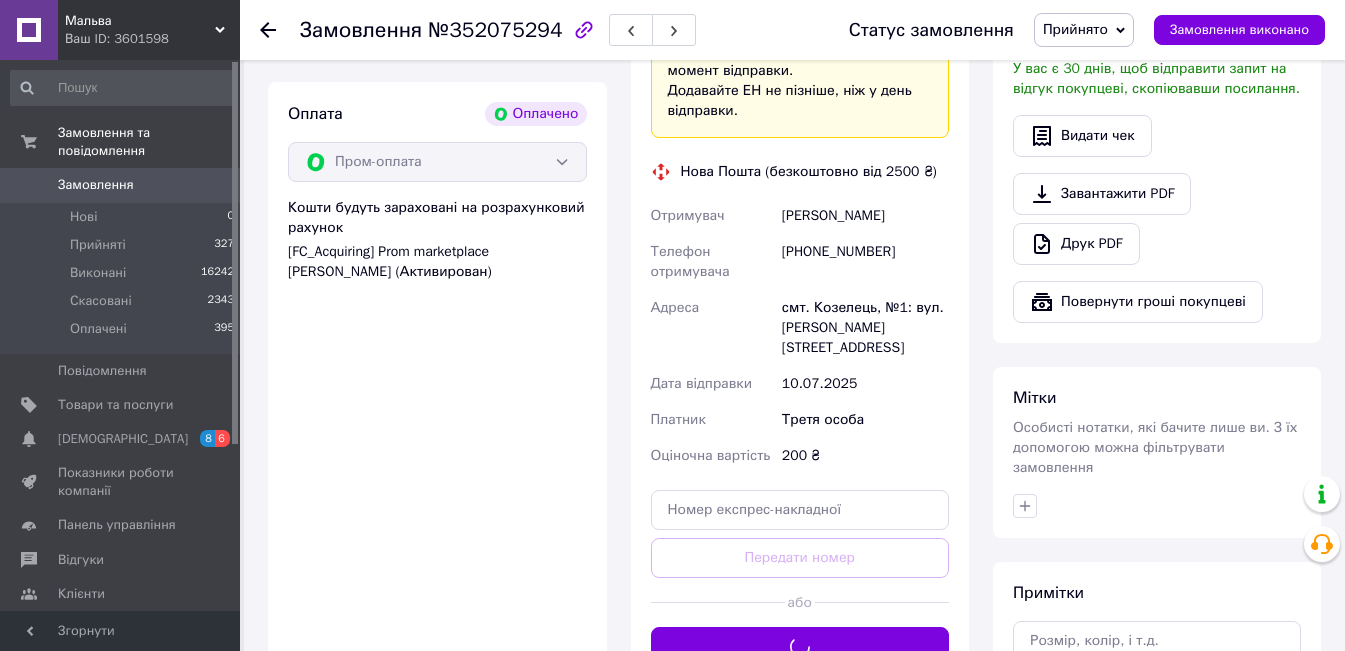 scroll, scrollTop: 463, scrollLeft: 0, axis: vertical 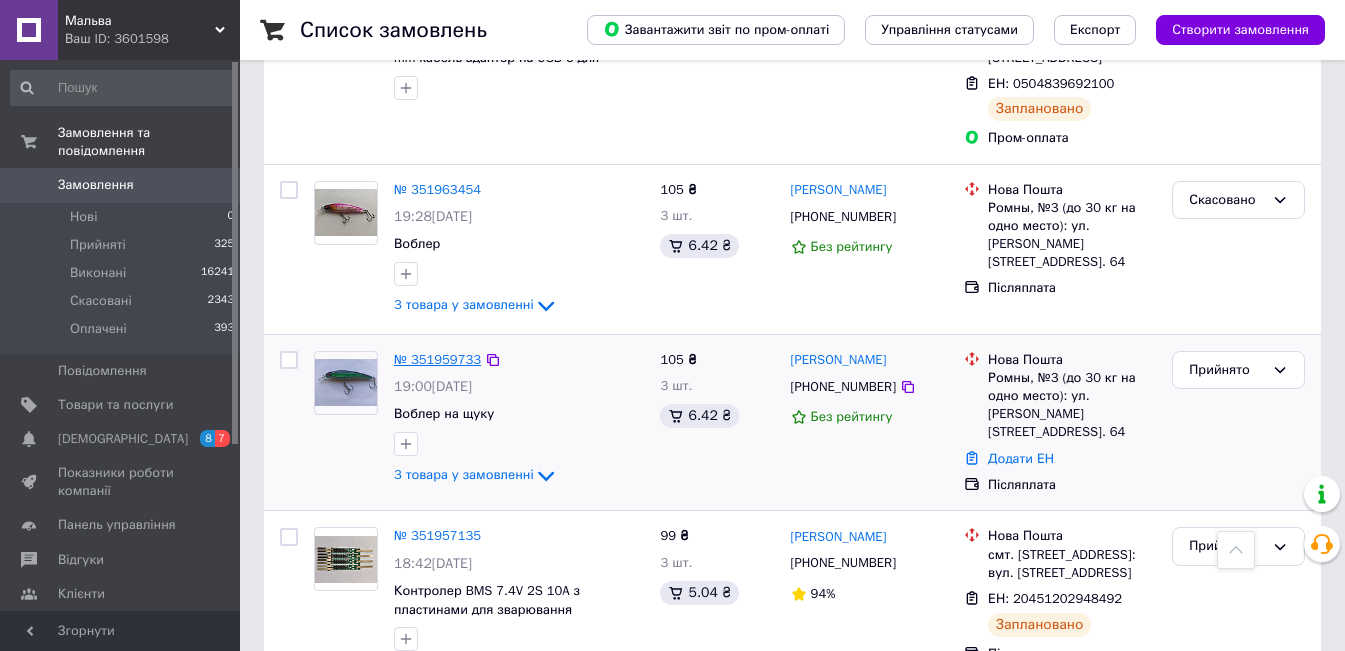 click on "№ 351959733" at bounding box center (437, 359) 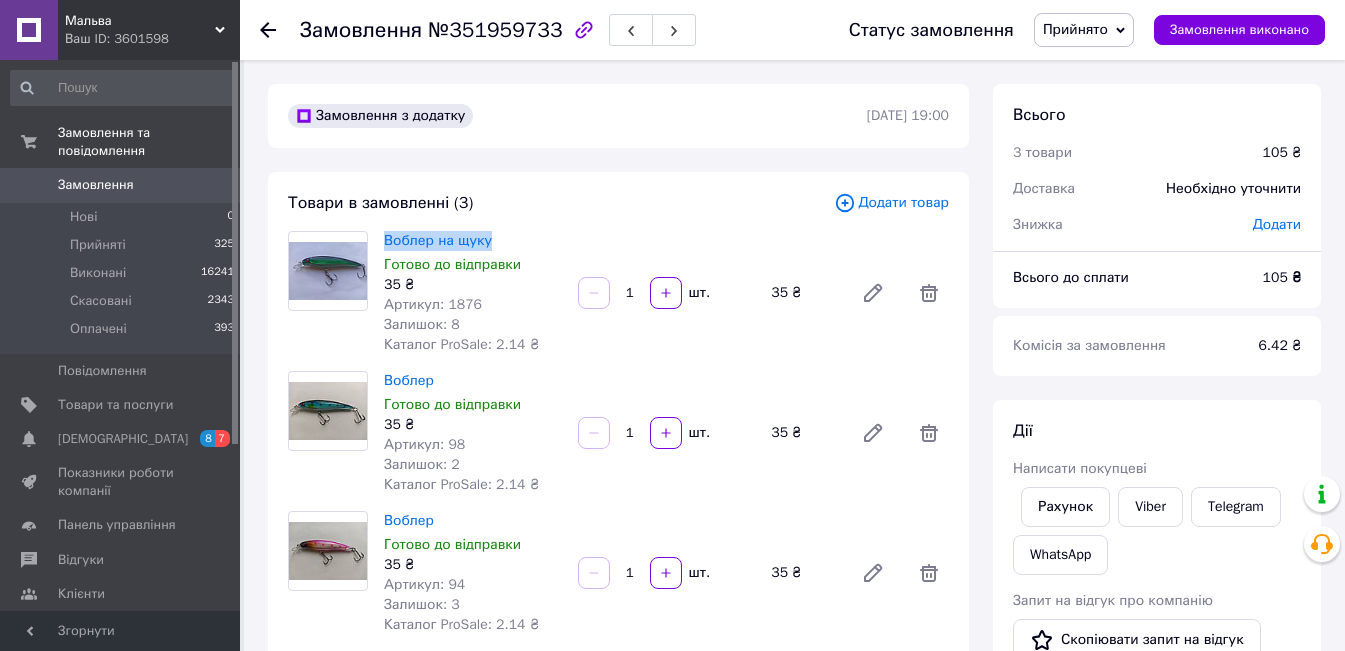 drag, startPoint x: 519, startPoint y: 230, endPoint x: 378, endPoint y: 230, distance: 141 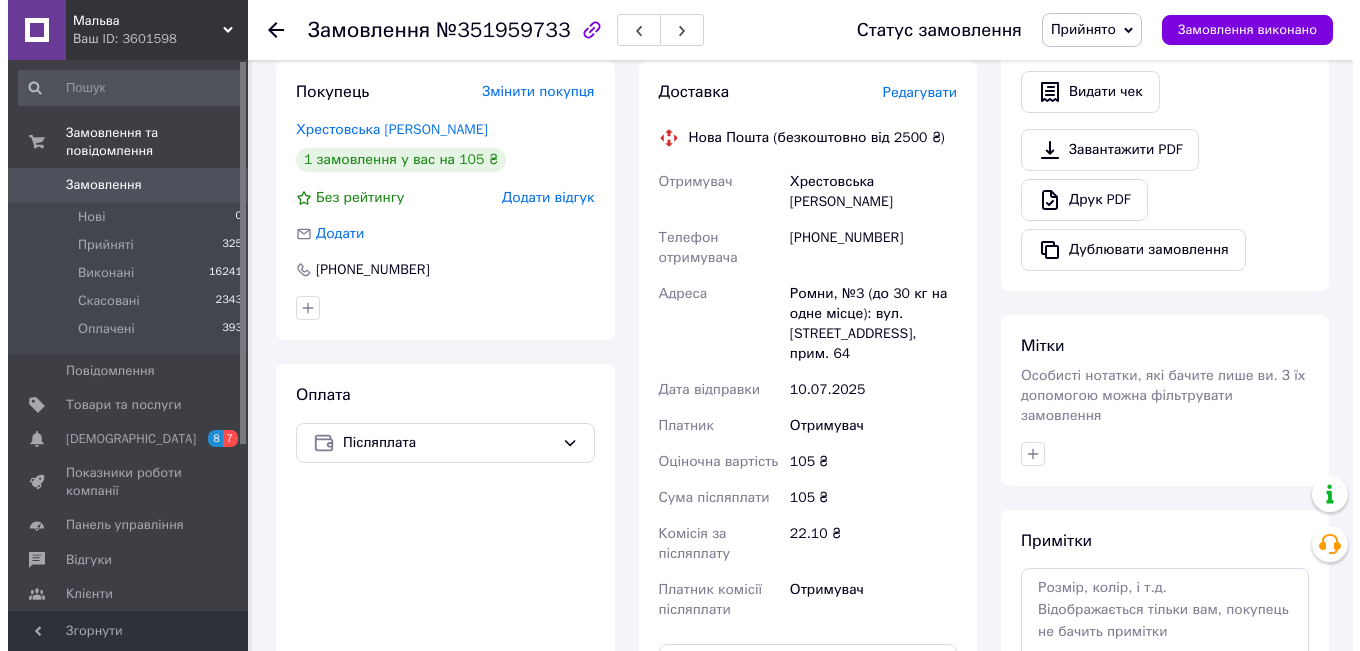 scroll, scrollTop: 500, scrollLeft: 0, axis: vertical 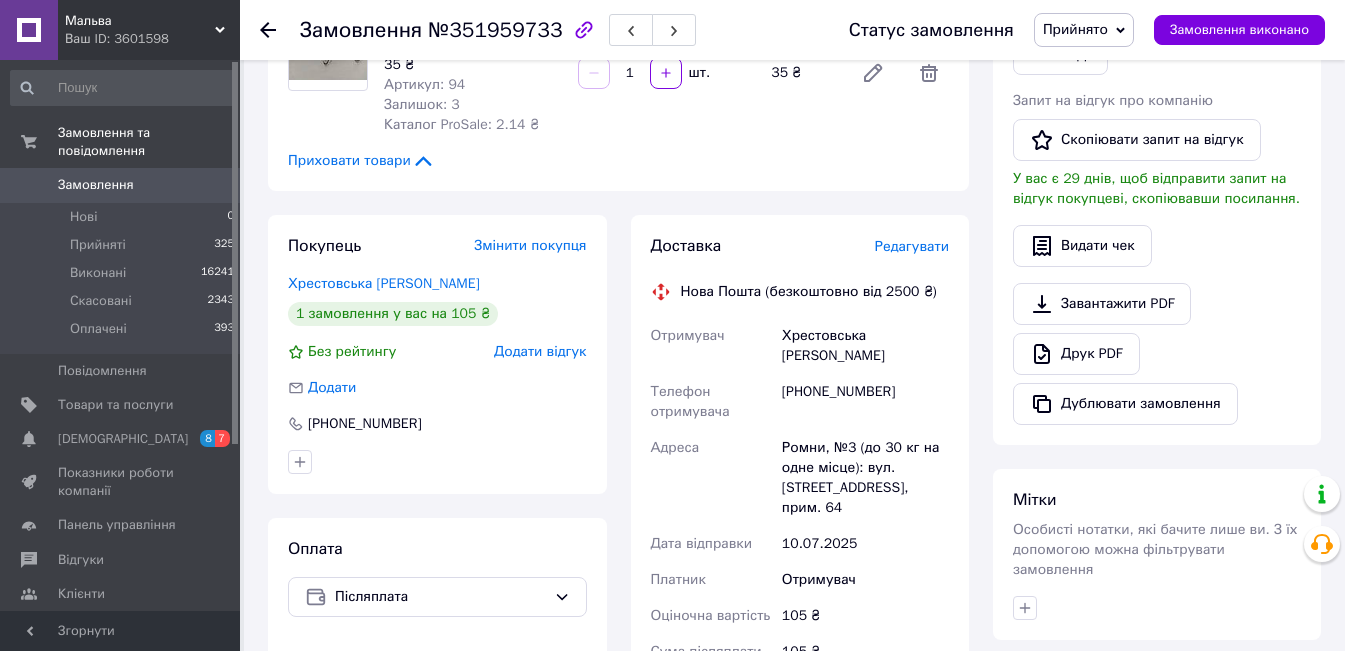click on "Редагувати" at bounding box center (912, 246) 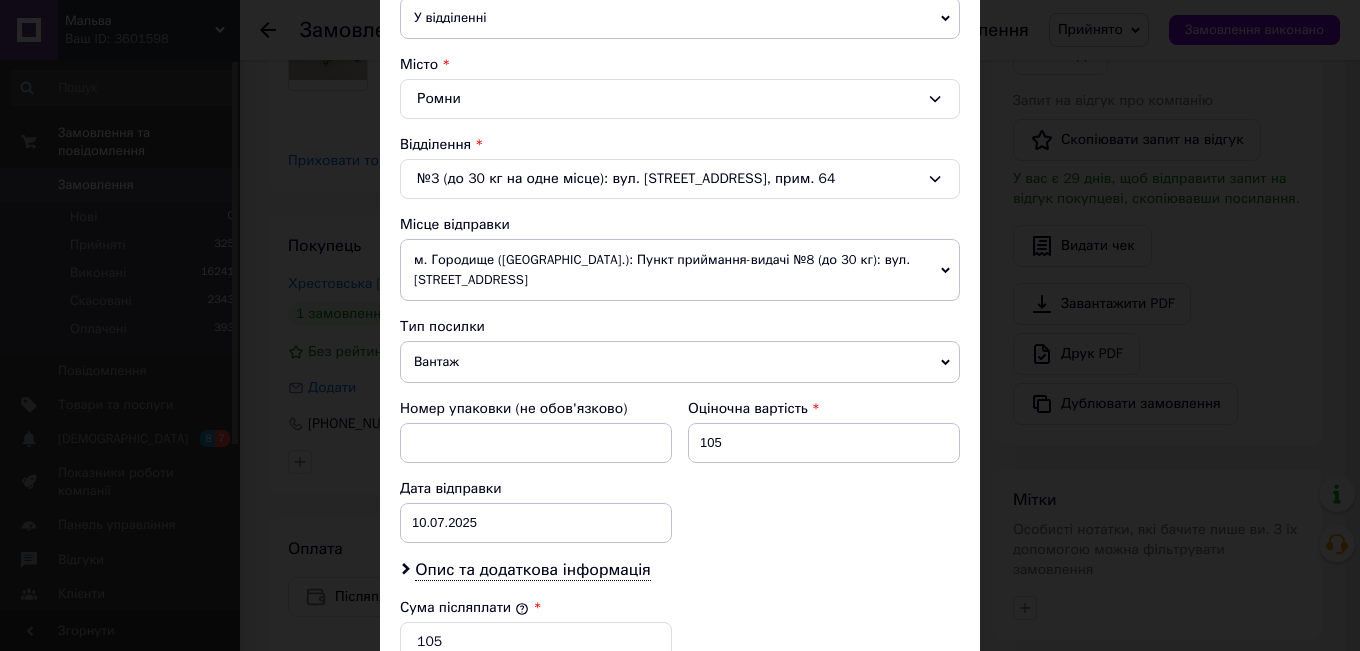 scroll, scrollTop: 800, scrollLeft: 0, axis: vertical 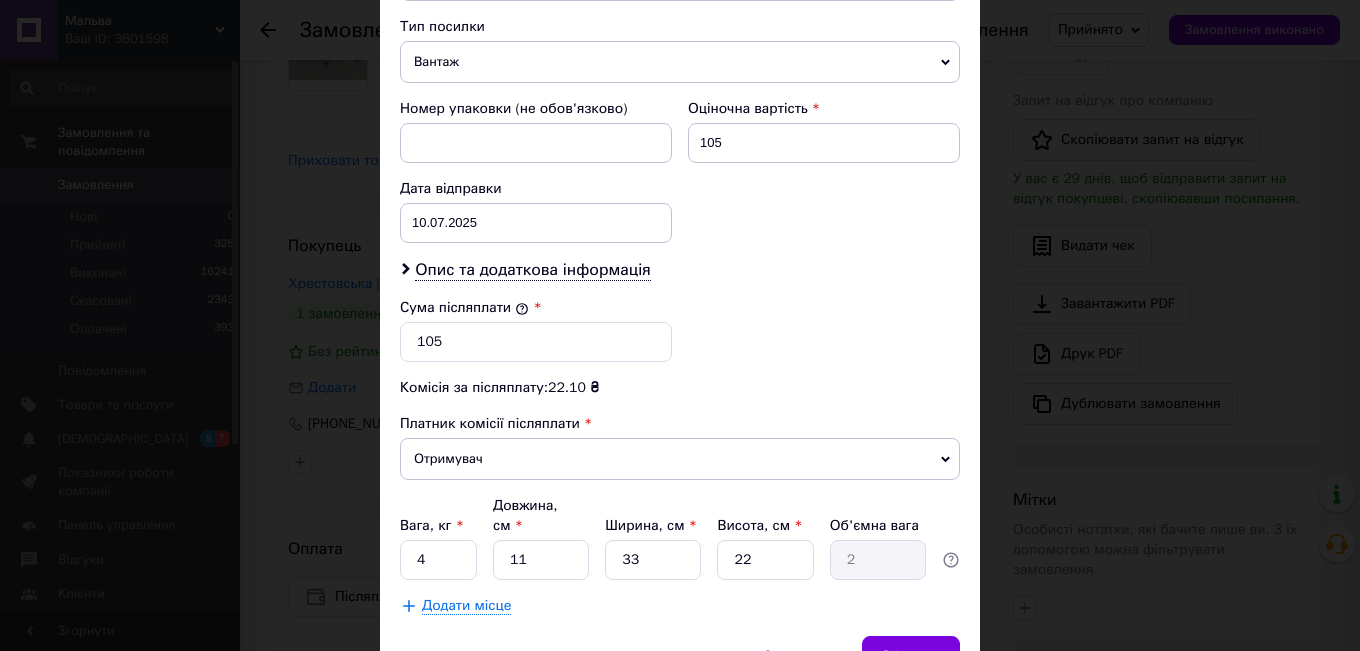 click on "Вантаж" at bounding box center [680, 62] 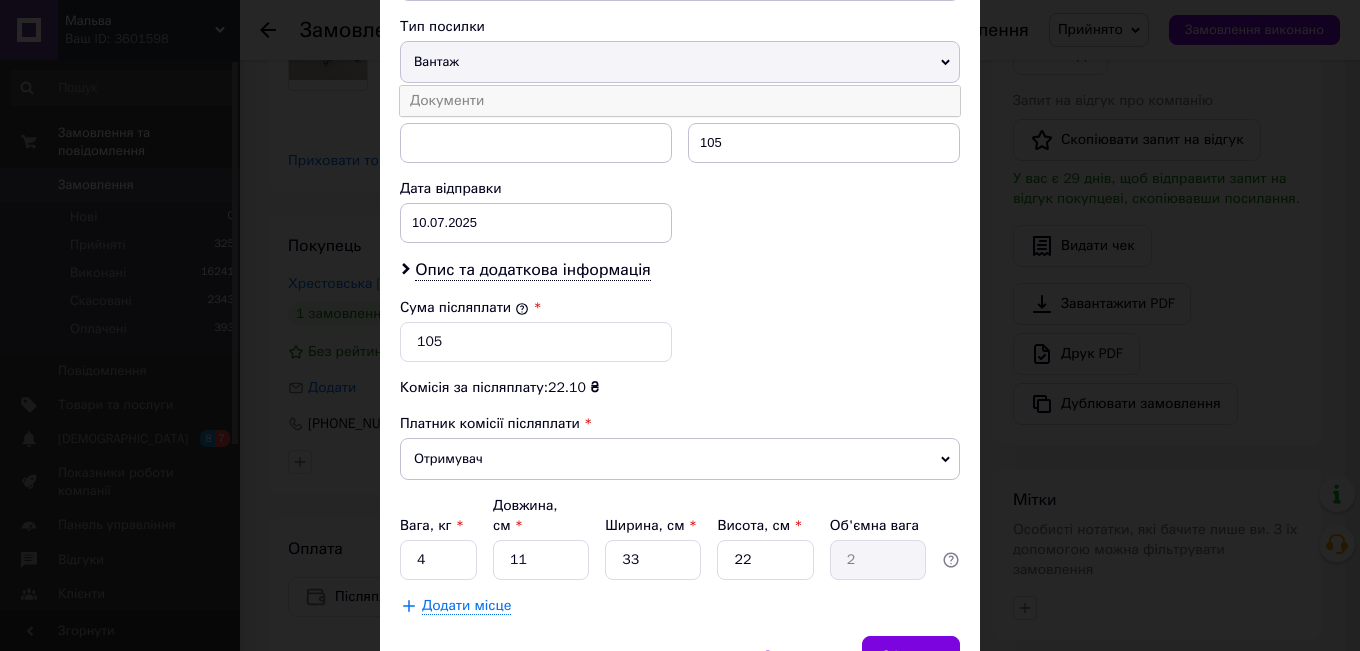 click on "Документи" at bounding box center (680, 101) 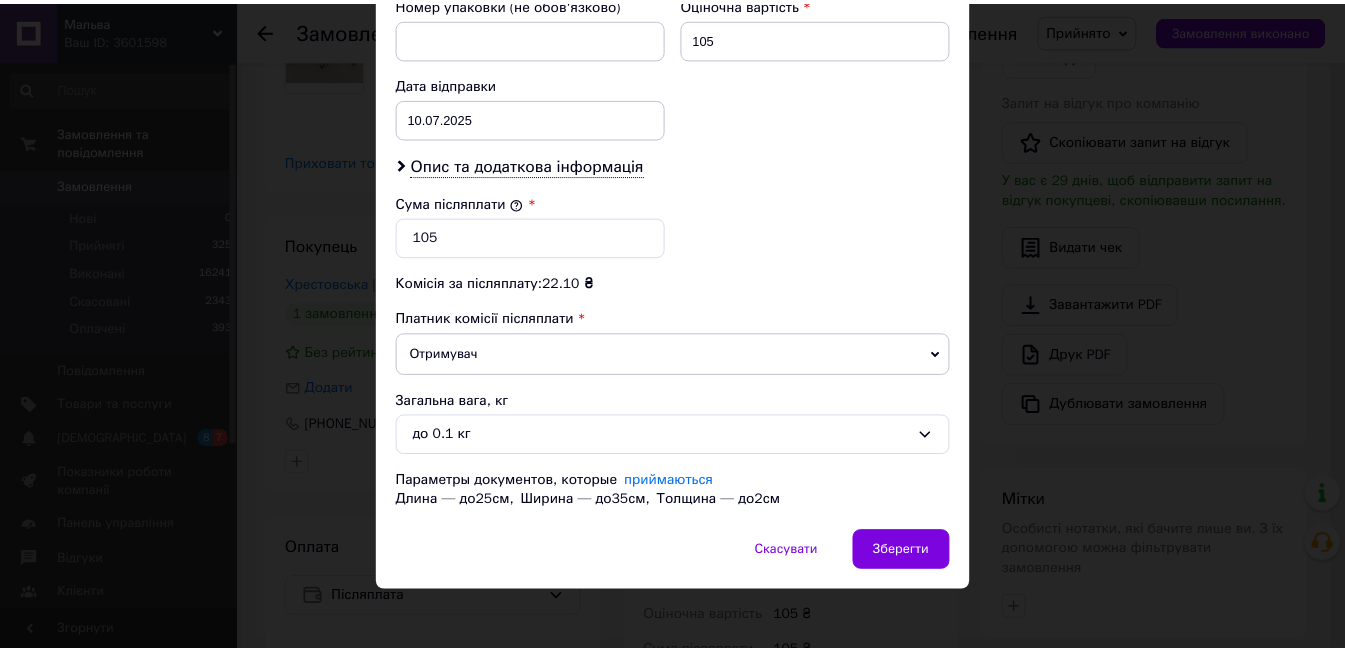 scroll, scrollTop: 915, scrollLeft: 0, axis: vertical 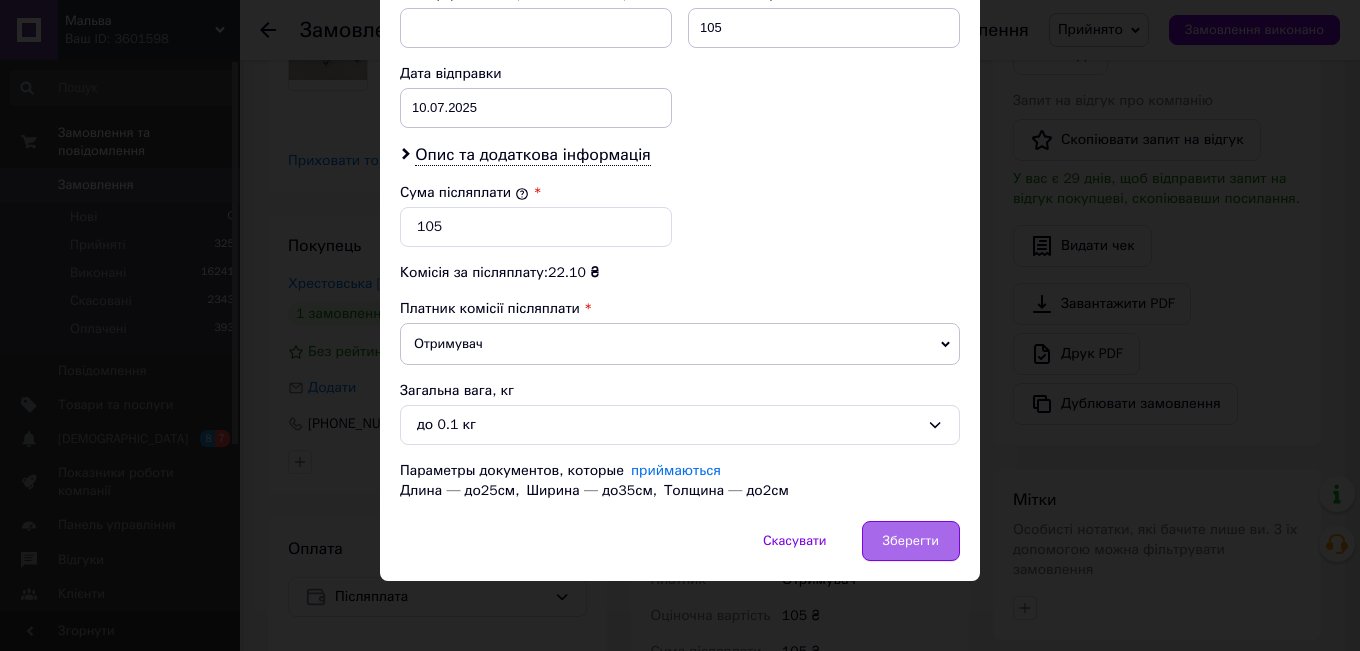 click on "Зберегти" at bounding box center (911, 541) 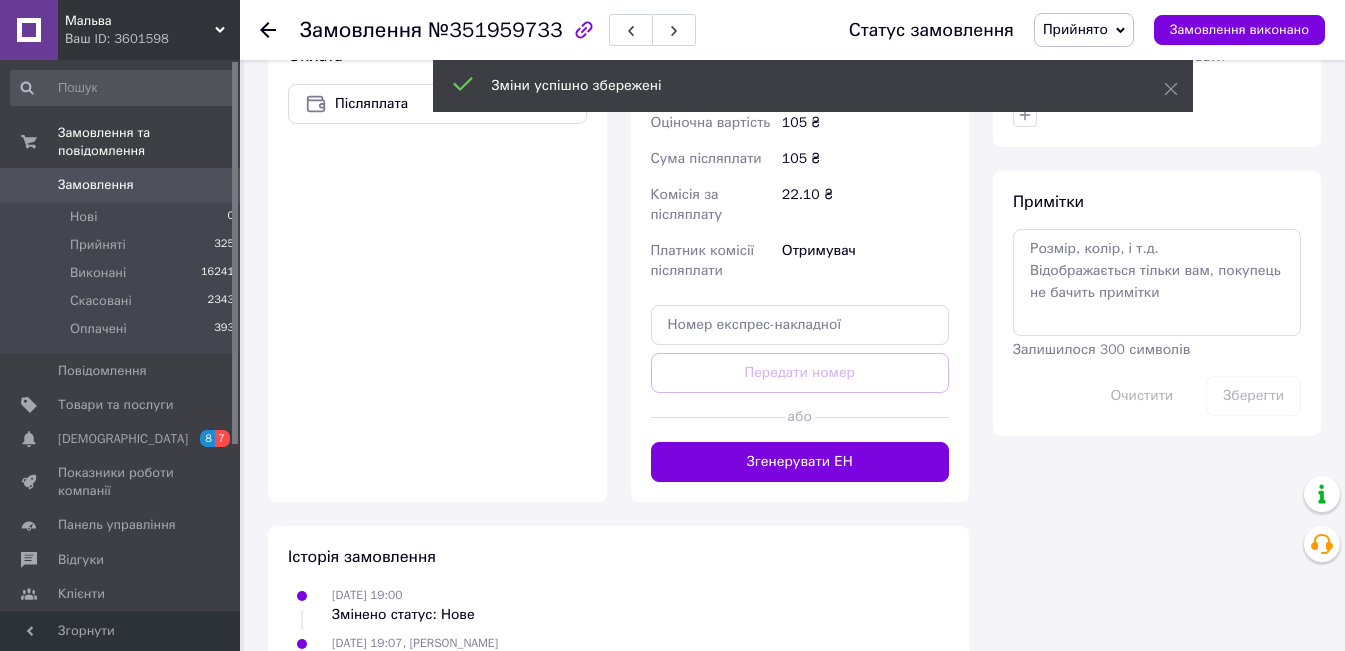 scroll, scrollTop: 1000, scrollLeft: 0, axis: vertical 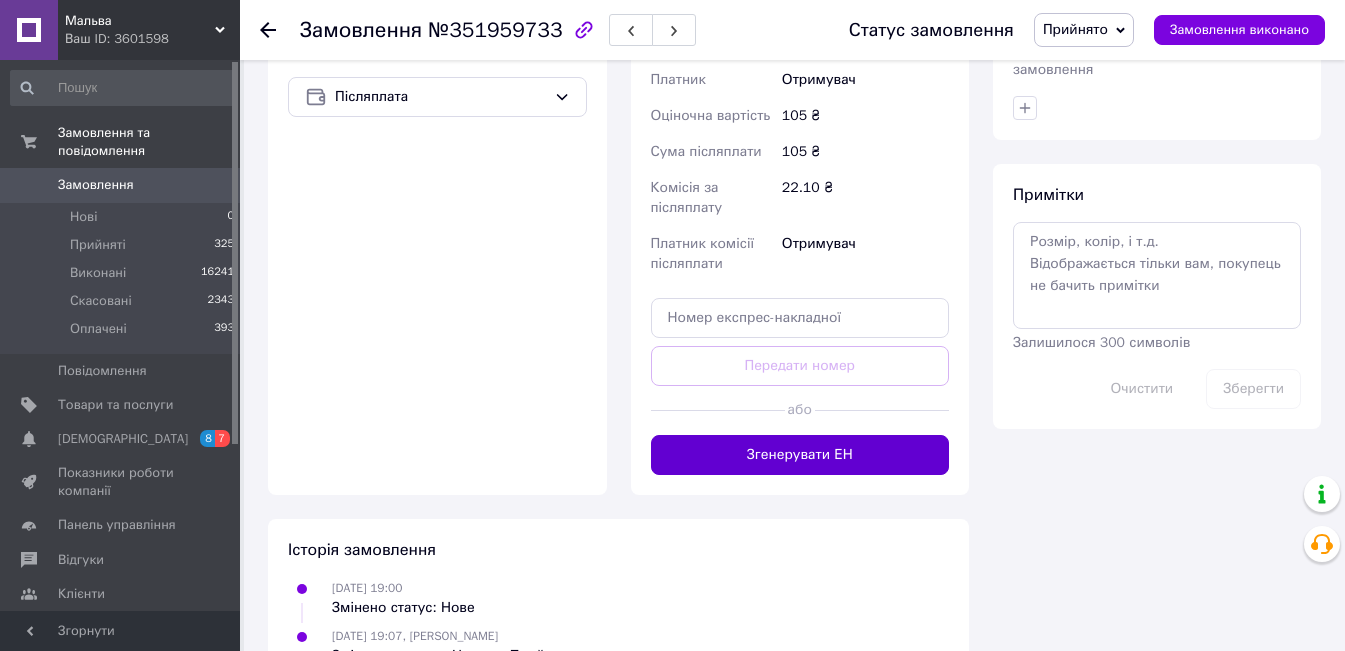 click on "Згенерувати ЕН" at bounding box center (800, 455) 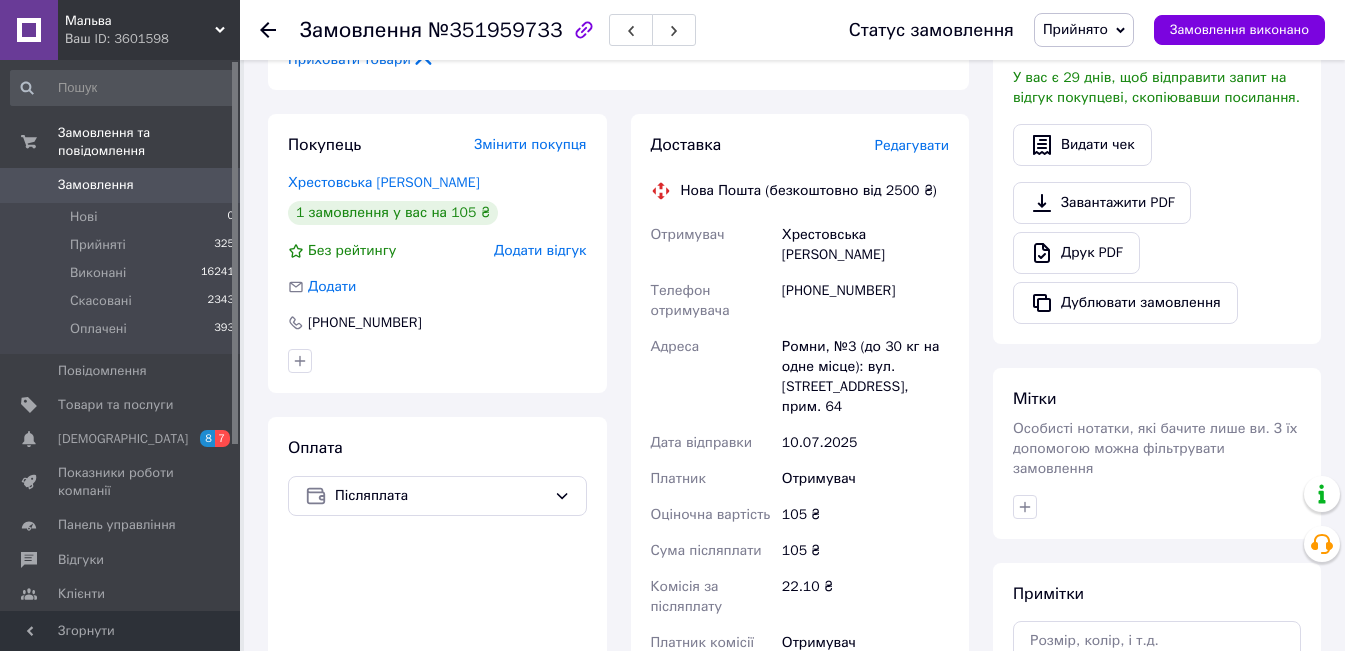 scroll, scrollTop: 600, scrollLeft: 0, axis: vertical 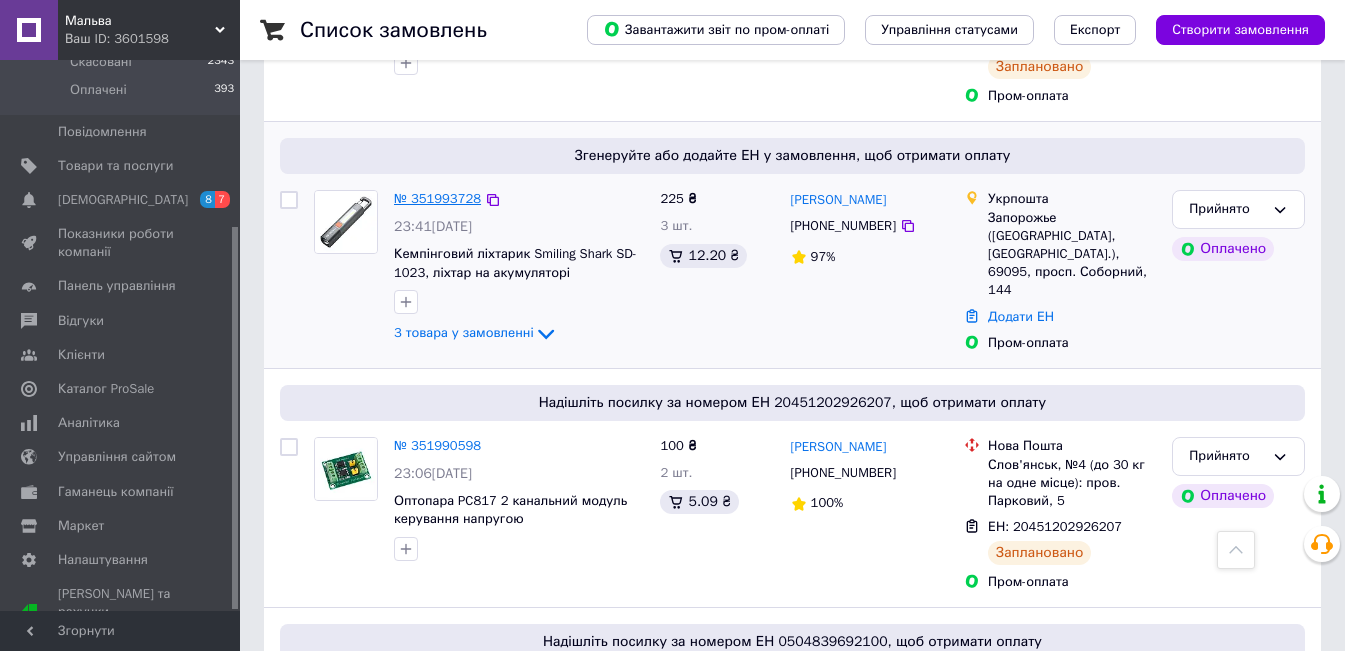click on "№ 351993728" at bounding box center (437, 198) 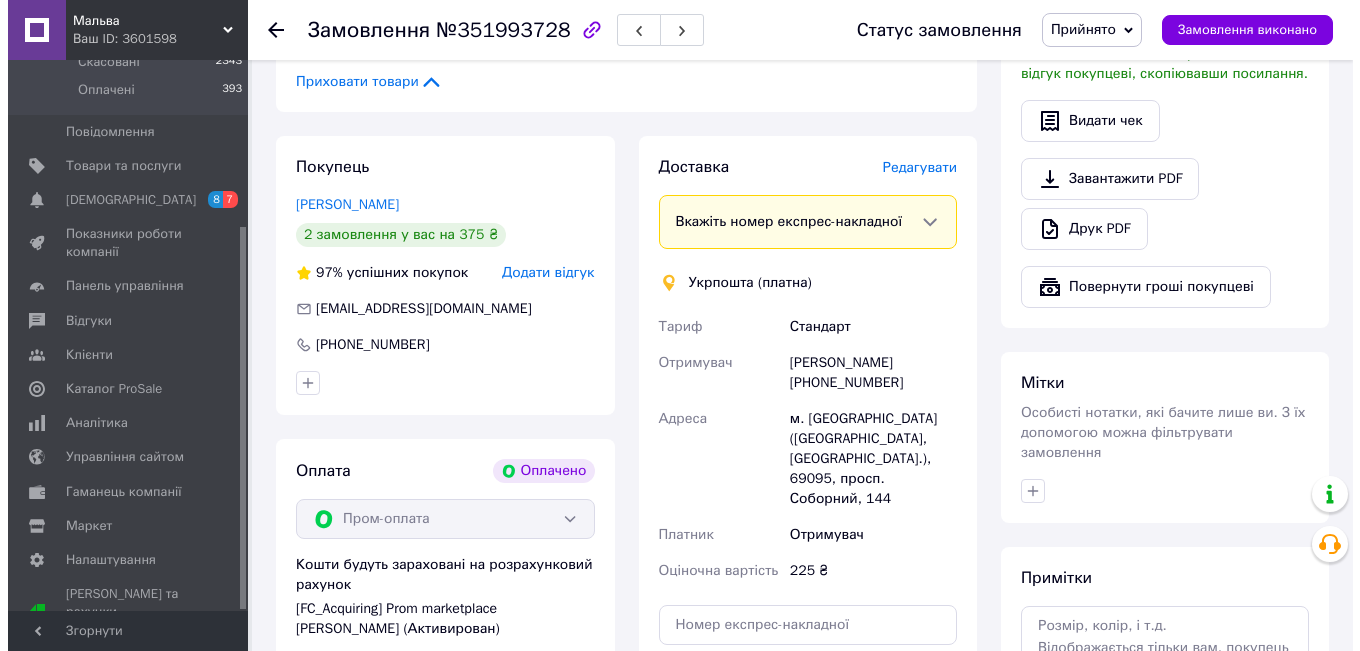 scroll, scrollTop: 700, scrollLeft: 0, axis: vertical 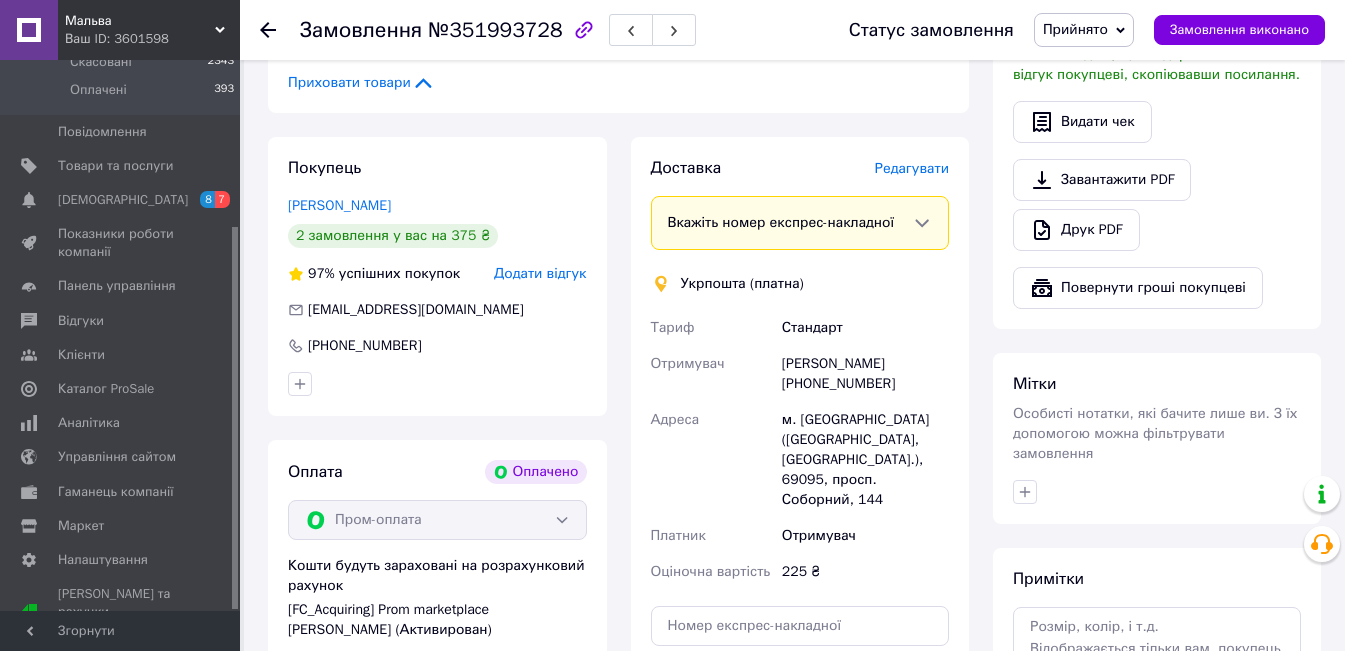 click on "Редагувати" at bounding box center [912, 168] 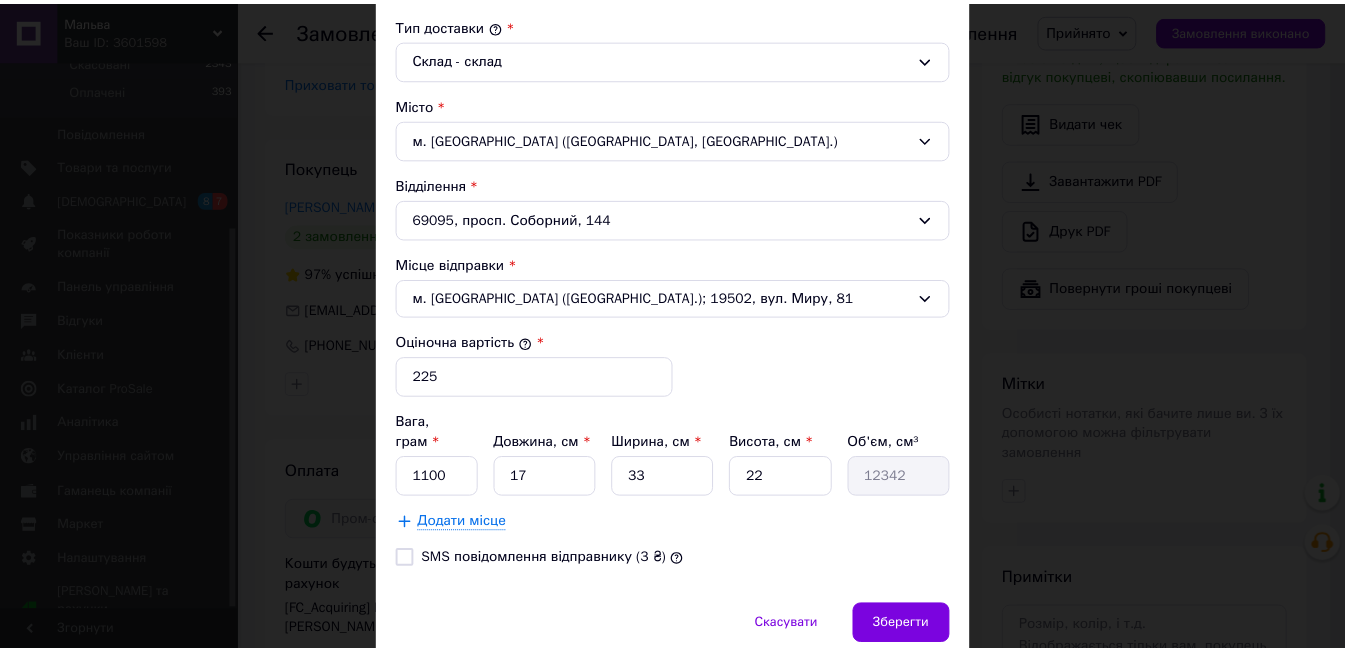 scroll, scrollTop: 600, scrollLeft: 0, axis: vertical 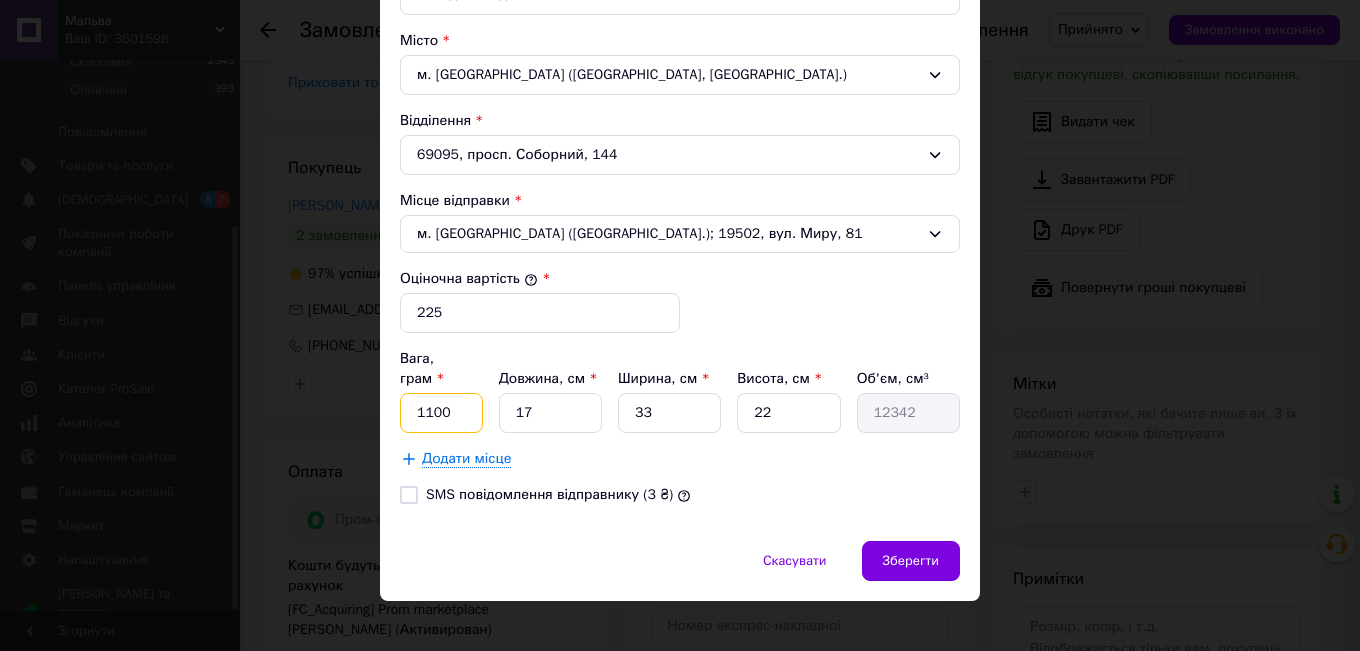 click on "1100" at bounding box center (441, 413) 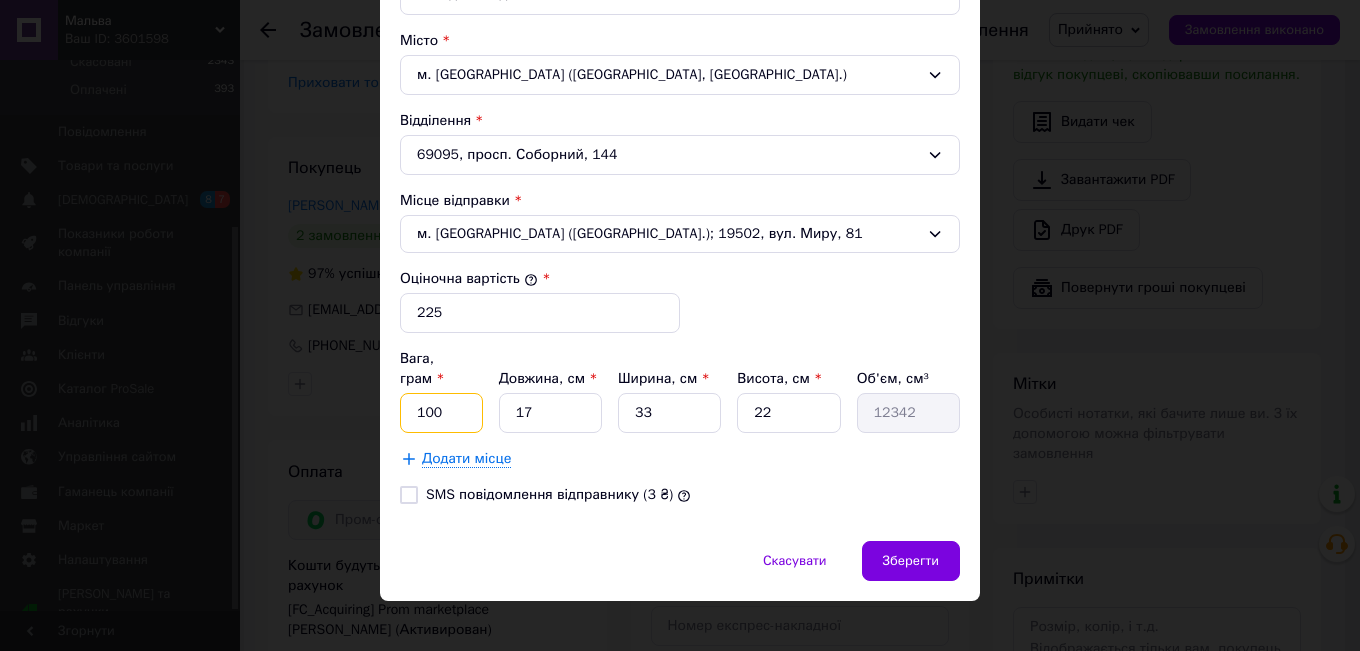 click on "100" at bounding box center (441, 413) 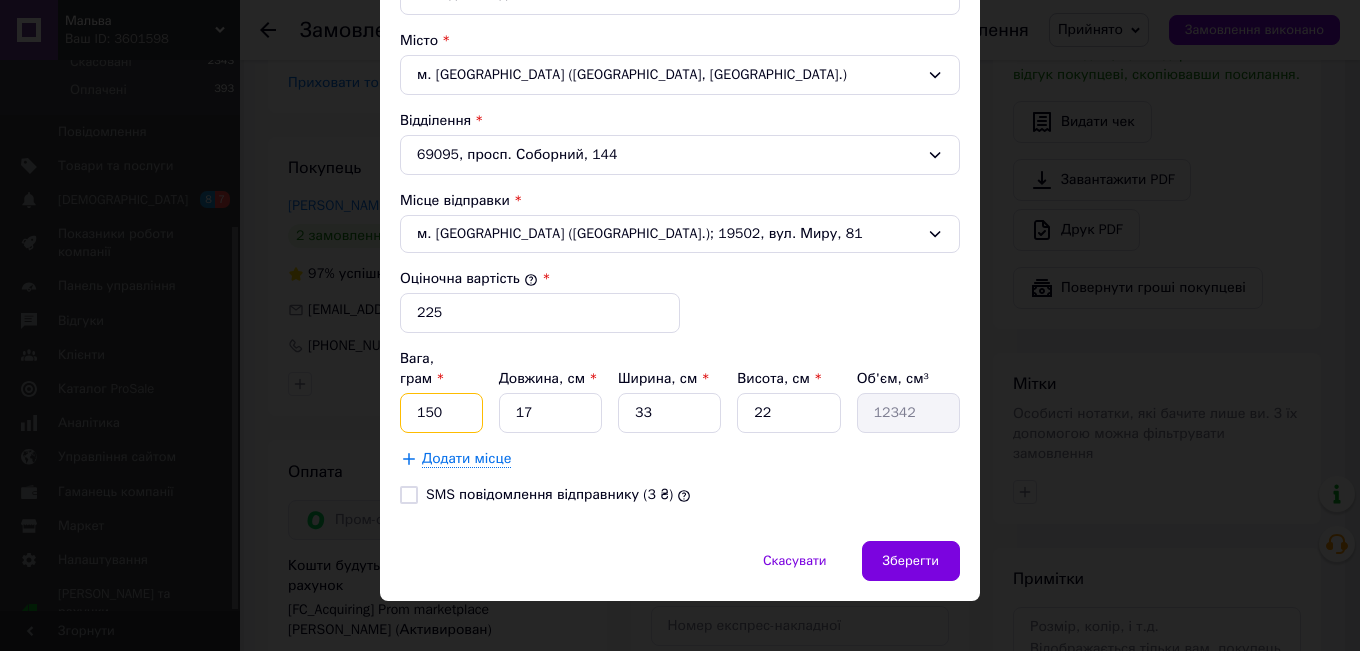 type on "150" 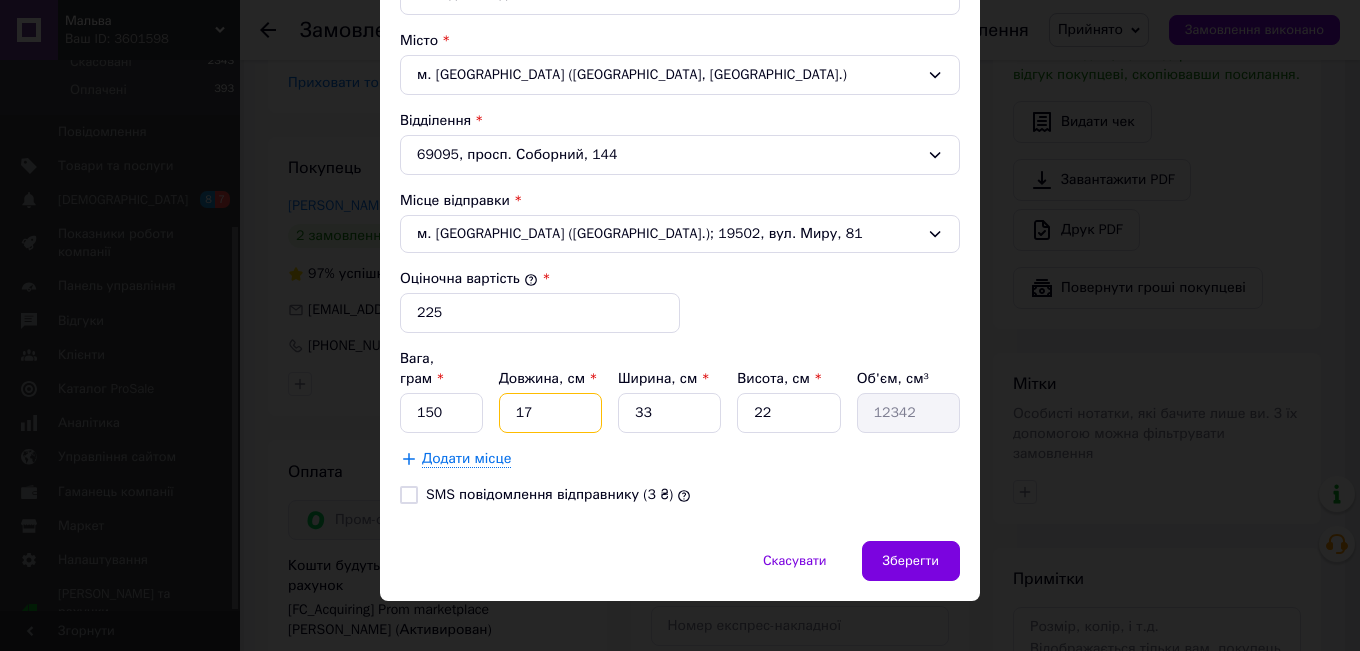 click on "17" at bounding box center [550, 413] 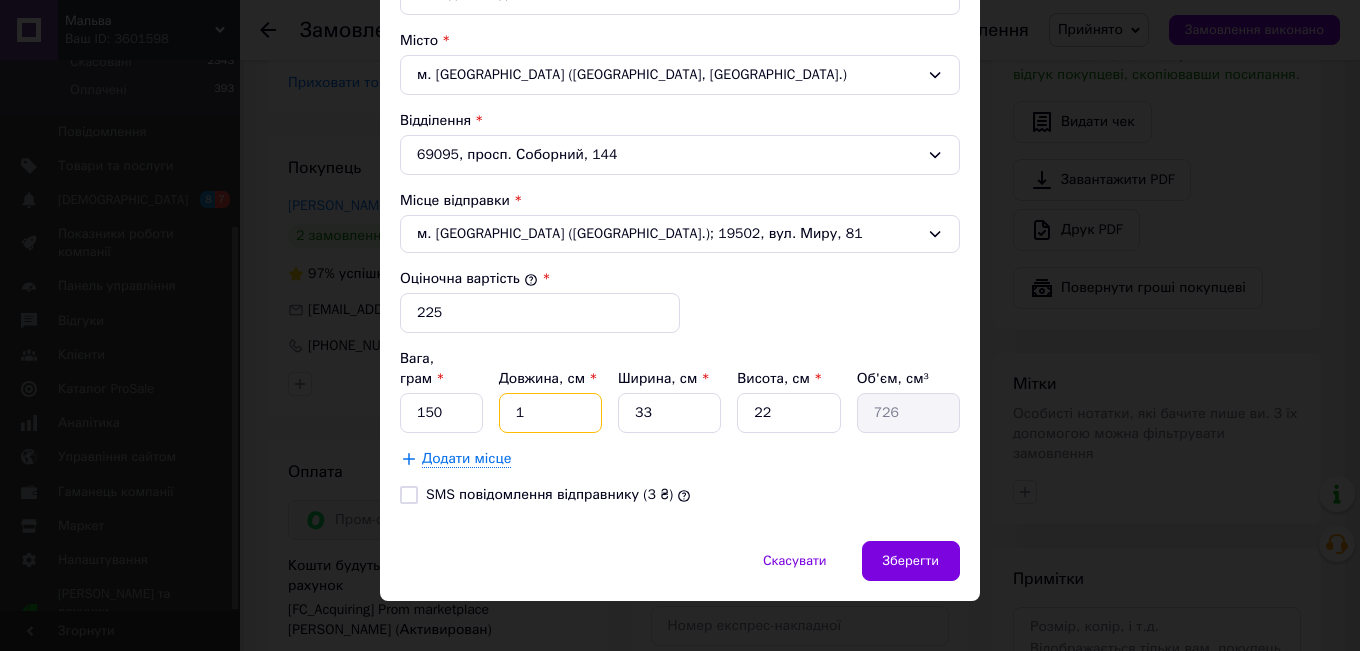 type on "19" 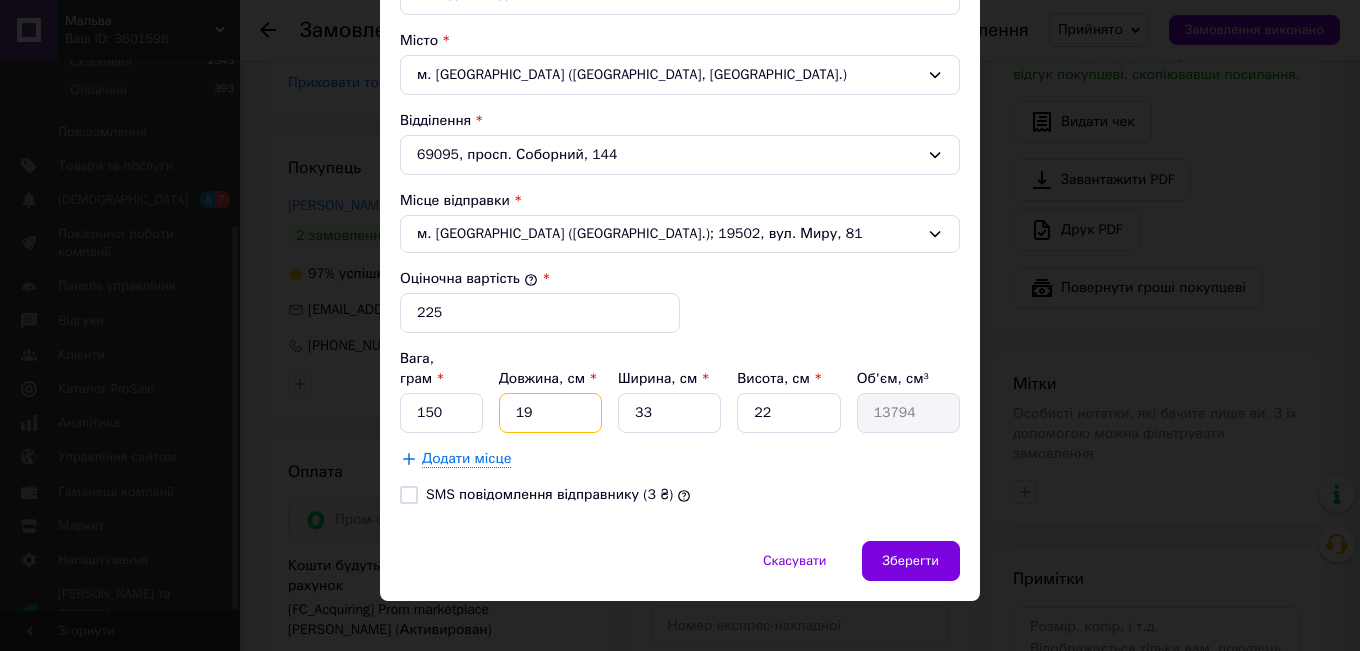 type on "19" 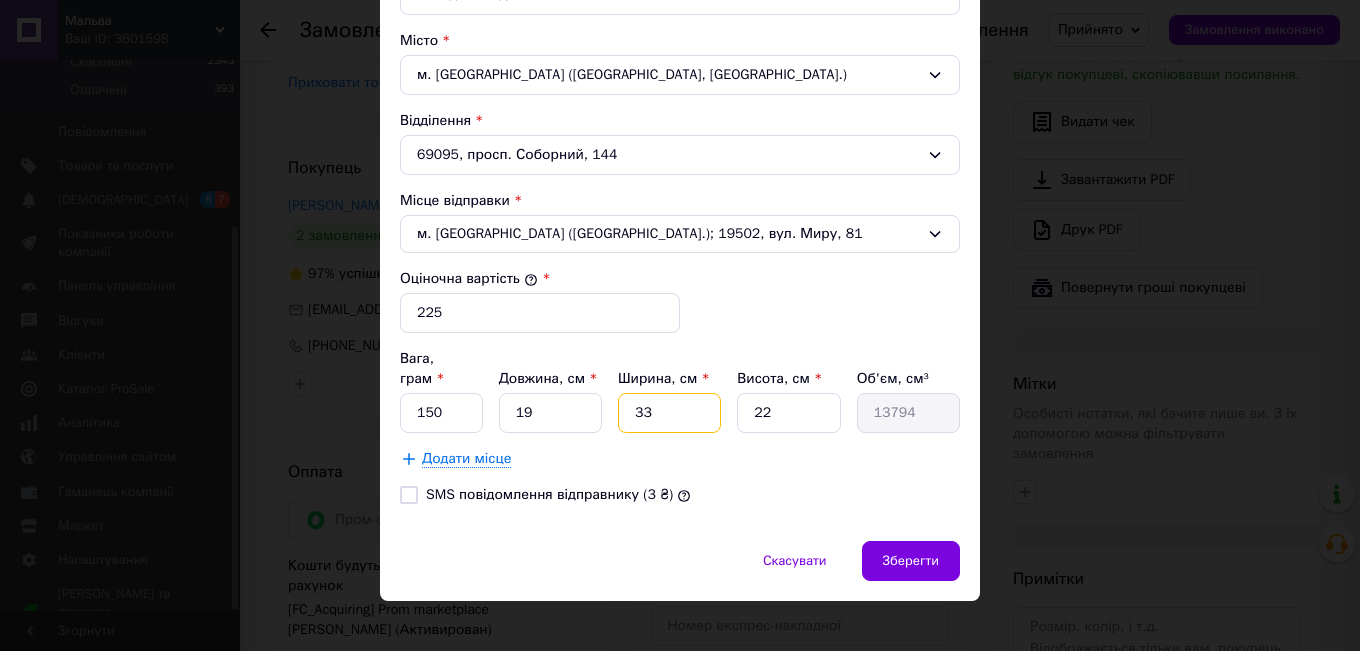 click on "33" at bounding box center (669, 413) 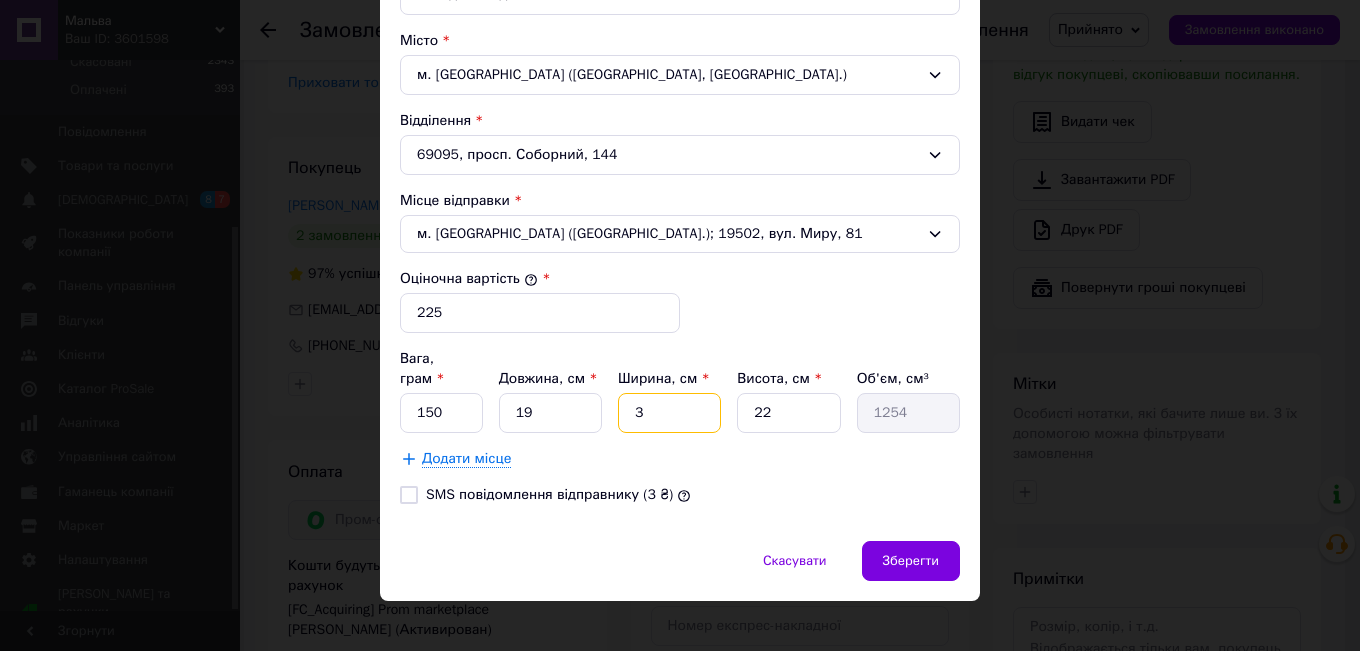 type 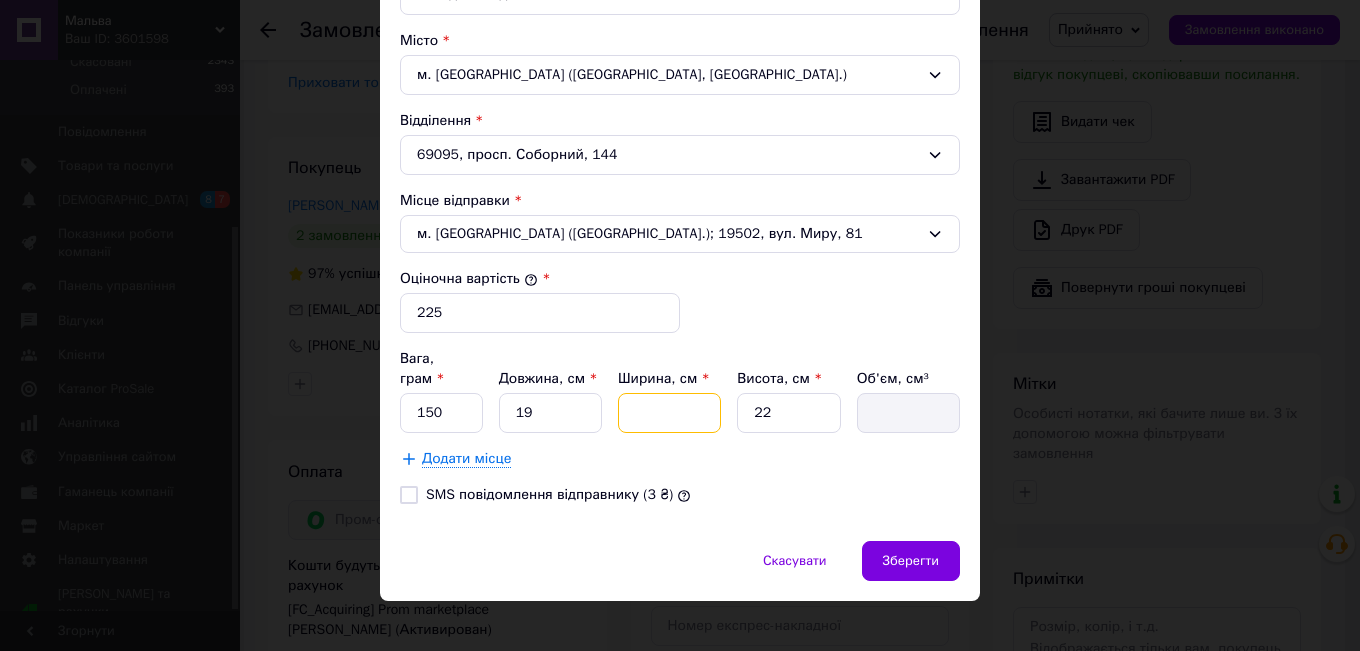 type on "1" 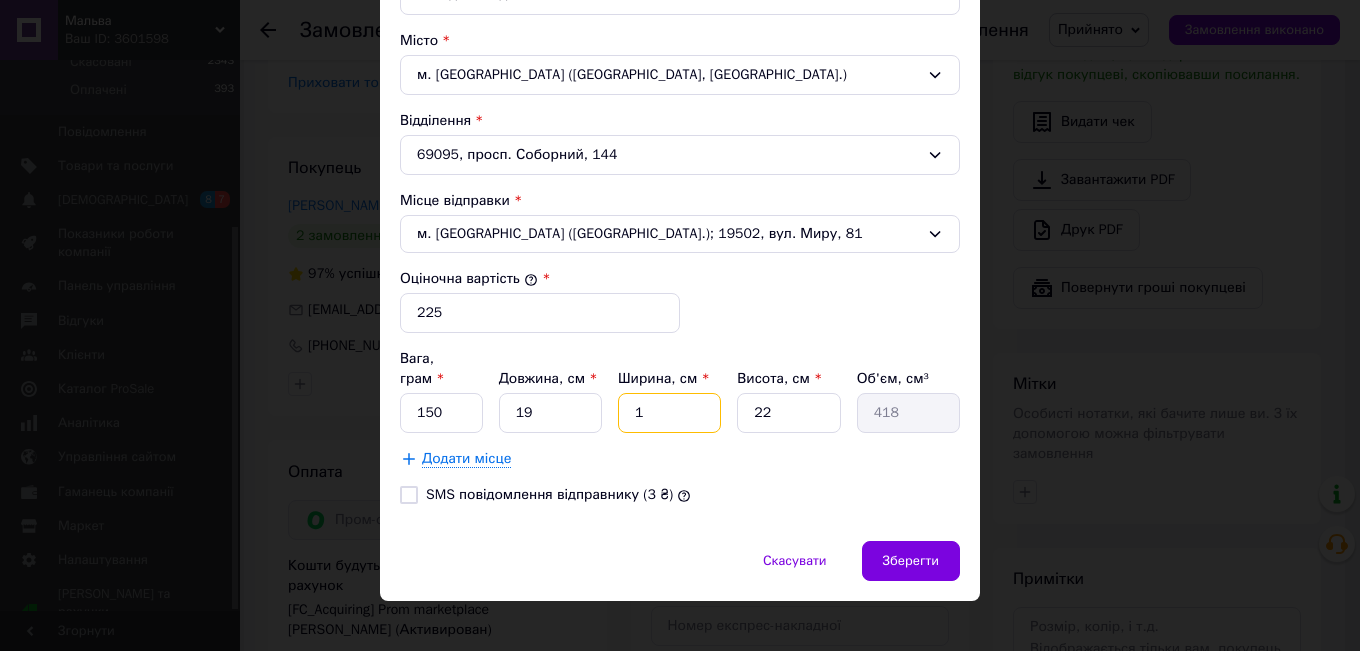 type on "15" 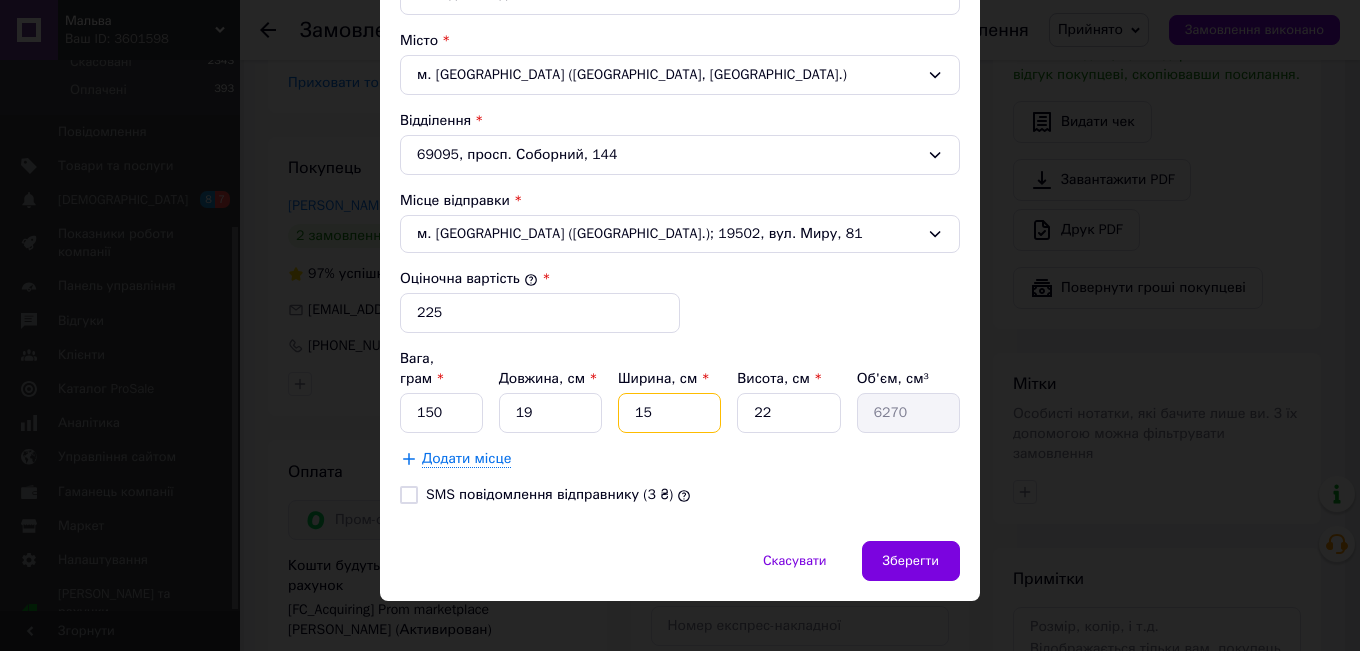 type on "15" 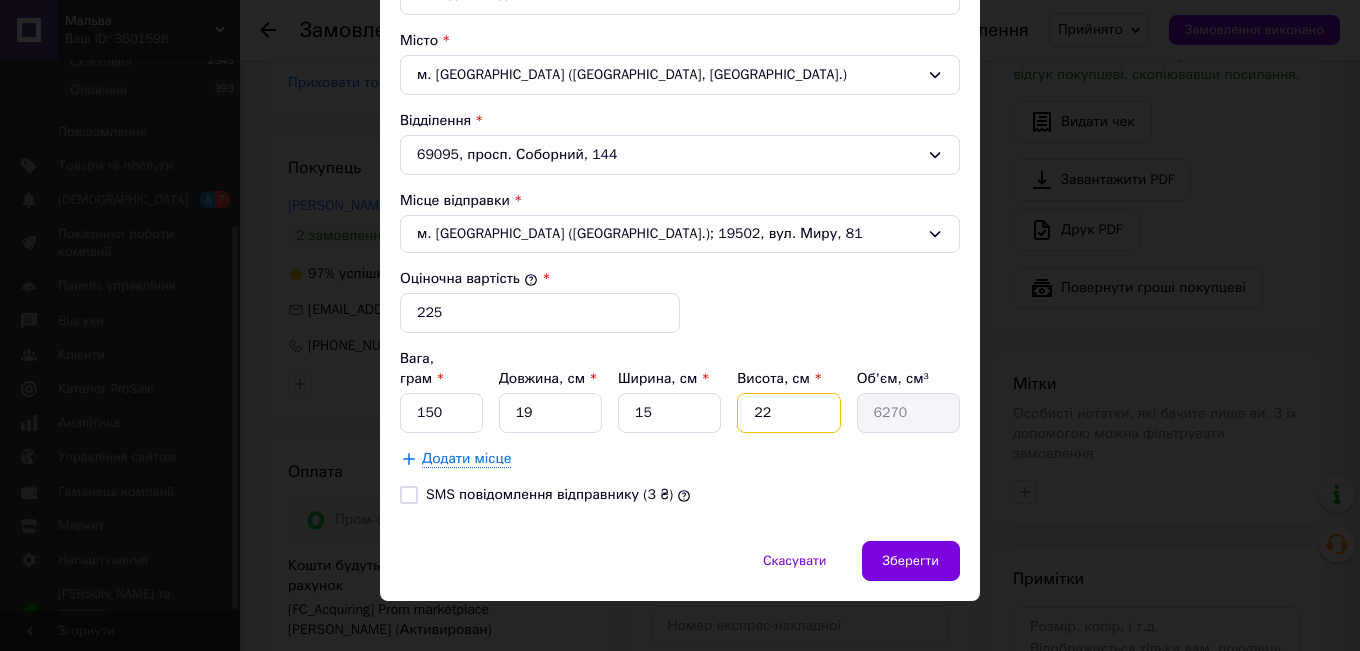 click on "22" at bounding box center (788, 413) 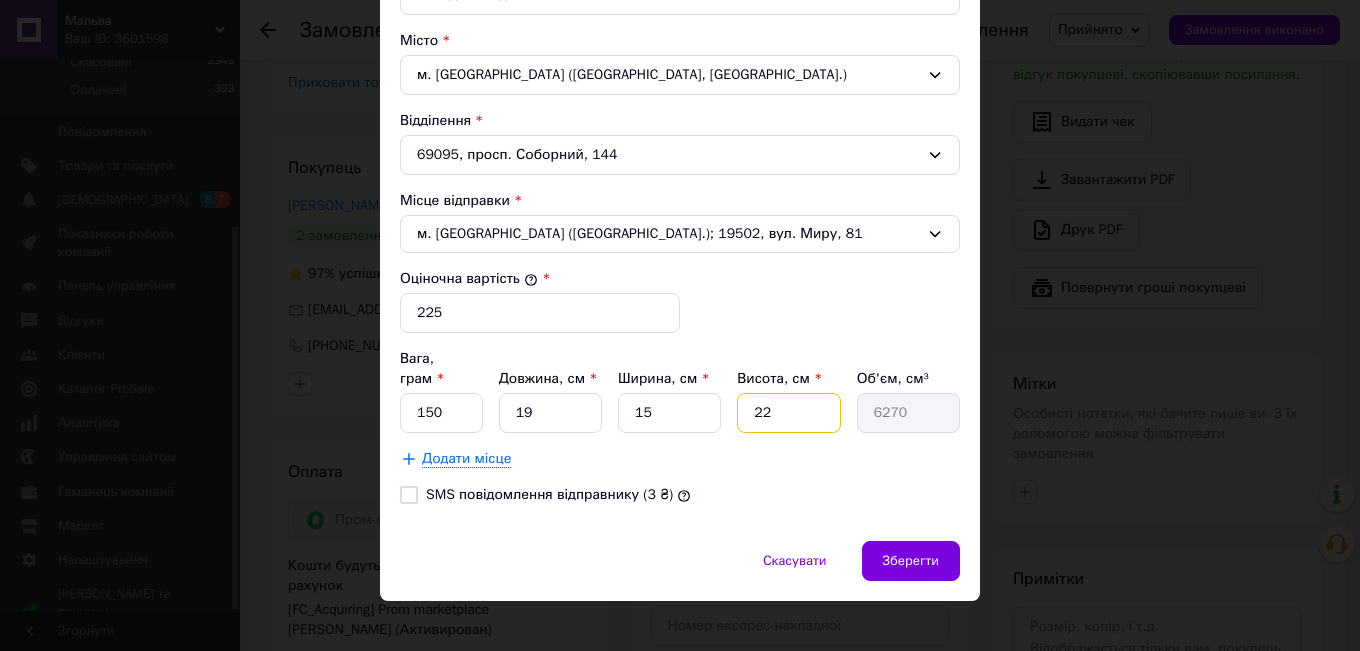 type on "2" 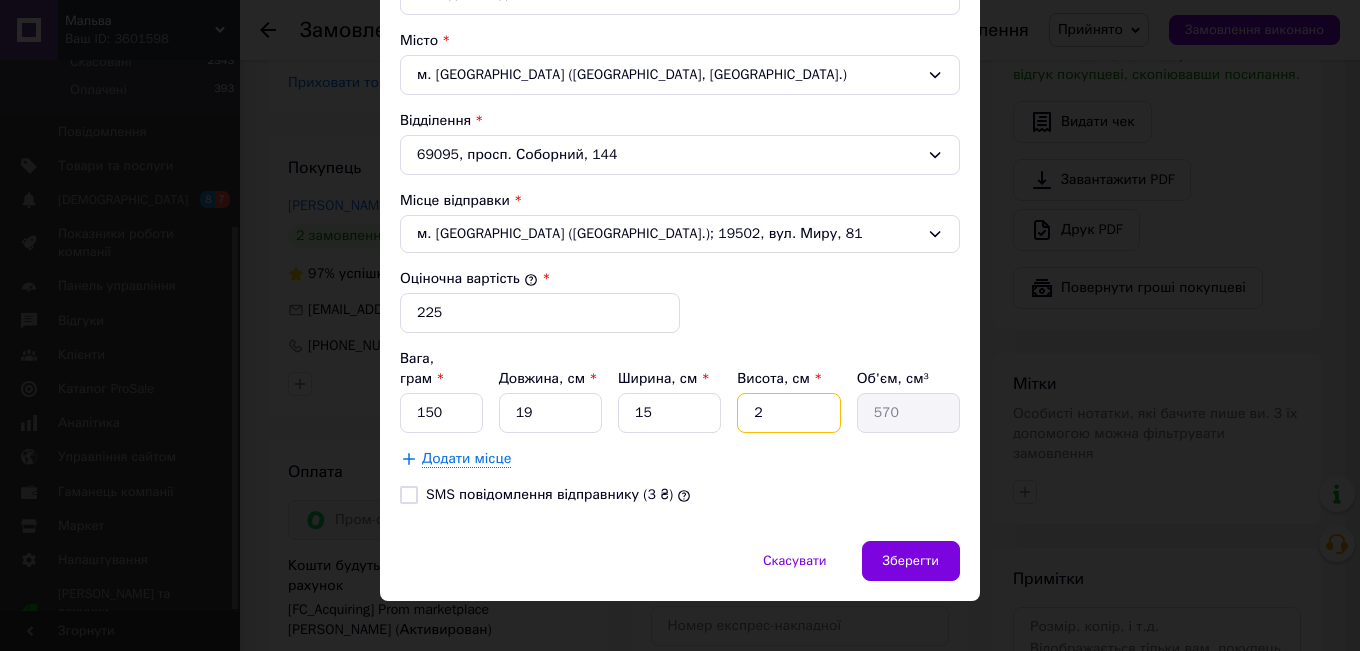 type 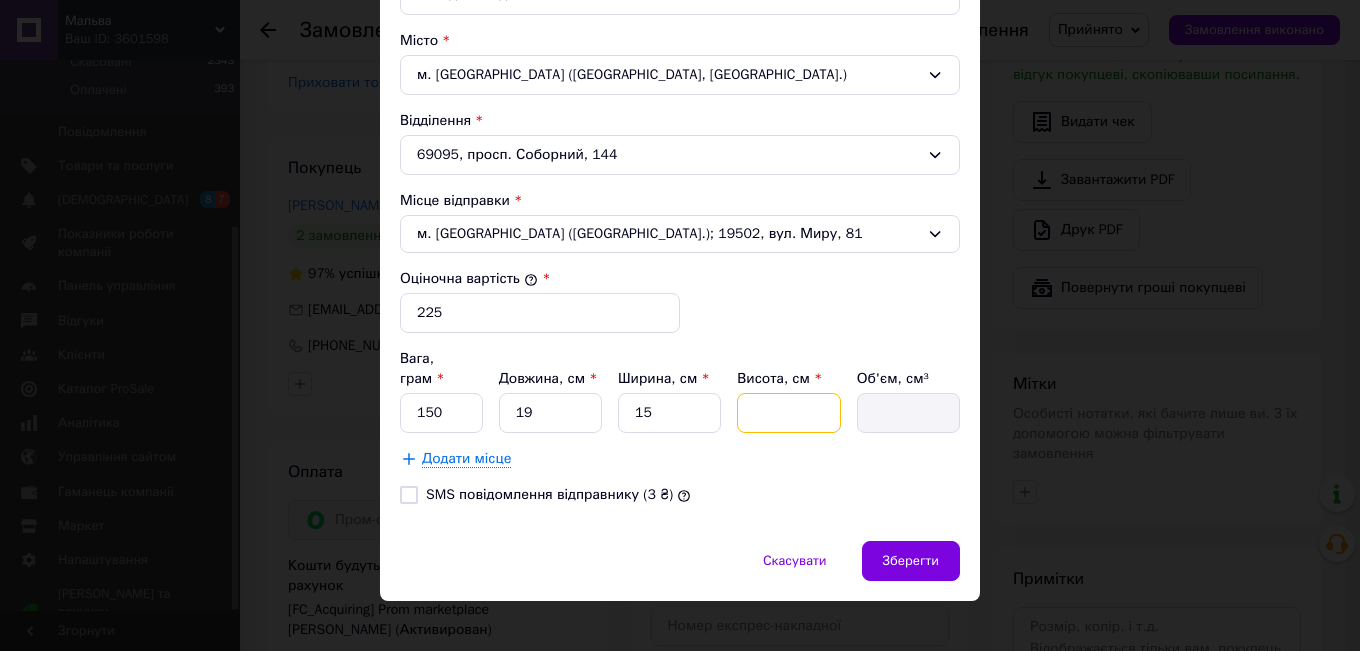 type on "5" 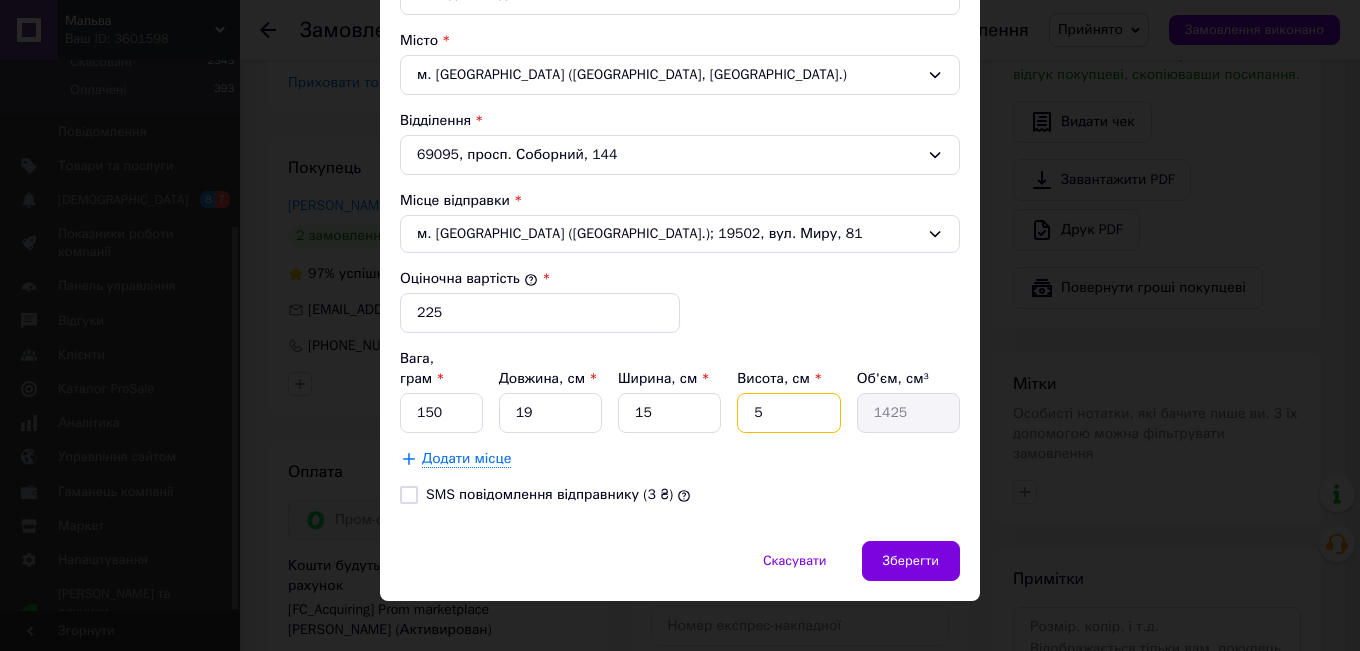 type on "5" 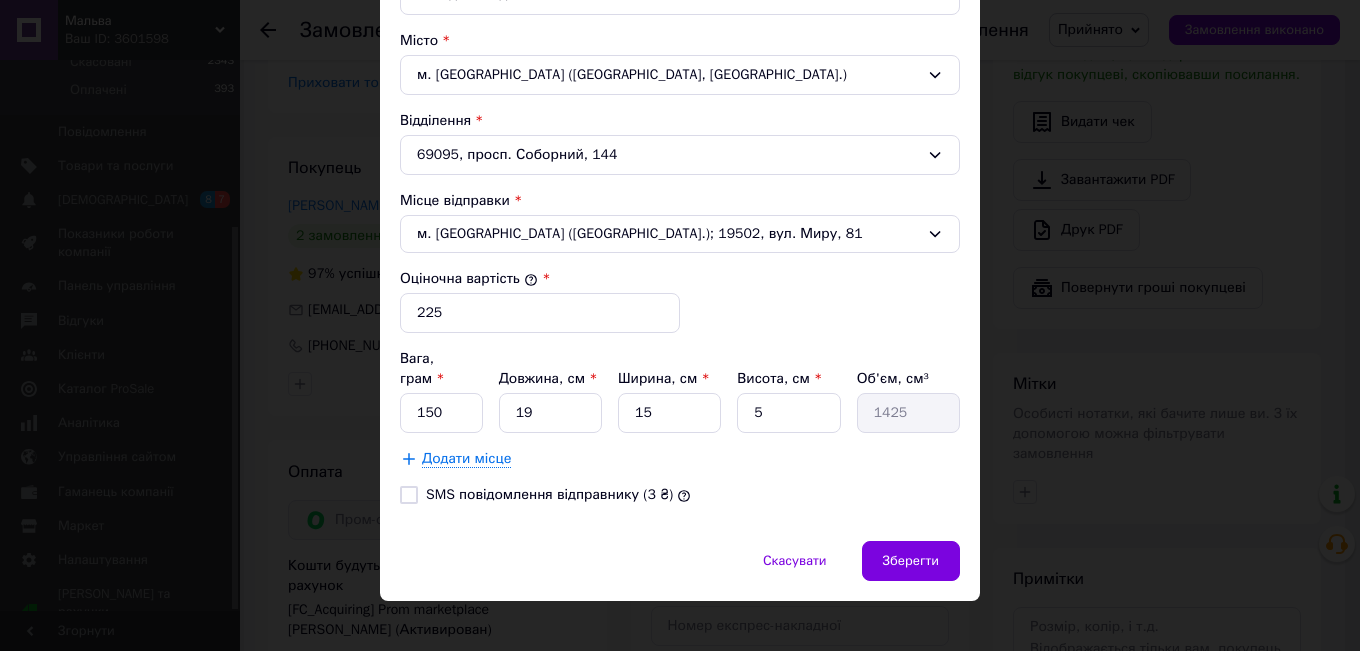 click on "SMS повідомлення відправнику (3 ₴)" at bounding box center [680, 495] 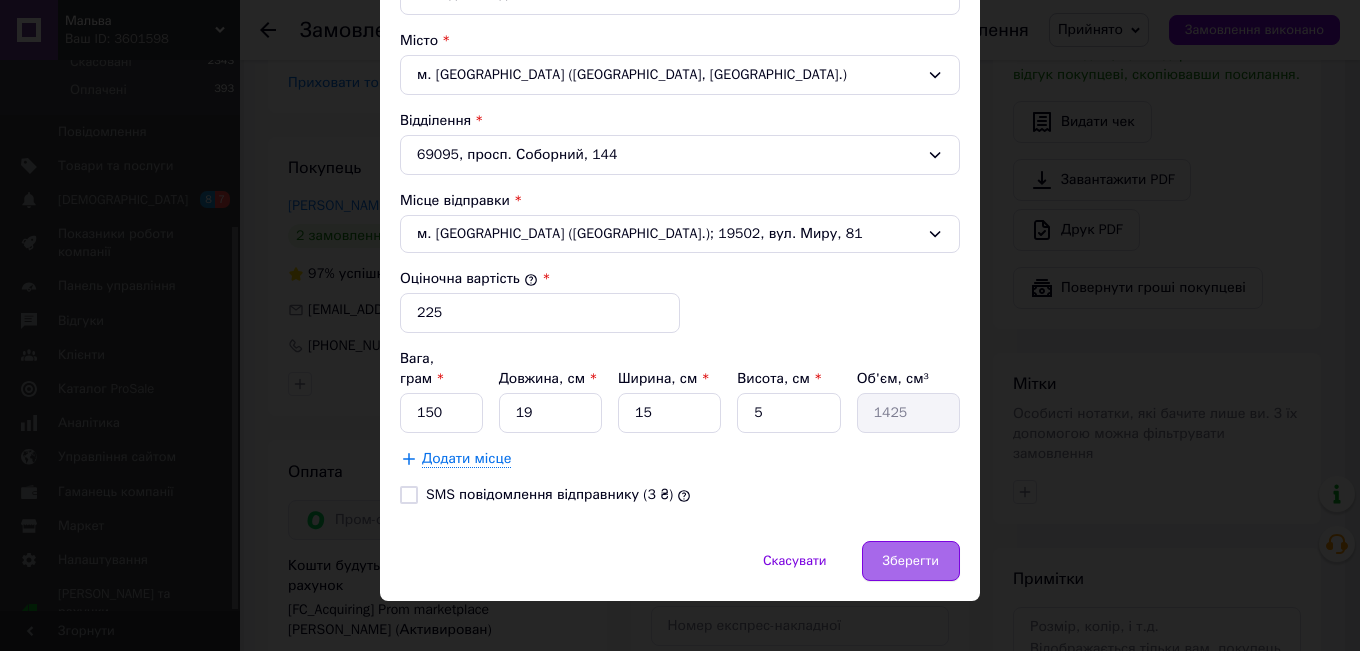 click on "Зберегти" at bounding box center (911, 561) 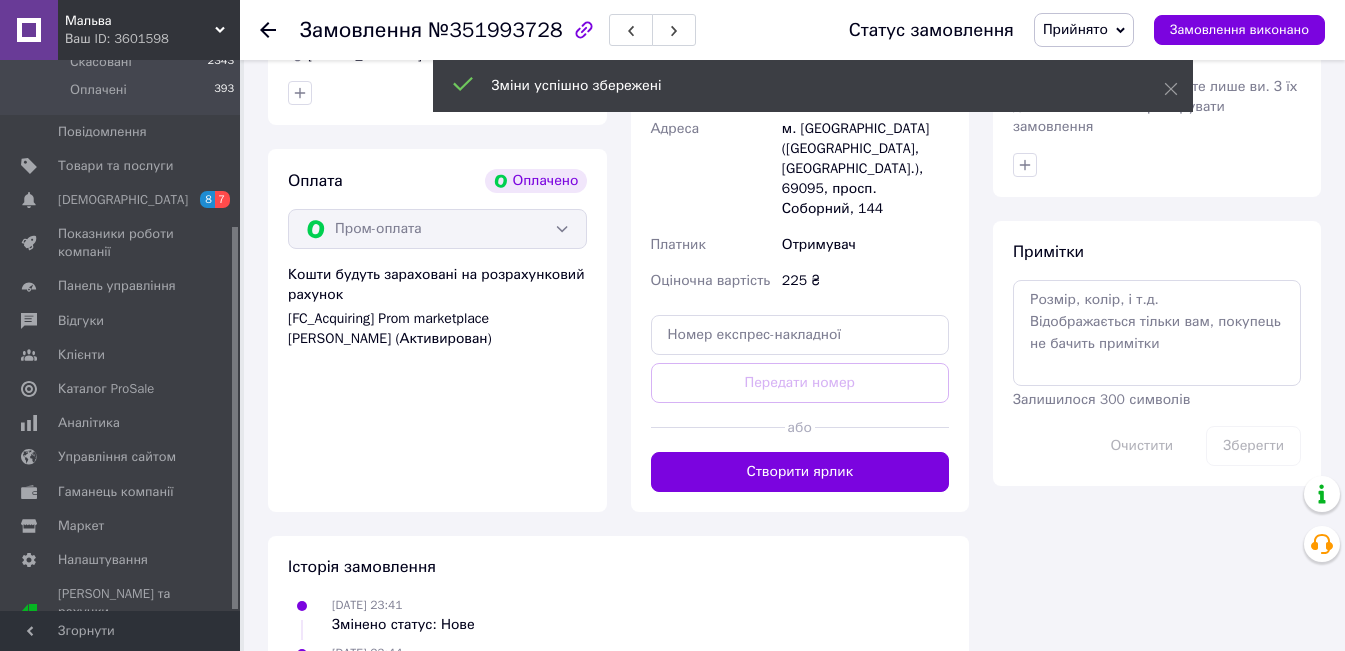 scroll, scrollTop: 1000, scrollLeft: 0, axis: vertical 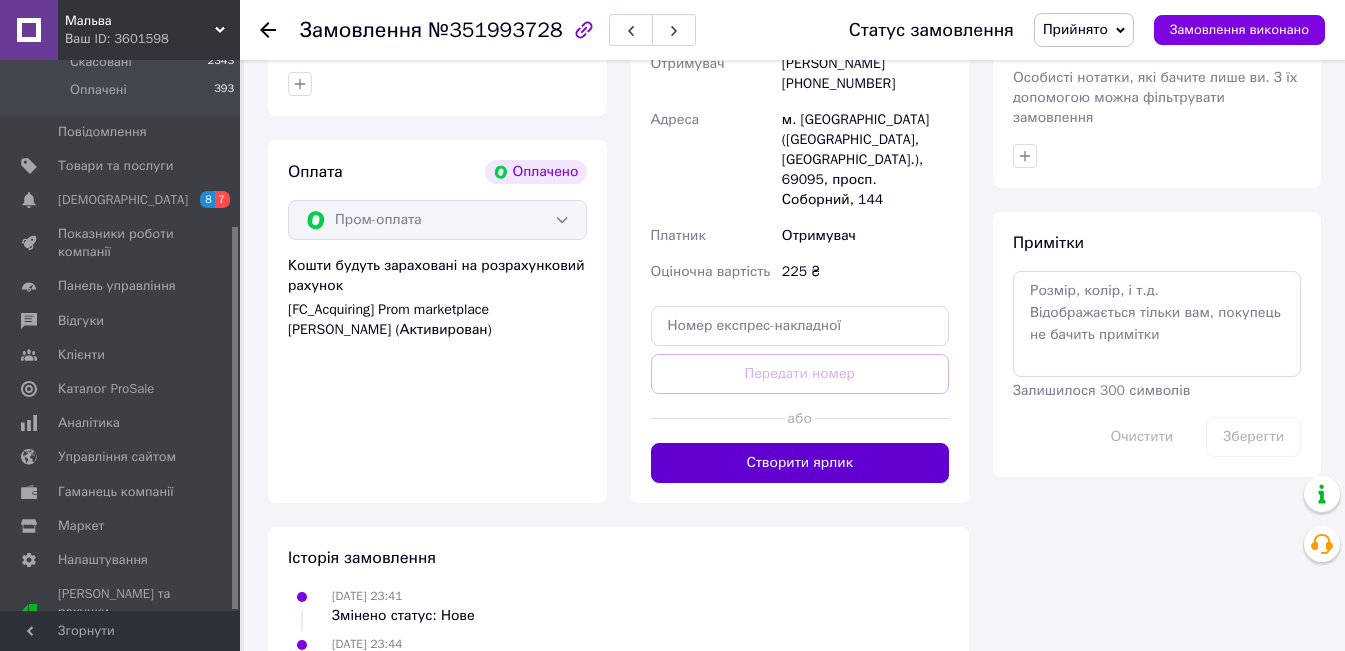 click on "Створити ярлик" at bounding box center [800, 463] 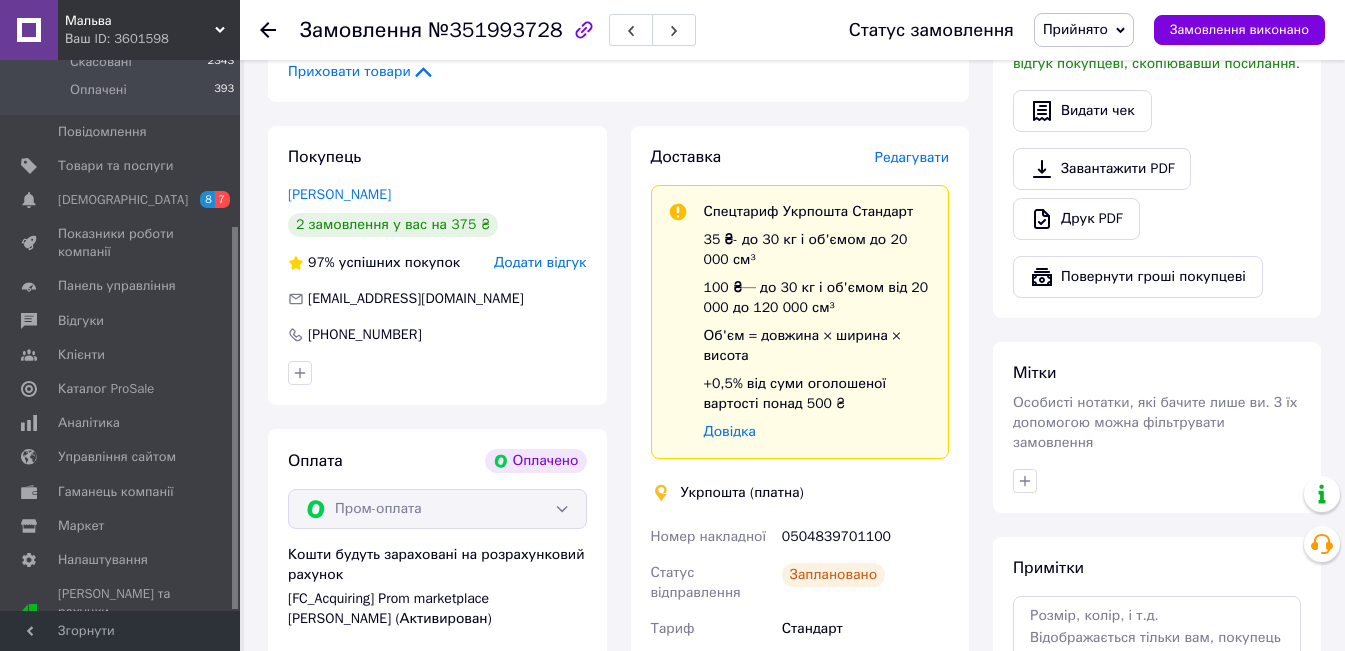 scroll, scrollTop: 500, scrollLeft: 0, axis: vertical 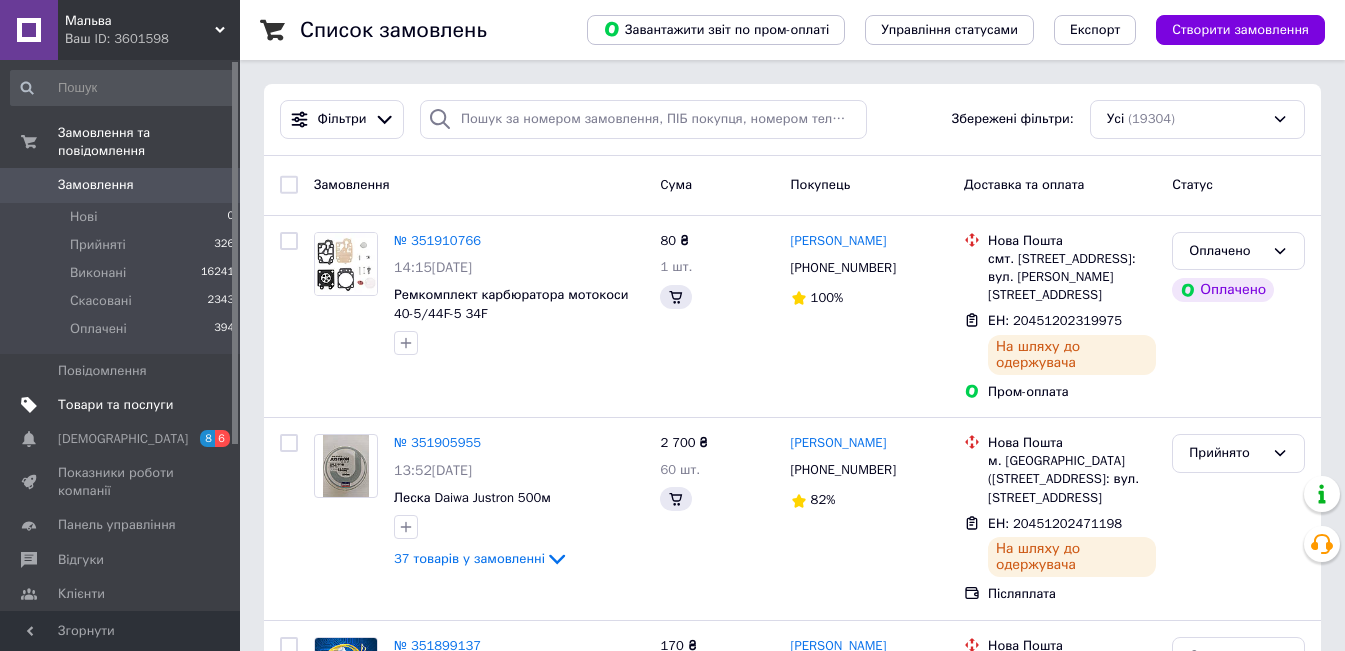 click on "Товари та послуги" at bounding box center [115, 405] 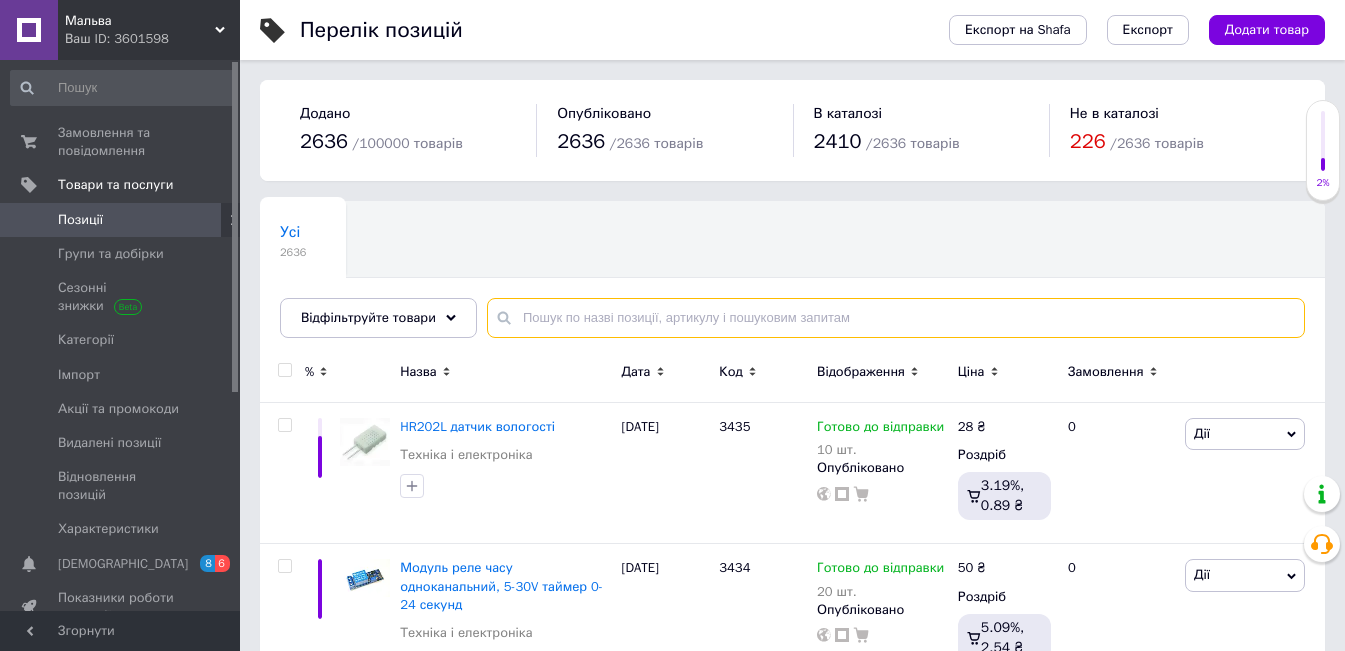 click at bounding box center [896, 318] 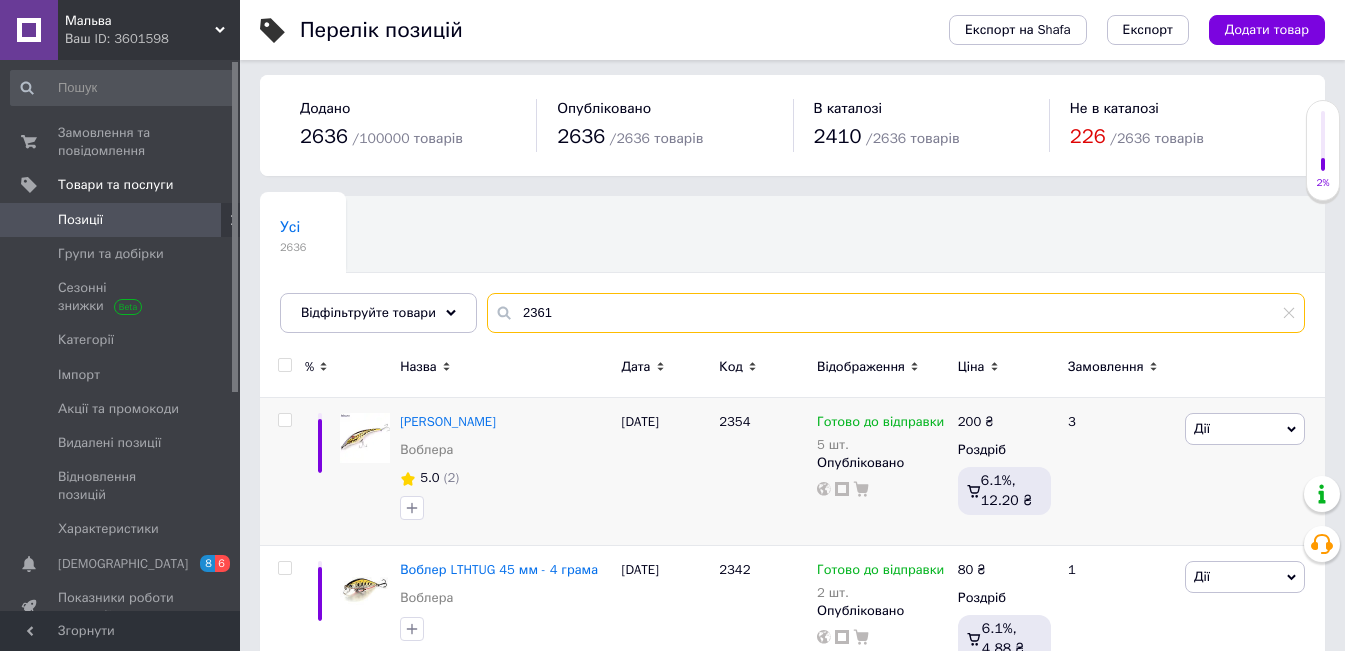 scroll, scrollTop: 0, scrollLeft: 0, axis: both 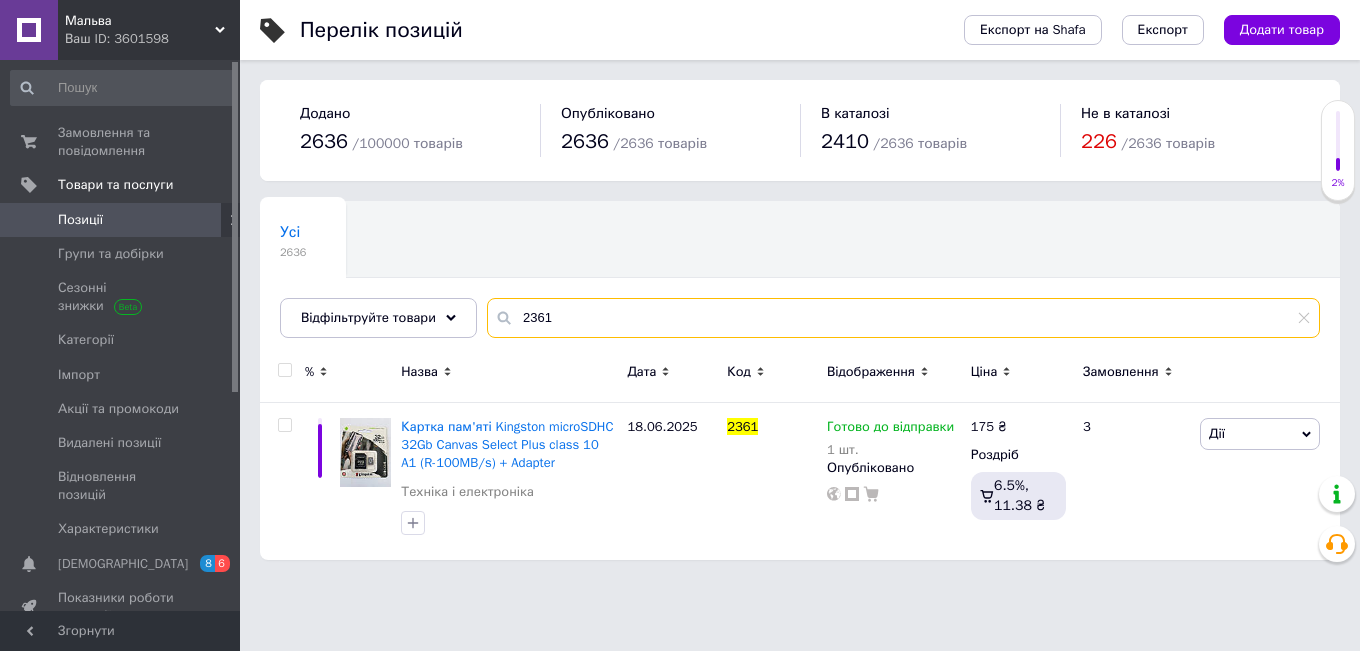 type on "2361" 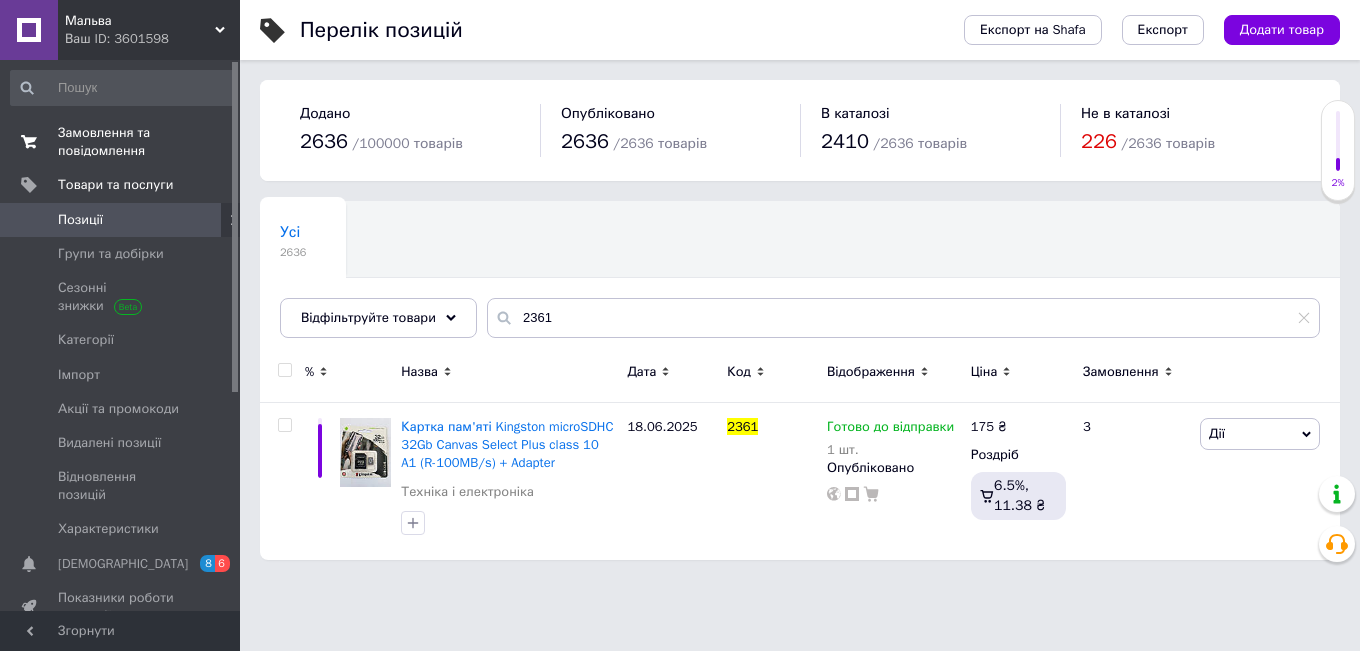 click on "Замовлення та повідомлення" at bounding box center [121, 142] 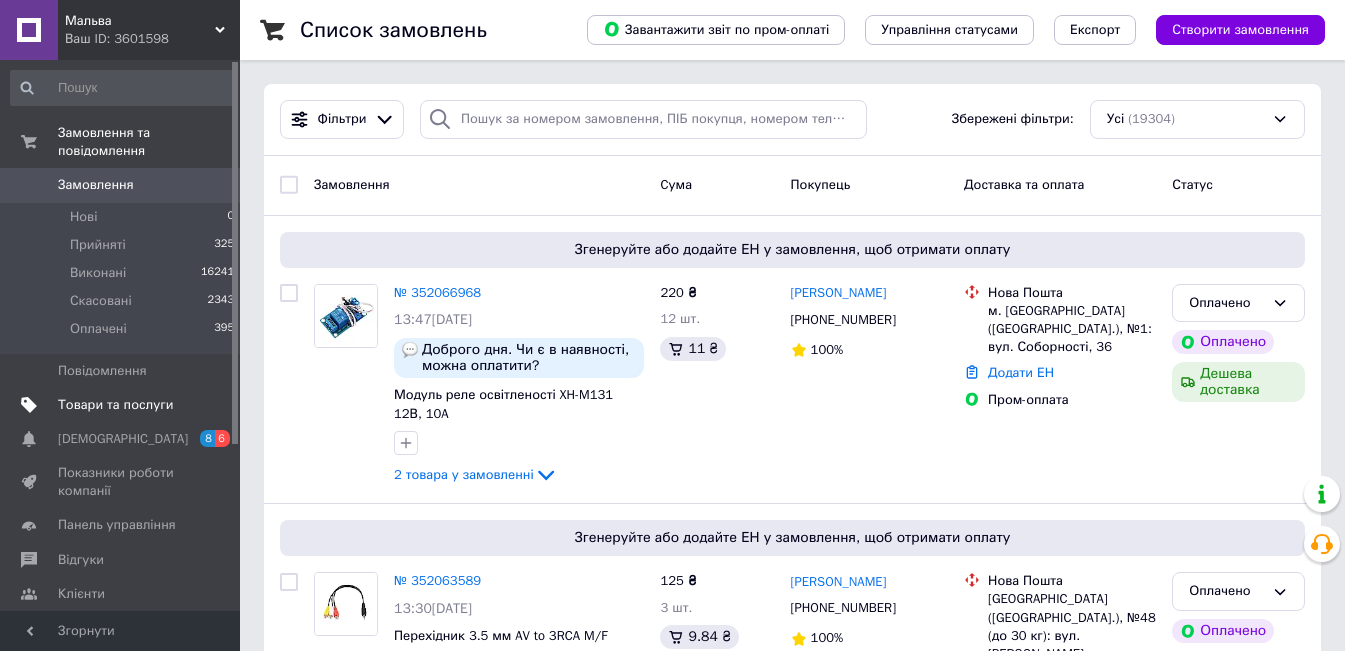 click on "Товари та послуги" at bounding box center [123, 405] 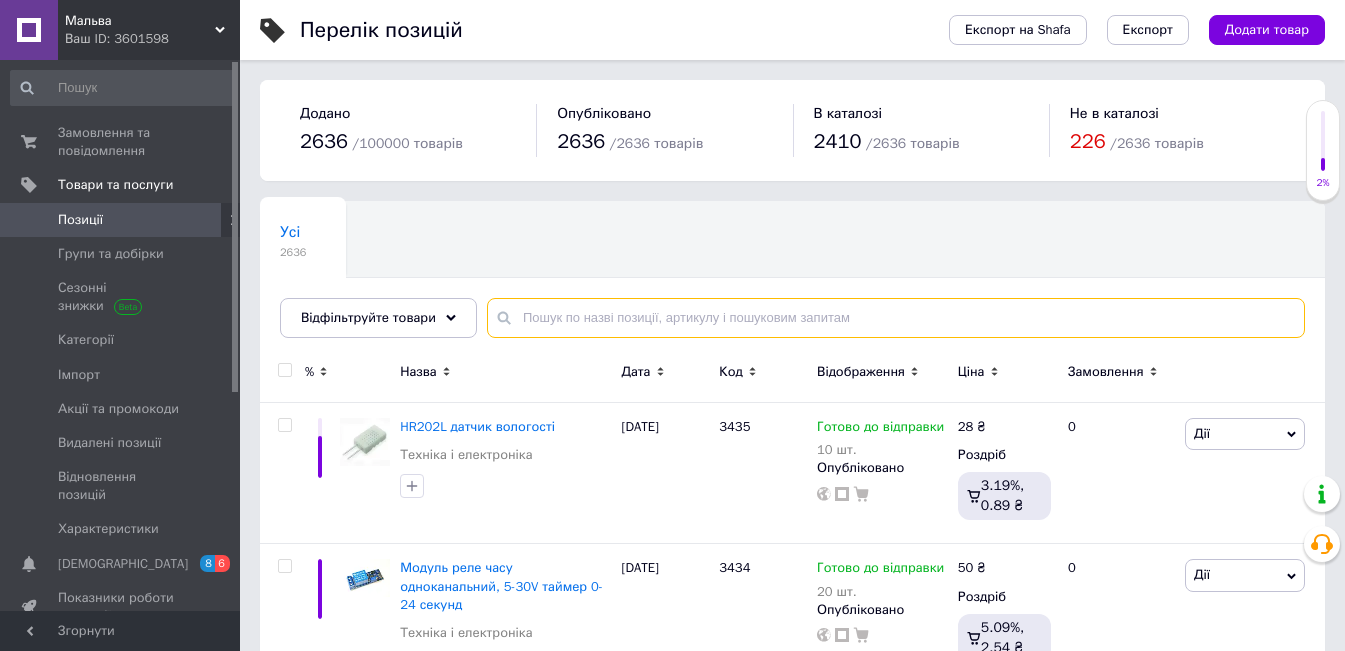 click at bounding box center [896, 318] 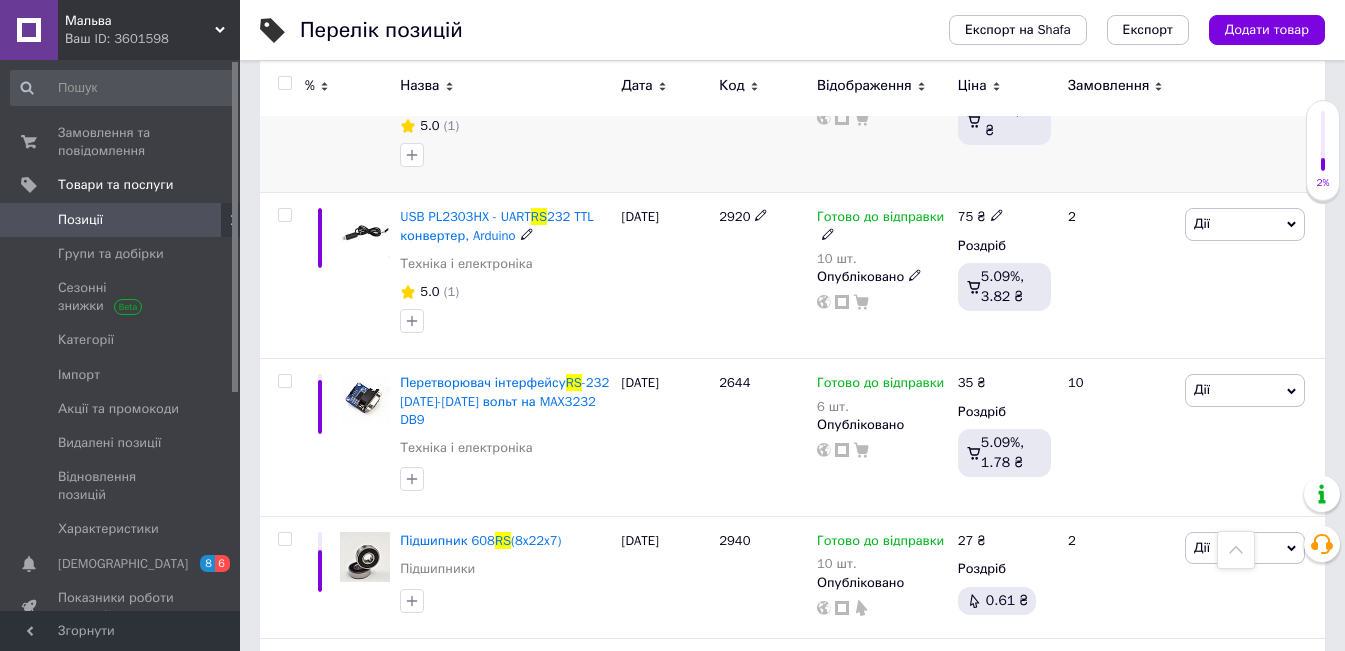scroll, scrollTop: 700, scrollLeft: 0, axis: vertical 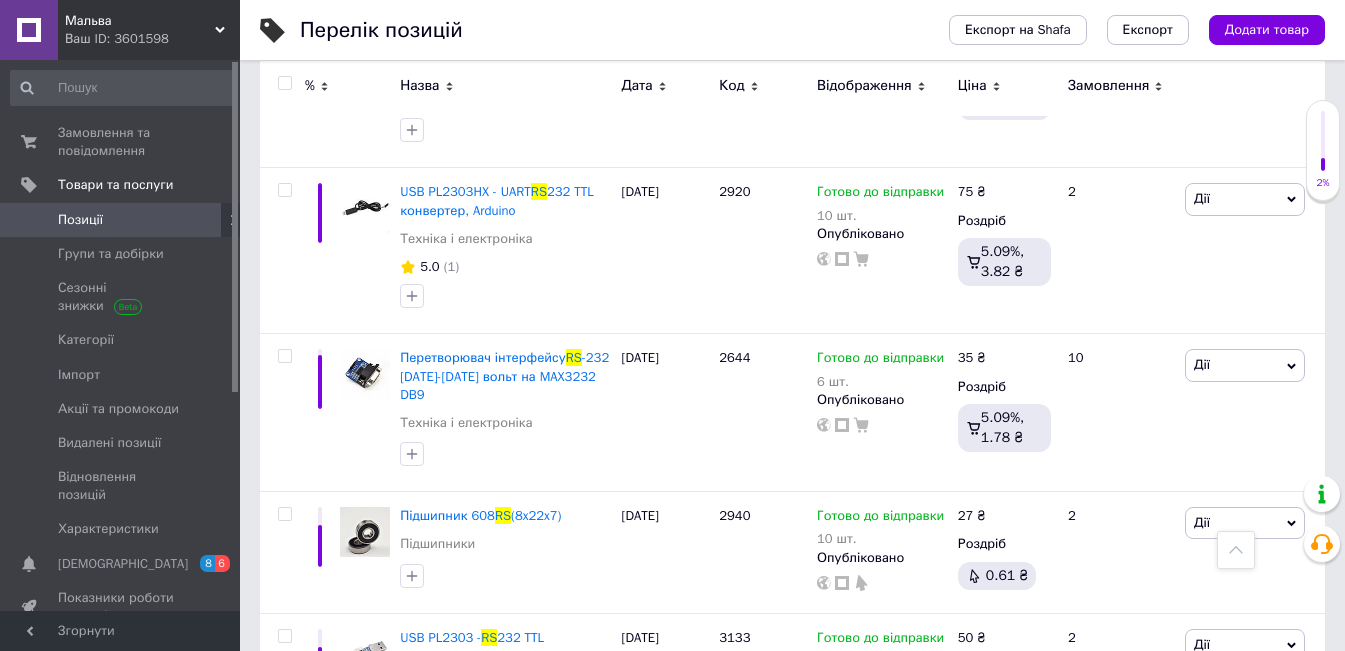 type on "rs" 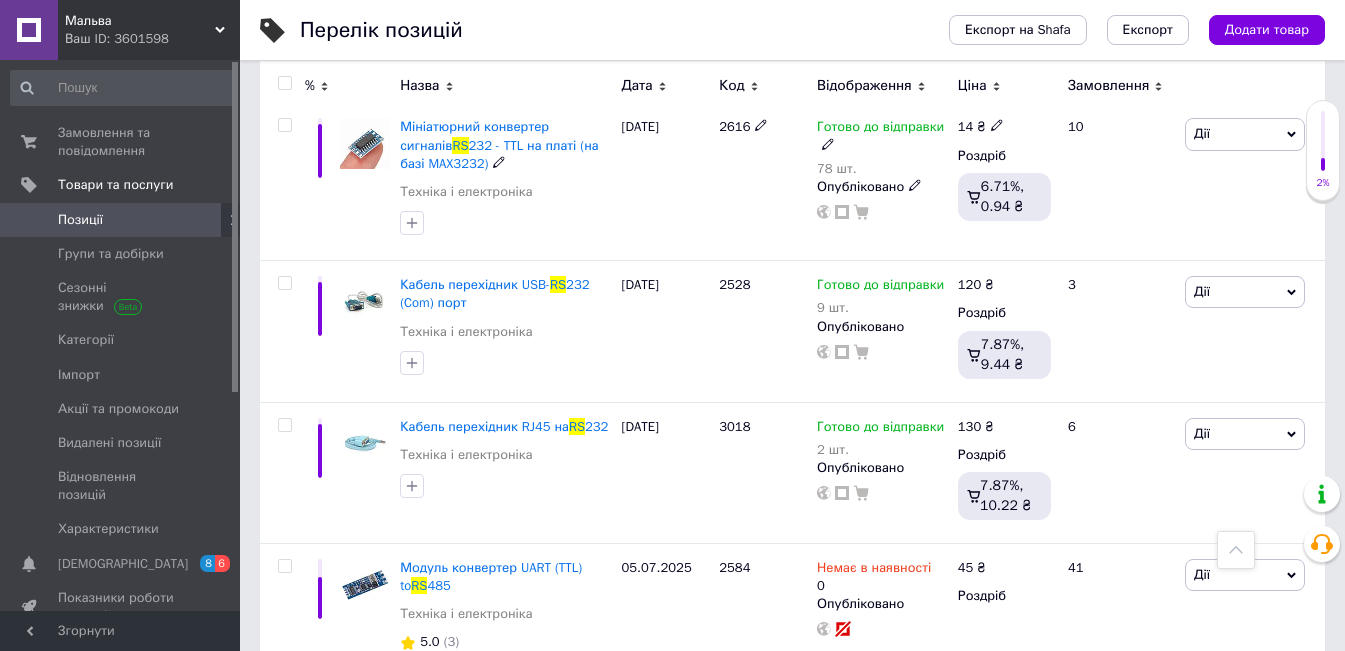 scroll, scrollTop: 2200, scrollLeft: 0, axis: vertical 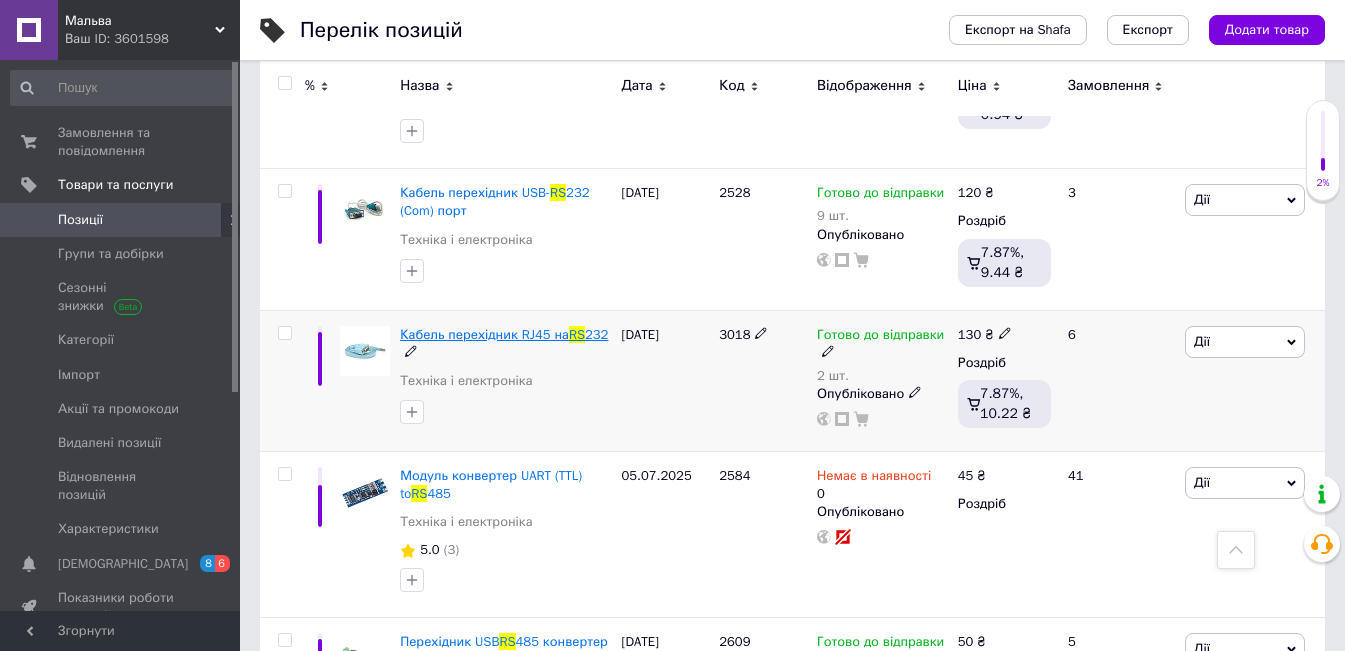 click on "Кабель перехідник RJ45 на" at bounding box center (484, 334) 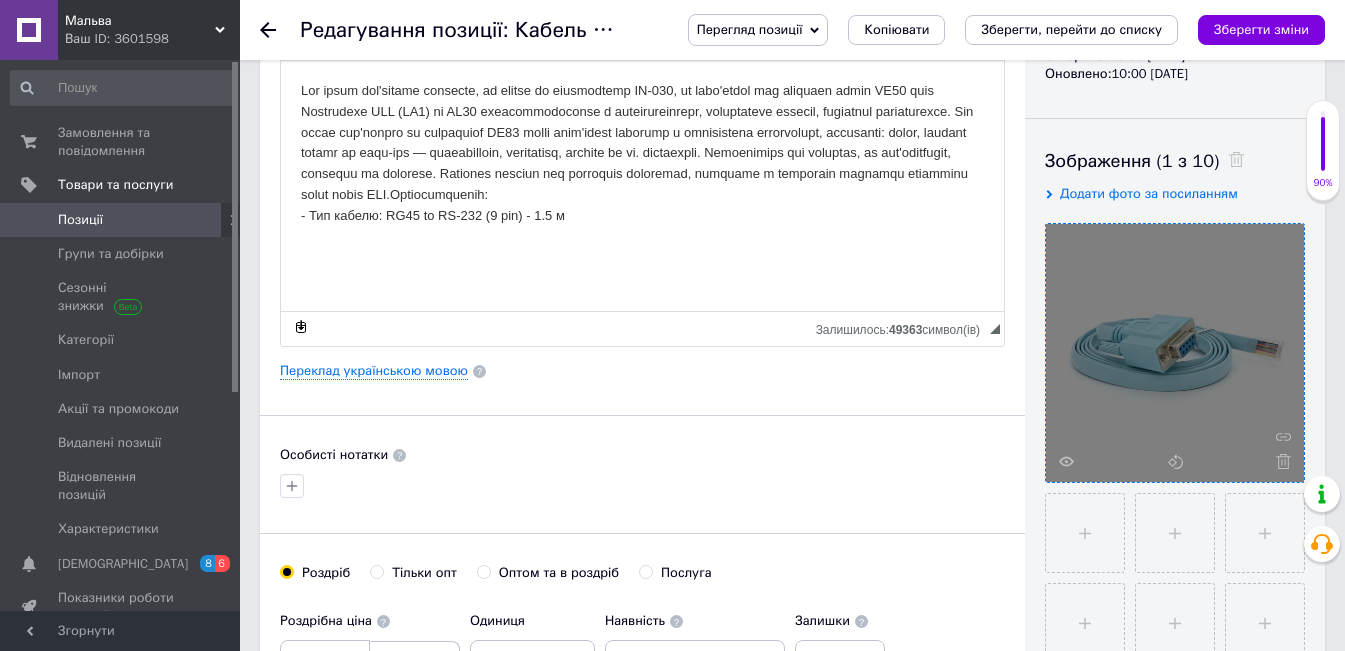 scroll, scrollTop: 300, scrollLeft: 0, axis: vertical 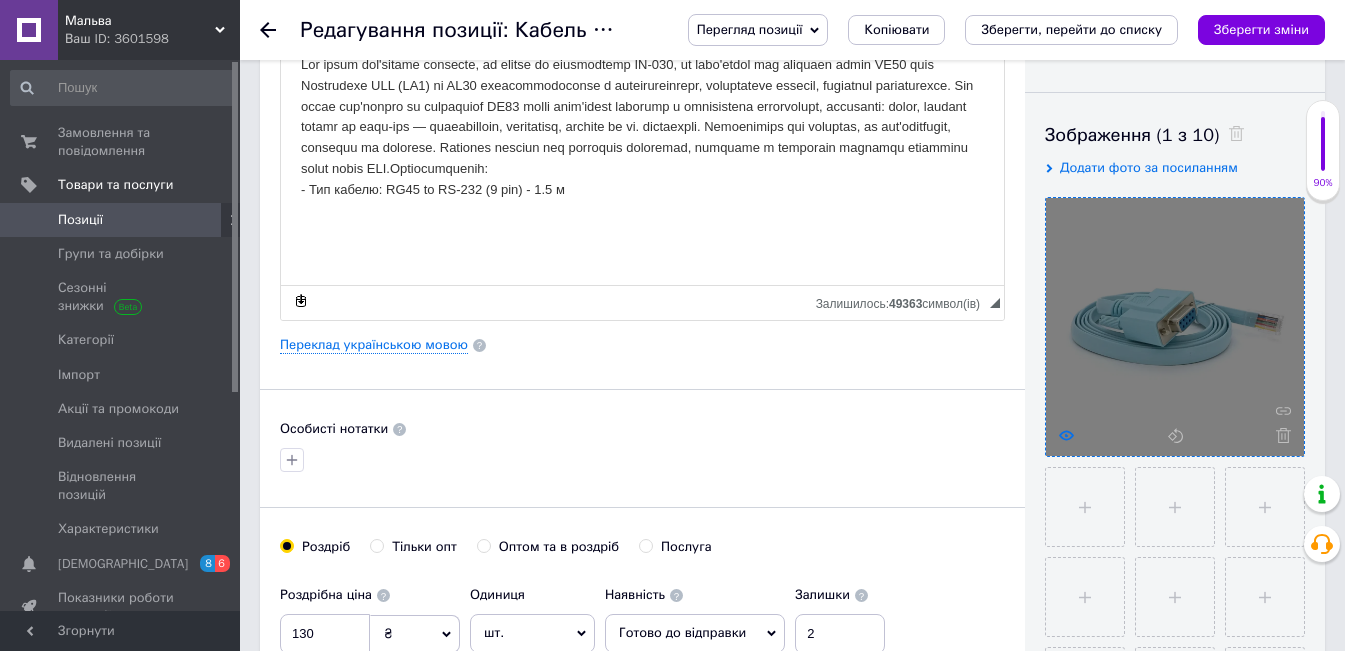 click 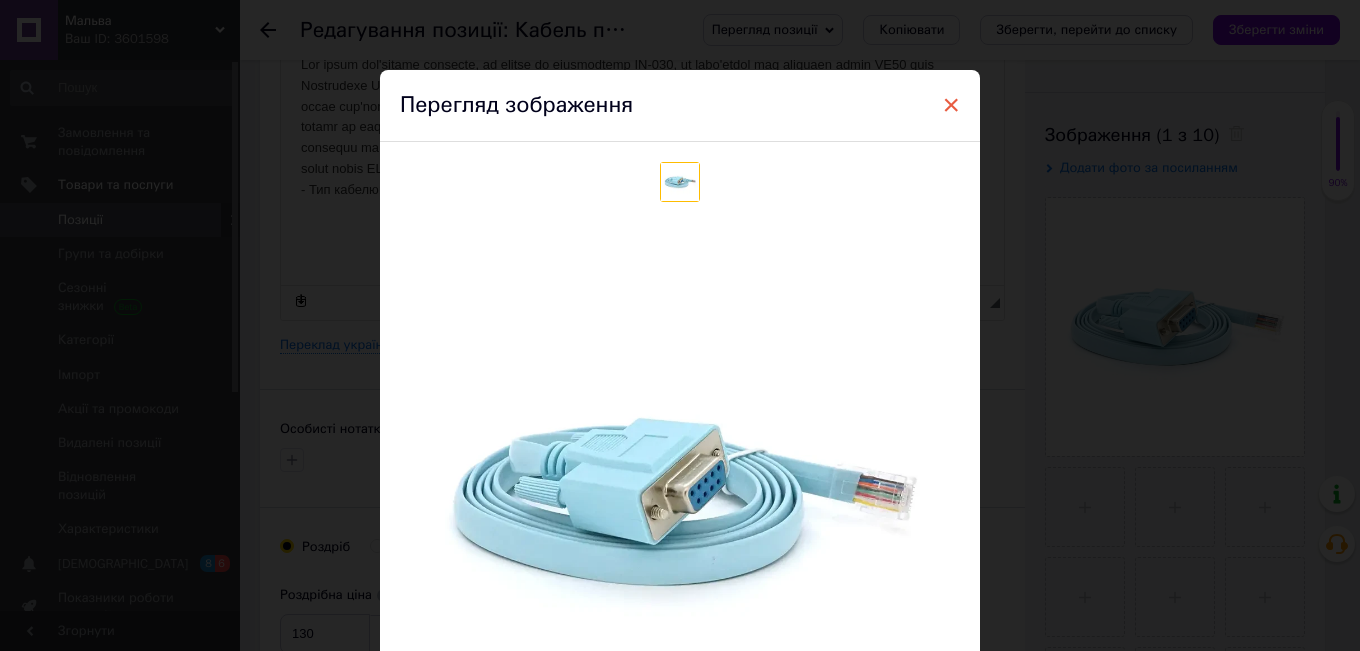 click on "×" at bounding box center [951, 105] 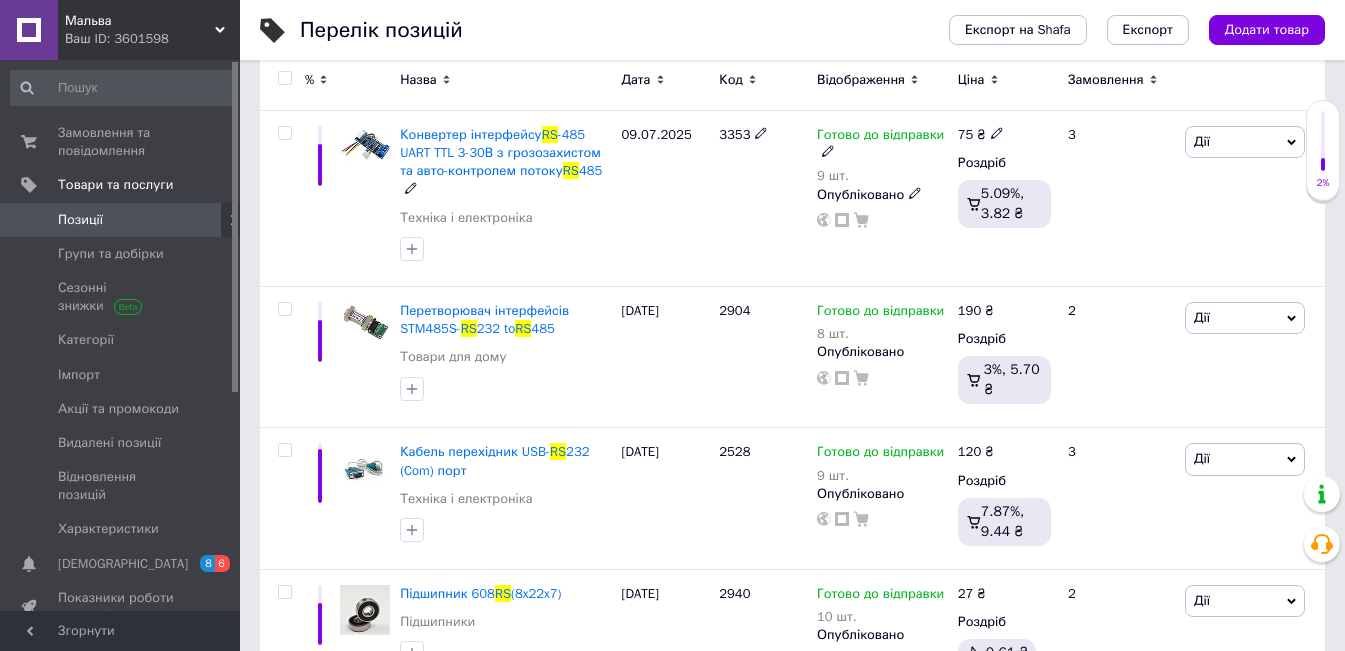 scroll, scrollTop: 400, scrollLeft: 0, axis: vertical 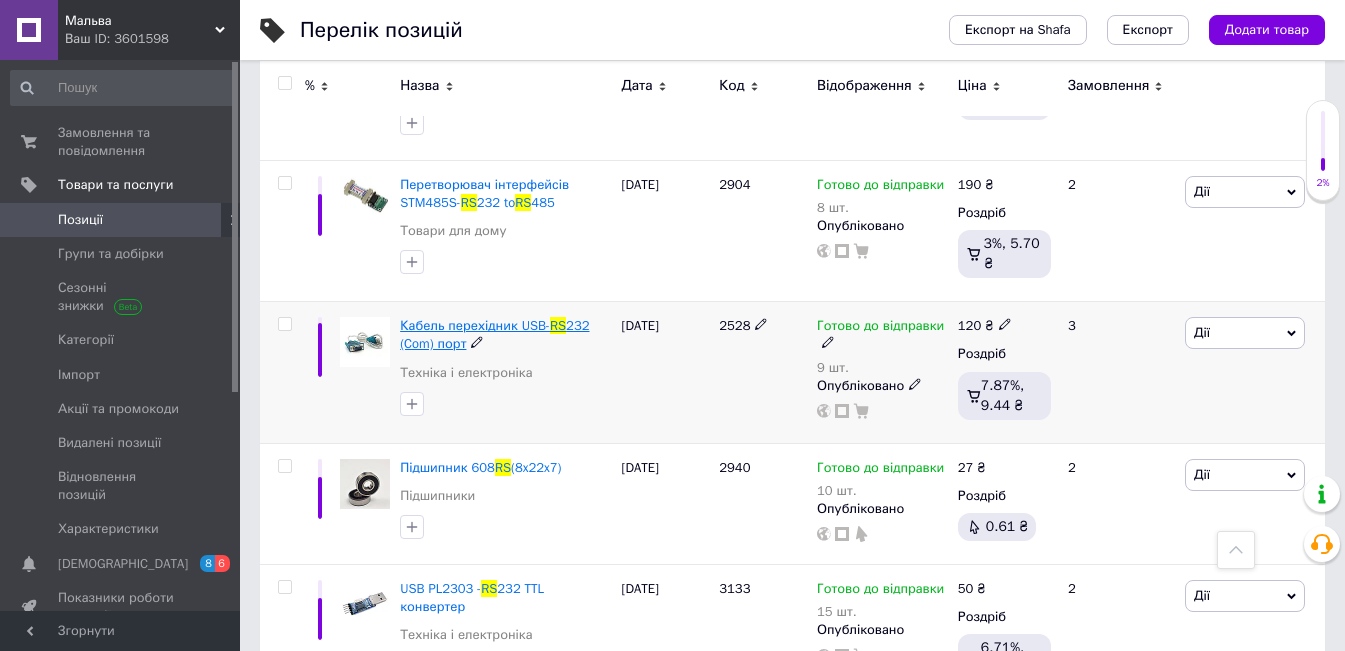 click on "Кабель перехідник USB-" at bounding box center (475, 325) 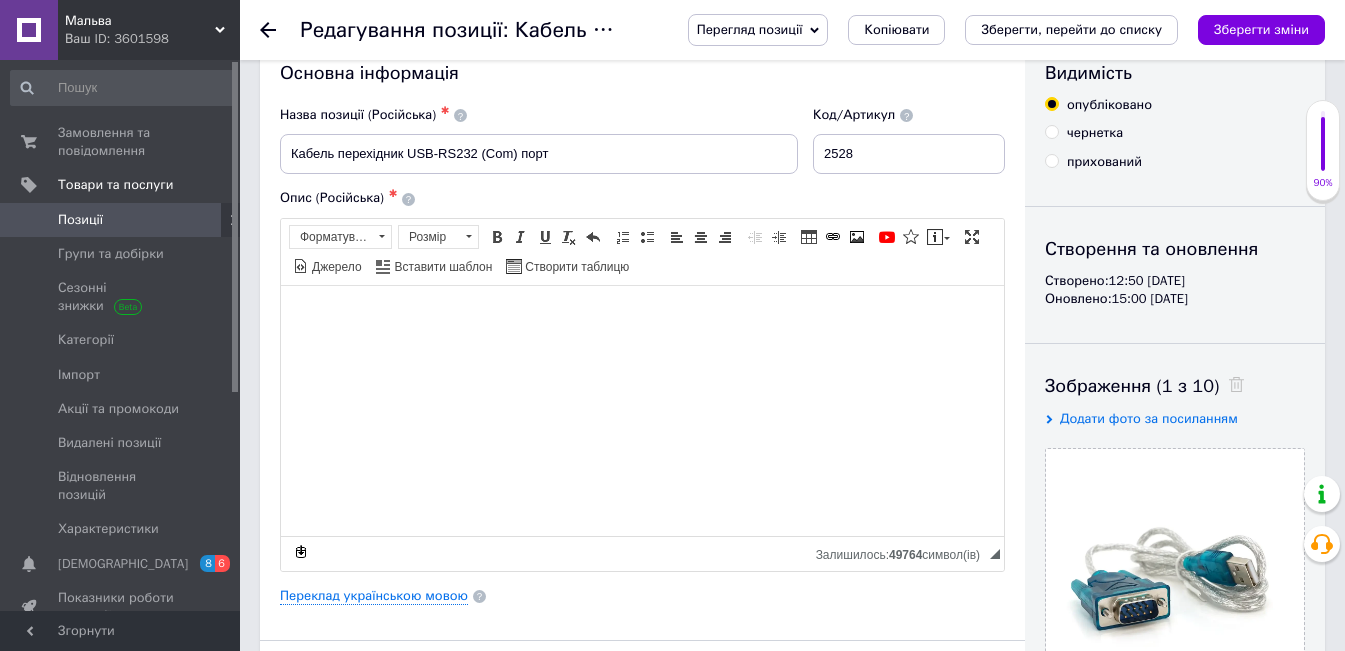 scroll, scrollTop: 0, scrollLeft: 0, axis: both 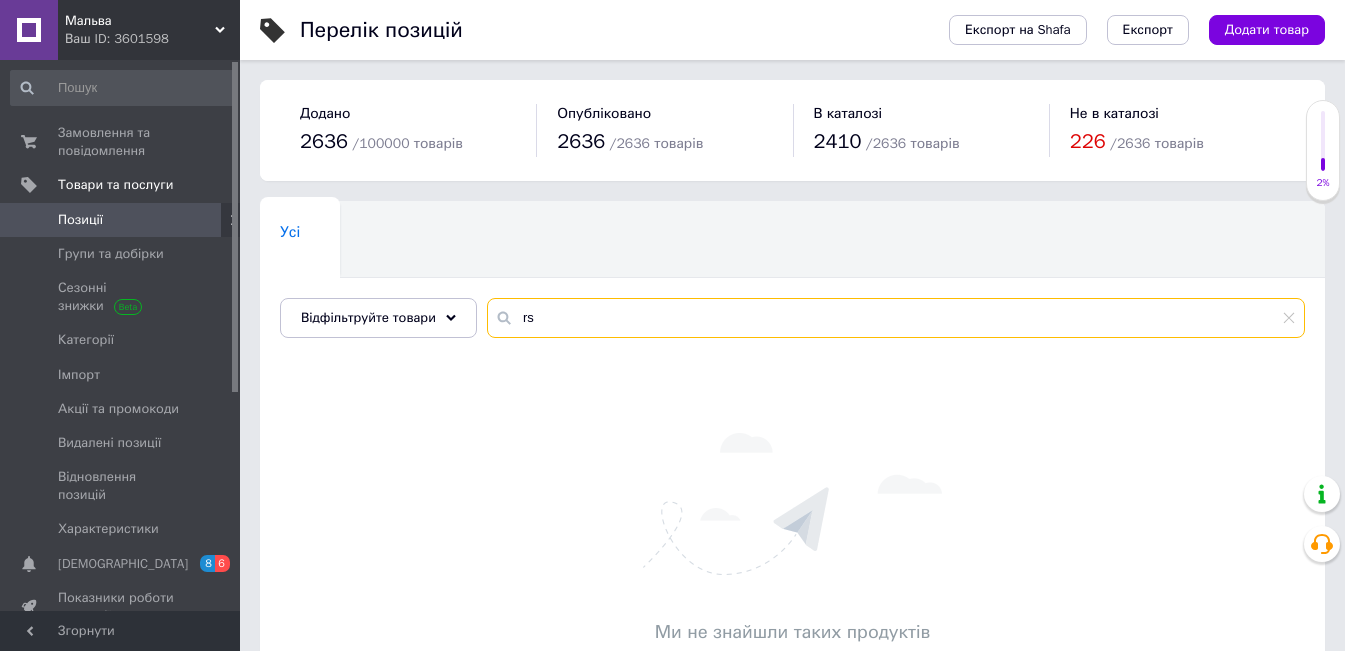 click on "rs" at bounding box center [896, 318] 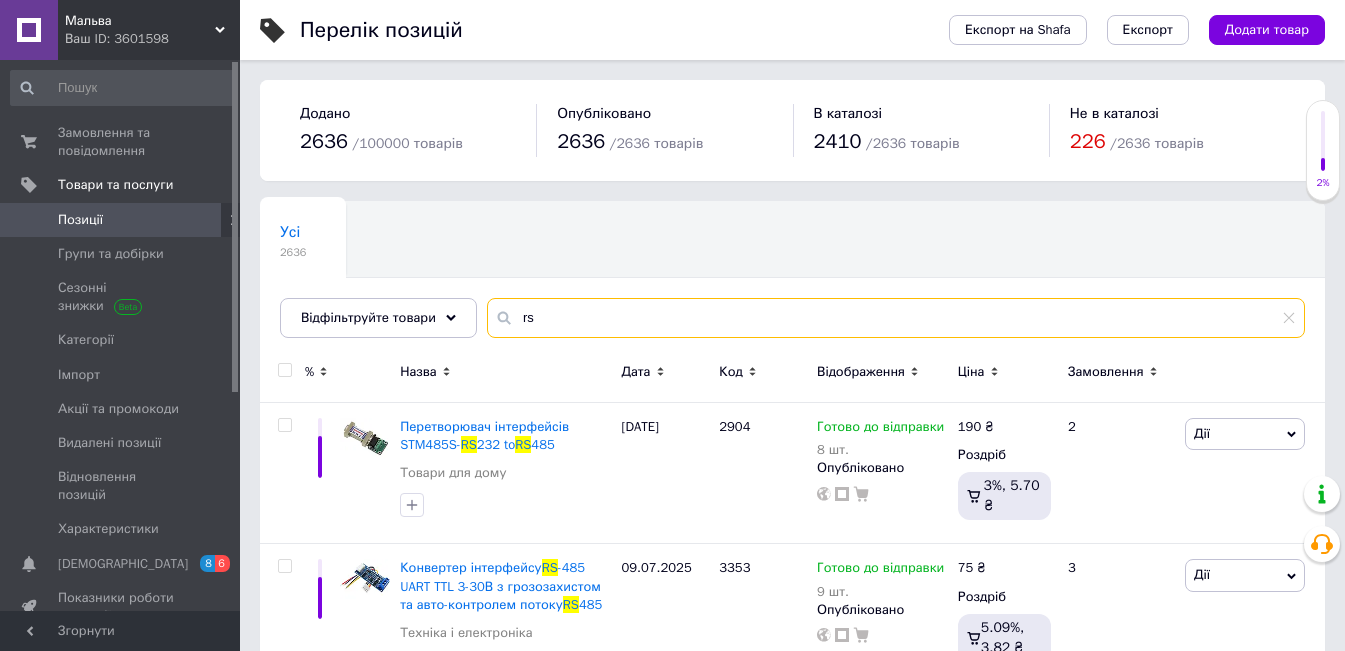 type on "r" 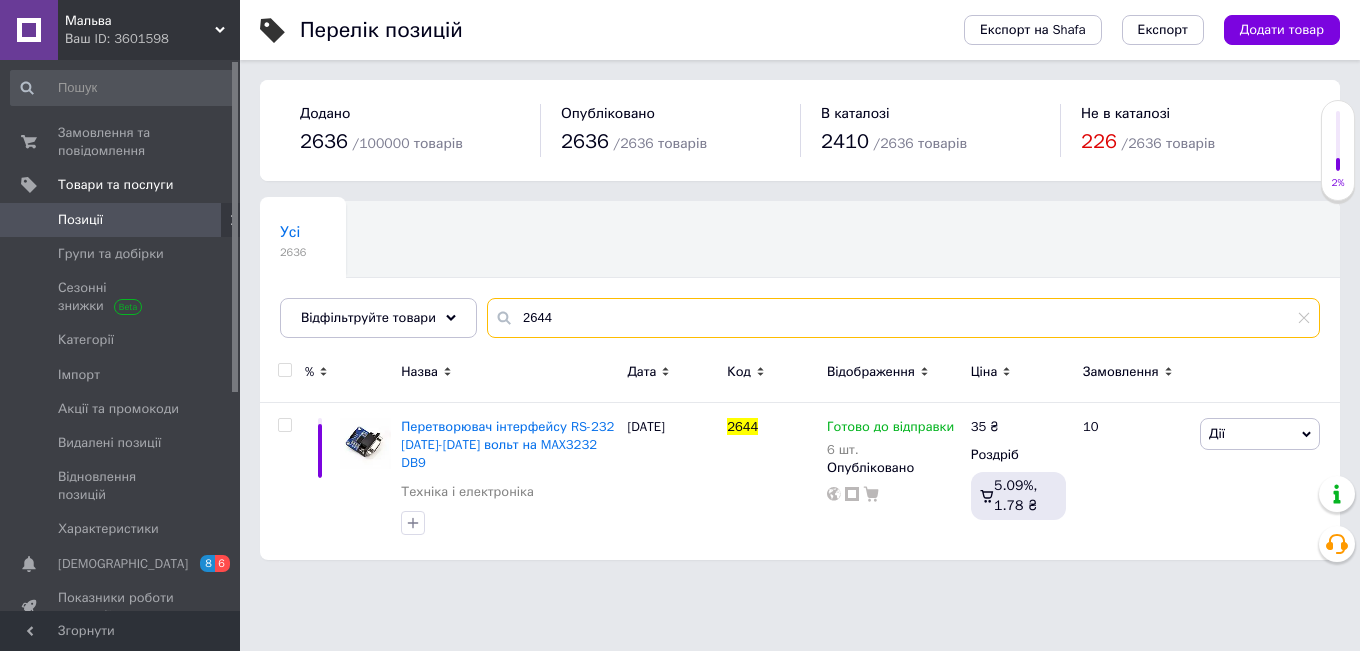 click on "2644" at bounding box center (903, 318) 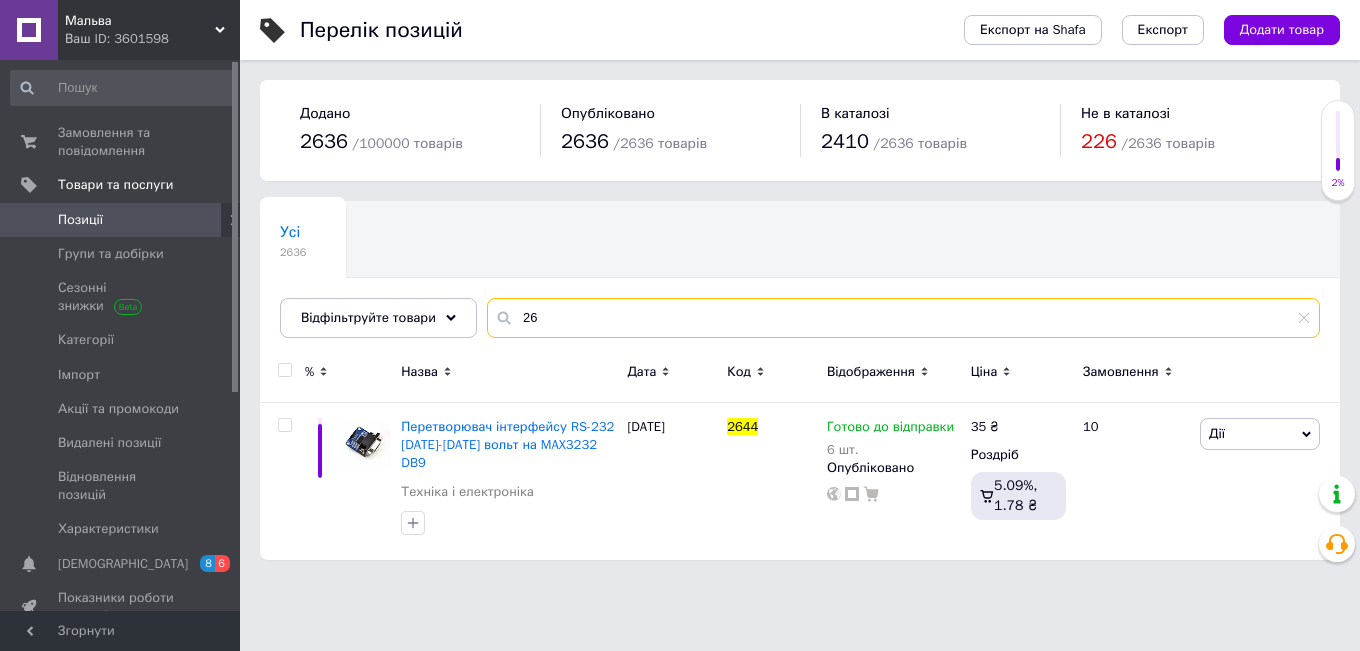 type on "2" 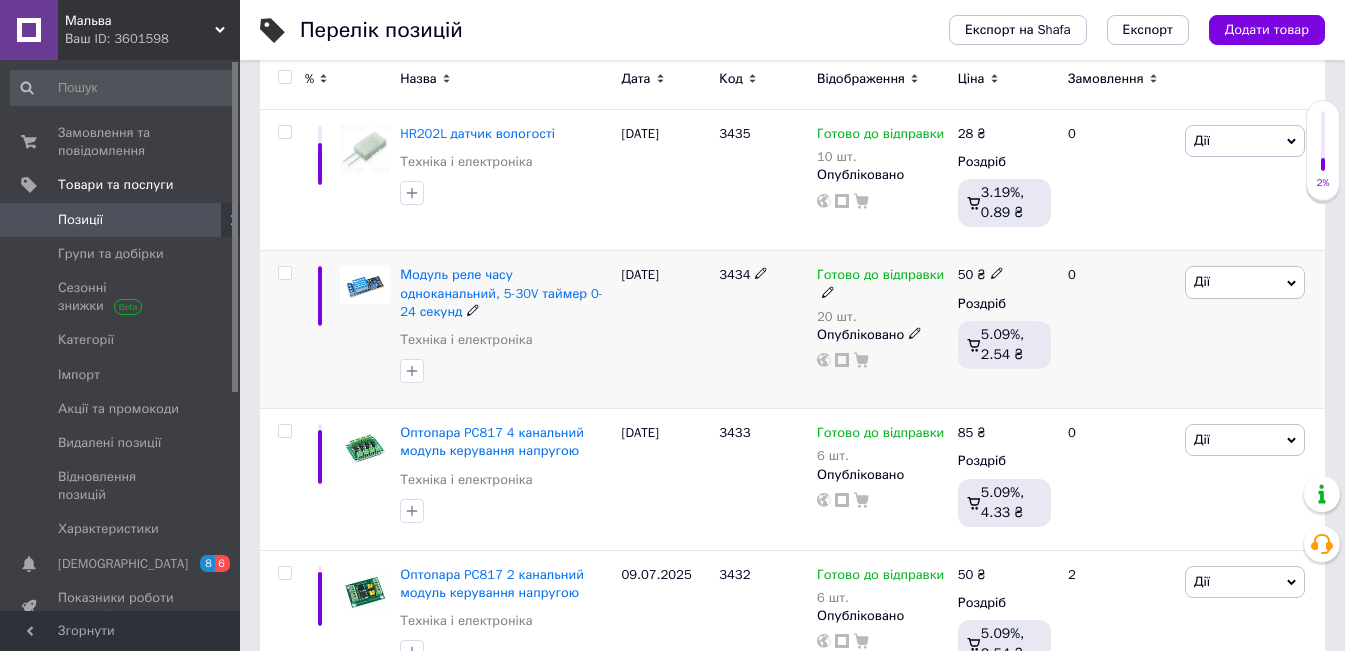 scroll, scrollTop: 300, scrollLeft: 0, axis: vertical 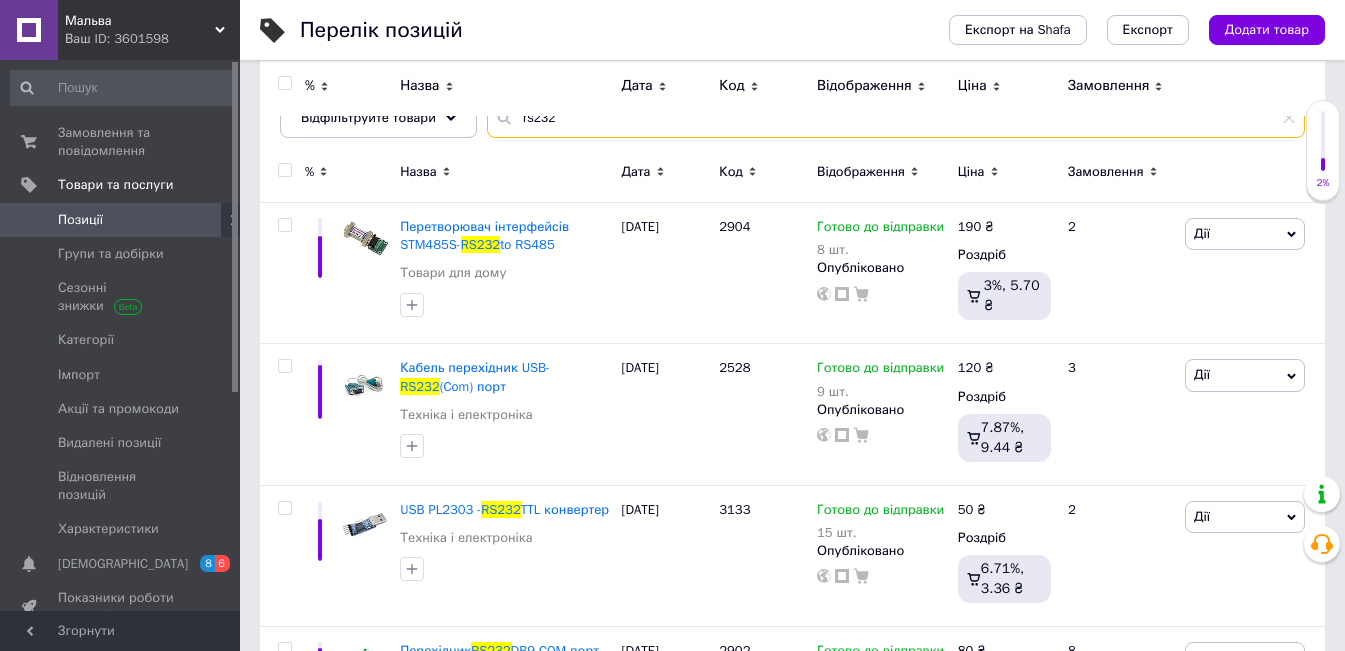 type on "rs232" 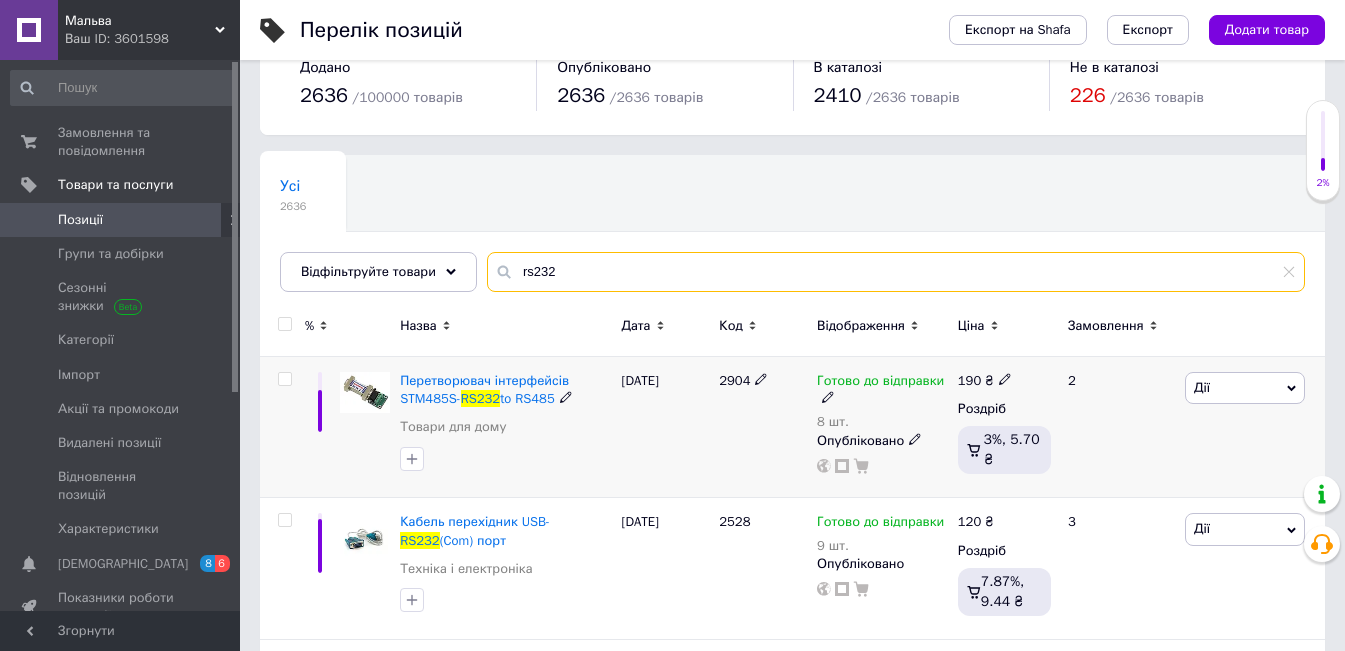 scroll, scrollTop: 0, scrollLeft: 0, axis: both 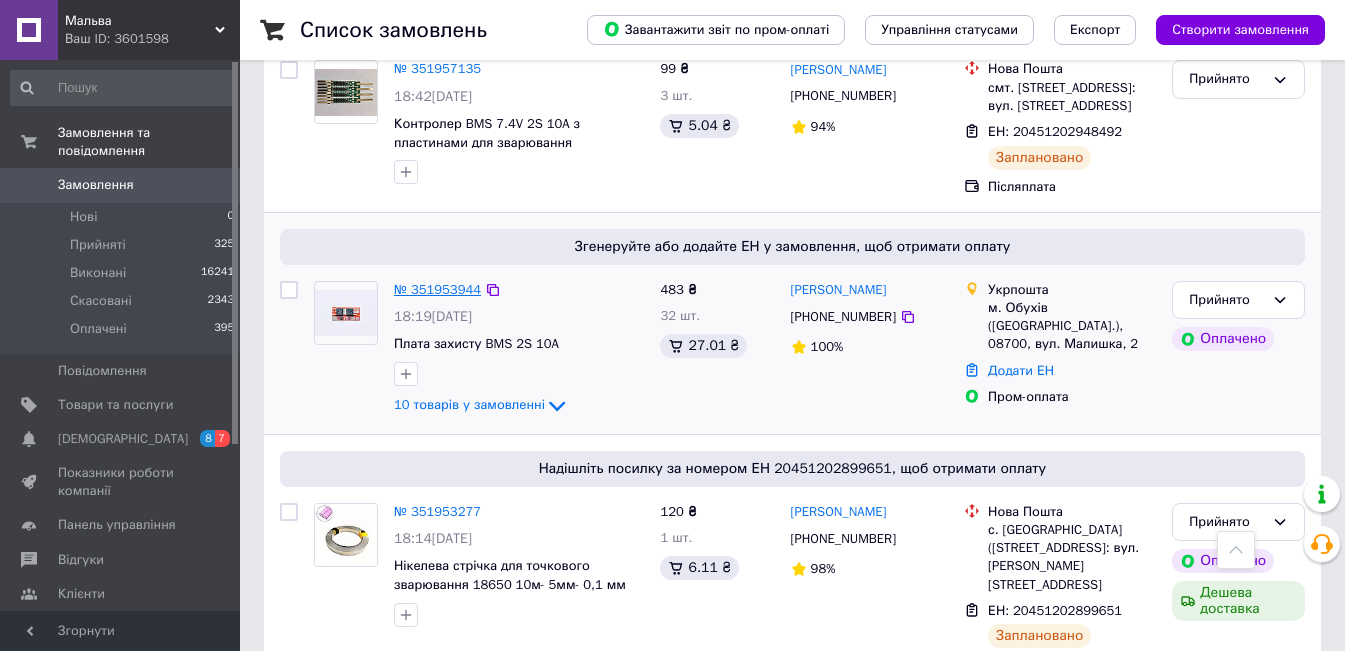 click on "№ 351953944" at bounding box center (437, 289) 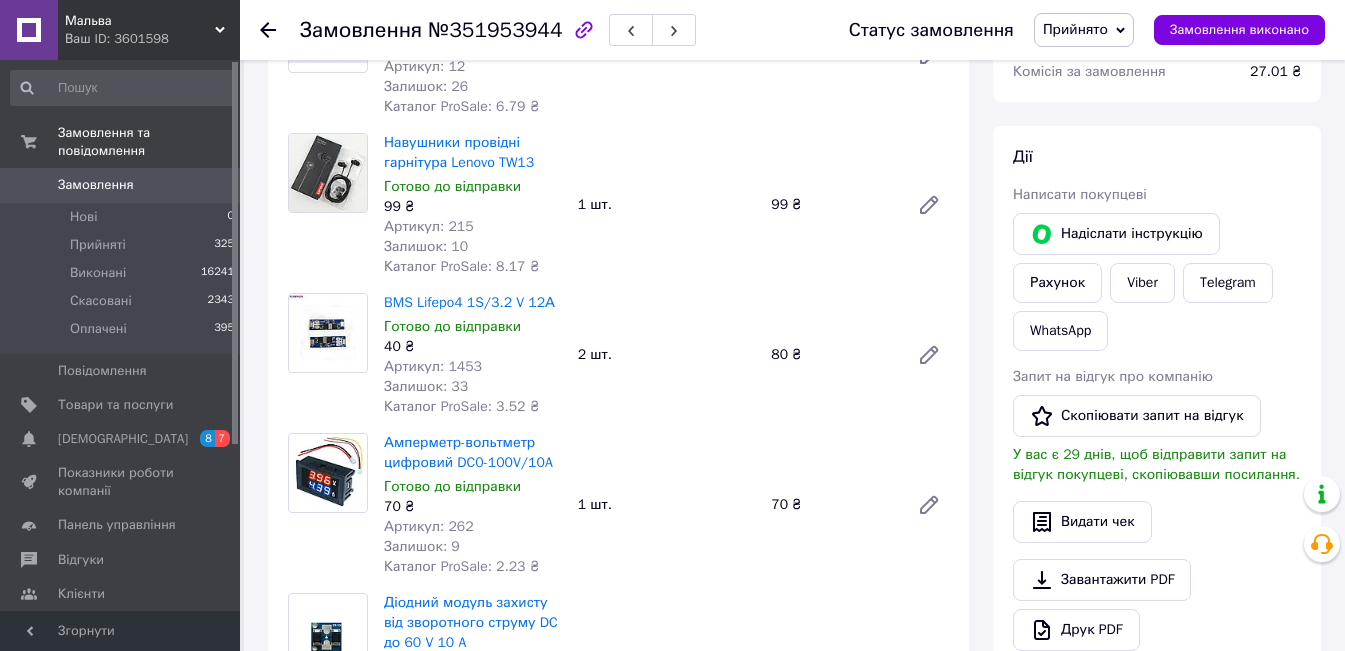 scroll, scrollTop: 200, scrollLeft: 0, axis: vertical 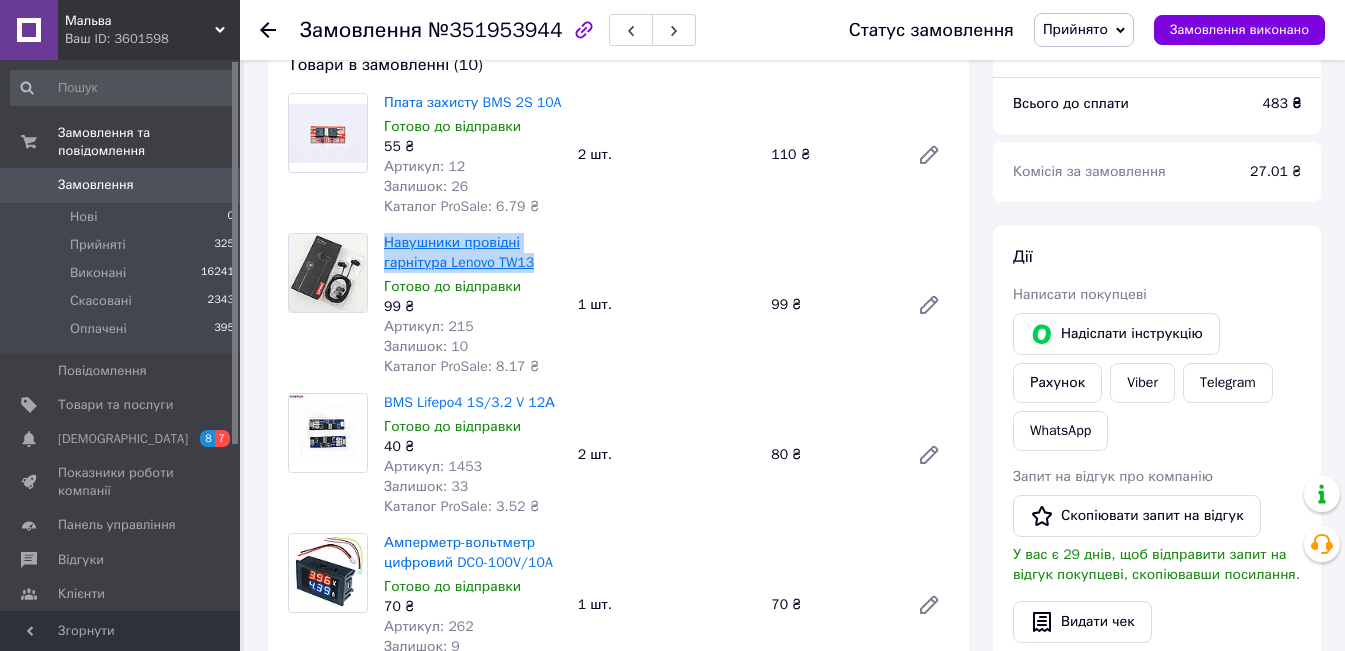 drag, startPoint x: 549, startPoint y: 269, endPoint x: 387, endPoint y: 235, distance: 165.52945 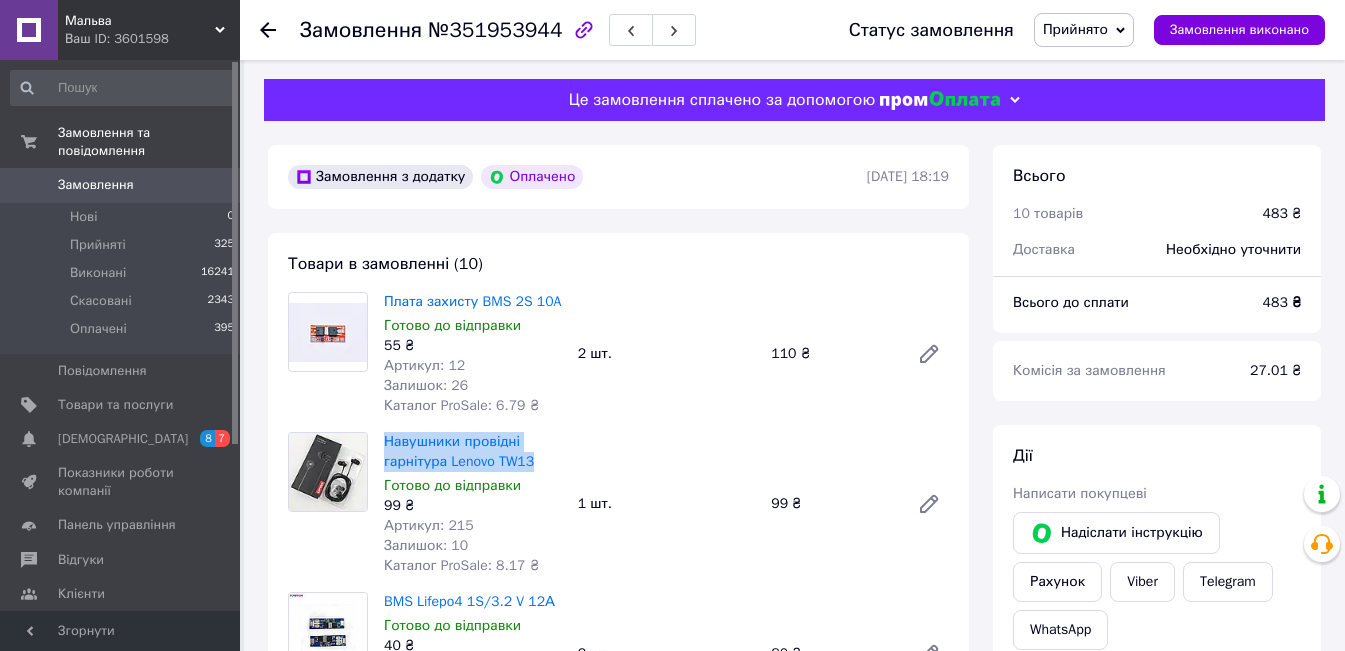 scroll, scrollTop: 0, scrollLeft: 0, axis: both 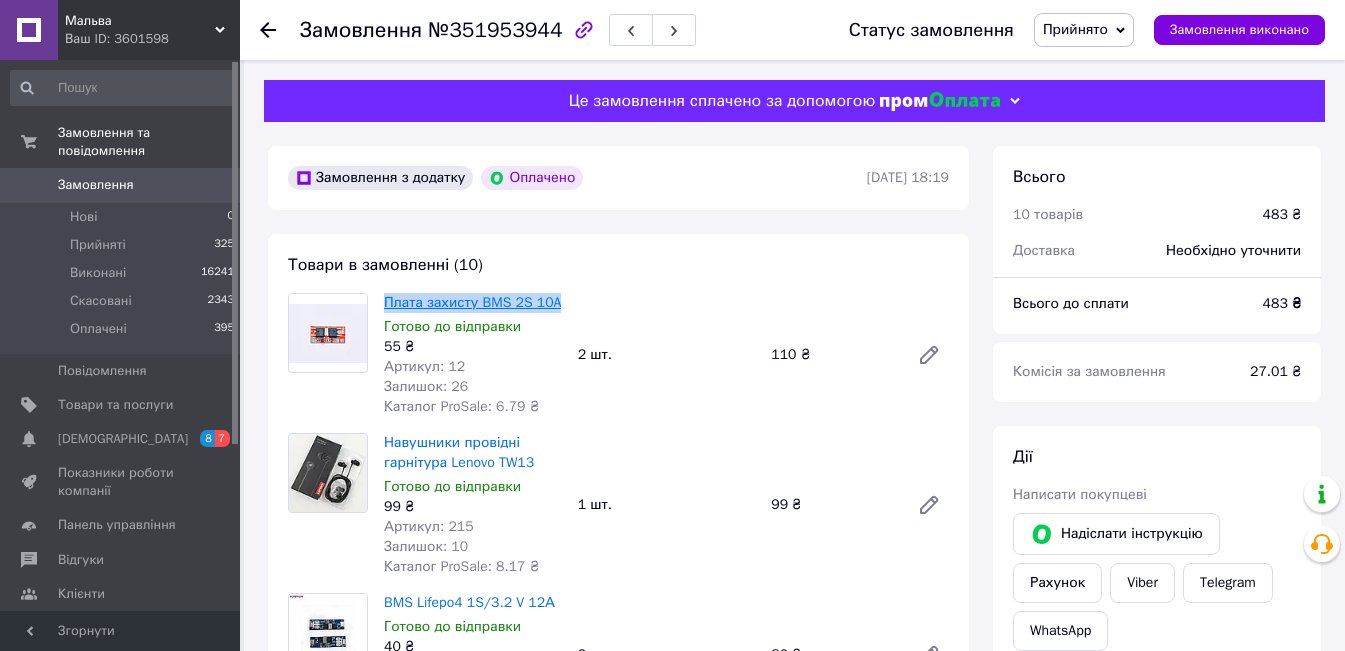 drag, startPoint x: 560, startPoint y: 300, endPoint x: 387, endPoint y: 297, distance: 173.02602 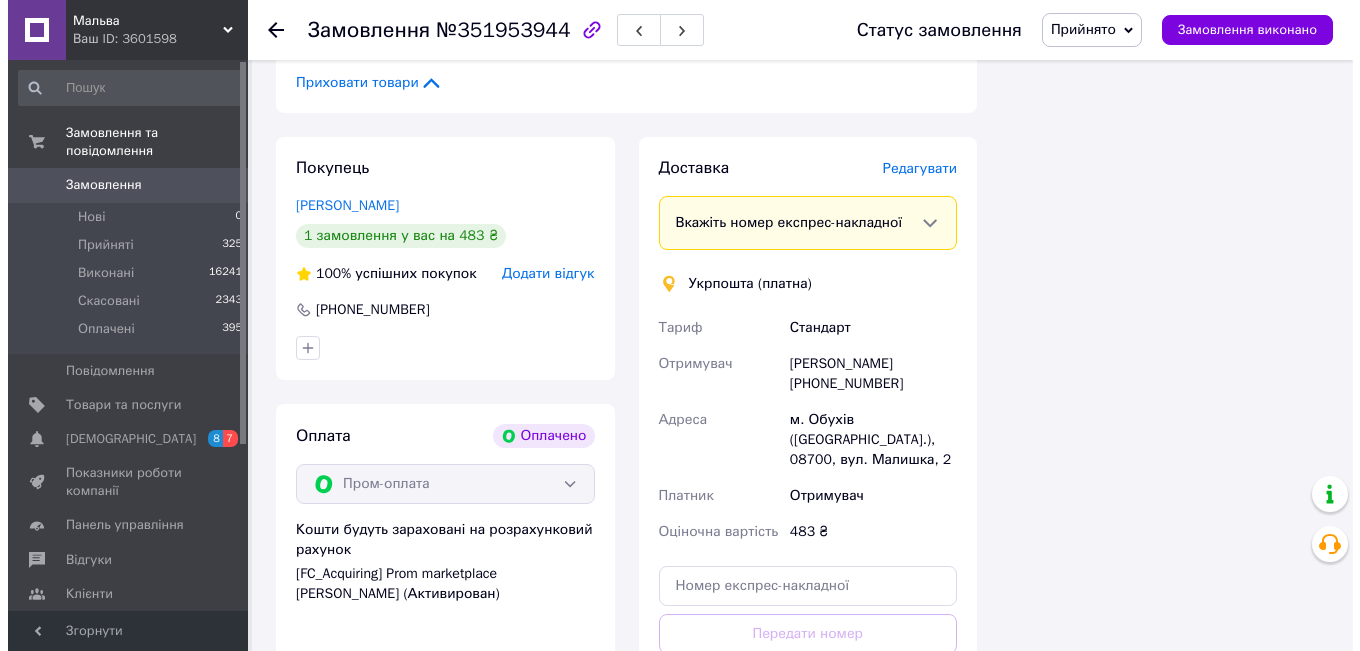 scroll, scrollTop: 1600, scrollLeft: 0, axis: vertical 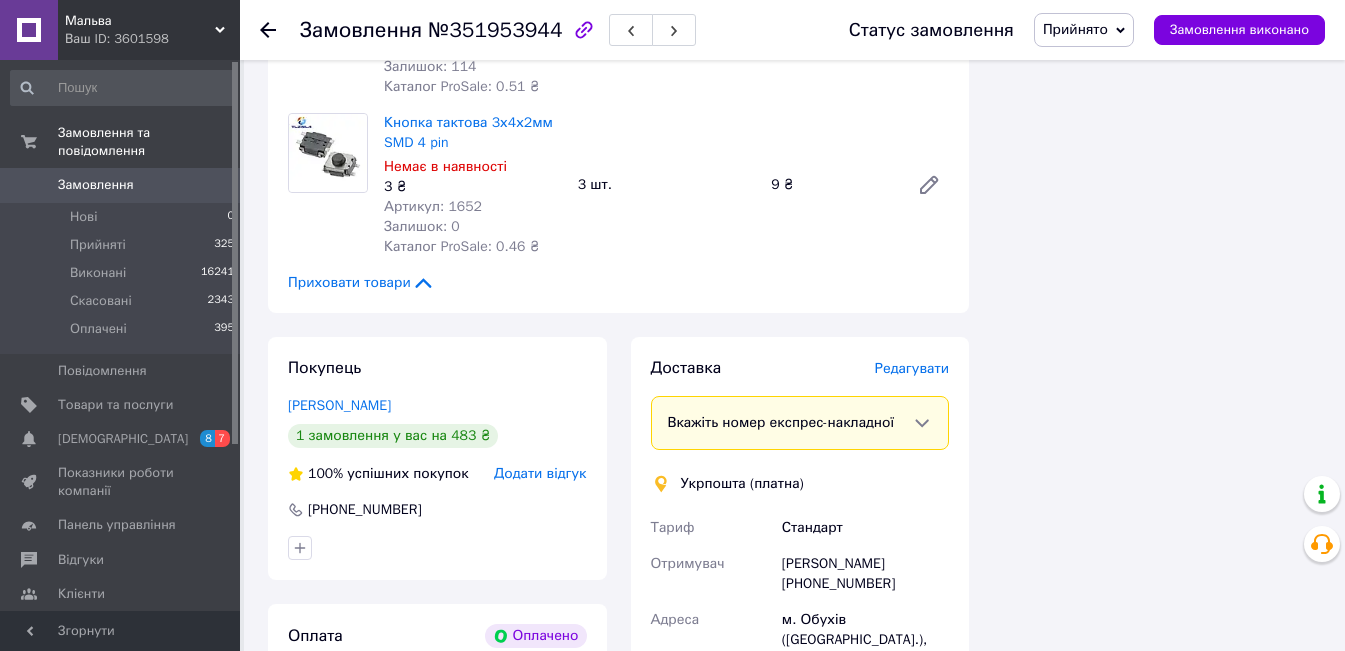 click on "Редагувати" at bounding box center (912, 368) 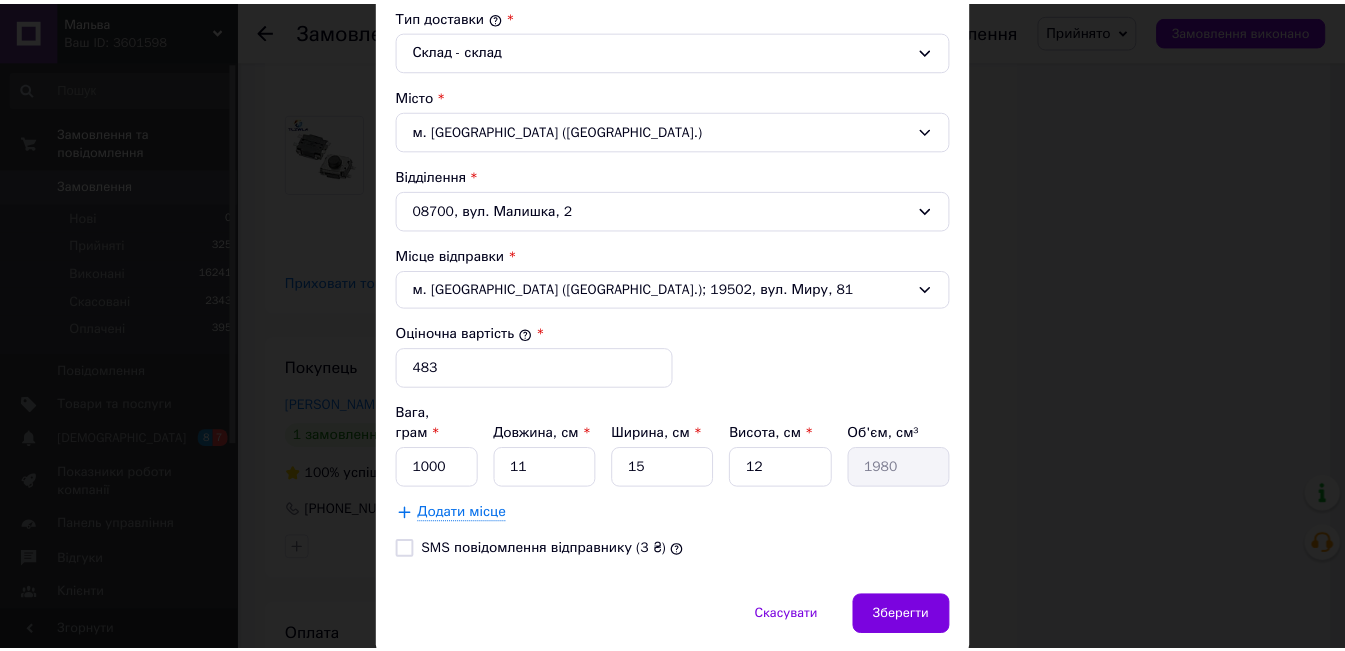 scroll, scrollTop: 600, scrollLeft: 0, axis: vertical 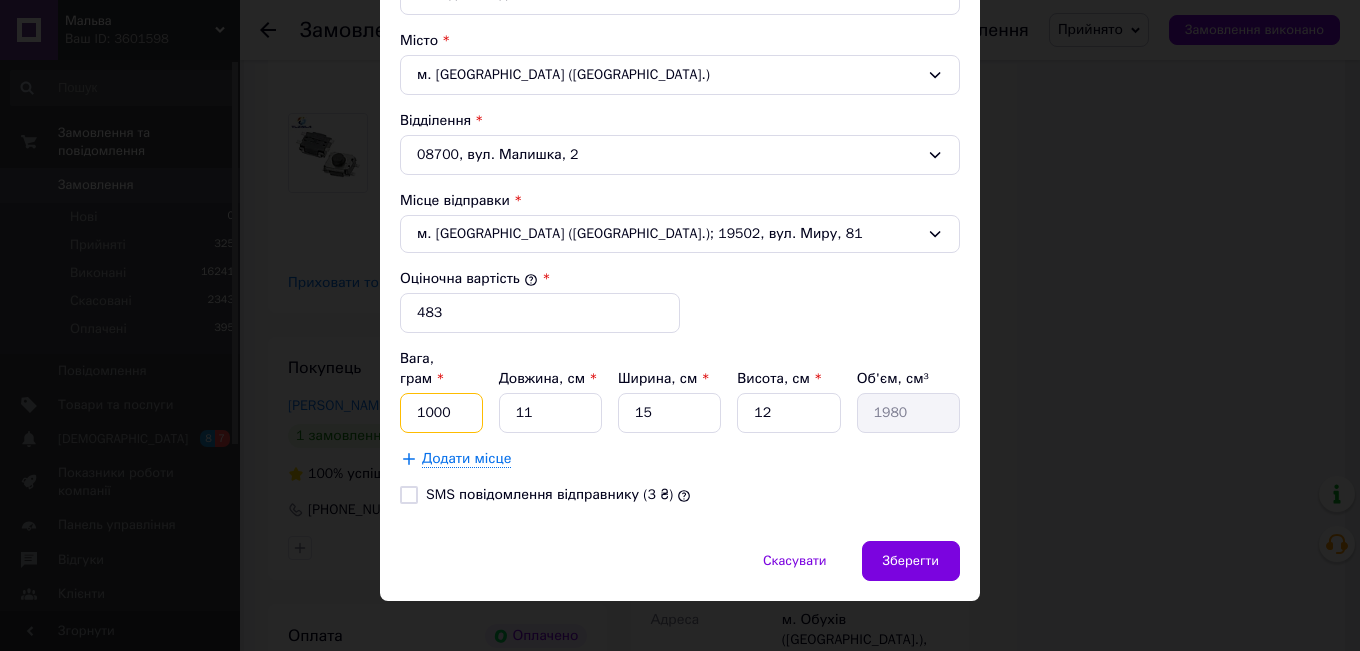 click on "1000" at bounding box center [441, 413] 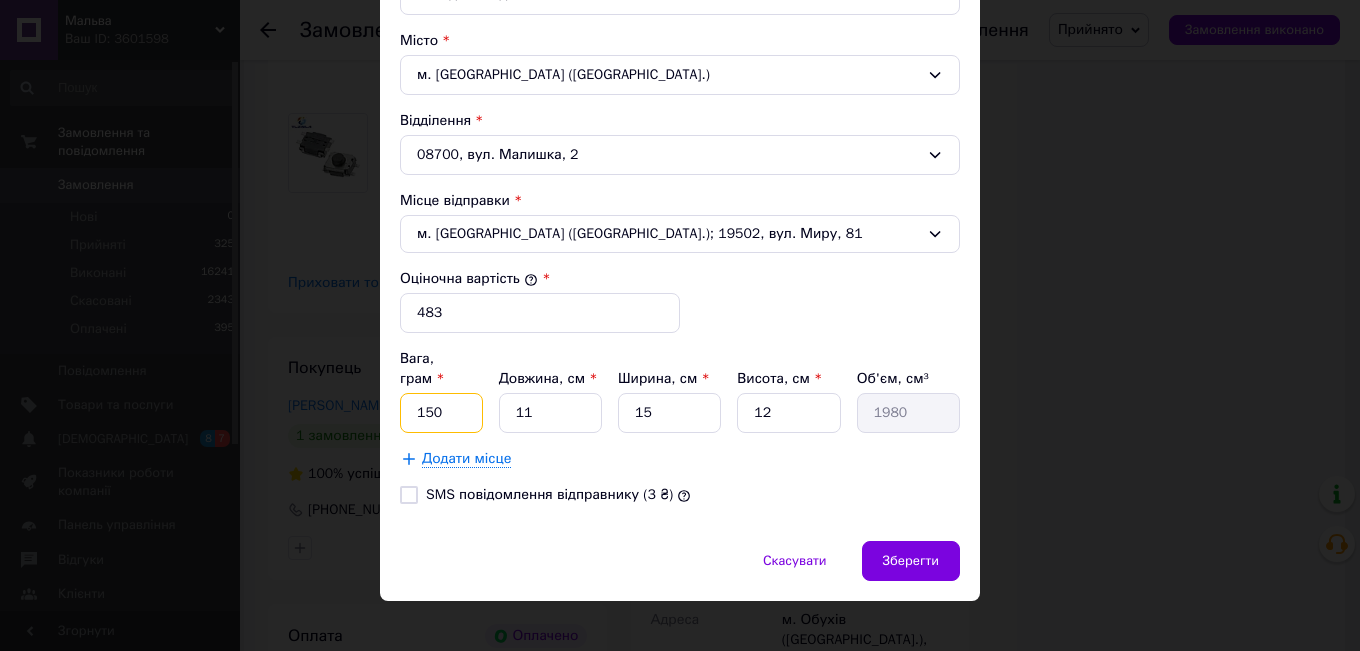type on "150" 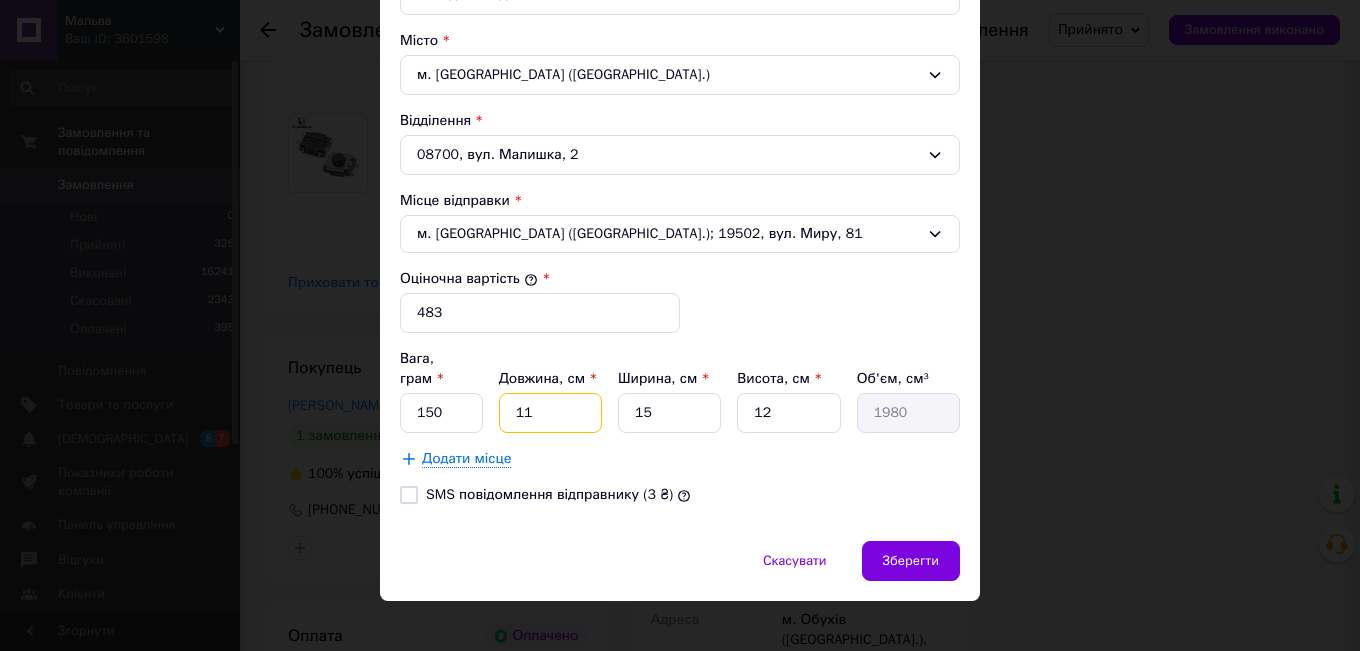 click on "11" at bounding box center (550, 413) 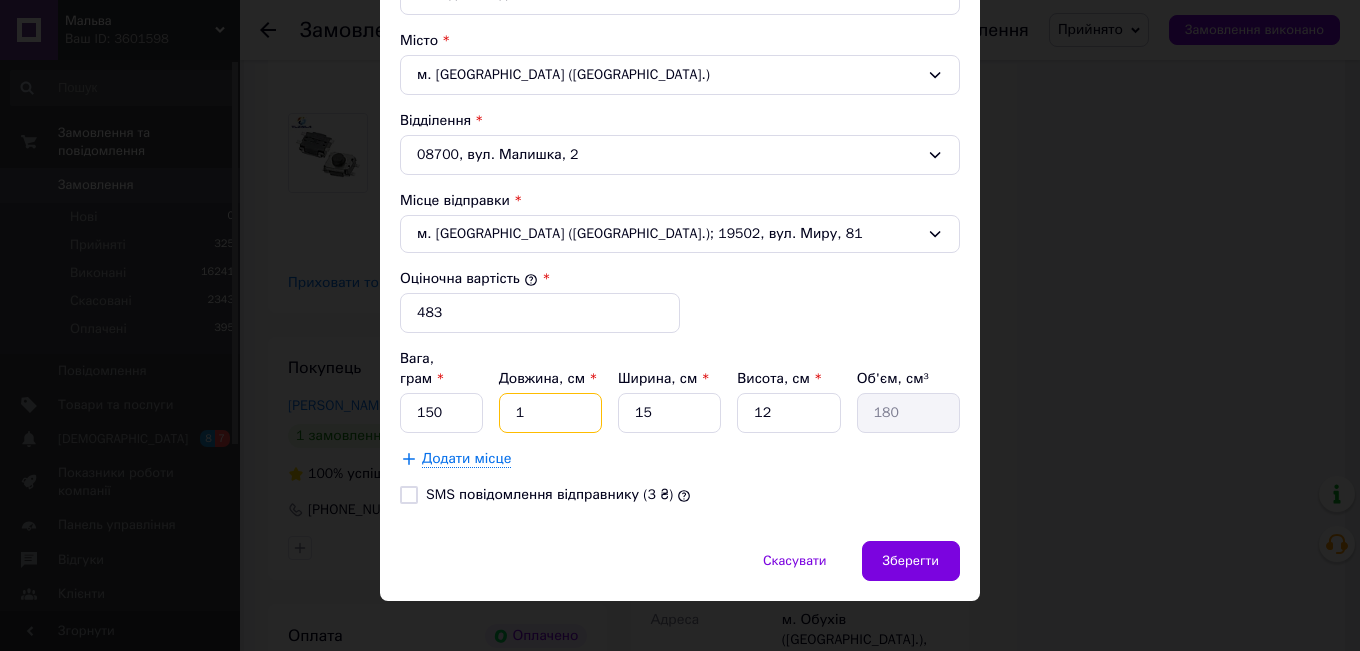 type 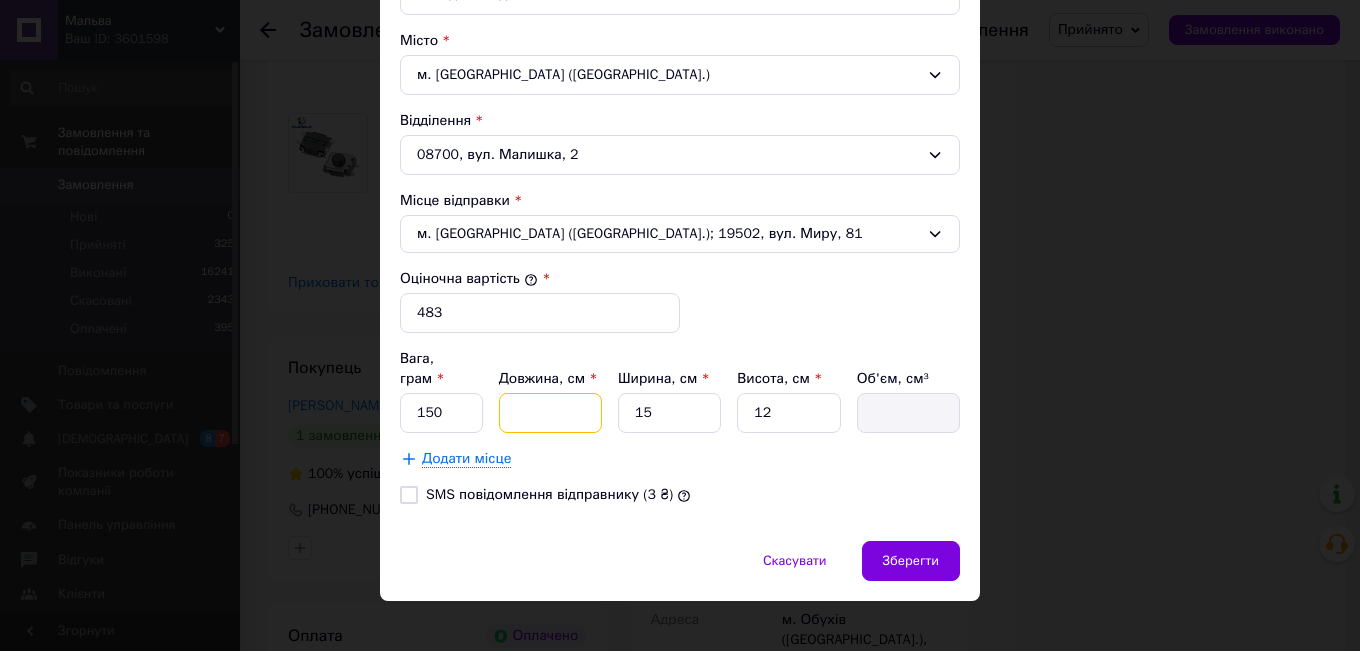 type on "2" 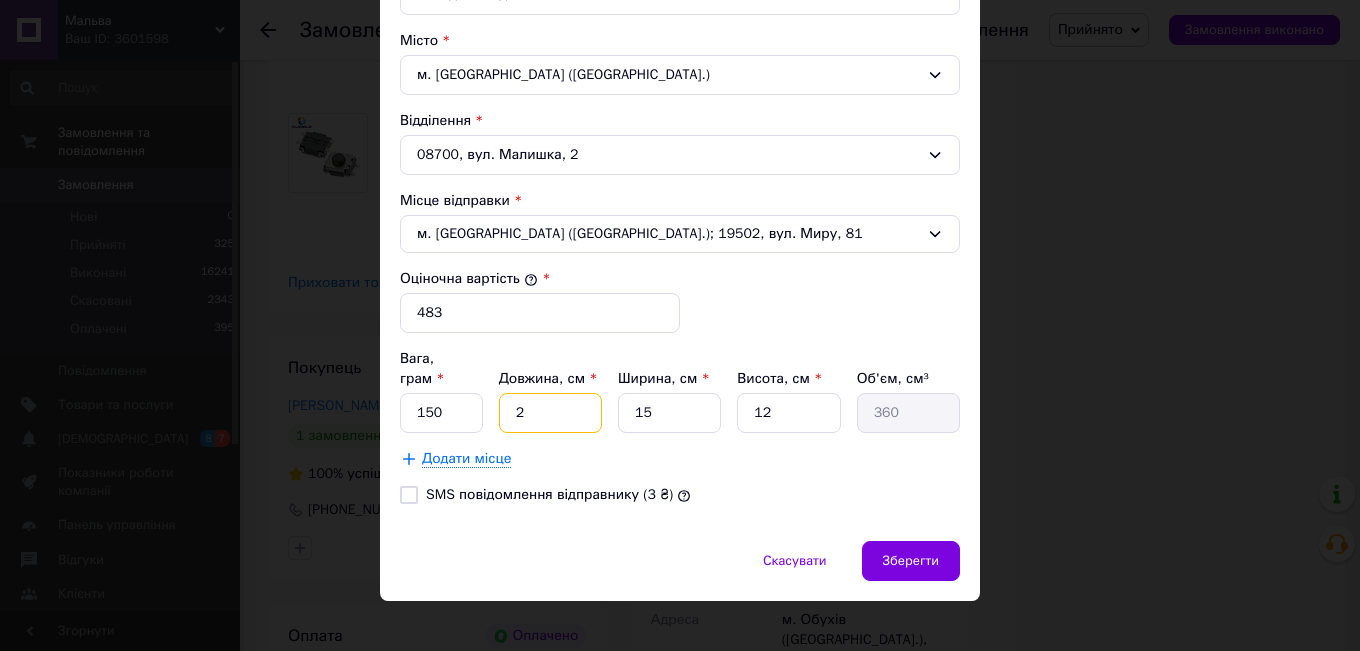 type on "29" 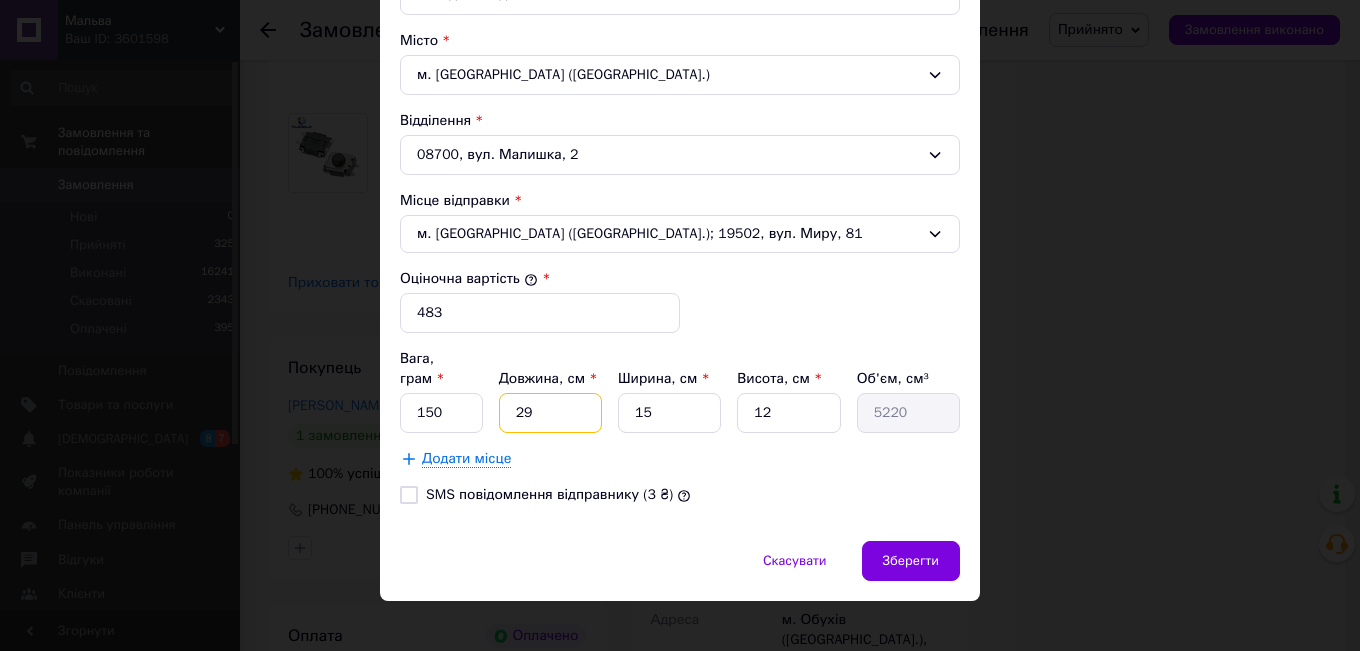 type on "29" 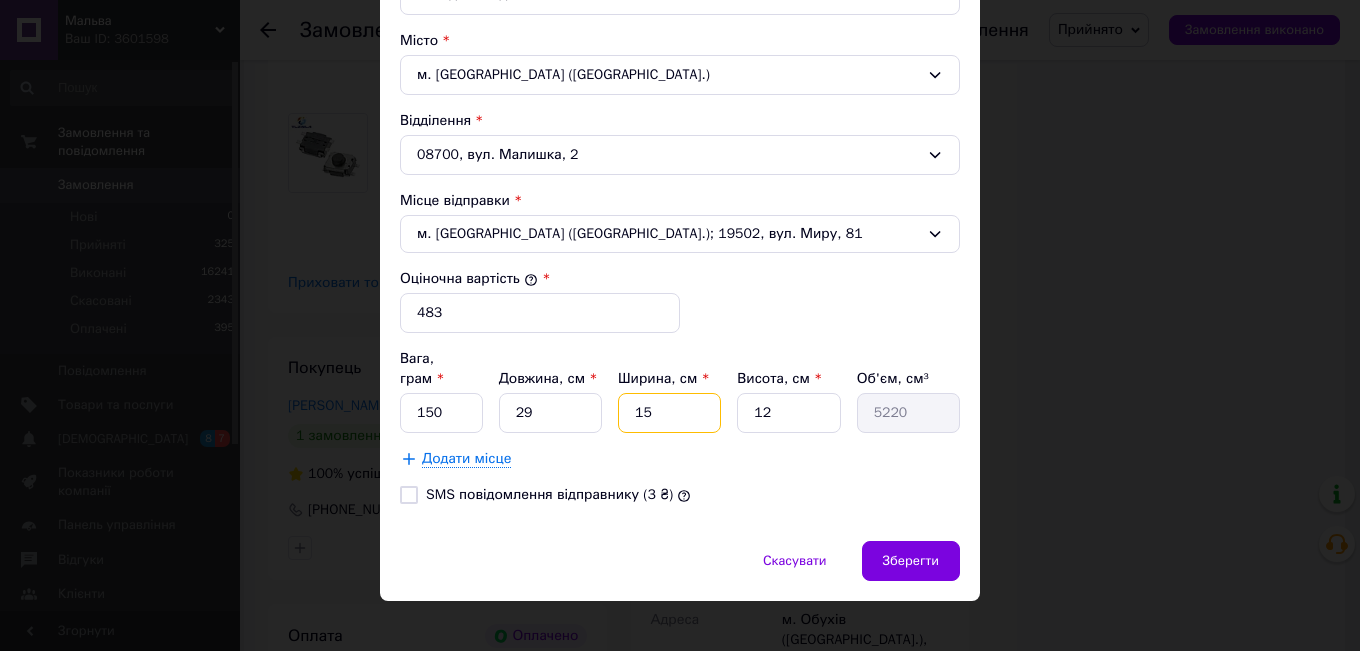 click on "15" at bounding box center (669, 413) 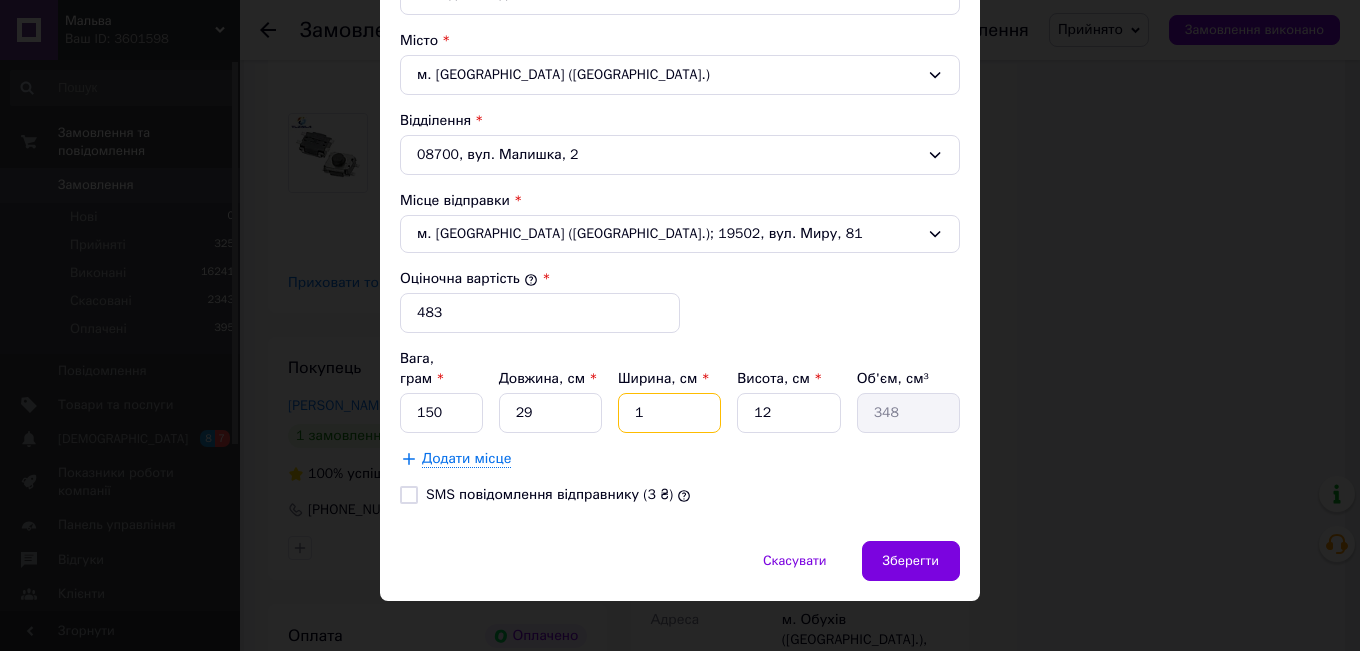 type on "18" 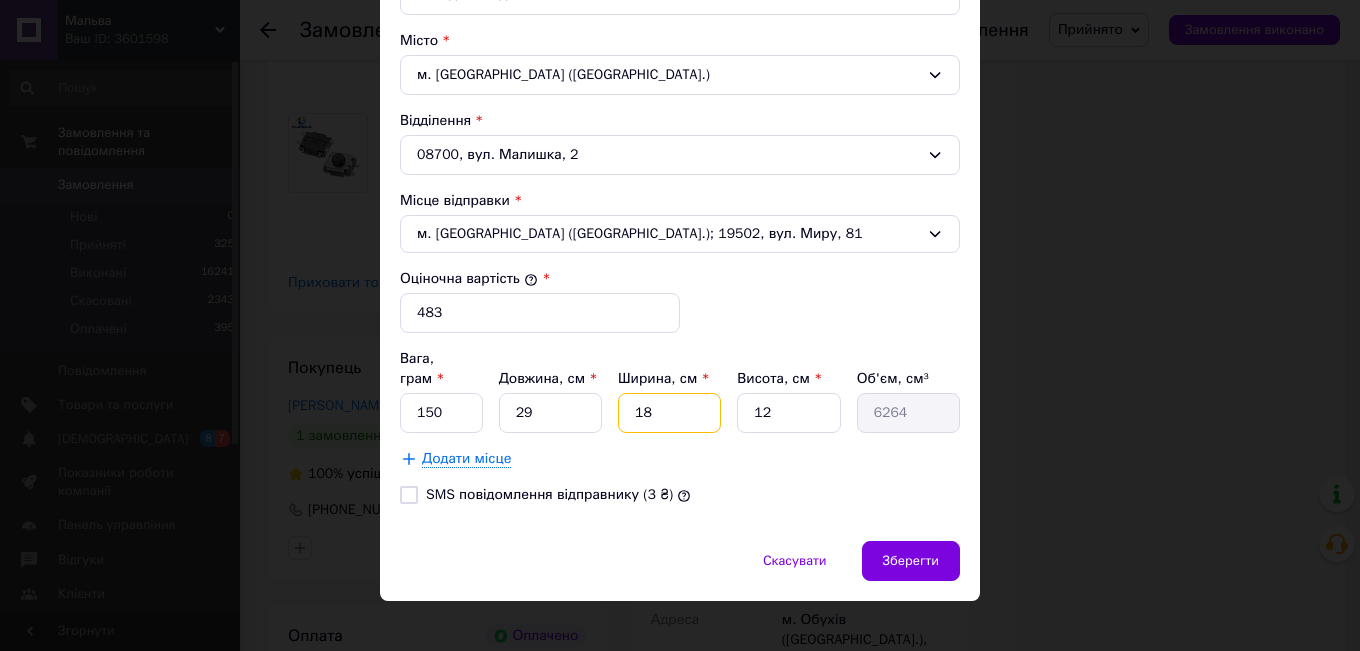 type on "18" 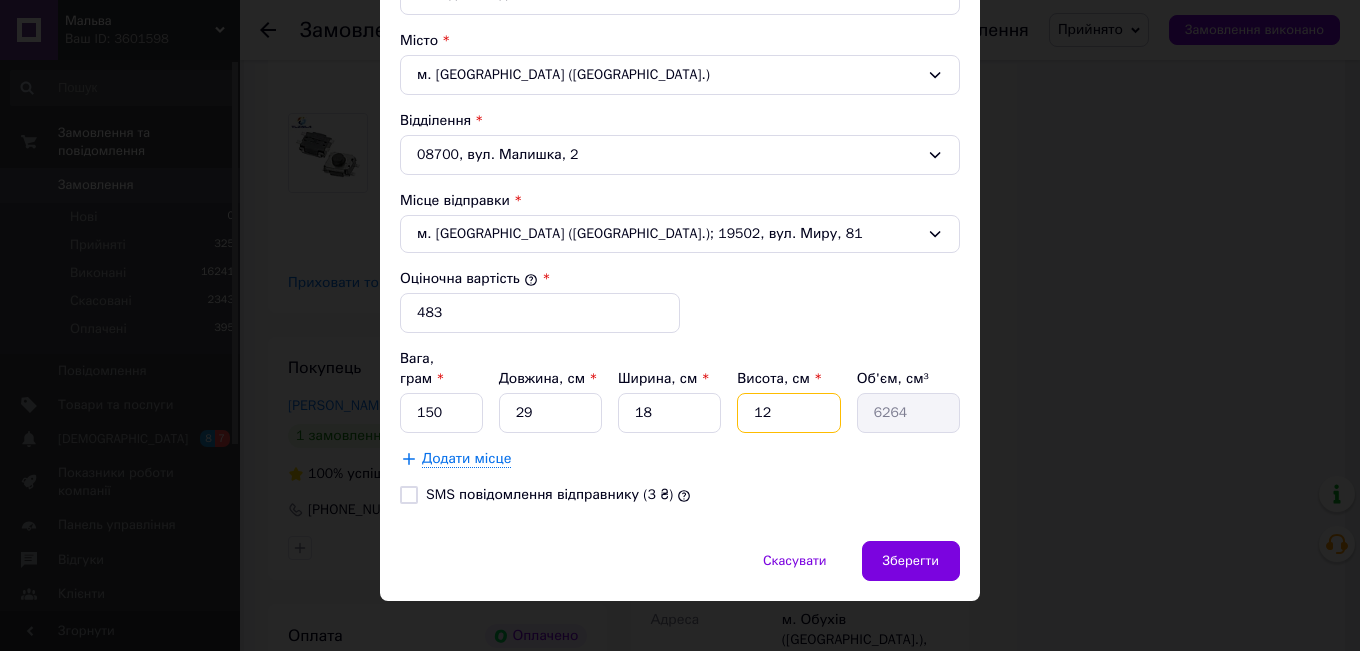 click on "12" at bounding box center (788, 413) 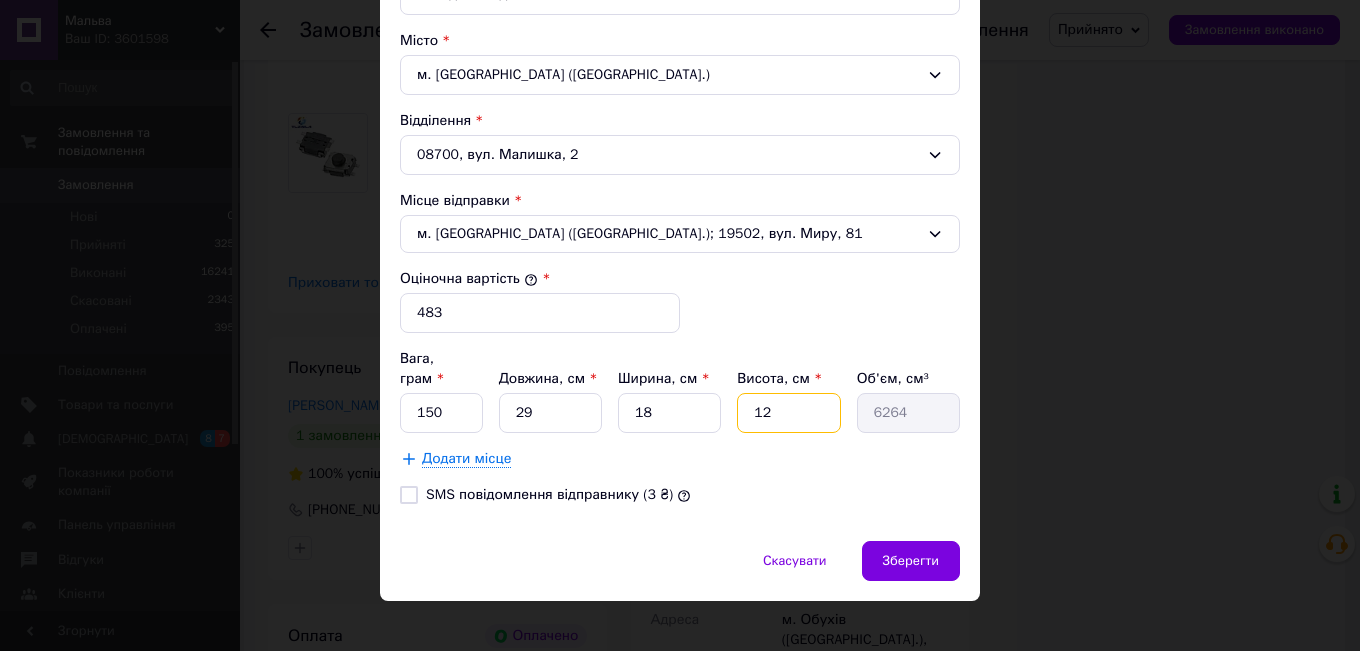type on "1" 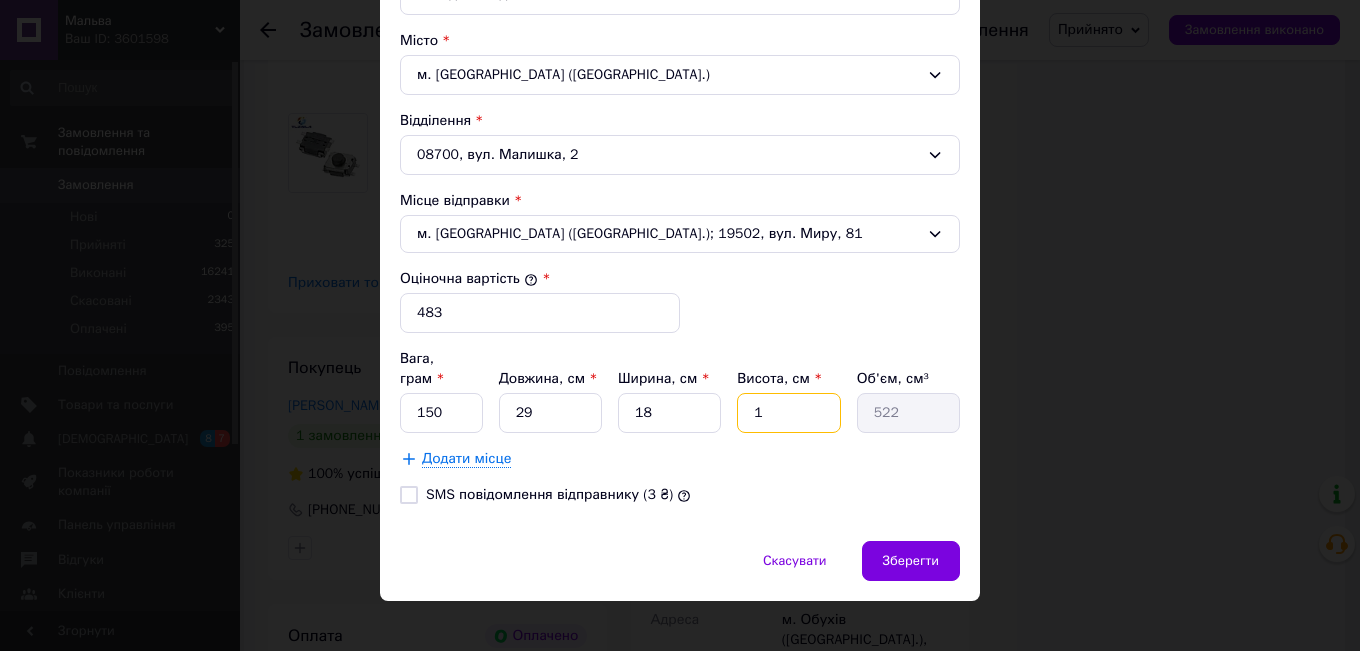 type 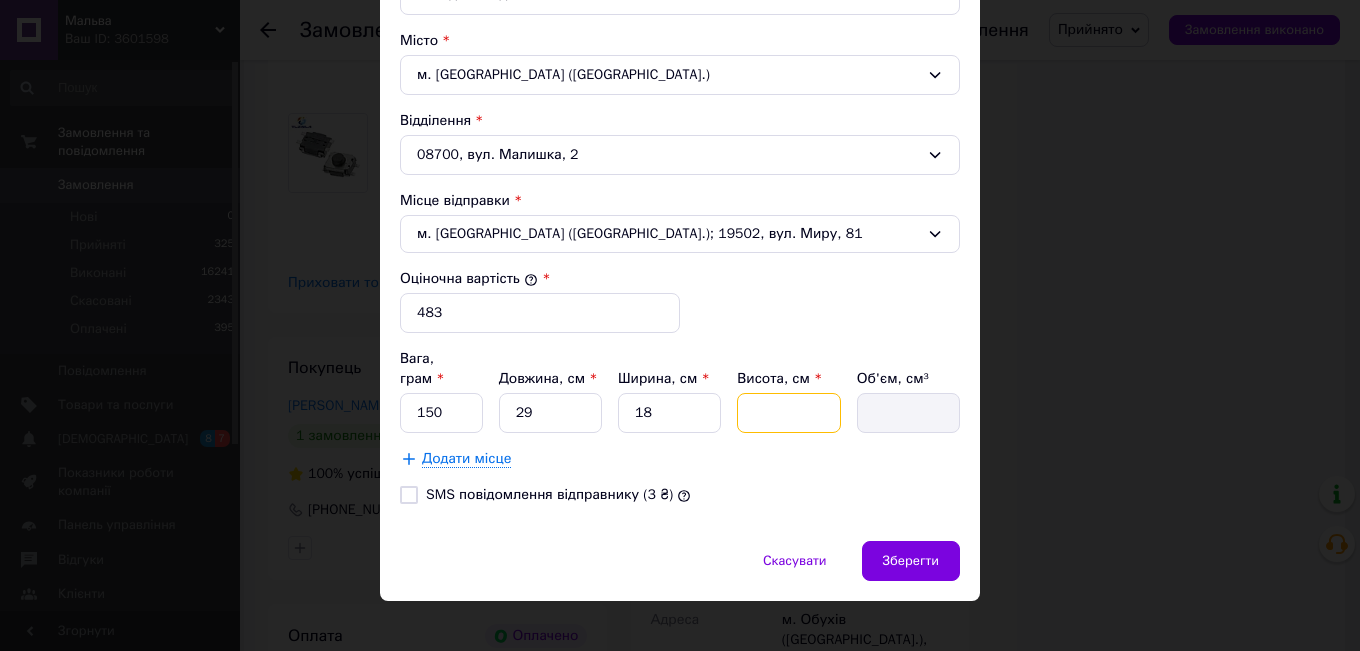 type on "4" 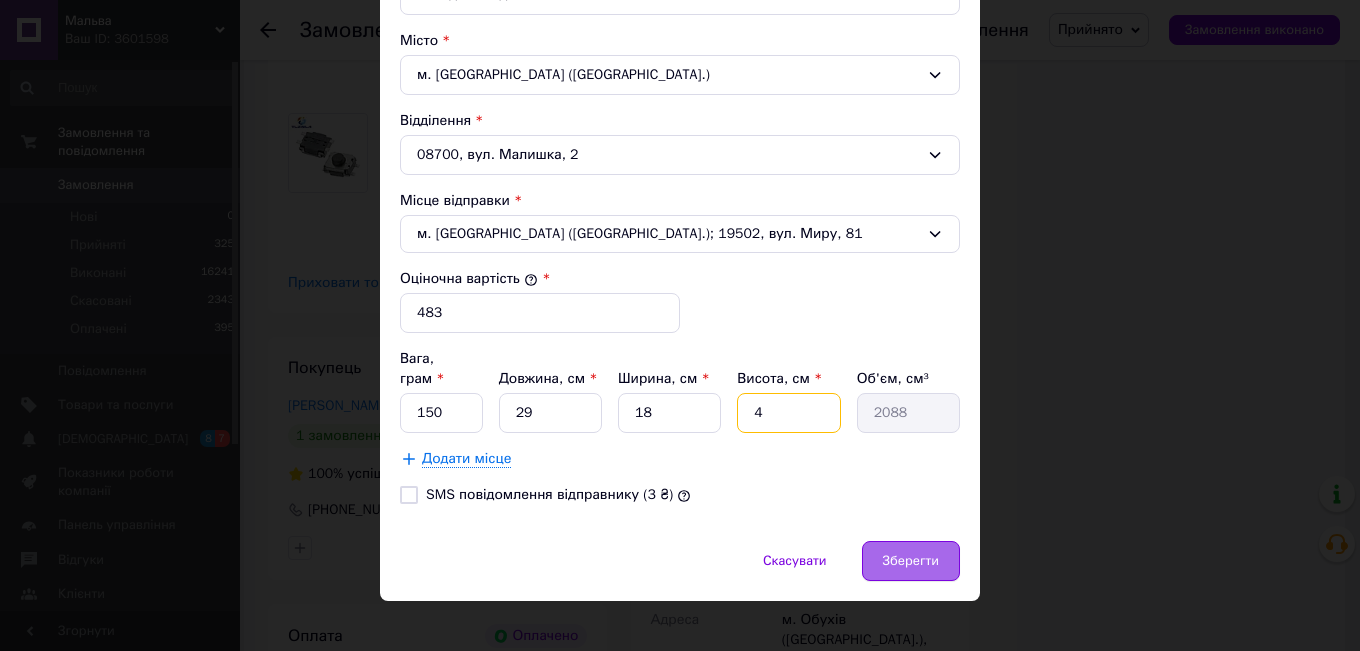 type on "4" 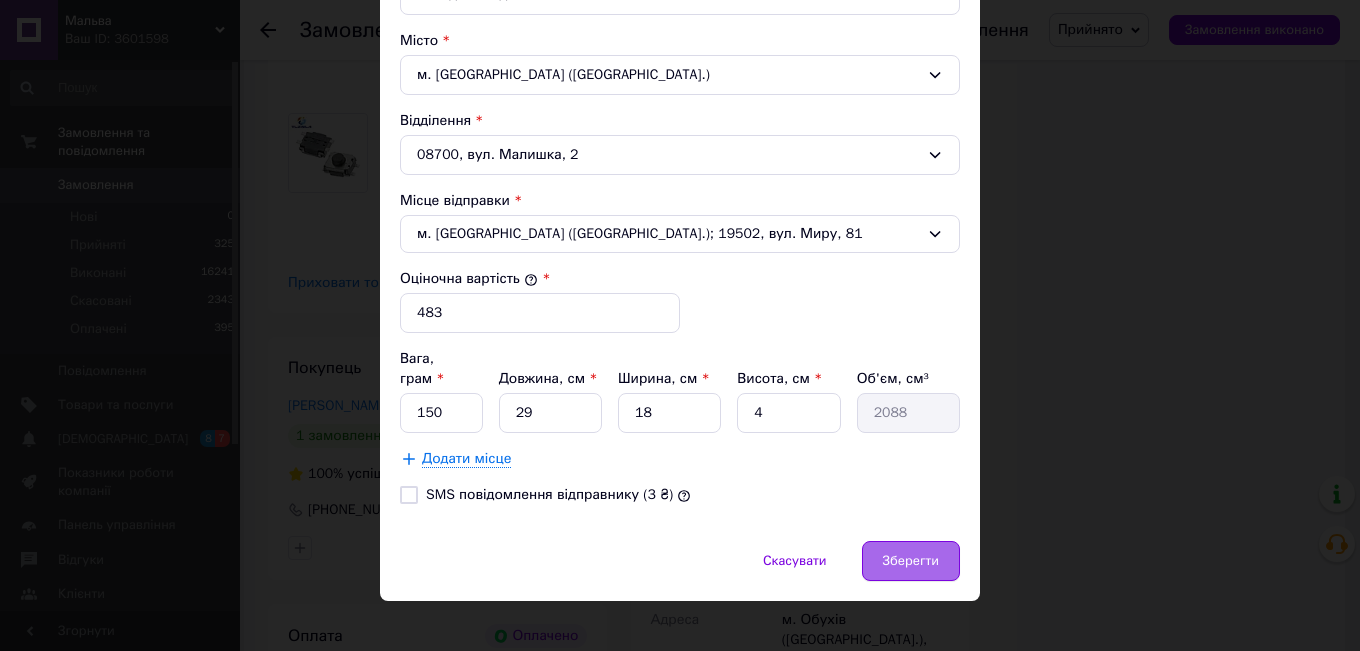 click on "Зберегти" at bounding box center [911, 561] 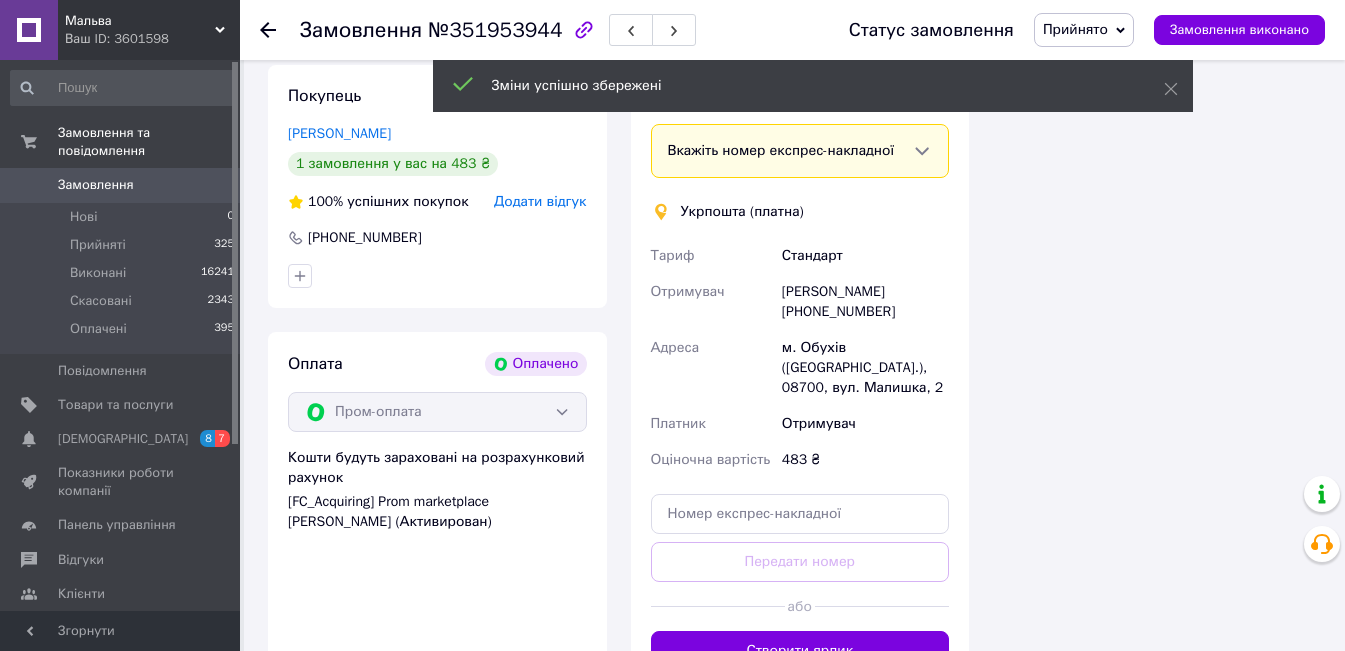 scroll, scrollTop: 1900, scrollLeft: 0, axis: vertical 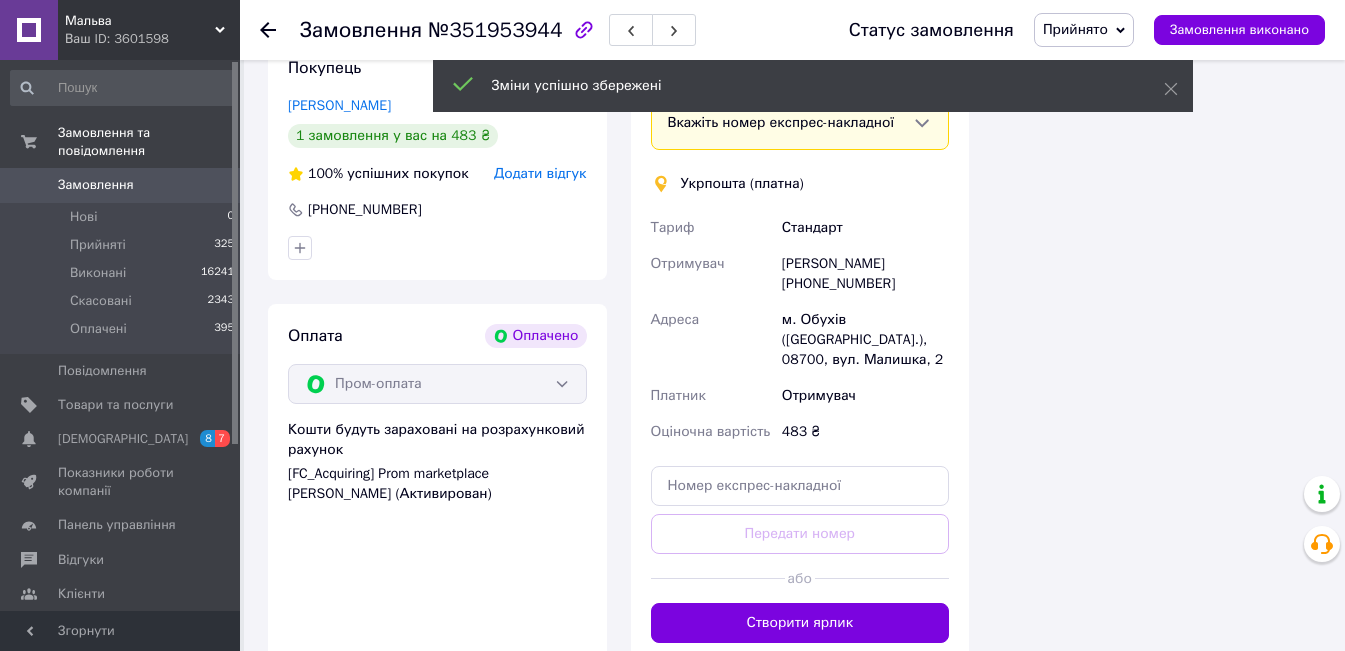 click on "Створити ярлик" at bounding box center [800, 623] 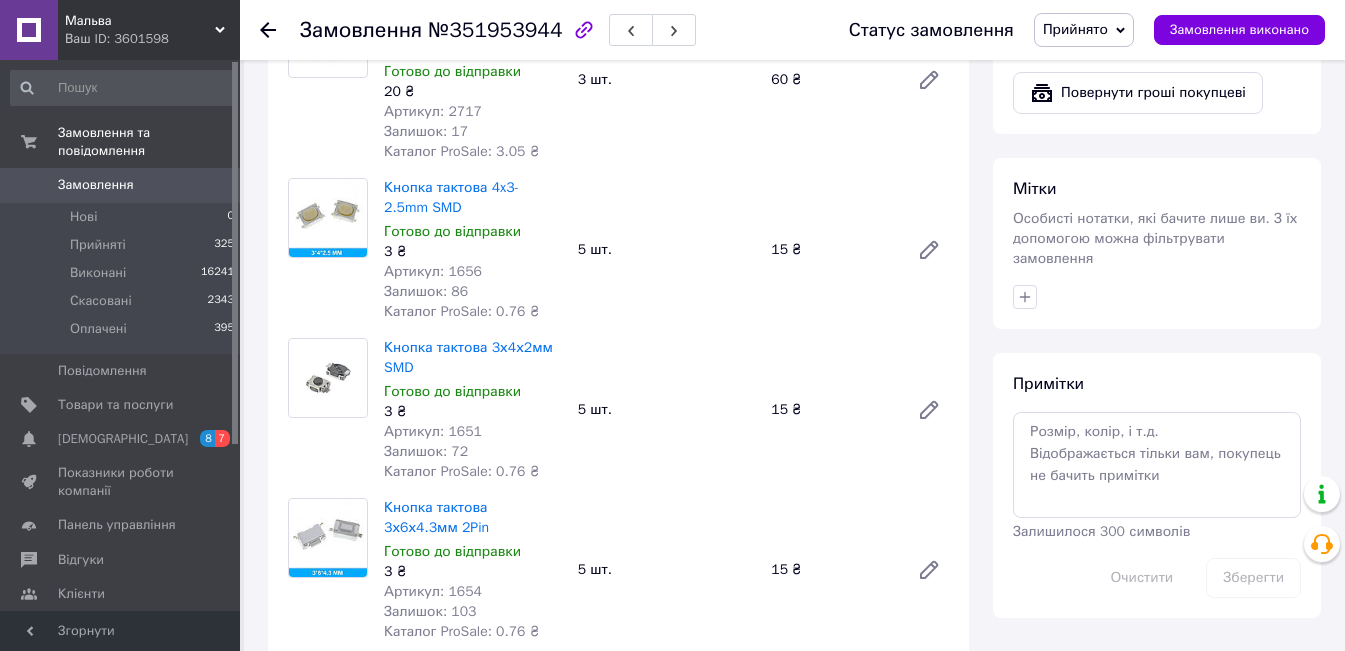 scroll, scrollTop: 800, scrollLeft: 0, axis: vertical 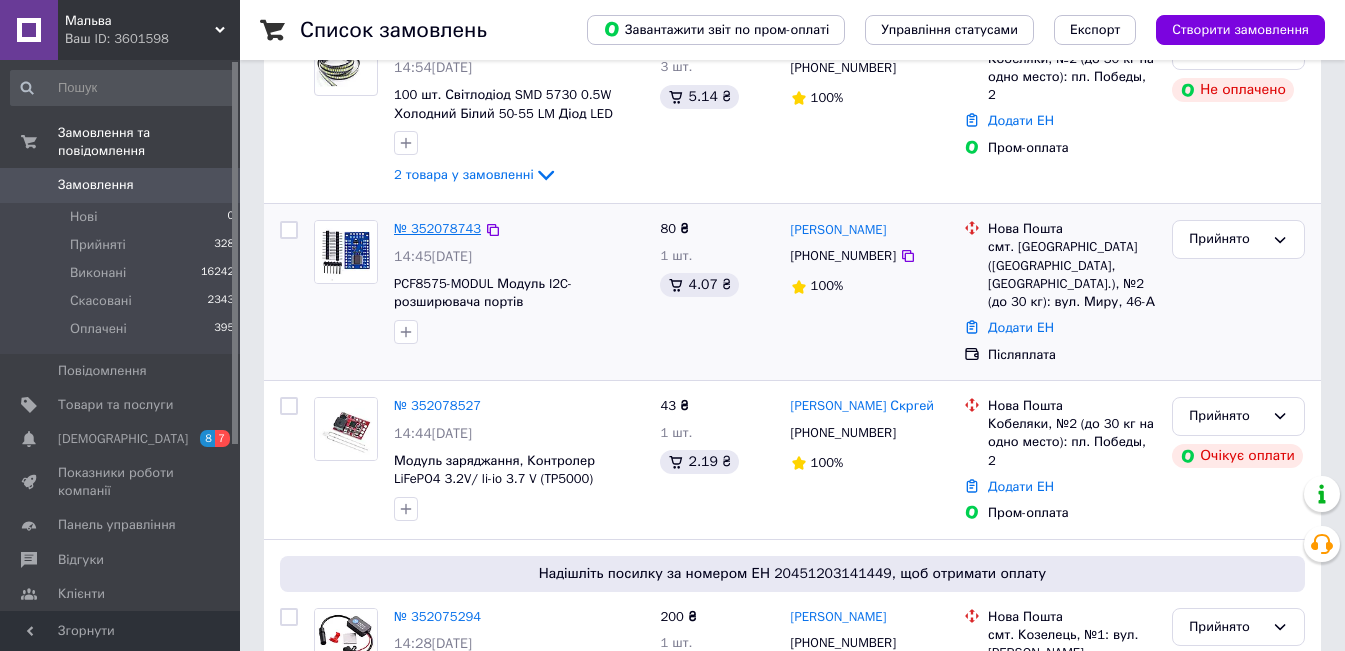 click on "№ 352078743" at bounding box center [437, 228] 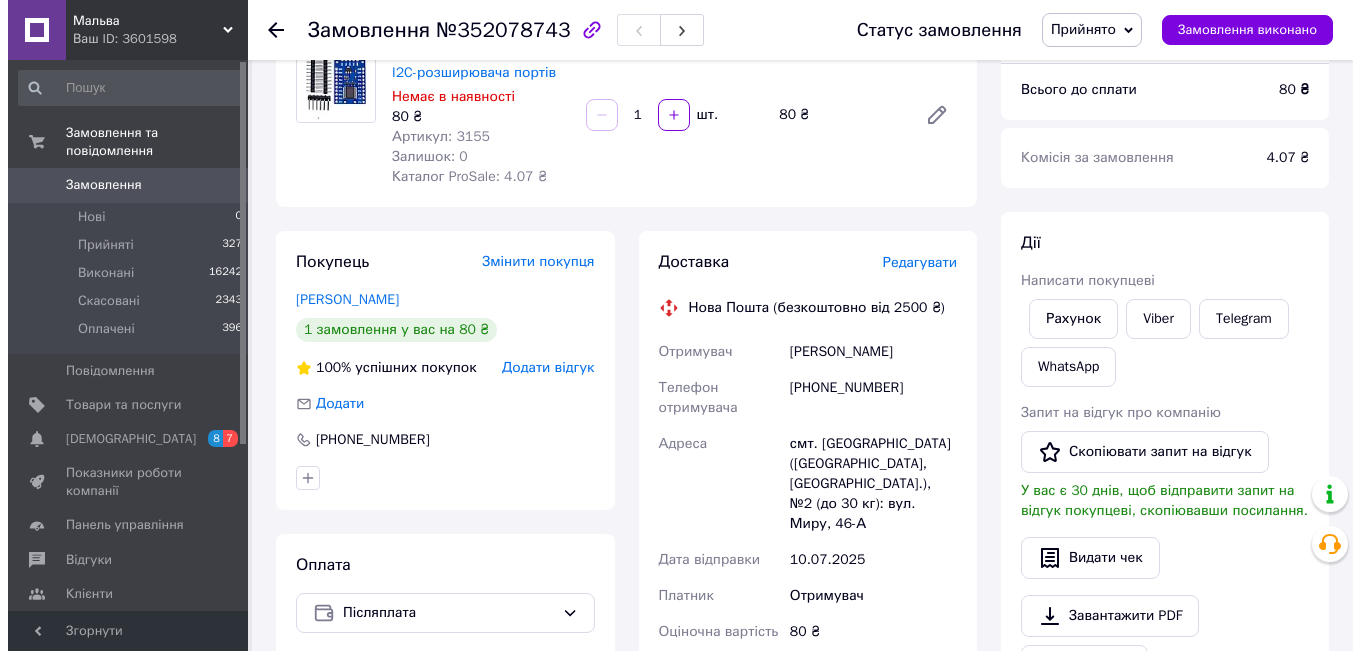 scroll, scrollTop: 200, scrollLeft: 0, axis: vertical 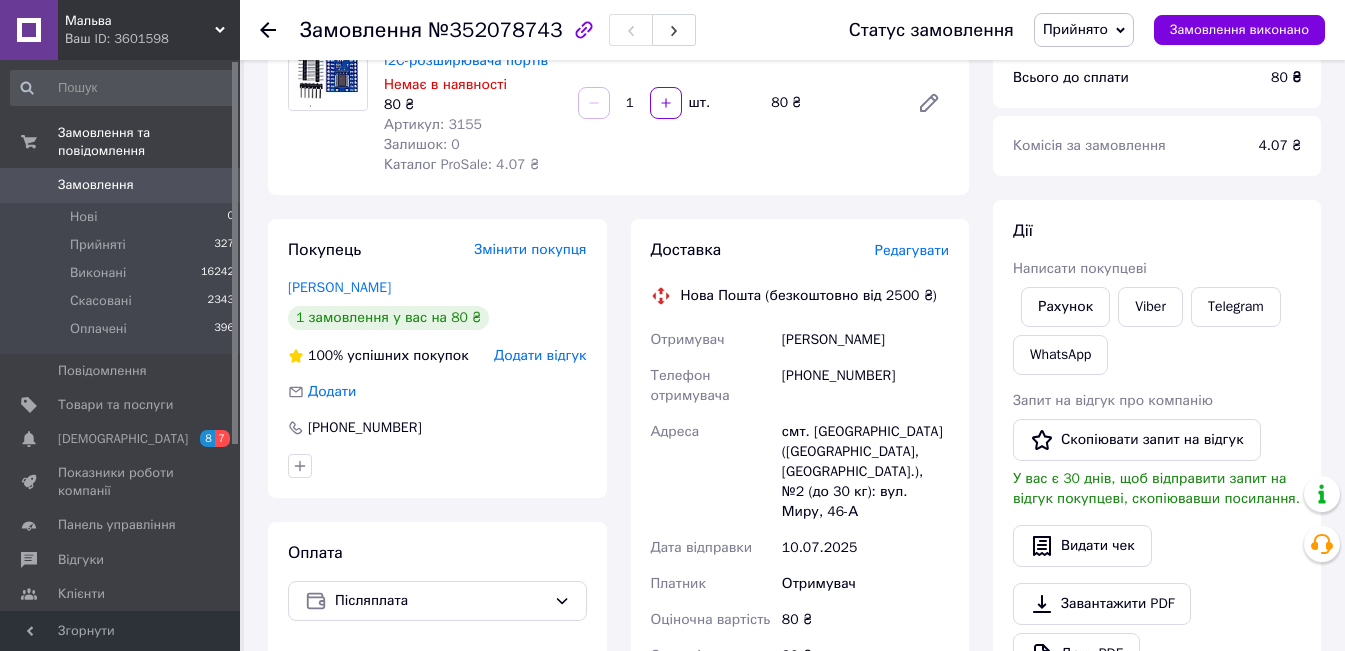 click on "Редагувати" at bounding box center [912, 250] 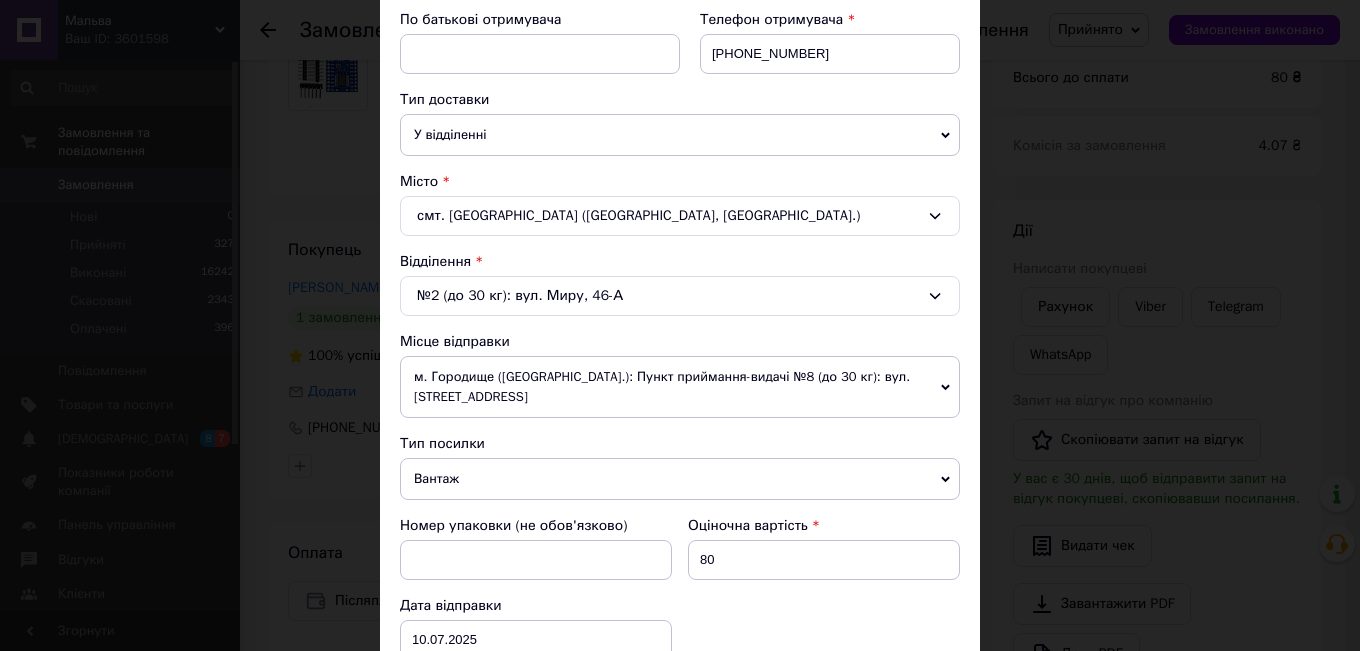 scroll, scrollTop: 500, scrollLeft: 0, axis: vertical 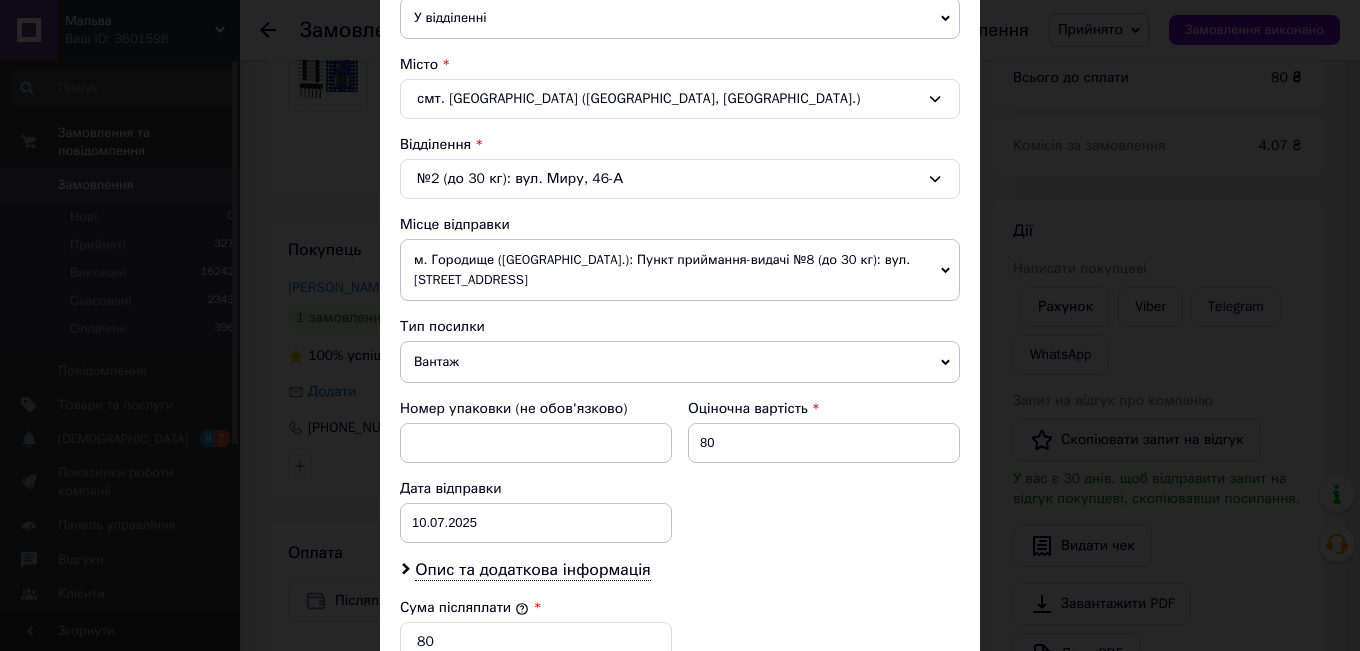 click on "Вантаж" at bounding box center [680, 362] 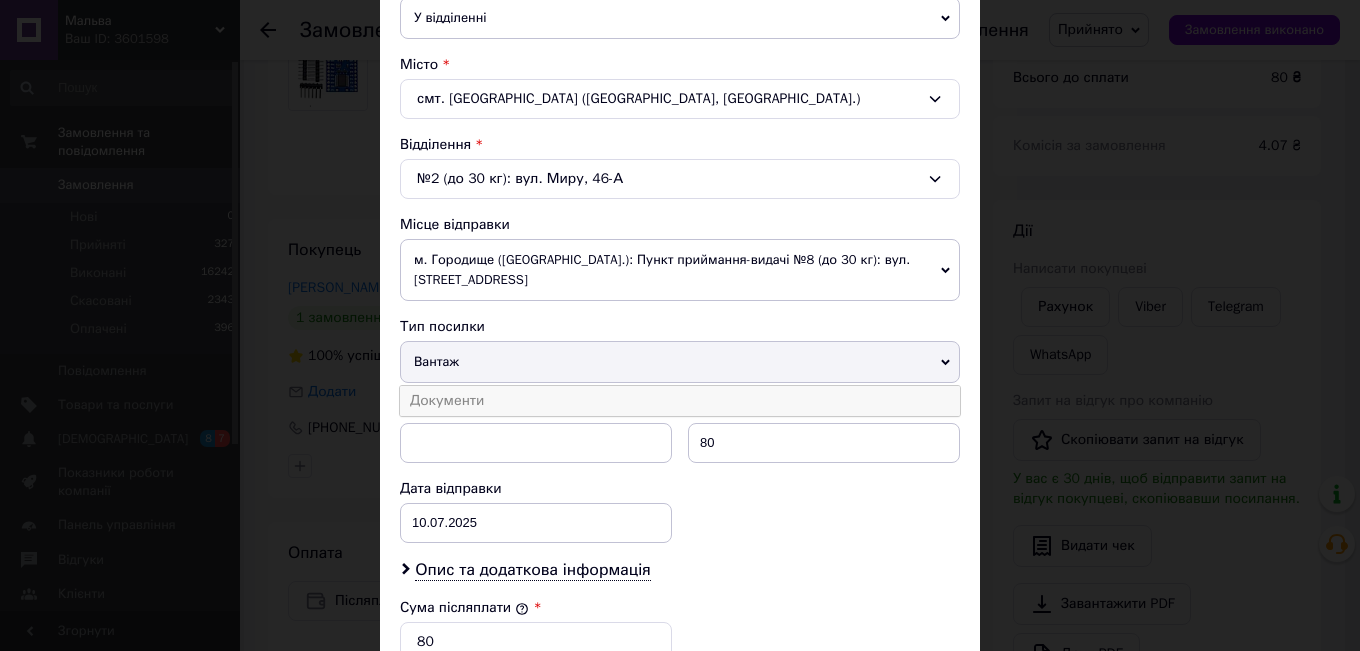 click on "Документи" at bounding box center [680, 401] 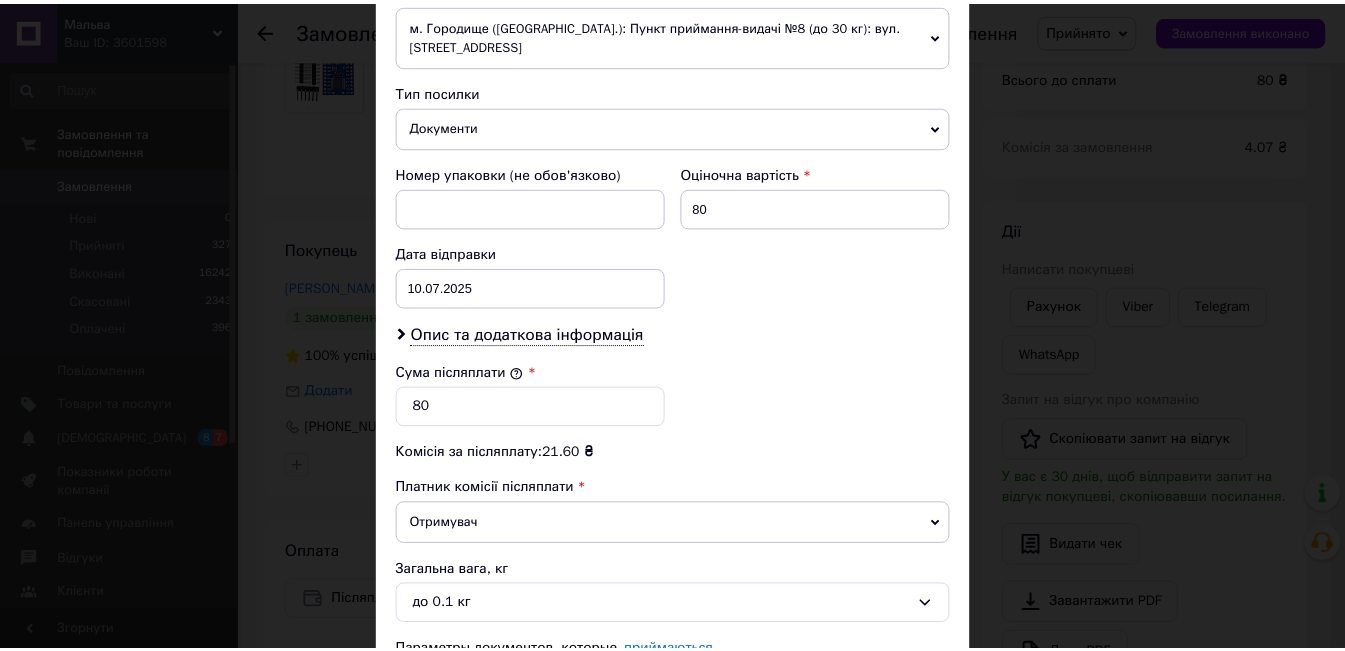 scroll, scrollTop: 900, scrollLeft: 0, axis: vertical 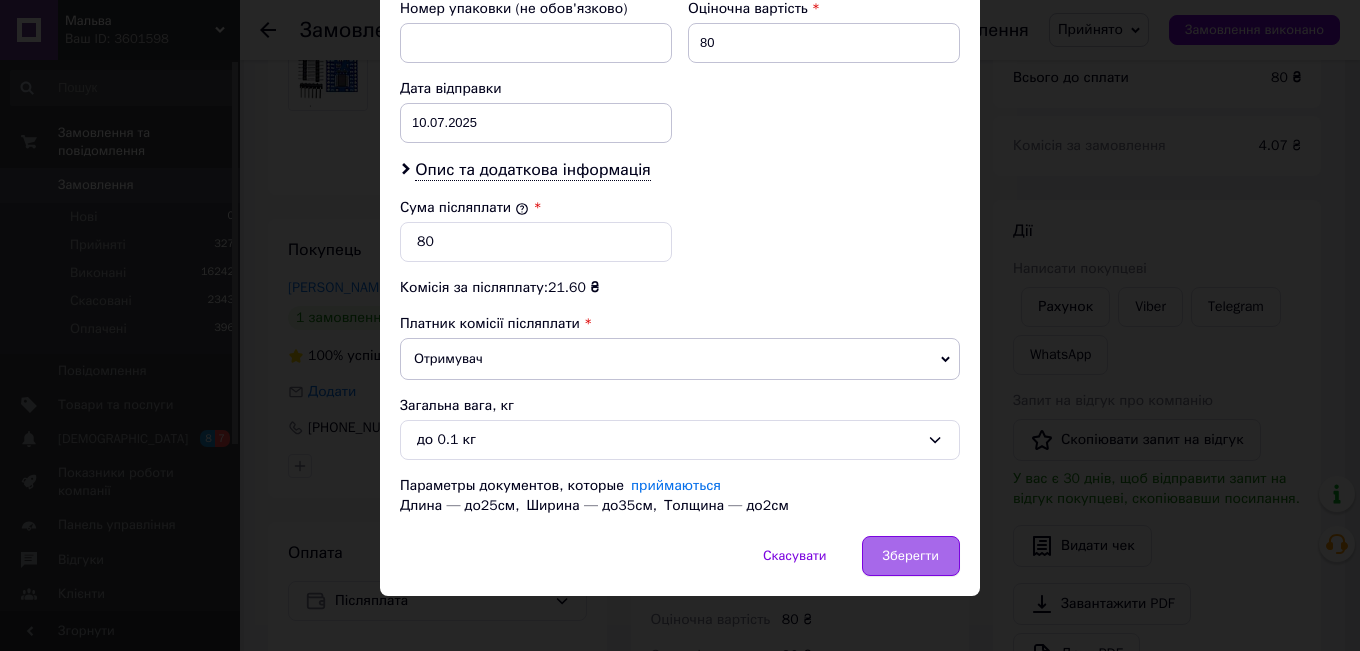 click on "Зберегти" at bounding box center [911, 556] 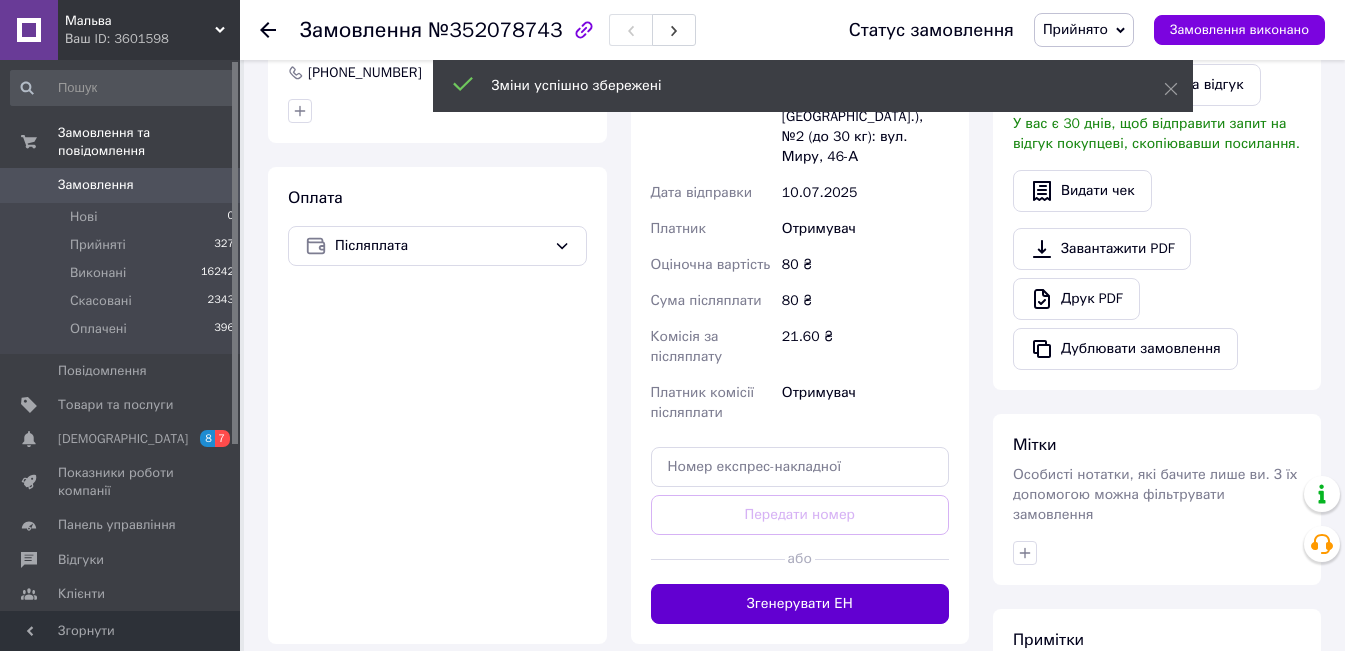 scroll, scrollTop: 600, scrollLeft: 0, axis: vertical 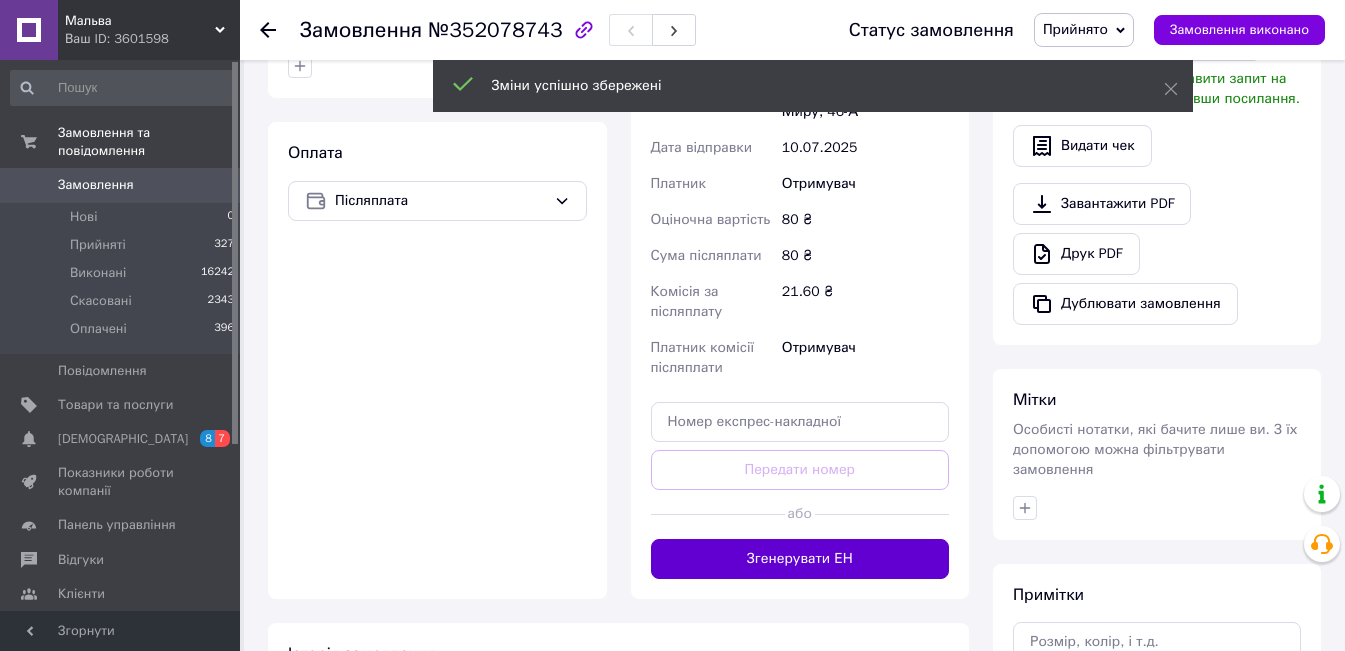 click on "Згенерувати ЕН" at bounding box center [800, 559] 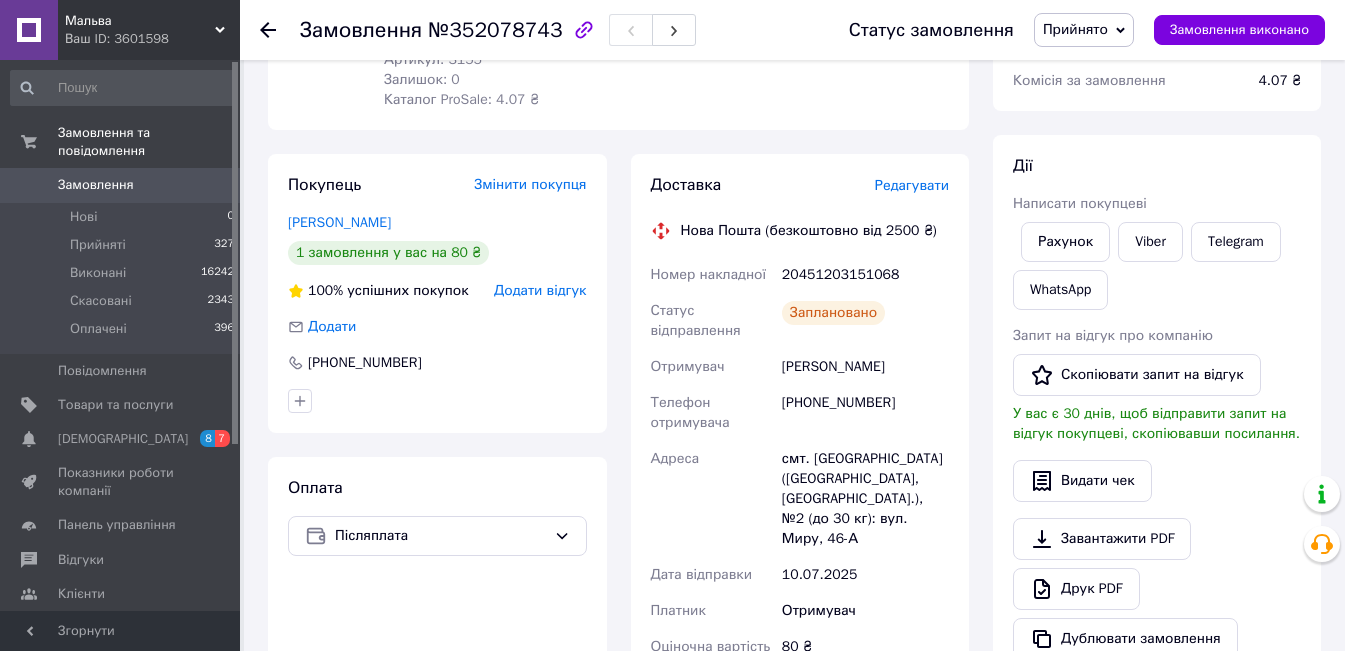 scroll, scrollTop: 100, scrollLeft: 0, axis: vertical 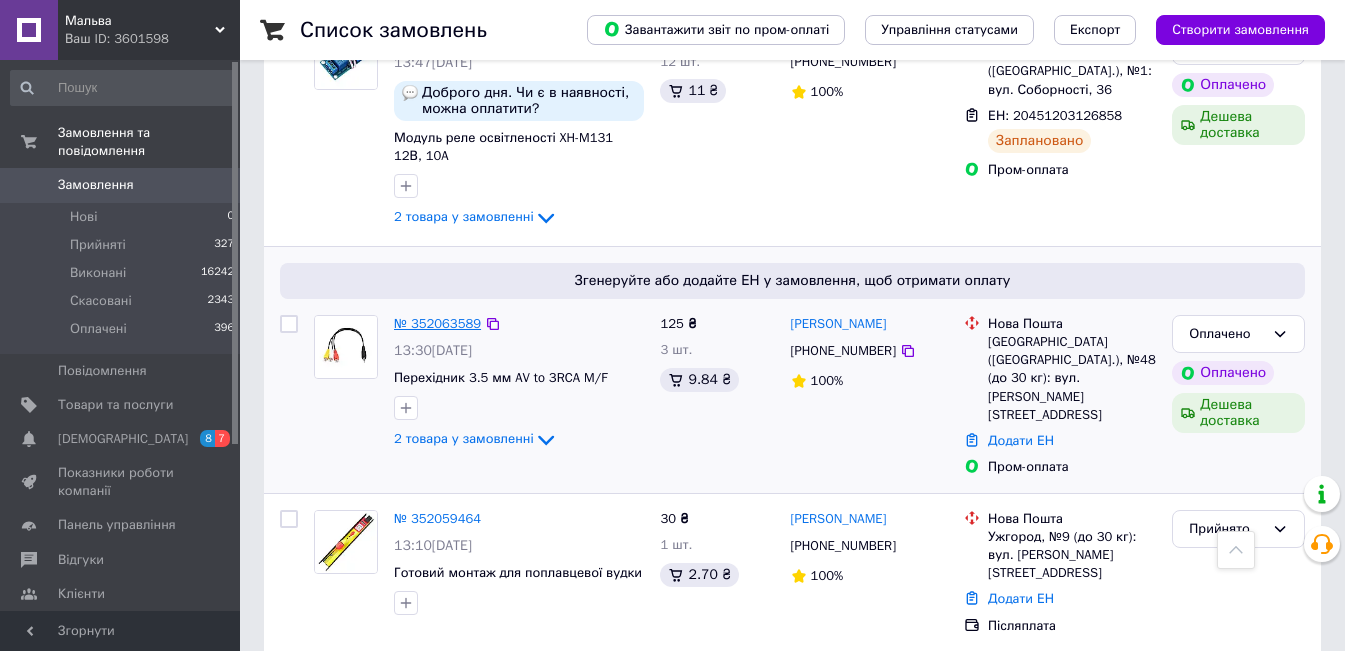 click on "№ 352063589" at bounding box center [437, 323] 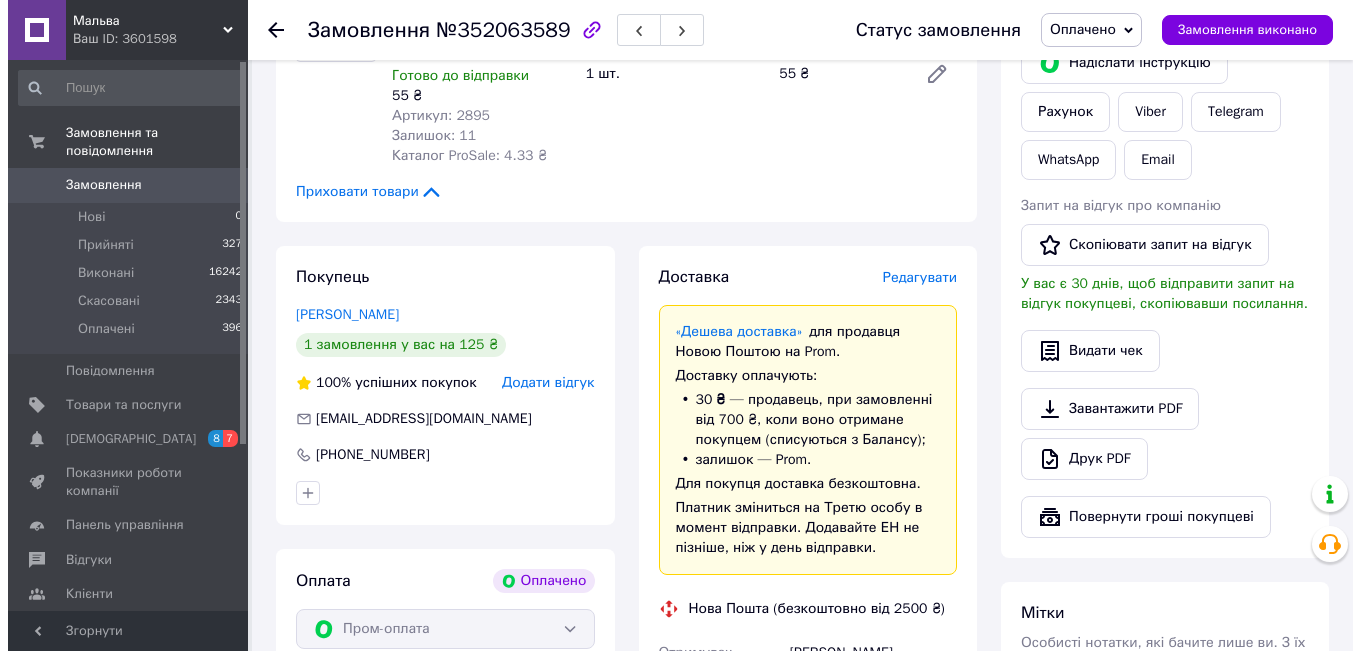 scroll, scrollTop: 463, scrollLeft: 0, axis: vertical 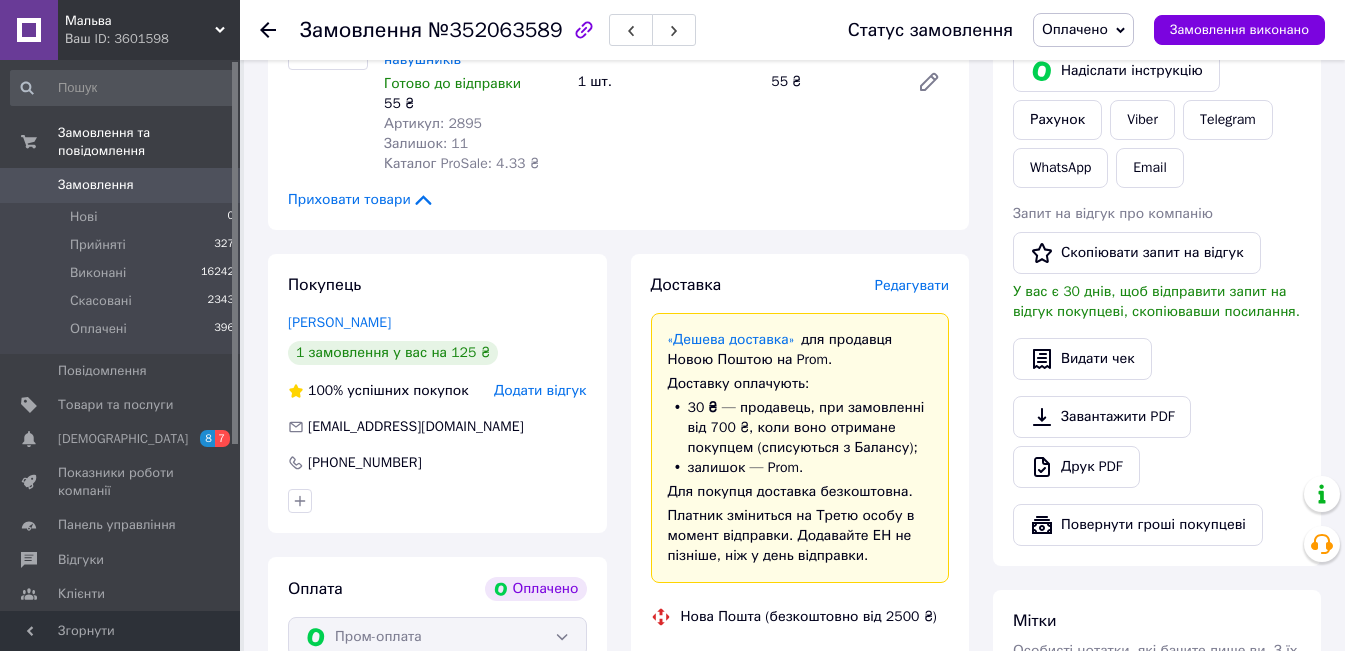 click on "Редагувати" at bounding box center [912, 285] 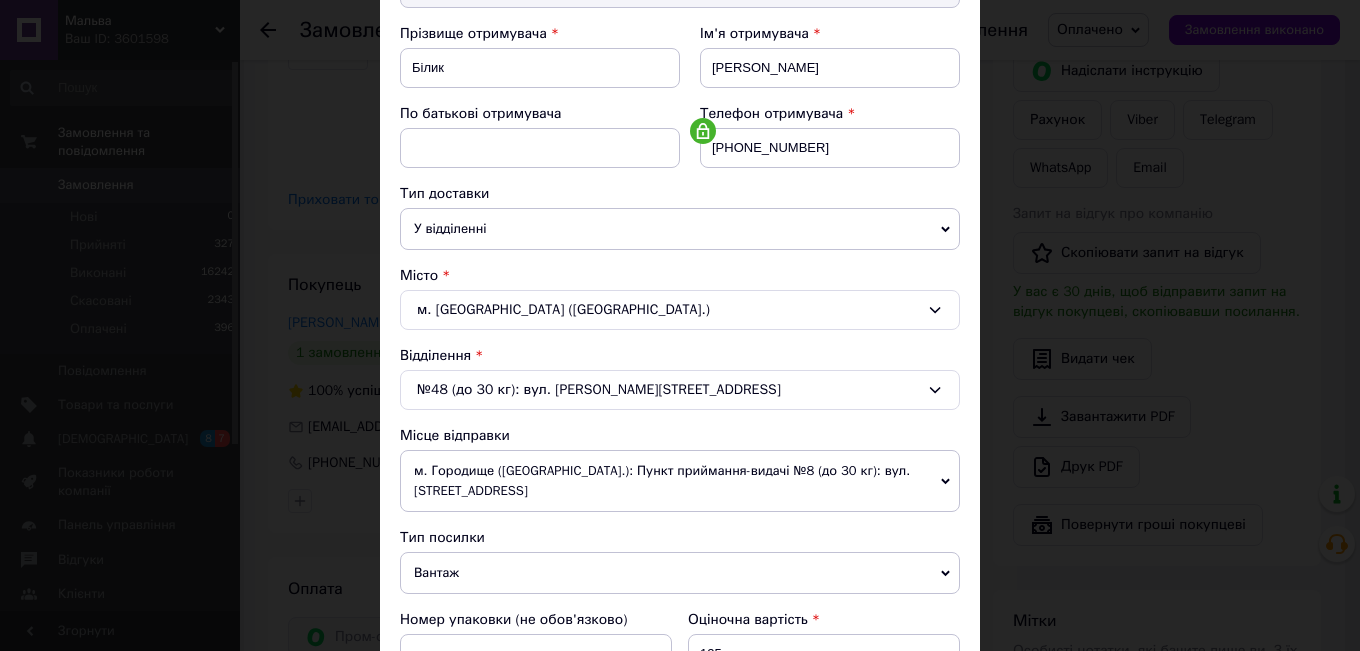 scroll, scrollTop: 300, scrollLeft: 0, axis: vertical 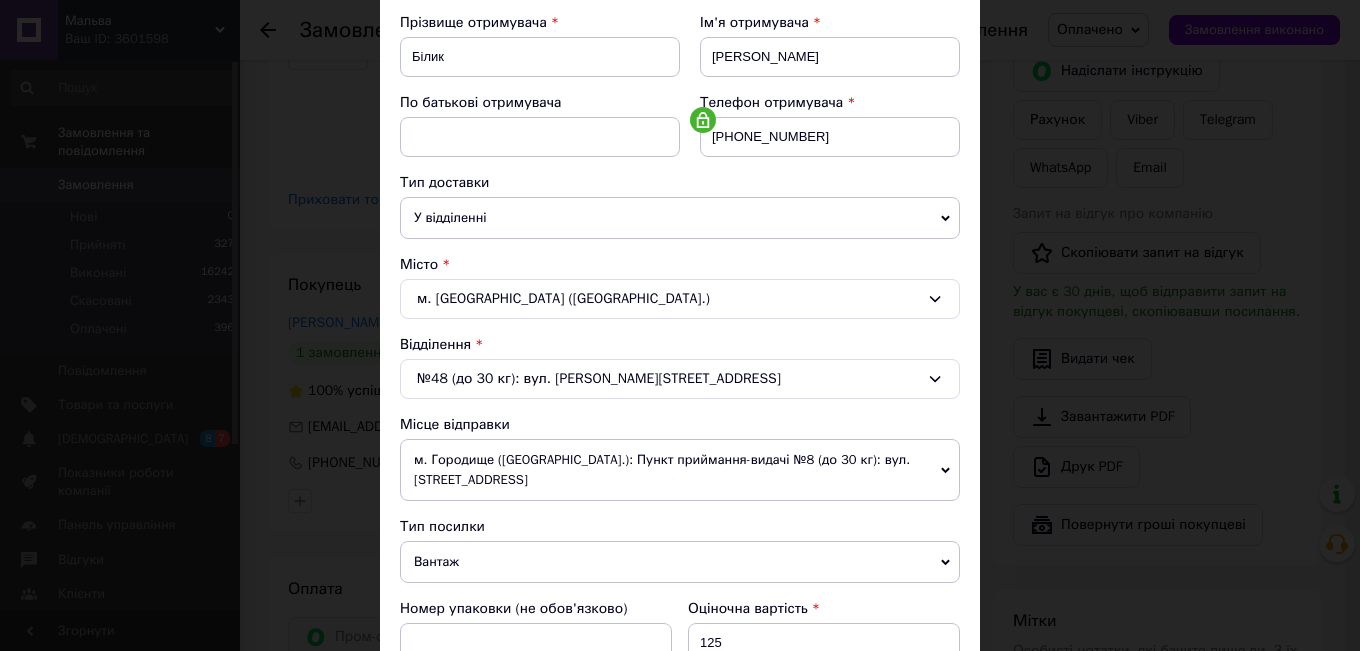 click on "Вантаж" at bounding box center [680, 562] 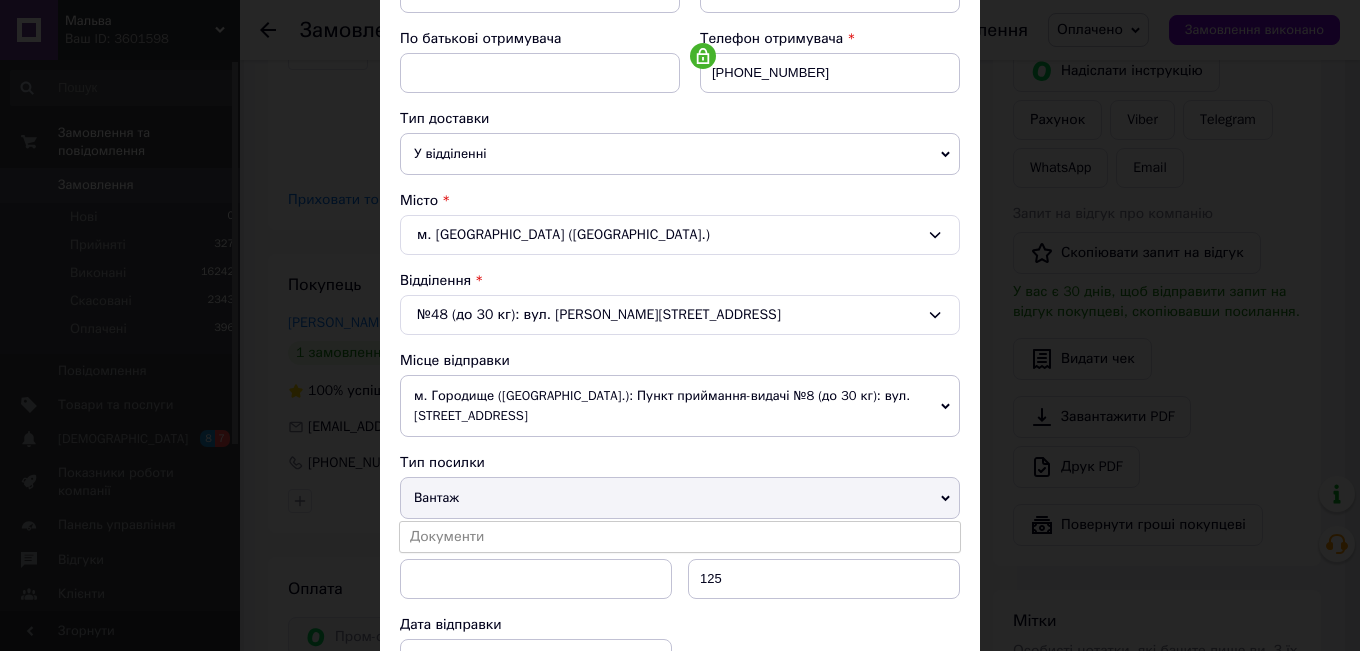 scroll, scrollTop: 600, scrollLeft: 0, axis: vertical 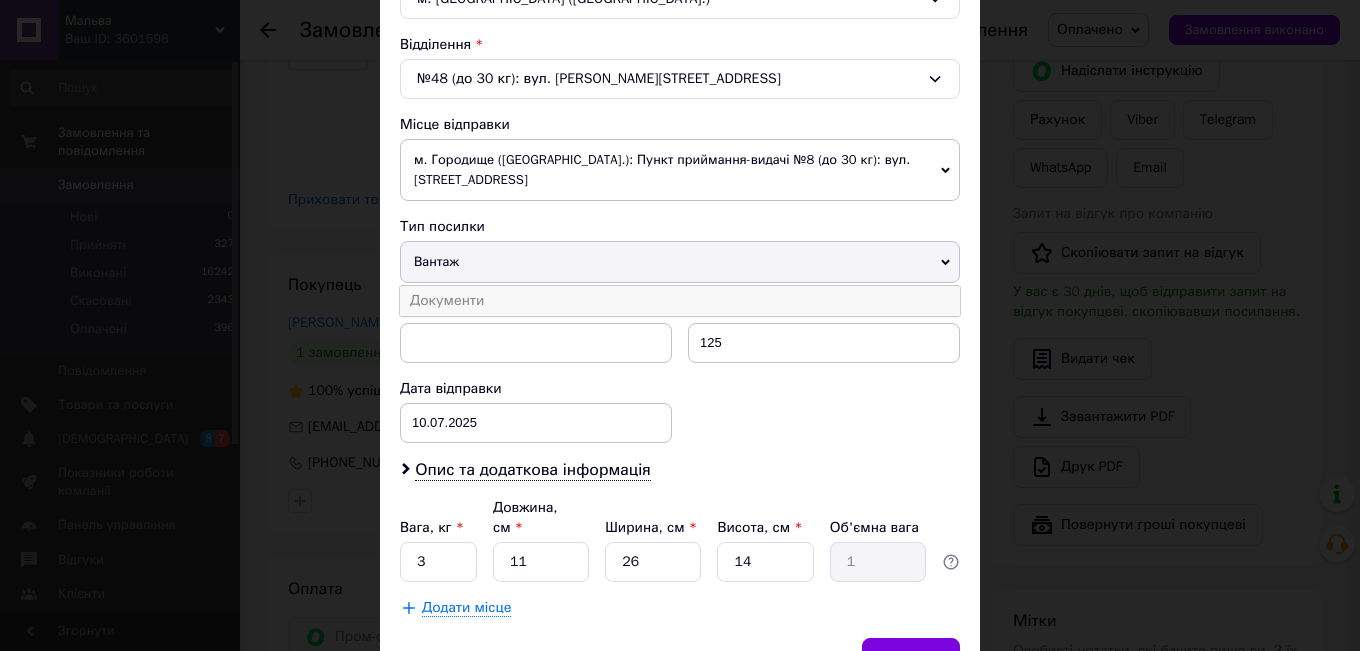 click on "Документи" at bounding box center [680, 301] 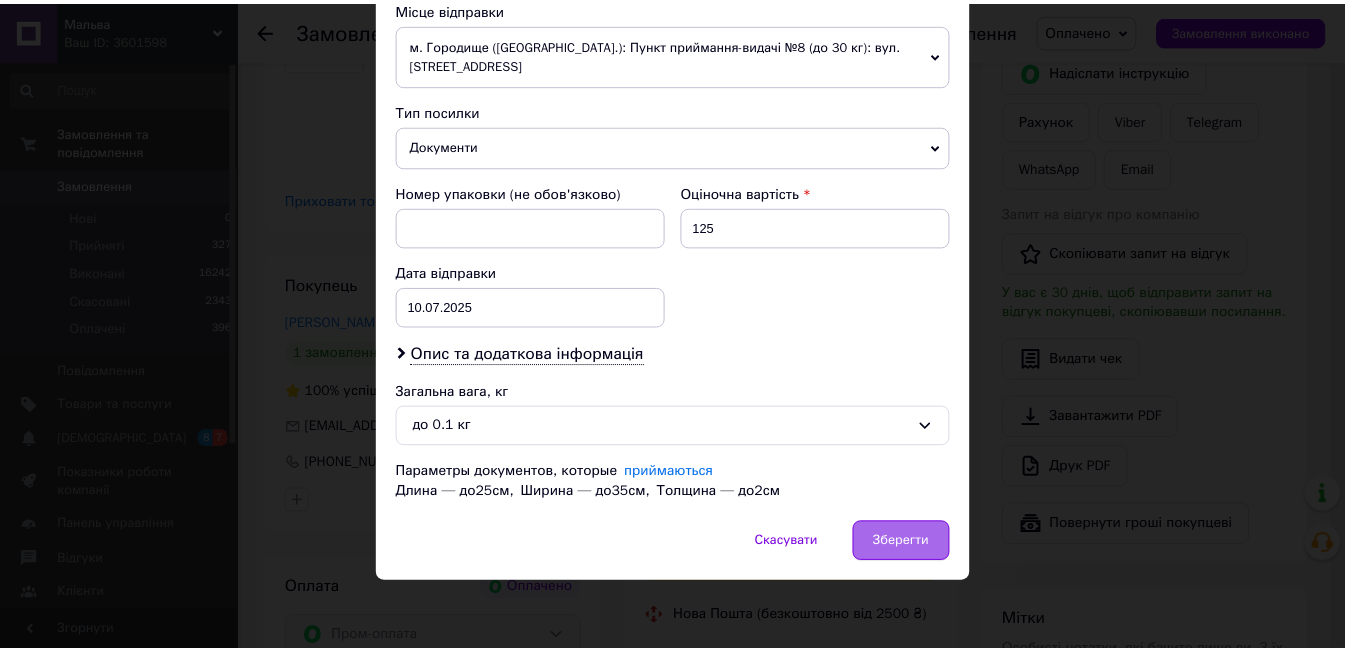 scroll, scrollTop: 717, scrollLeft: 0, axis: vertical 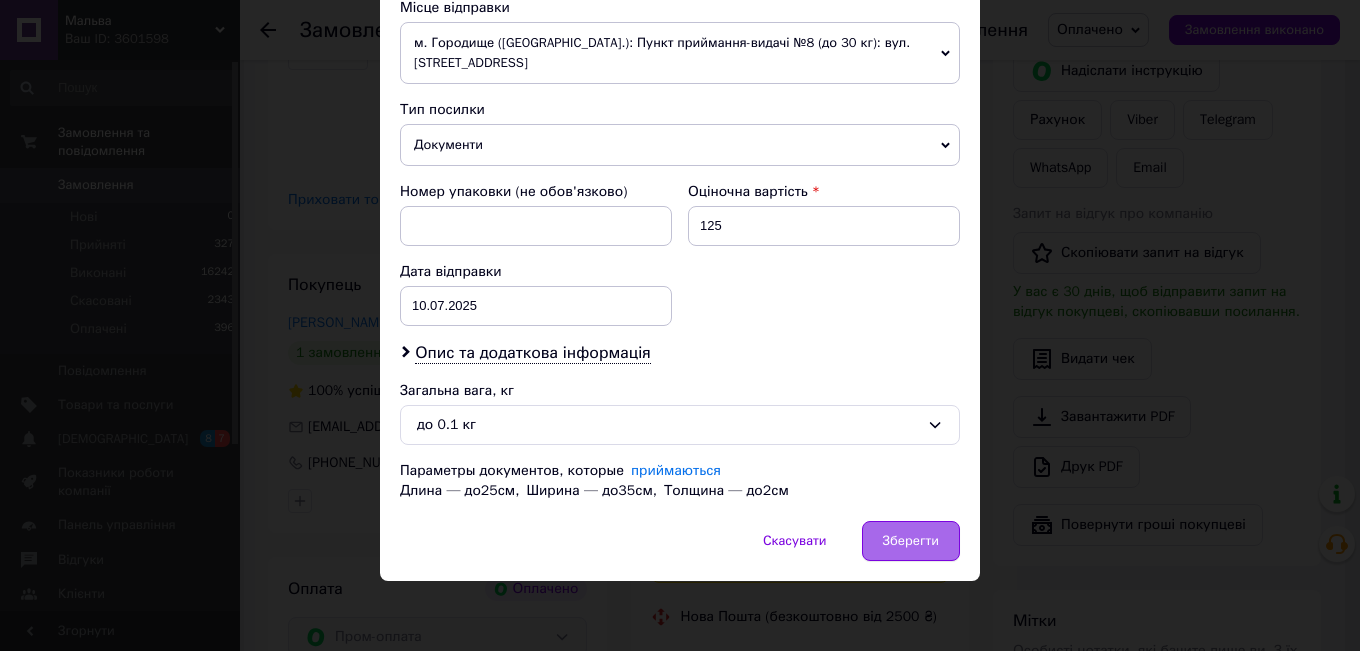 click on "Зберегти" at bounding box center [911, 541] 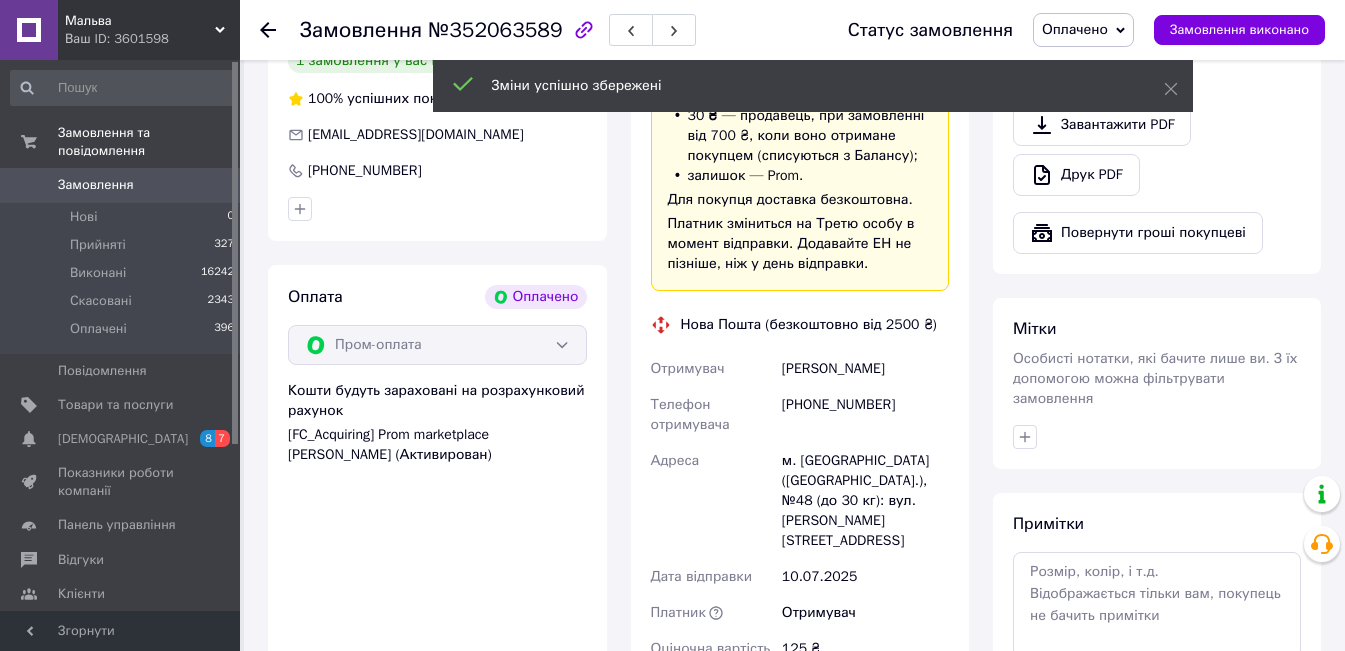 scroll, scrollTop: 963, scrollLeft: 0, axis: vertical 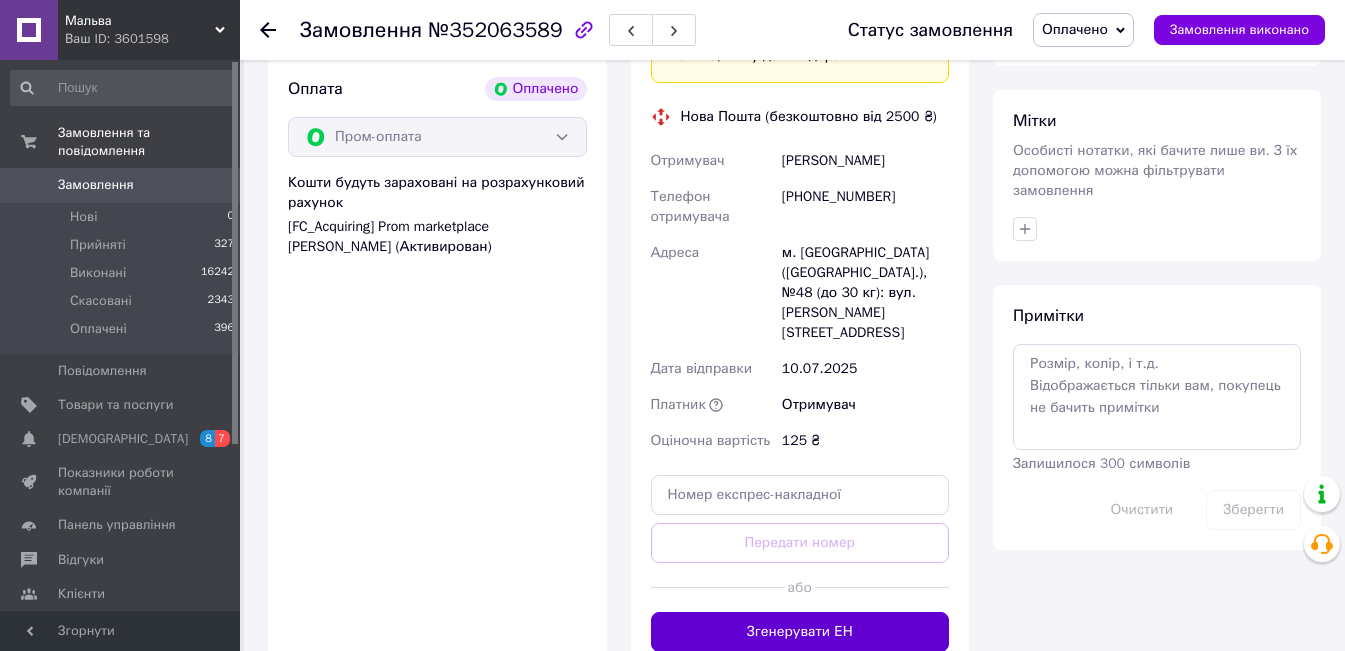 click on "Згенерувати ЕН" at bounding box center (800, 632) 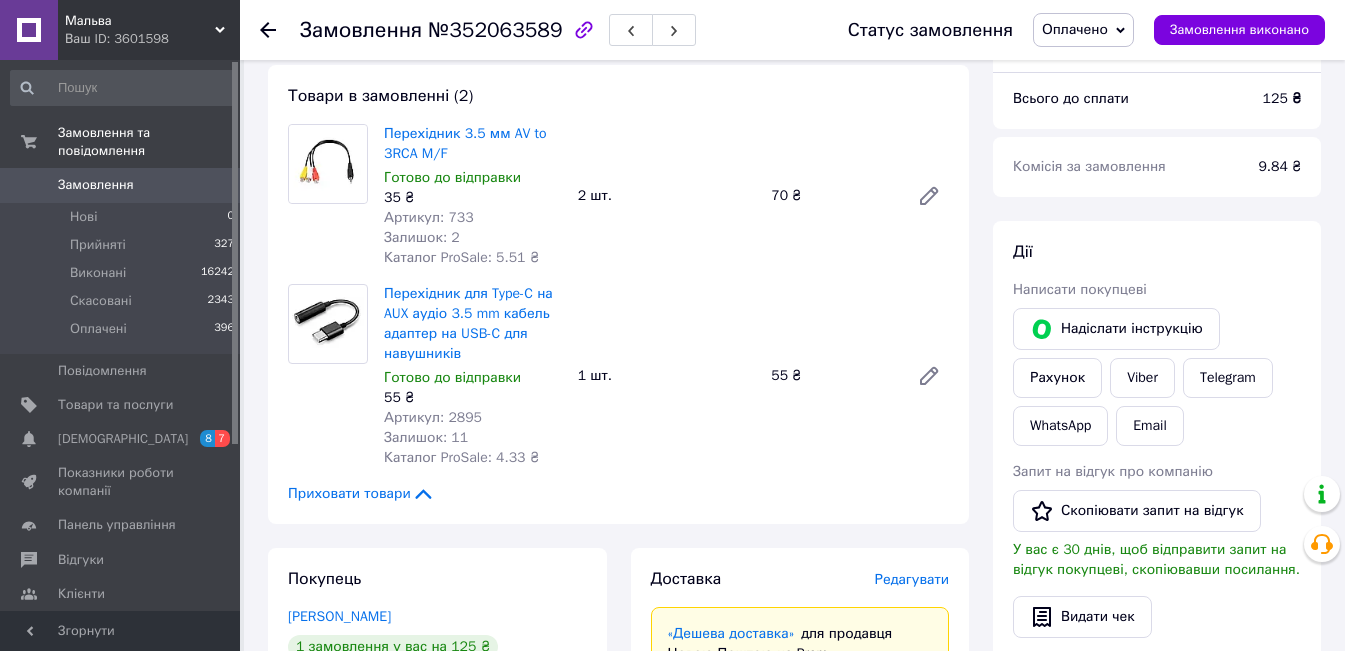scroll, scrollTop: 163, scrollLeft: 0, axis: vertical 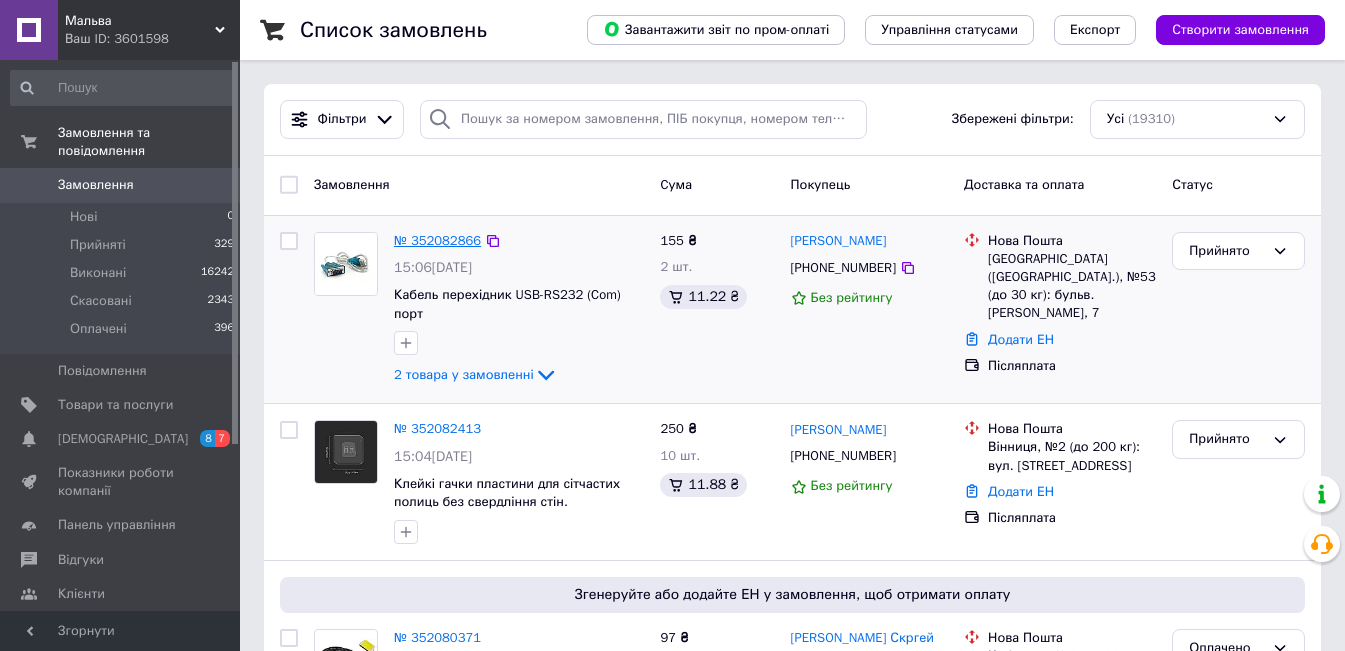 click on "№ 352082866" at bounding box center [437, 240] 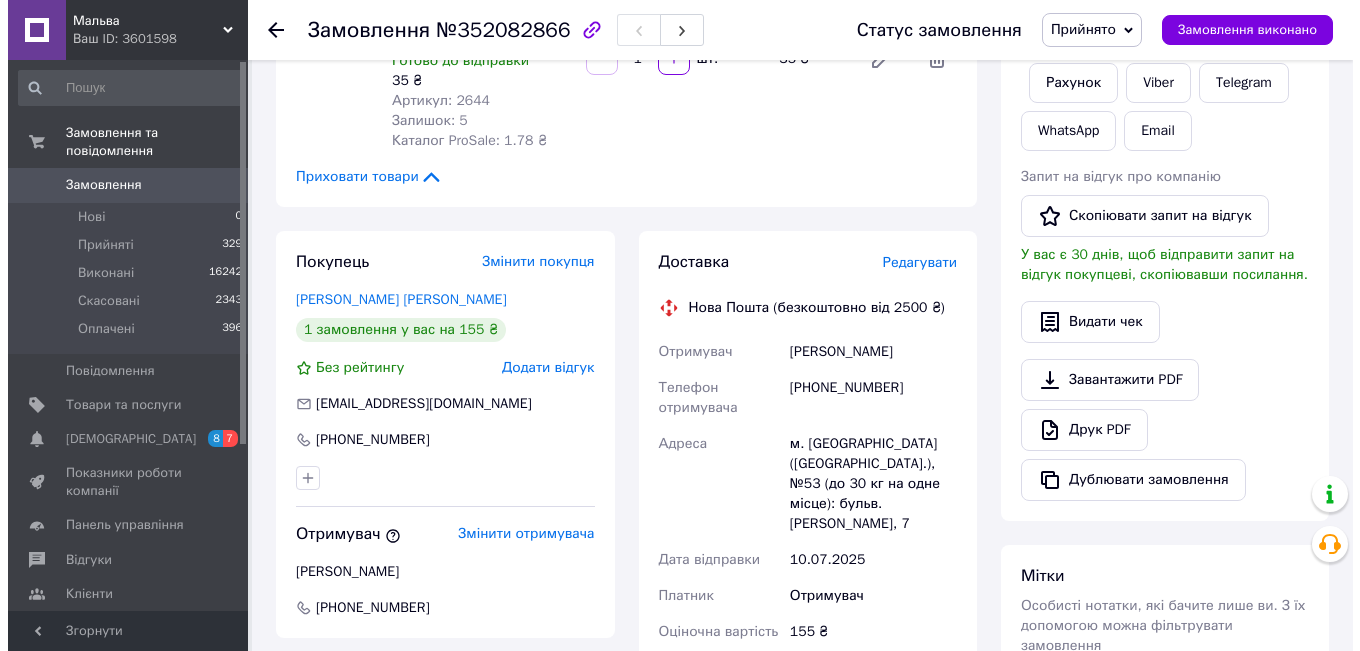 scroll, scrollTop: 300, scrollLeft: 0, axis: vertical 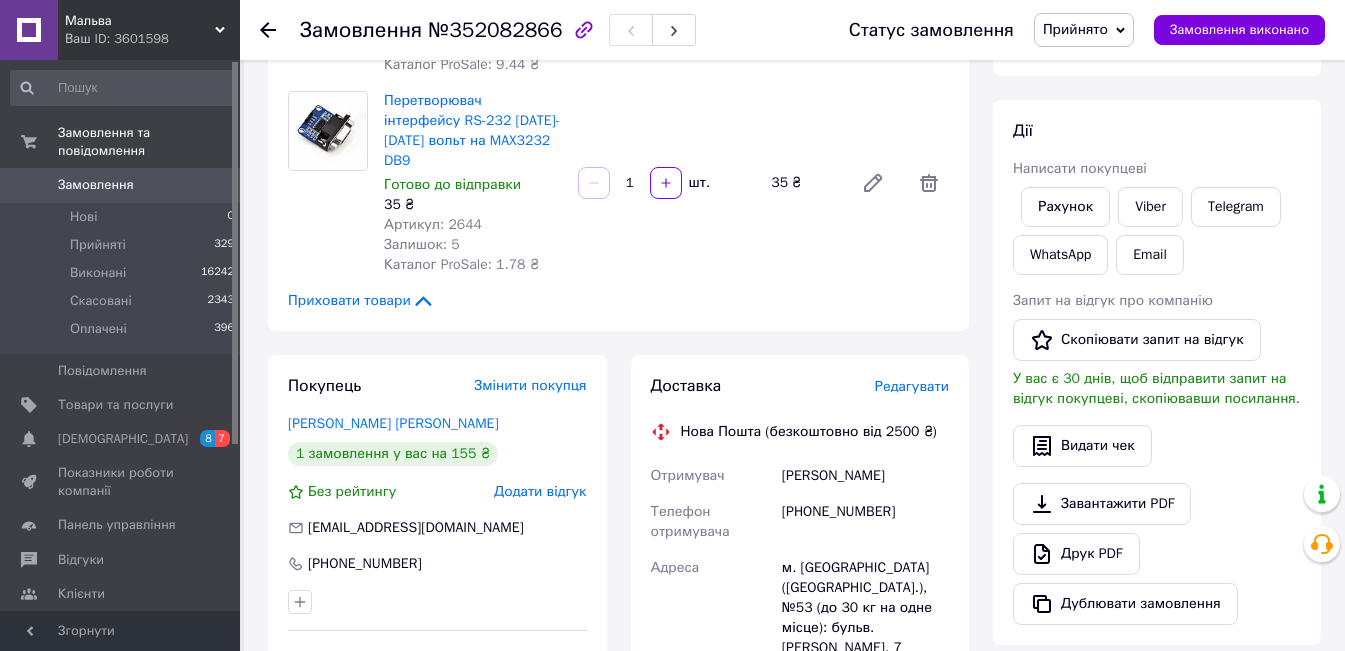 click on "Редагувати" at bounding box center [912, 386] 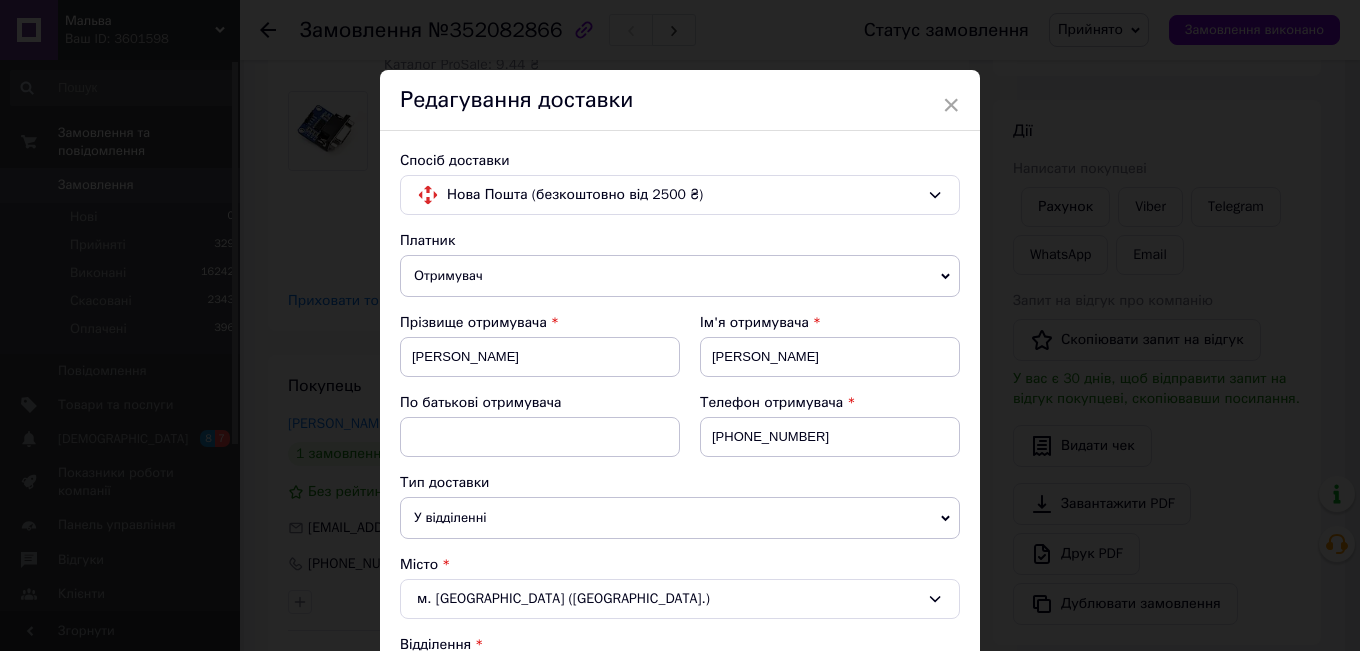 scroll, scrollTop: 500, scrollLeft: 0, axis: vertical 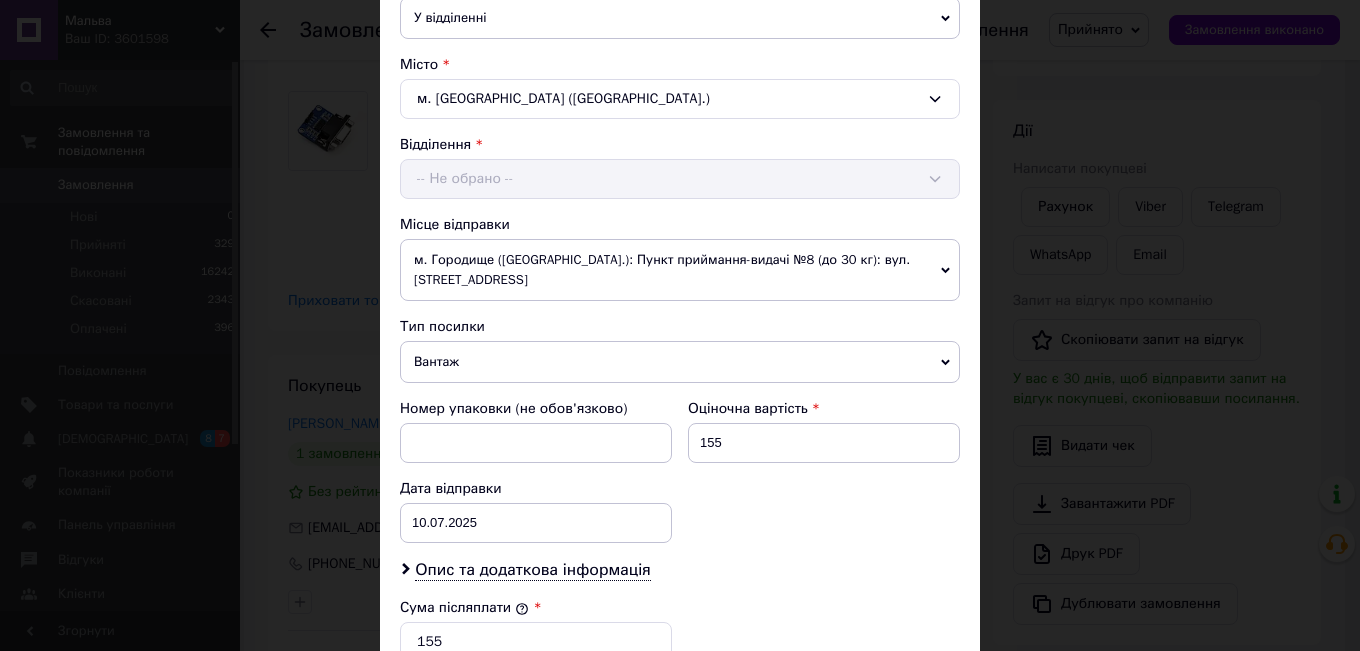click on "Вантаж" at bounding box center [680, 362] 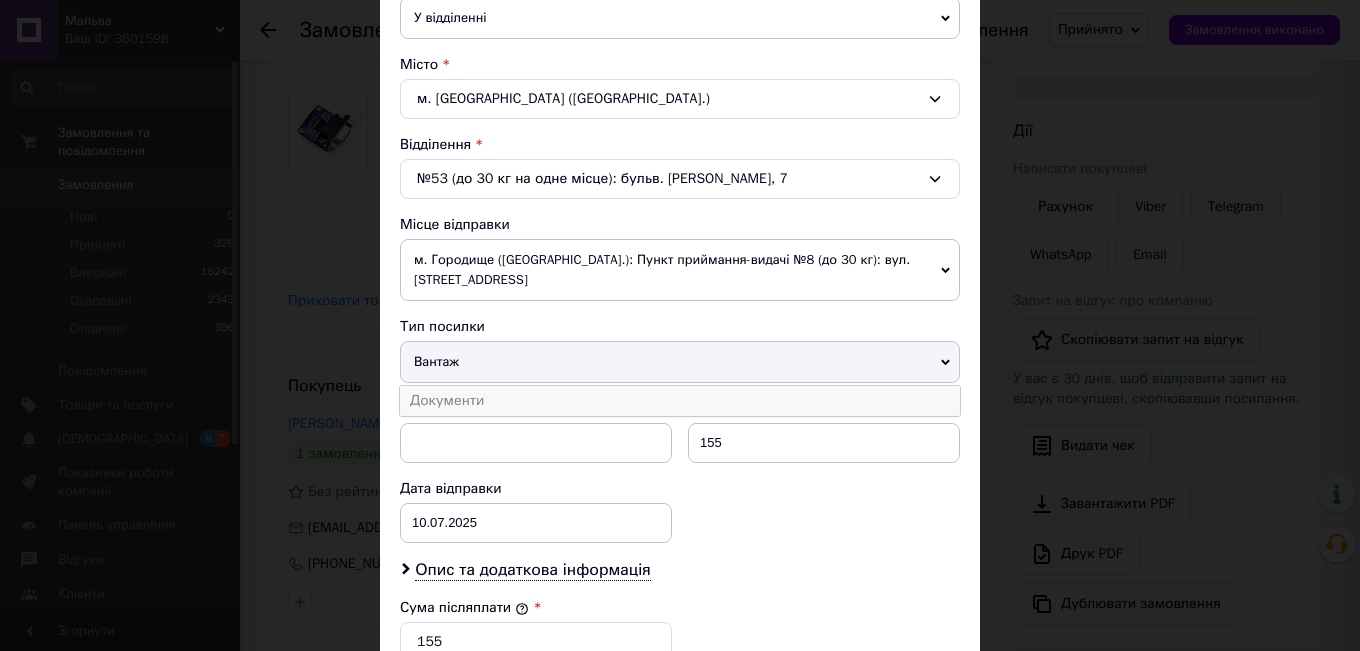 drag, startPoint x: 444, startPoint y: 392, endPoint x: 483, endPoint y: 399, distance: 39.623226 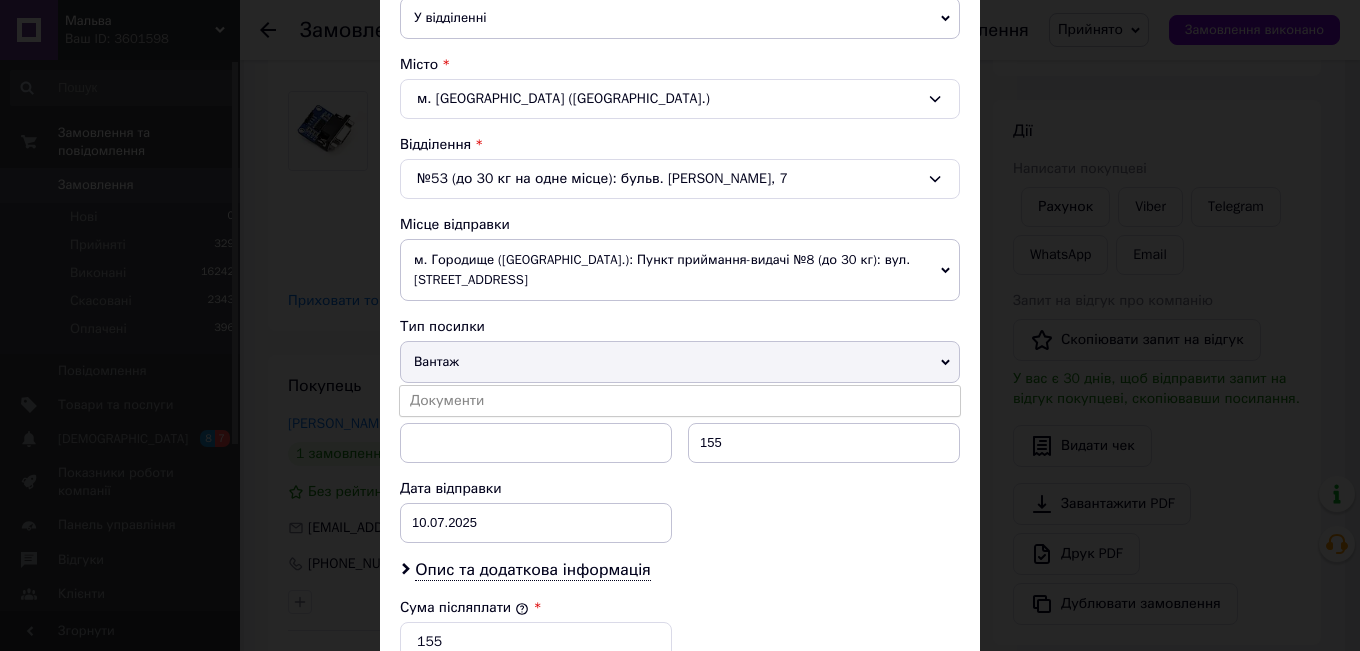 click on "Документи" at bounding box center [680, 401] 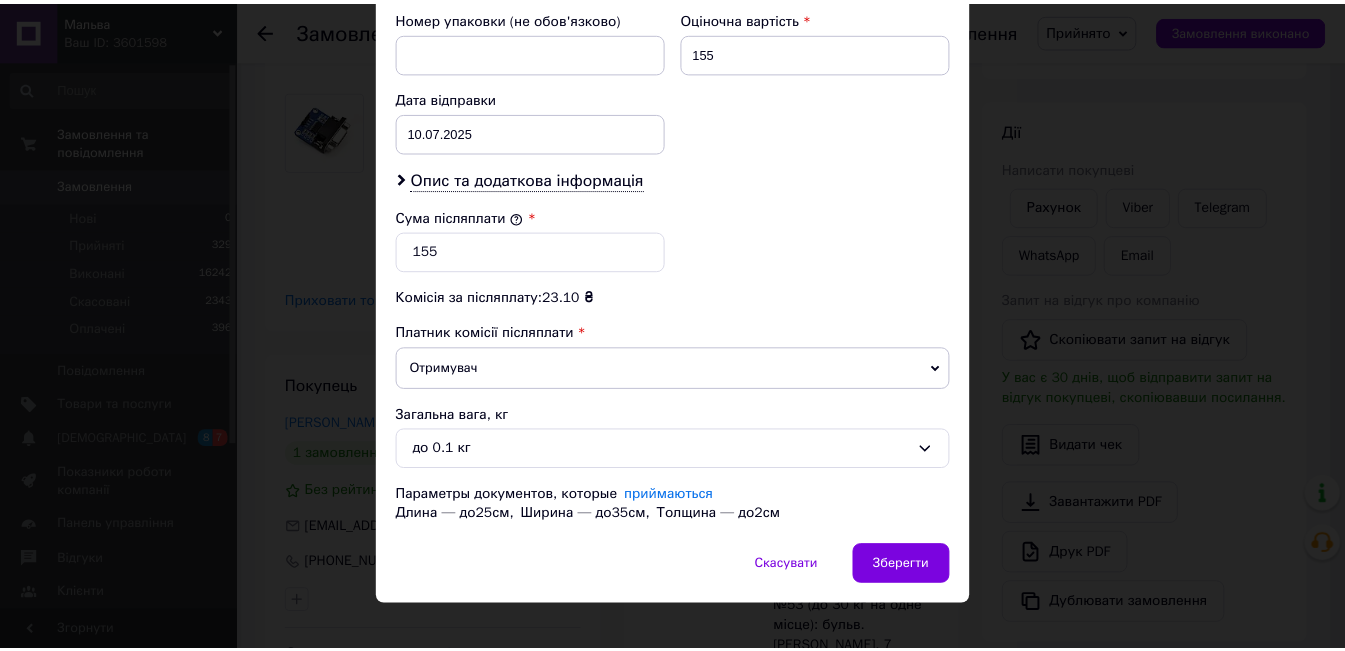 scroll, scrollTop: 915, scrollLeft: 0, axis: vertical 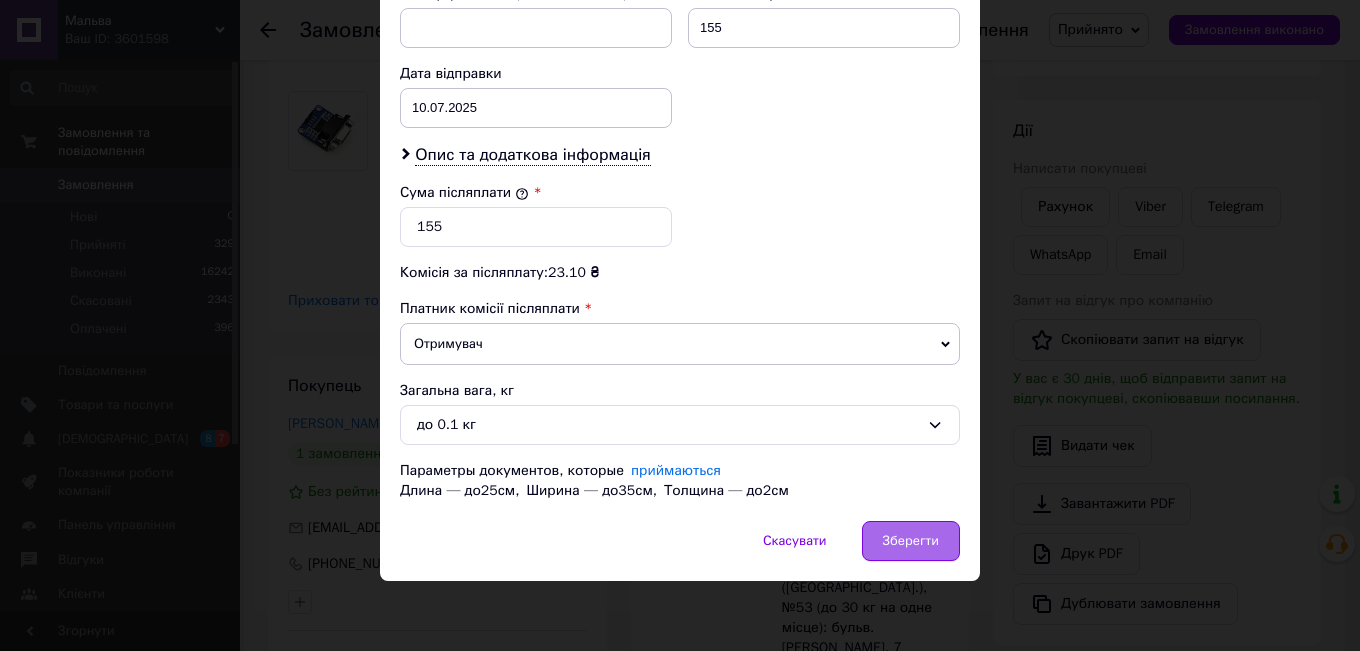 click on "Зберегти" at bounding box center (911, 541) 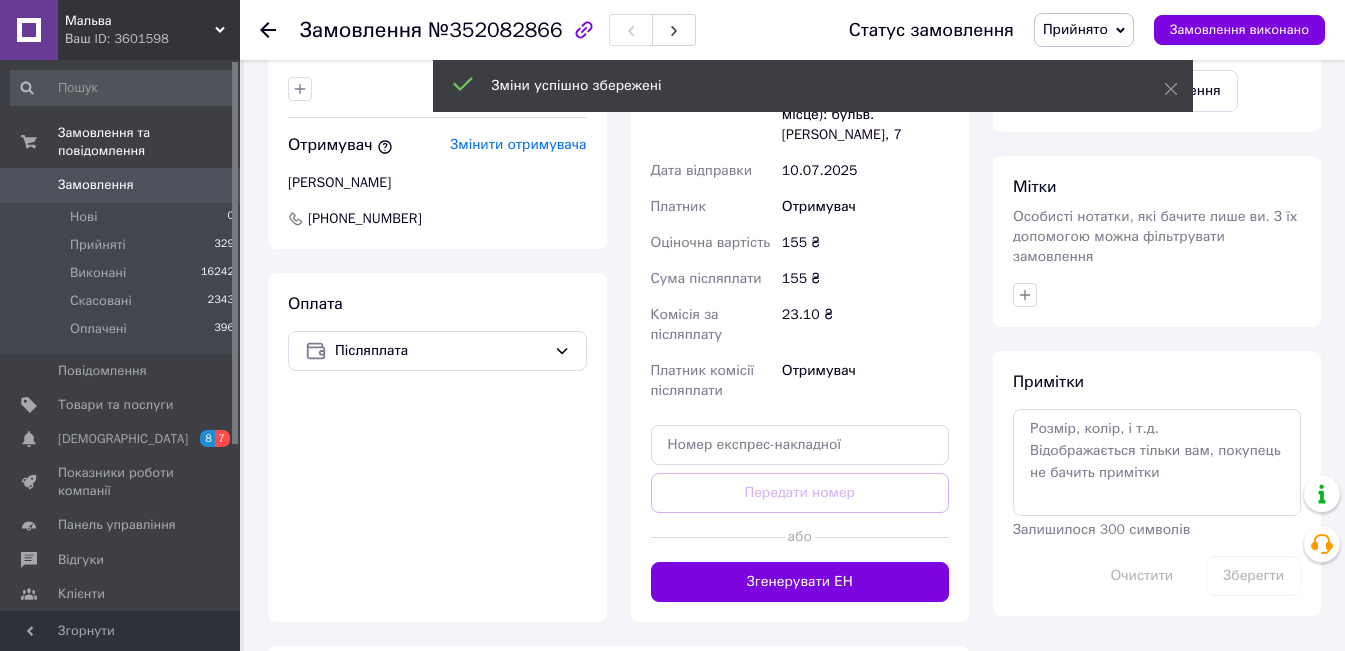 scroll, scrollTop: 900, scrollLeft: 0, axis: vertical 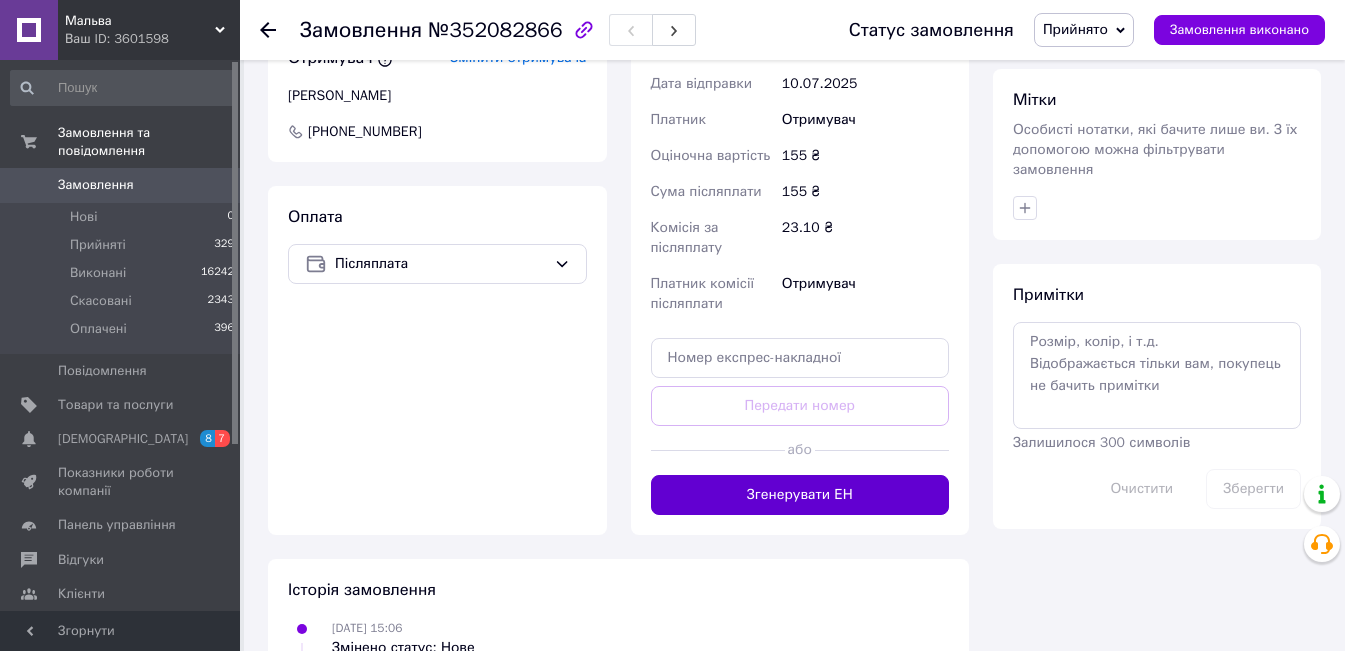 click on "Згенерувати ЕН" at bounding box center [800, 495] 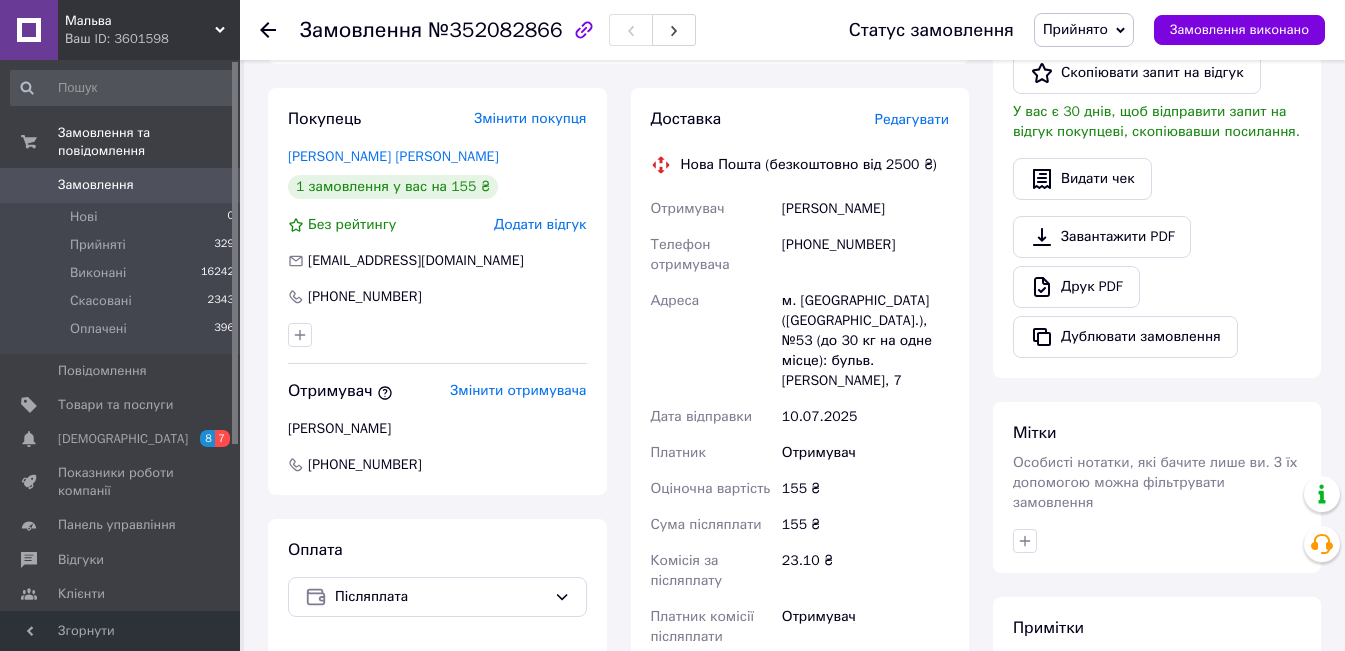 scroll, scrollTop: 500, scrollLeft: 0, axis: vertical 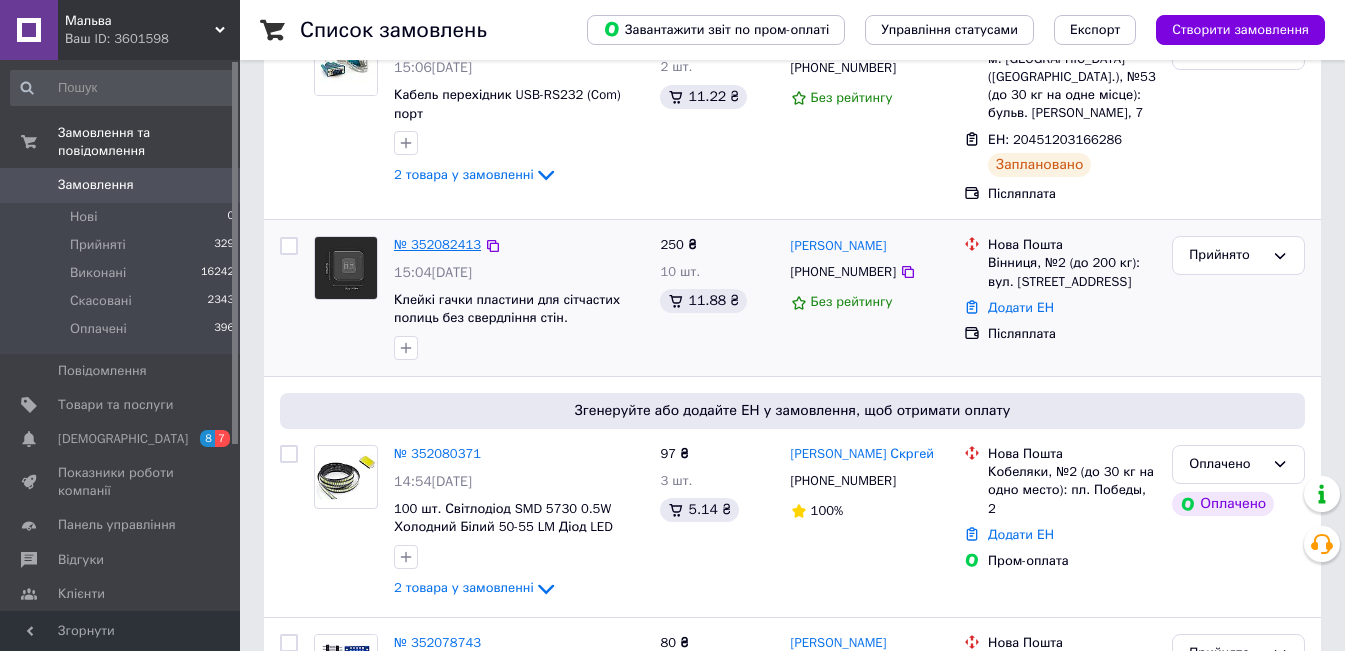 click on "№ 352082413" at bounding box center [437, 244] 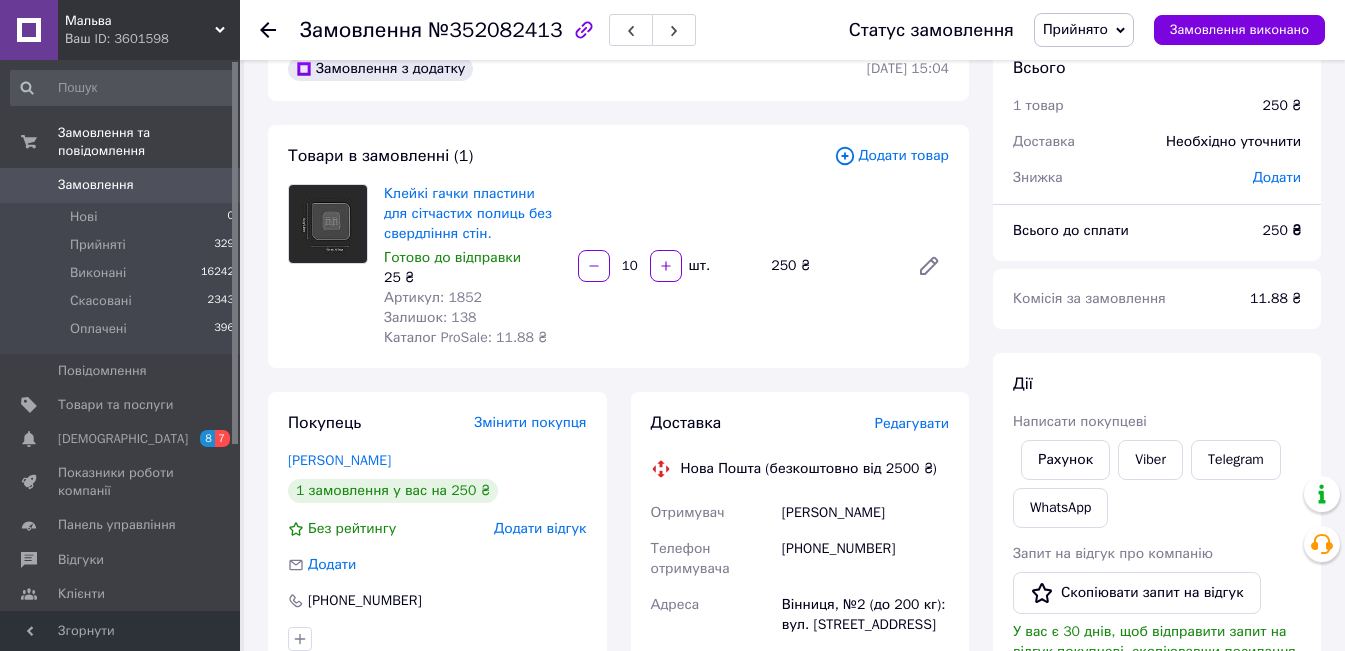 scroll, scrollTop: 0, scrollLeft: 0, axis: both 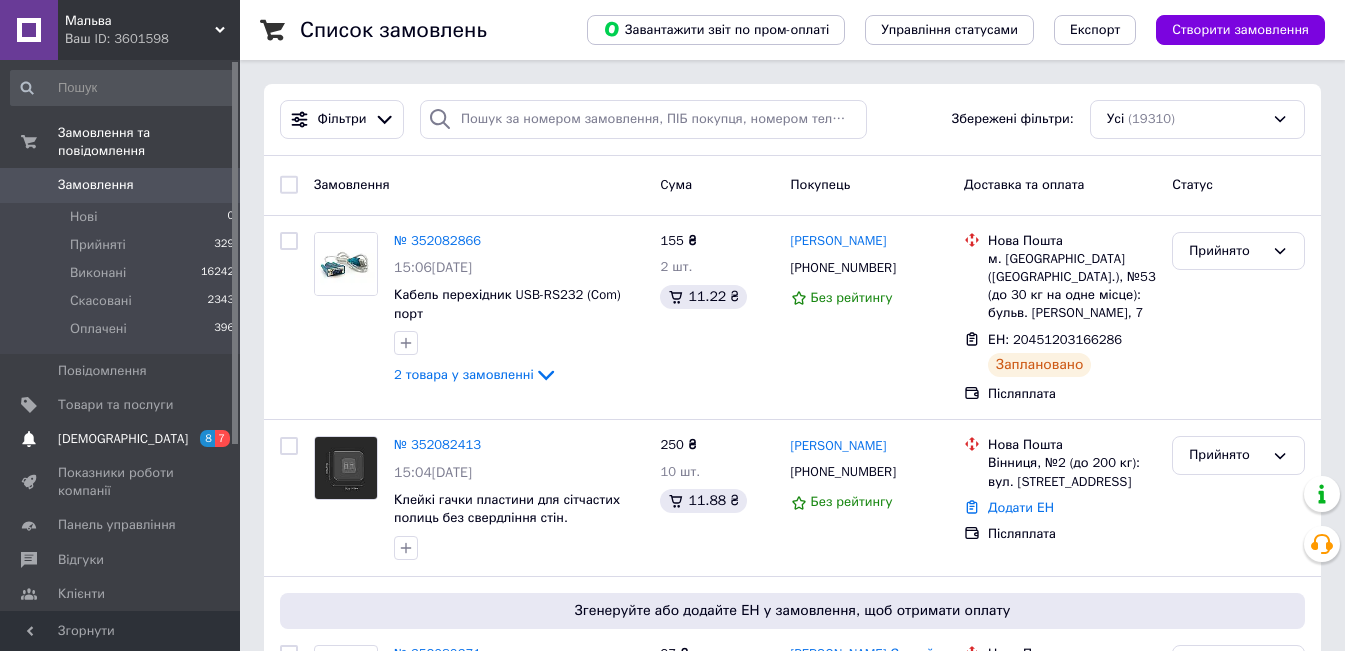 click on "[DEMOGRAPHIC_DATA]" at bounding box center (123, 439) 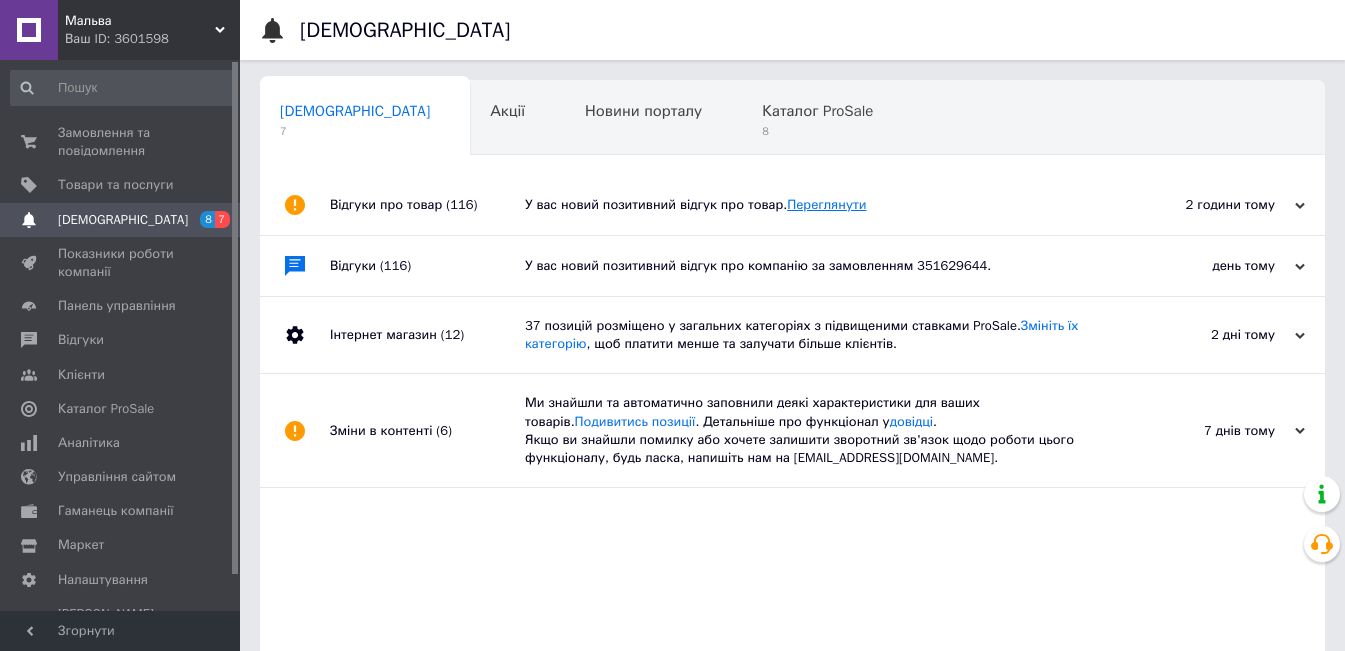 click on "Переглянути" at bounding box center (826, 204) 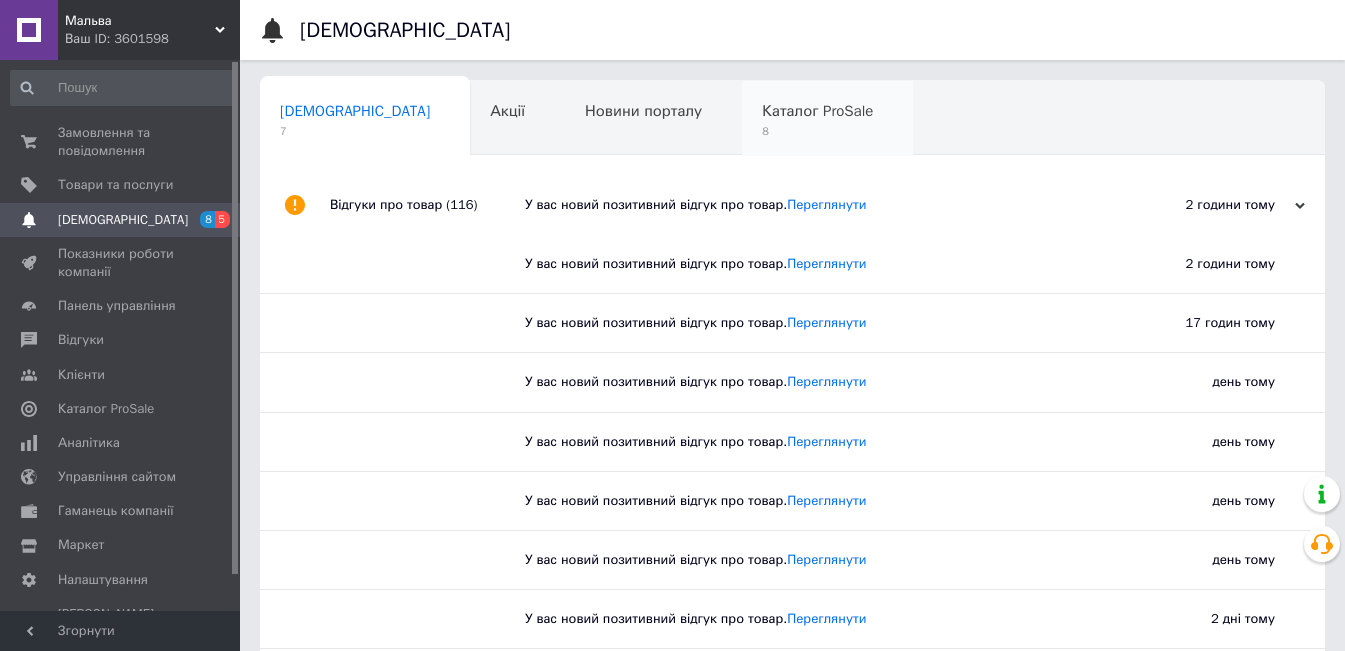 click on "Каталог ProSale" at bounding box center (817, 111) 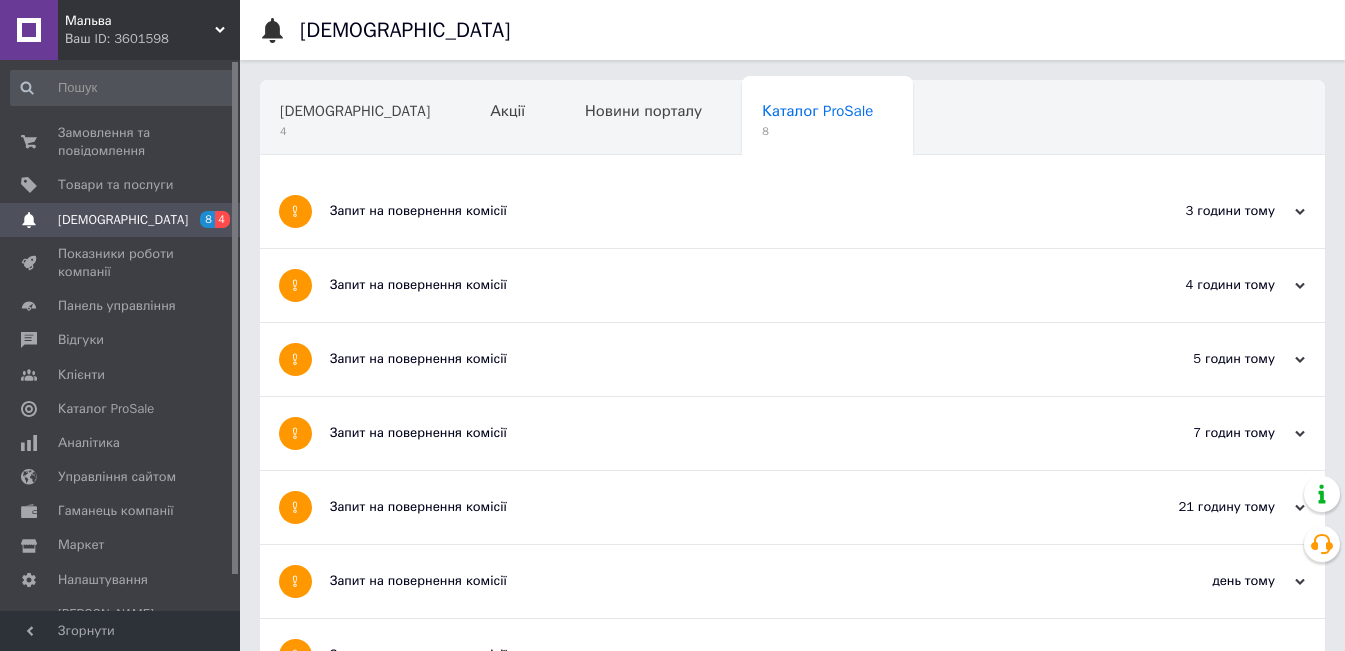 scroll, scrollTop: 100, scrollLeft: 0, axis: vertical 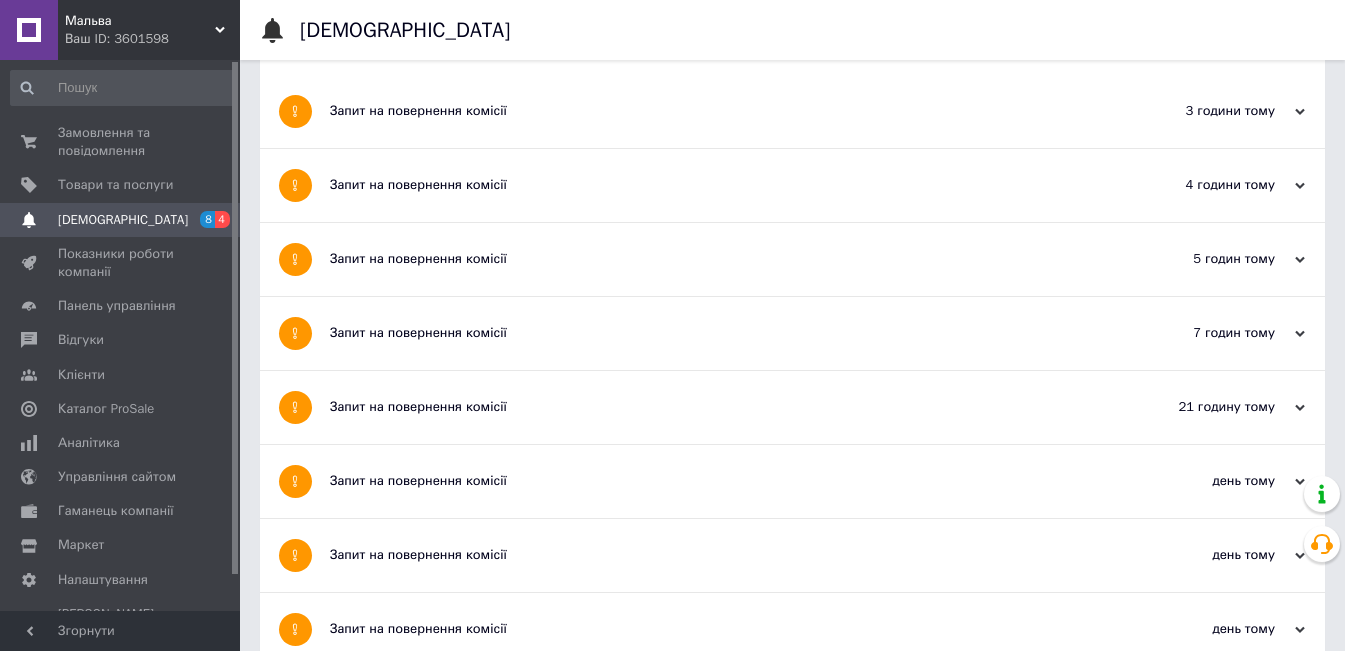 click on "Запит на повернення комісії" at bounding box center [717, 481] 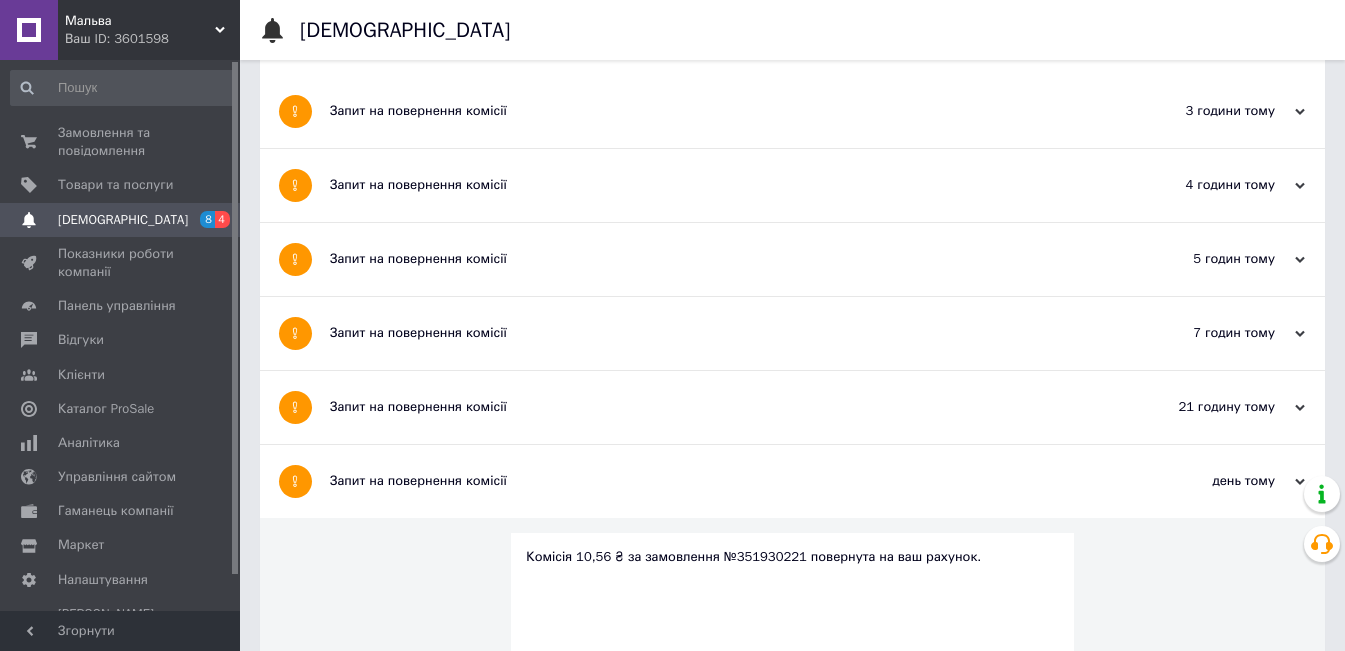 click on "Запит на повернення комісії" at bounding box center (717, 407) 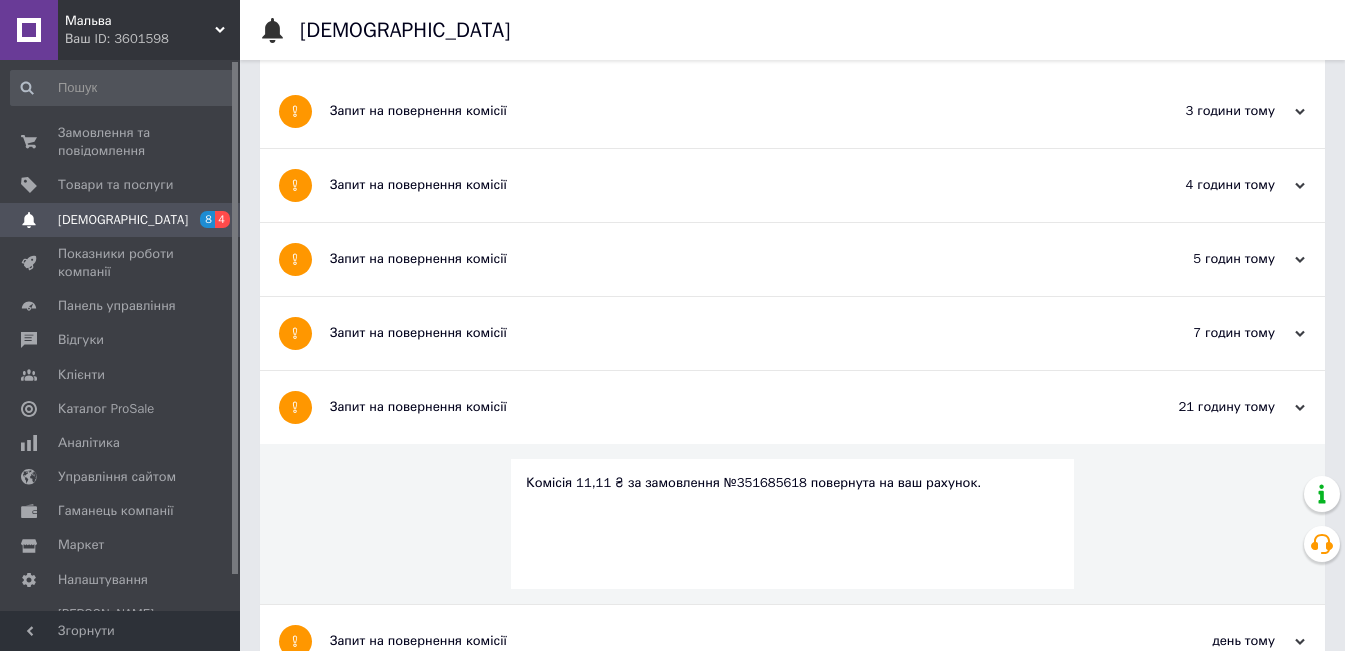 click on "Запит на повернення комісії" at bounding box center (717, 333) 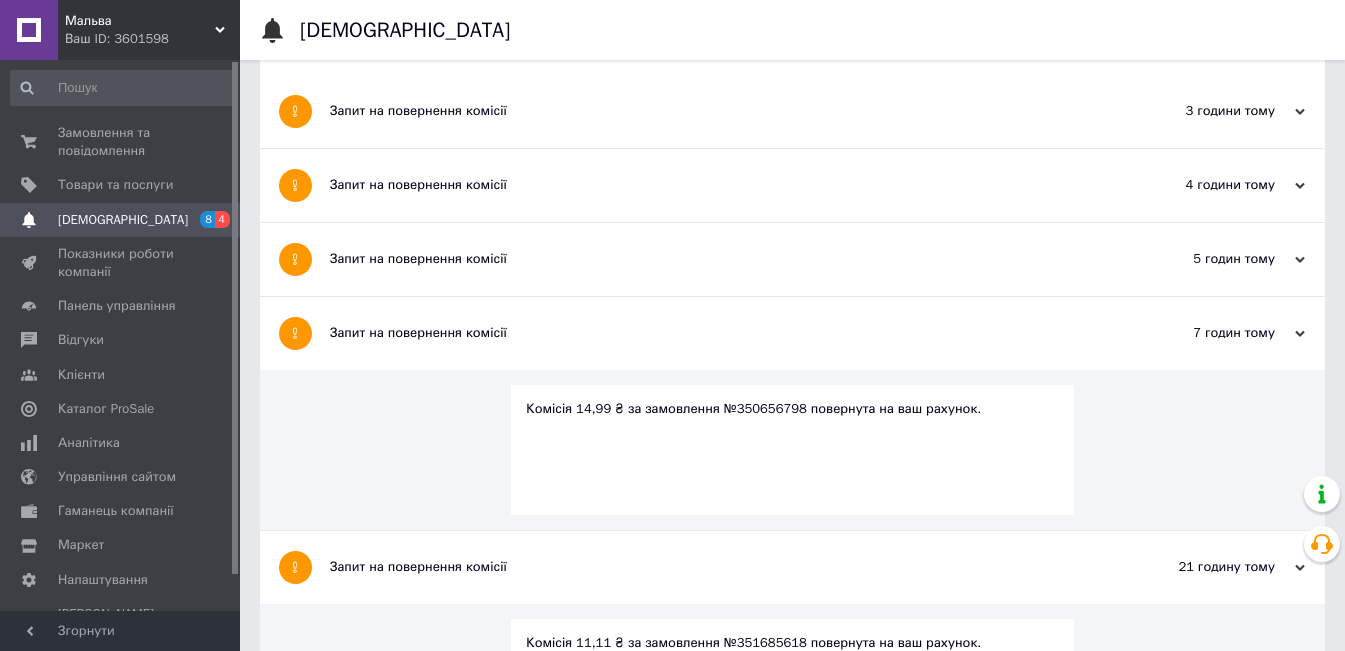 click on "Запит на повернення комісії" at bounding box center [717, 259] 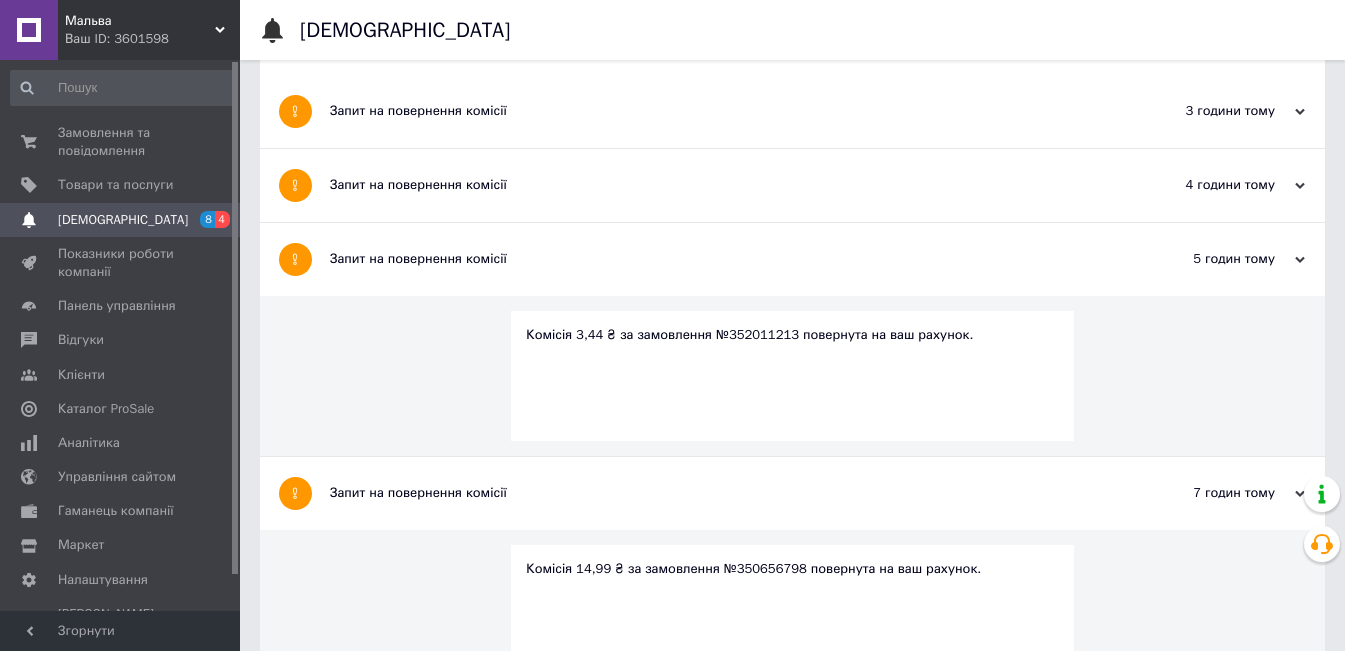 click on "Запит на повернення комісії" at bounding box center (717, 185) 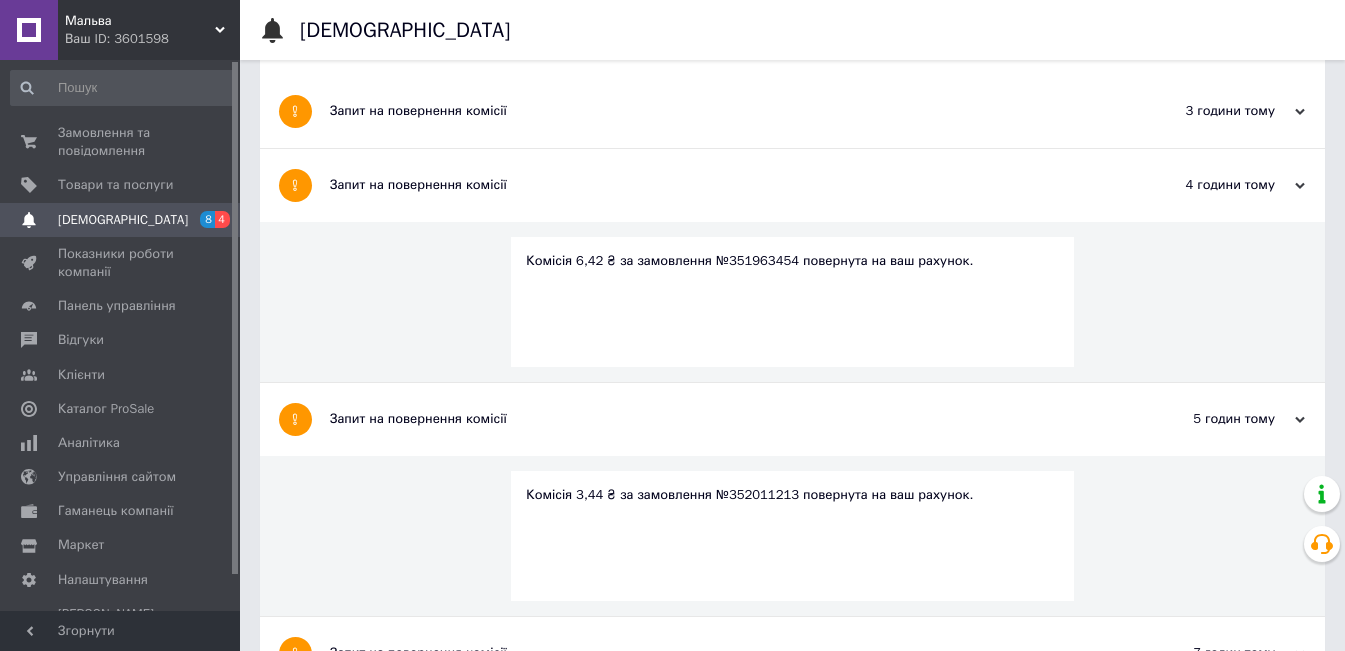 click on "Запит на повернення комісії" at bounding box center [717, 111] 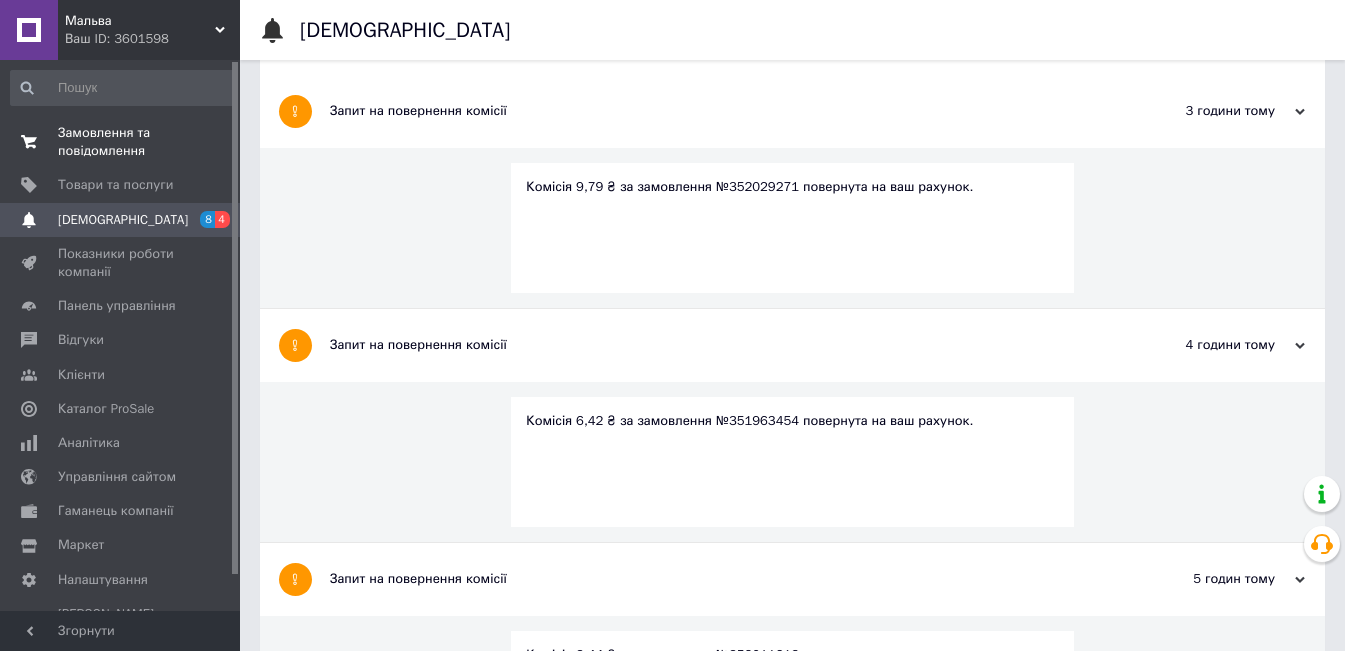 click on "Замовлення та повідомлення" at bounding box center [121, 142] 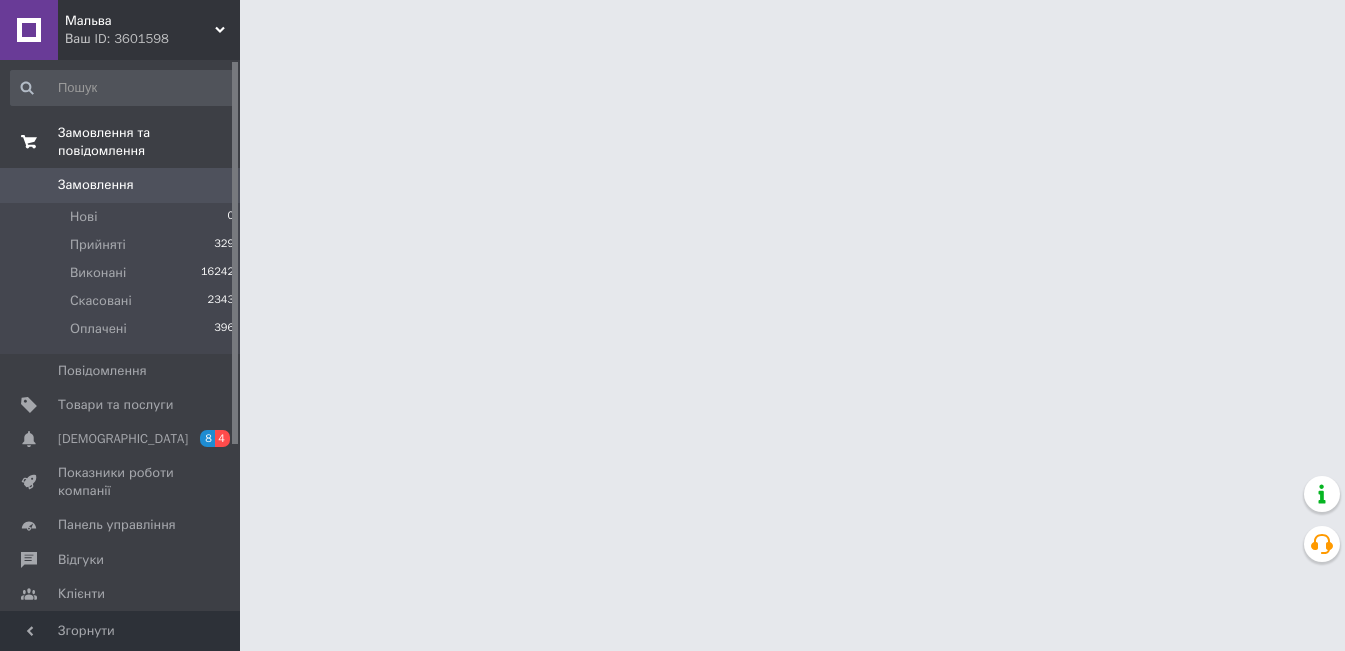 scroll, scrollTop: 0, scrollLeft: 0, axis: both 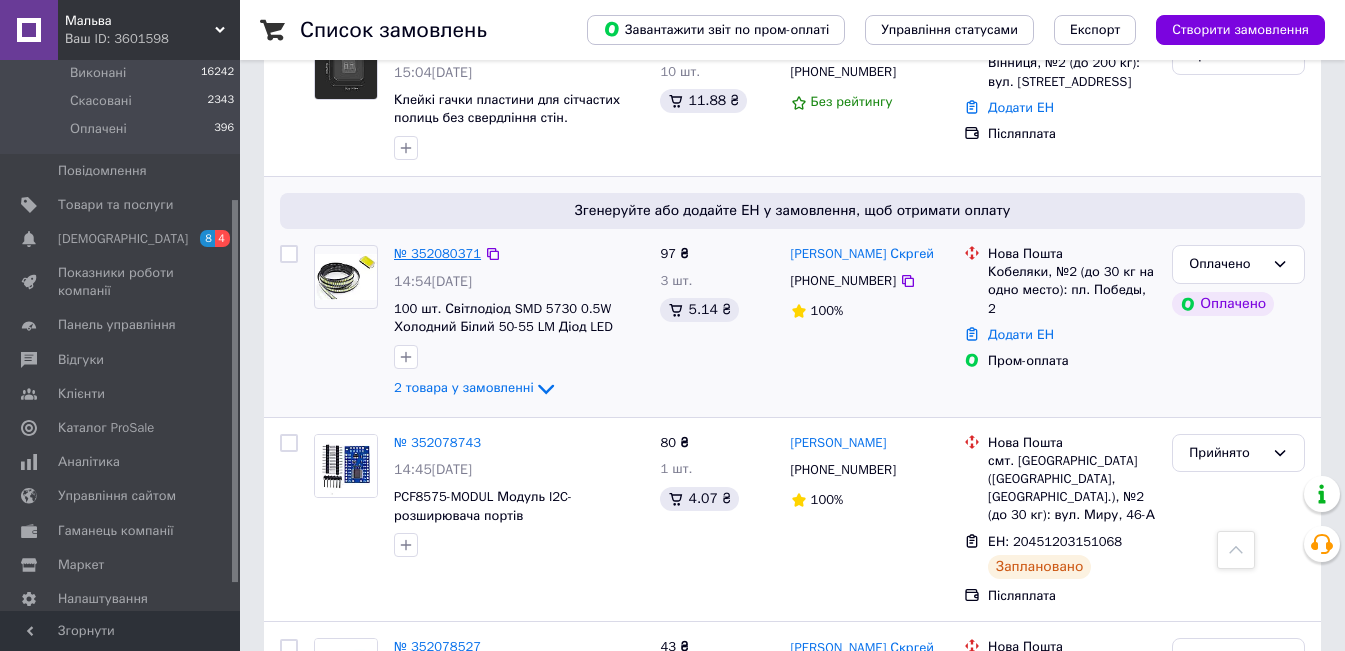 click on "№ 352080371" at bounding box center [437, 253] 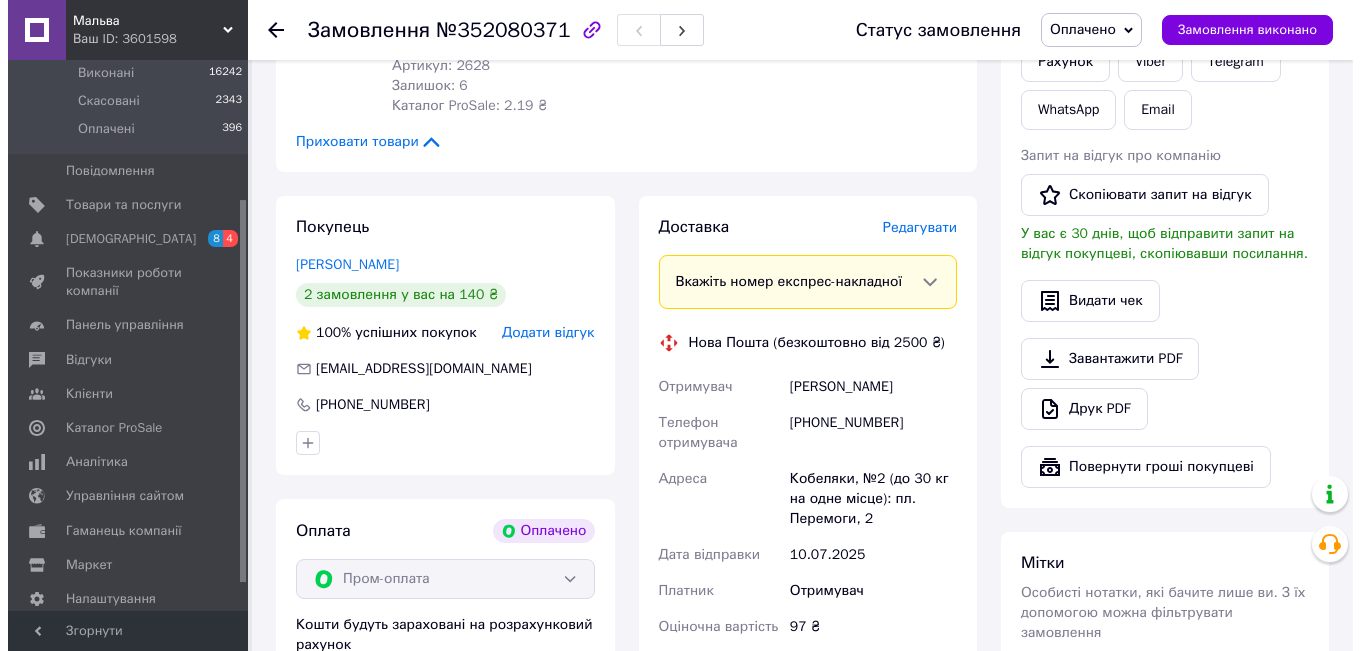 scroll, scrollTop: 400, scrollLeft: 0, axis: vertical 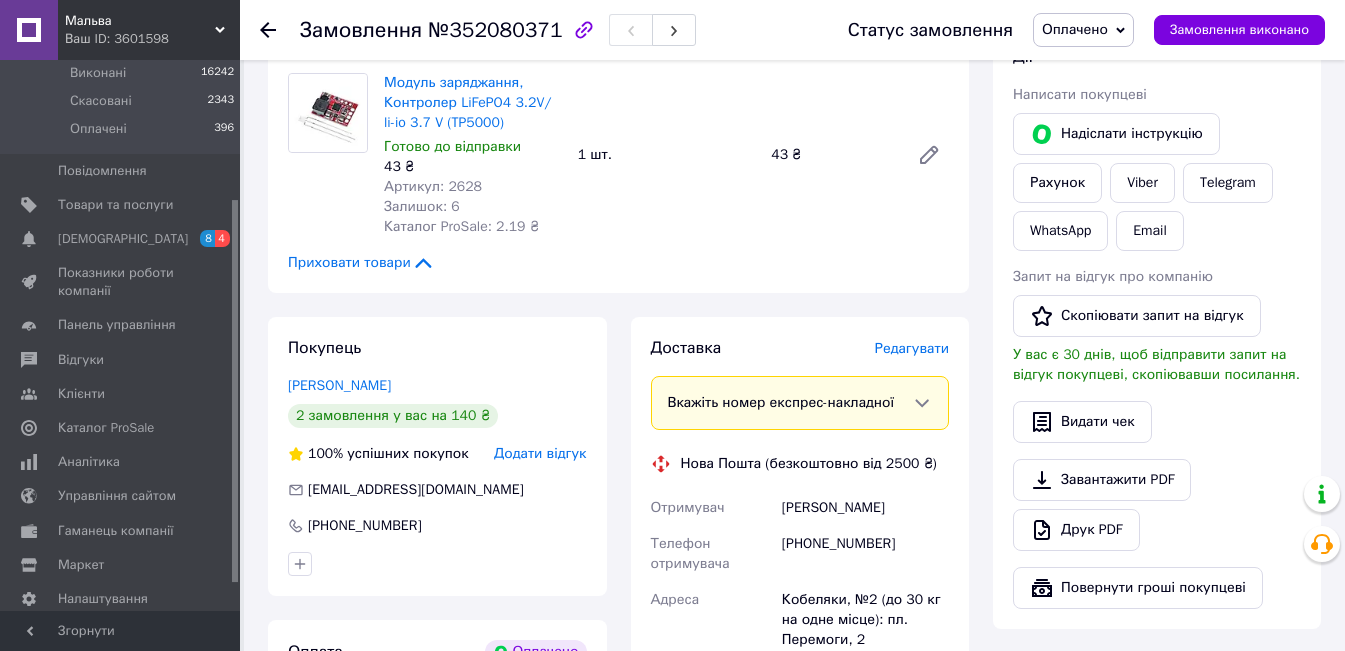 click on "Редагувати" at bounding box center (912, 348) 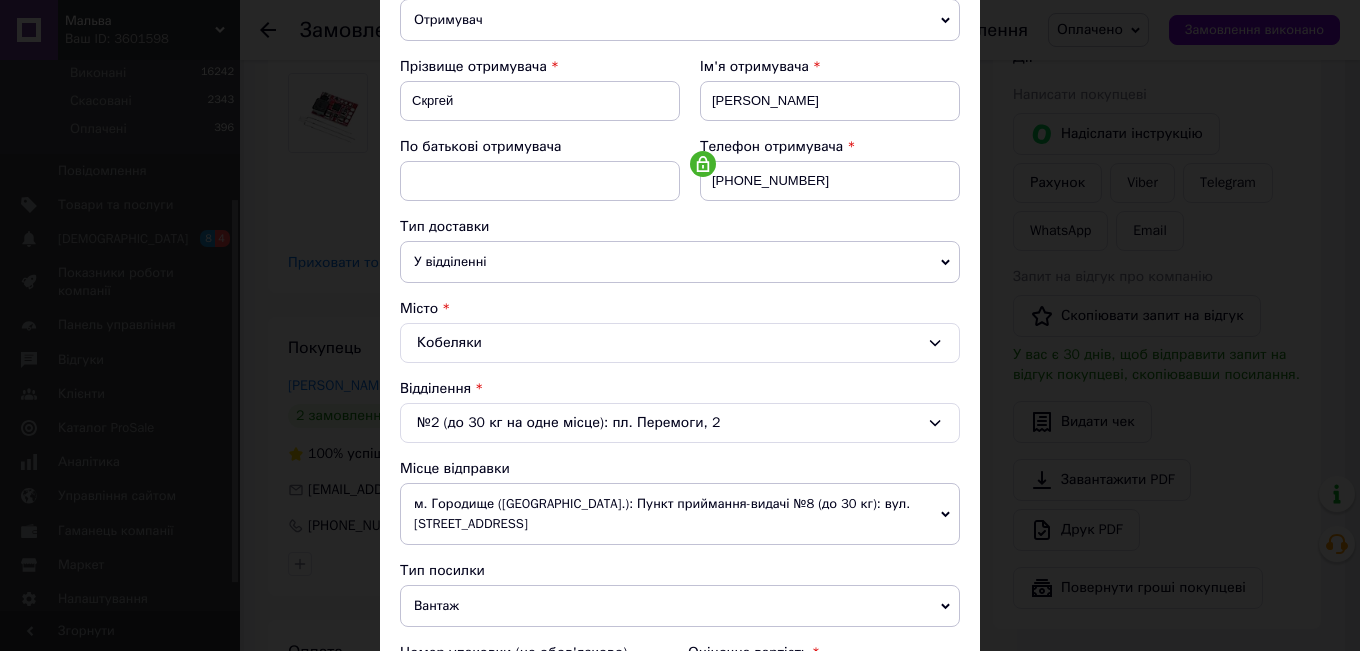 scroll, scrollTop: 600, scrollLeft: 0, axis: vertical 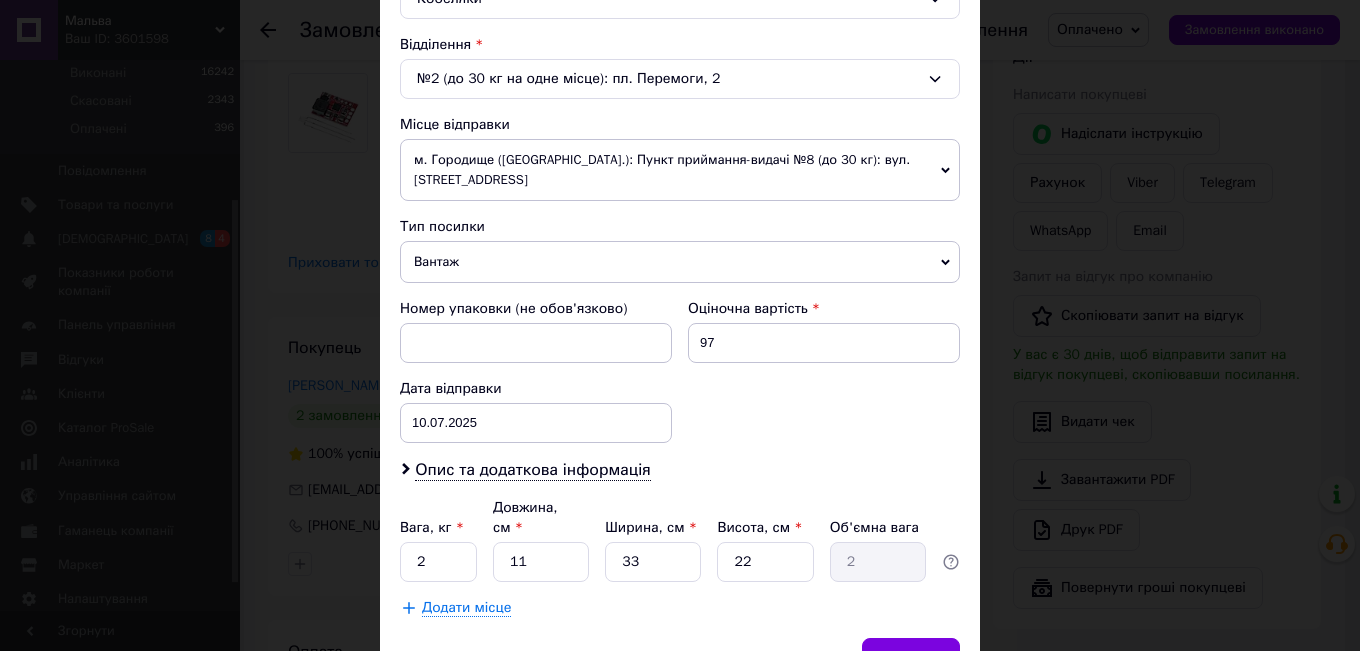 click on "Вантаж" at bounding box center [680, 262] 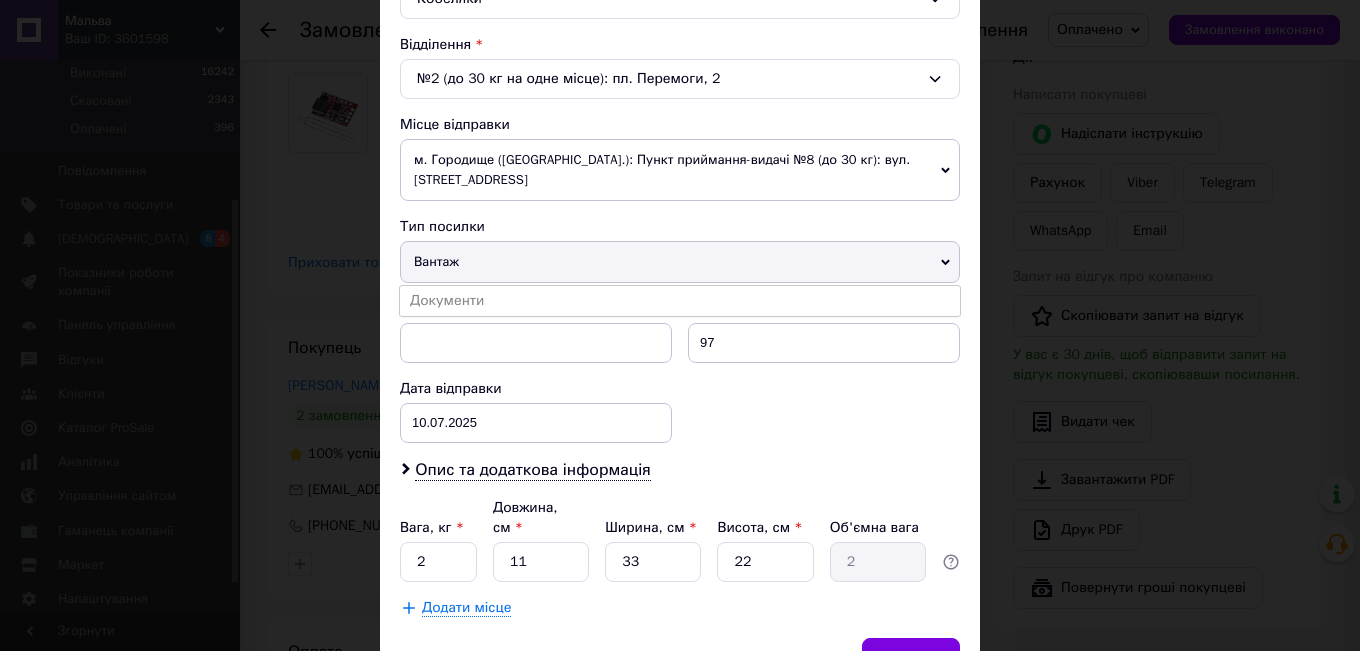drag, startPoint x: 455, startPoint y: 298, endPoint x: 526, endPoint y: 316, distance: 73.24616 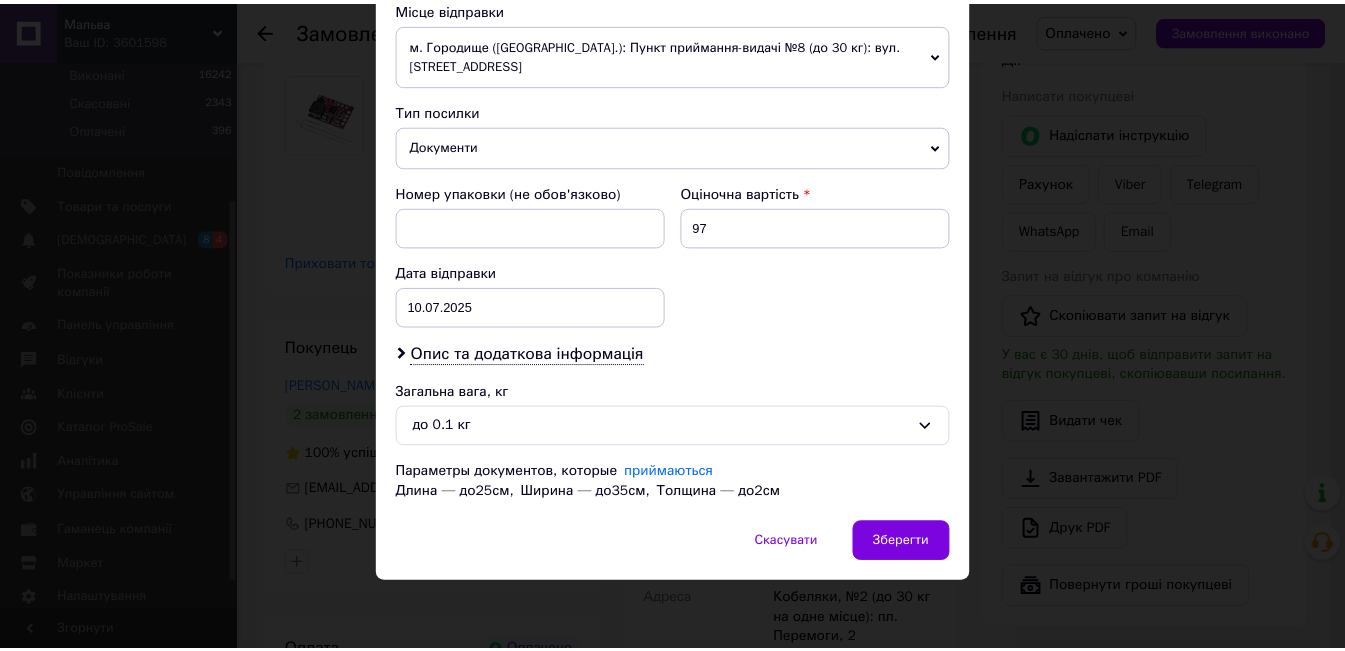 scroll, scrollTop: 717, scrollLeft: 0, axis: vertical 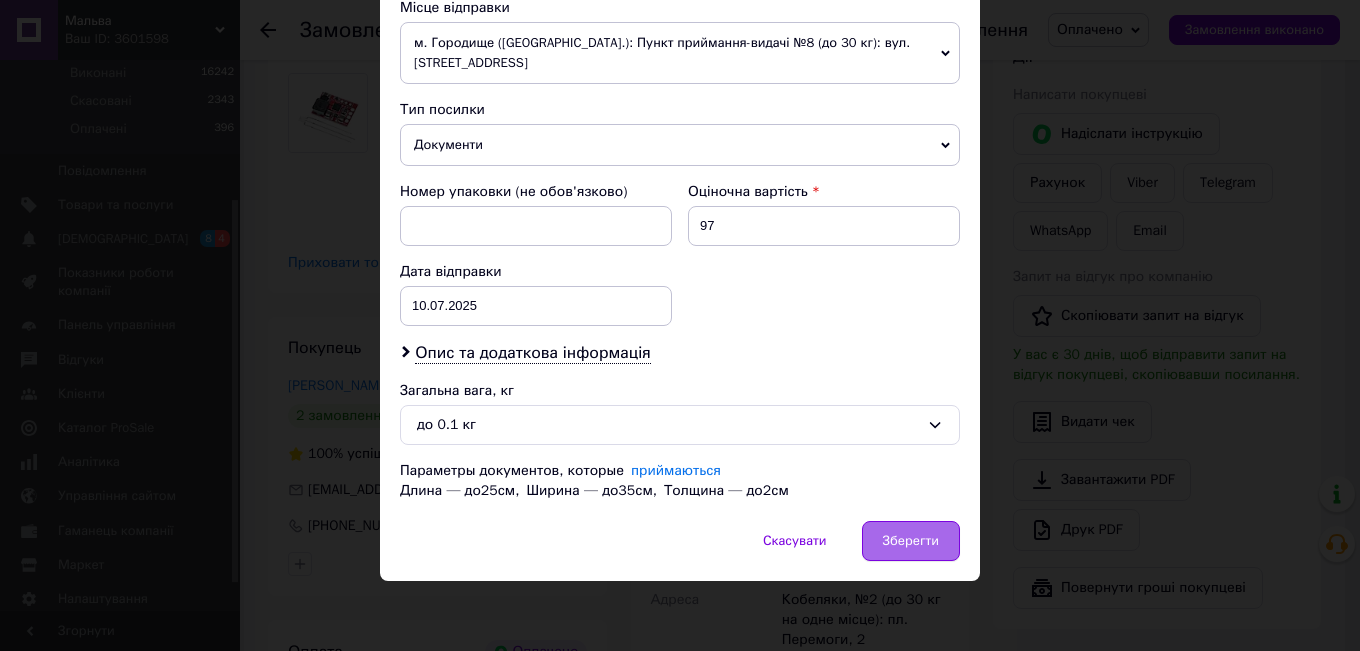 click on "Зберегти" at bounding box center [911, 541] 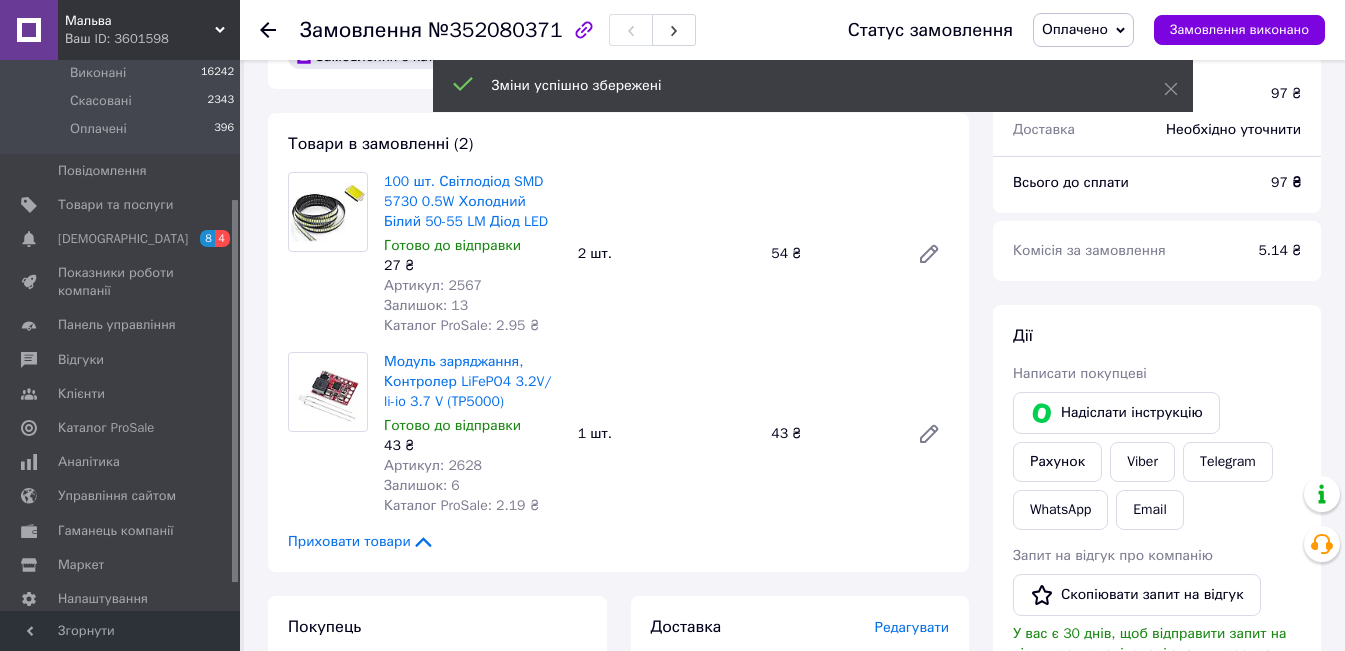 scroll, scrollTop: 0, scrollLeft: 0, axis: both 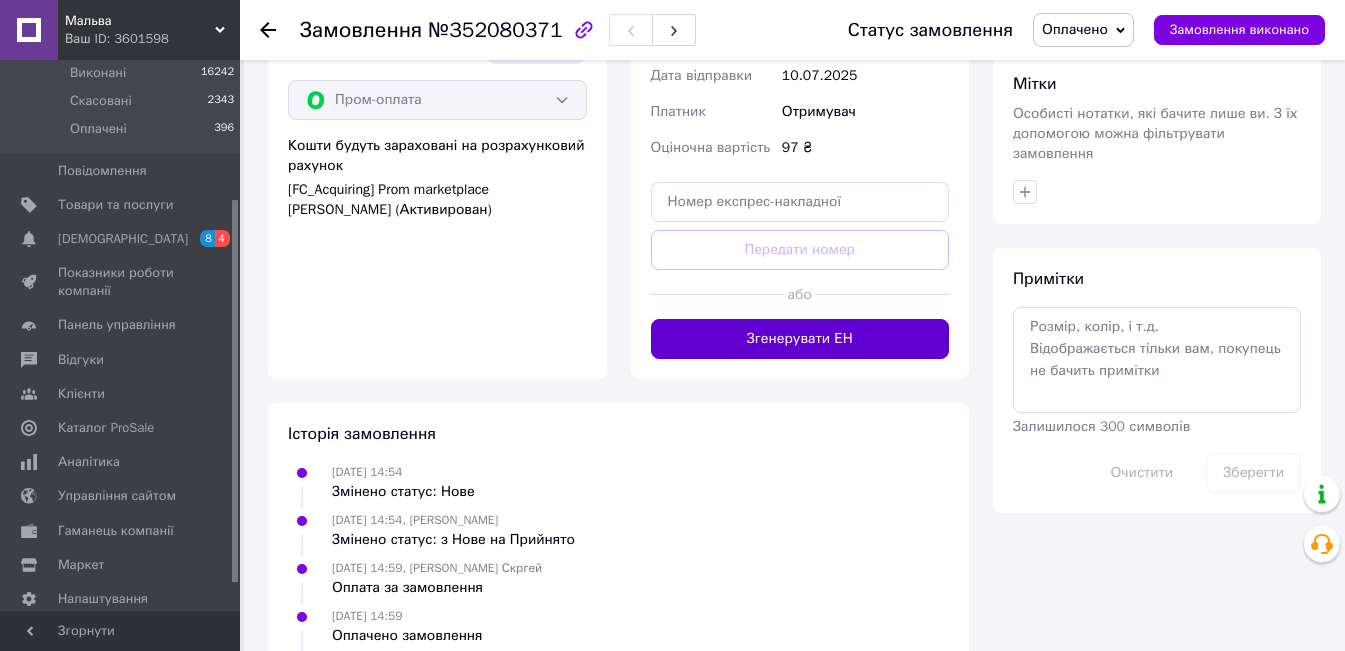 click on "Згенерувати ЕН" at bounding box center (800, 339) 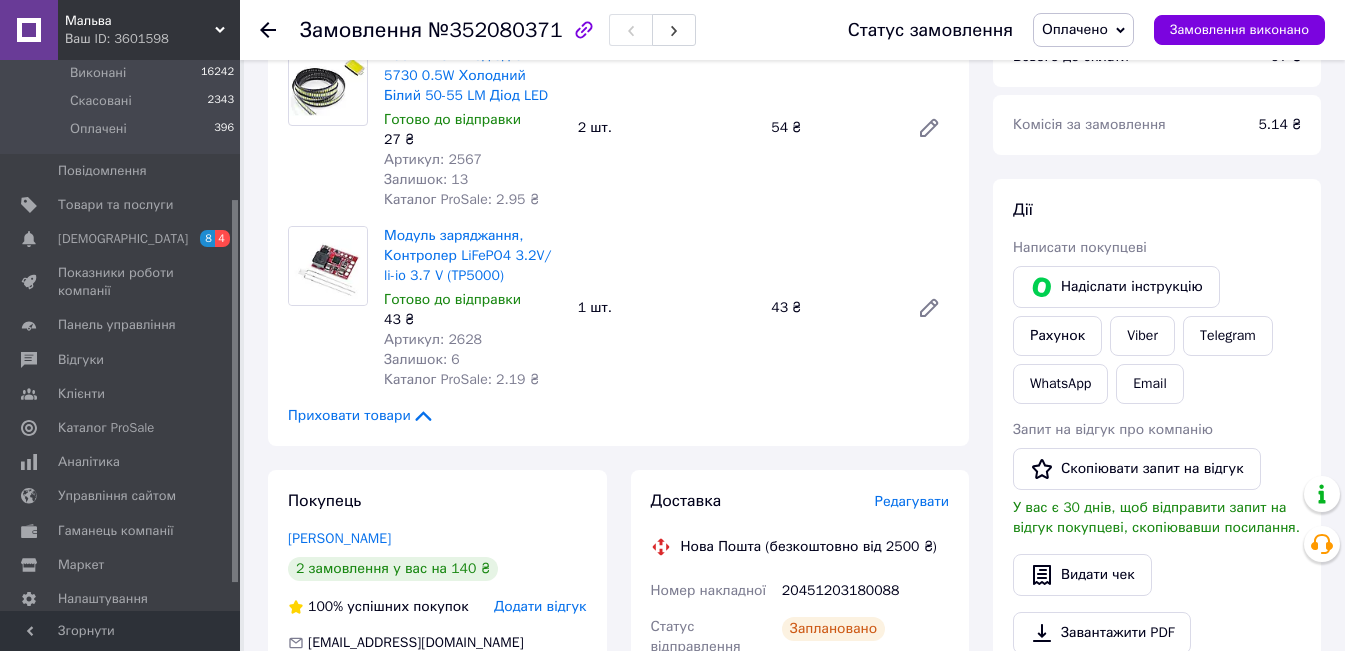 scroll, scrollTop: 200, scrollLeft: 0, axis: vertical 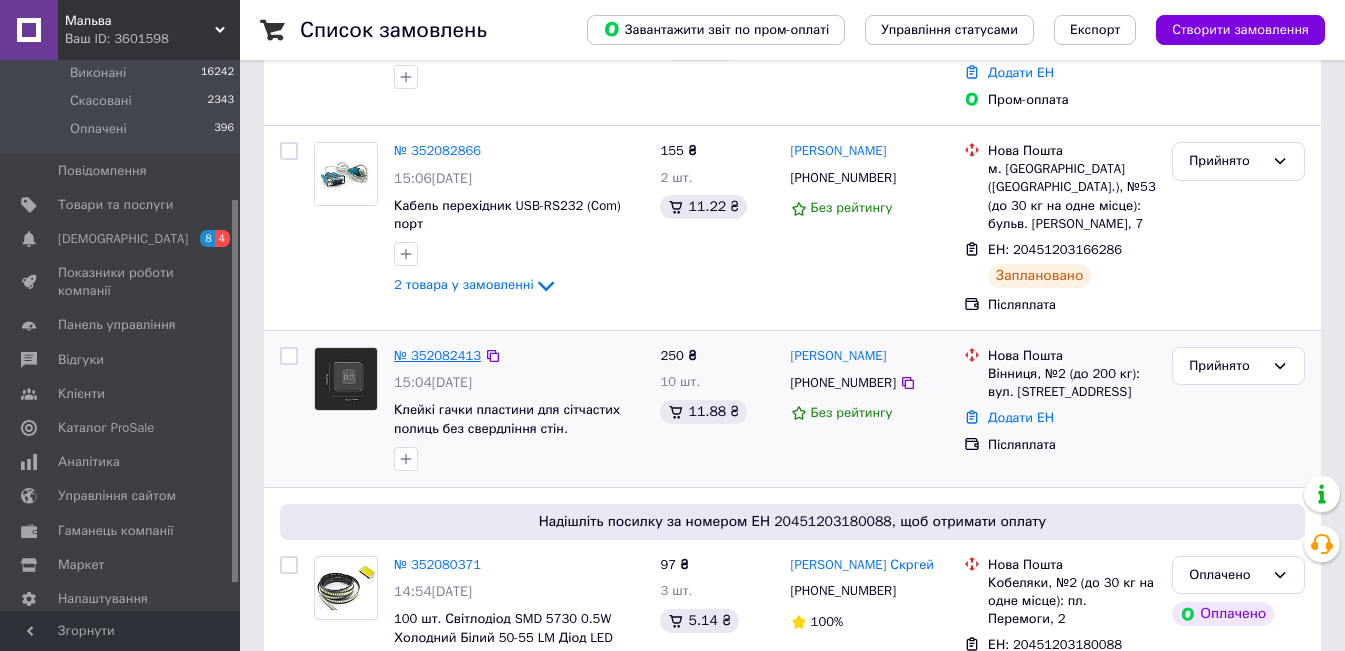 click on "№ 352082413" at bounding box center (437, 355) 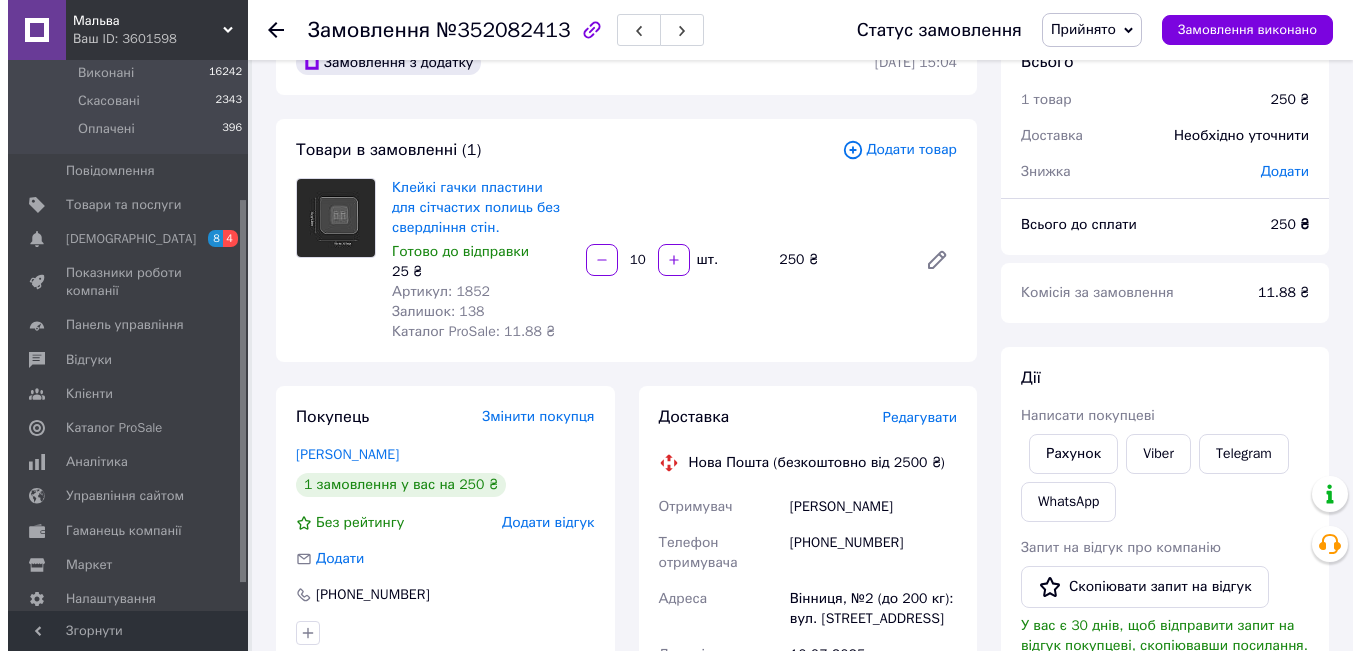 scroll, scrollTop: 100, scrollLeft: 0, axis: vertical 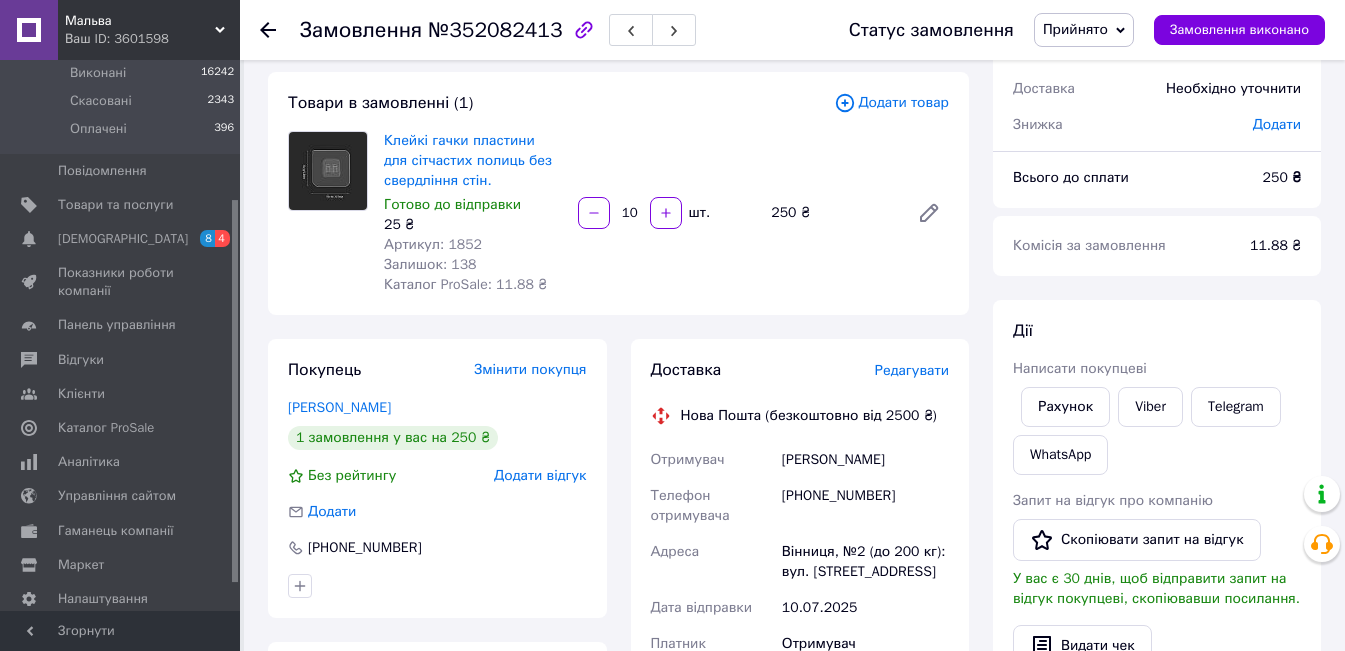 click on "Редагувати" at bounding box center [912, 370] 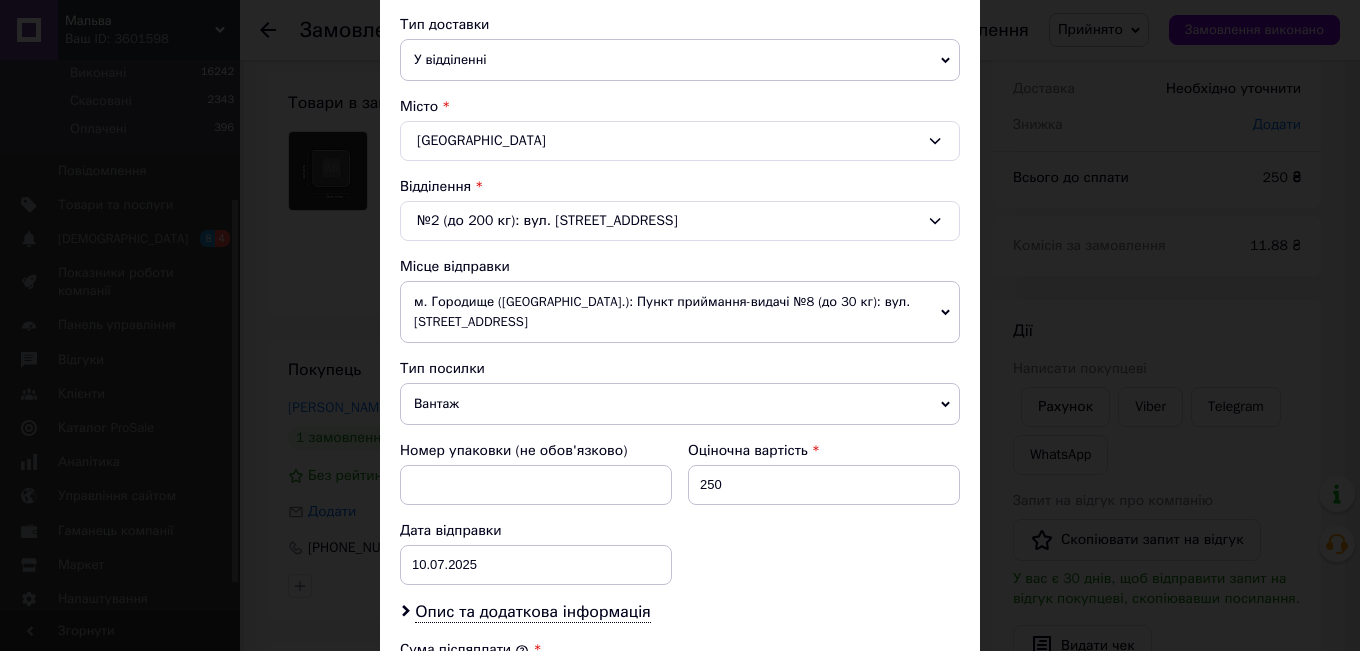 scroll, scrollTop: 500, scrollLeft: 0, axis: vertical 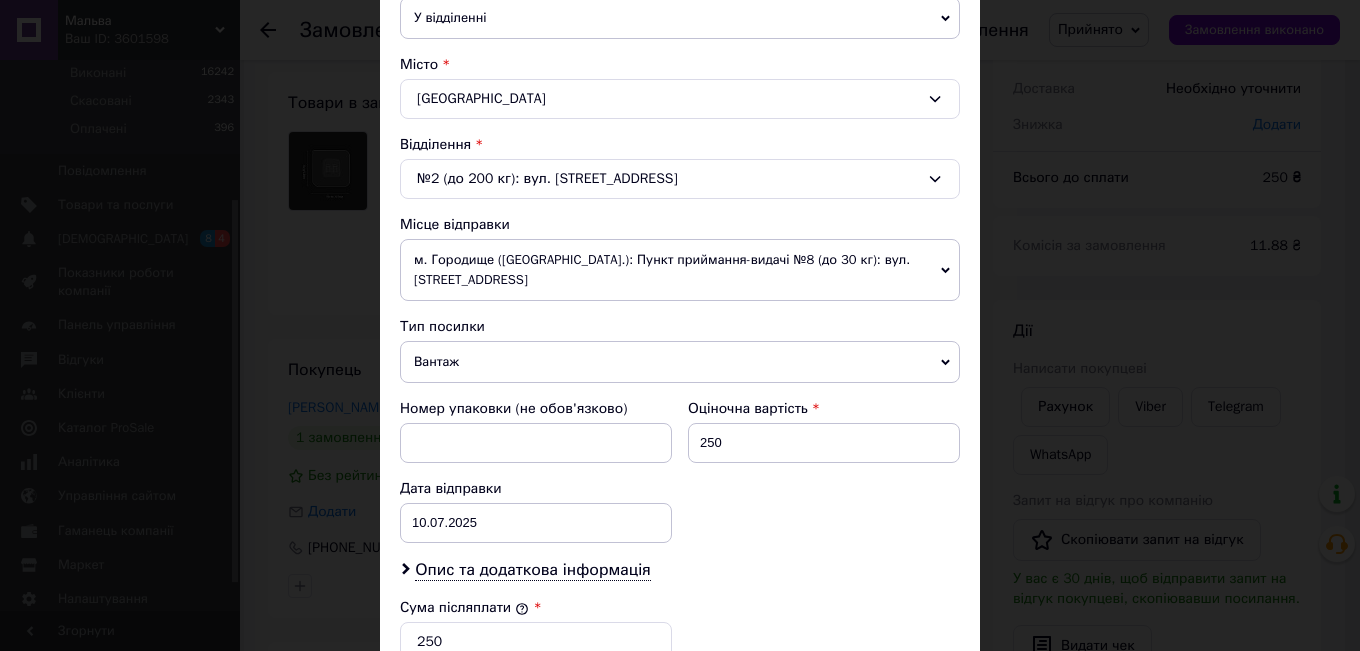 click on "Вантаж" at bounding box center [680, 362] 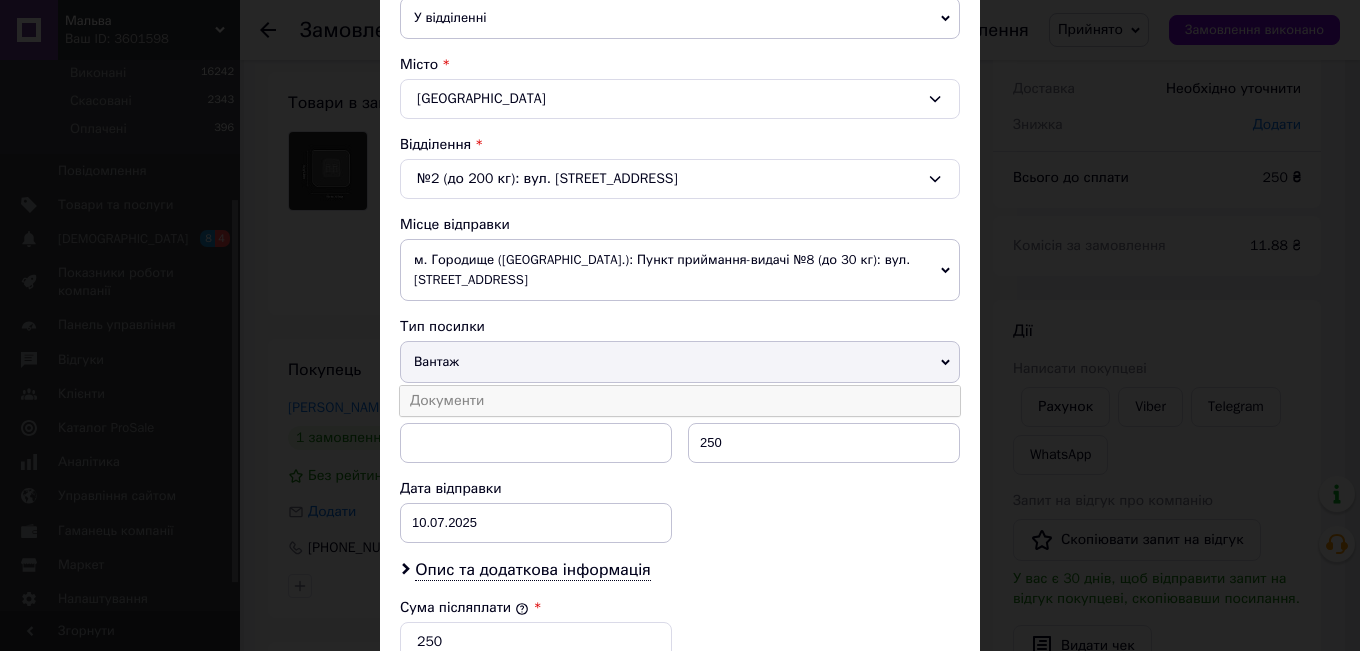 click on "Документи" at bounding box center [680, 401] 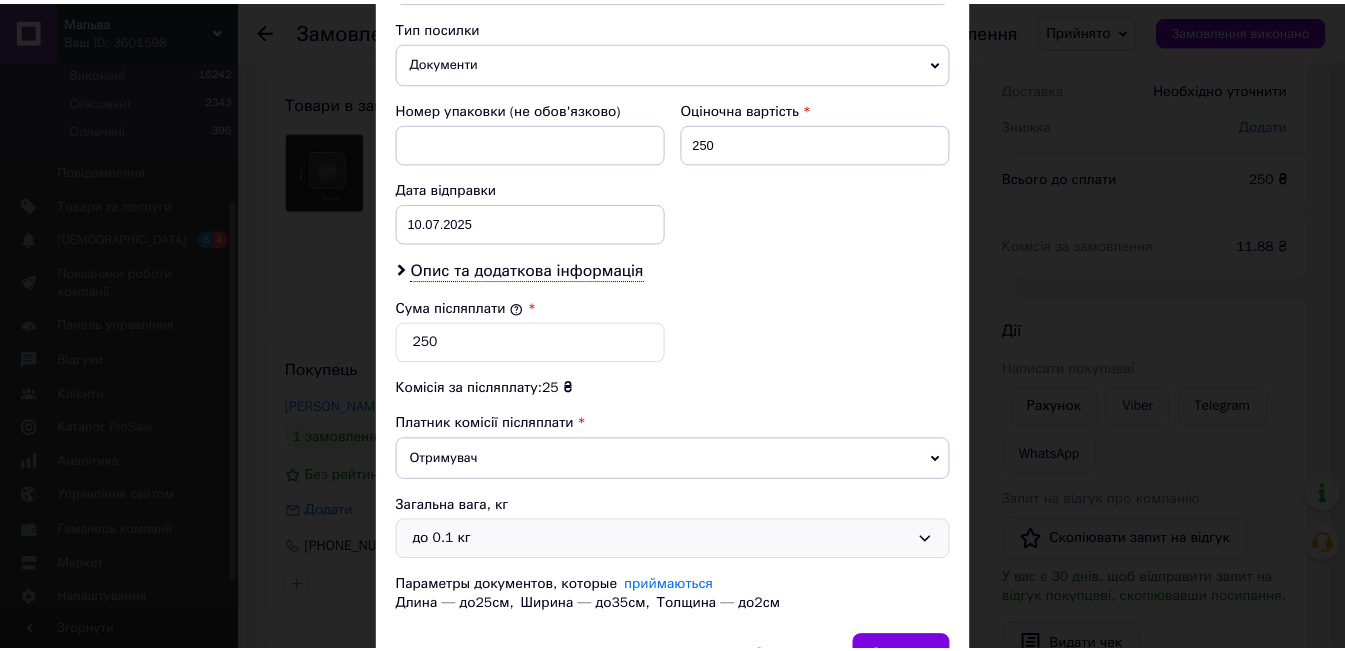 scroll, scrollTop: 915, scrollLeft: 0, axis: vertical 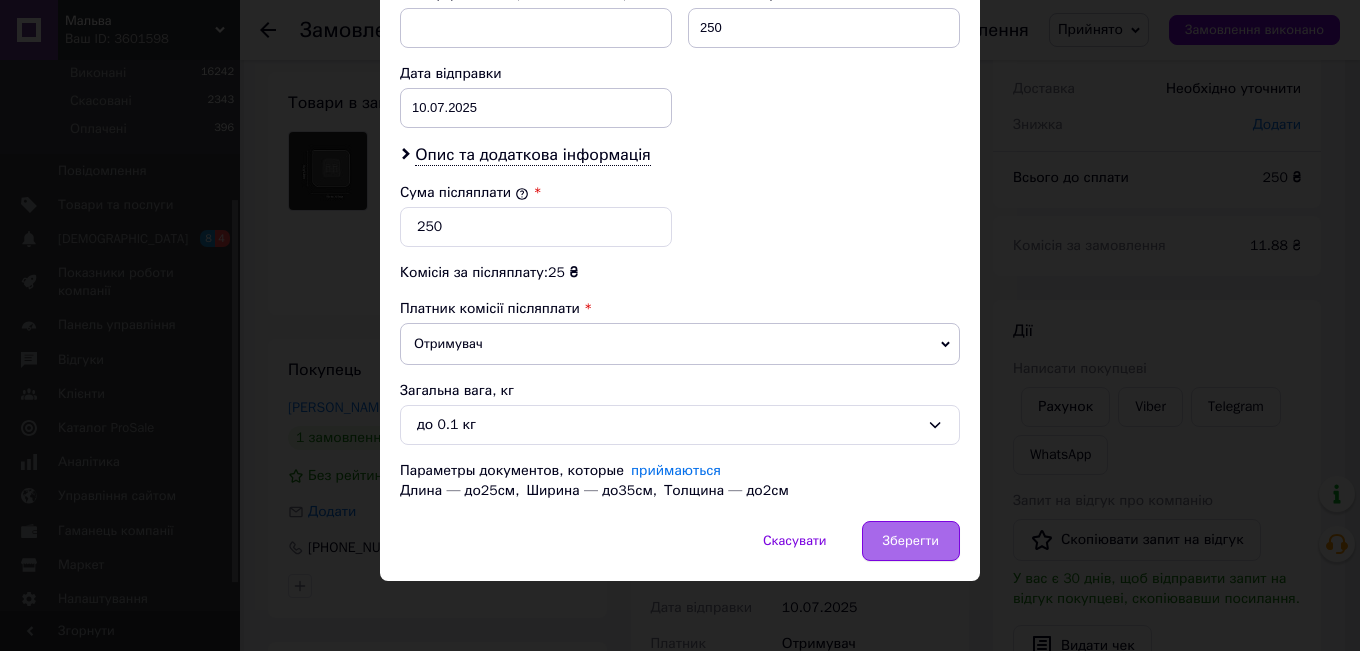 click on "Зберегти" at bounding box center (911, 541) 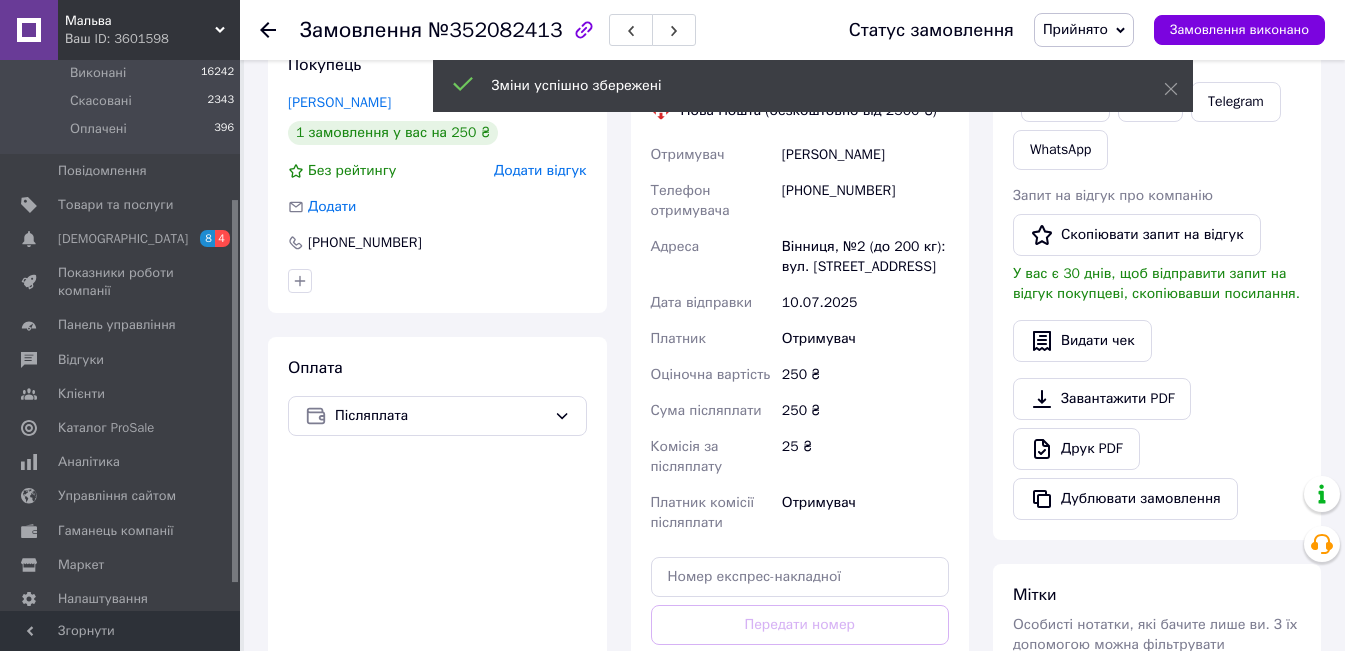 scroll, scrollTop: 600, scrollLeft: 0, axis: vertical 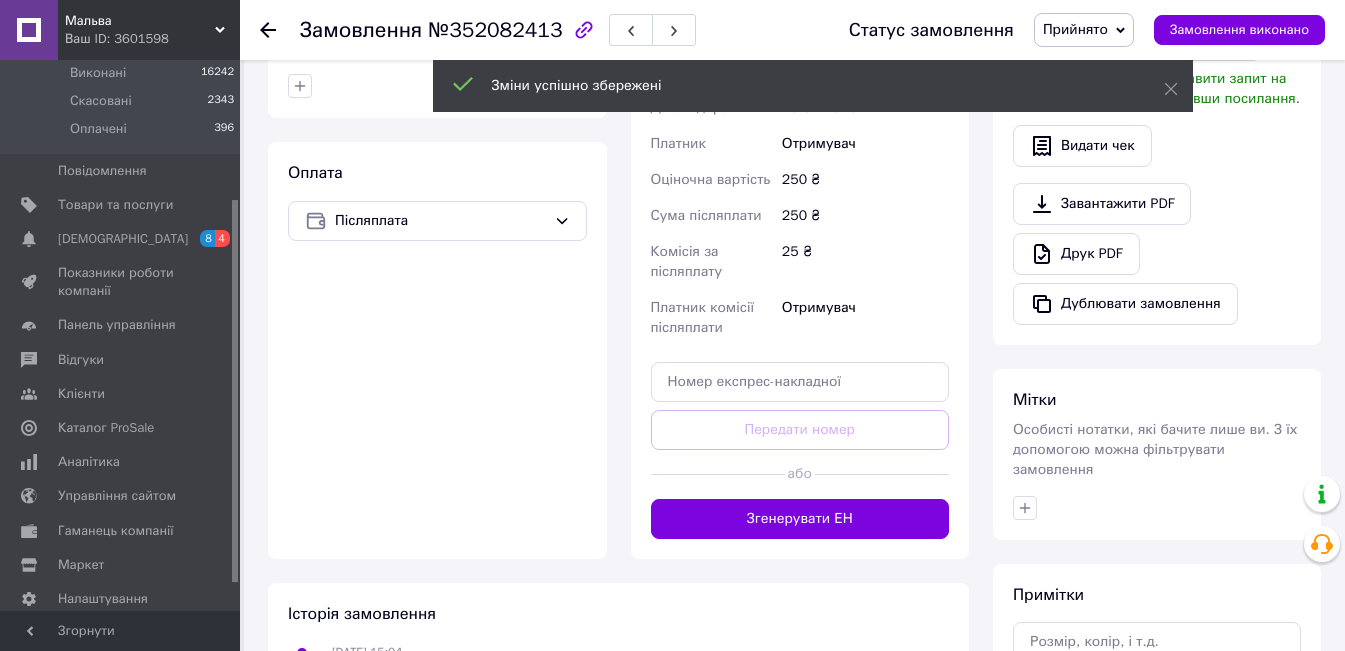 click on "Згенерувати ЕН" at bounding box center (800, 519) 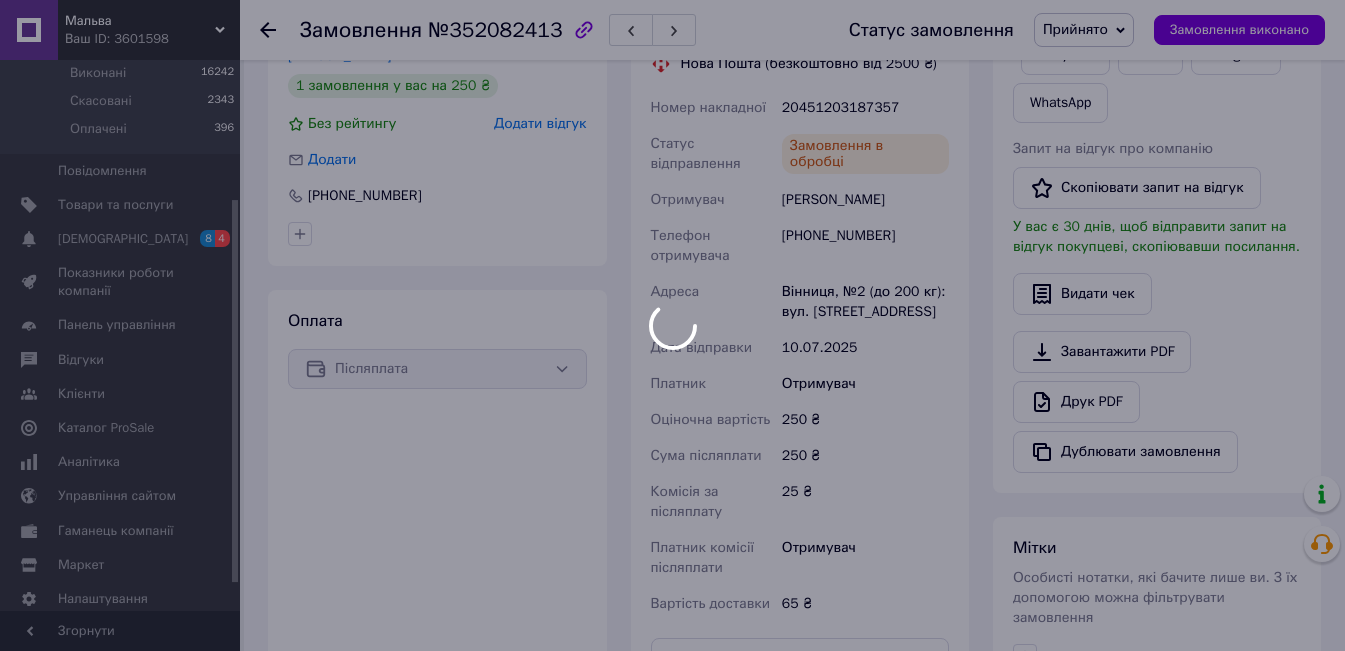 scroll, scrollTop: 300, scrollLeft: 0, axis: vertical 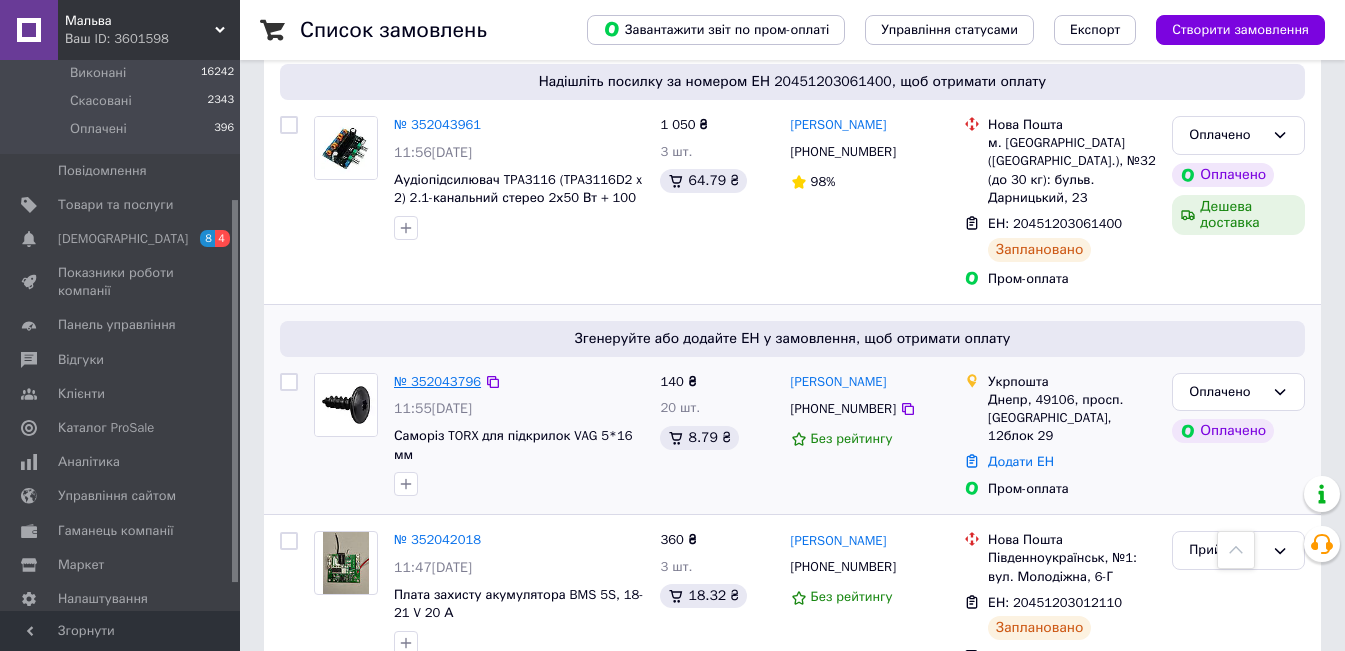 click on "№ 352043796" at bounding box center [437, 381] 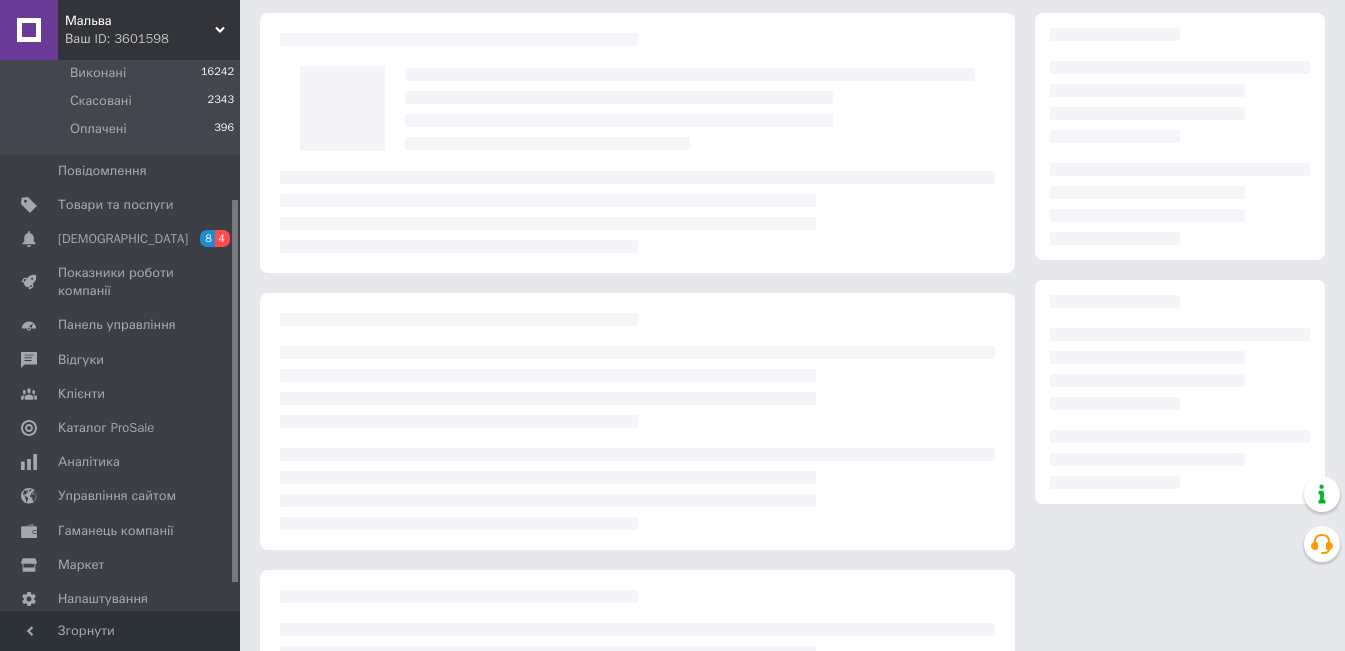 scroll, scrollTop: 63, scrollLeft: 0, axis: vertical 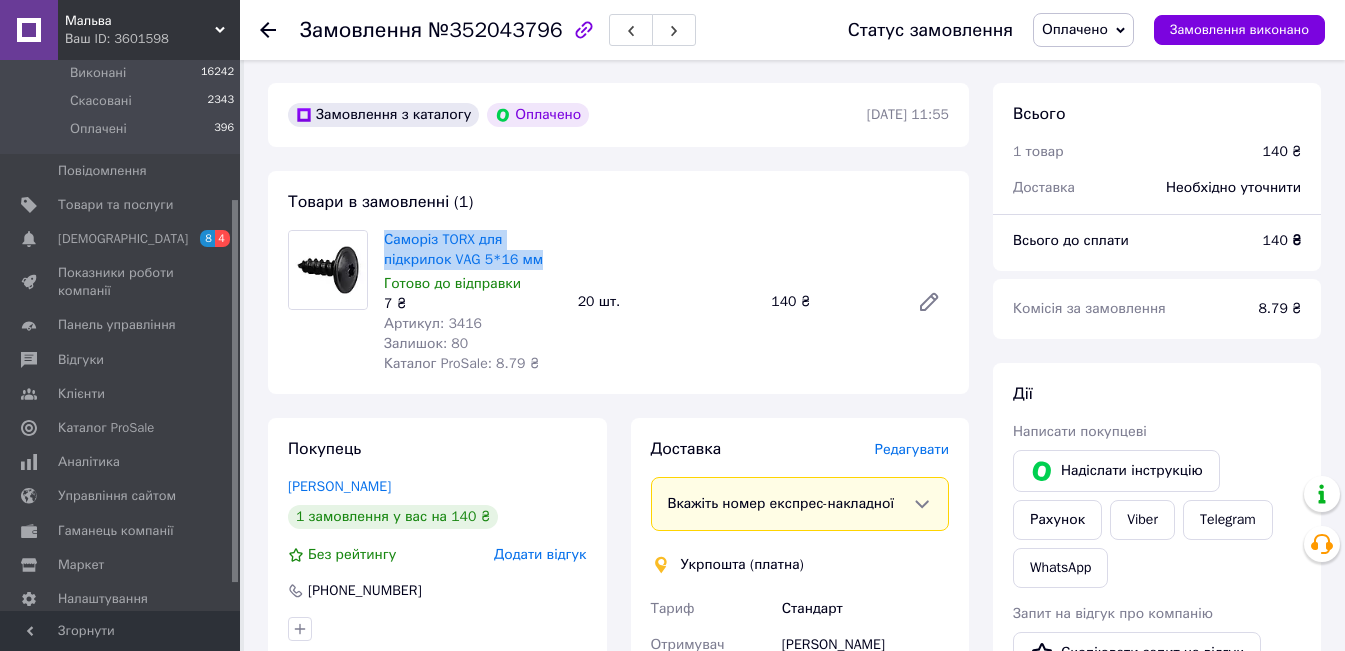 drag, startPoint x: 554, startPoint y: 258, endPoint x: 382, endPoint y: 237, distance: 173.27724 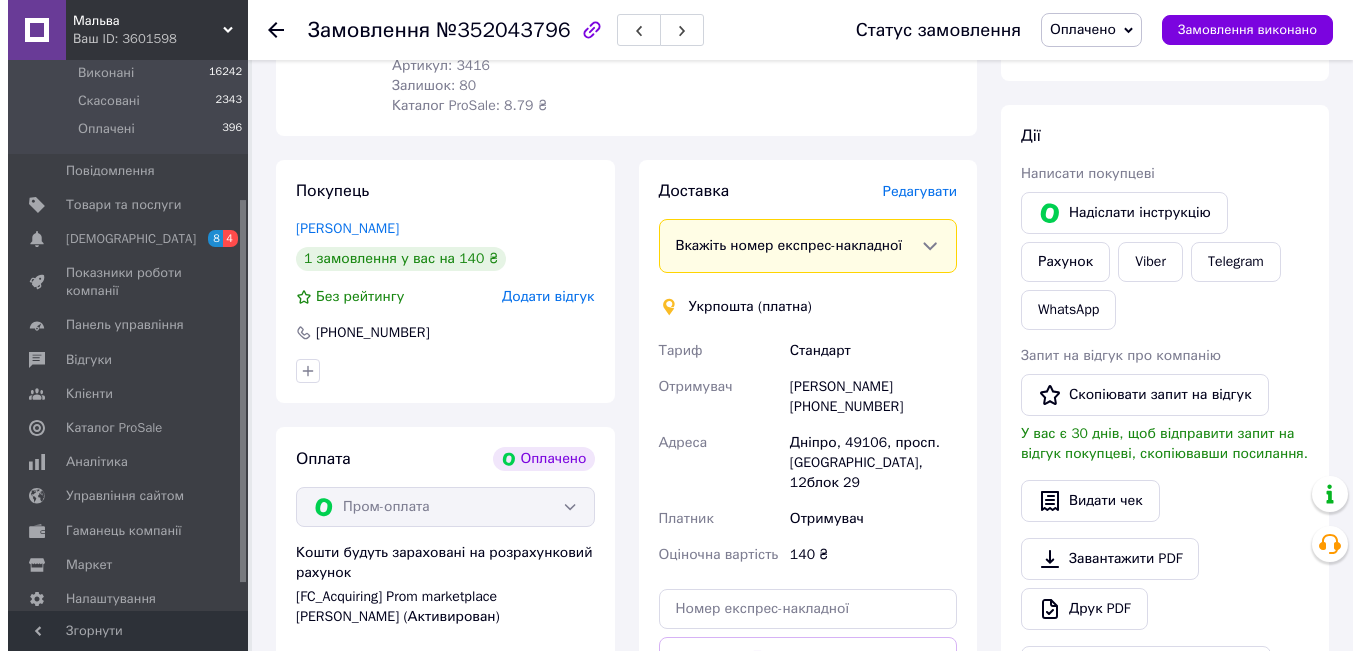 scroll, scrollTop: 400, scrollLeft: 0, axis: vertical 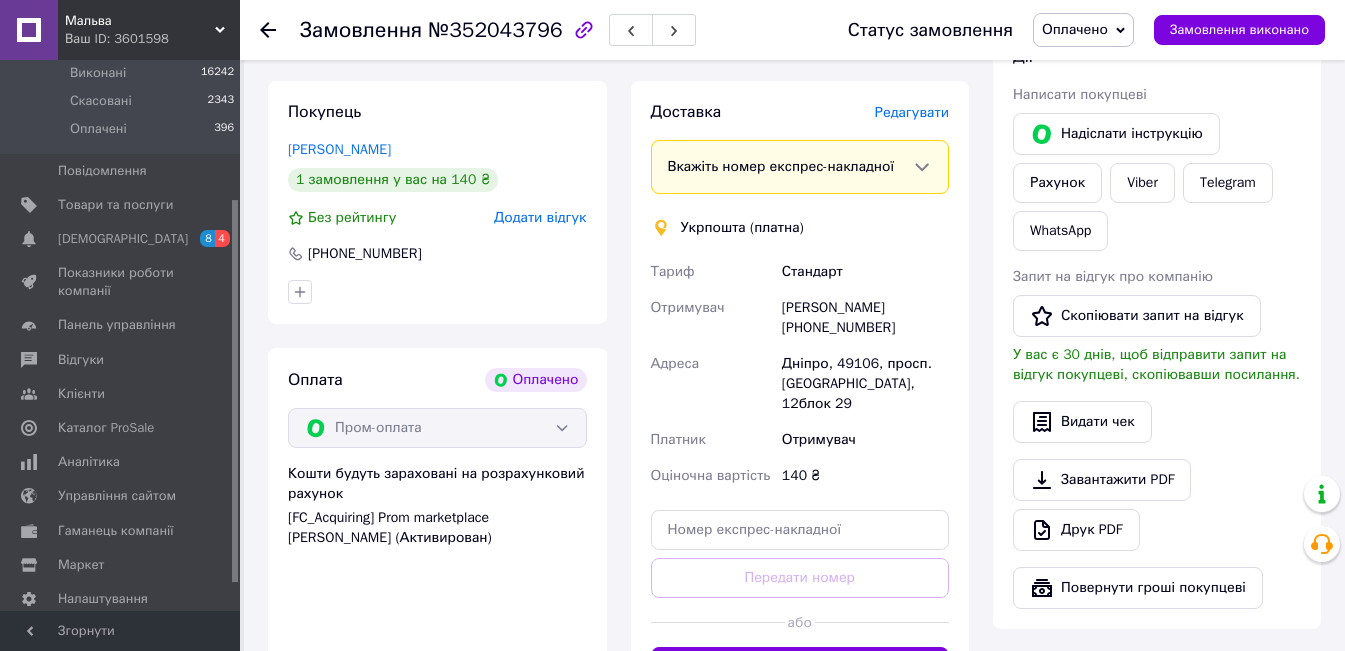 click on "Редагувати" at bounding box center (912, 112) 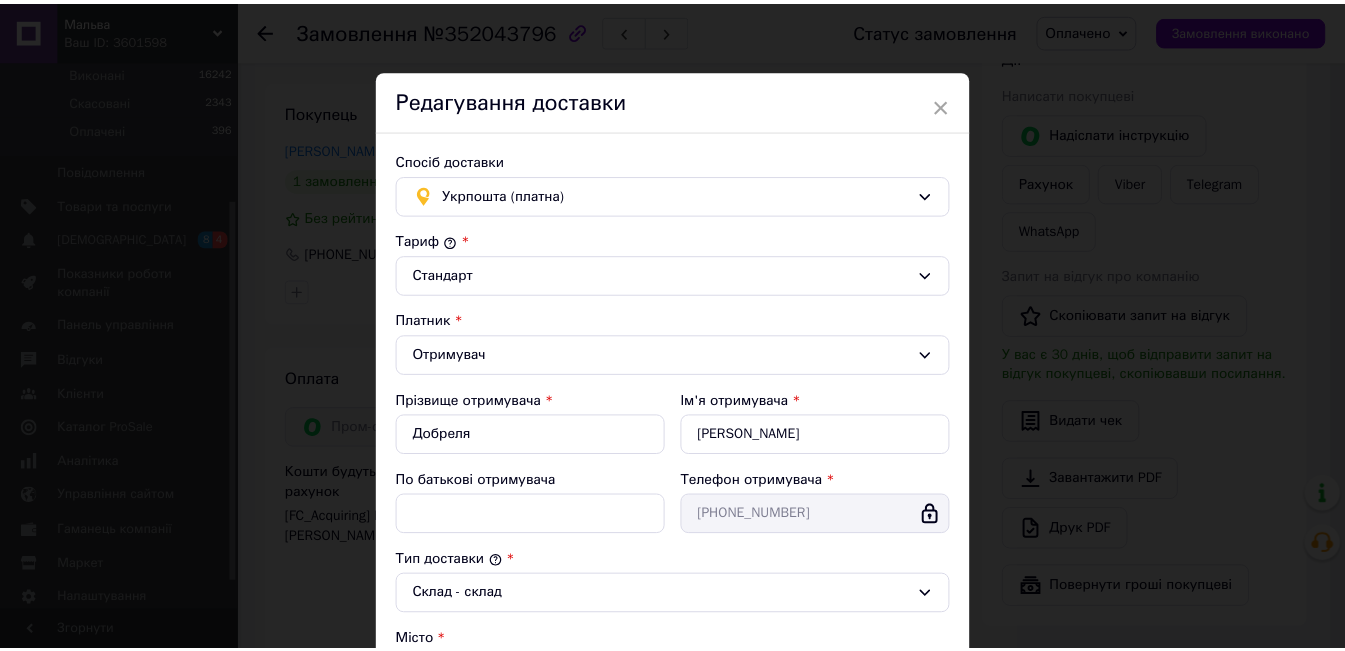scroll, scrollTop: 600, scrollLeft: 0, axis: vertical 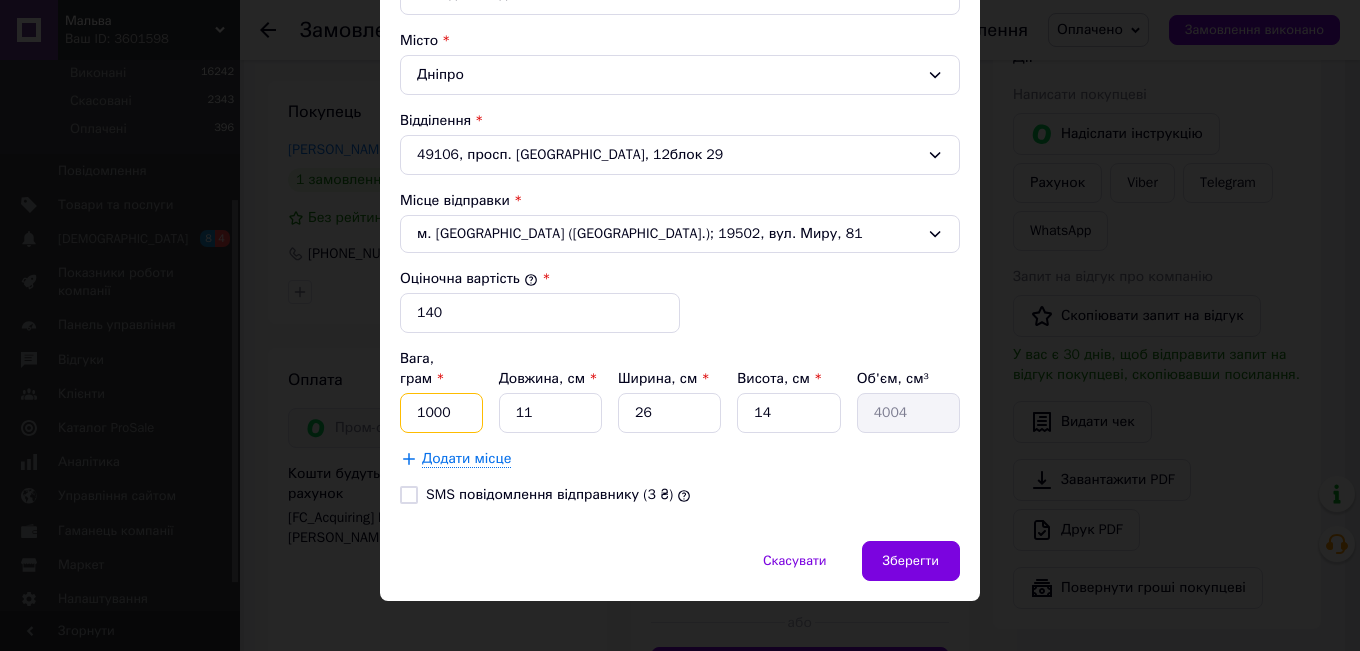 click on "1000" at bounding box center (441, 413) 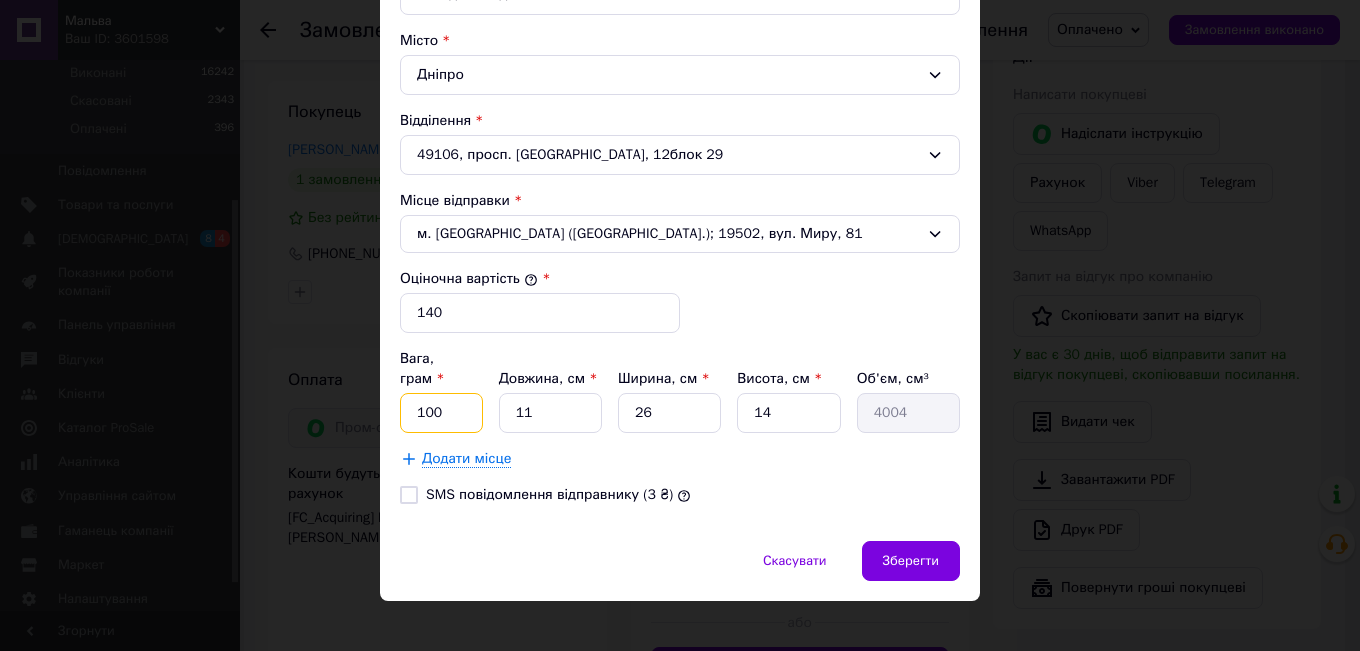 type on "100" 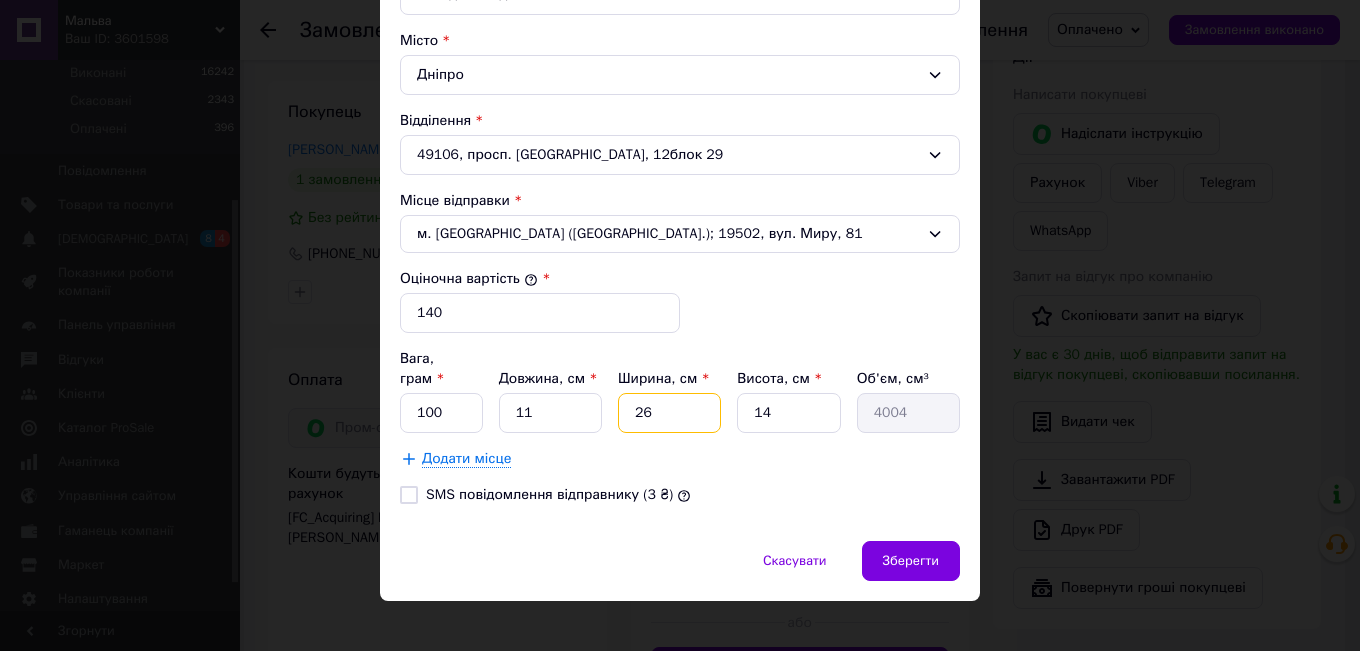 click on "26" at bounding box center [669, 413] 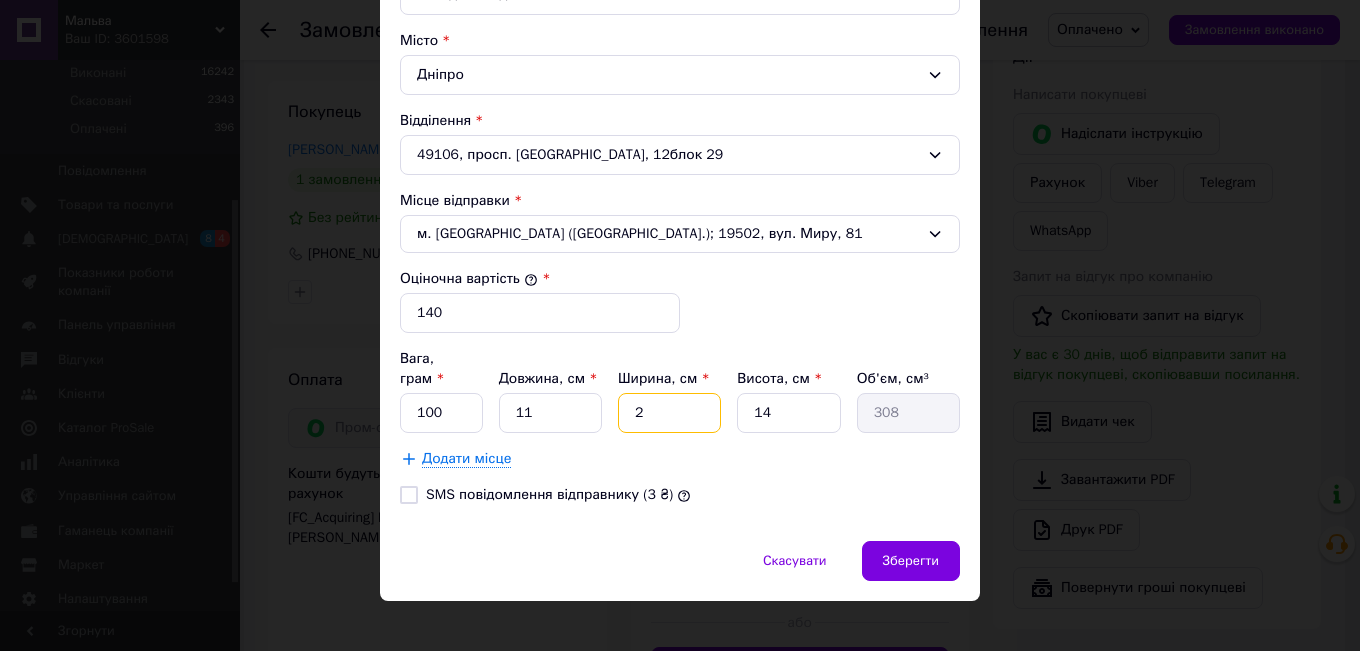 type 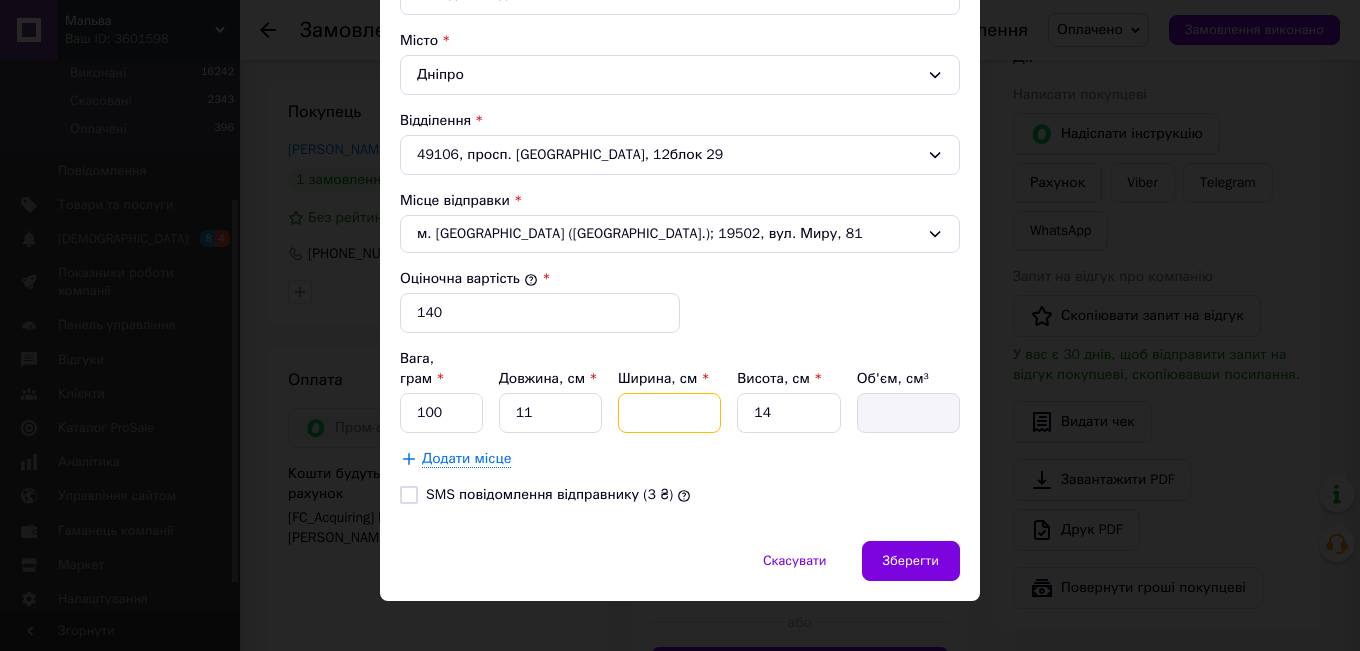 type on "1" 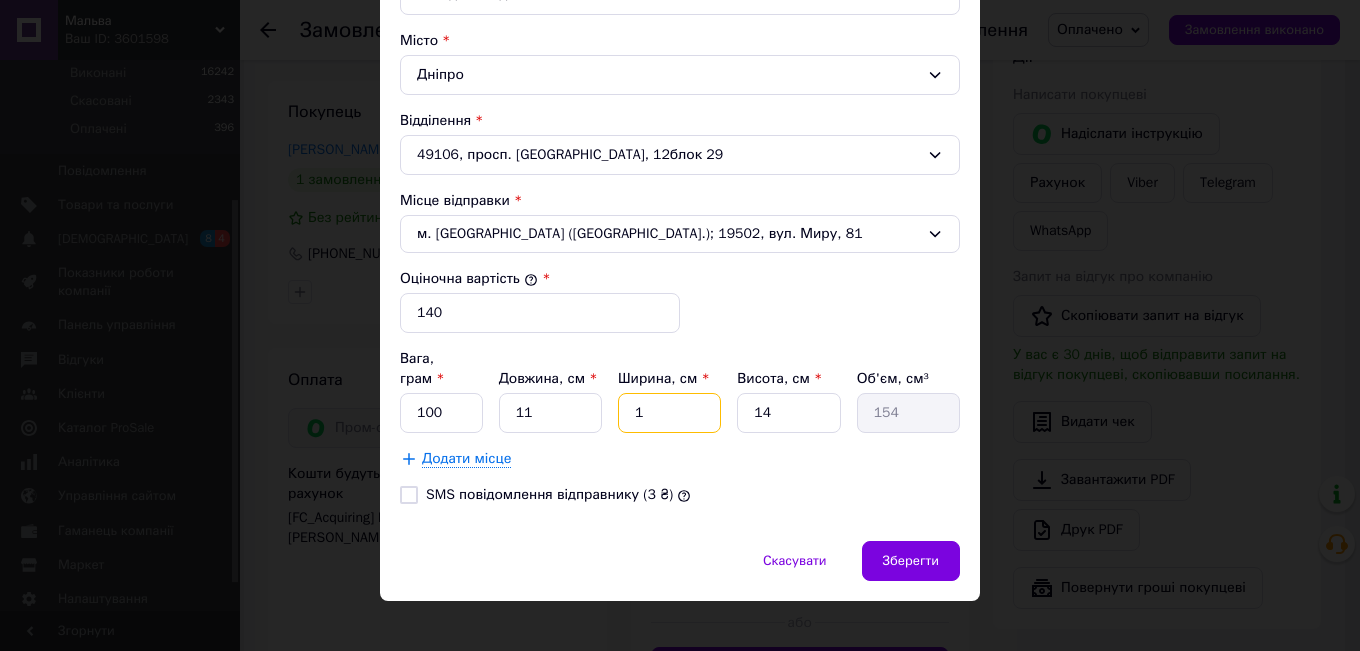 type on "11" 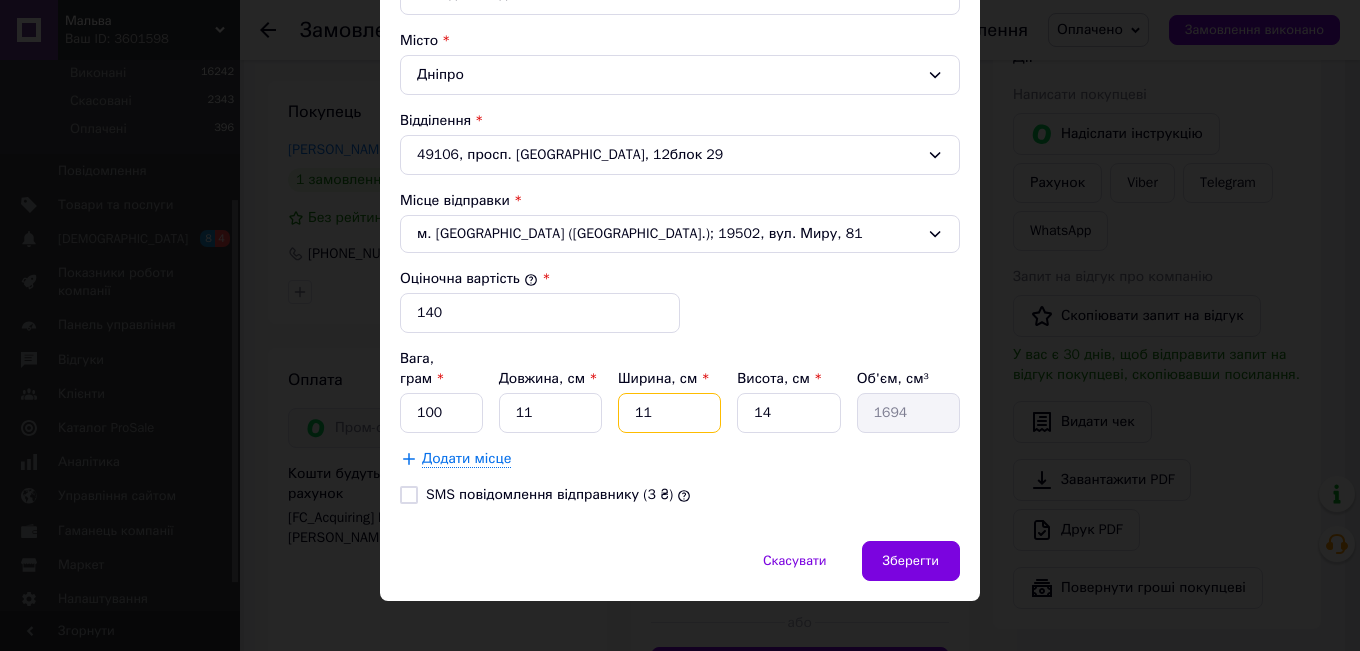 type on "11" 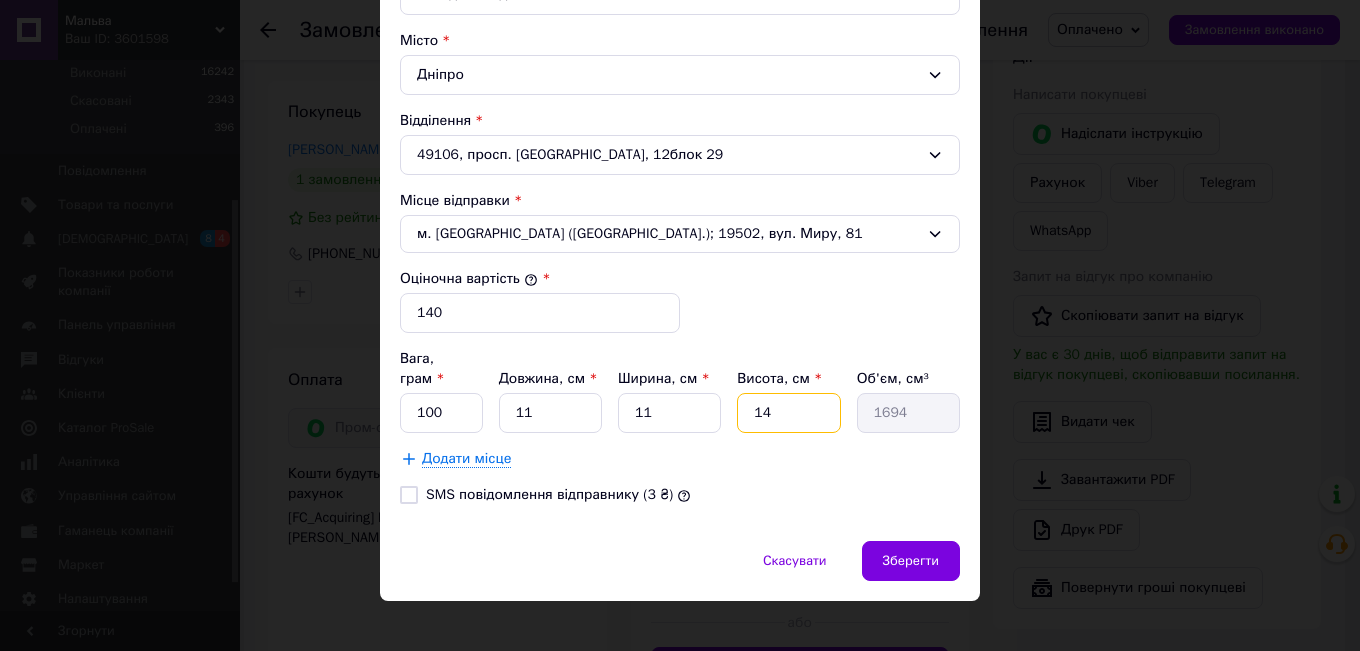 click on "14" at bounding box center (788, 413) 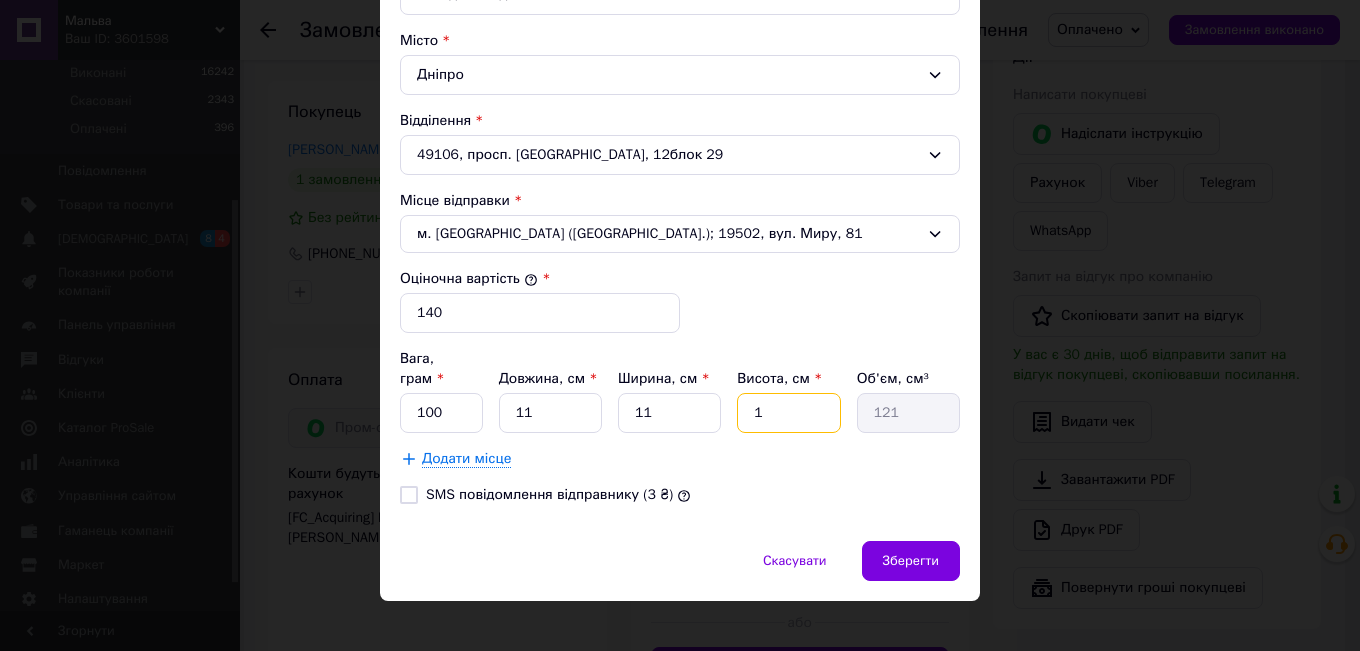type 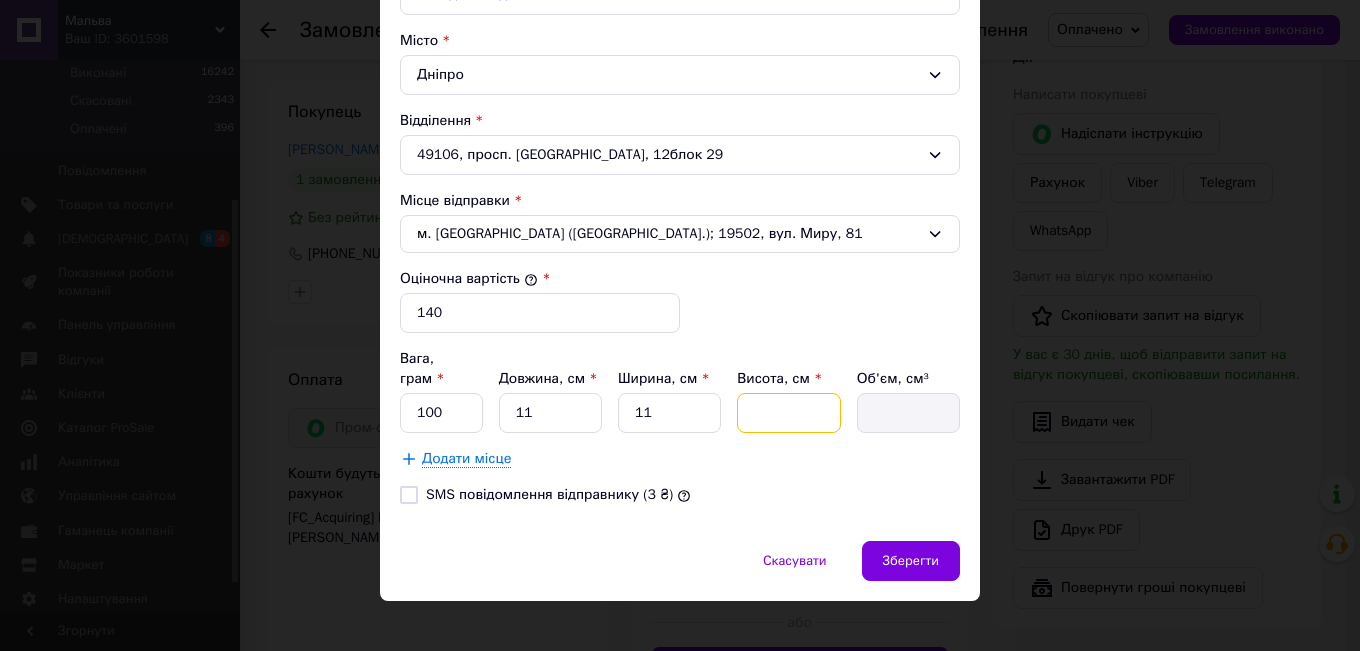 type on "2" 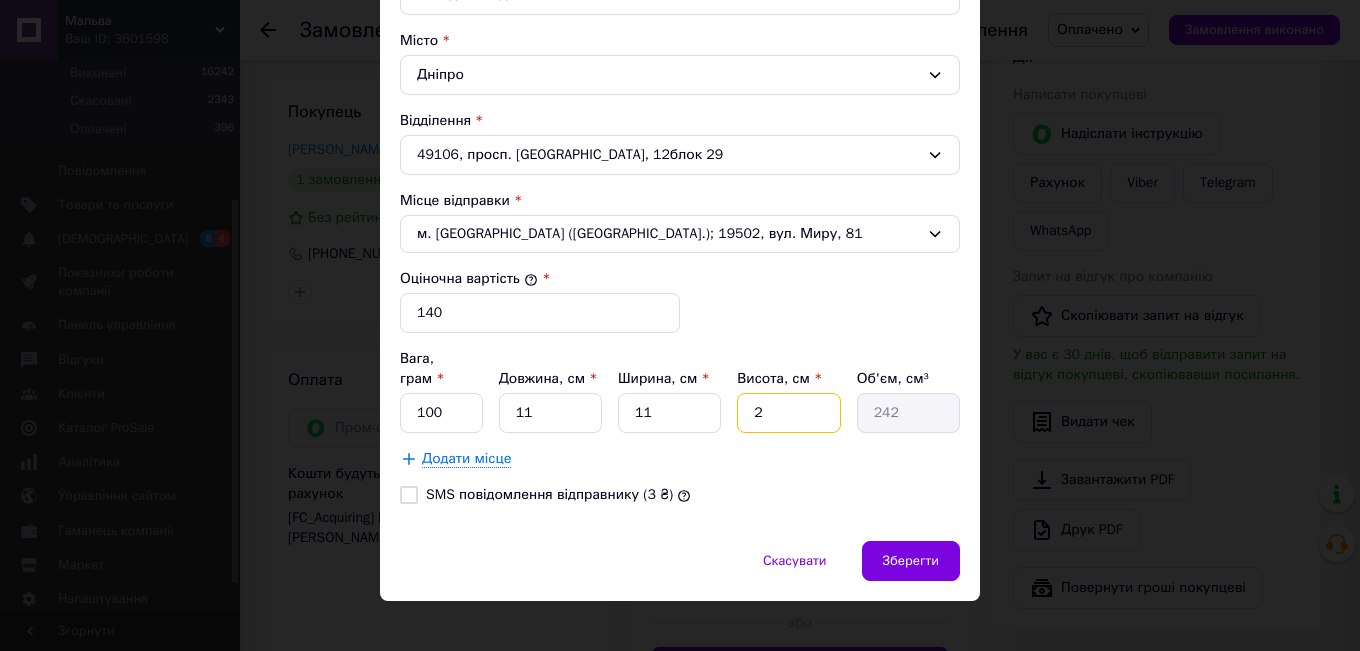 type on "2" 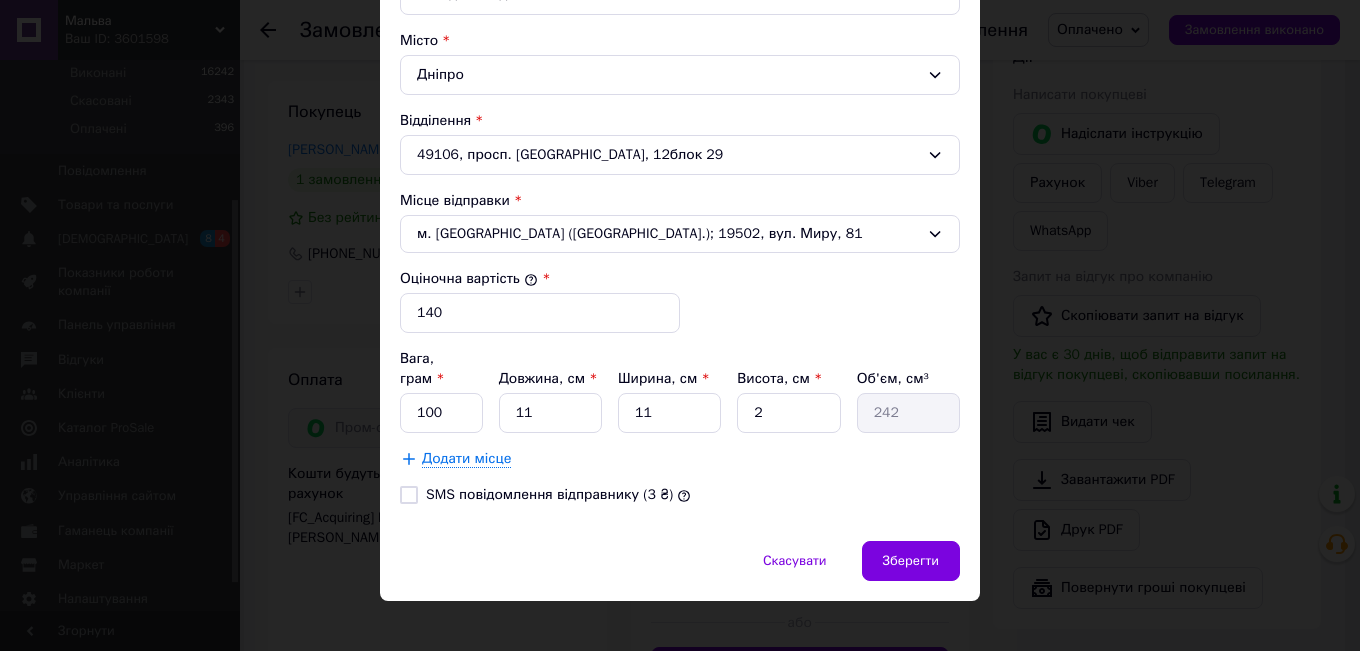 drag, startPoint x: 709, startPoint y: 460, endPoint x: 731, endPoint y: 463, distance: 22.203604 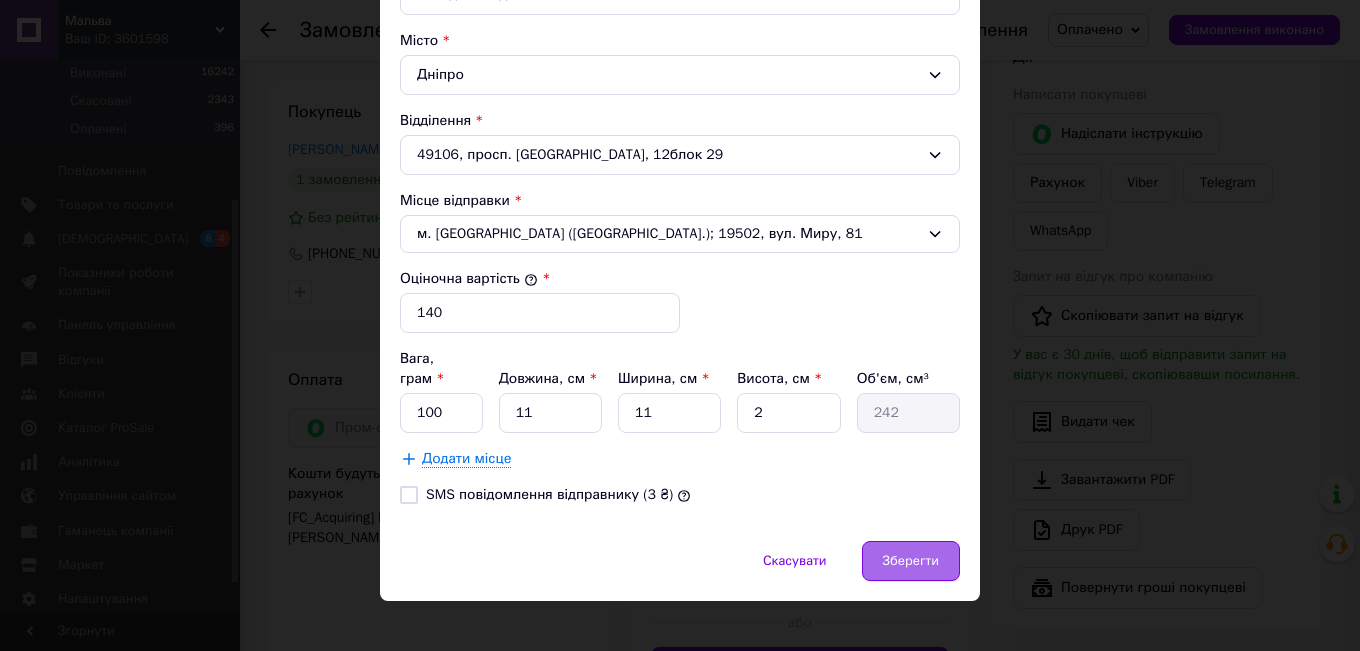 click on "Зберегти" at bounding box center (911, 561) 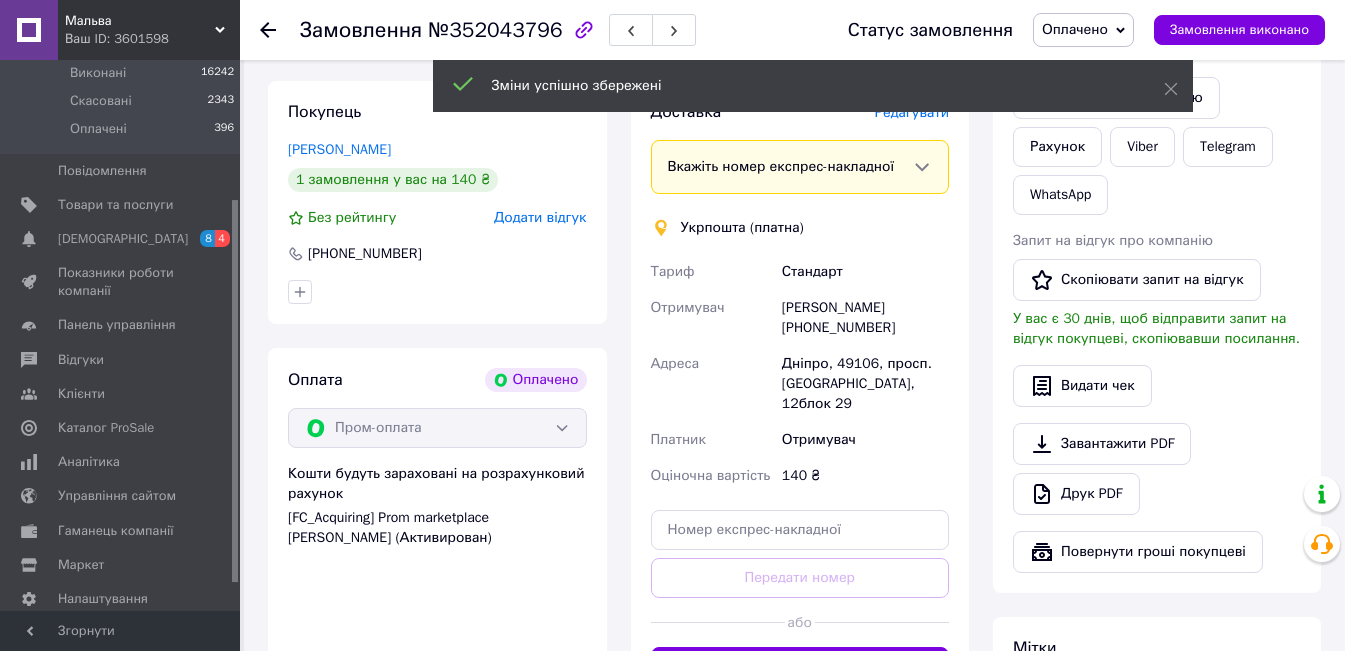 scroll, scrollTop: 500, scrollLeft: 0, axis: vertical 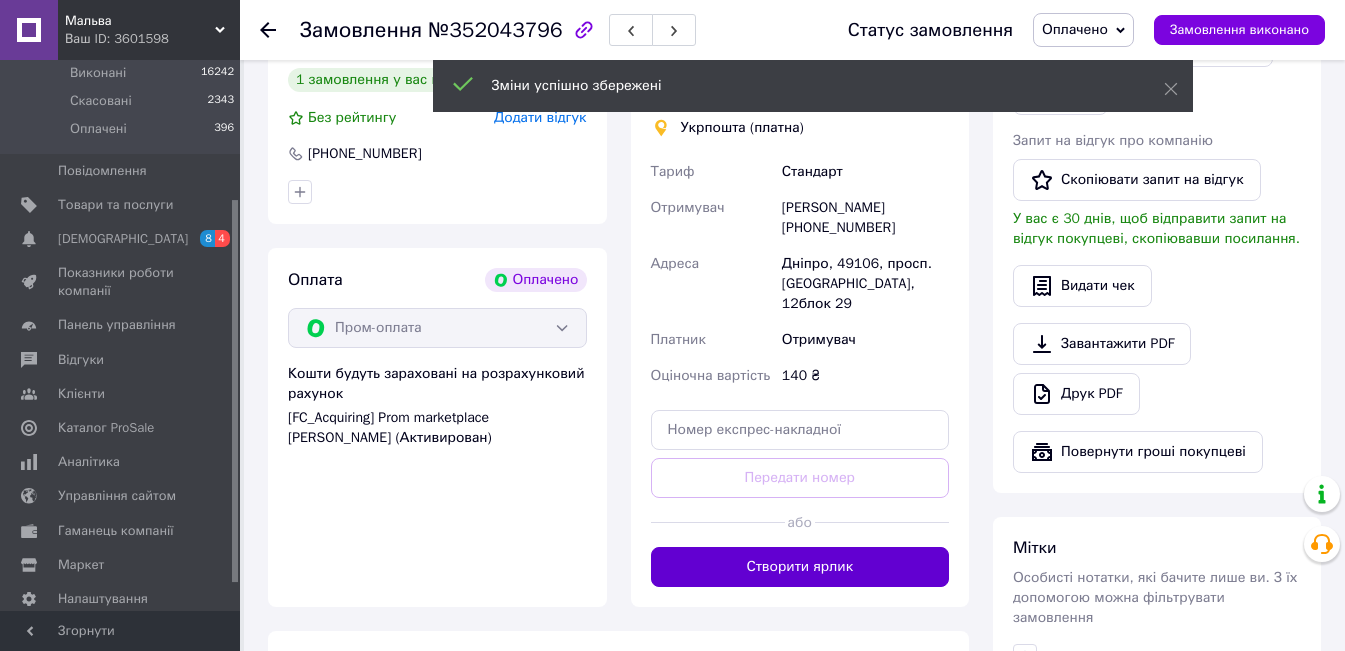 click on "Створити ярлик" at bounding box center [800, 567] 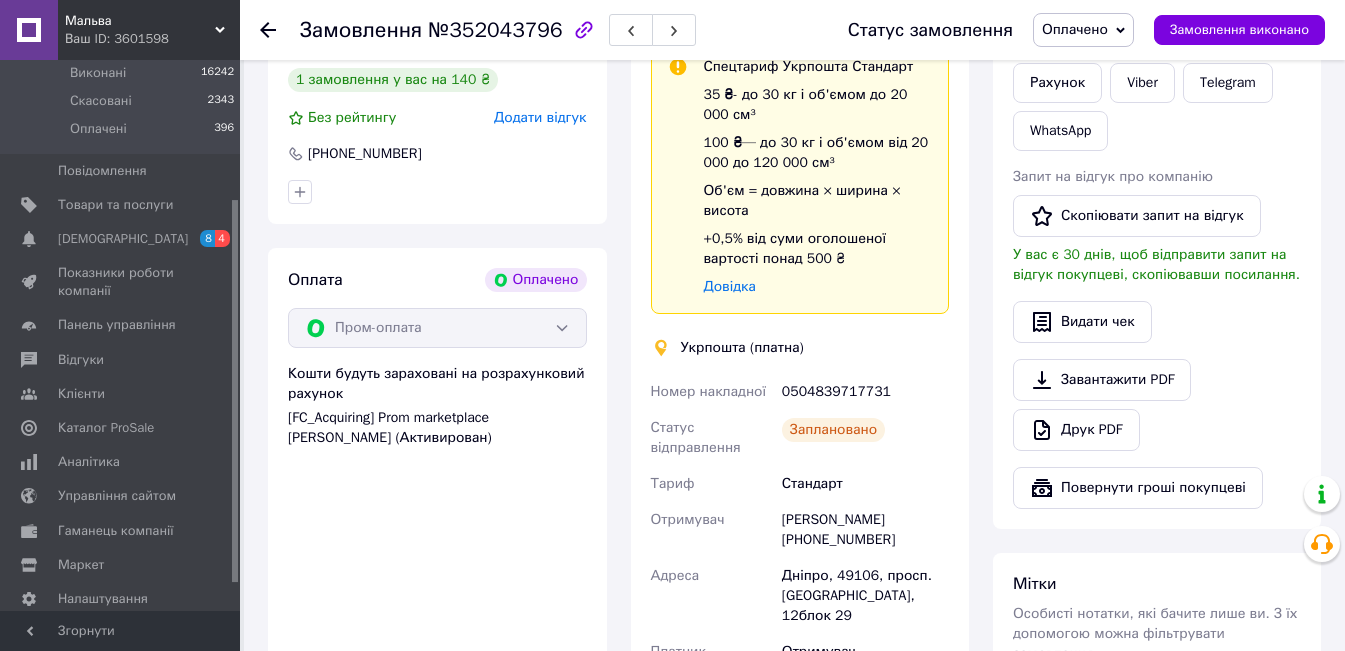 scroll, scrollTop: 100, scrollLeft: 0, axis: vertical 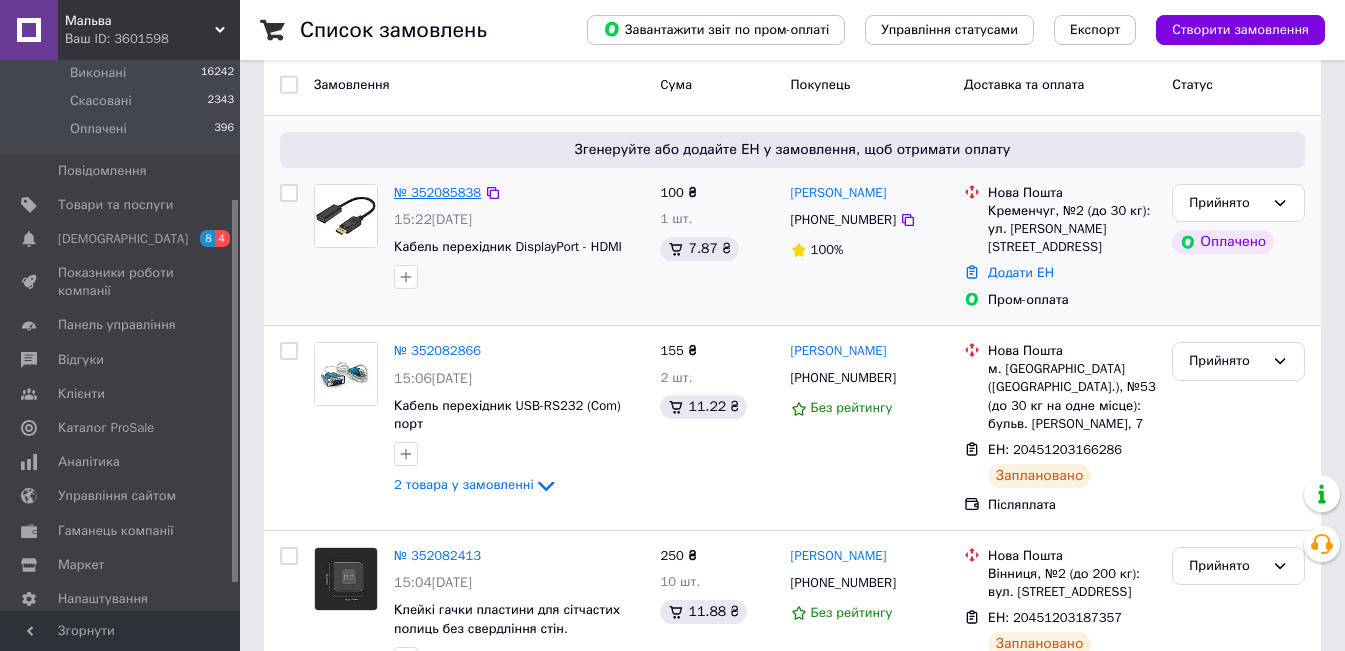 click on "№ 352085838" at bounding box center (437, 192) 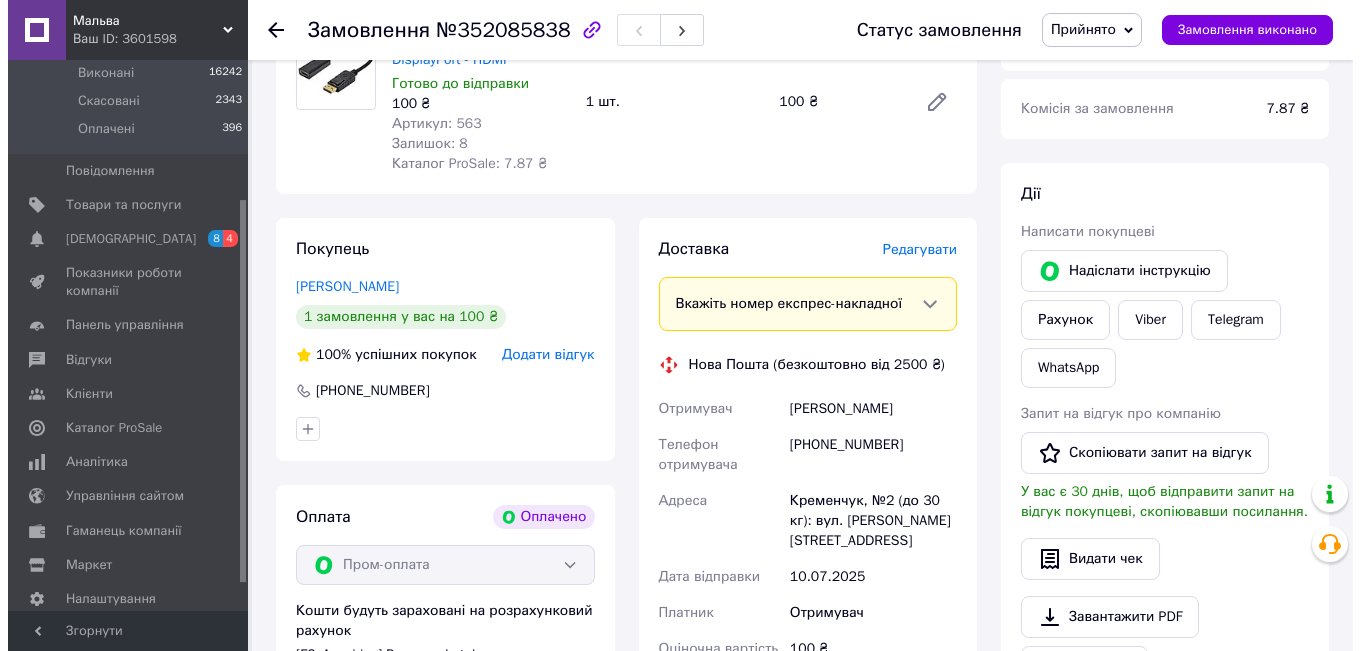 scroll, scrollTop: 300, scrollLeft: 0, axis: vertical 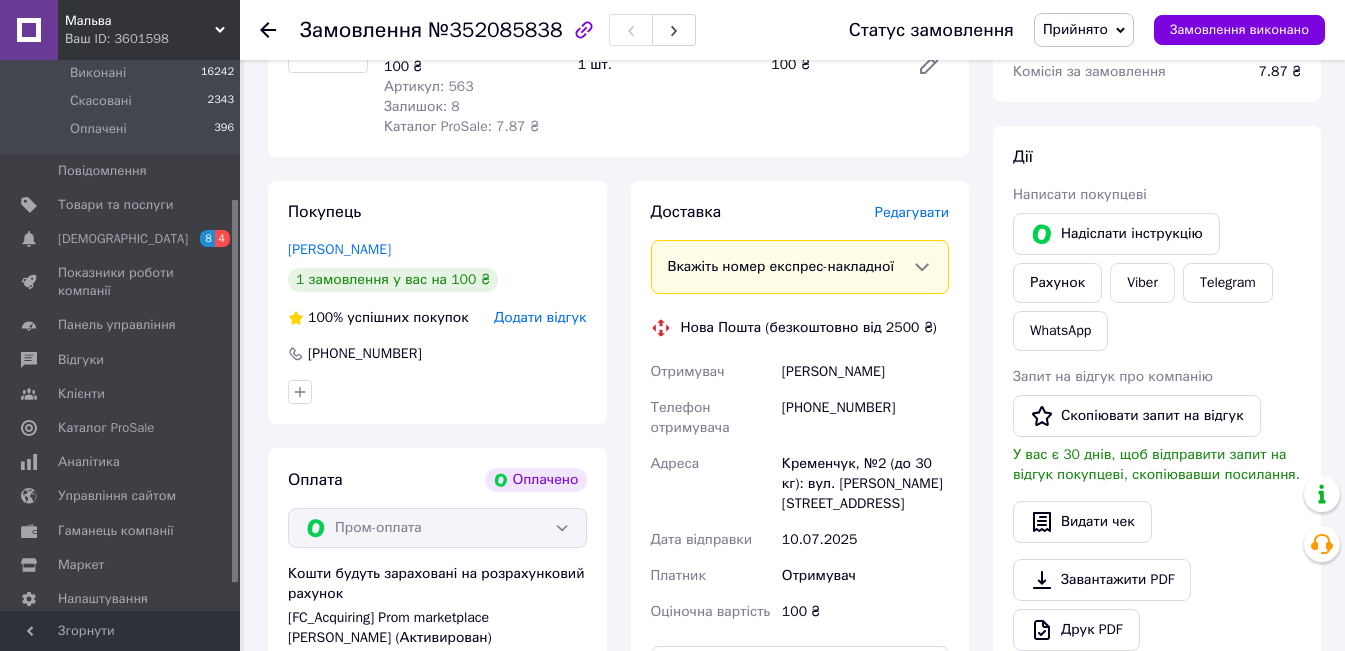 click on "Редагувати" at bounding box center [912, 212] 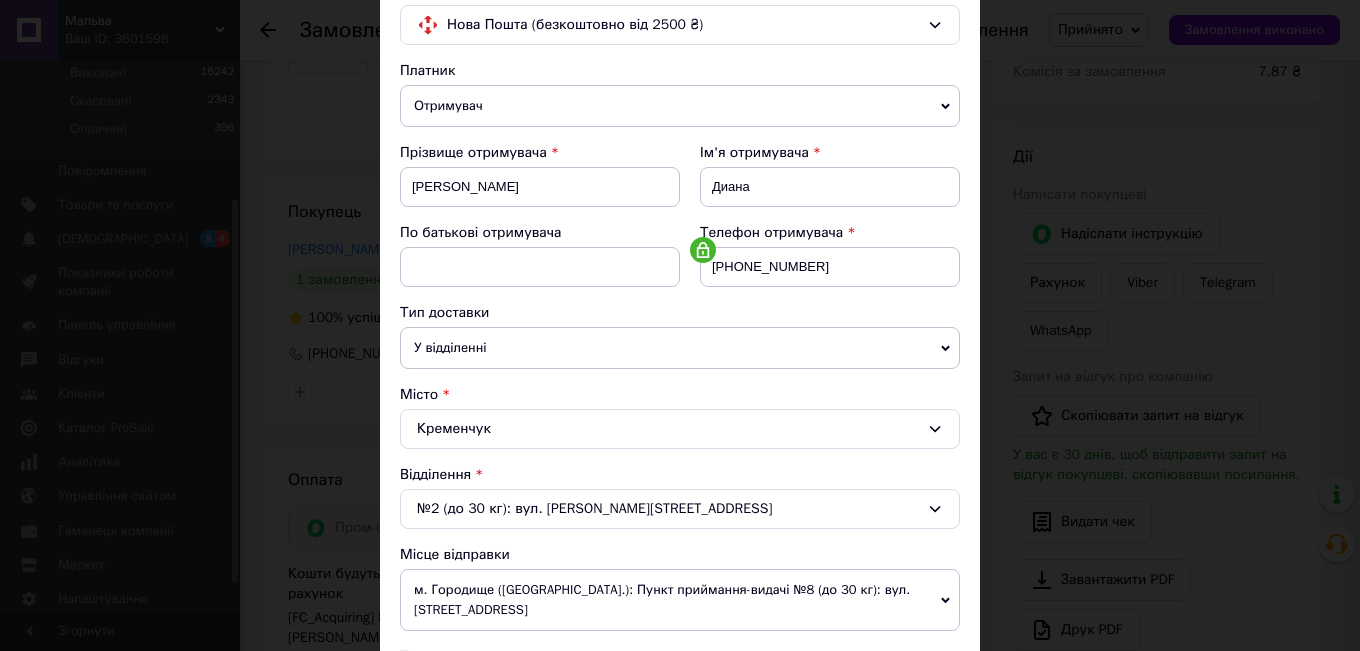 scroll, scrollTop: 500, scrollLeft: 0, axis: vertical 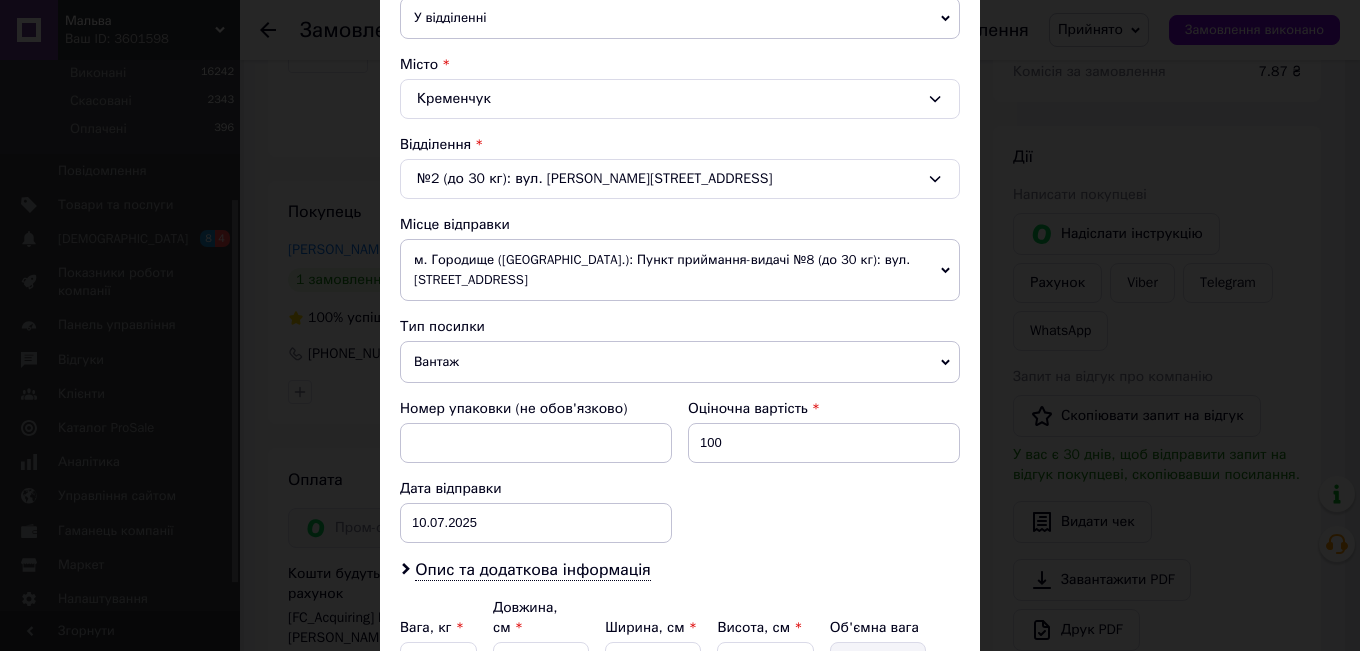 click on "Вантаж" at bounding box center (680, 362) 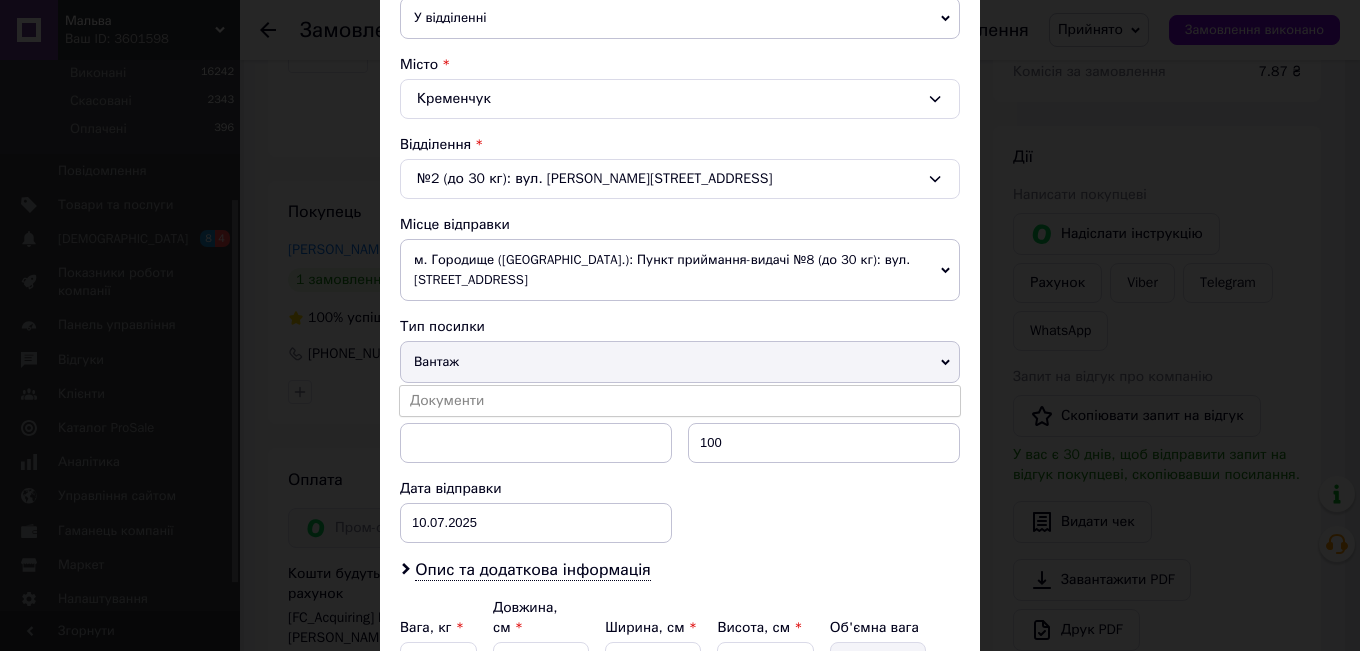 drag, startPoint x: 442, startPoint y: 412, endPoint x: 515, endPoint y: 427, distance: 74.52516 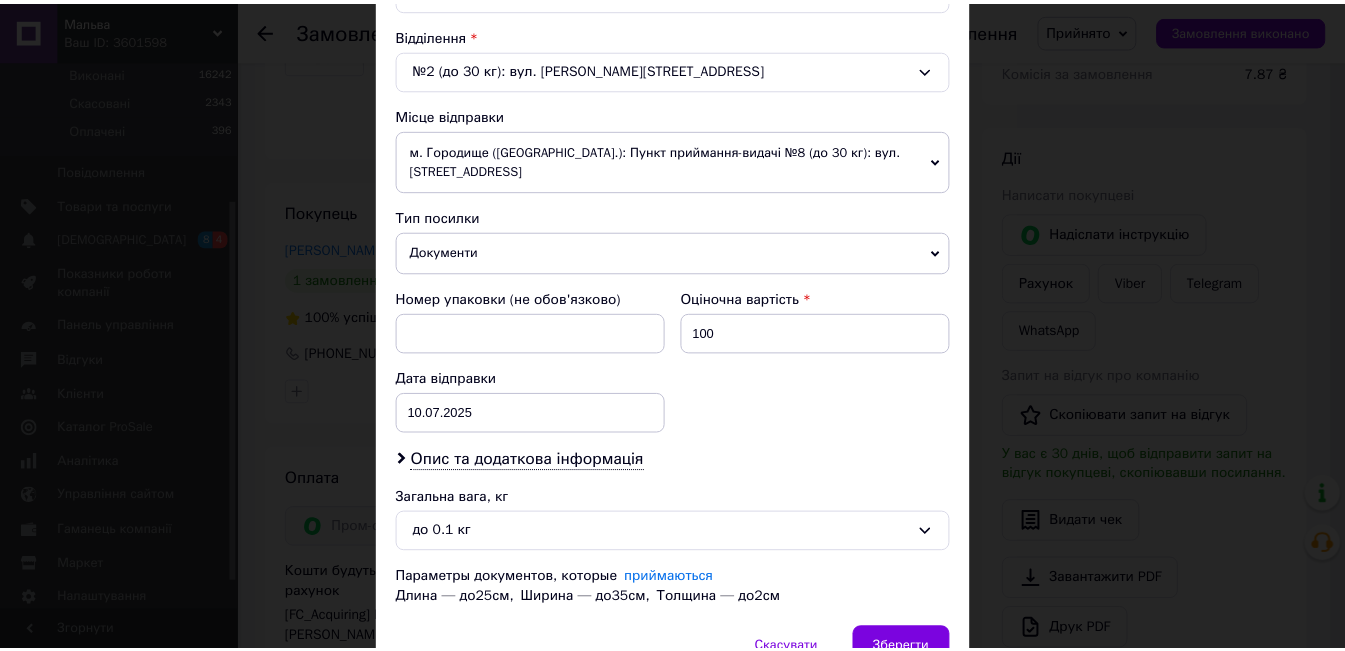 scroll, scrollTop: 717, scrollLeft: 0, axis: vertical 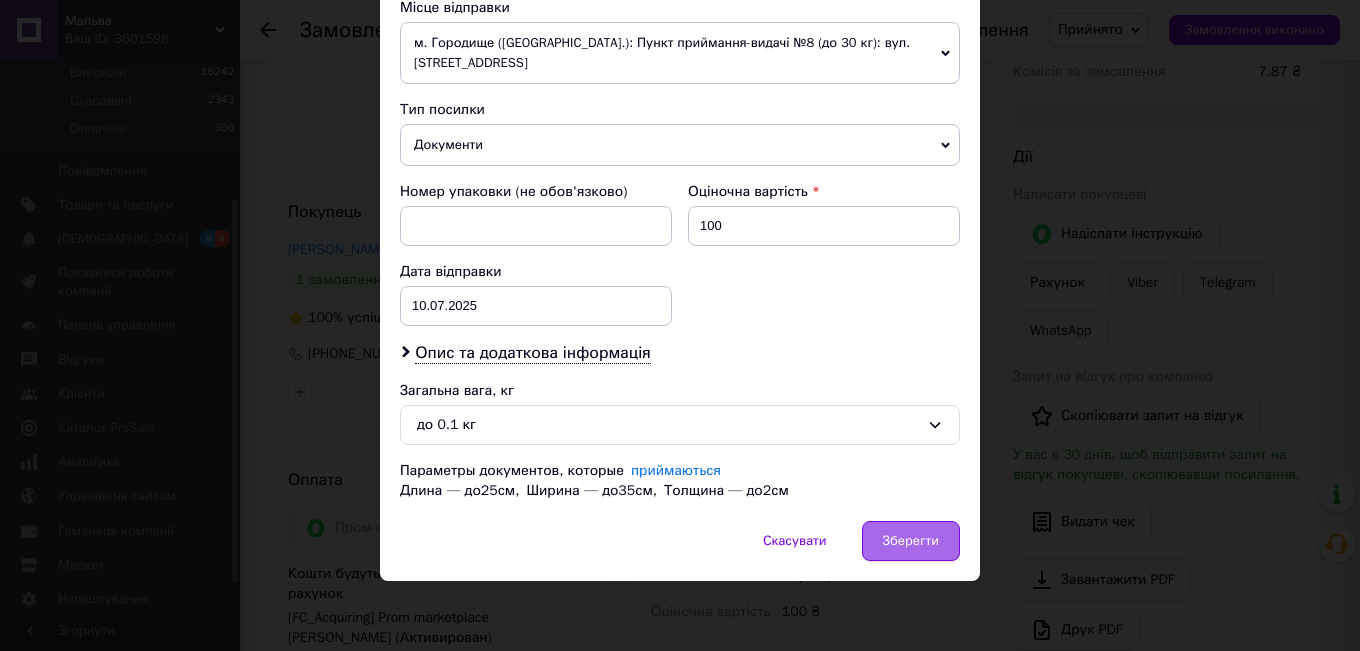click on "Зберегти" at bounding box center [911, 541] 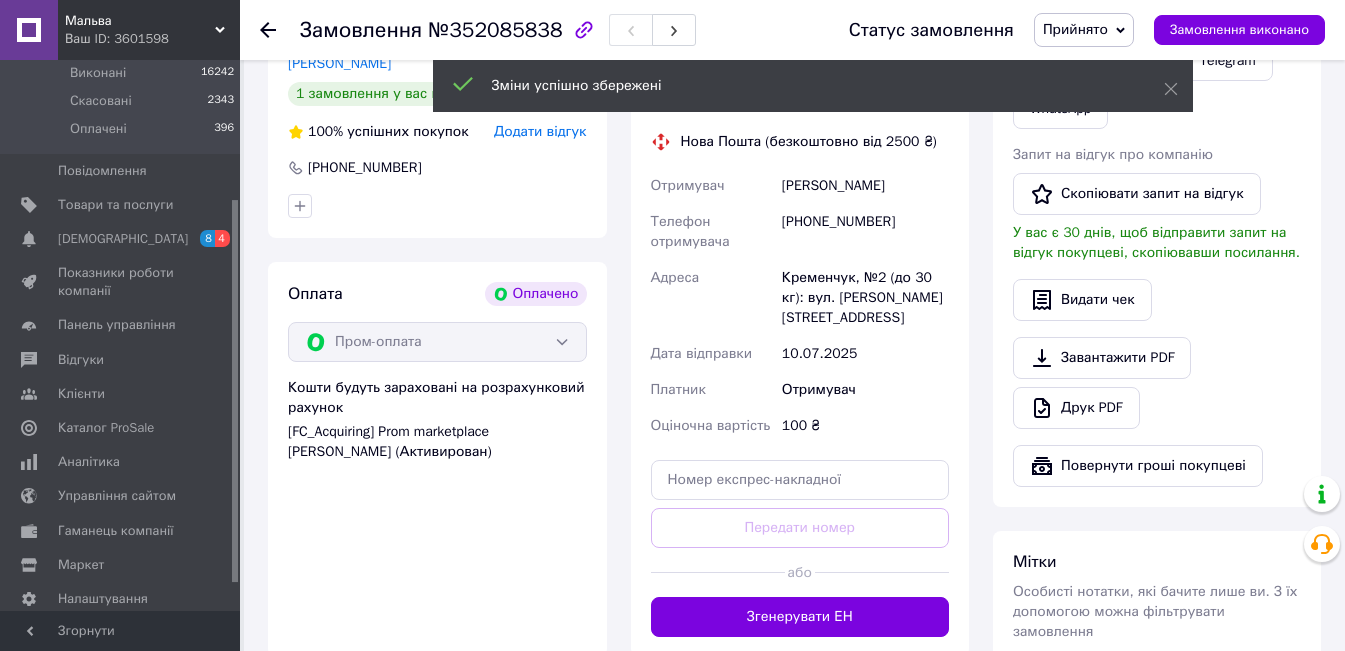 scroll, scrollTop: 500, scrollLeft: 0, axis: vertical 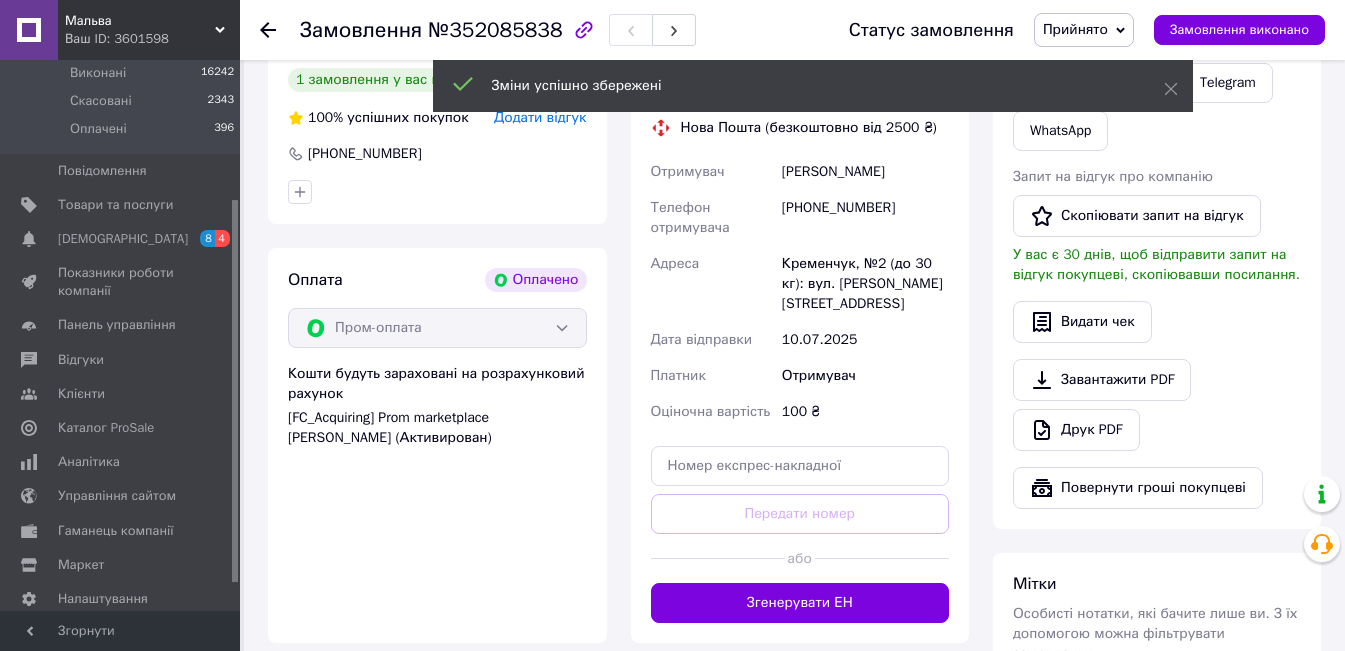 click on "Згенерувати ЕН" at bounding box center (800, 603) 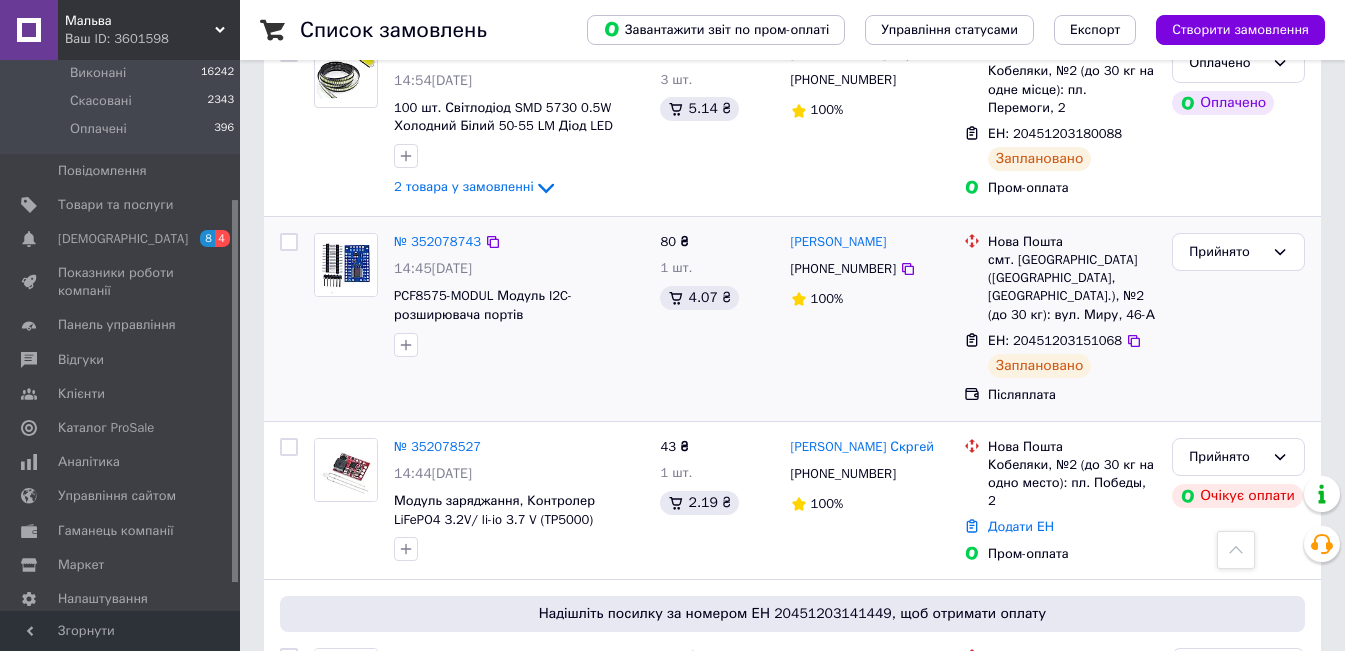 scroll, scrollTop: 900, scrollLeft: 0, axis: vertical 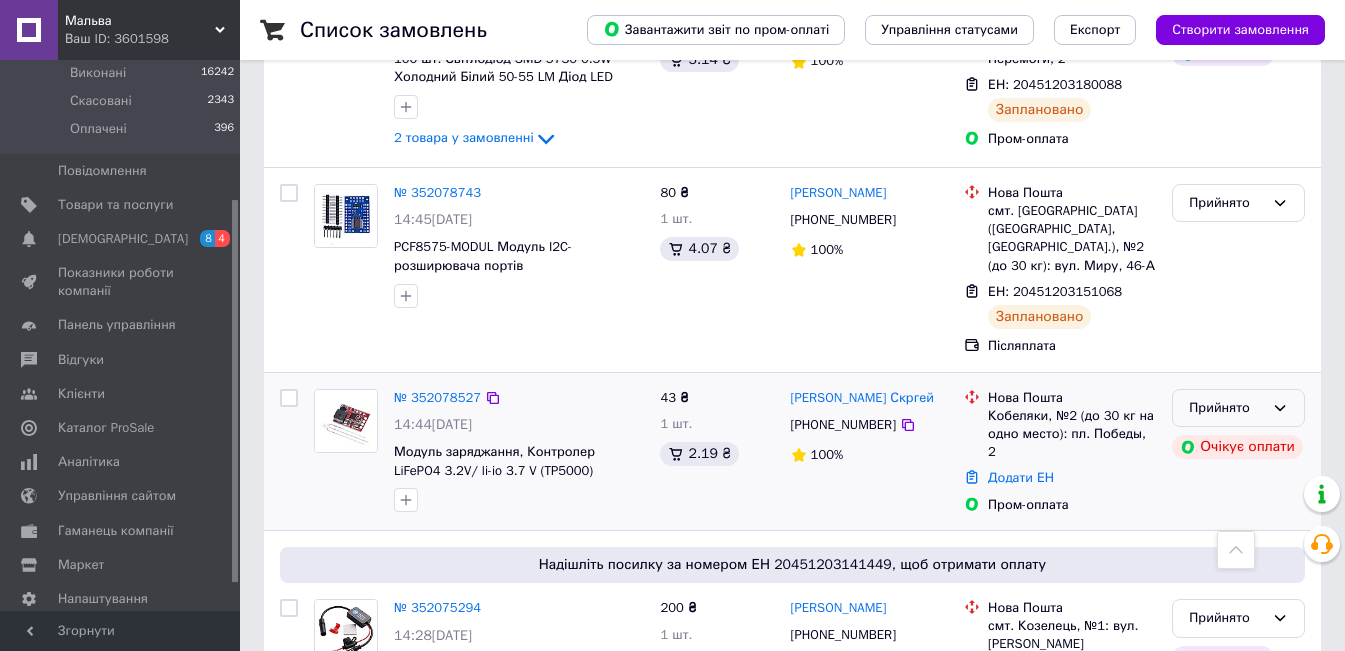 click 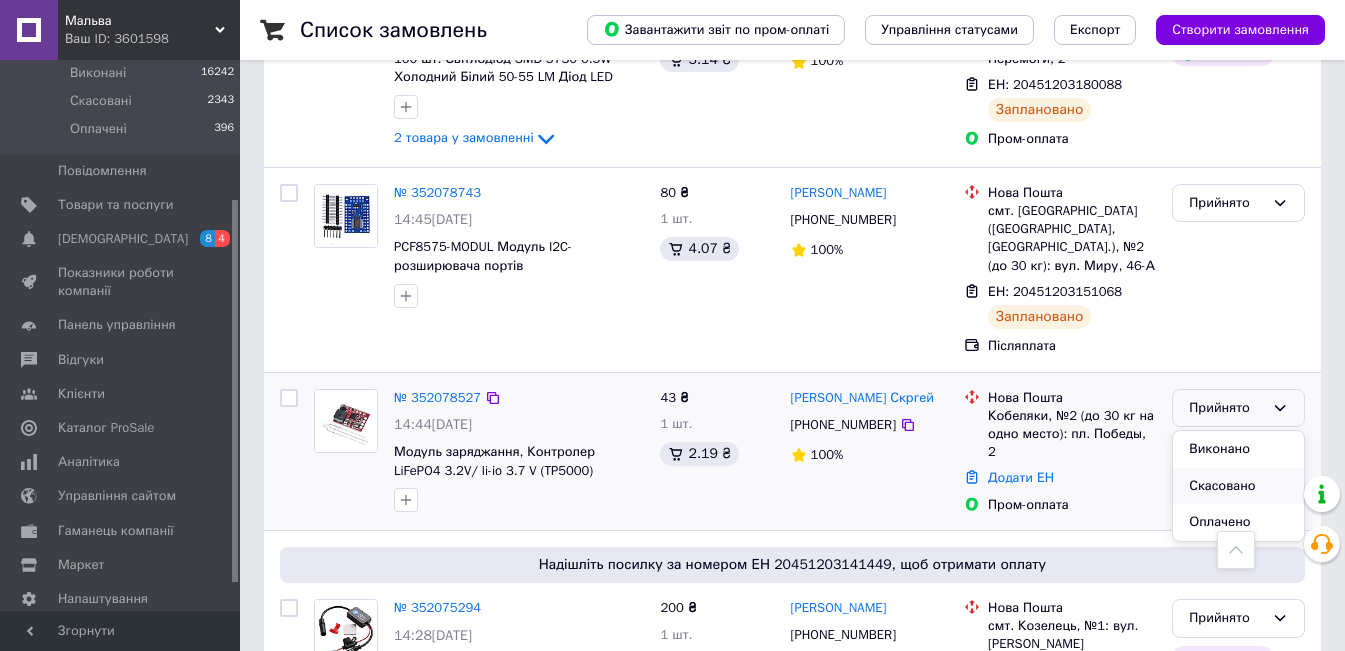click on "Скасовано" at bounding box center (1238, 486) 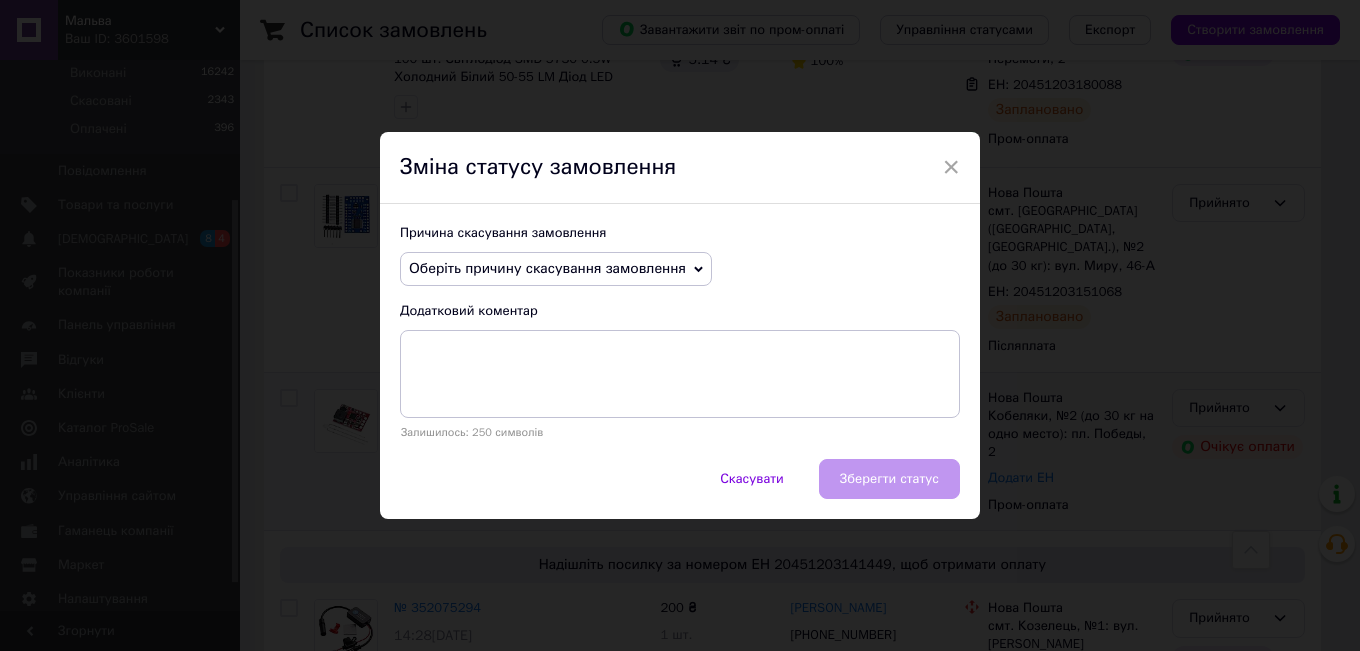 click 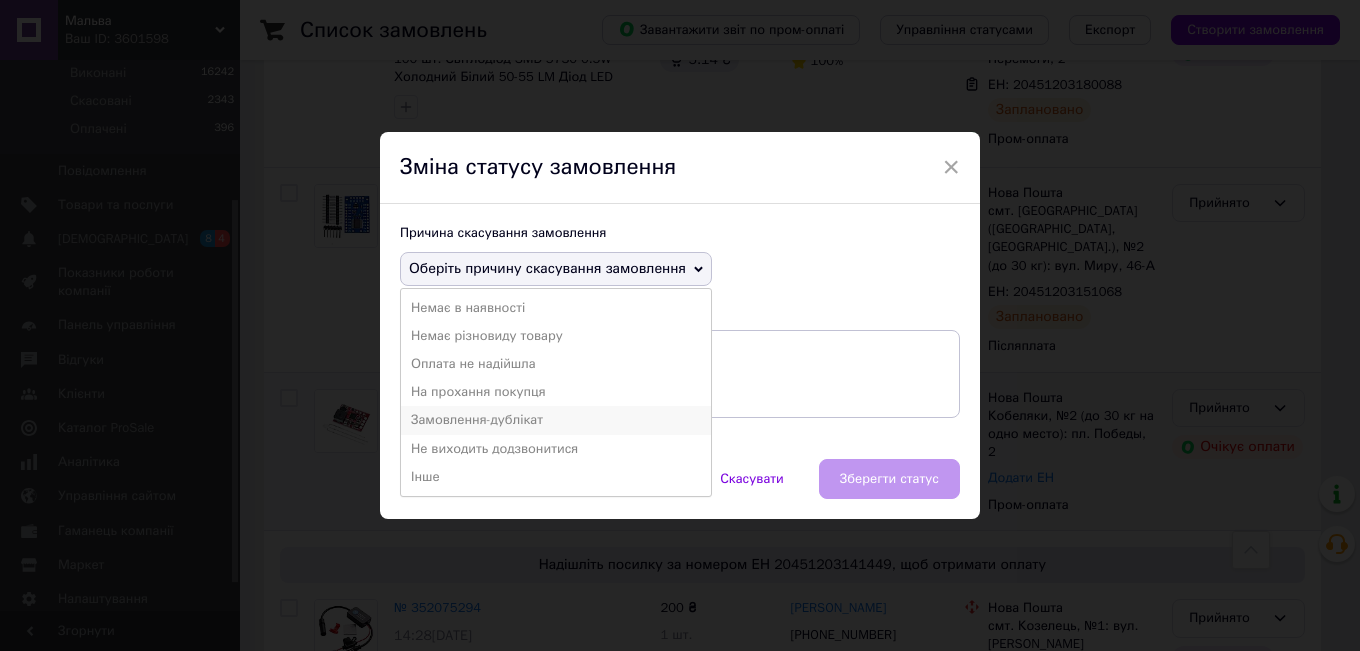 click on "Замовлення-дублікат" at bounding box center (556, 420) 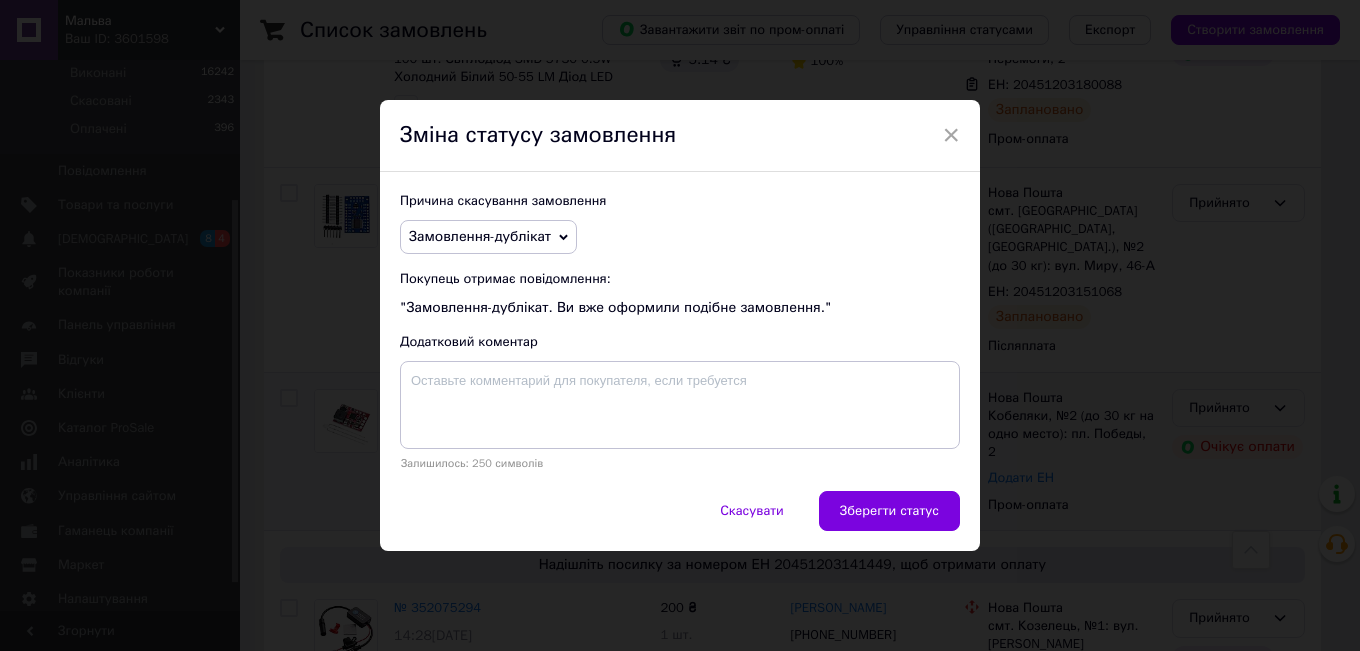 click on "Зберегти статус" at bounding box center (889, 511) 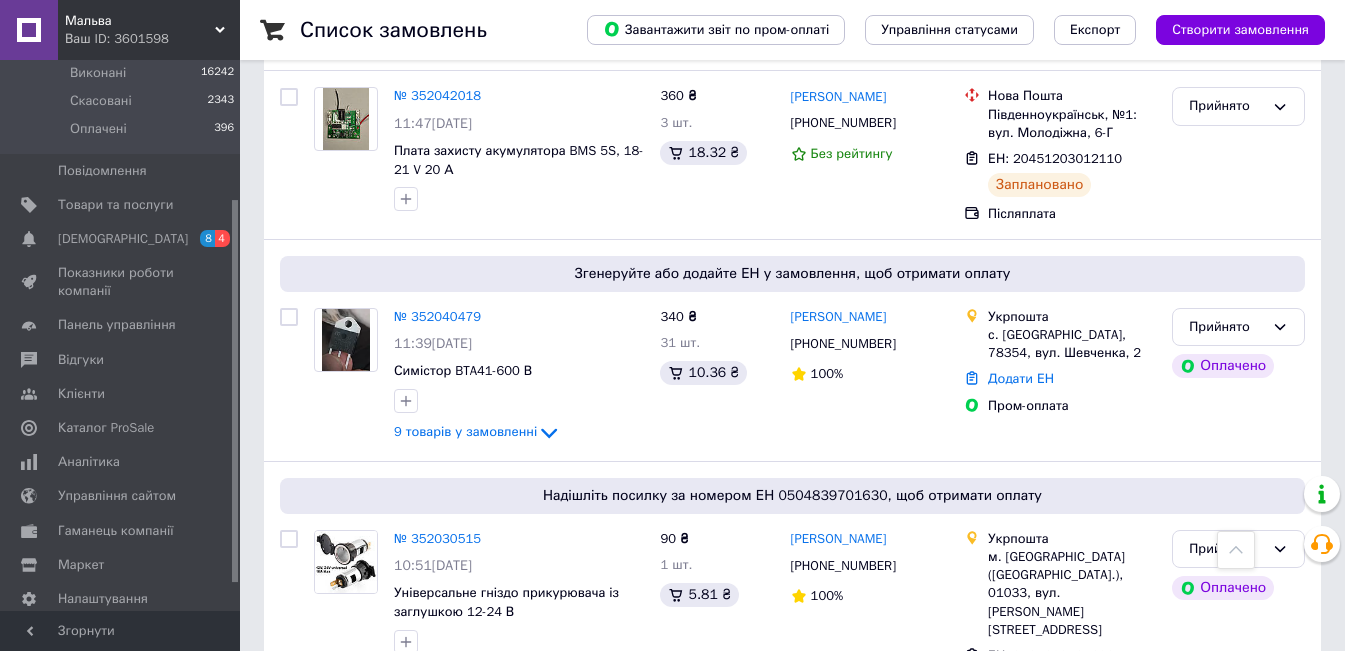 scroll, scrollTop: 3476, scrollLeft: 0, axis: vertical 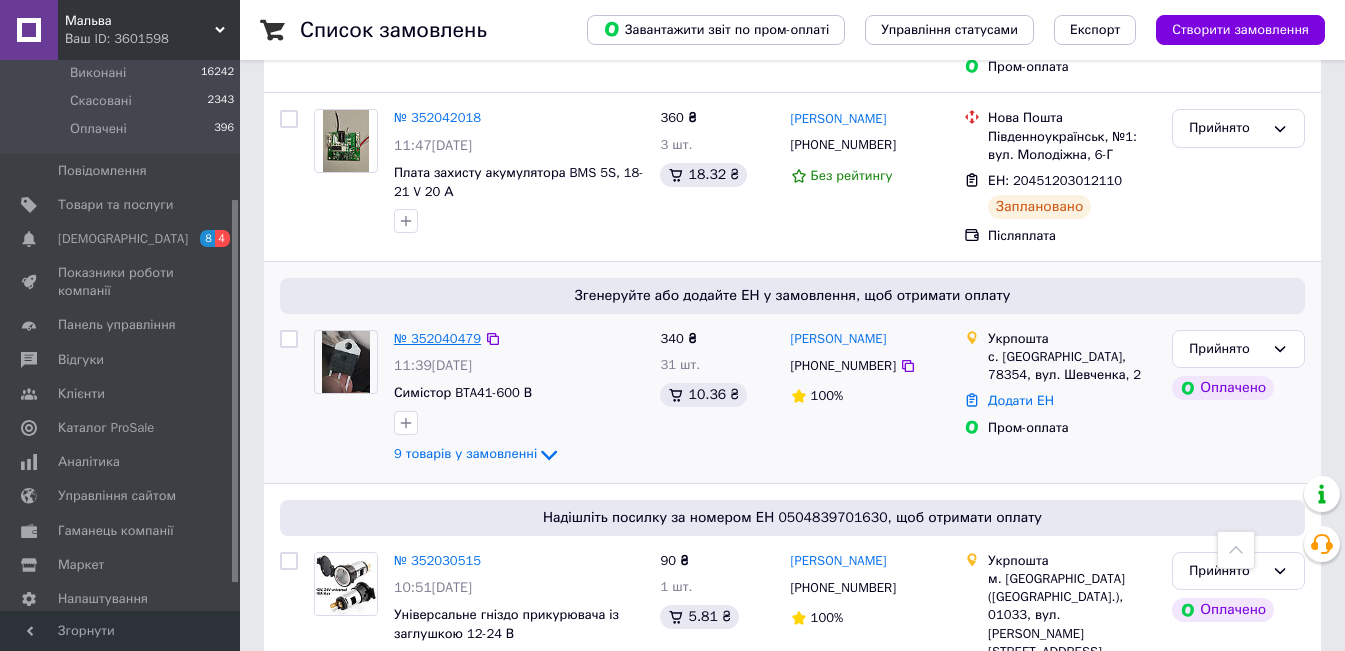 click on "№ 352040479" at bounding box center (437, 338) 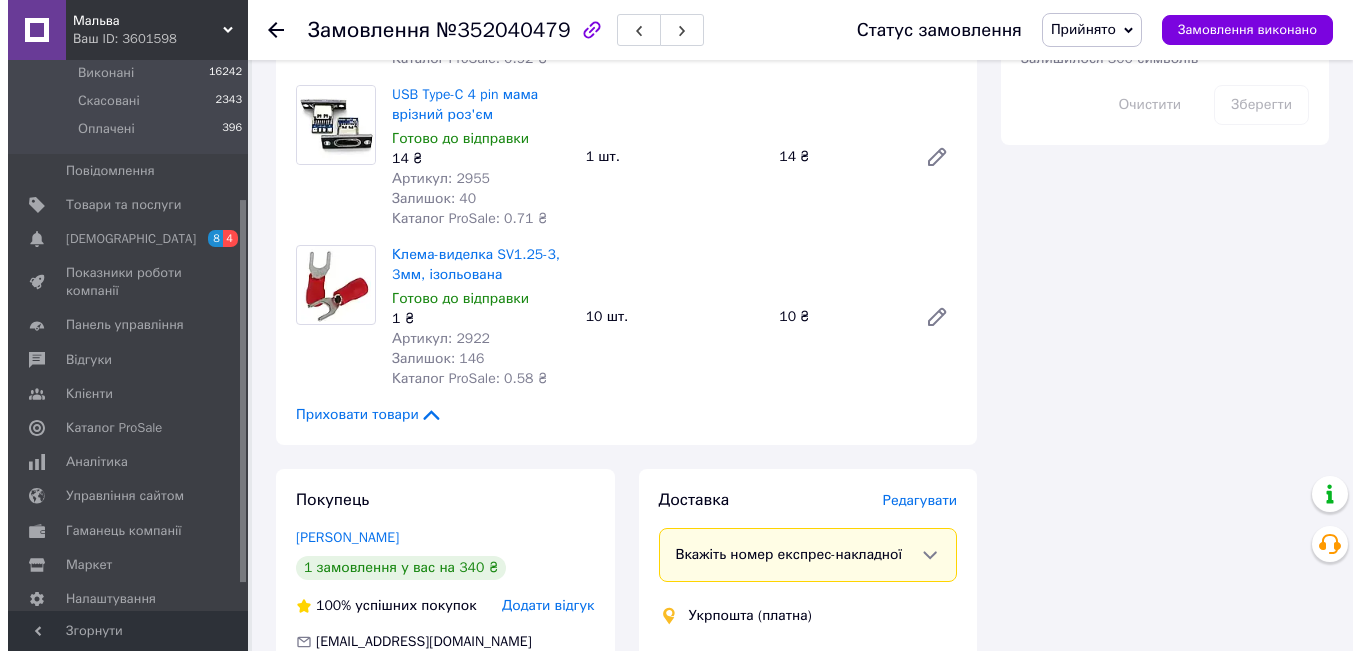 scroll, scrollTop: 1600, scrollLeft: 0, axis: vertical 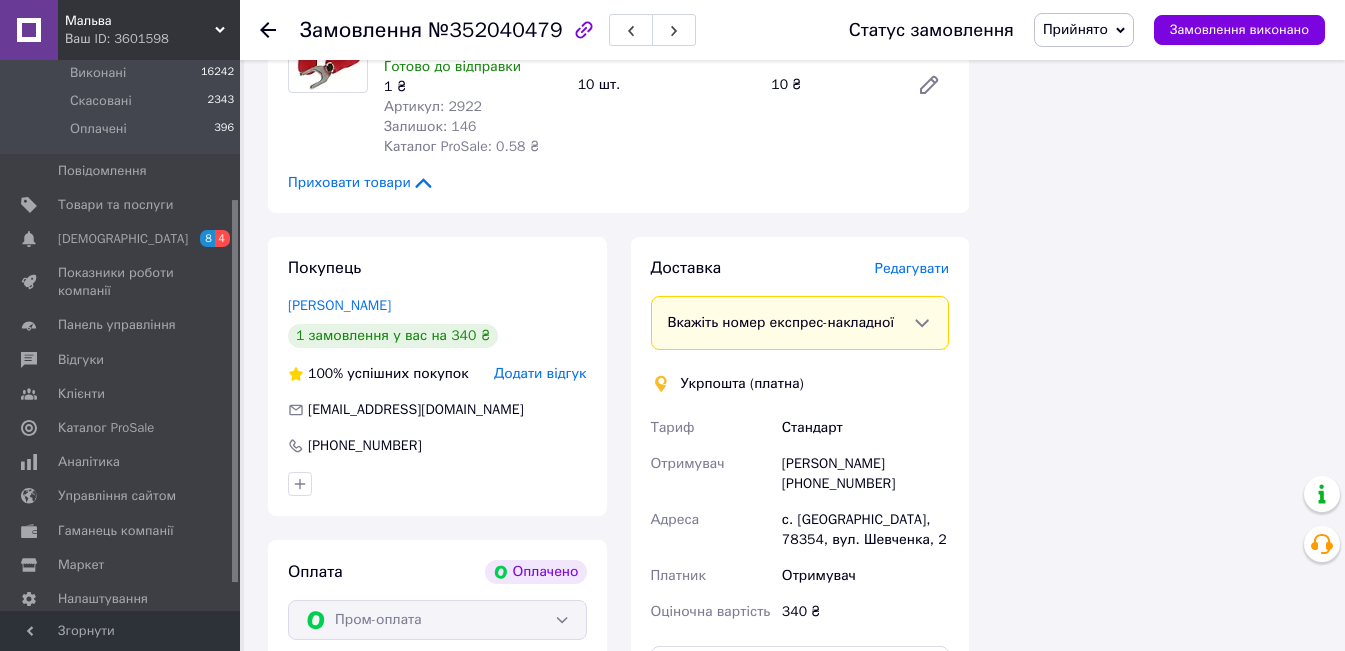 click on "Редагувати" at bounding box center [912, 268] 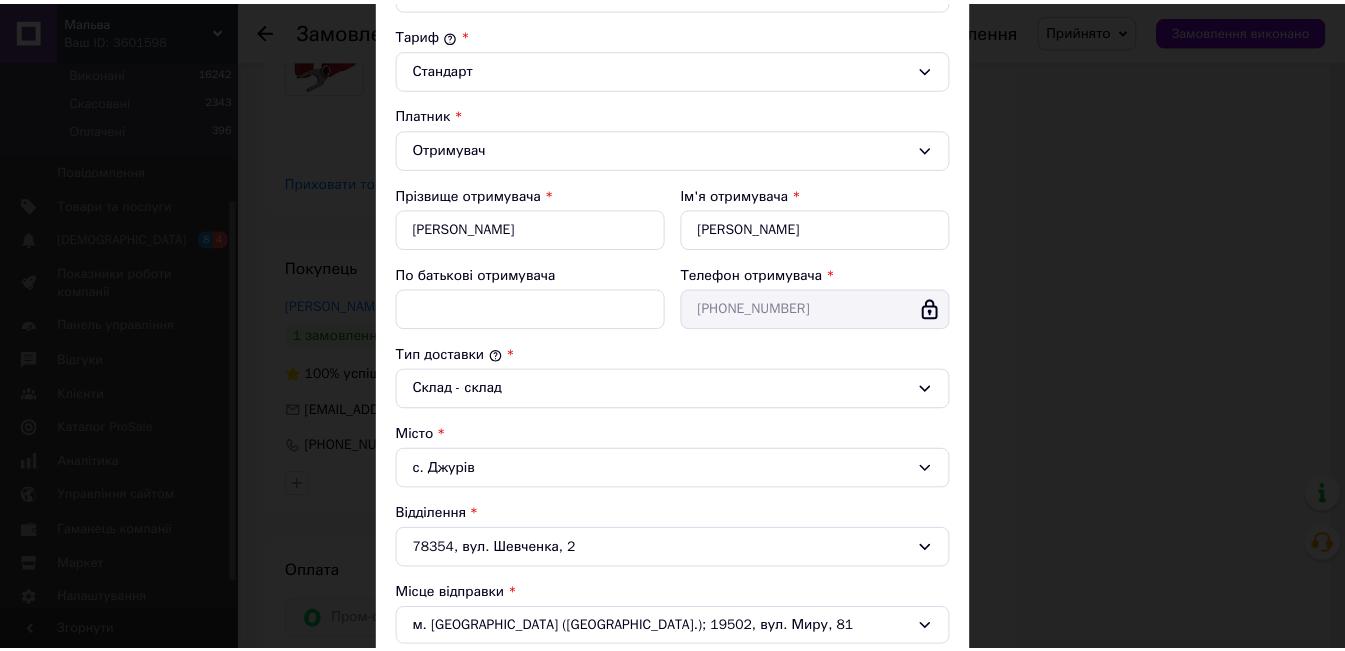 scroll, scrollTop: 600, scrollLeft: 0, axis: vertical 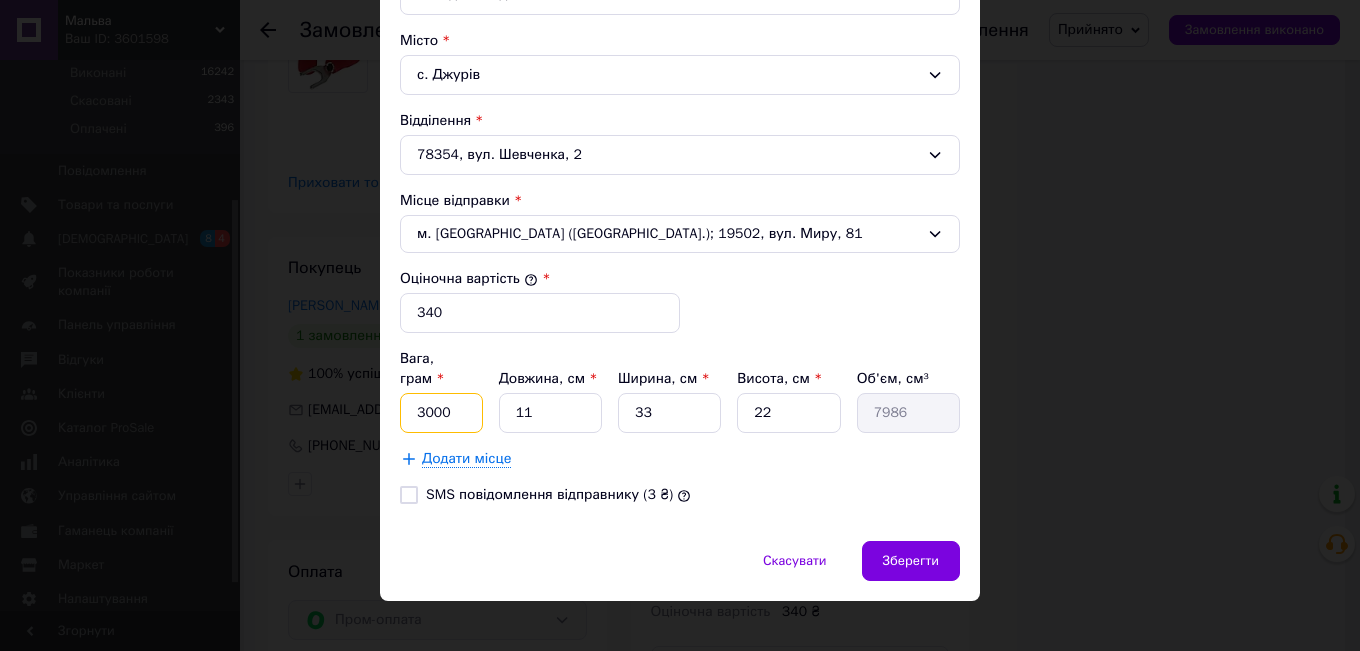 click on "3000" at bounding box center [441, 413] 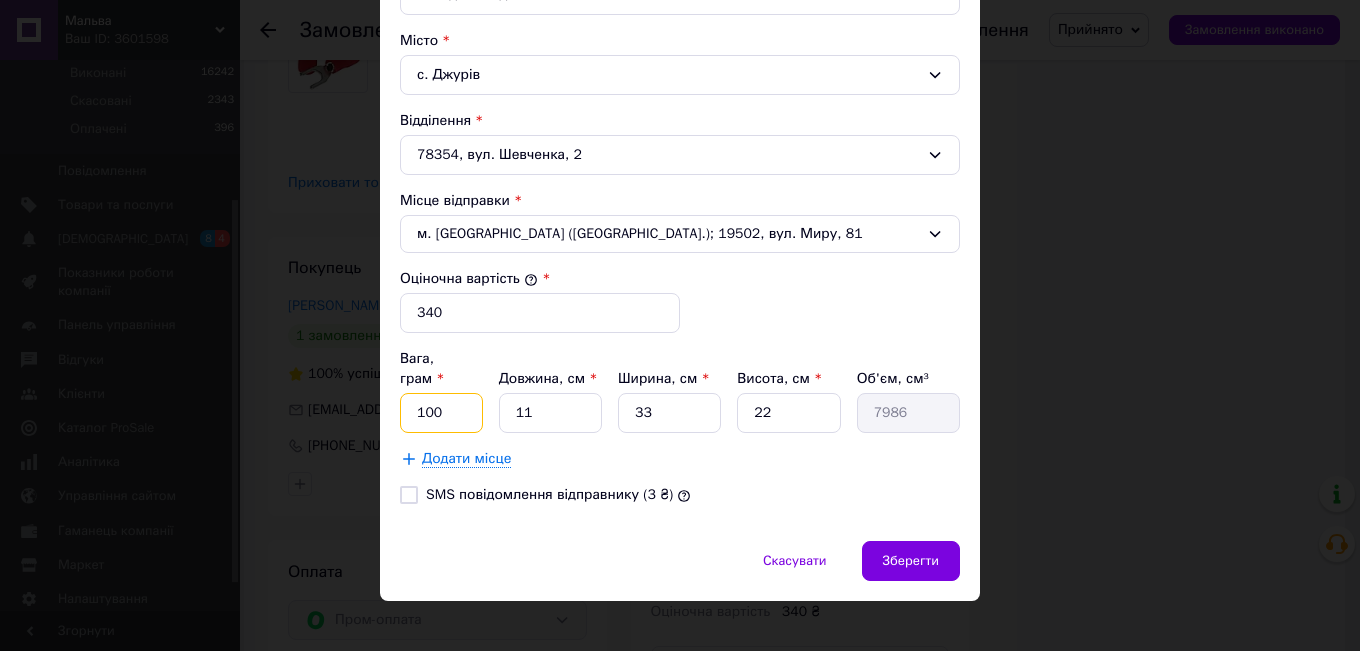 type on "100" 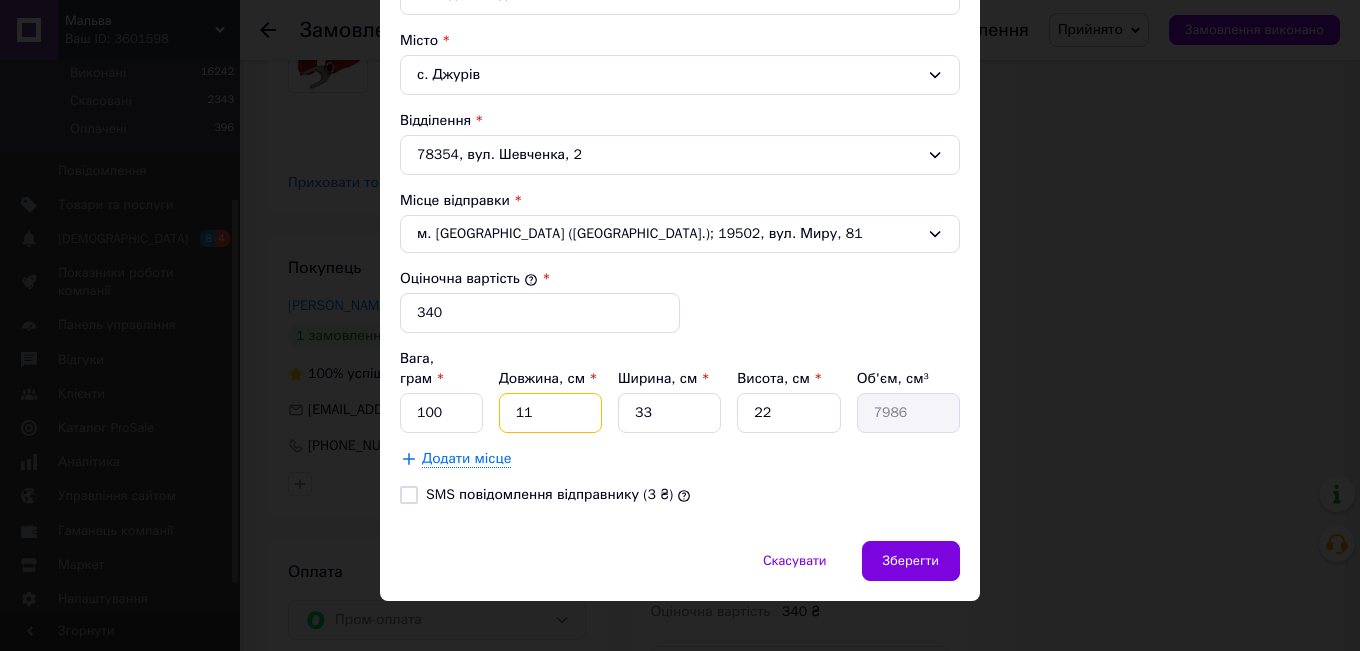 click on "11" at bounding box center (550, 413) 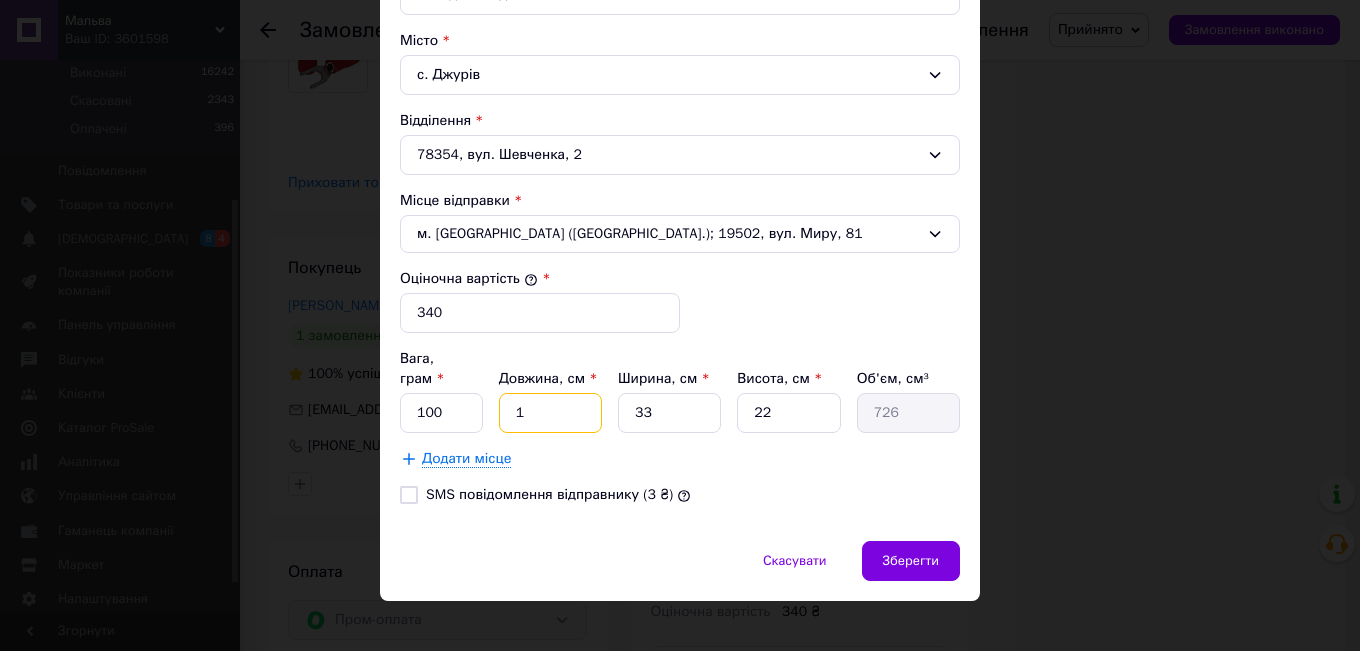 type on "15" 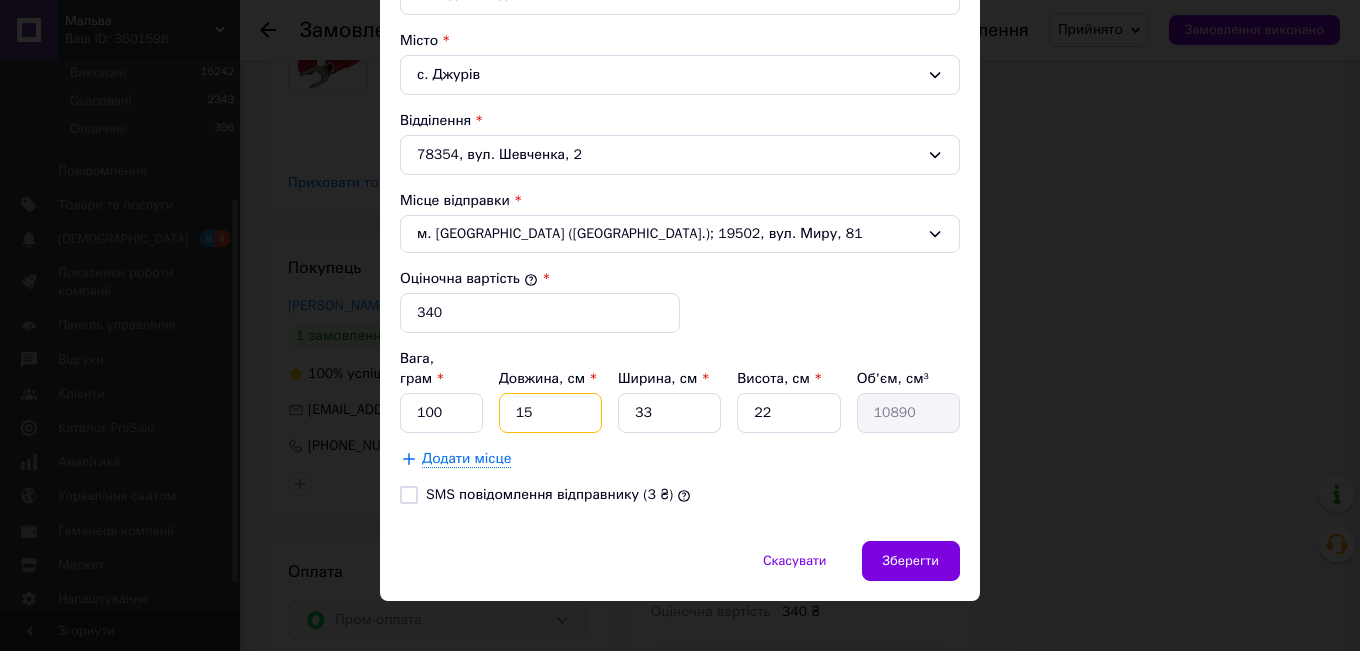 type on "15" 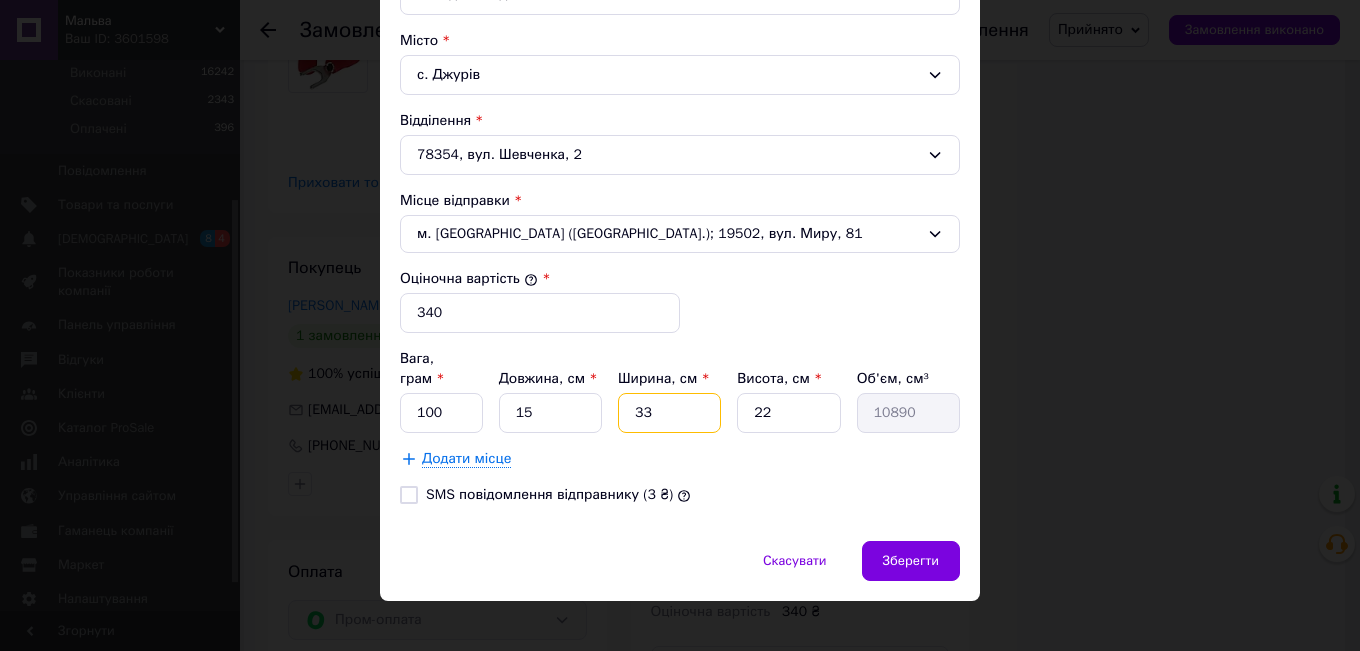 click on "33" at bounding box center [669, 413] 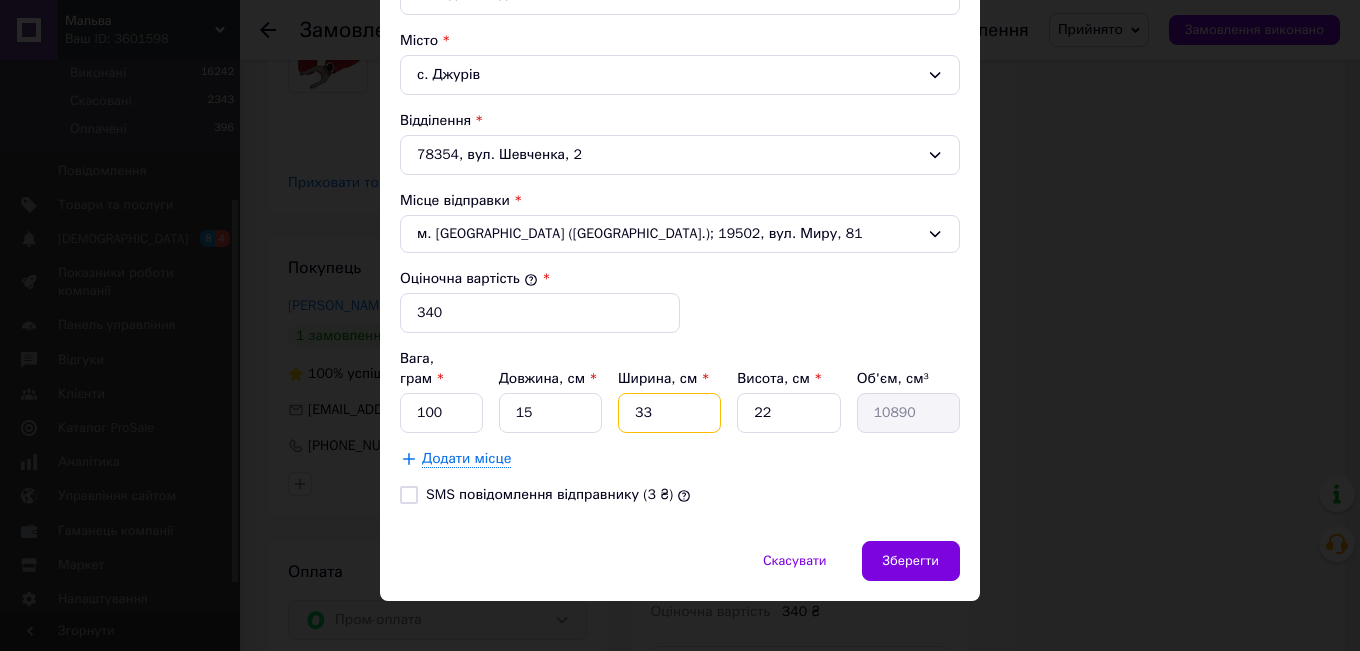 type on "990" 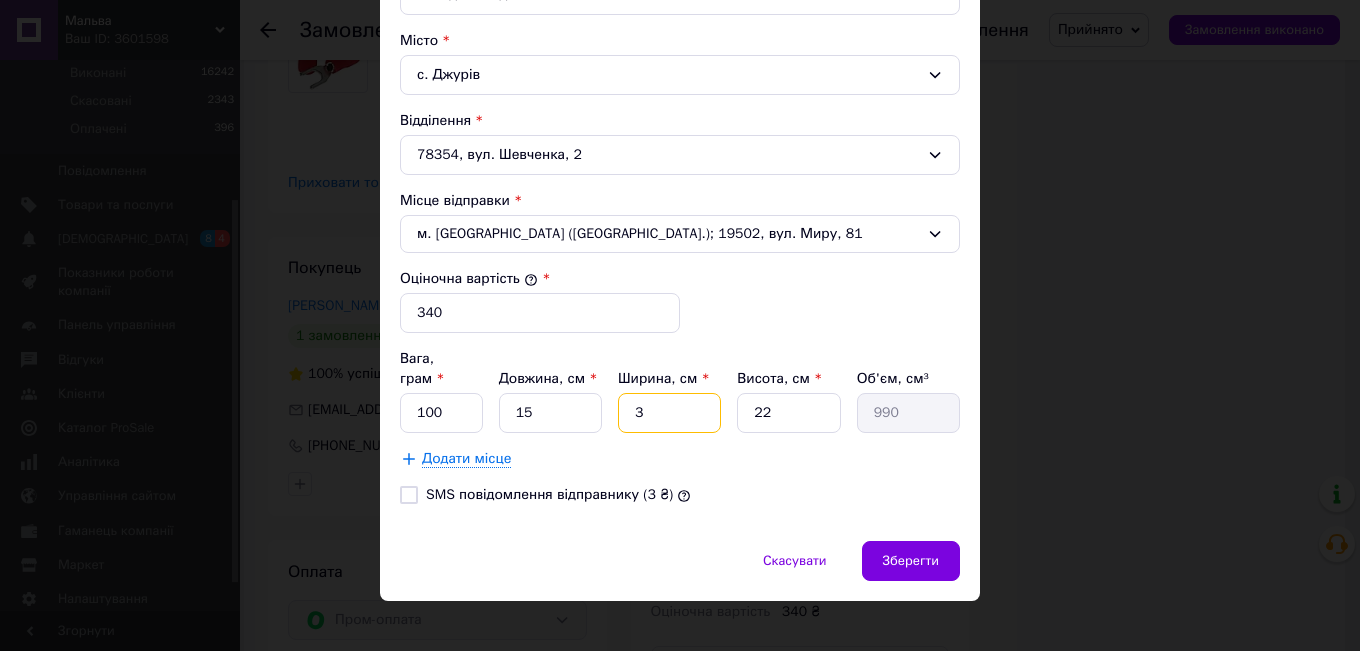 type 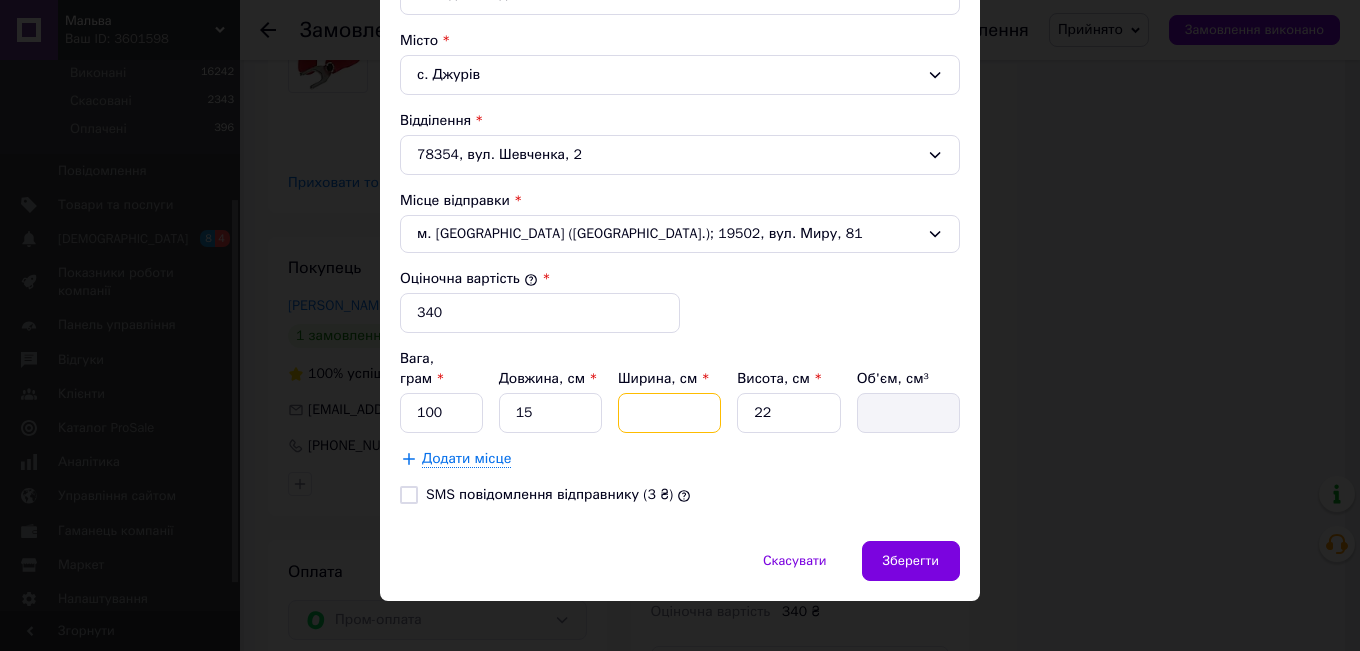 type on "1" 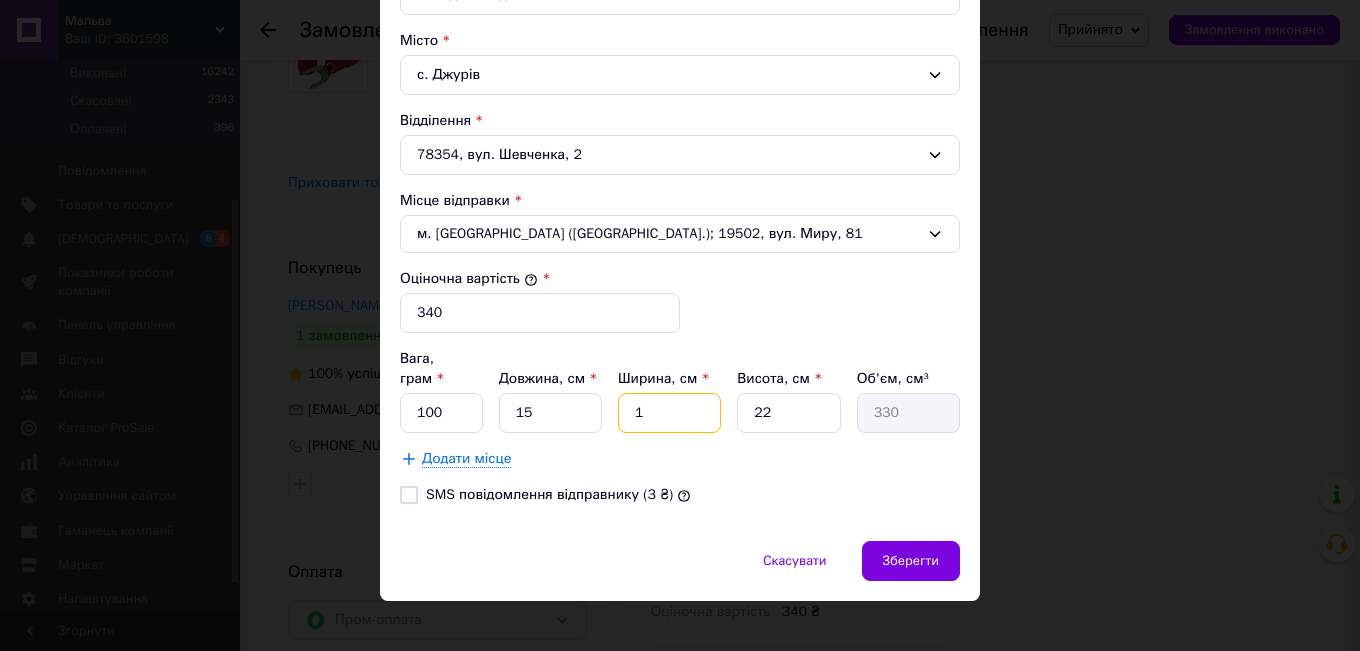type on "15" 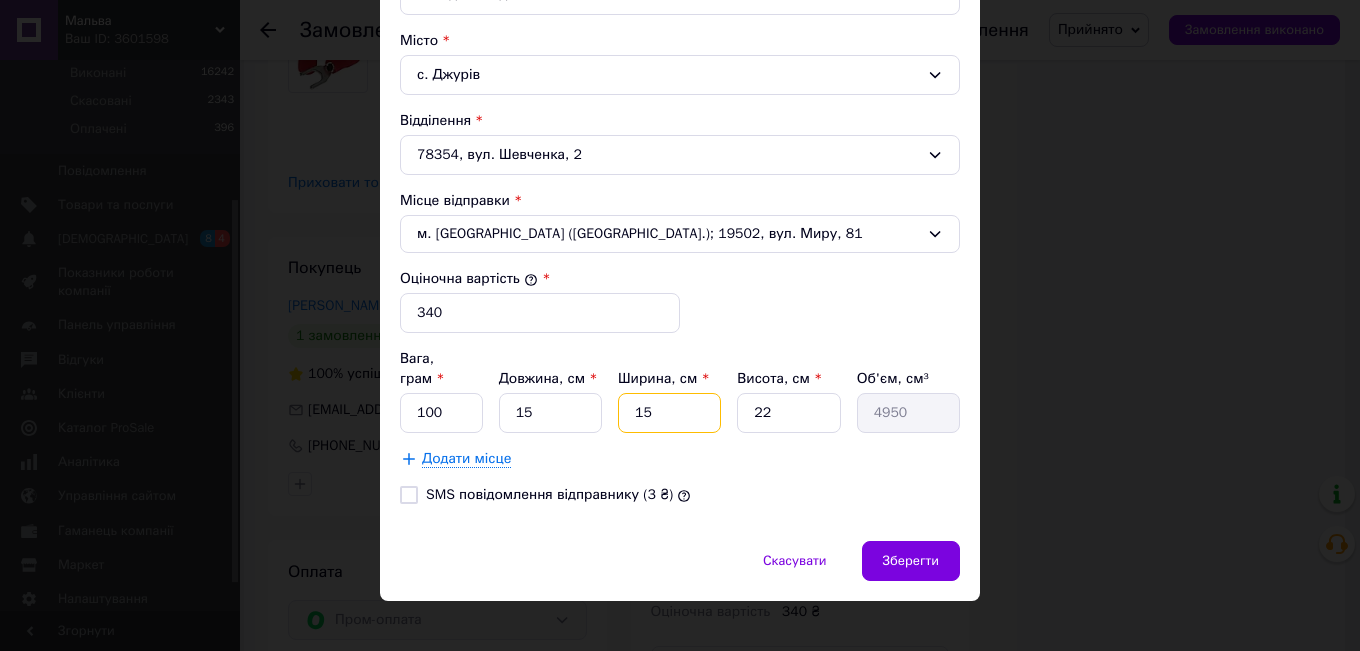 type on "15" 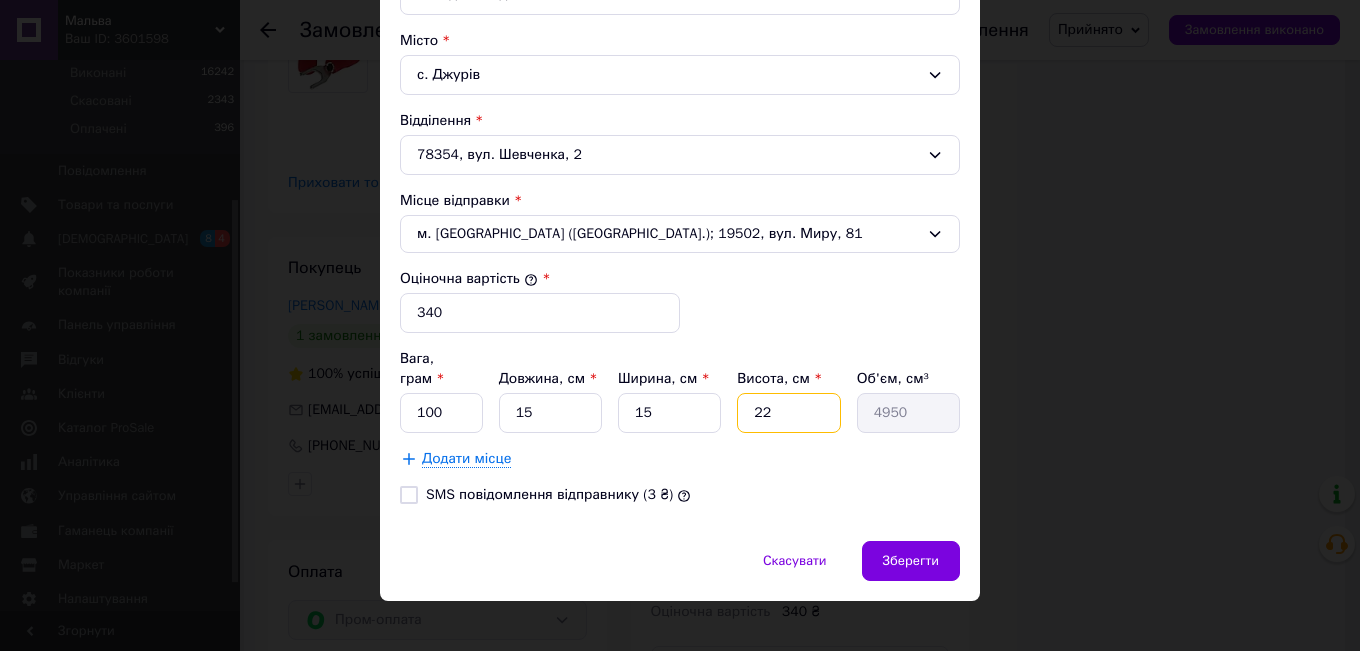 click on "22" at bounding box center (788, 413) 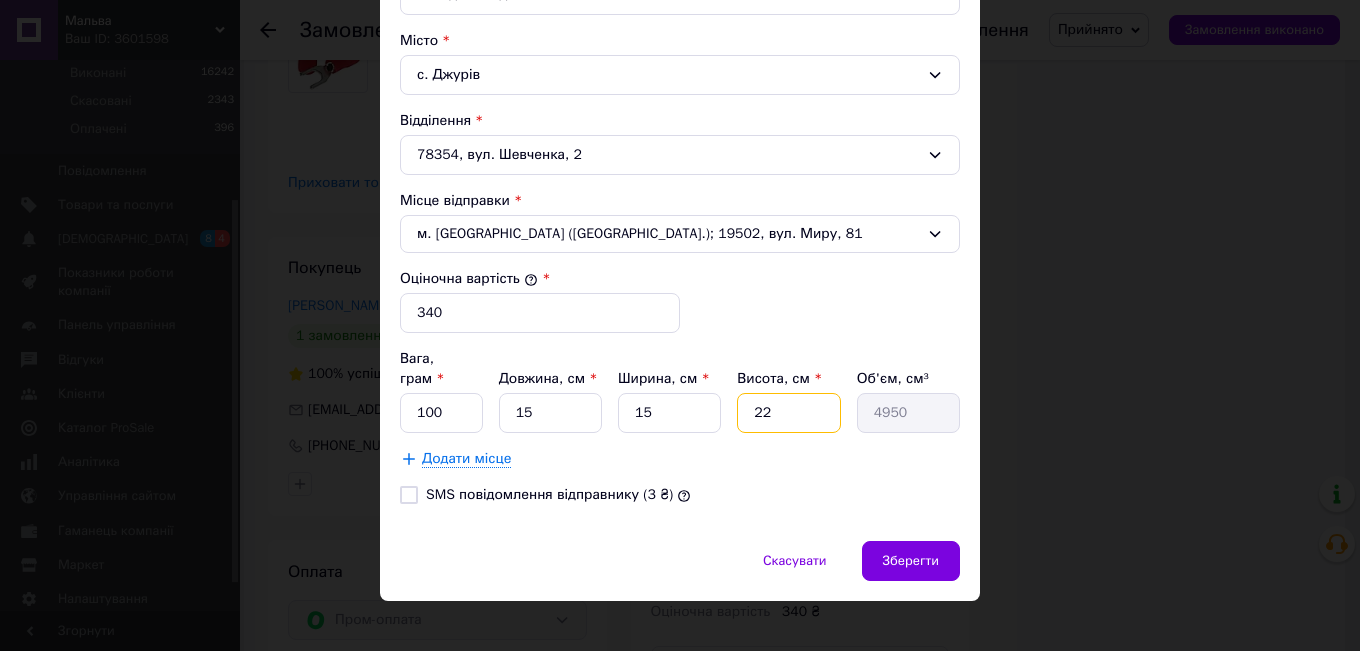 type on "2" 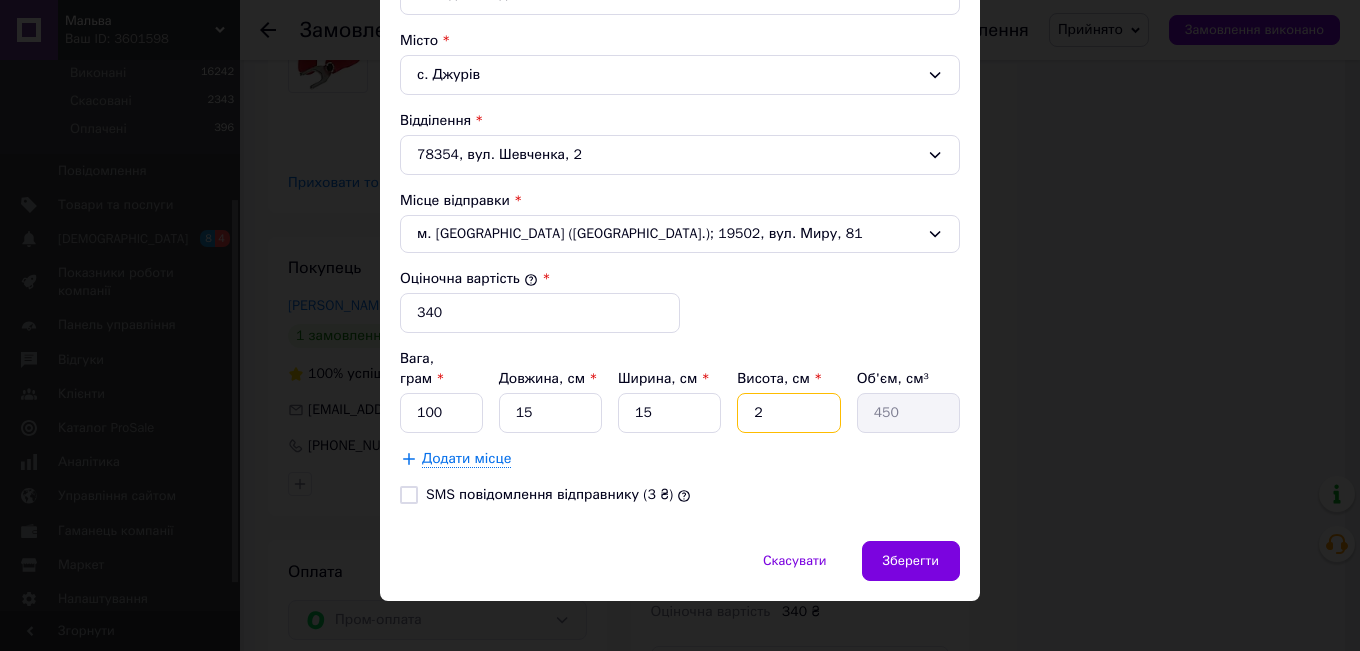 type 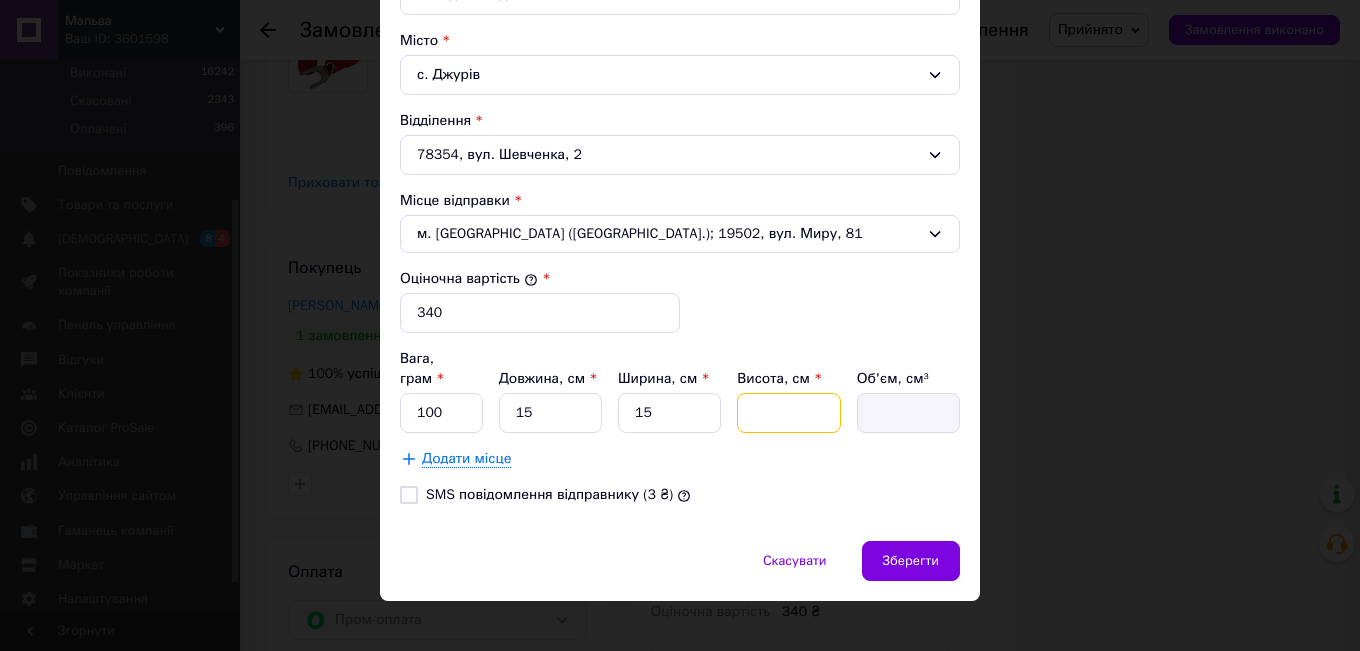 type on "3" 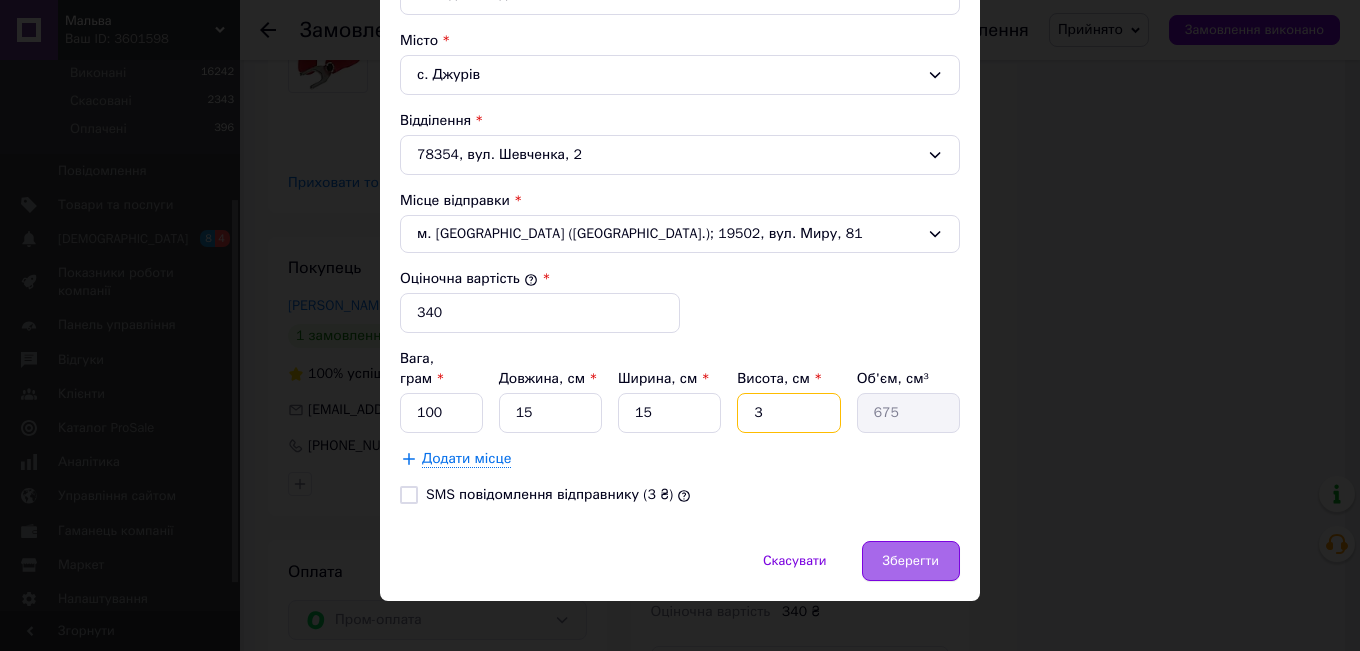 type on "3" 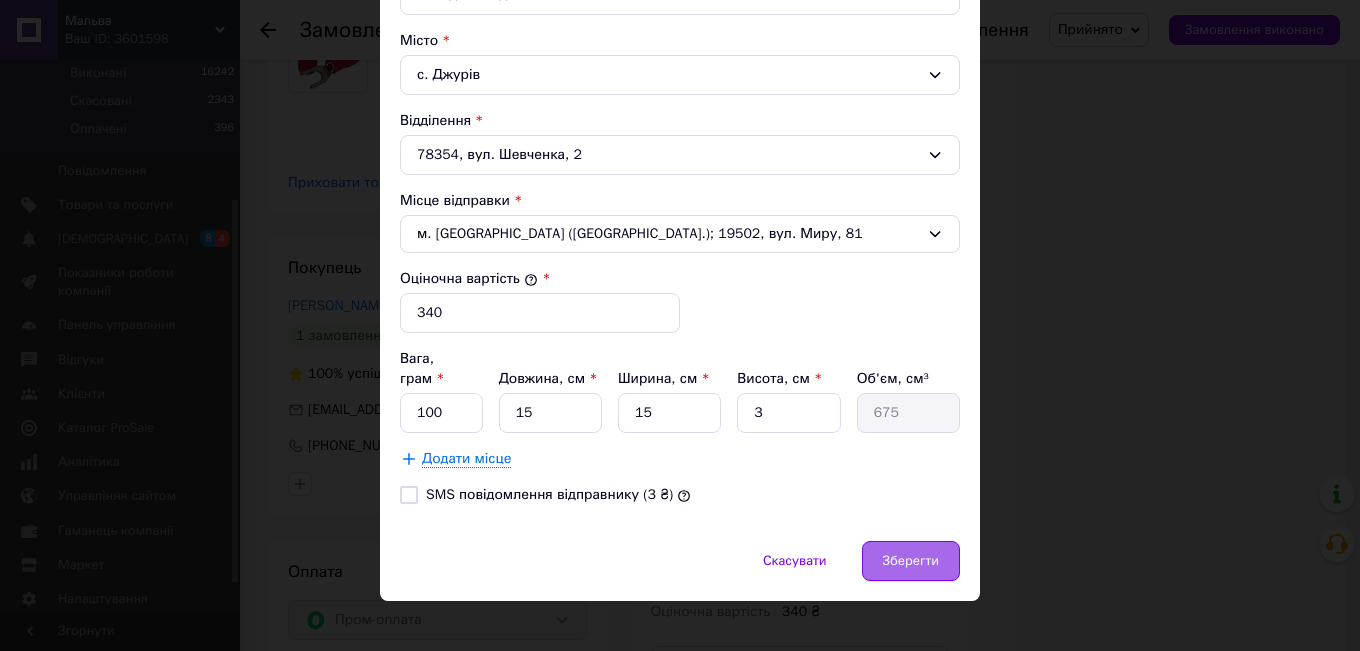 click on "Зберегти" at bounding box center (911, 561) 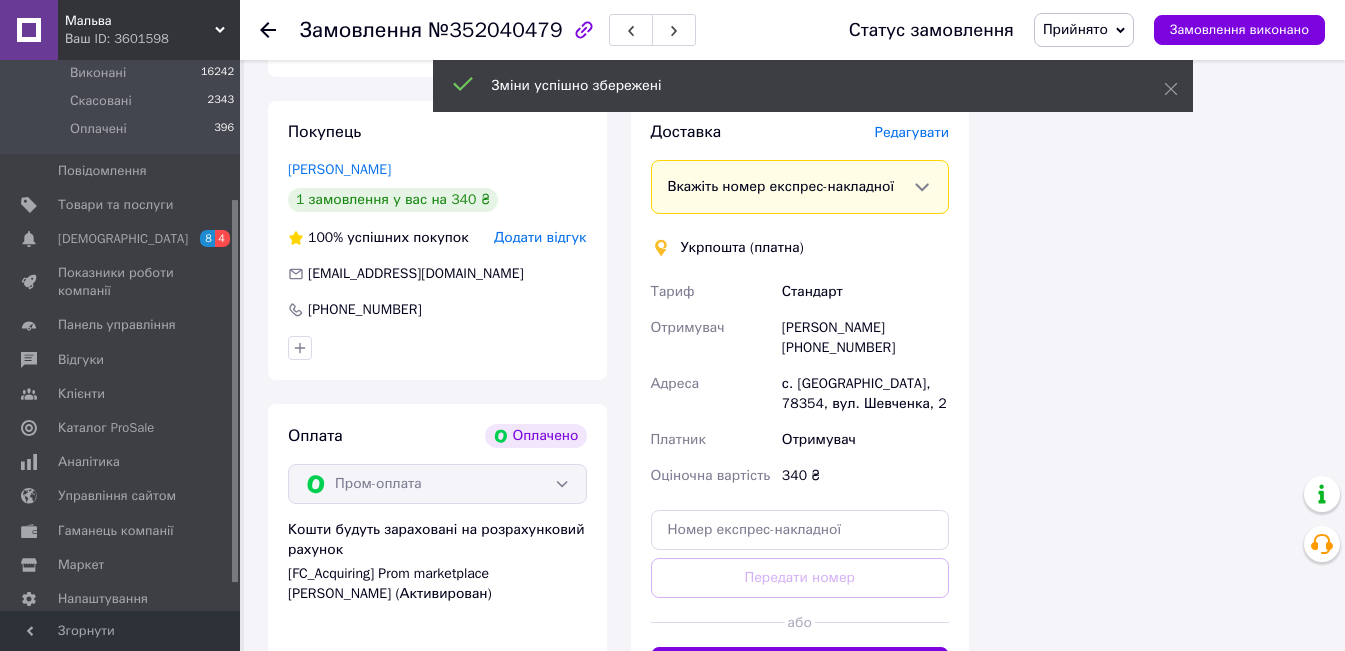 scroll, scrollTop: 1800, scrollLeft: 0, axis: vertical 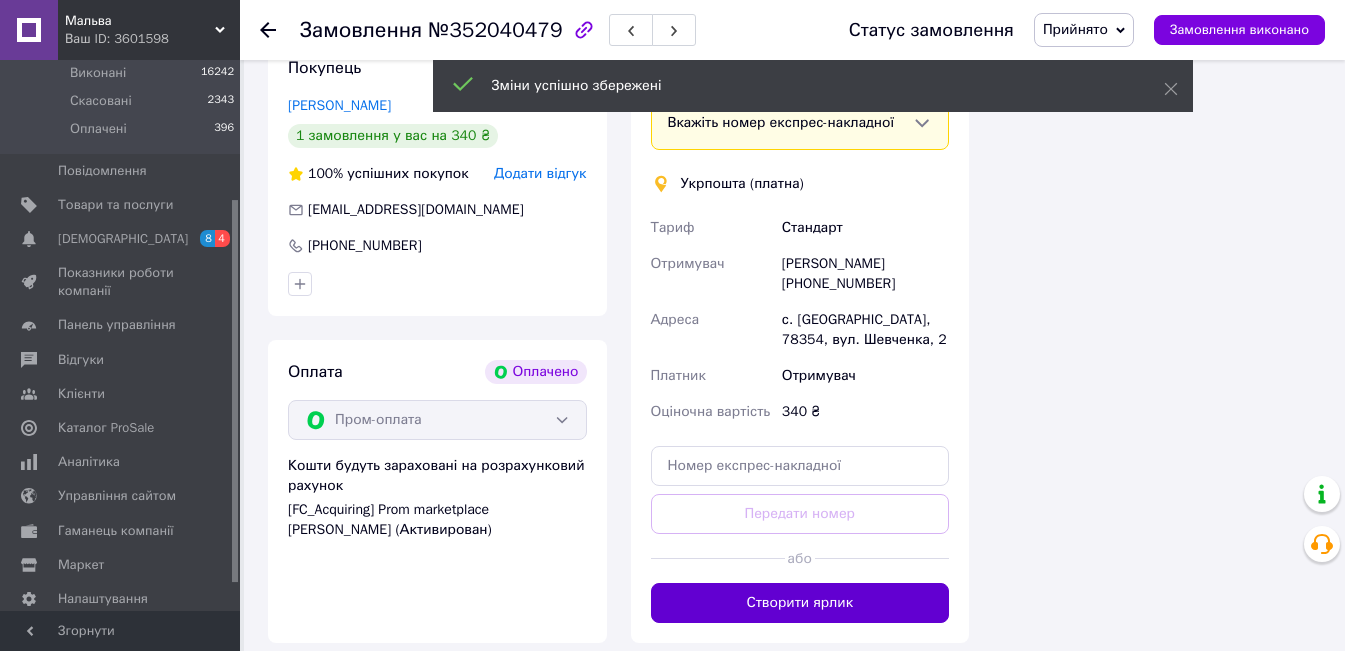 click on "Створити ярлик" at bounding box center [800, 603] 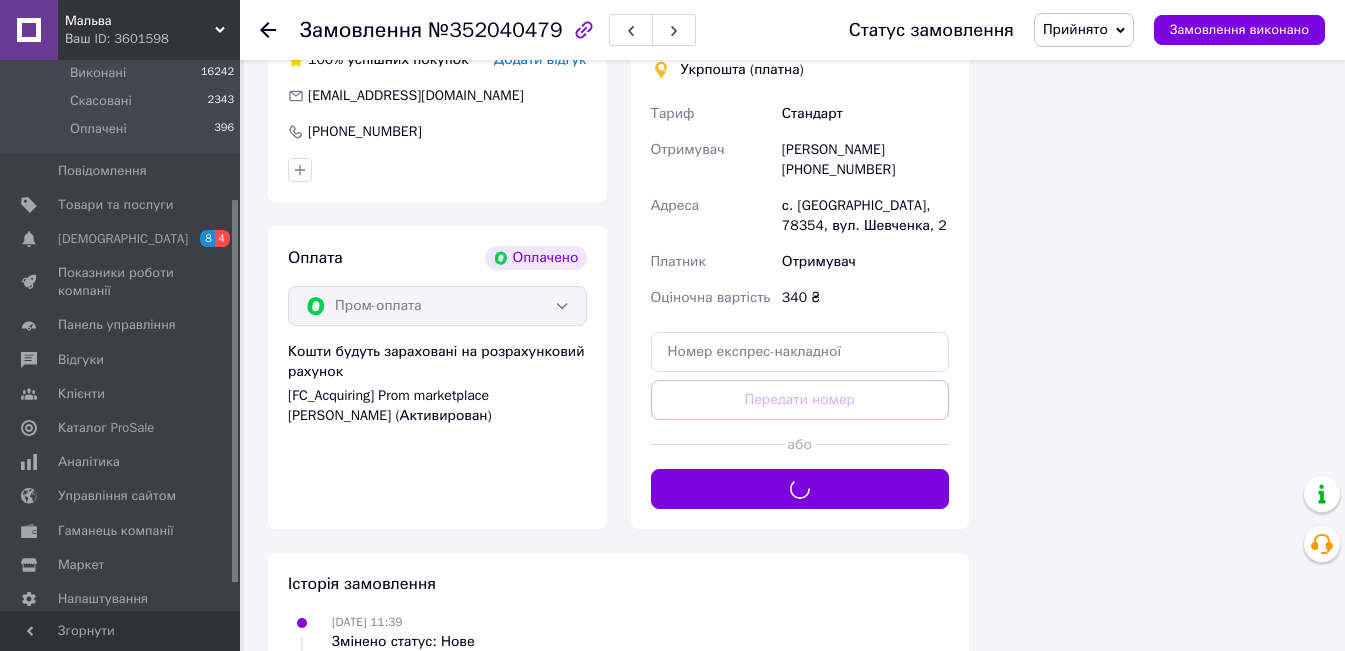 scroll, scrollTop: 2000, scrollLeft: 0, axis: vertical 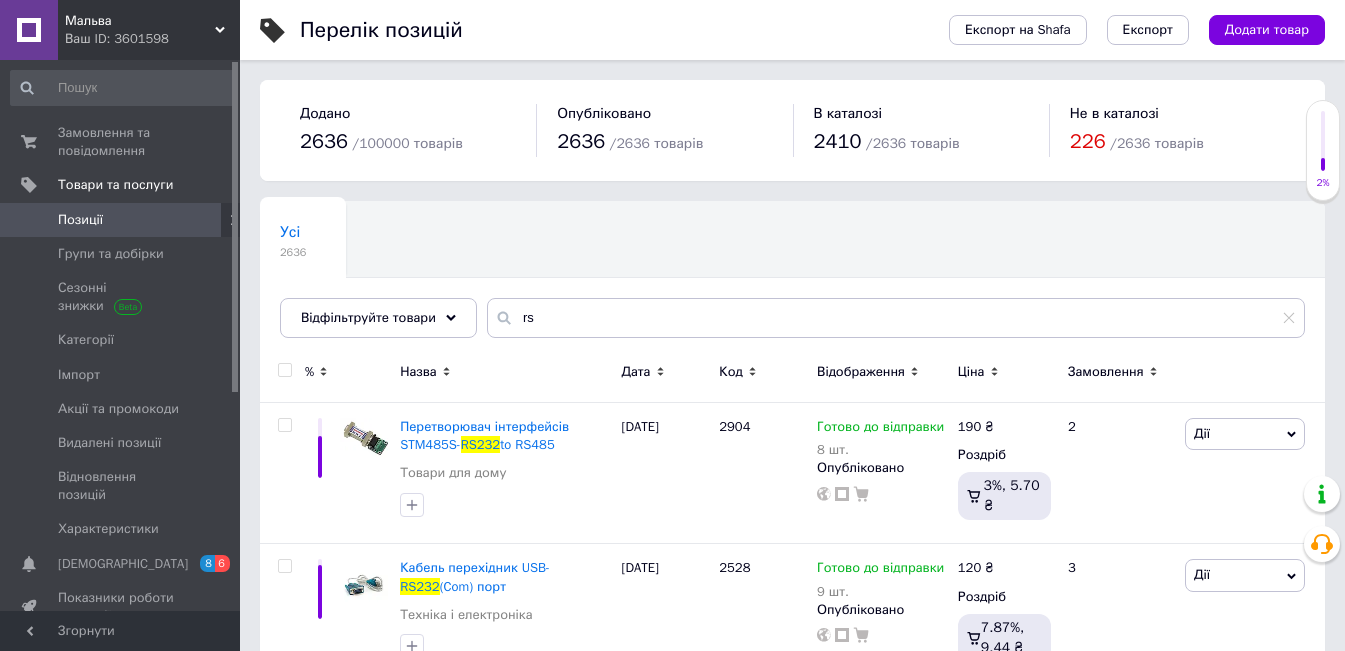 type on "r" 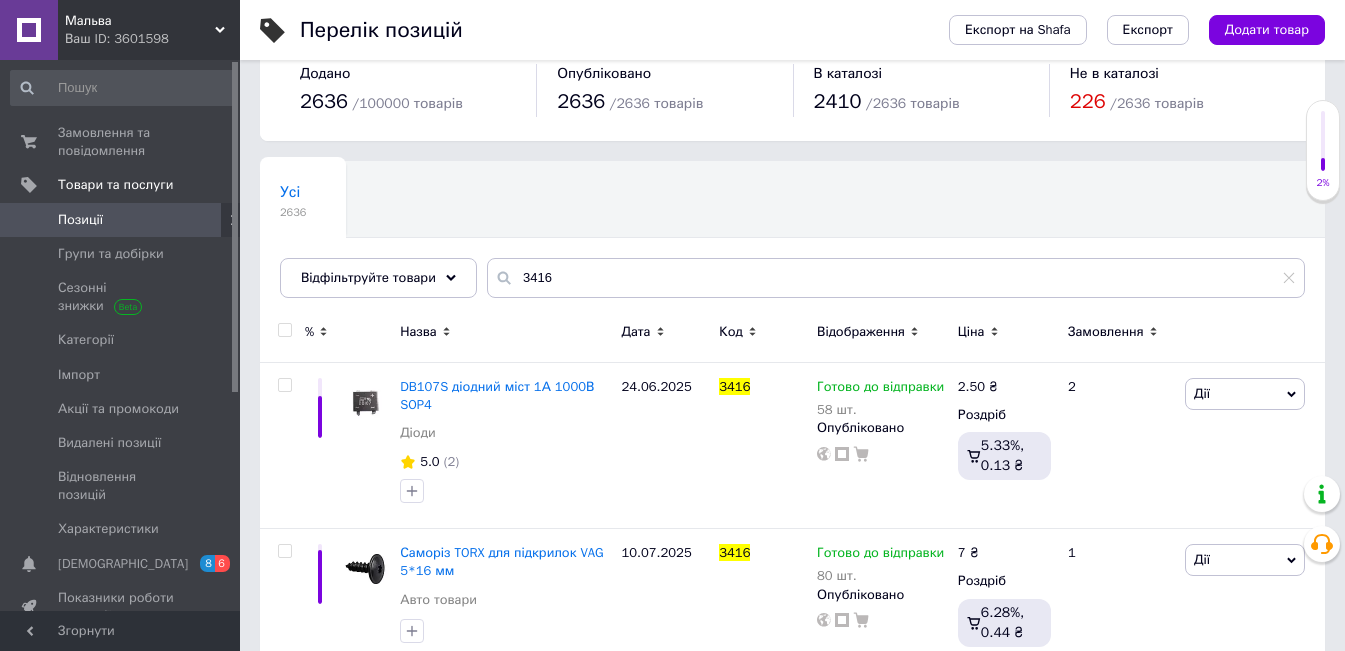 scroll, scrollTop: 79, scrollLeft: 0, axis: vertical 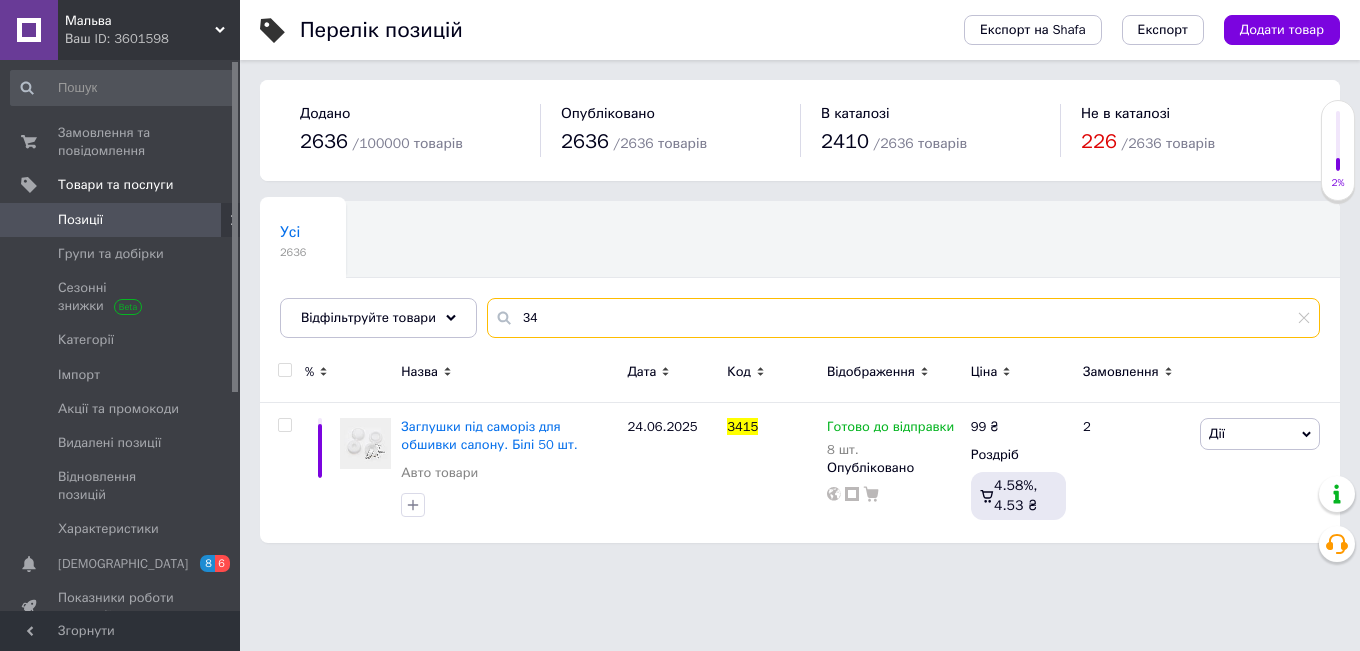 type on "3" 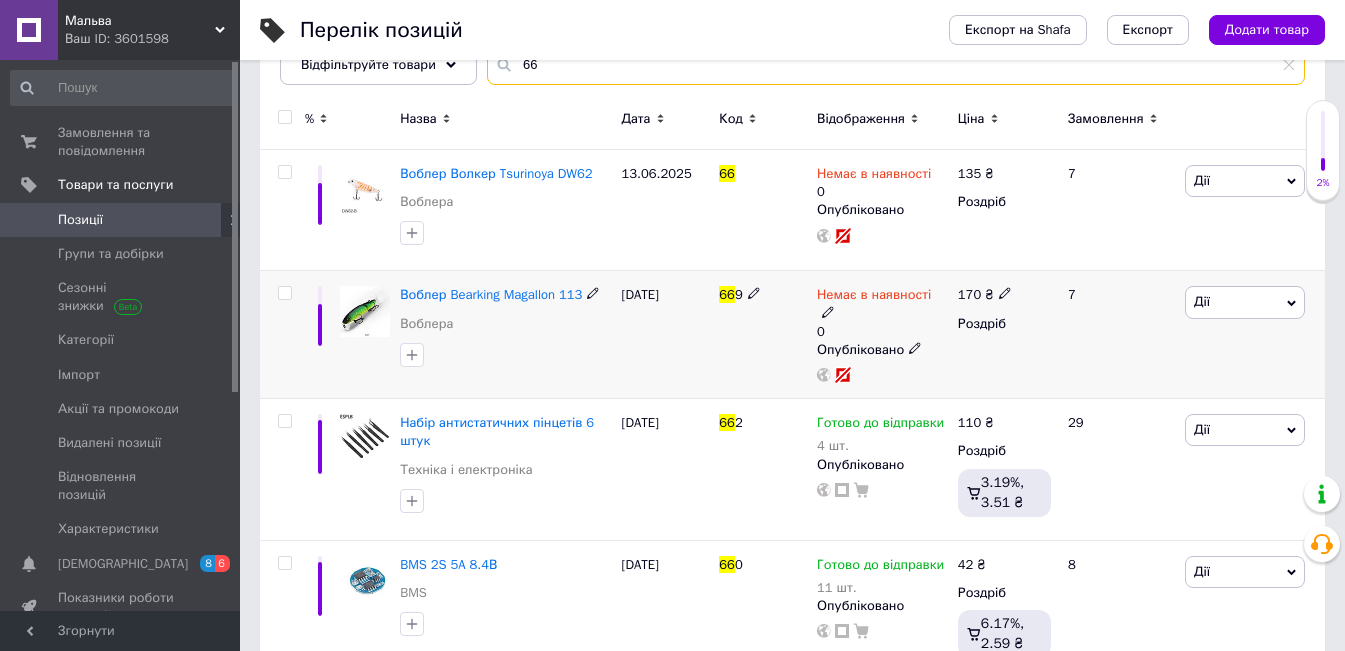 scroll, scrollTop: 300, scrollLeft: 0, axis: vertical 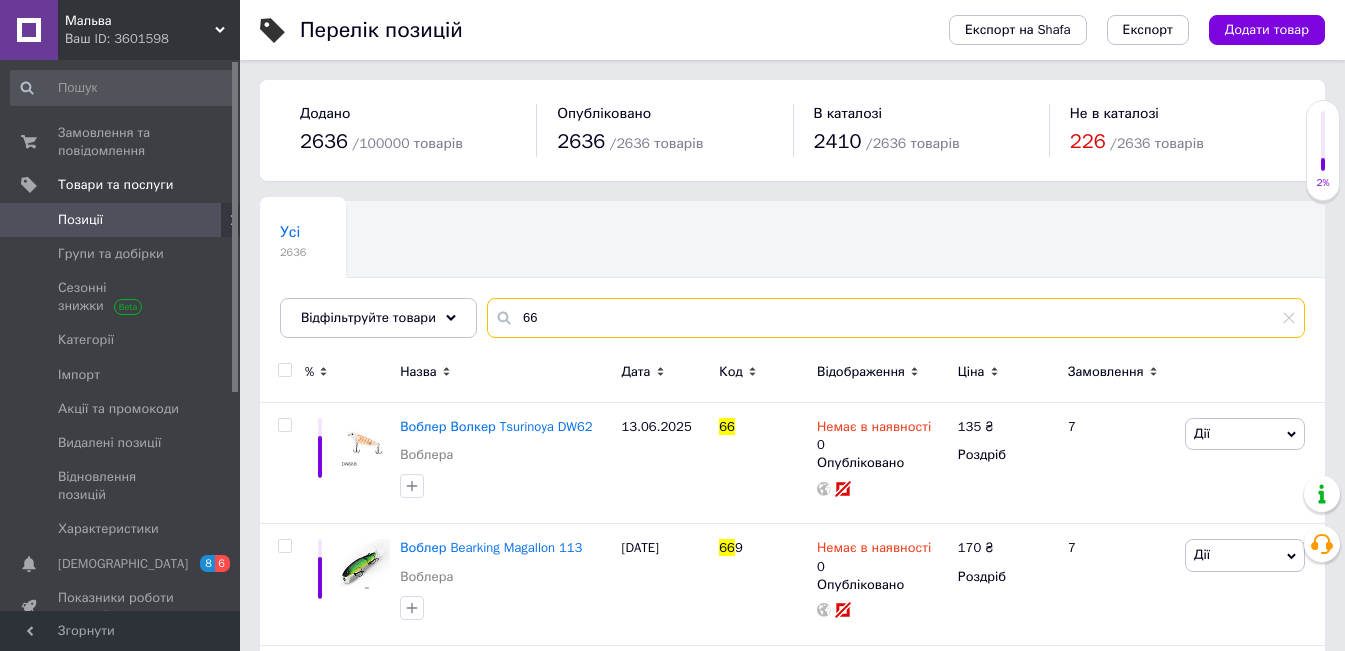 type on "6" 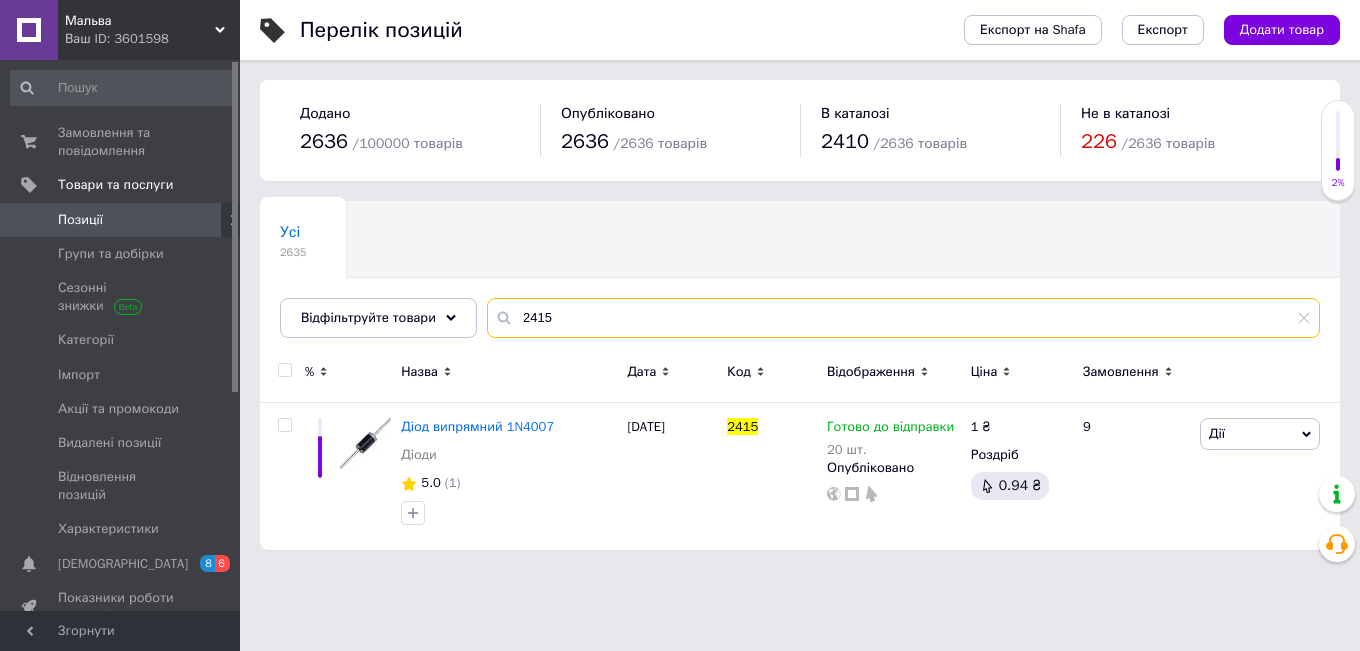 click on "2415" at bounding box center (903, 318) 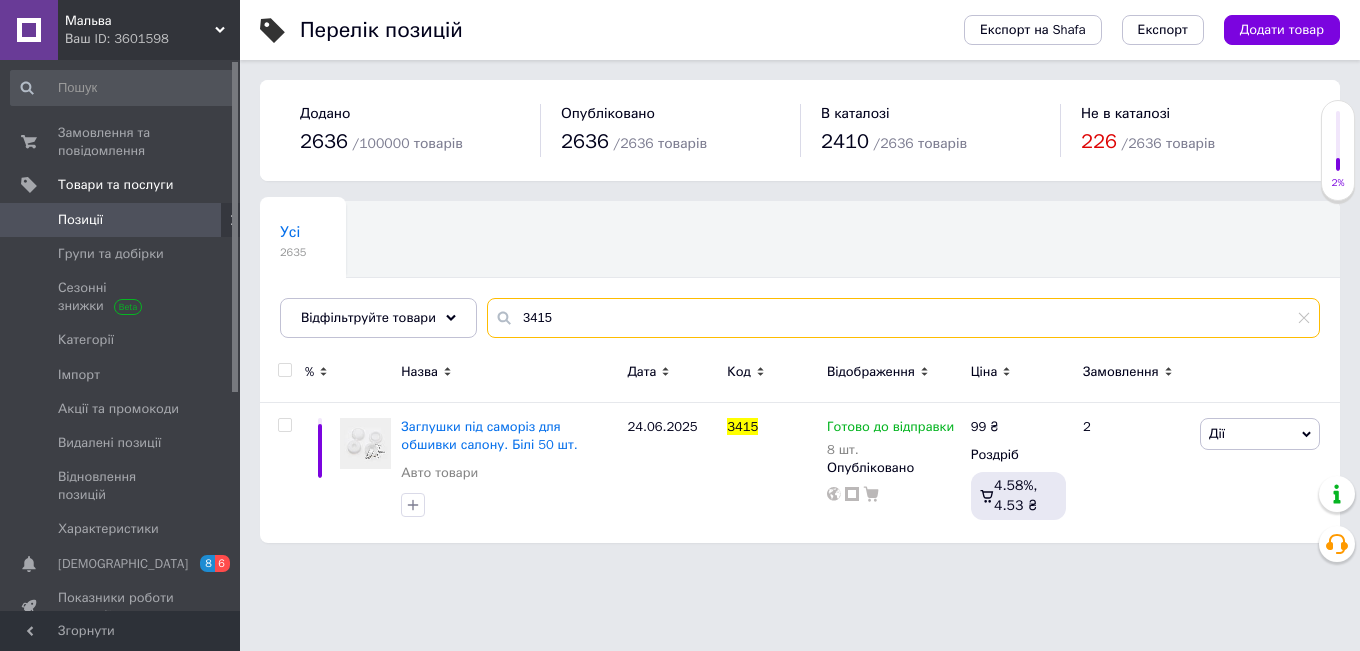 click on "3415" at bounding box center (903, 318) 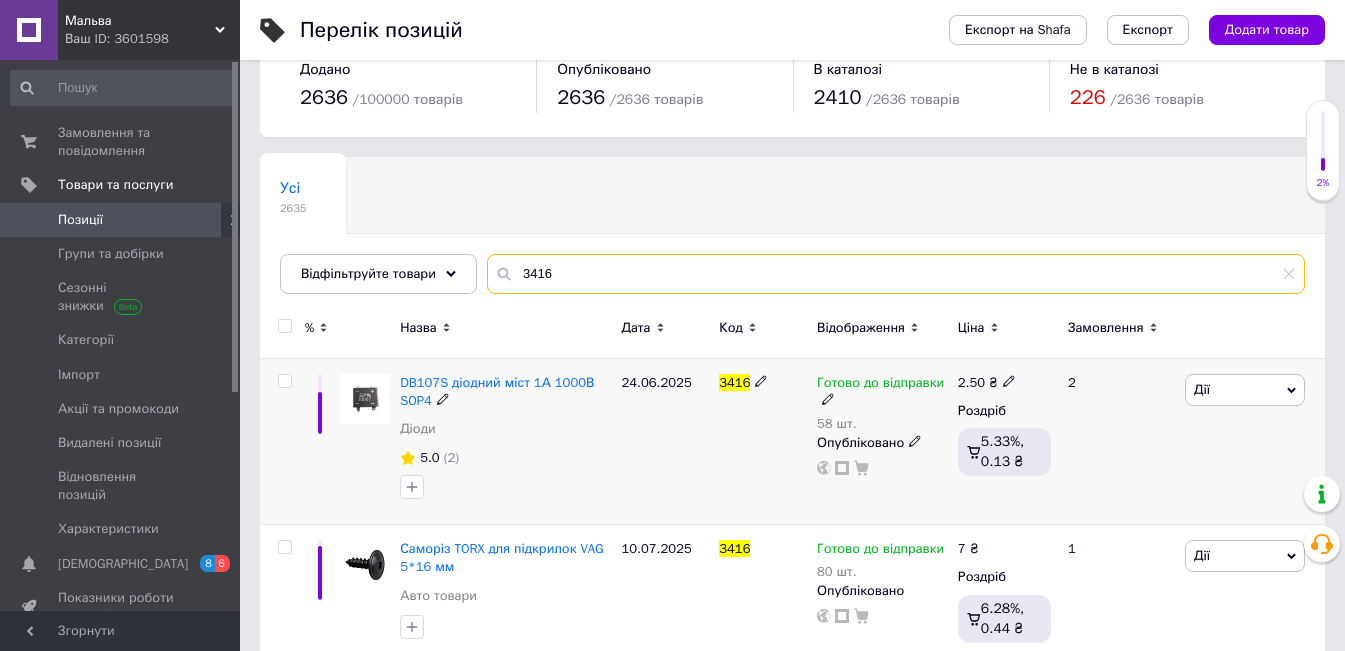 scroll, scrollTop: 79, scrollLeft: 0, axis: vertical 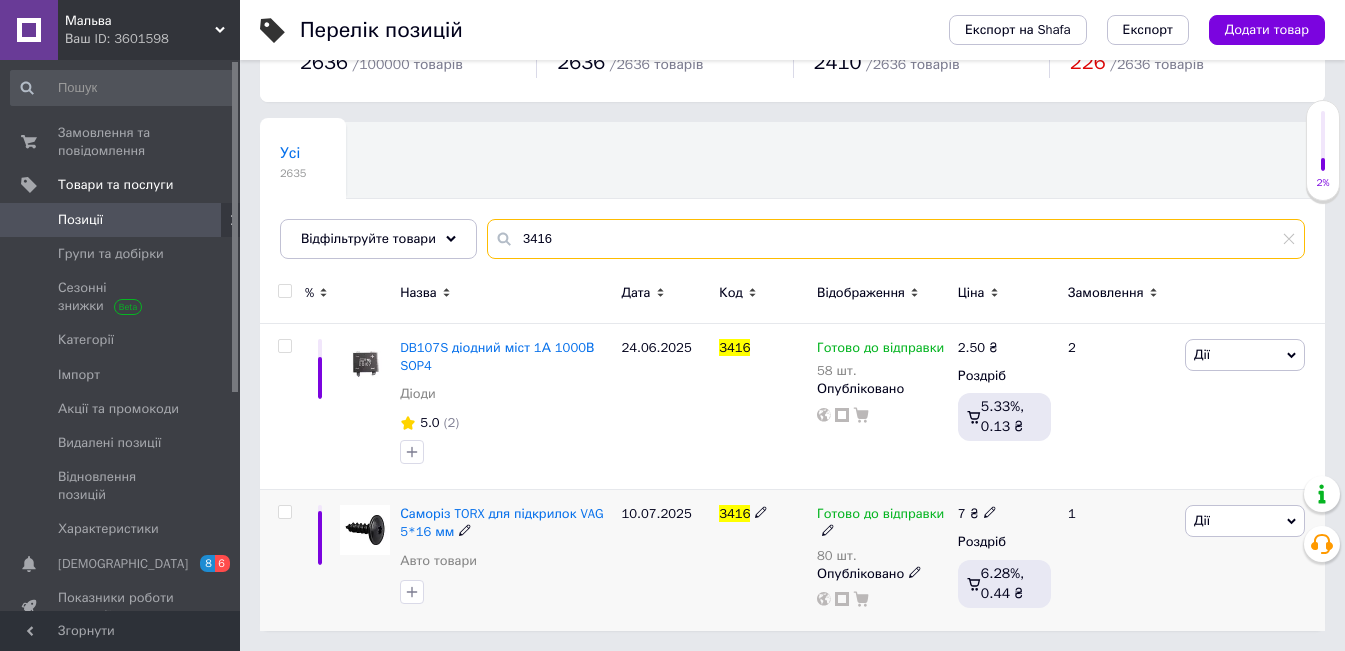 type on "3416" 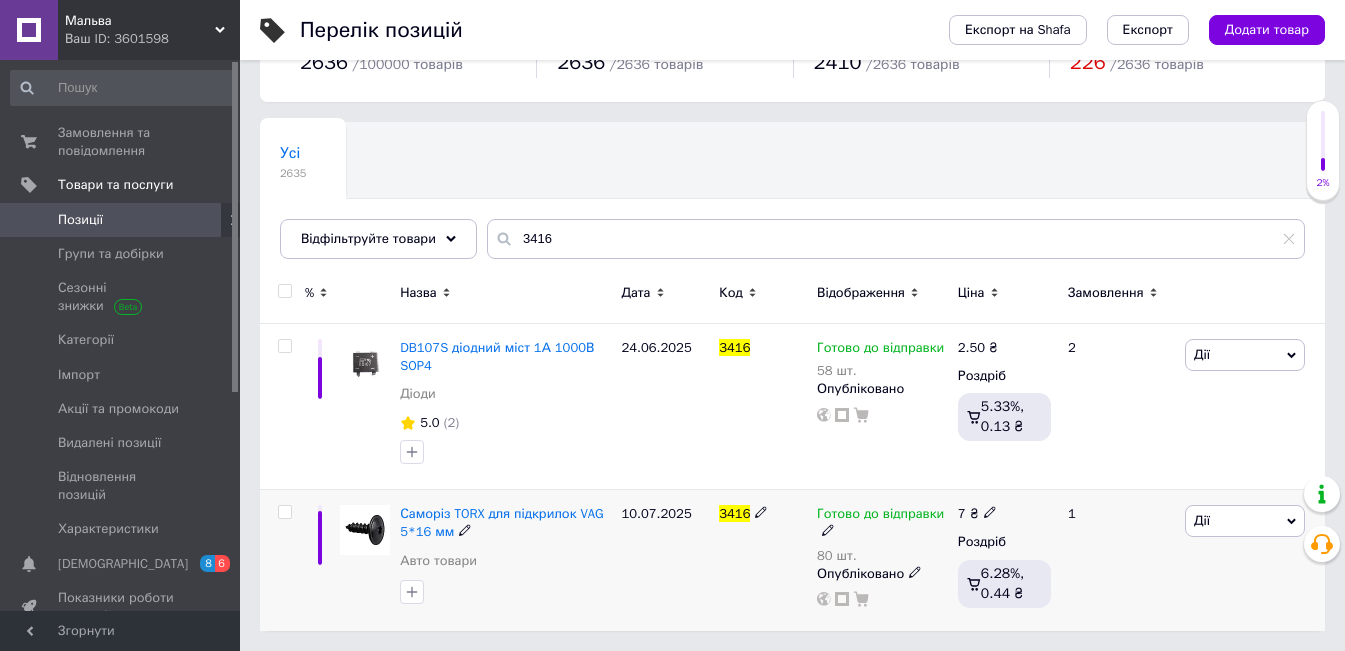 click 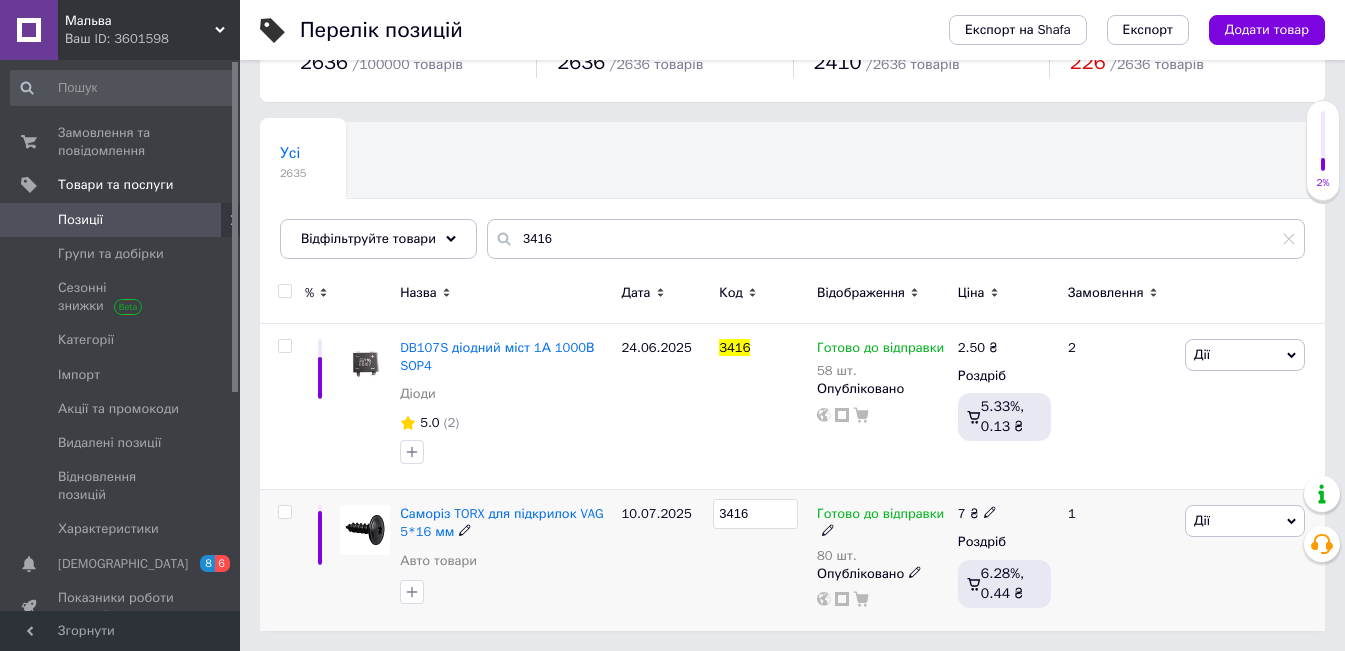 click on "3416" at bounding box center (755, 514) 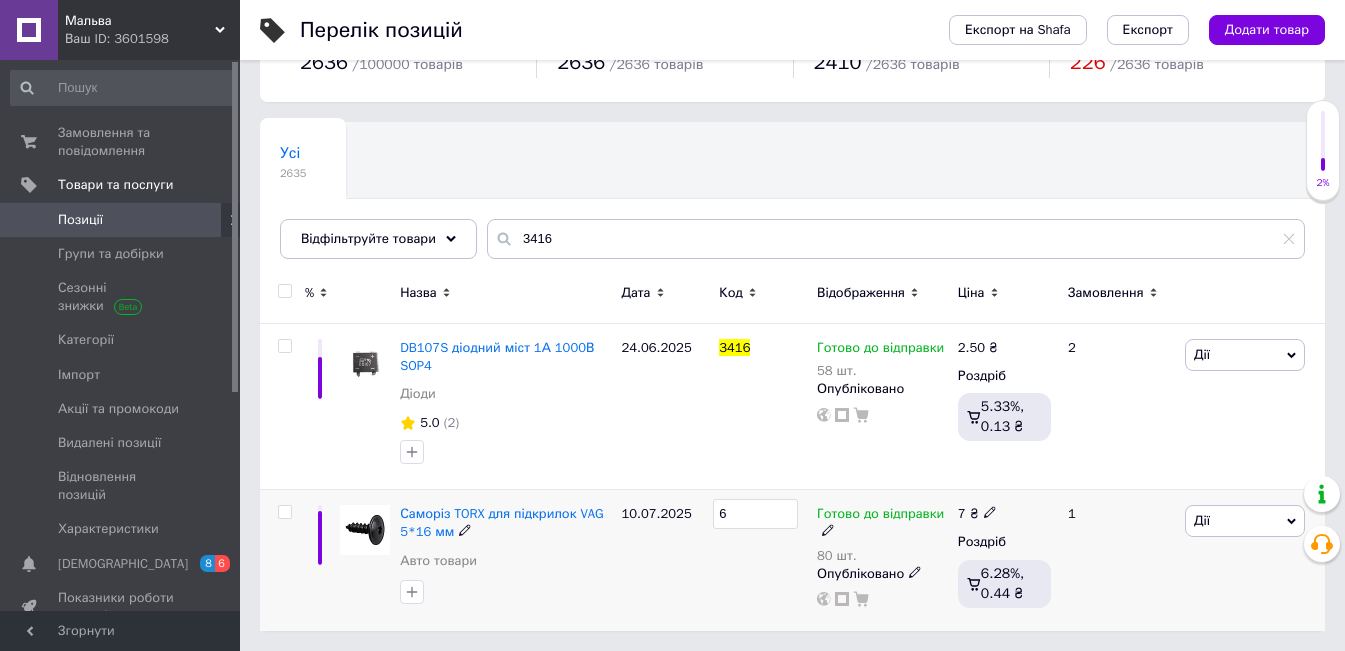 type on "66" 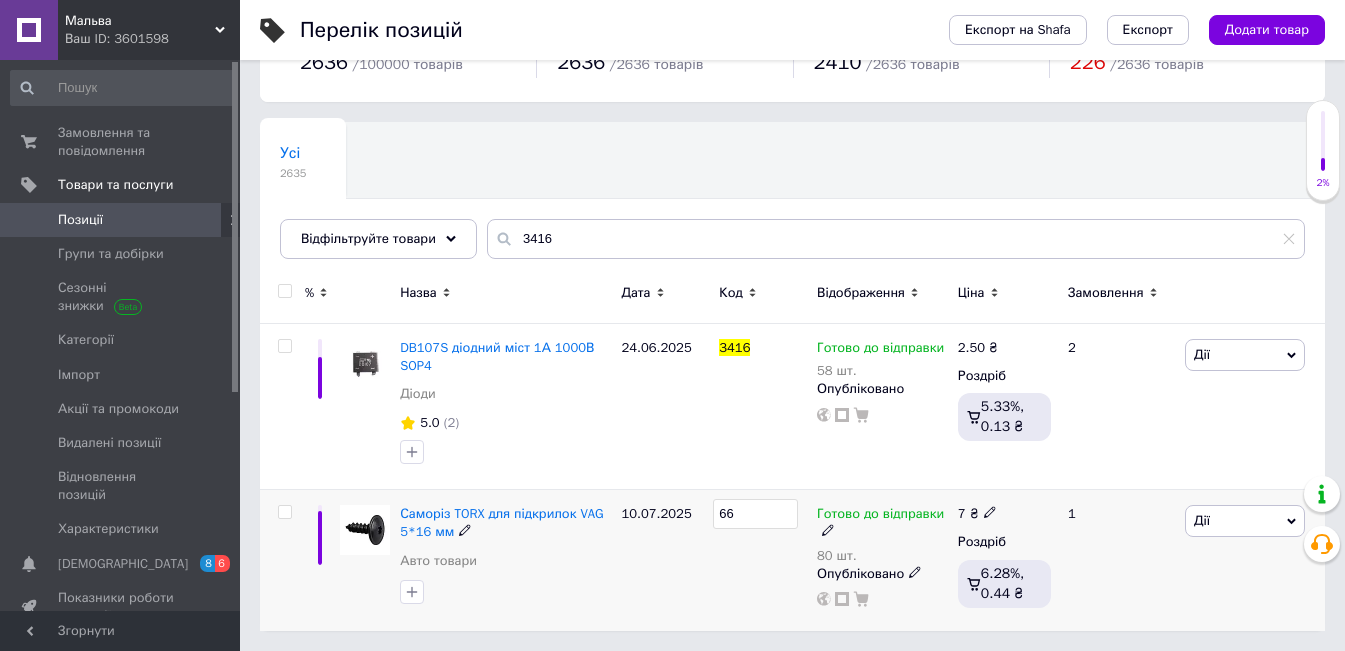 click on "66" at bounding box center (763, 560) 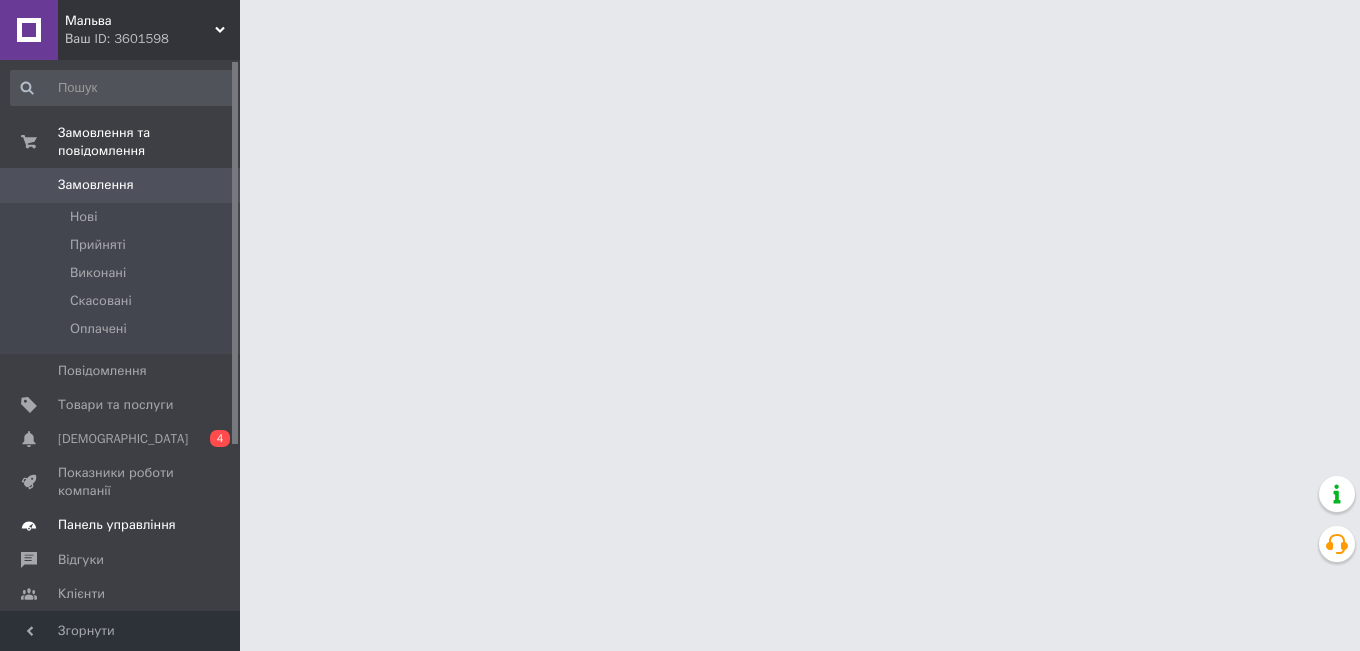 scroll, scrollTop: 0, scrollLeft: 0, axis: both 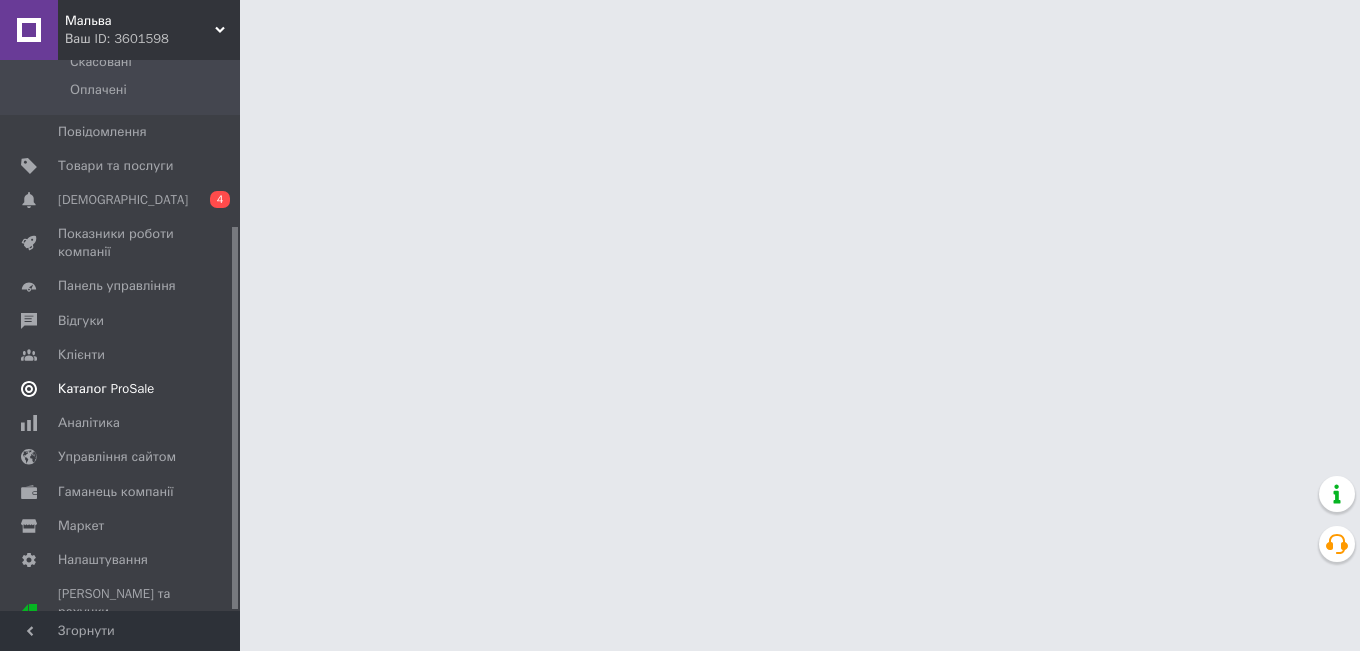 click on "Каталог ProSale" at bounding box center (106, 389) 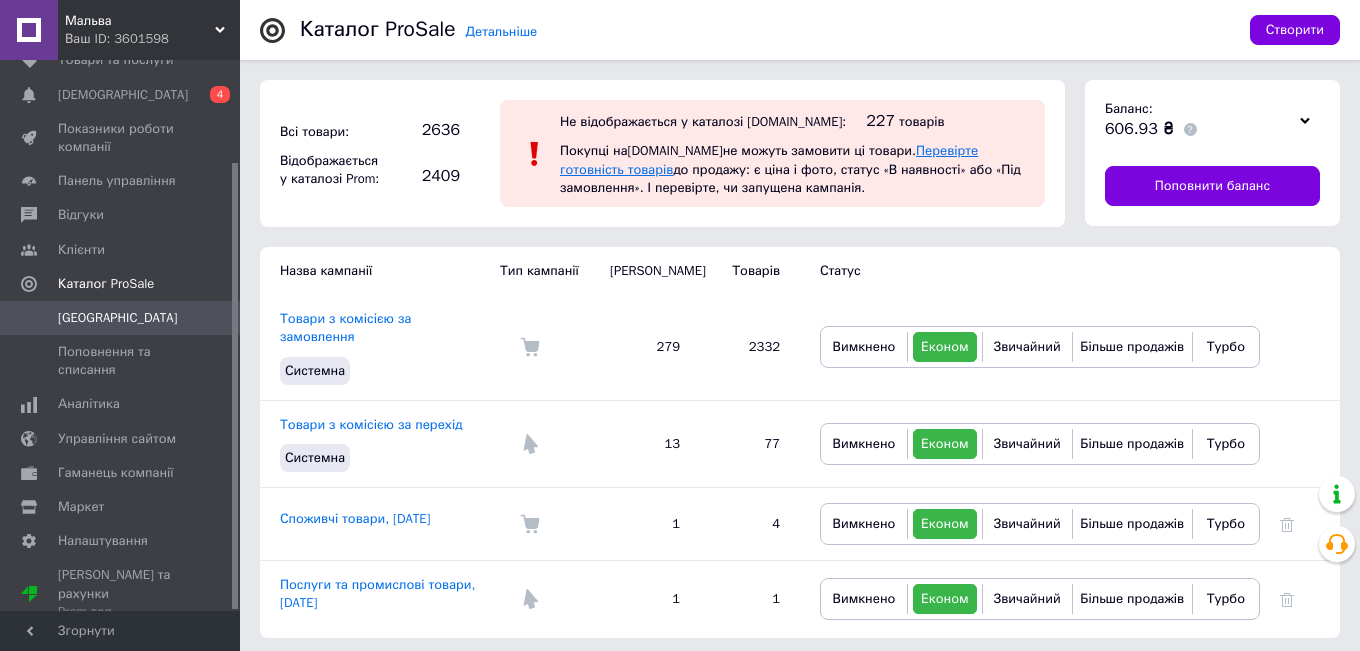 click on "Перевірте готовність товарів" at bounding box center [769, 159] 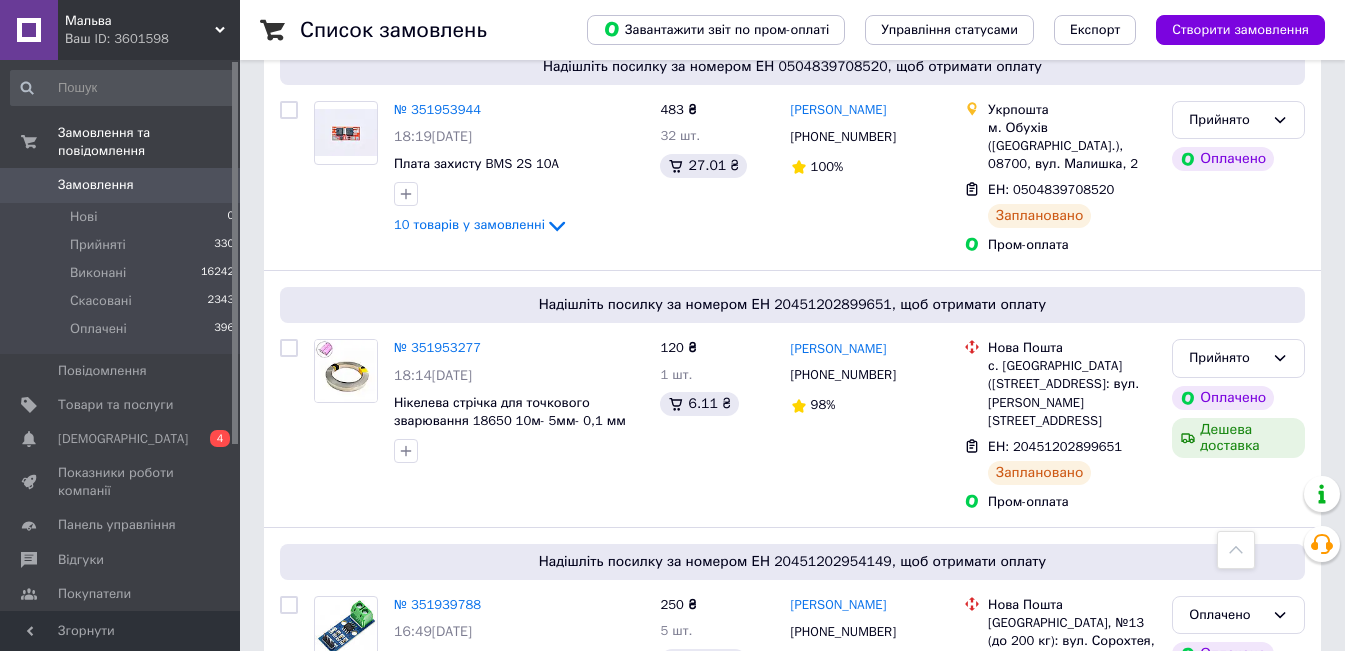 scroll, scrollTop: 3902, scrollLeft: 0, axis: vertical 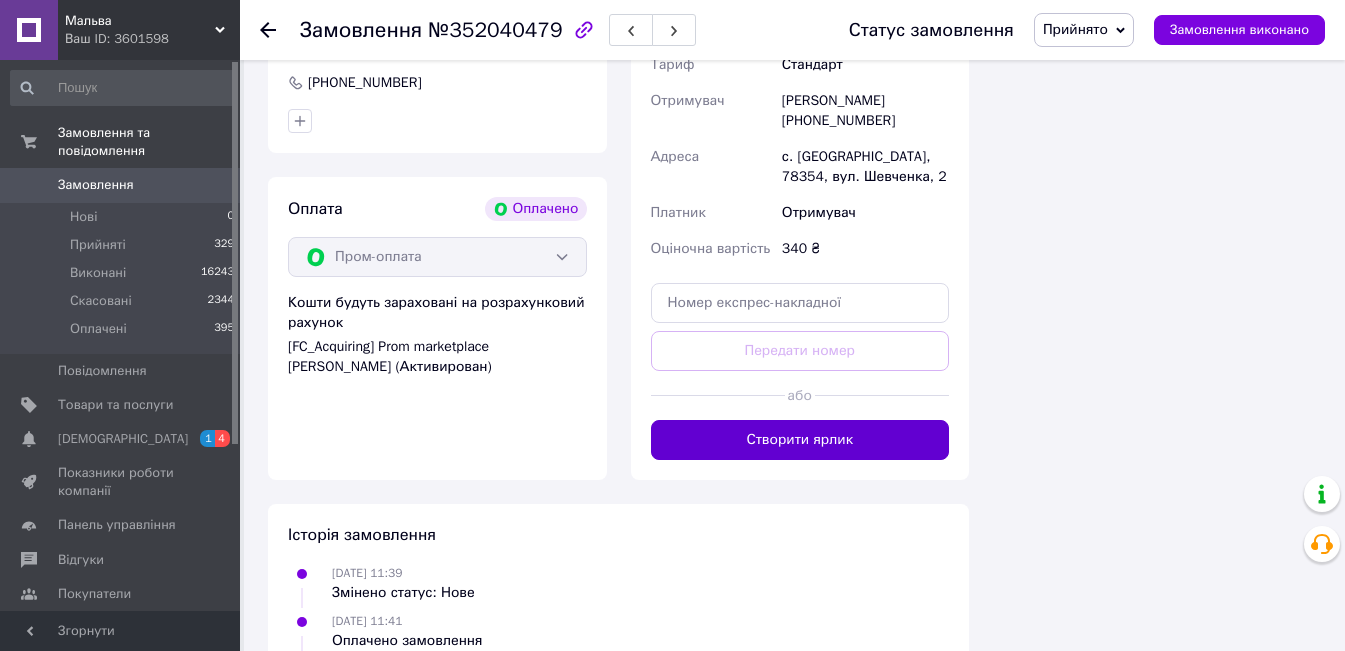 click on "Створити ярлик" at bounding box center [800, 440] 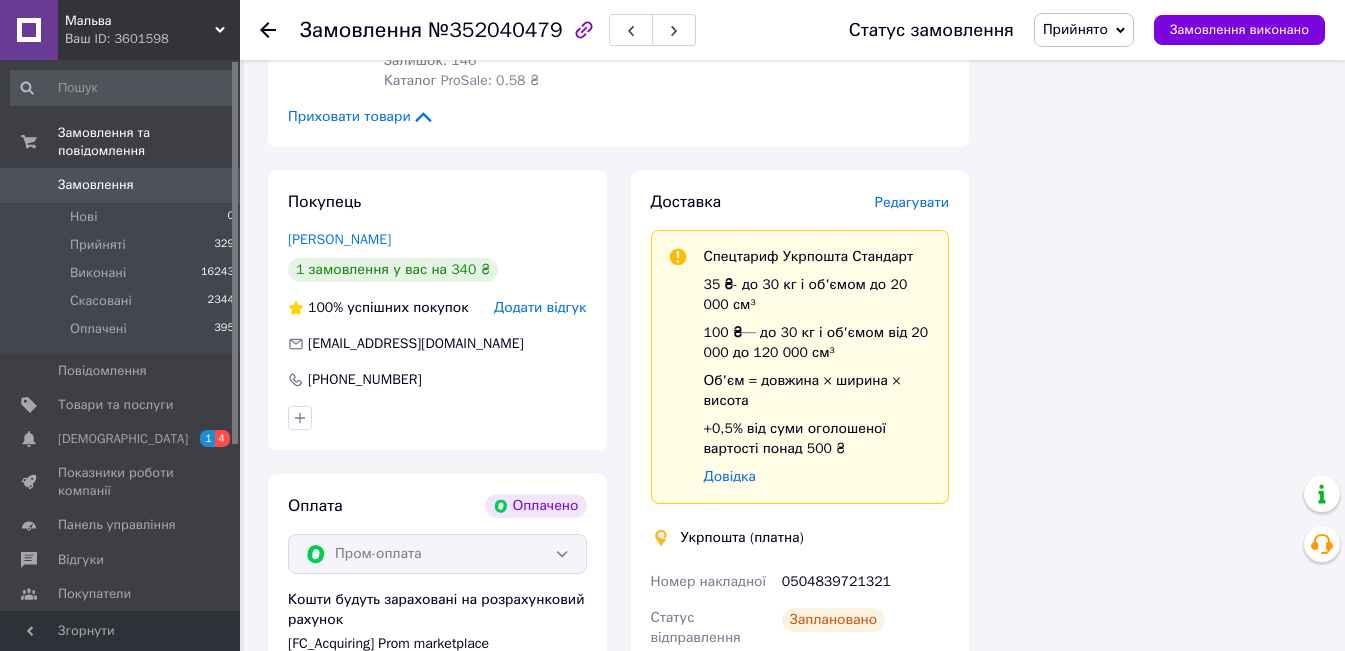 scroll, scrollTop: 1663, scrollLeft: 0, axis: vertical 